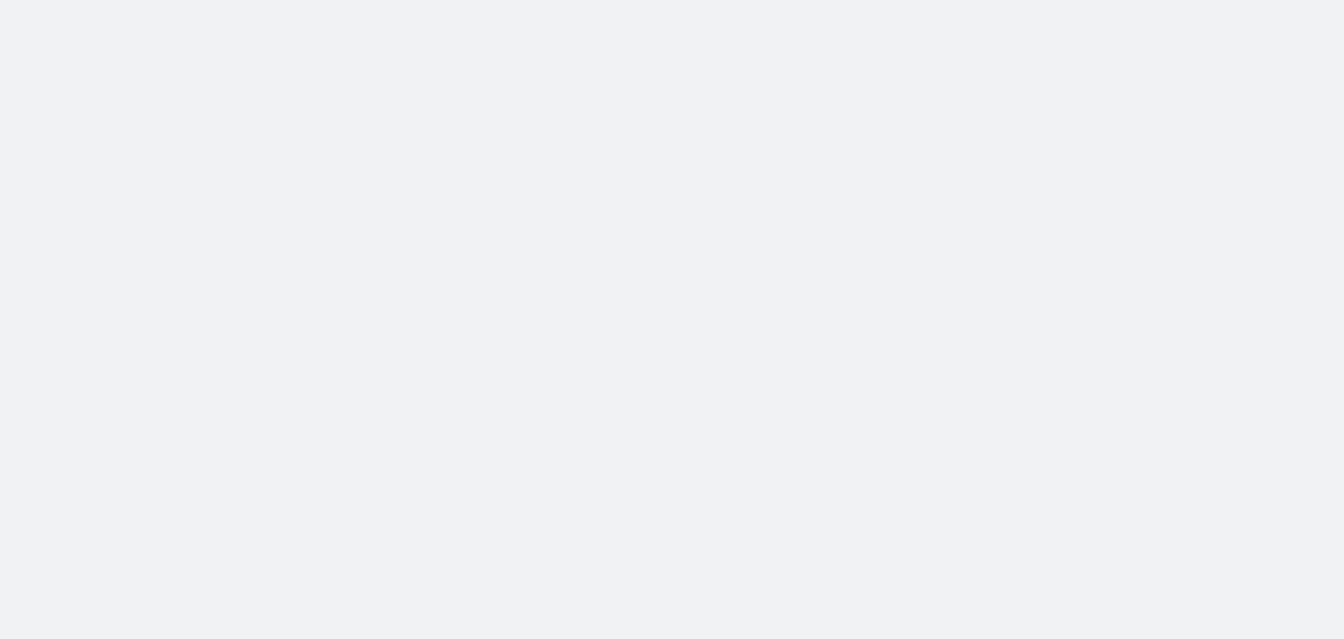 scroll, scrollTop: 0, scrollLeft: 0, axis: both 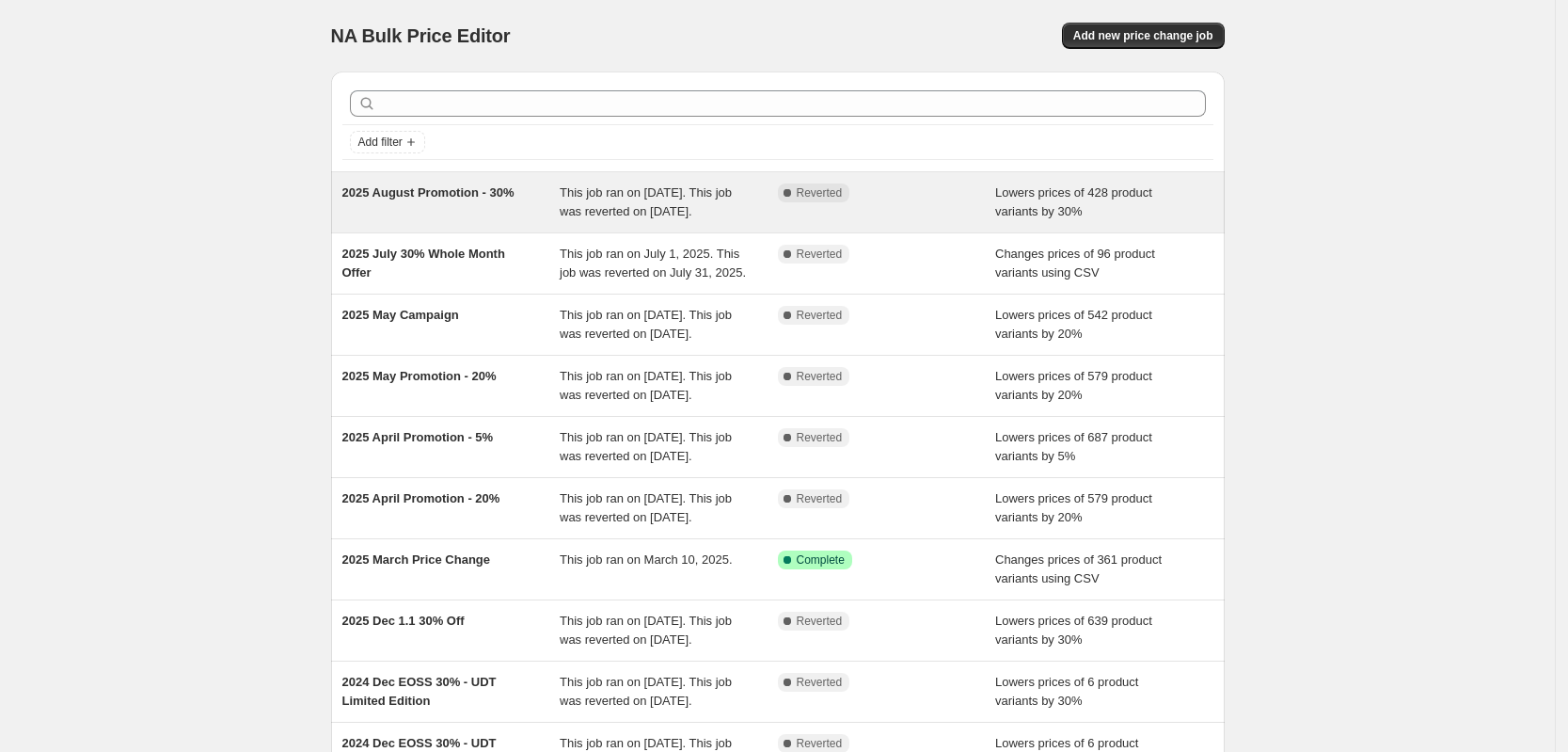 click on "This job ran on [DATE]. This job was reverted on [DATE]." at bounding box center [669, 202] 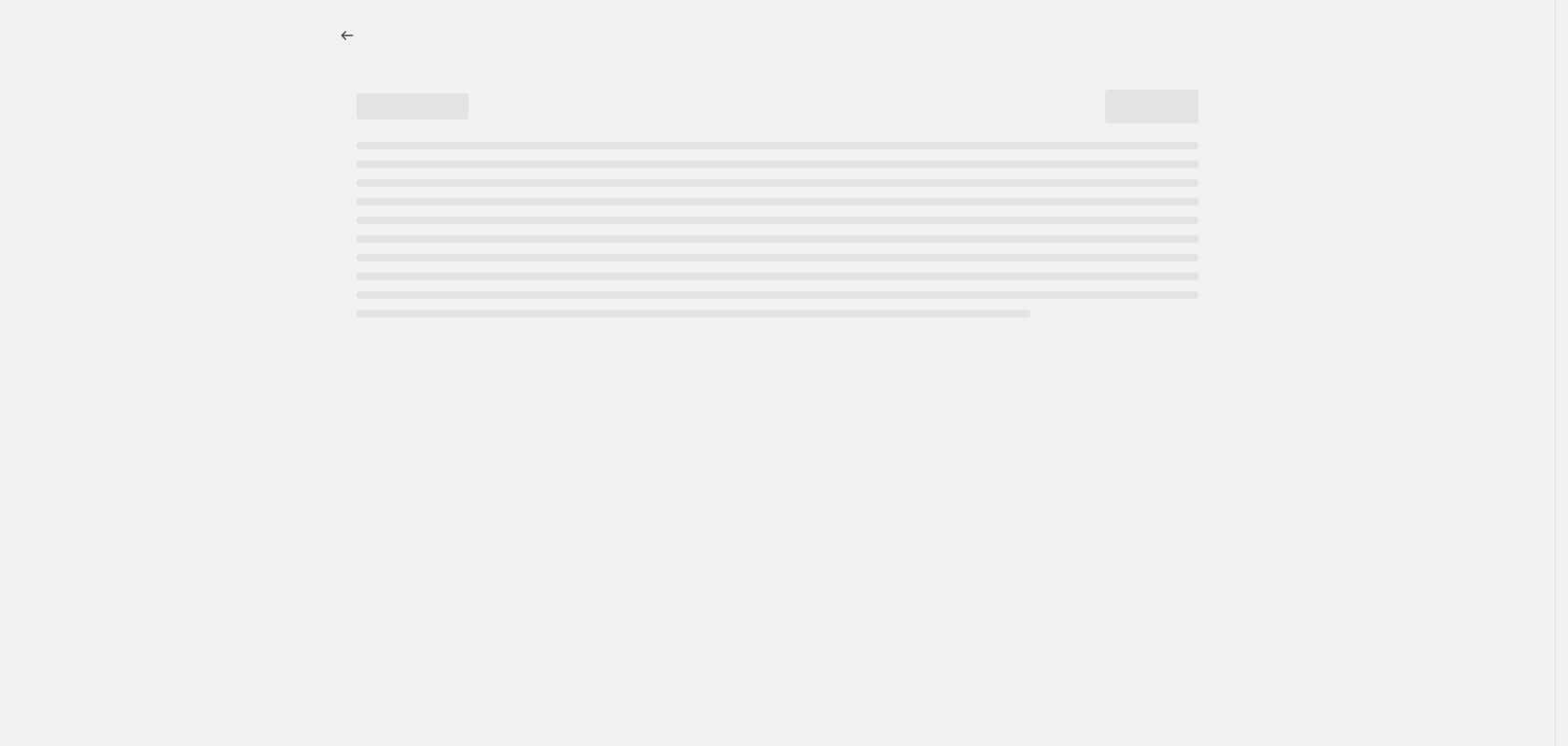select on "percentage" 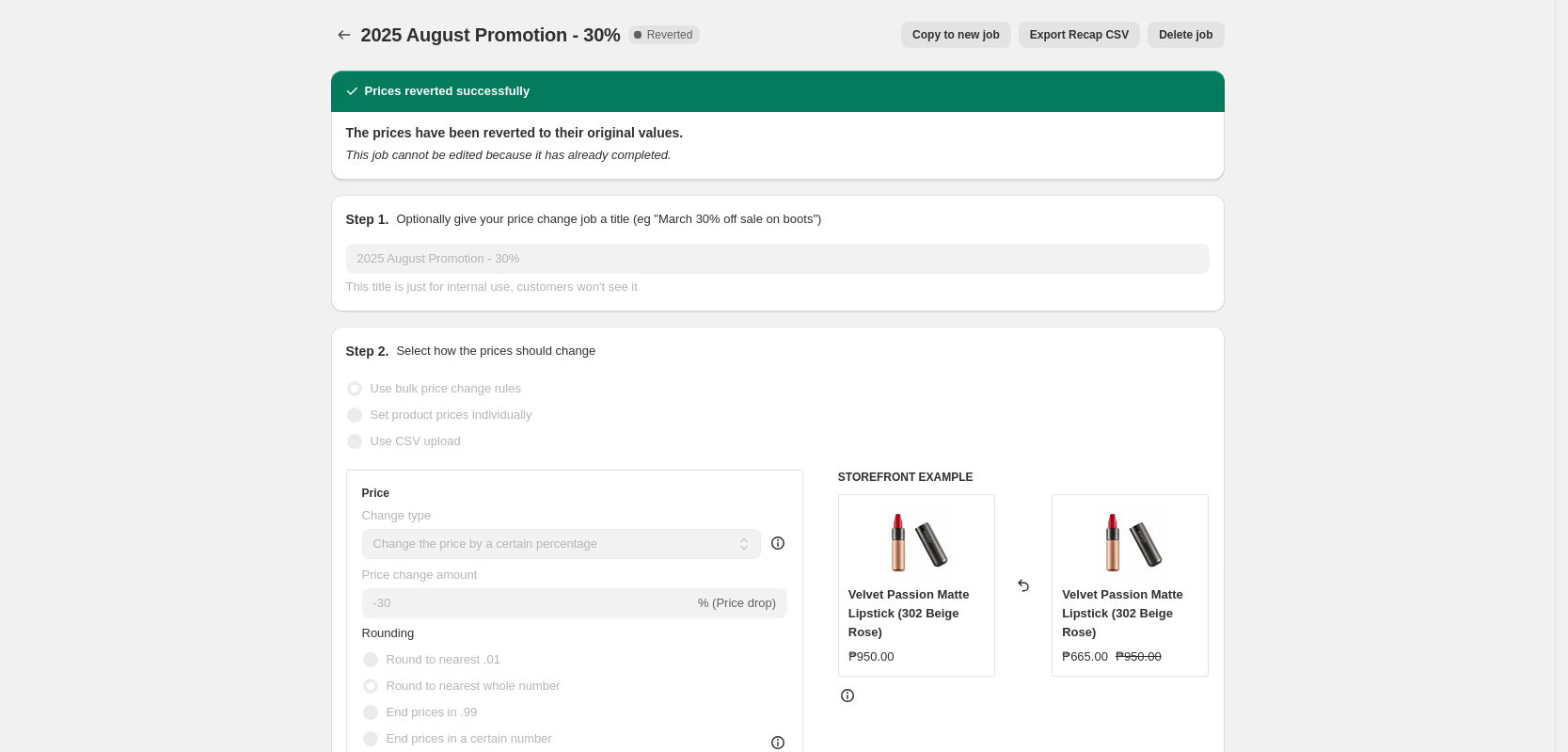 scroll, scrollTop: 0, scrollLeft: 0, axis: both 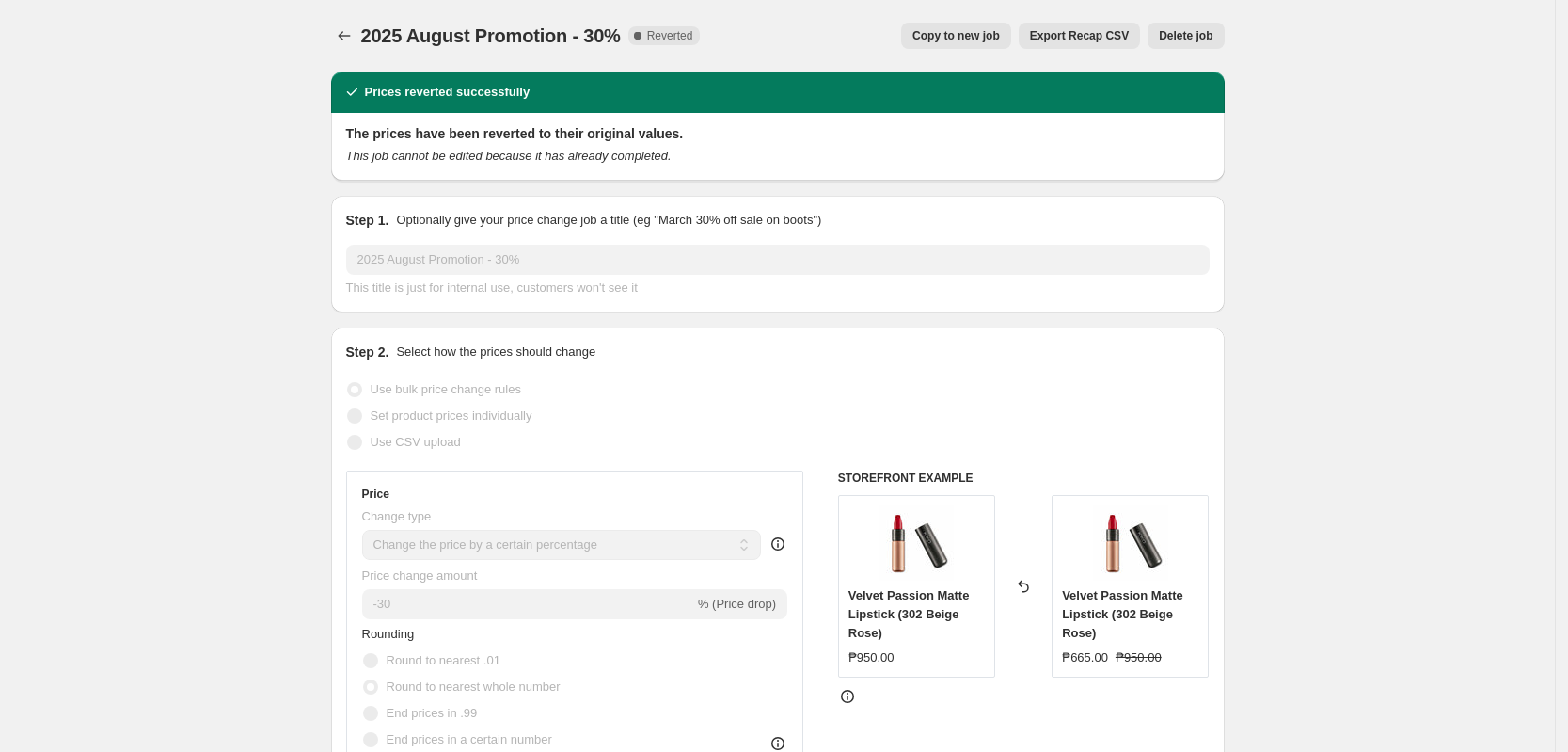 click on "Copy to new job" at bounding box center [956, 36] 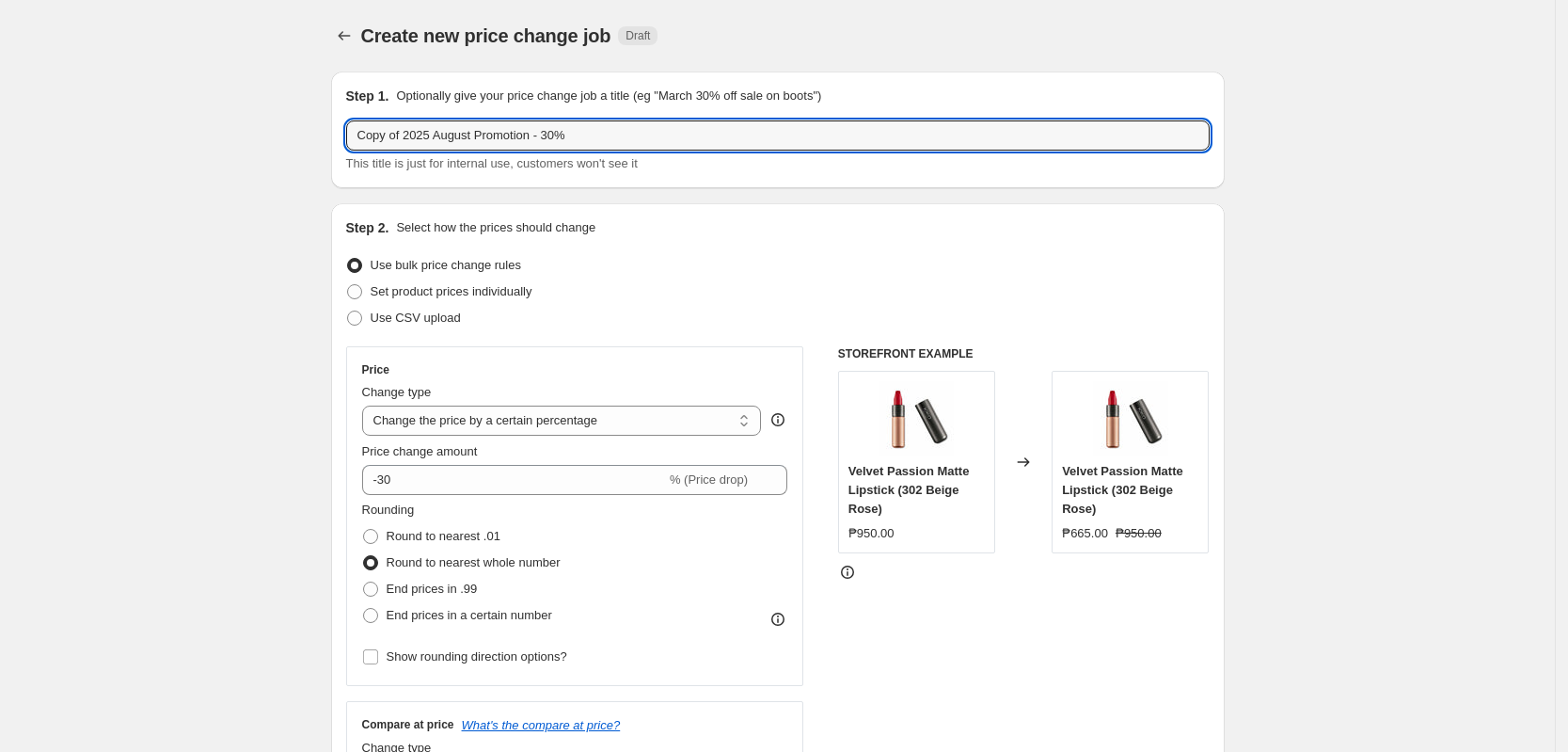 drag, startPoint x: 409, startPoint y: 135, endPoint x: 252, endPoint y: 130, distance: 157.0796 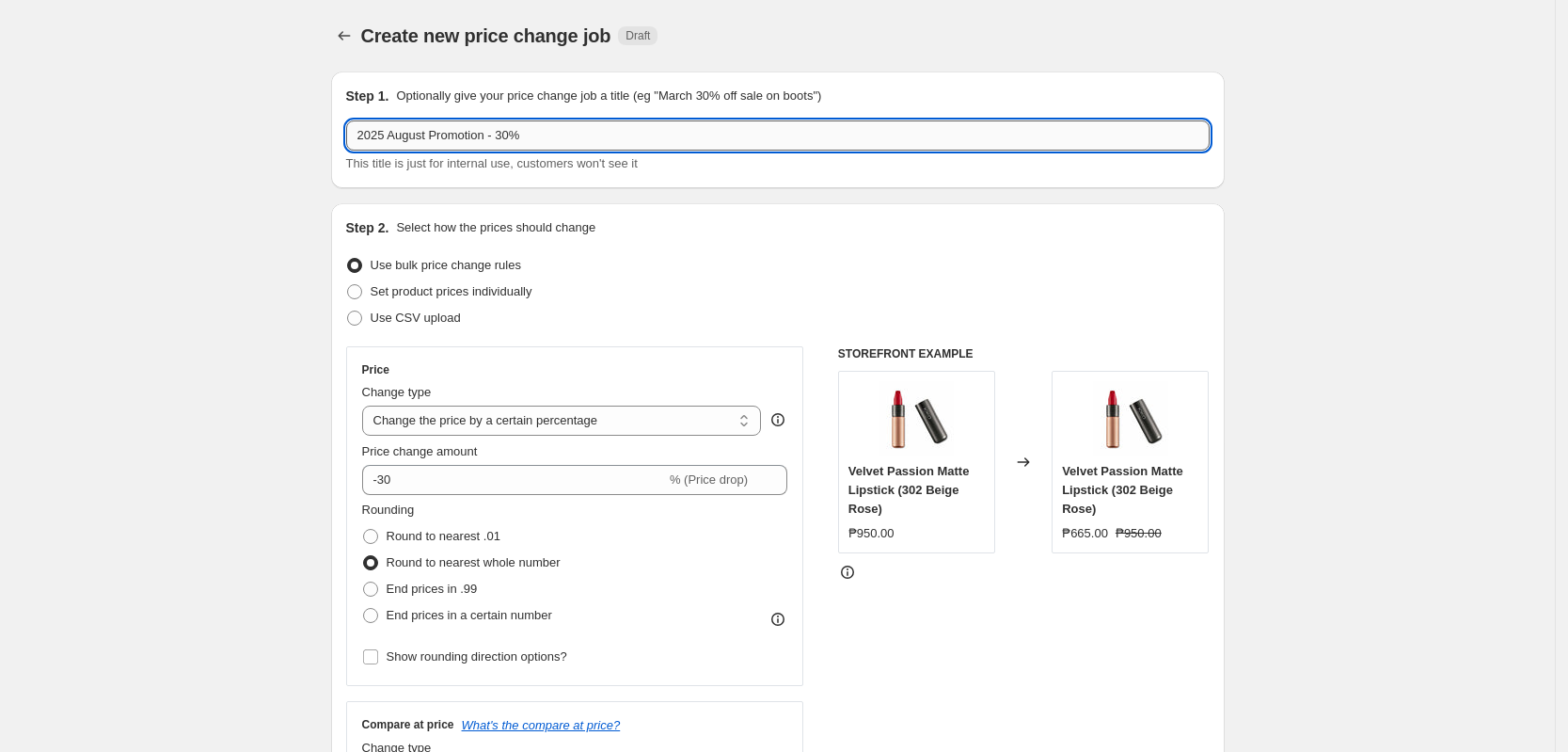 click on "2025 August Promotion - 30%" at bounding box center (778, 136) 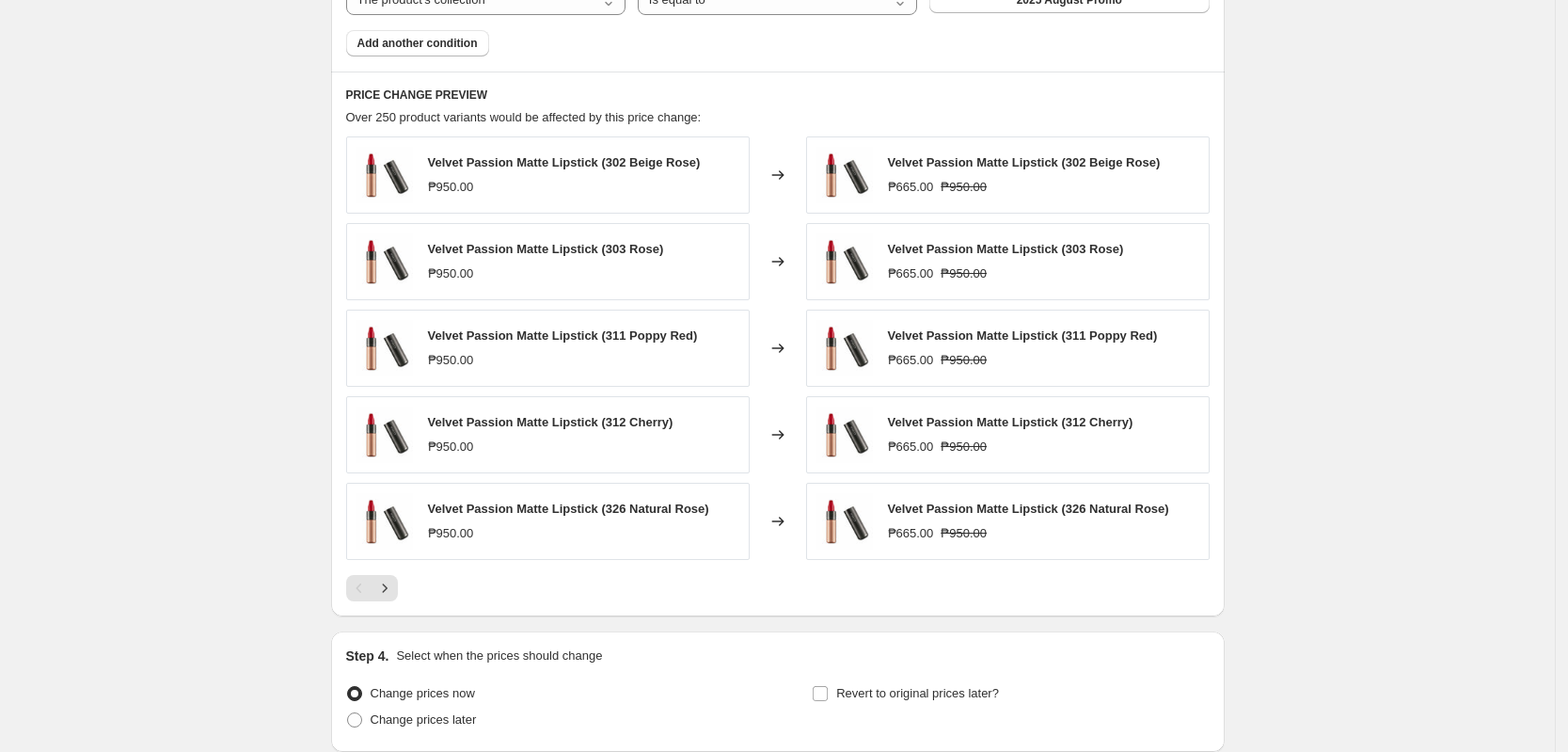 scroll, scrollTop: 1342, scrollLeft: 0, axis: vertical 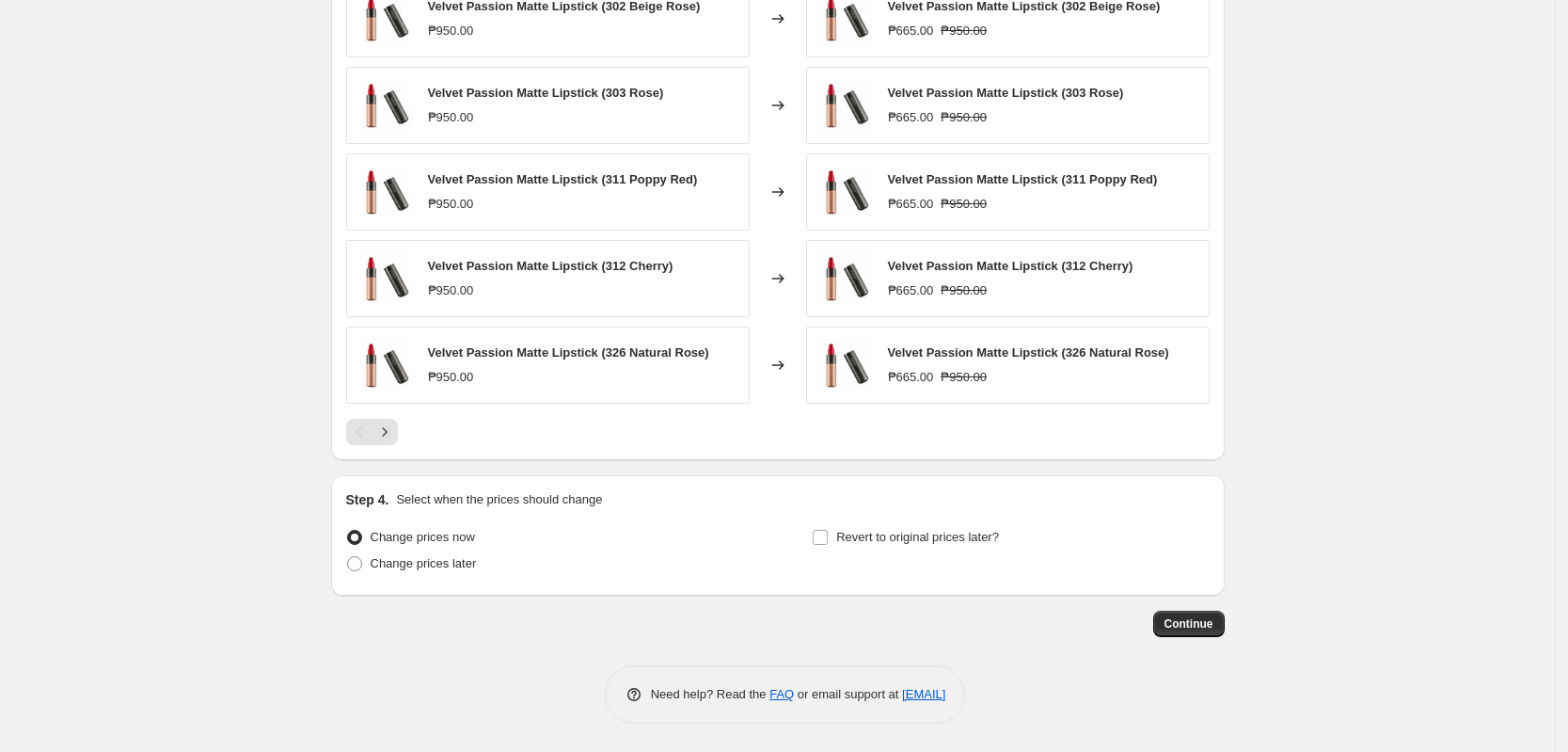type on "2025 August Double Digit - 30%" 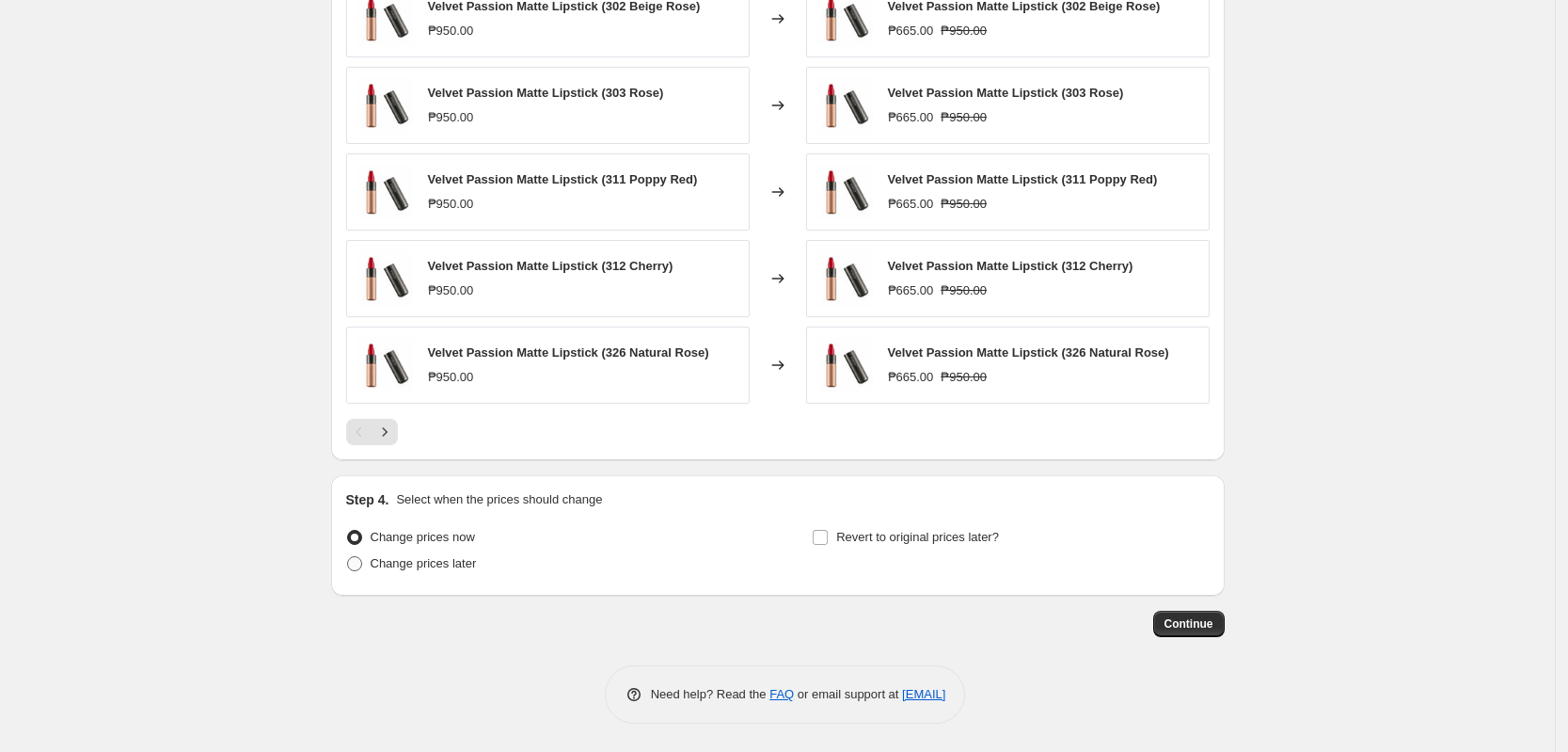 click on "Change prices later" at bounding box center [423, 563] 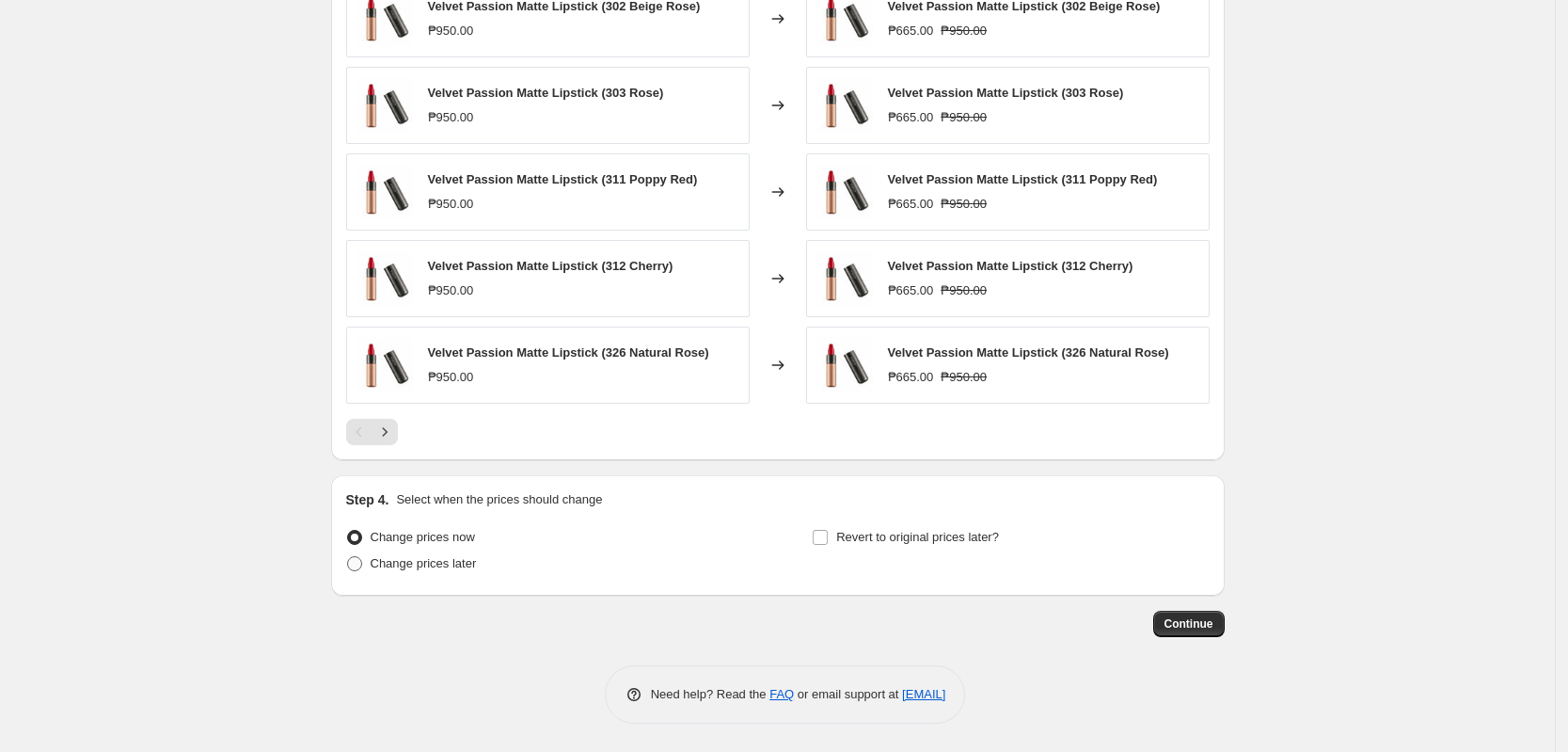 radio on "true" 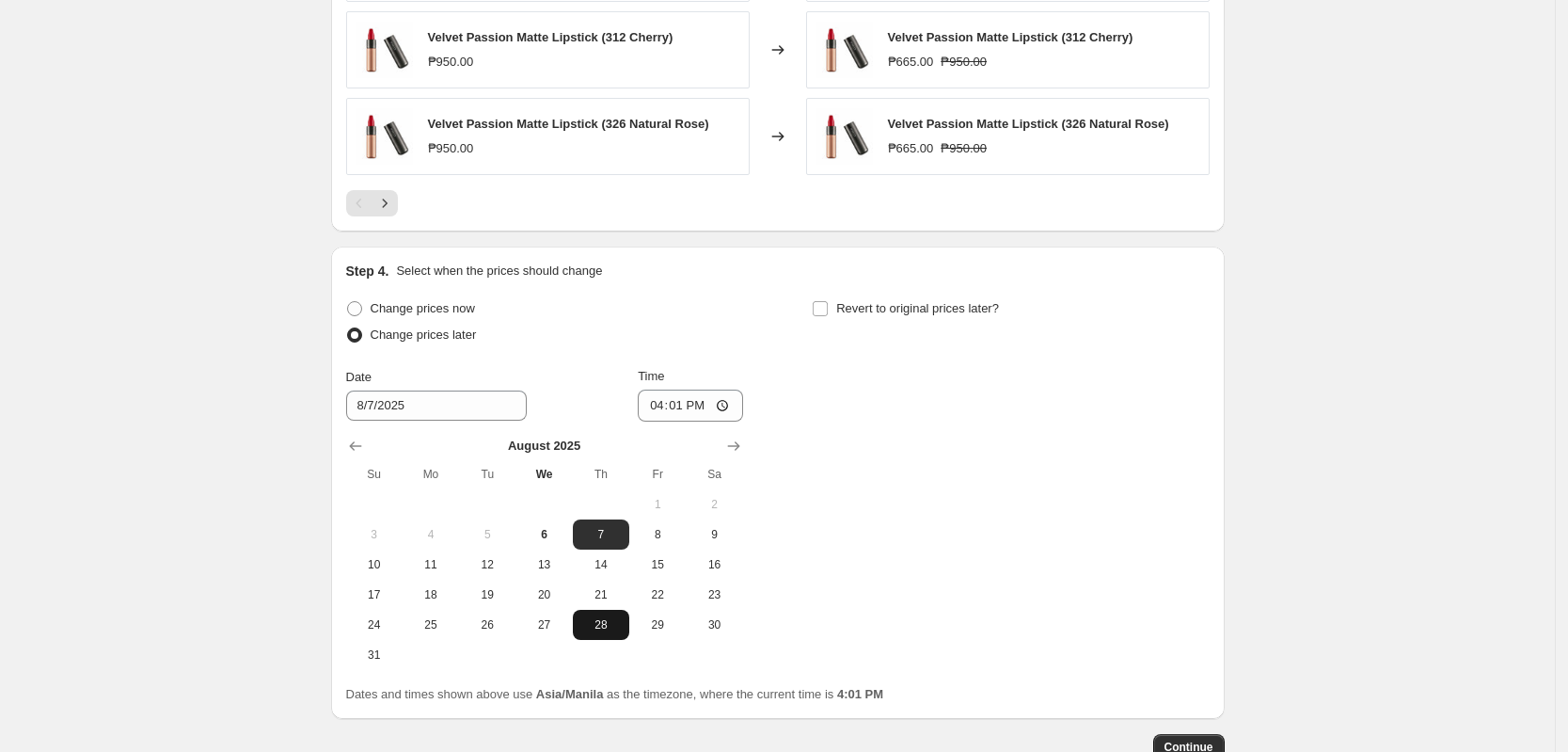 scroll, scrollTop: 1577, scrollLeft: 0, axis: vertical 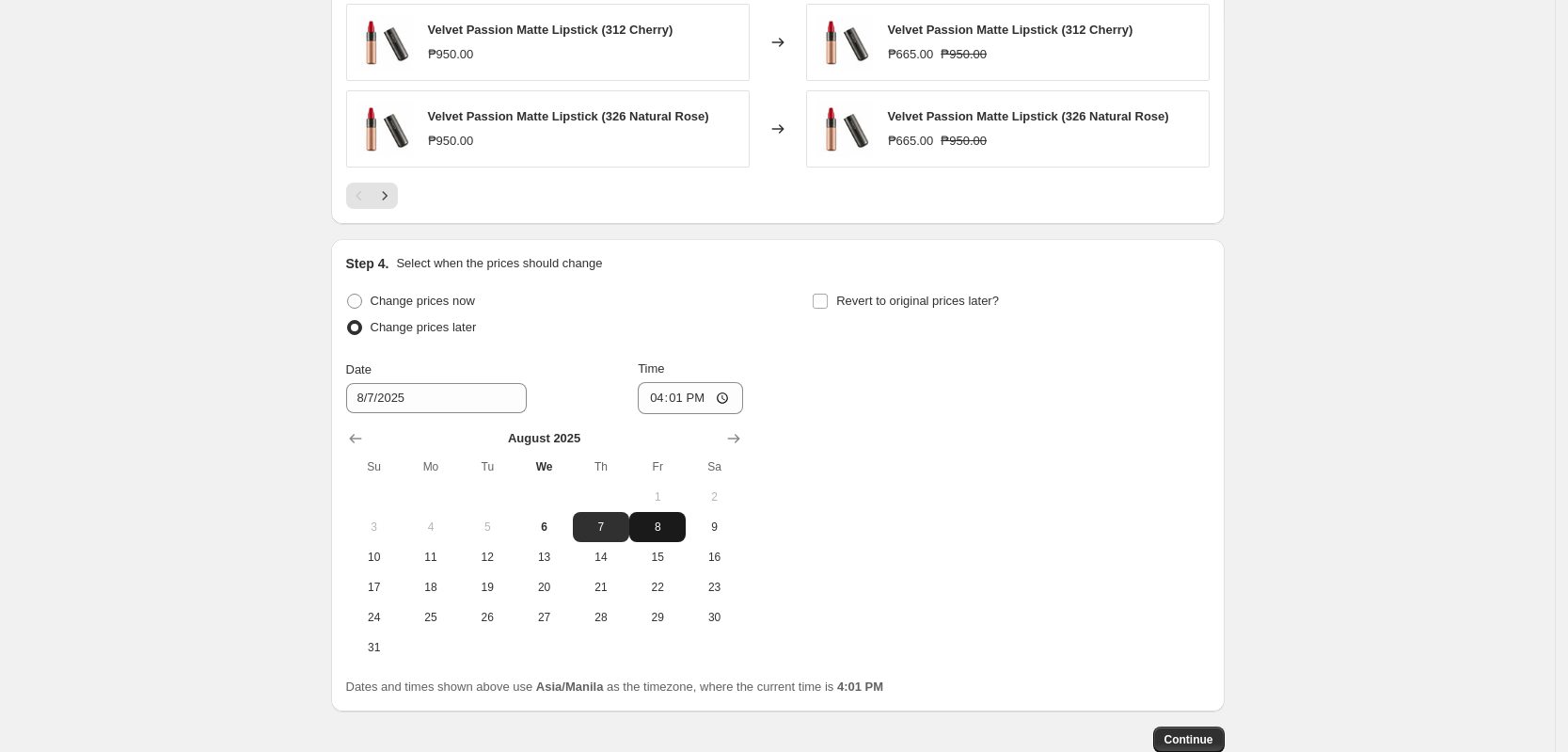 click on "8" at bounding box center [657, 527] 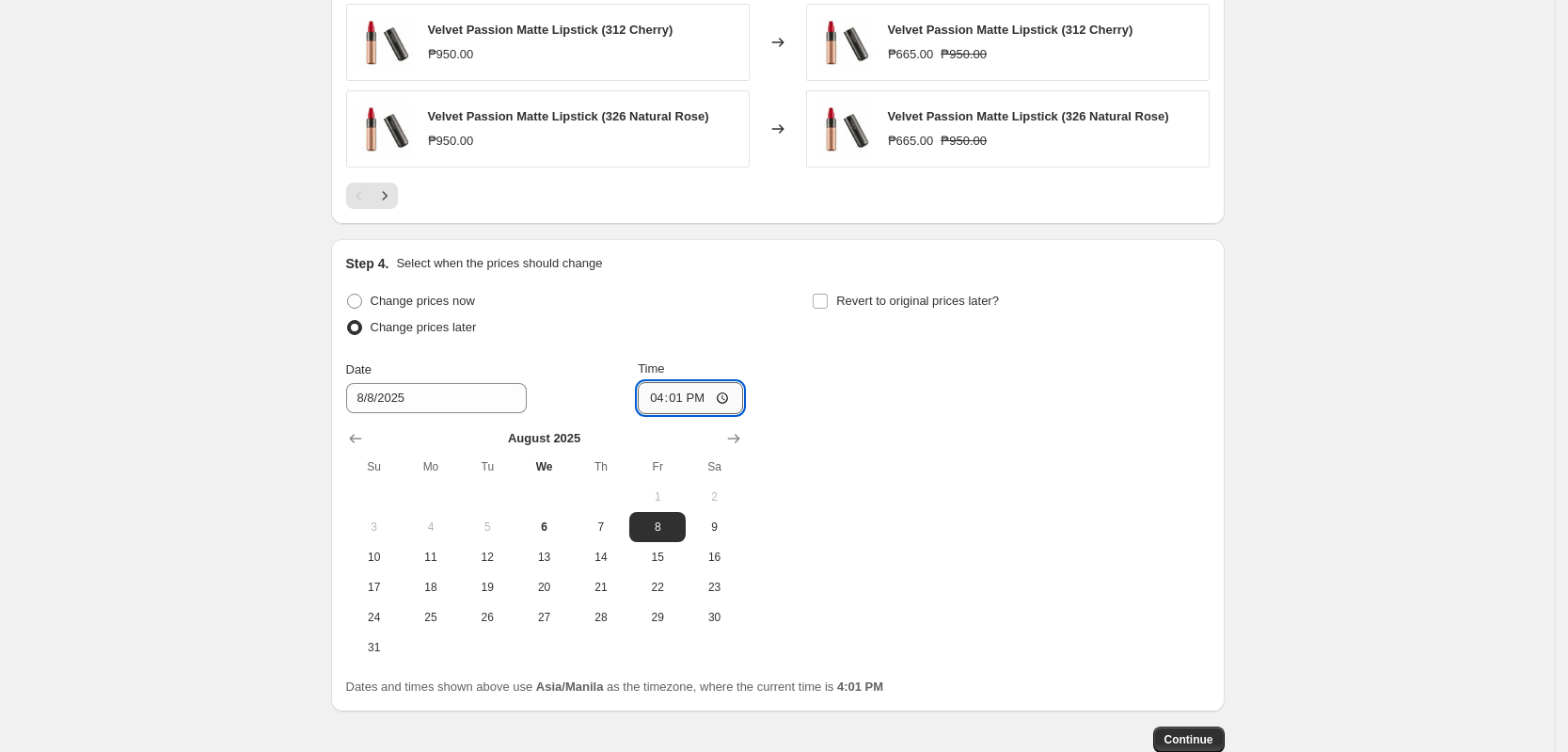 click on "16:01" at bounding box center (690, 398) 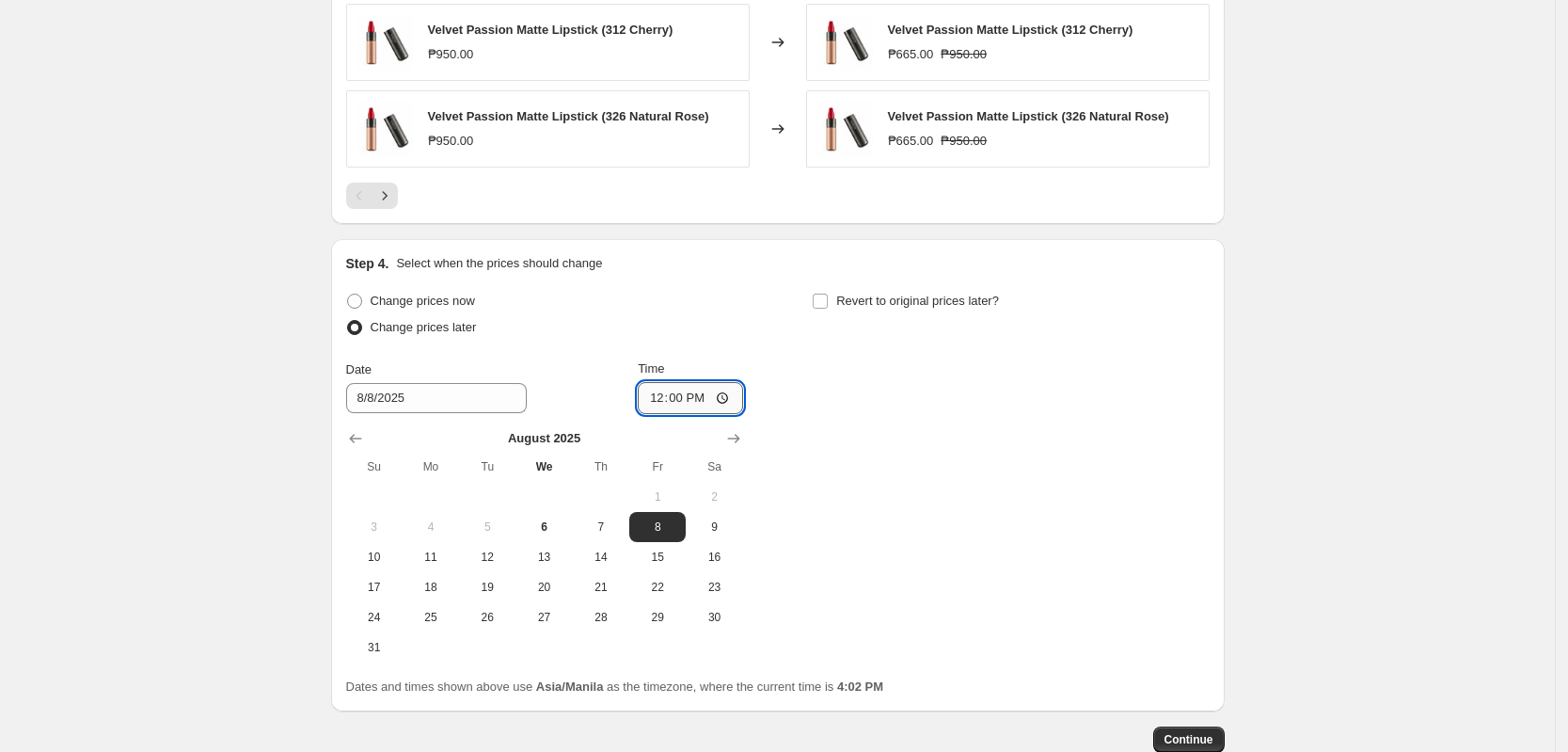 type on "00:00" 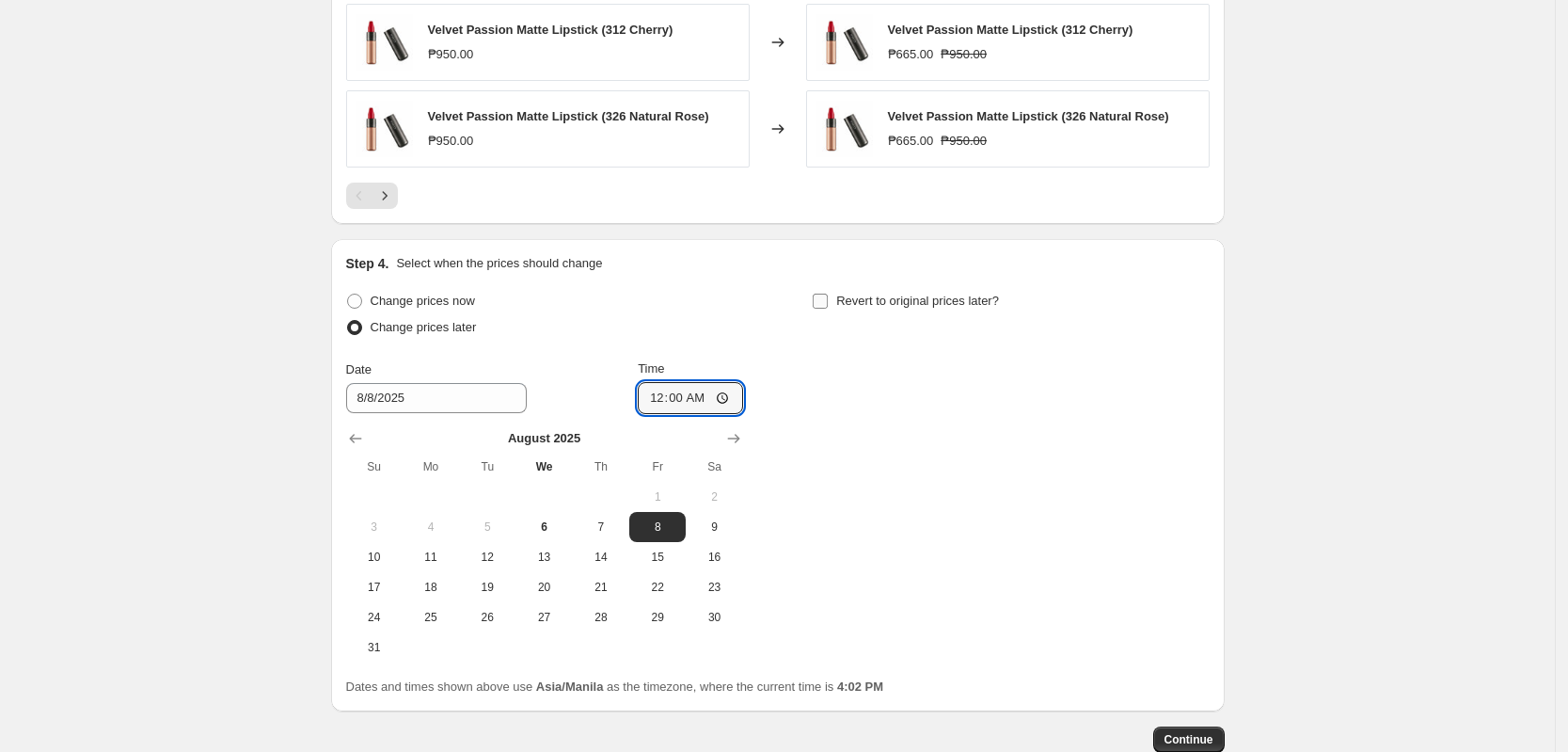 click on "Revert to original prices later?" at bounding box center [820, 301] 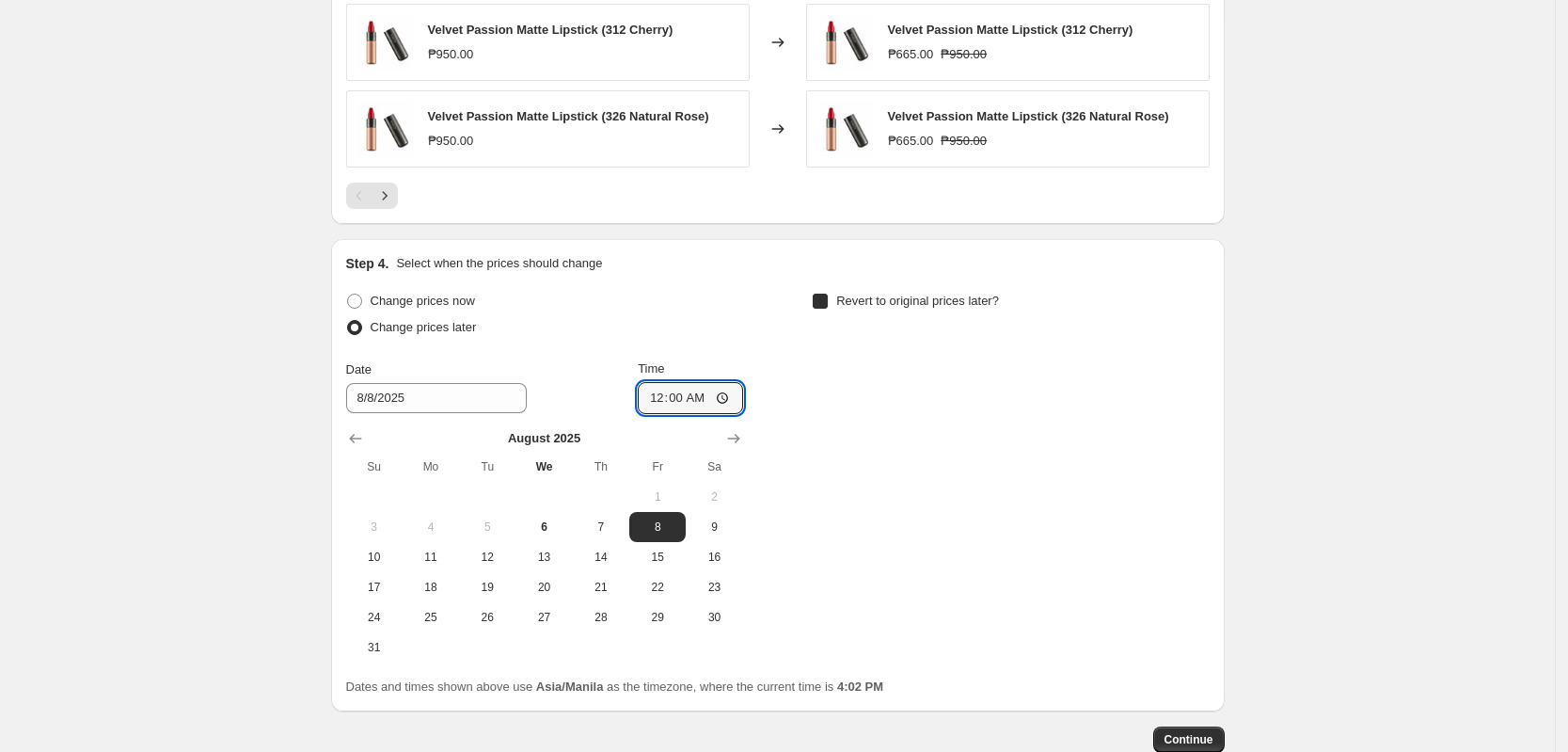checkbox on "true" 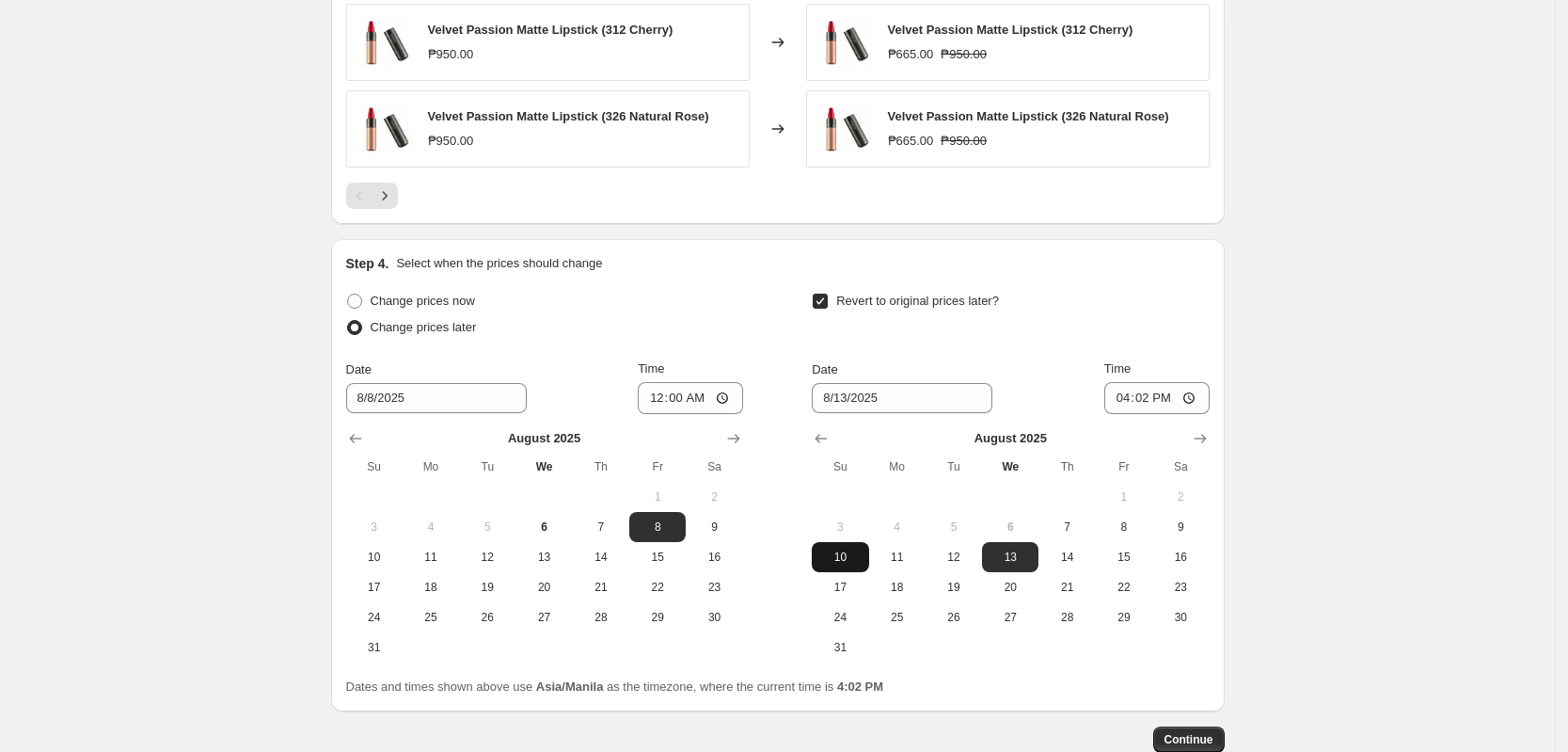 click on "10" at bounding box center [840, 557] 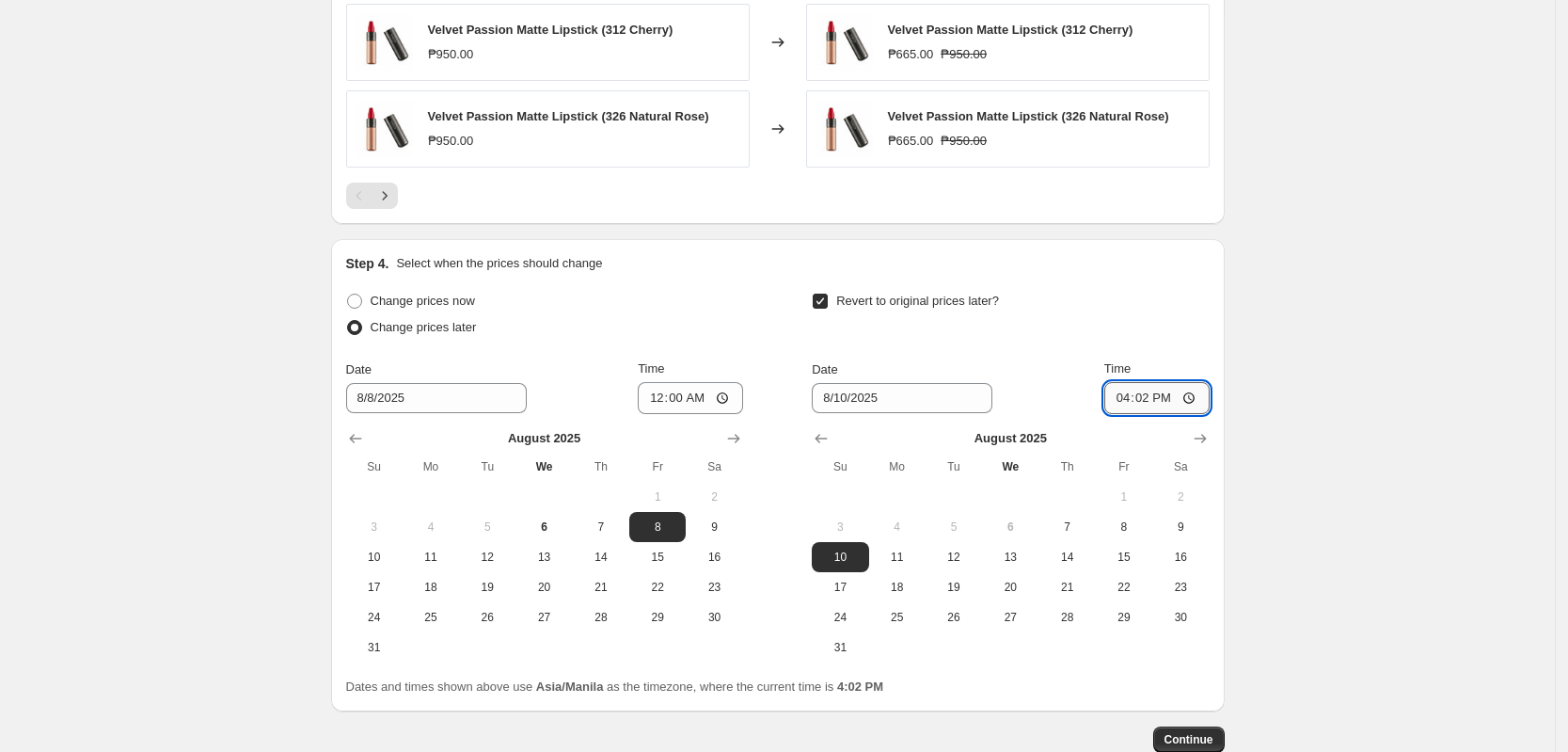 click on "16:02" at bounding box center (1157, 398) 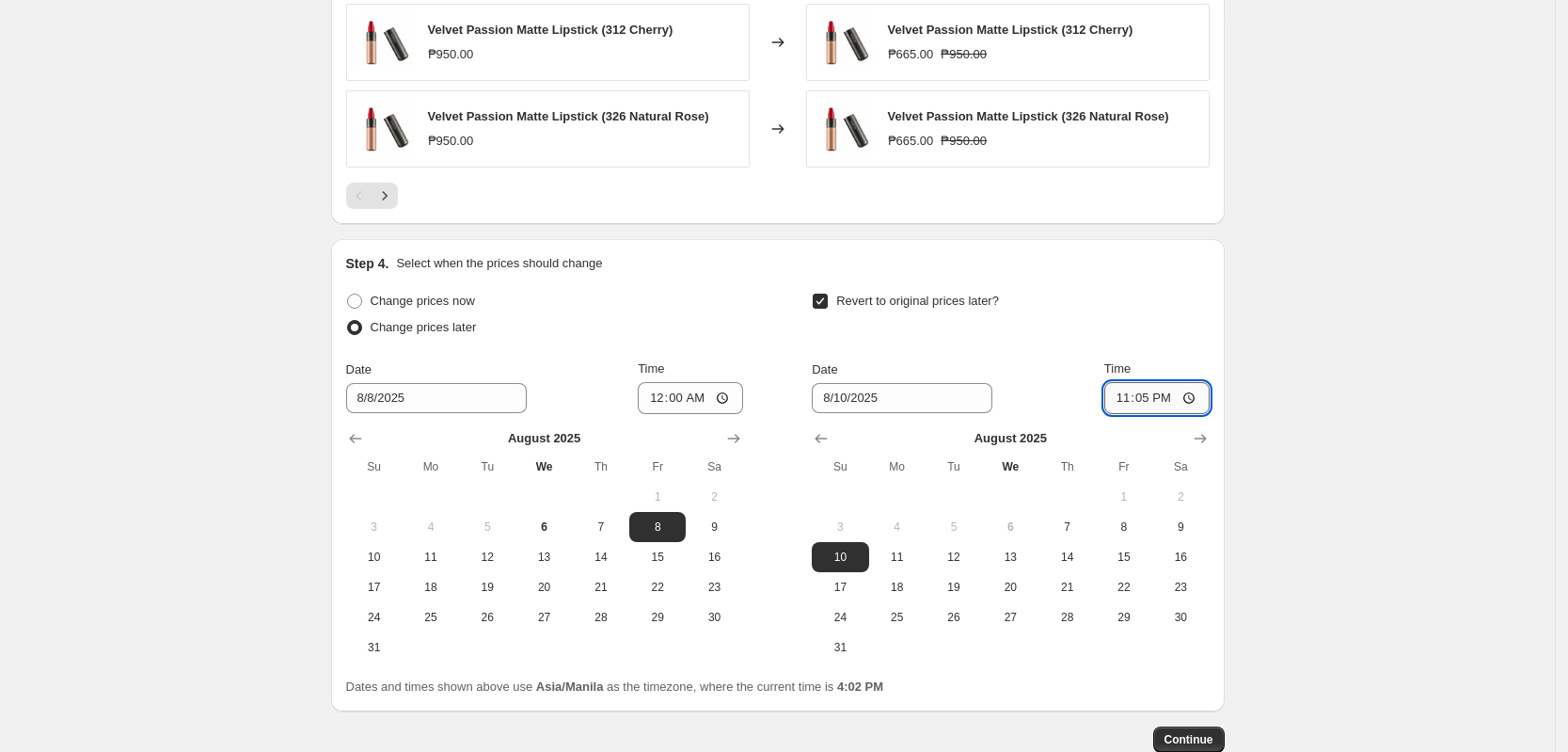 type on "23:59" 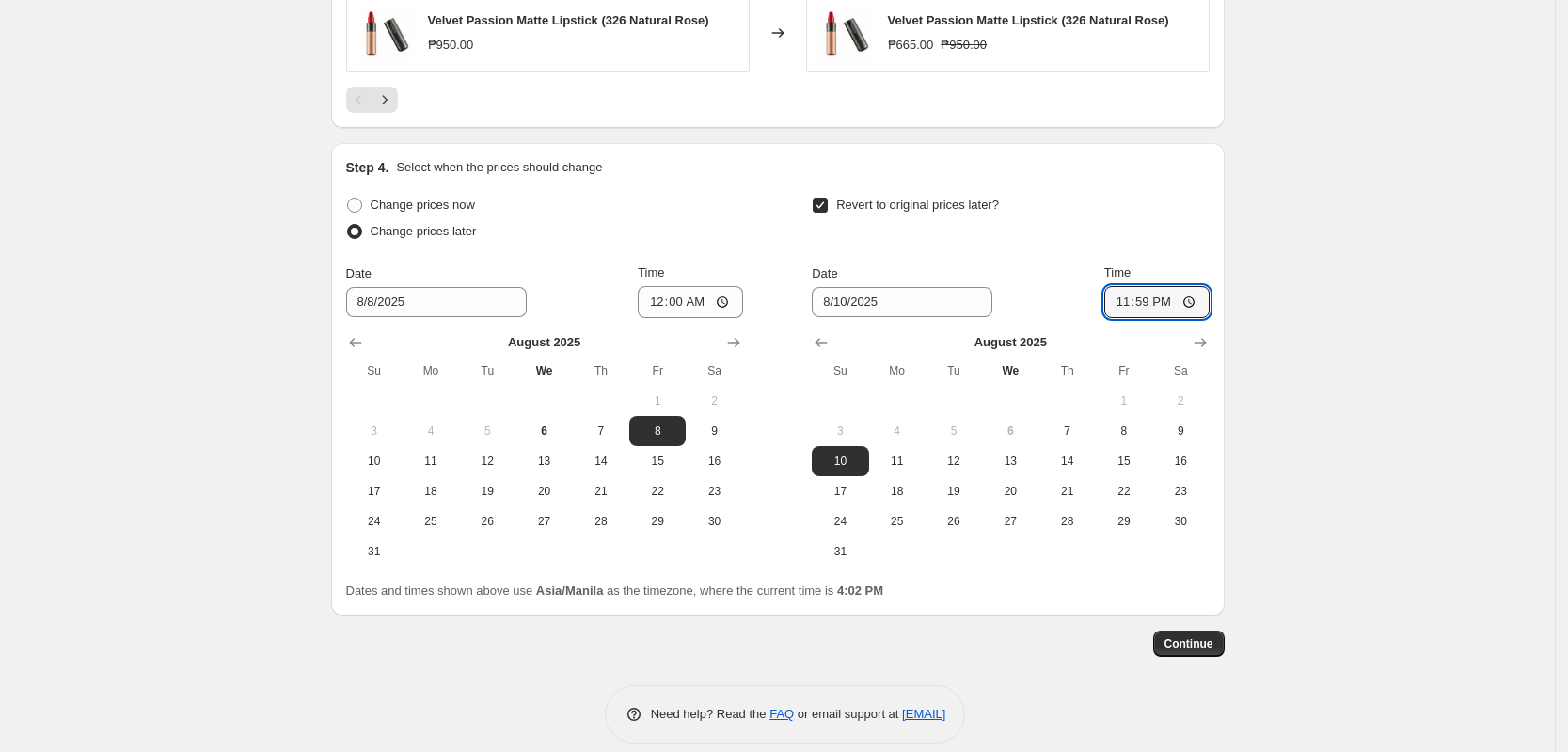 scroll, scrollTop: 1694, scrollLeft: 0, axis: vertical 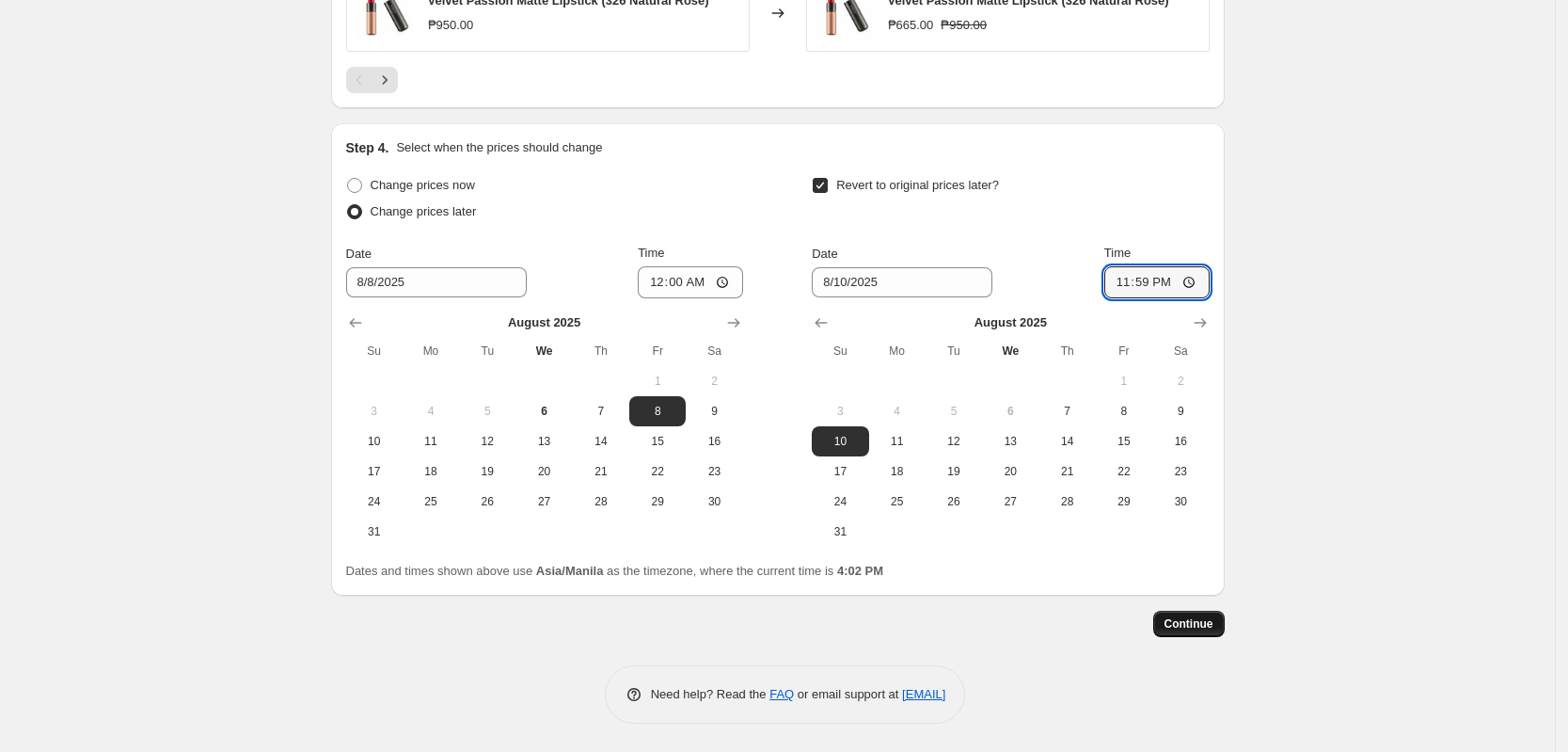 click on "Continue" at bounding box center [1189, 624] 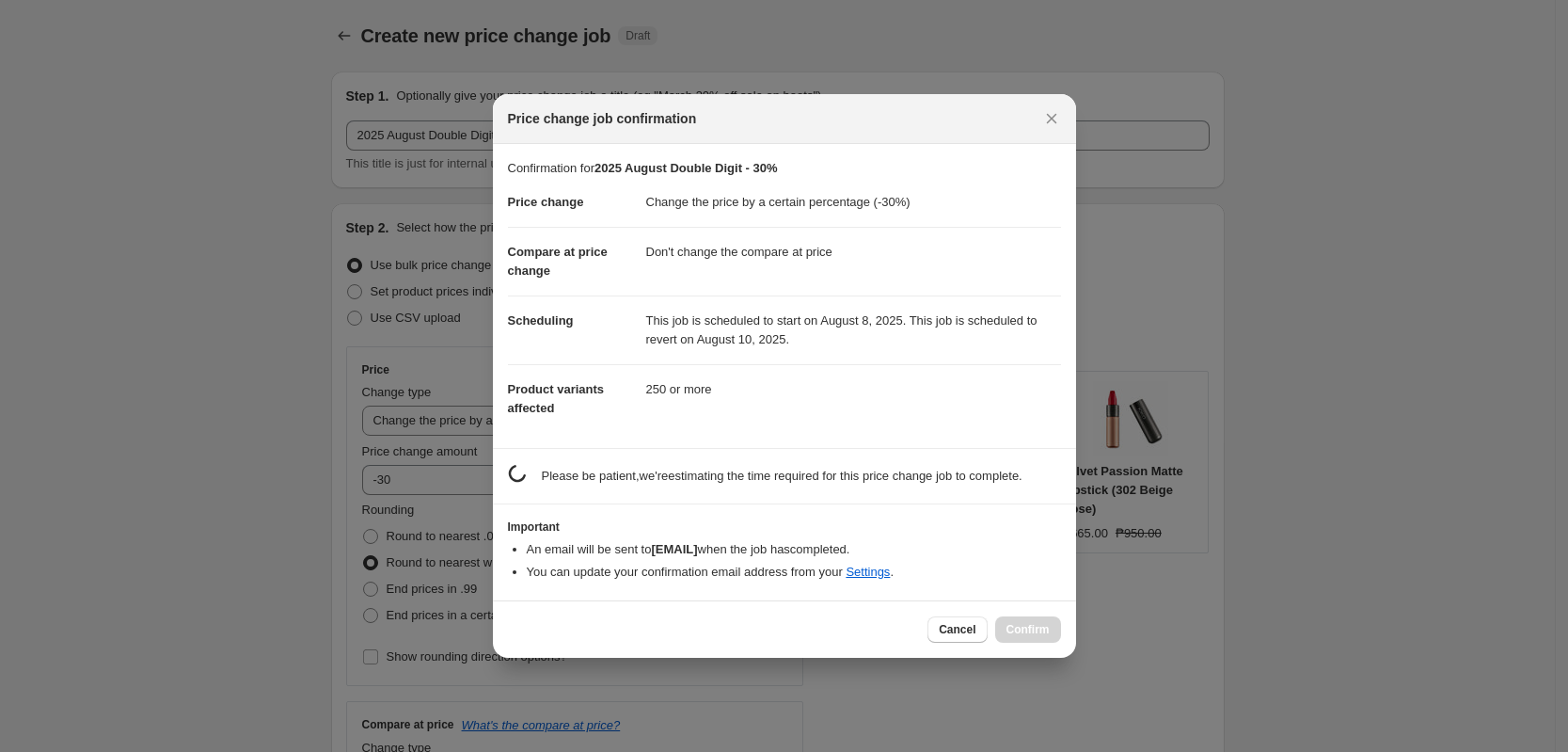 scroll, scrollTop: 1694, scrollLeft: 0, axis: vertical 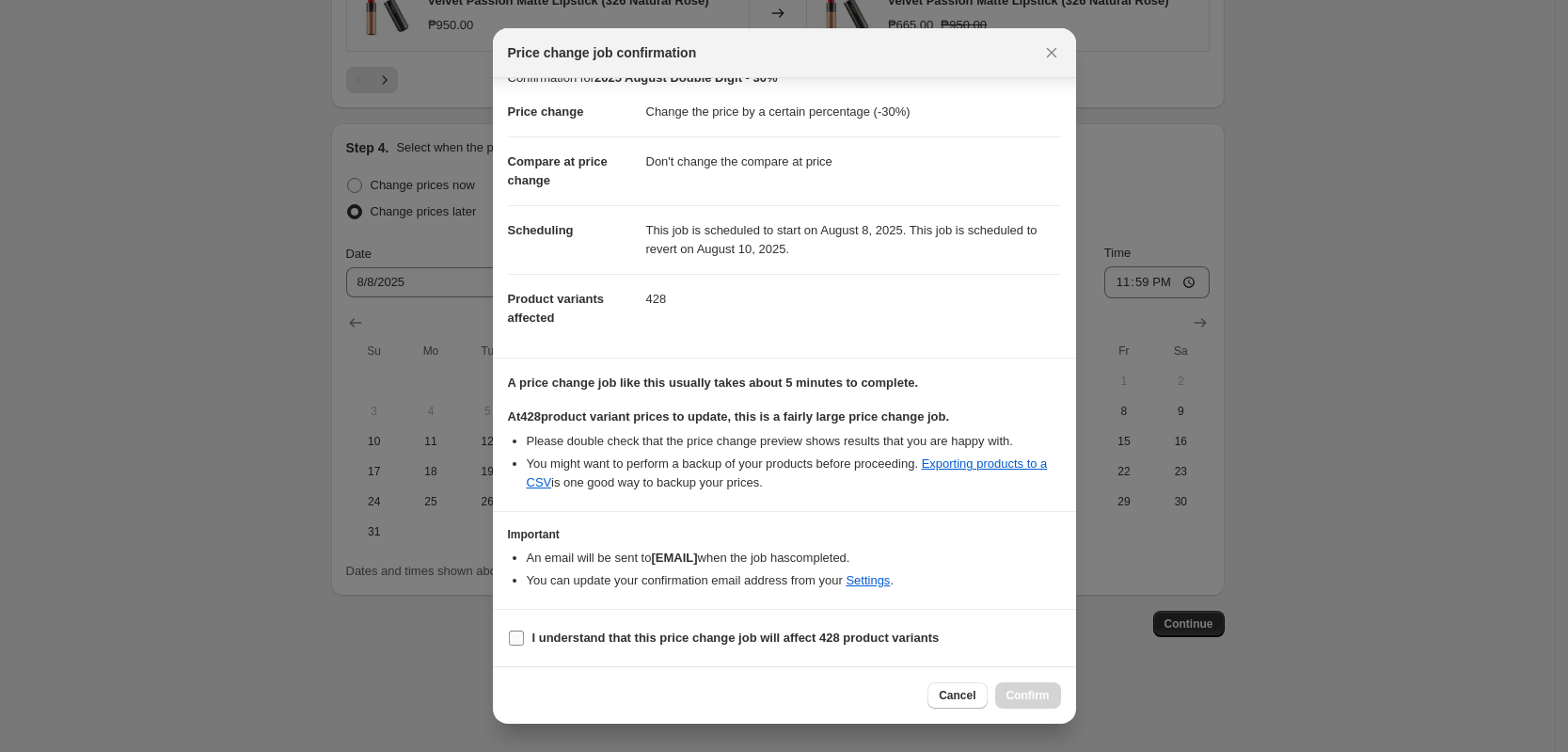 click on "I understand that this price change job will affect 428 product variants" at bounding box center [516, 638] 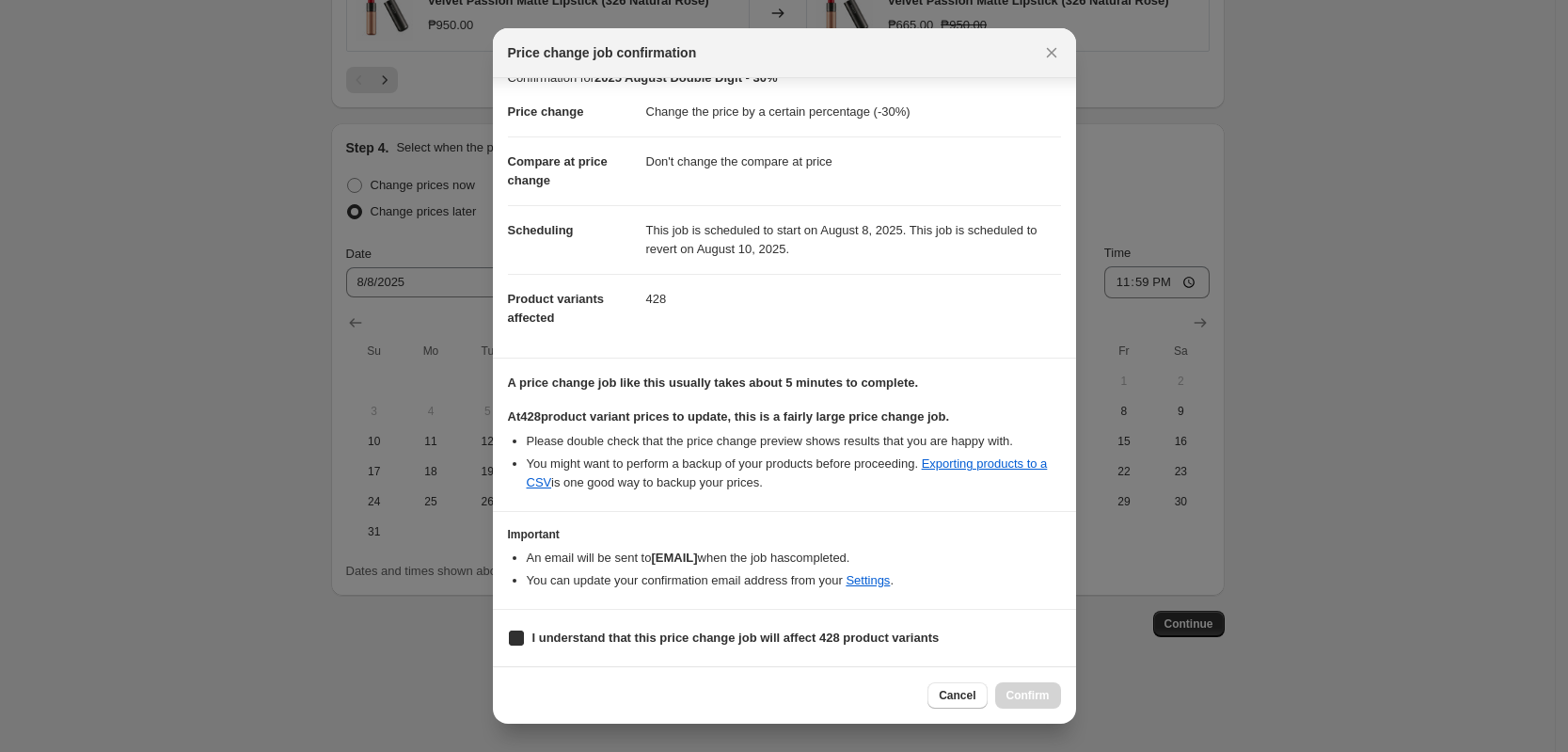 checkbox on "true" 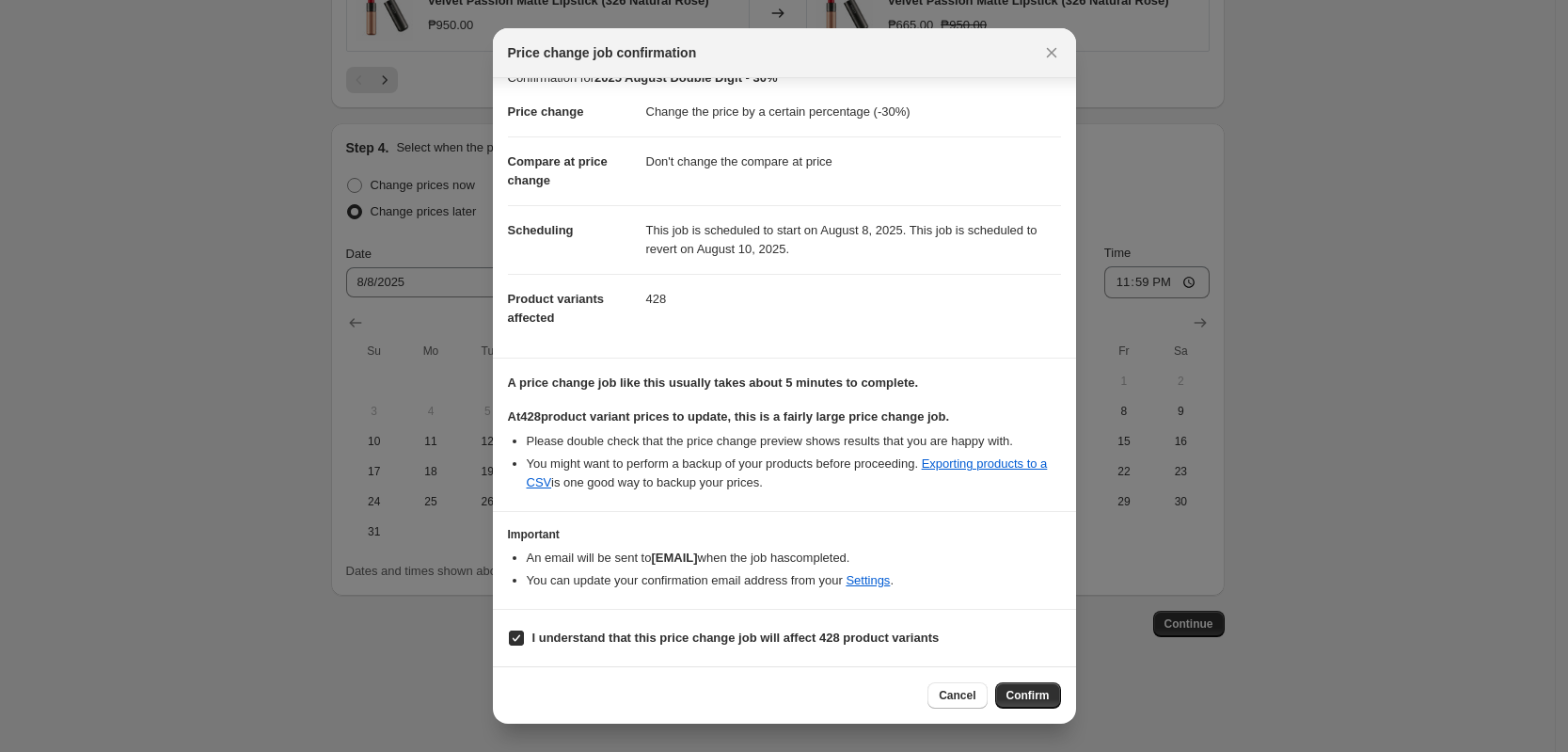 click on "Confirm" at bounding box center [1028, 696] 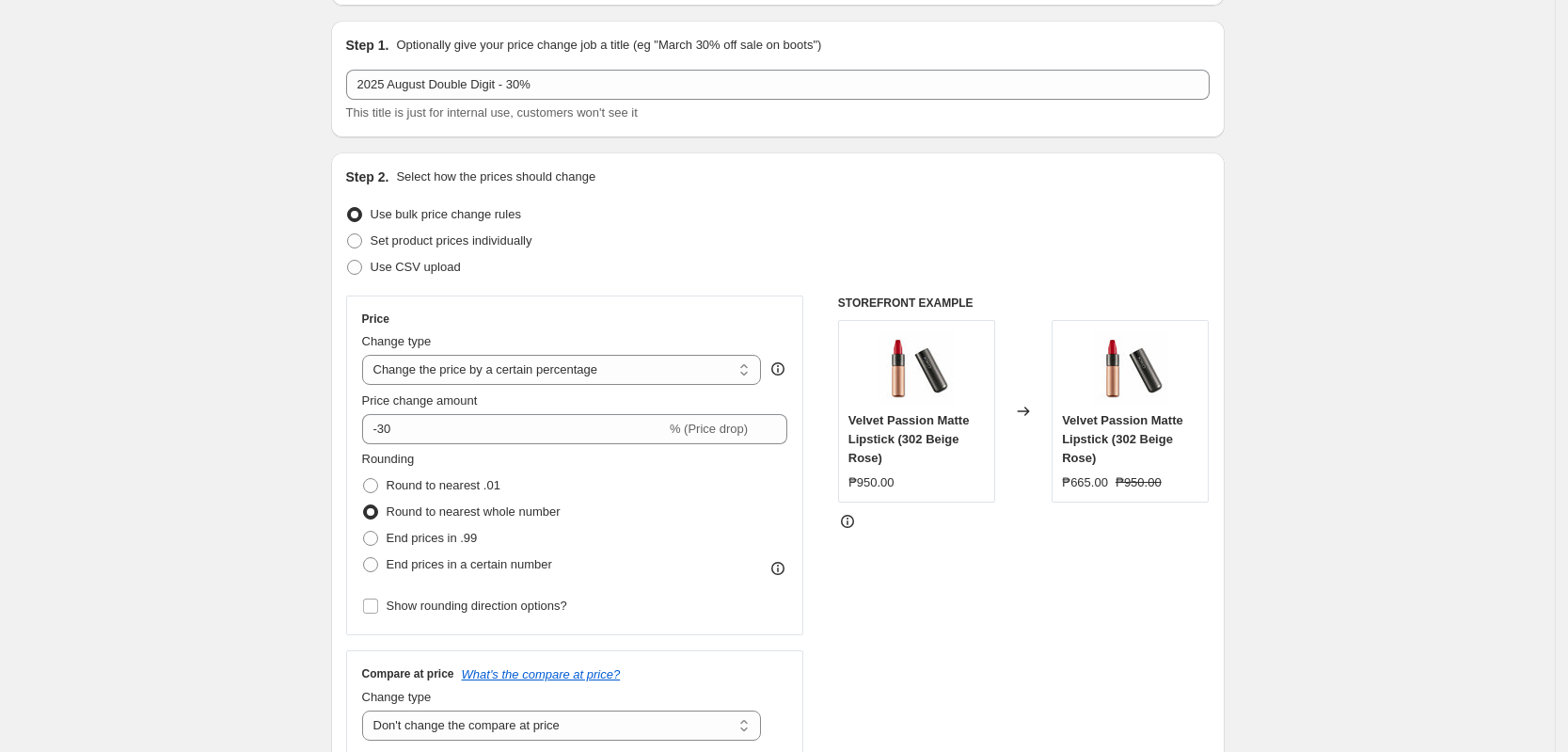 scroll, scrollTop: 0, scrollLeft: 0, axis: both 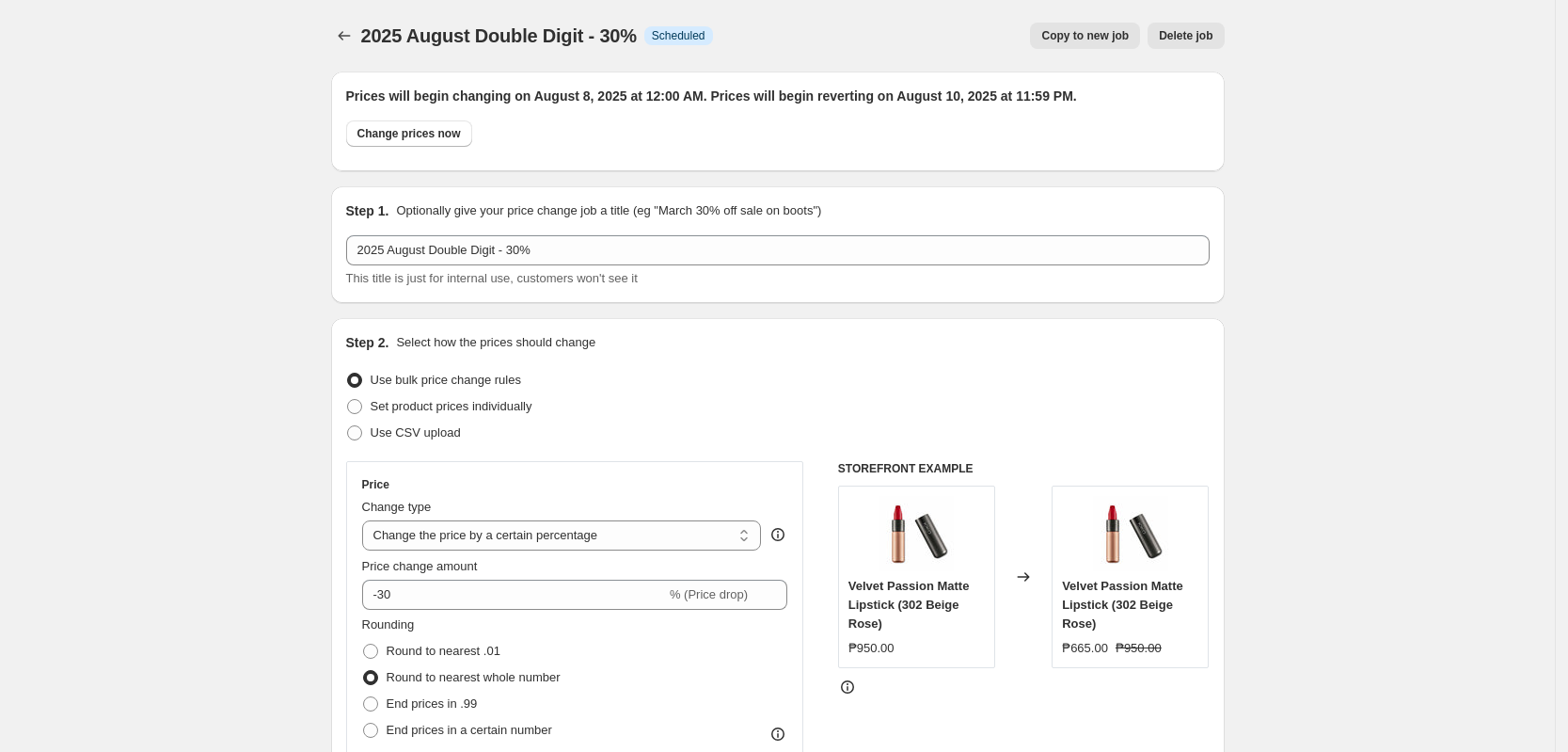 click on "Copy to new job" at bounding box center (1085, 36) 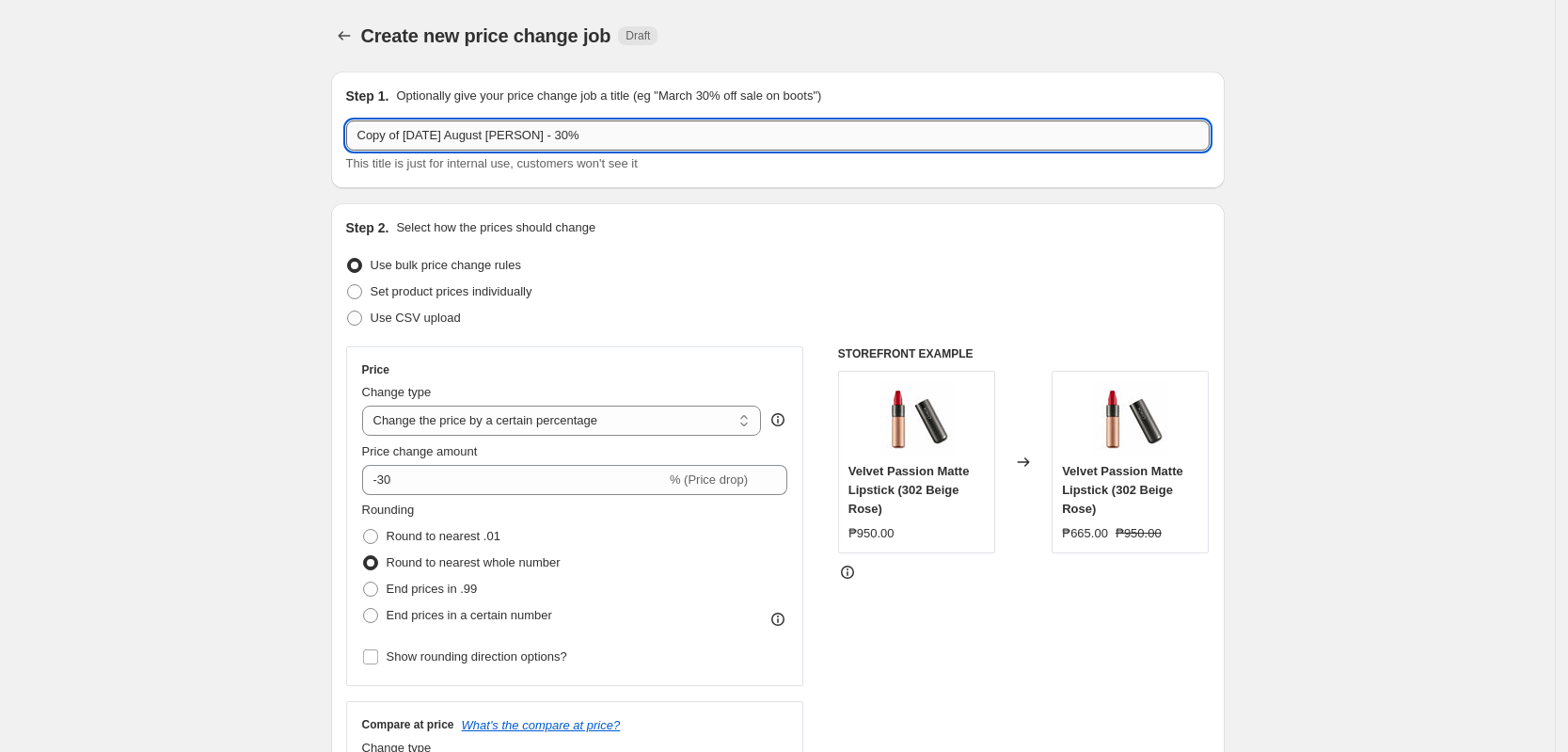 click on "Copy of 2025 August Double Digit - 30%" at bounding box center (778, 136) 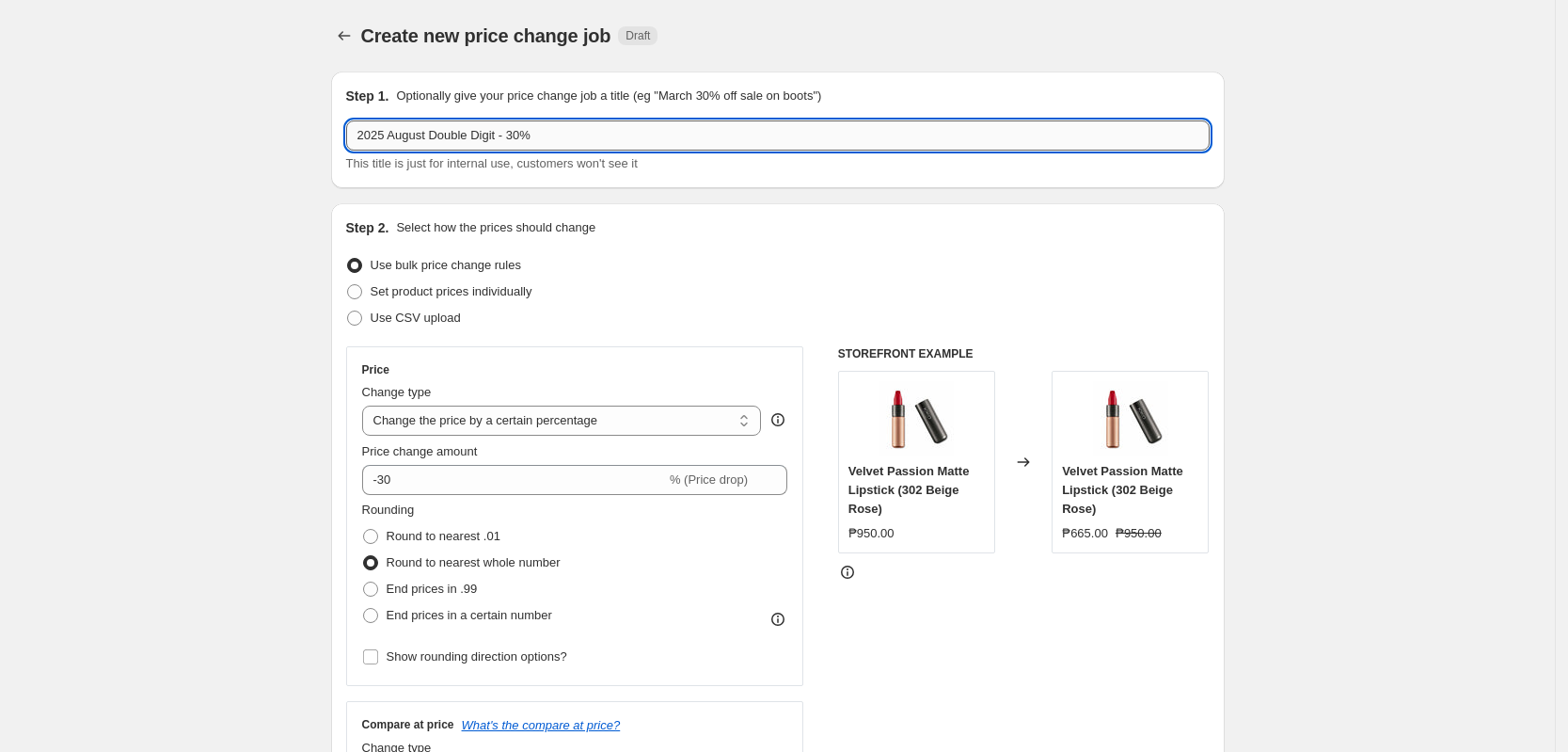 drag, startPoint x: 526, startPoint y: 136, endPoint x: 515, endPoint y: 141, distance: 12.083046 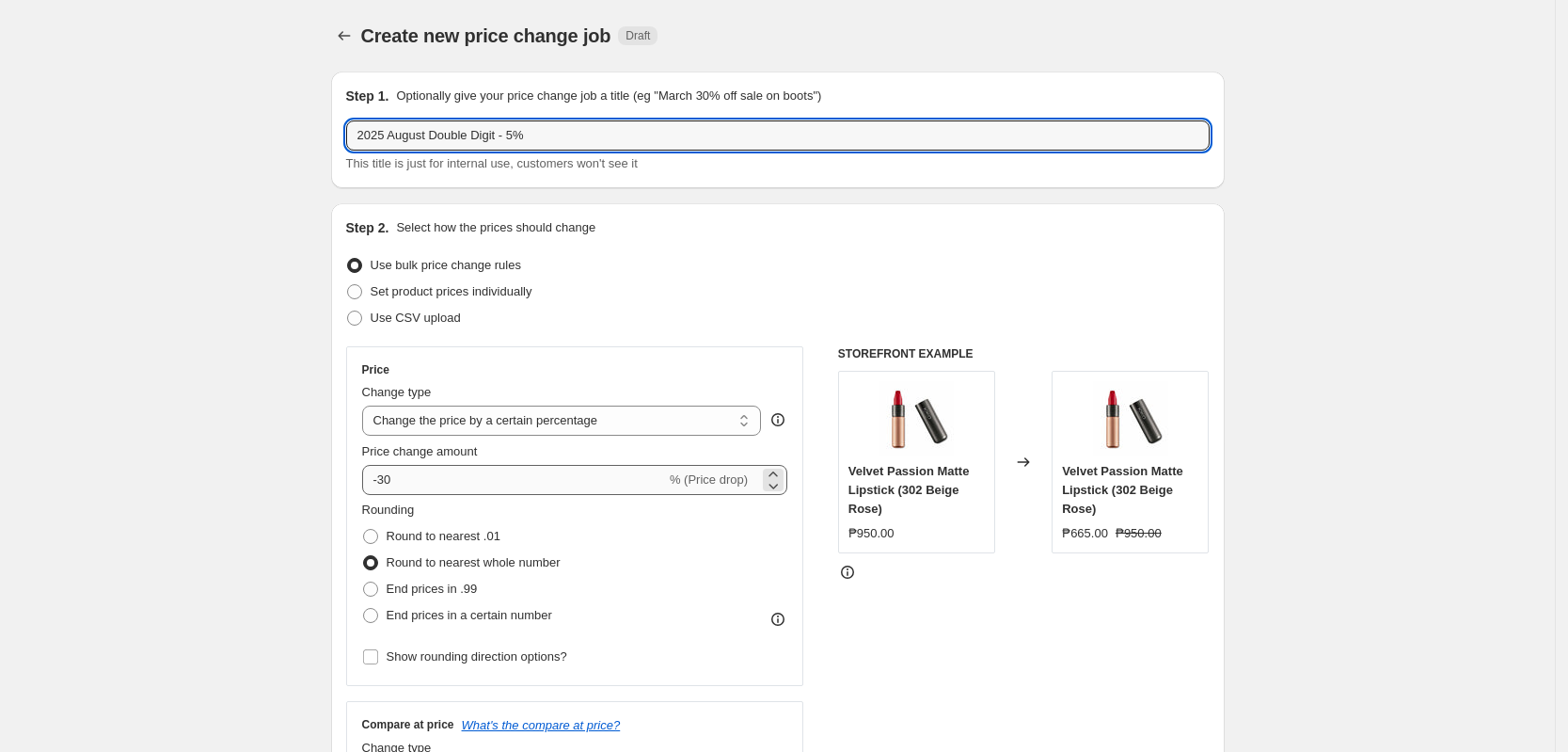 type on "2025 August Double Digit - 5%" 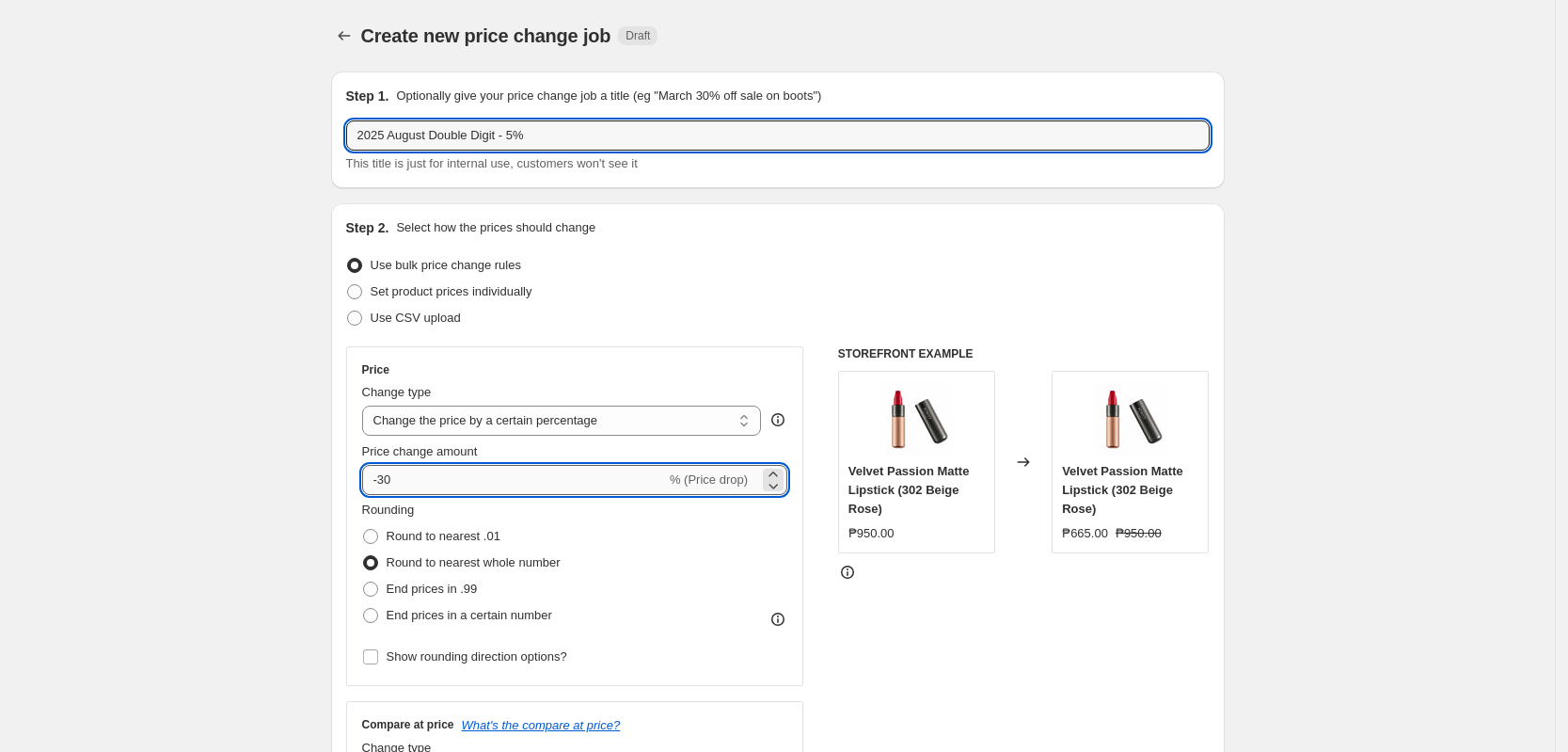 click on "-30" at bounding box center (514, 480) 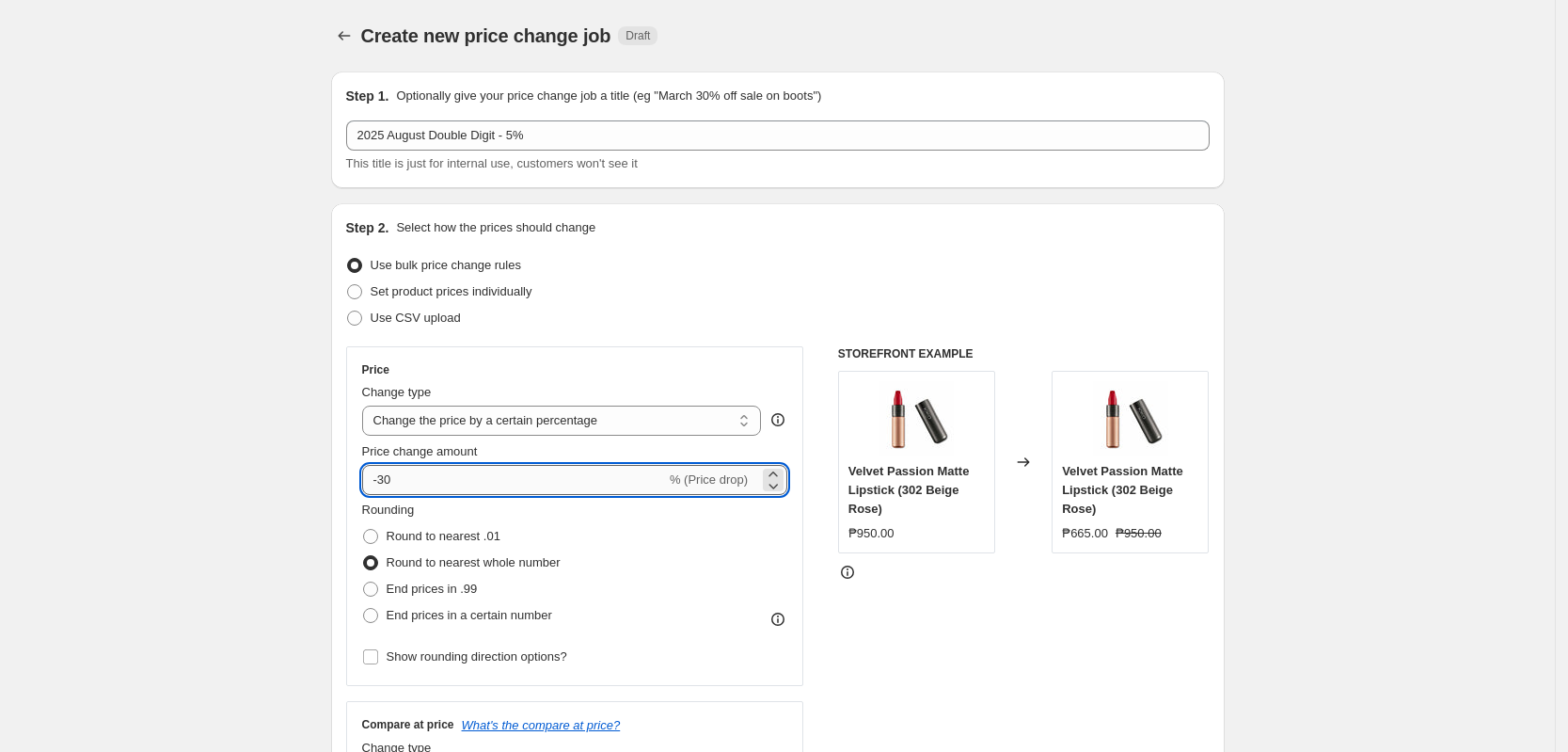type on "-3" 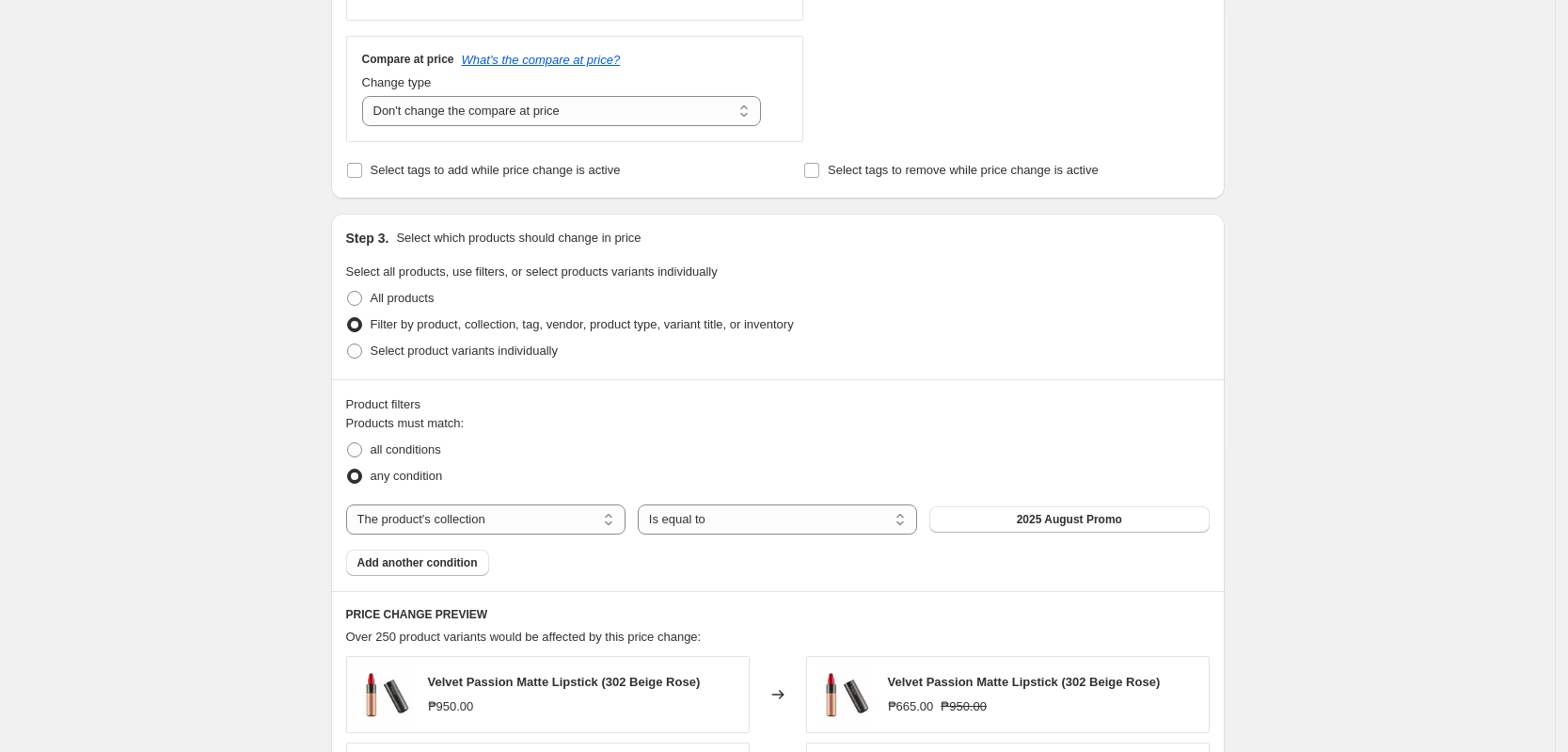 scroll, scrollTop: 706, scrollLeft: 0, axis: vertical 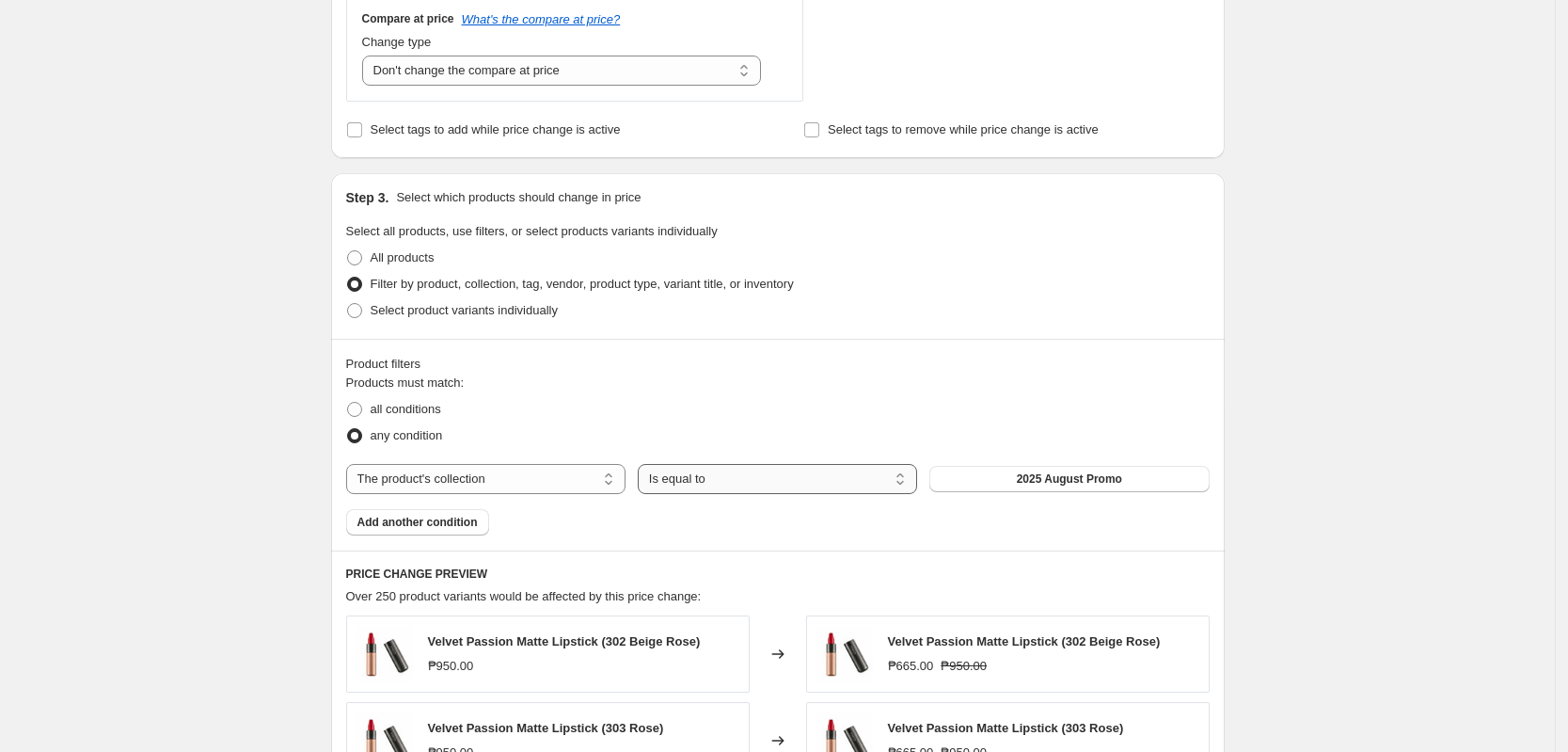 type on "-5" 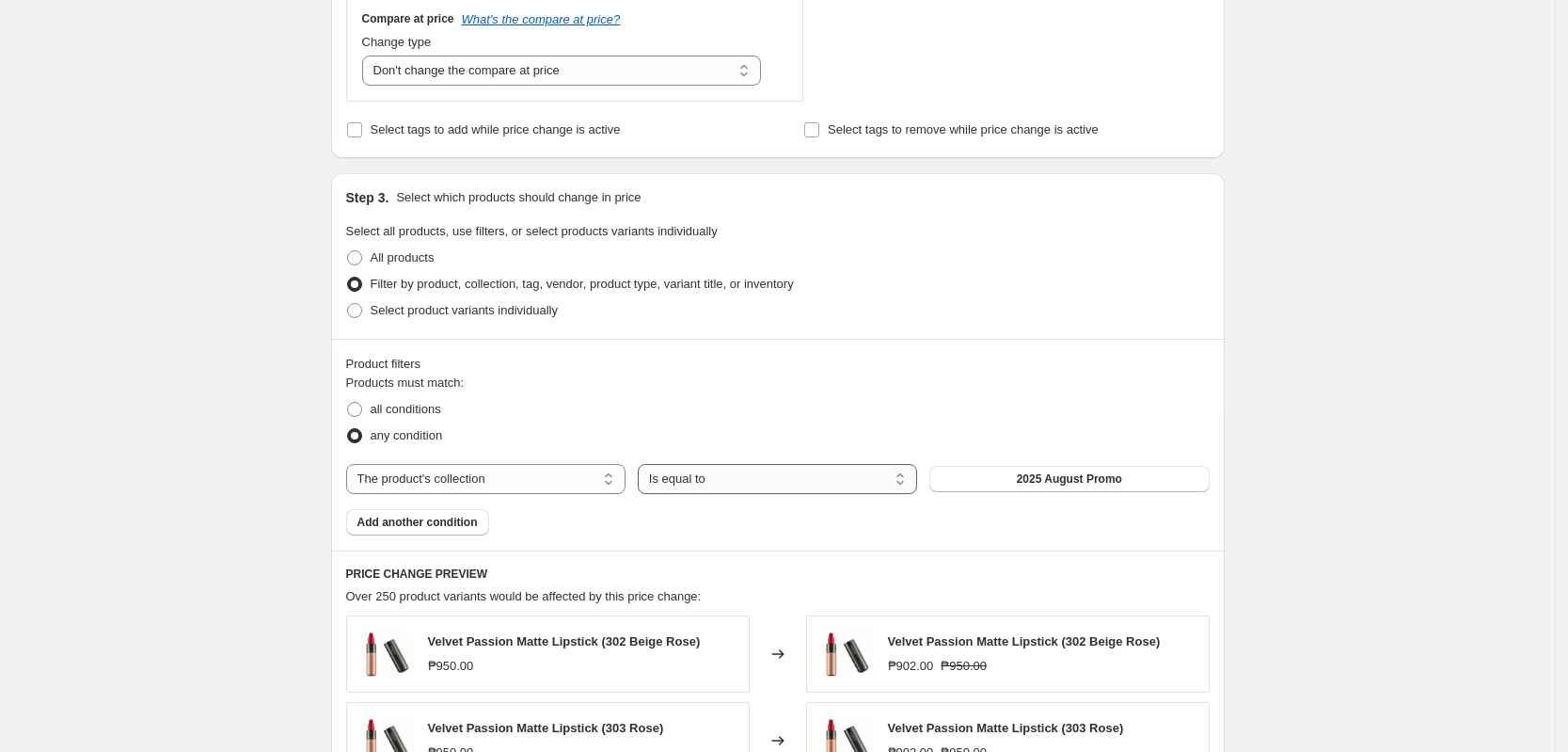 click on "Is equal to Is not equal to" at bounding box center (777, 479) 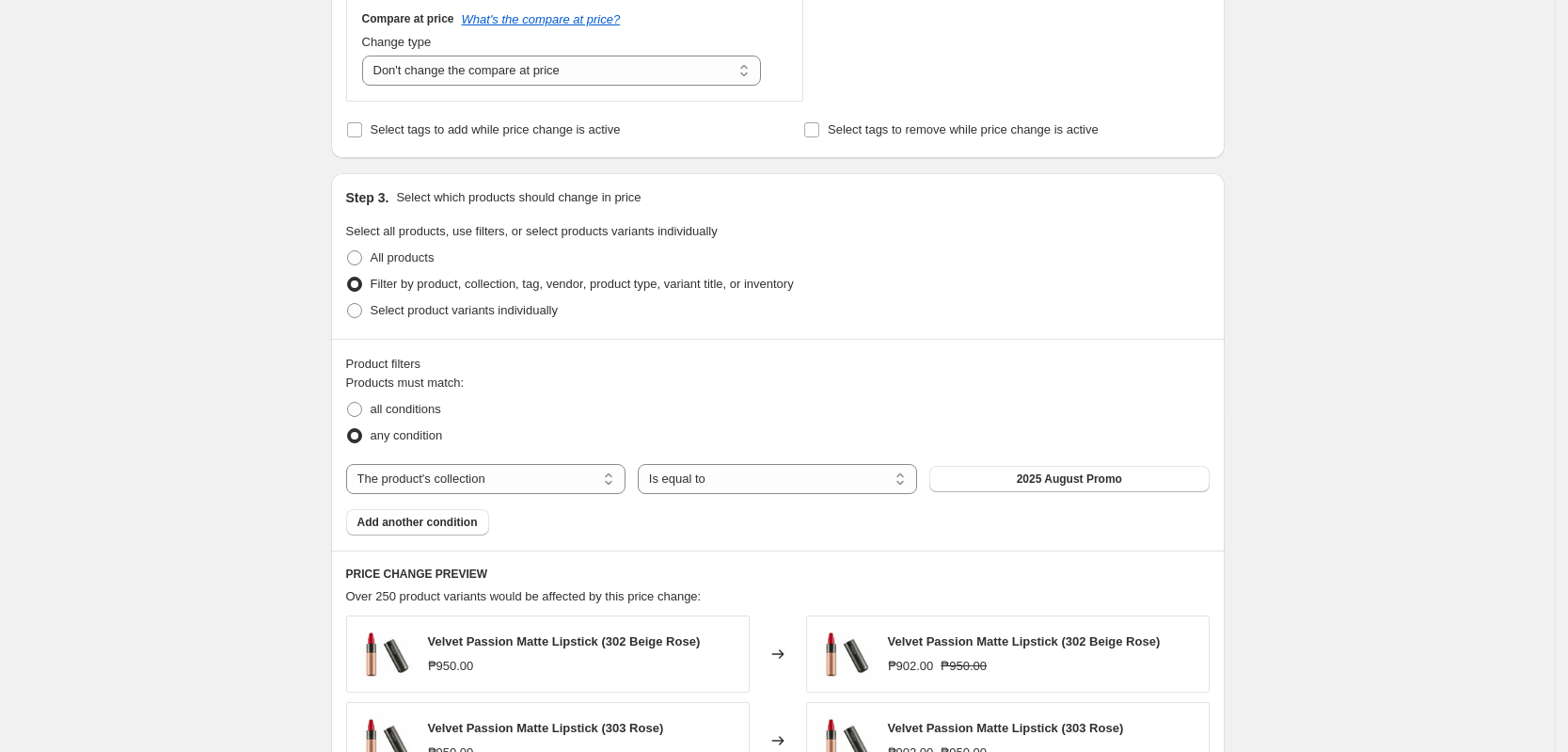 select on "not_equal" 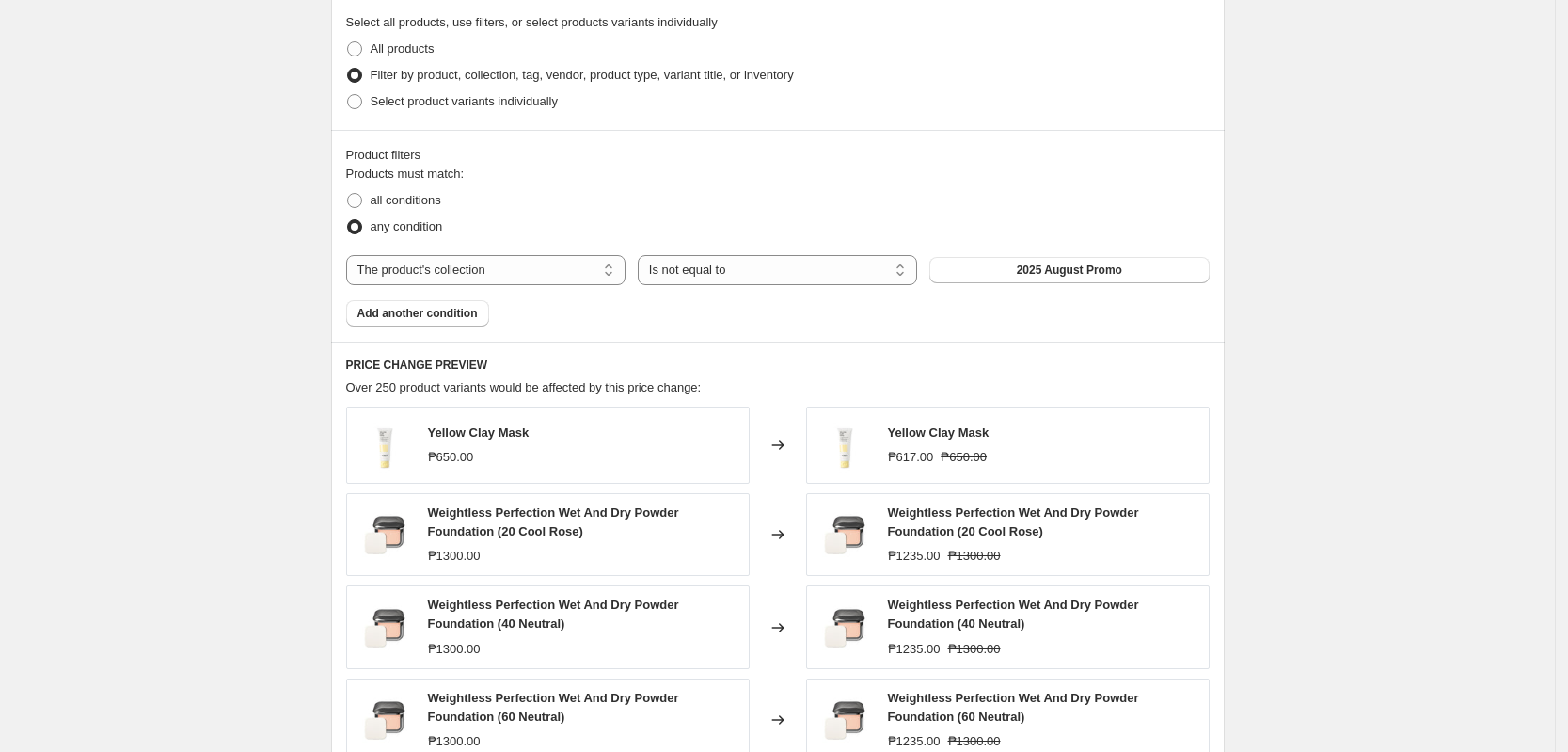 scroll, scrollTop: 941, scrollLeft: 0, axis: vertical 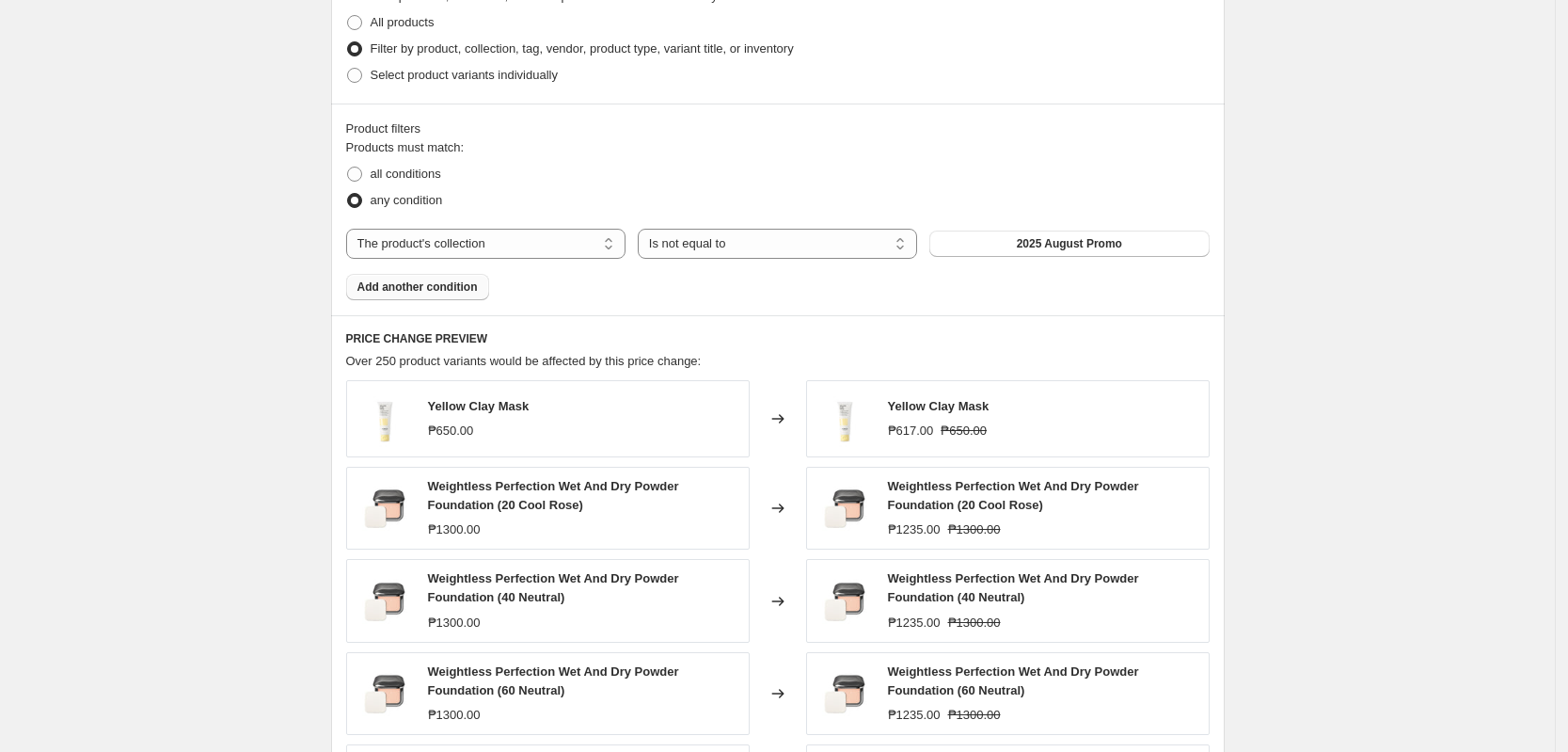 click on "Add another condition" at bounding box center [418, 287] 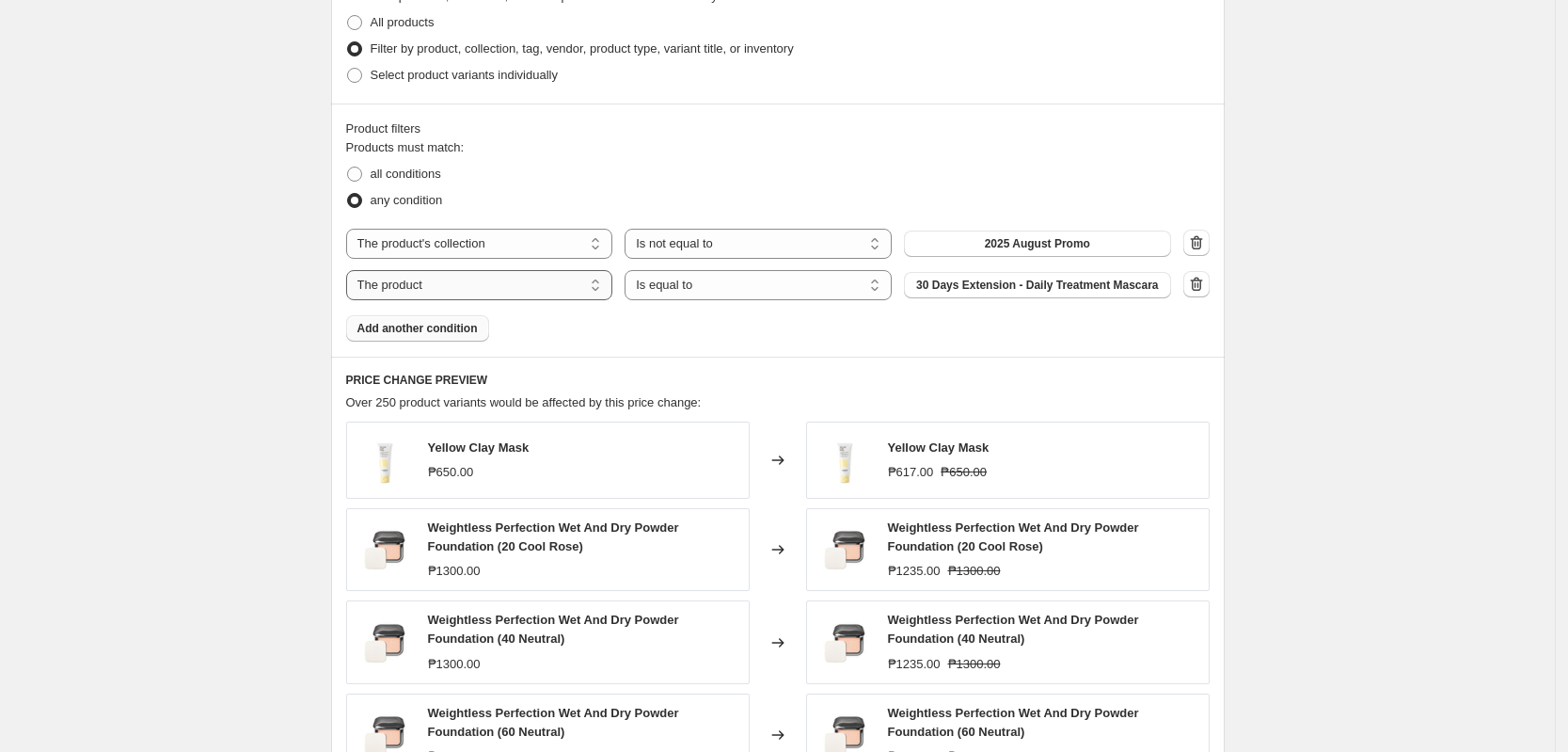 click on "The product The product's collection The product's tag The product's vendor The product's type The product's status The variant's title Inventory quantity" at bounding box center [480, 285] 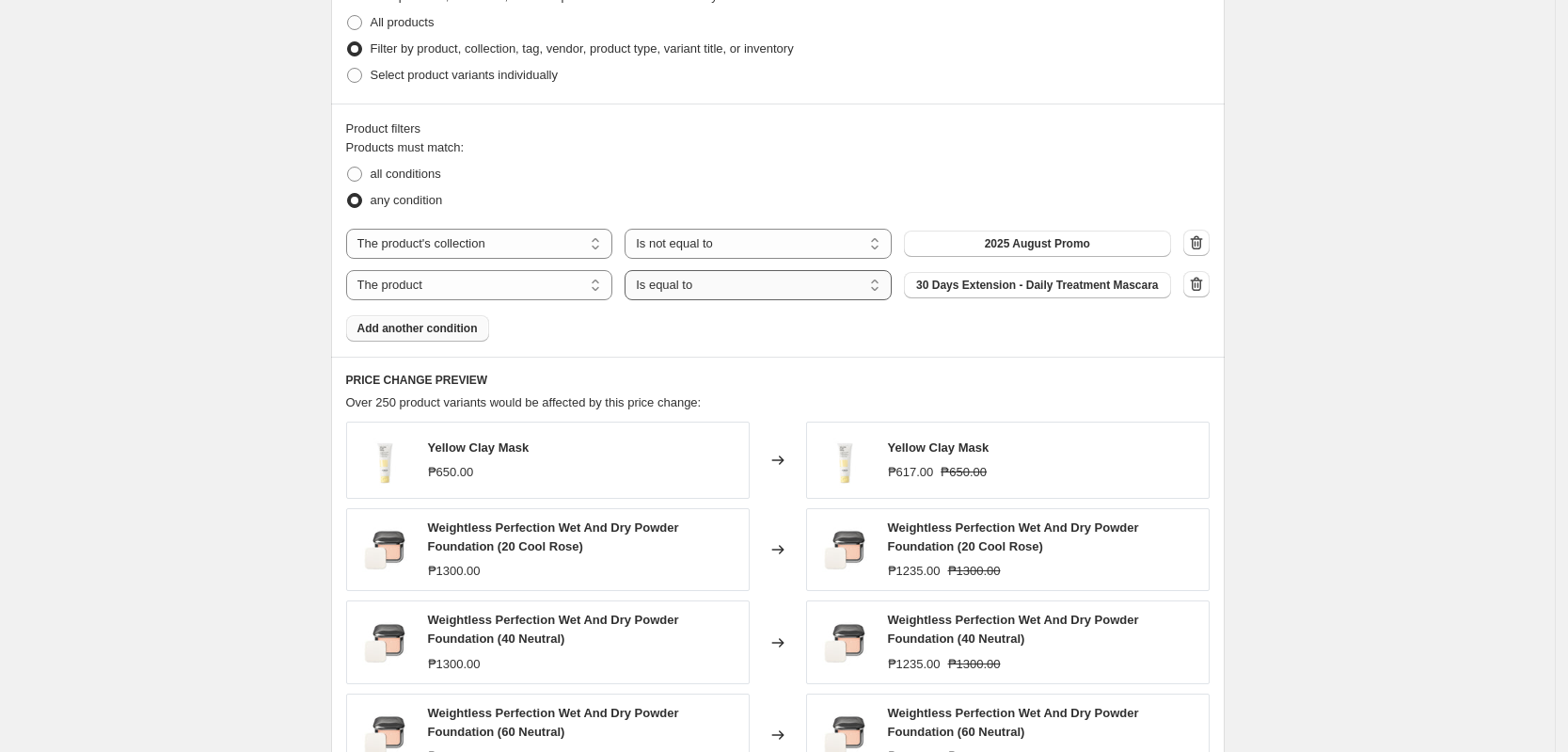 click on "Is equal to Is not equal to" at bounding box center (758, 285) 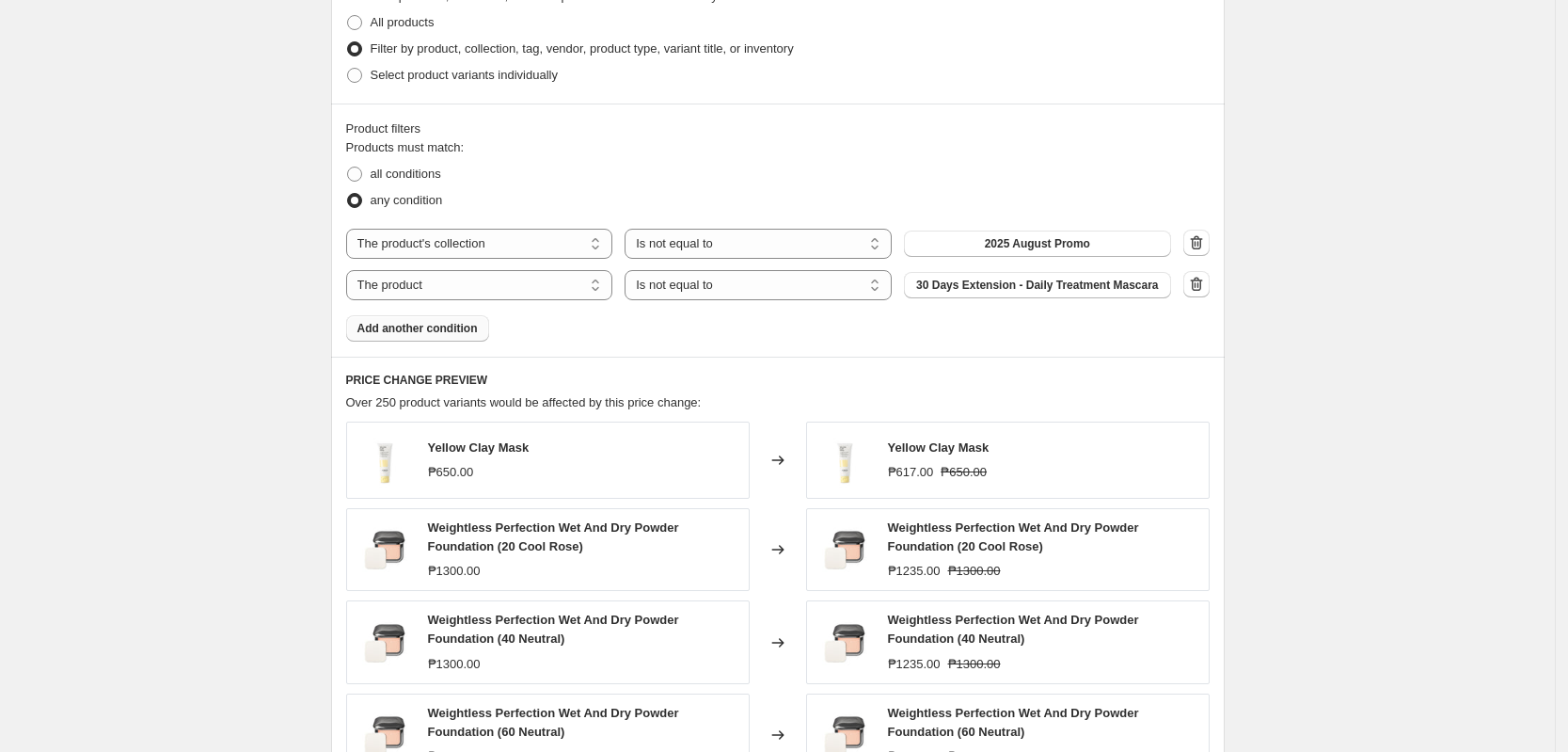 click on "30 Days Extension - Daily Treatment Mascara" at bounding box center [1037, 285] 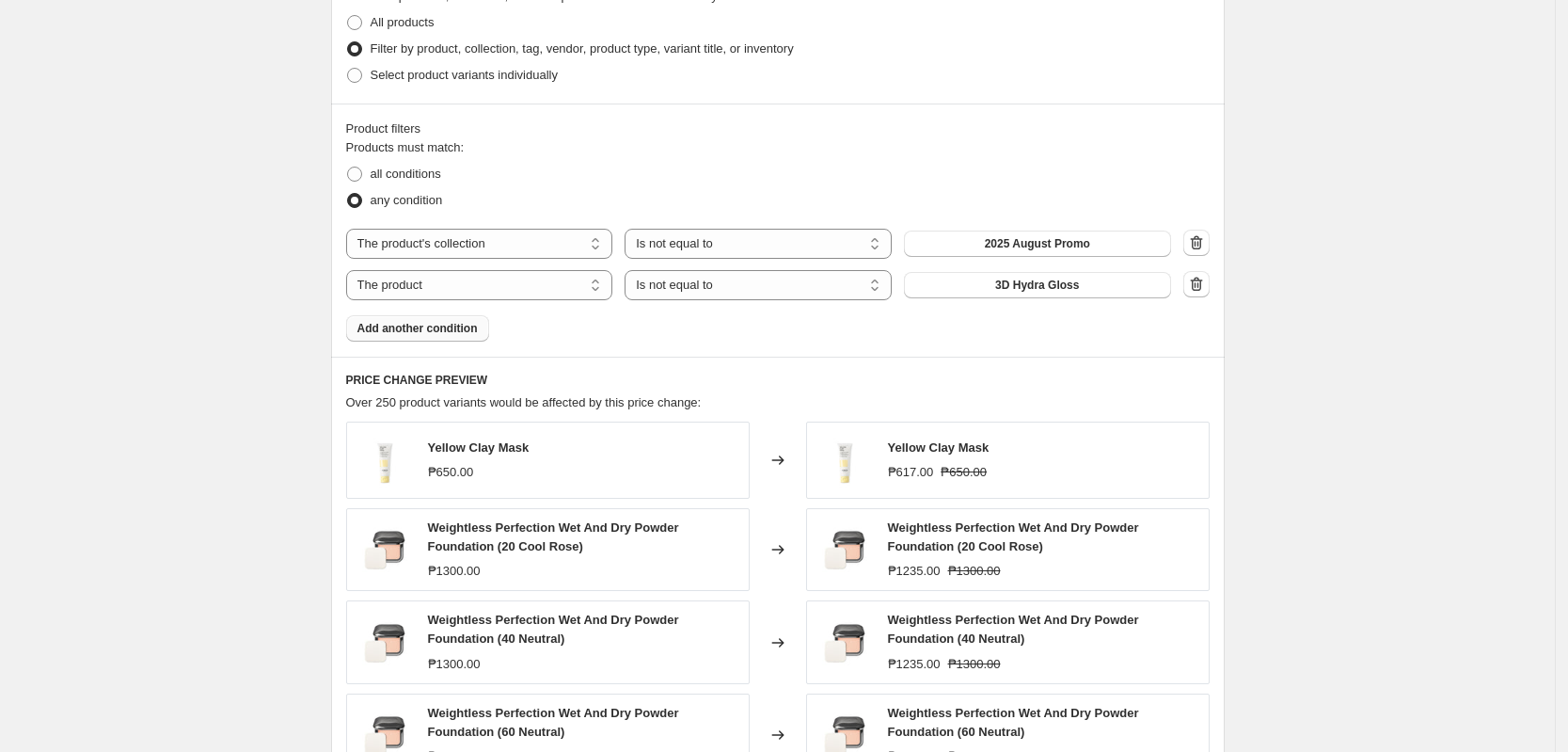 click on "Add another condition" at bounding box center (418, 328) 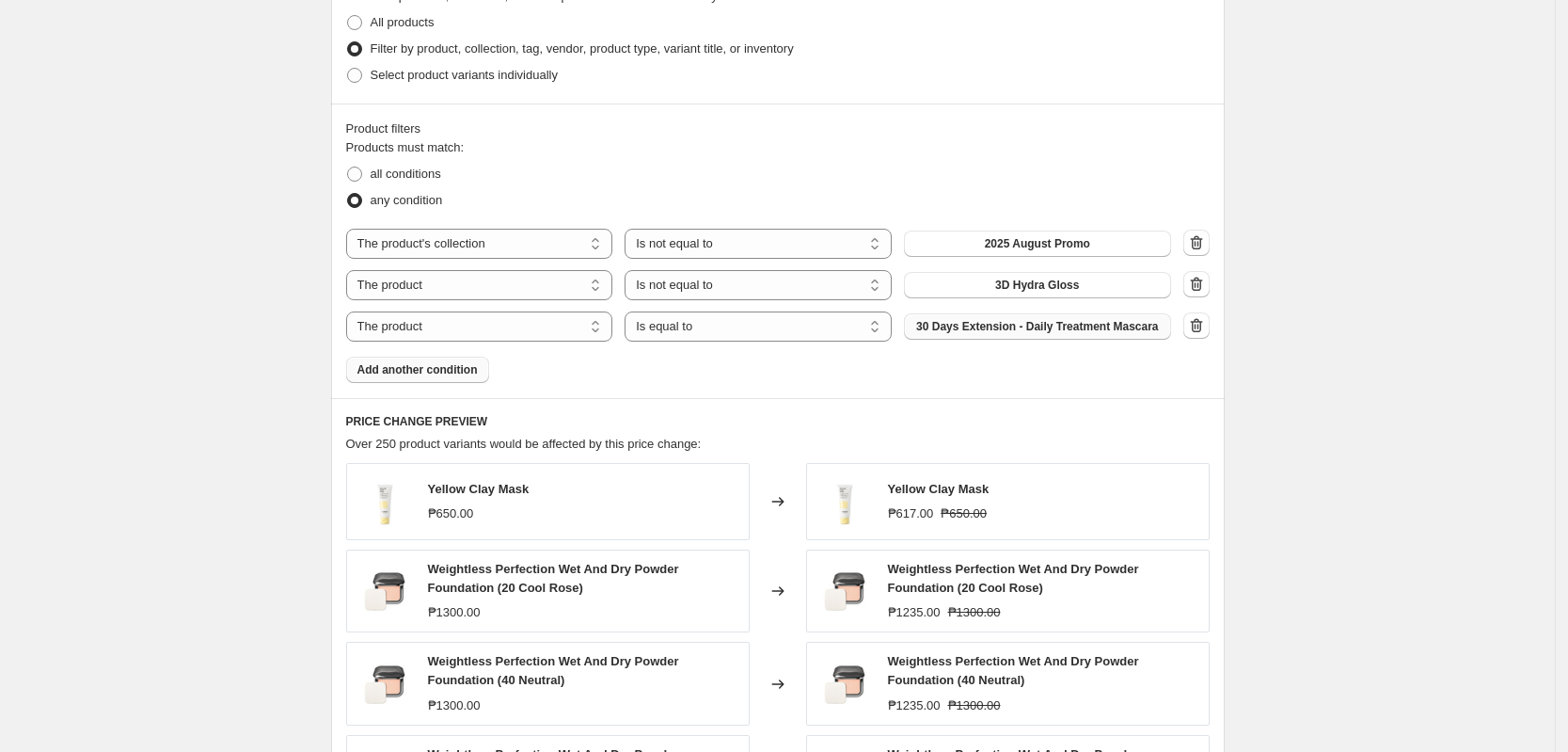 click on "30 Days Extension - Daily Treatment Mascara" at bounding box center [1037, 327] 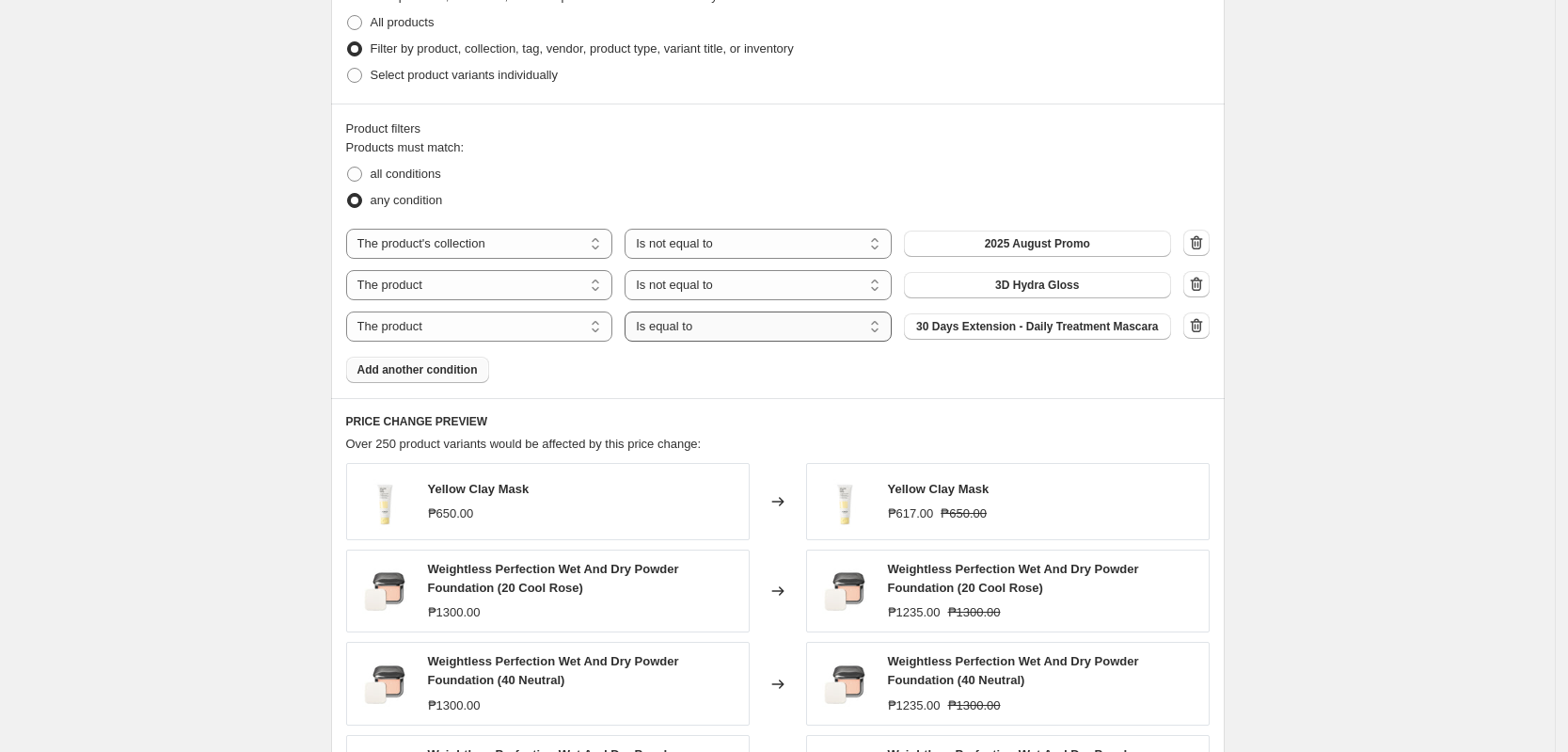 click on "Is equal to Is not equal to" at bounding box center (758, 327) 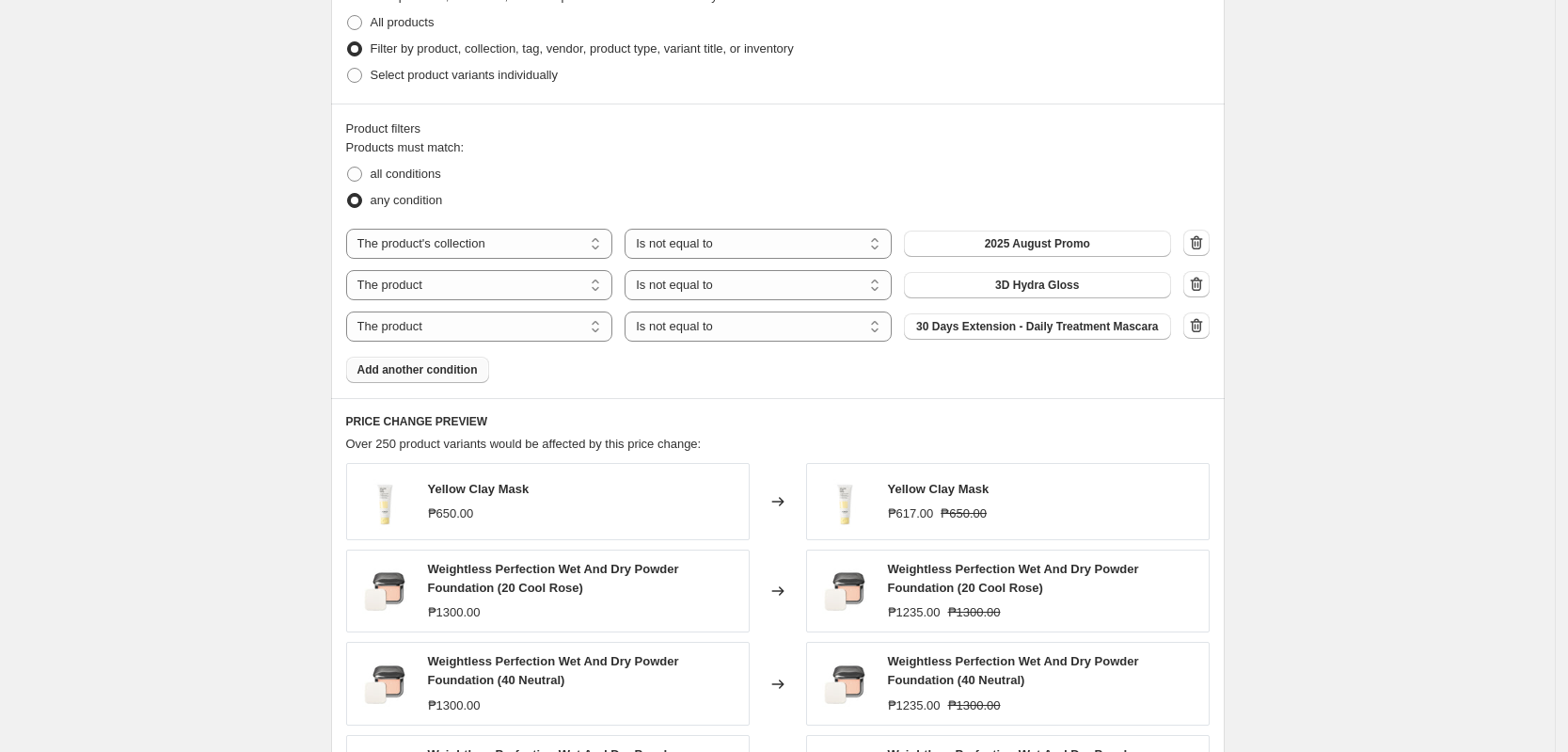 click on "30 Days Extension - Daily Treatment Mascara" at bounding box center (1037, 327) 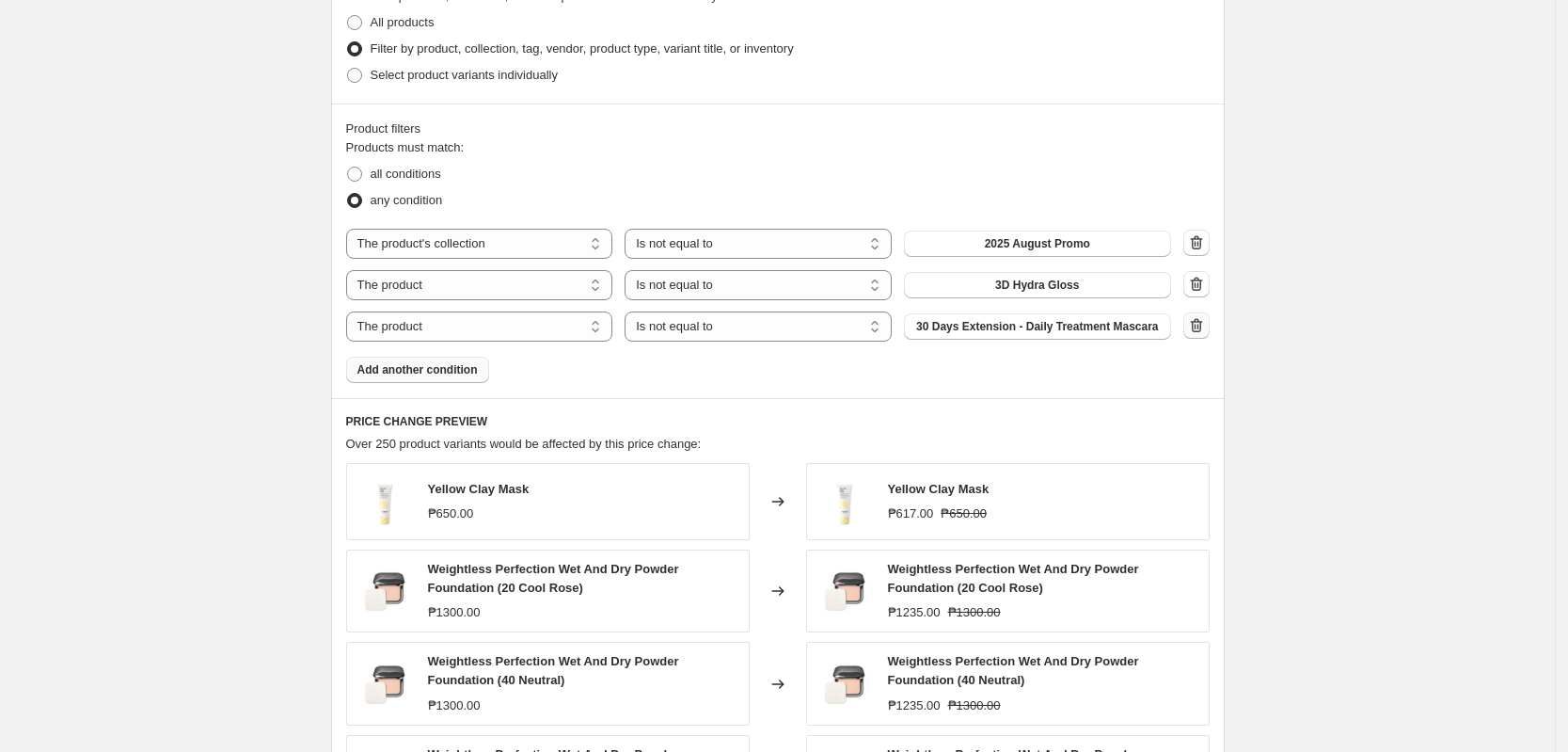 click 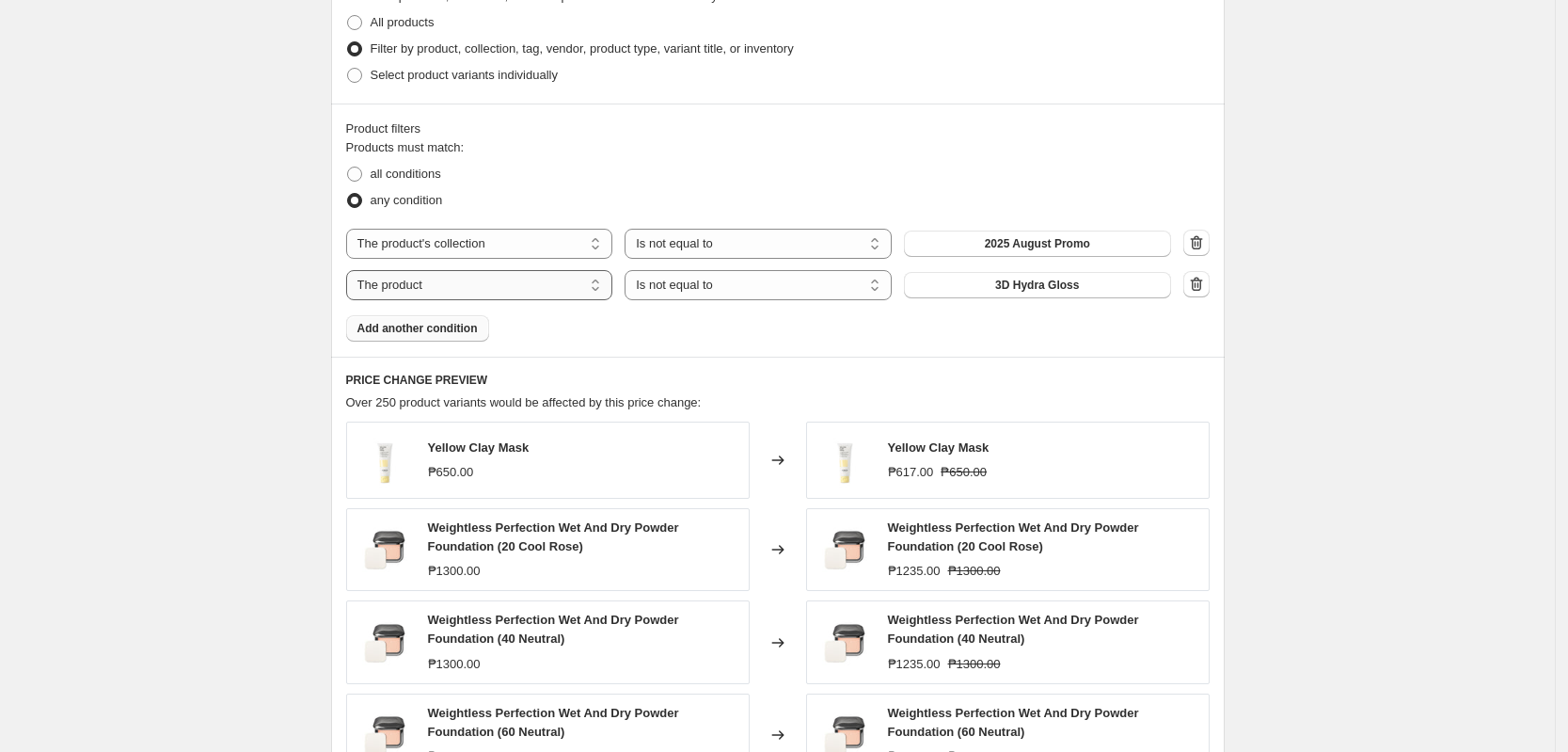 click on "The product The product's collection The product's tag The product's vendor The product's type The product's status The variant's title Inventory quantity" at bounding box center (480, 285) 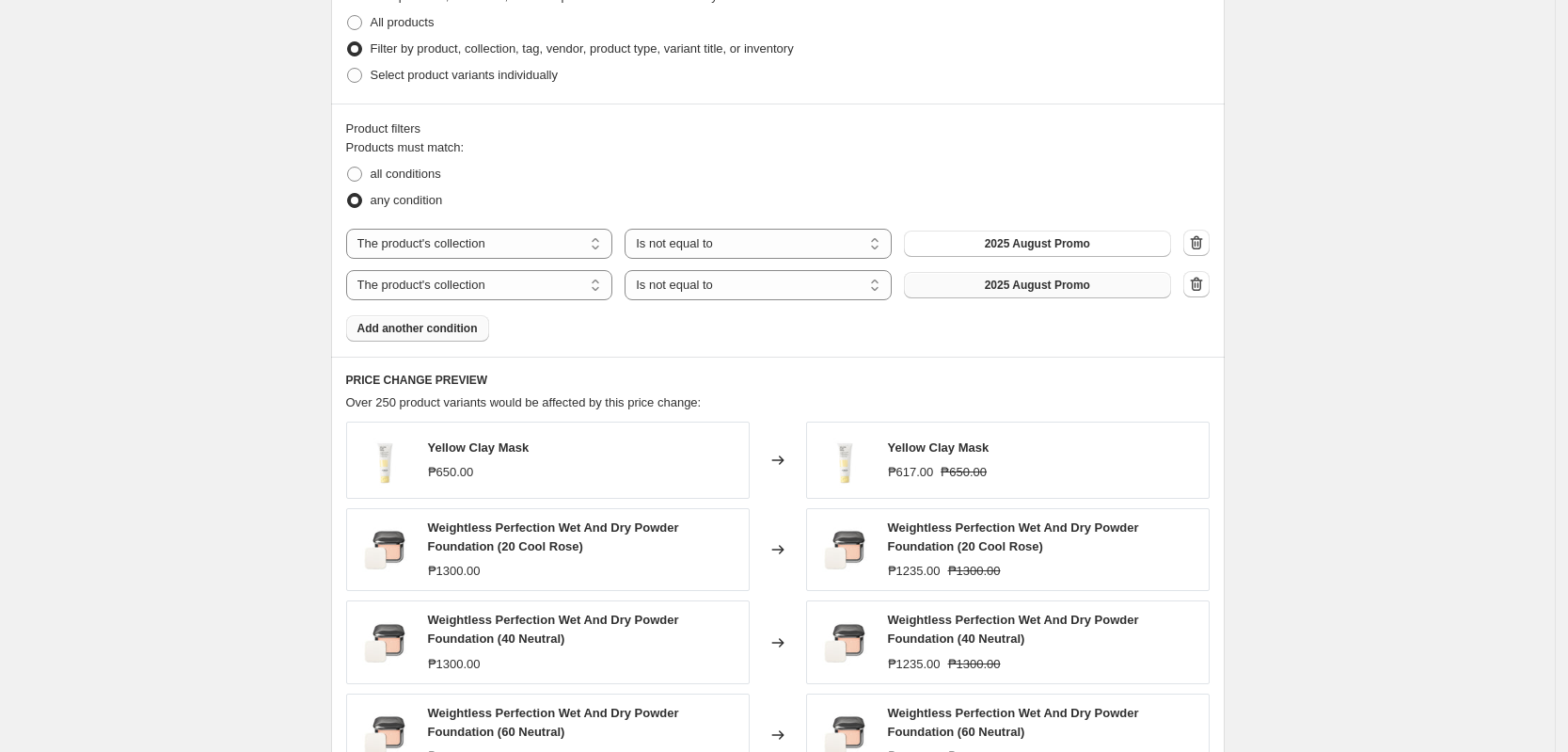 click on "2025 August Promo" at bounding box center [1037, 285] 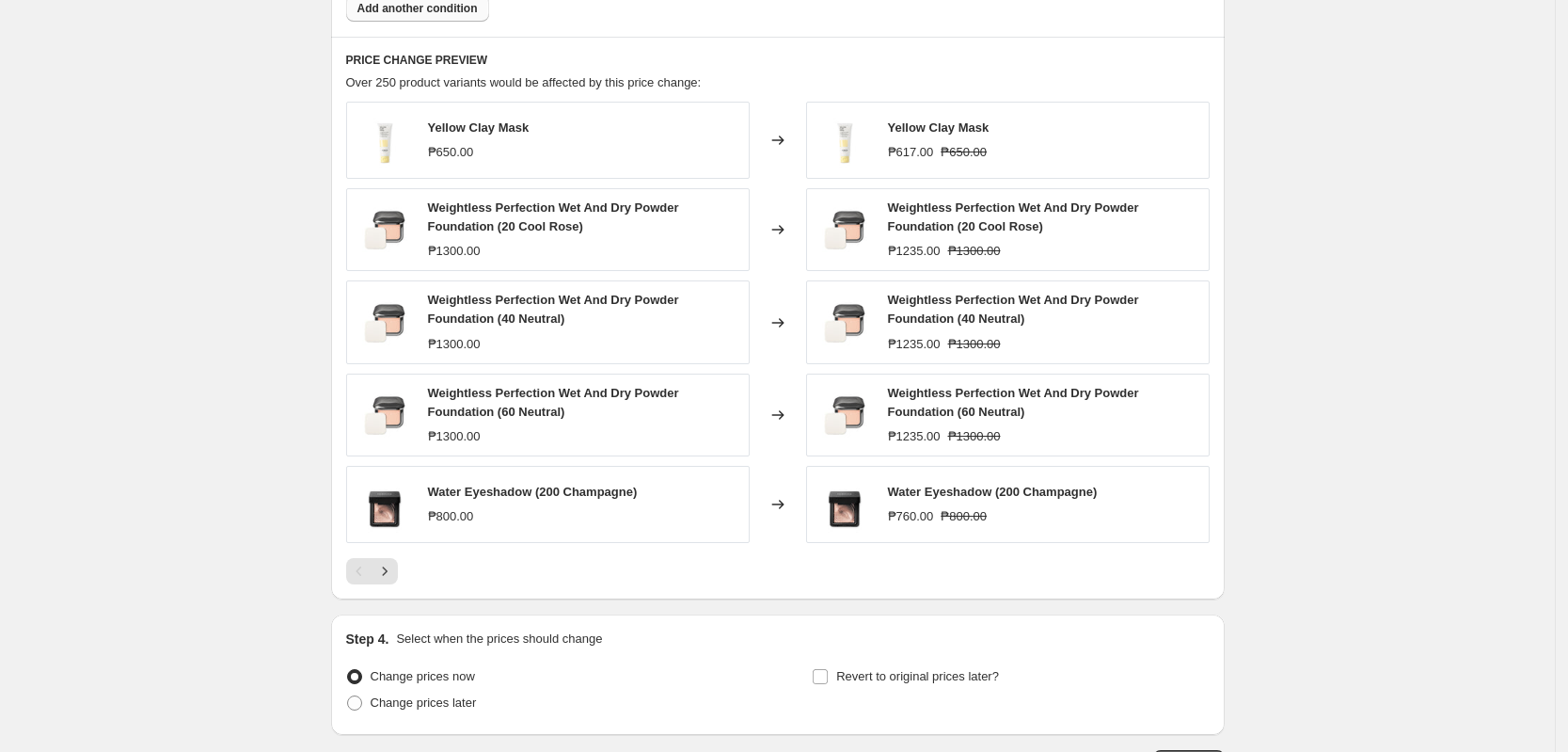 scroll, scrollTop: 1294, scrollLeft: 0, axis: vertical 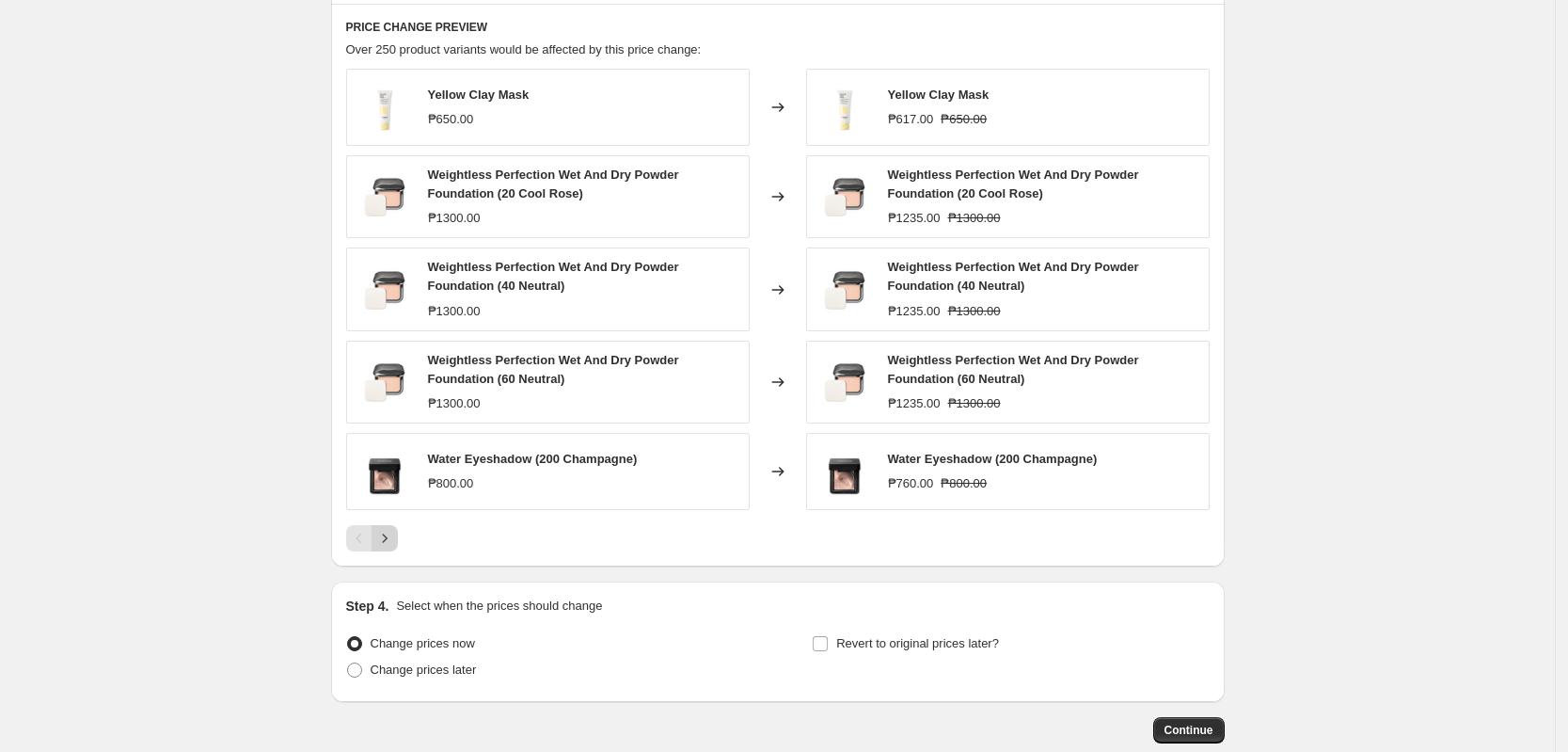 click 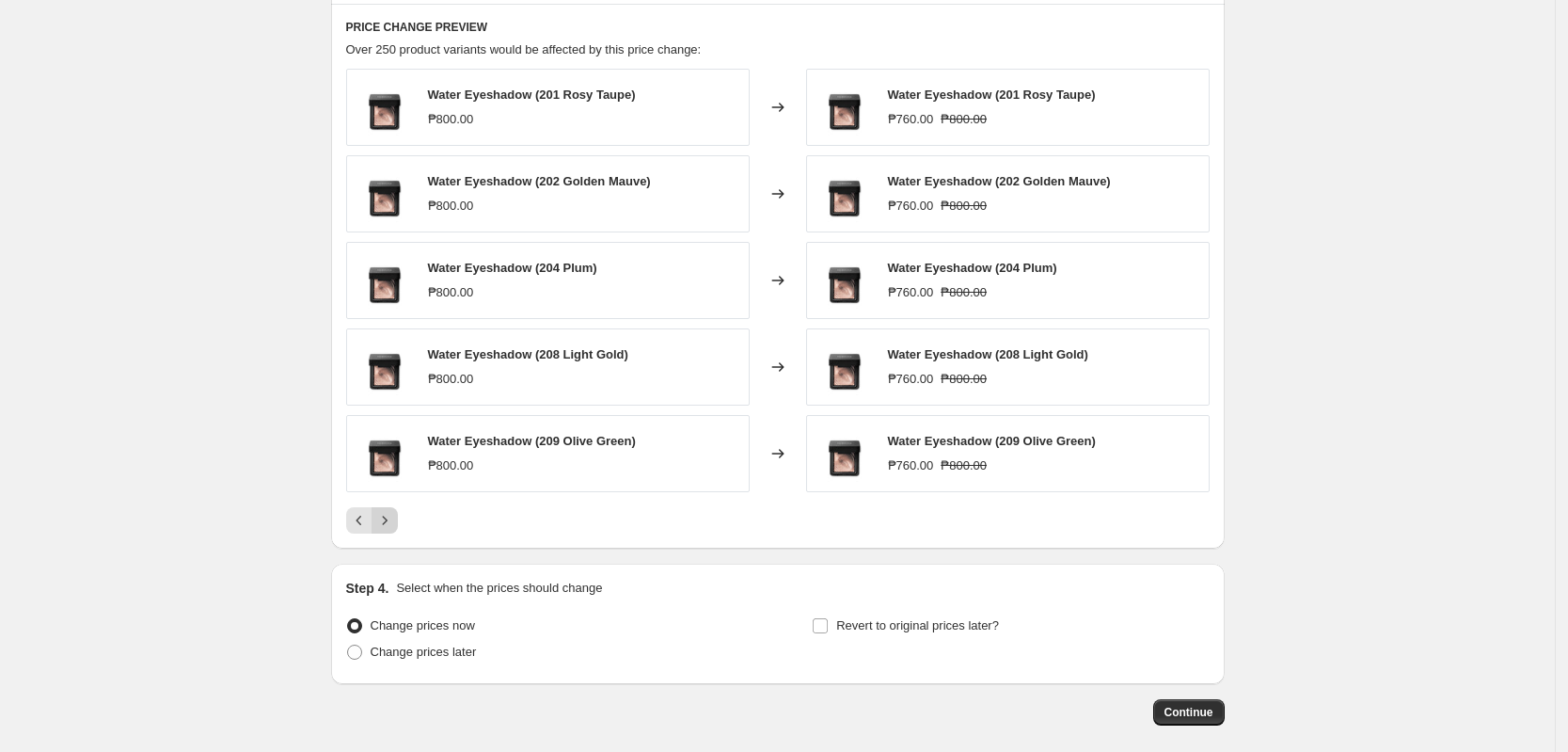 click on "PRICE CHANGE PREVIEW Over 250 product variants would be affected by this price change: Water Eyeshadow (201 Rosy Taupe) ₱800.00 Changed to Water Eyeshadow (201 Rosy Taupe) ₱760.00 ₱800.00 Water Eyeshadow (202 Golden Mauve) ₱800.00 Changed to Water Eyeshadow (202 Golden Mauve) ₱760.00 ₱800.00 Water Eyeshadow (204 Plum) ₱800.00 Changed to Water Eyeshadow (204 Plum) ₱760.00 ₱800.00 Water Eyeshadow (208 Light Gold) ₱800.00 Changed to Water Eyeshadow (208 Light Gold) ₱760.00 ₱800.00 Water Eyeshadow (209 Olive Green) ₱800.00 Changed to Water Eyeshadow (209 Olive Green) ₱760.00 ₱800.00" at bounding box center (778, 276) 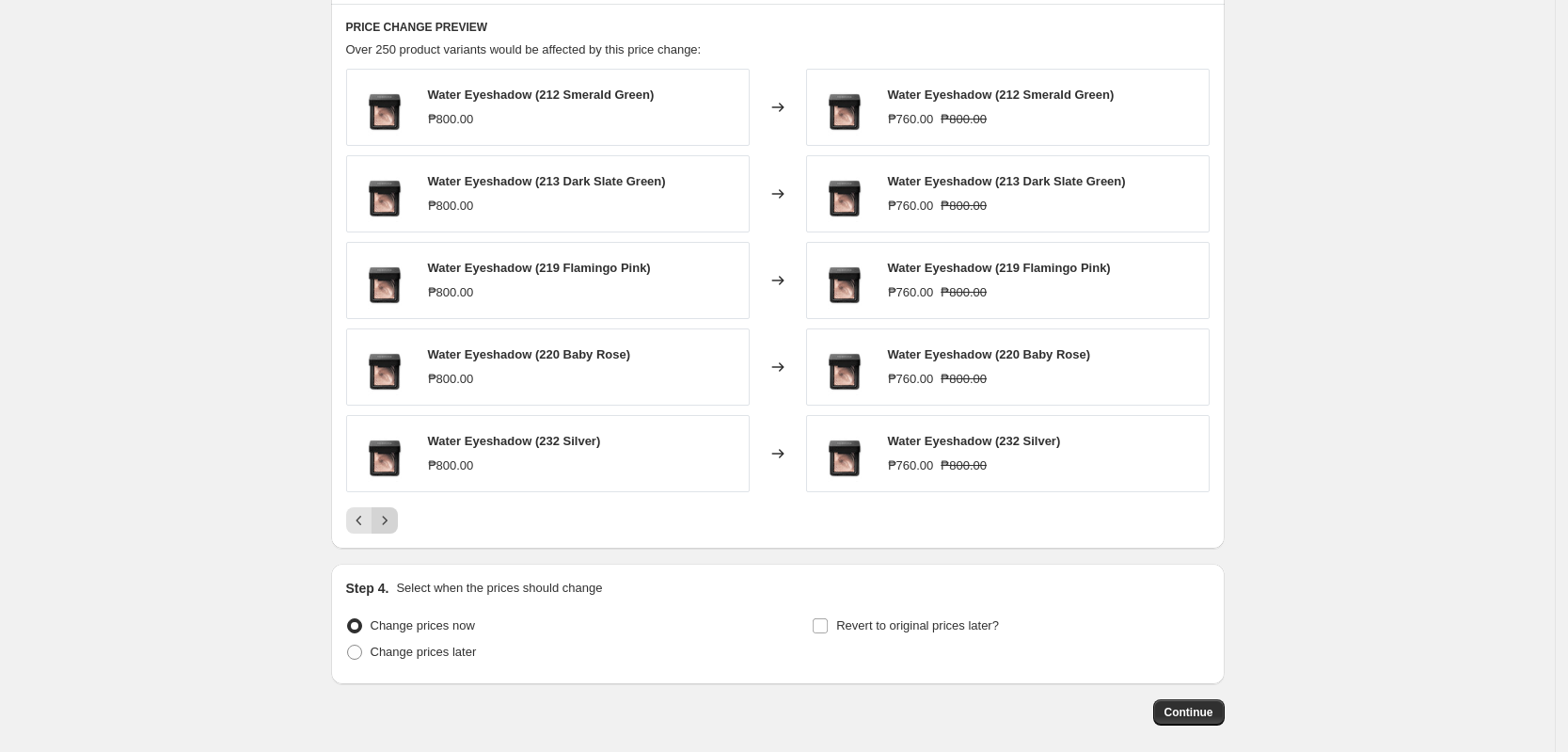 click 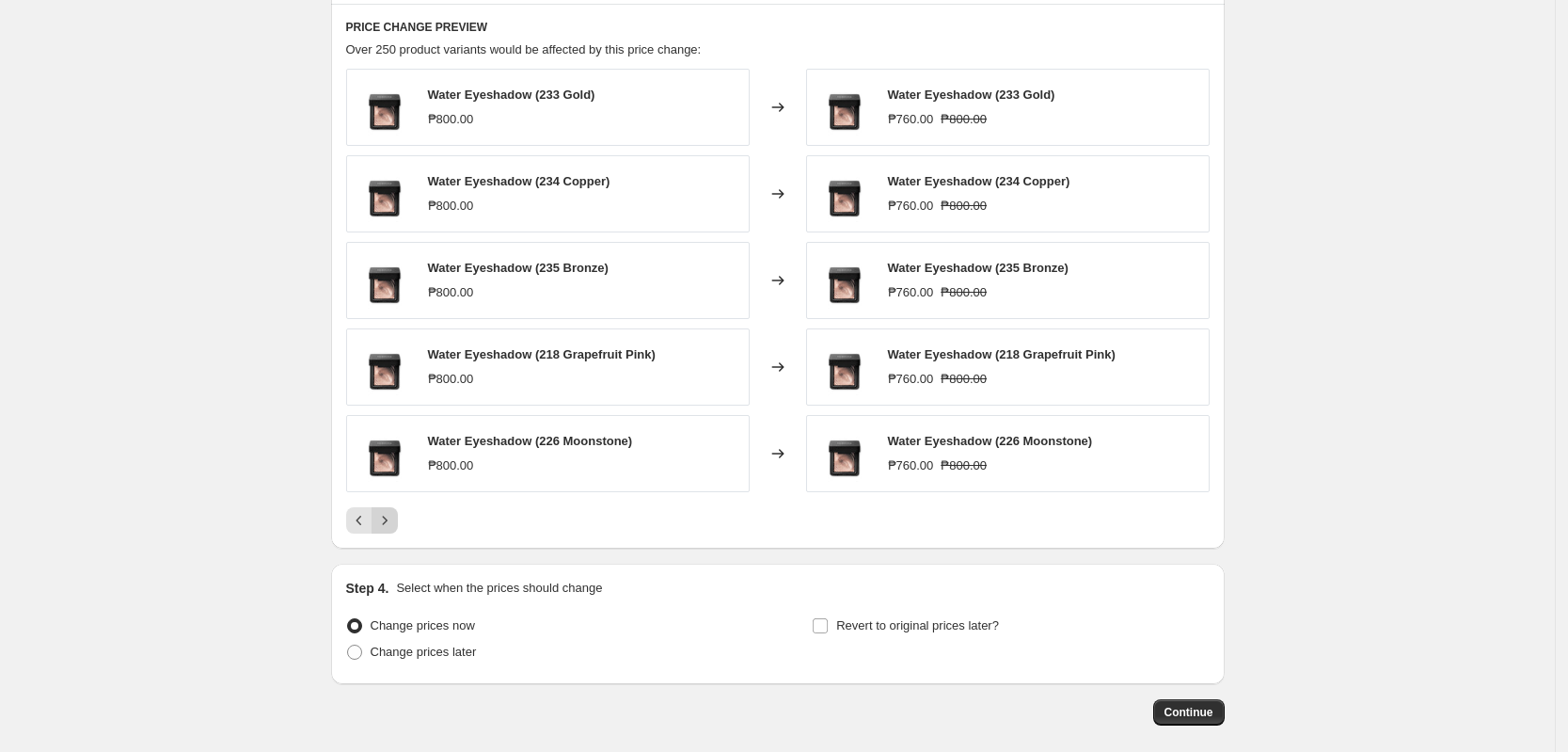 click 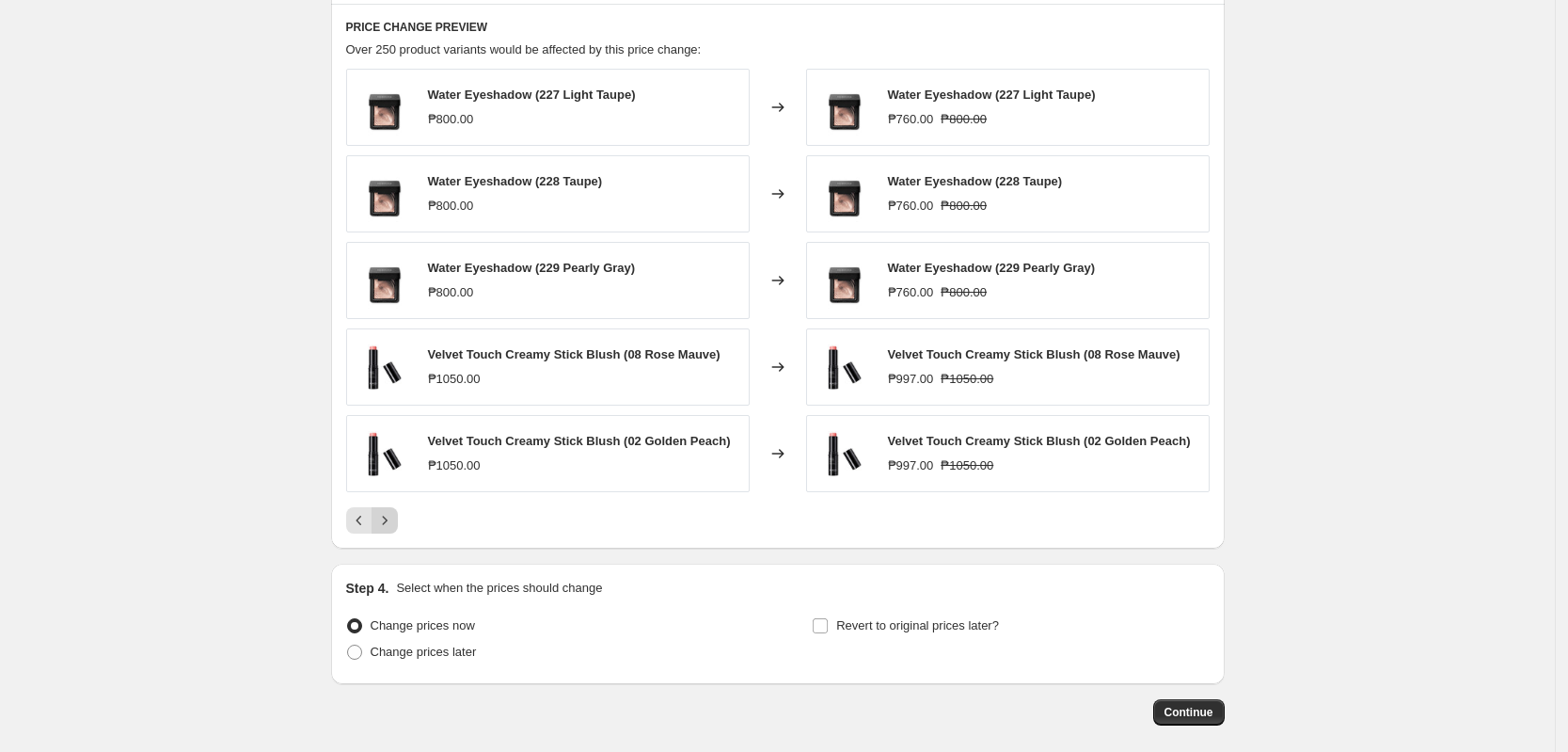 click 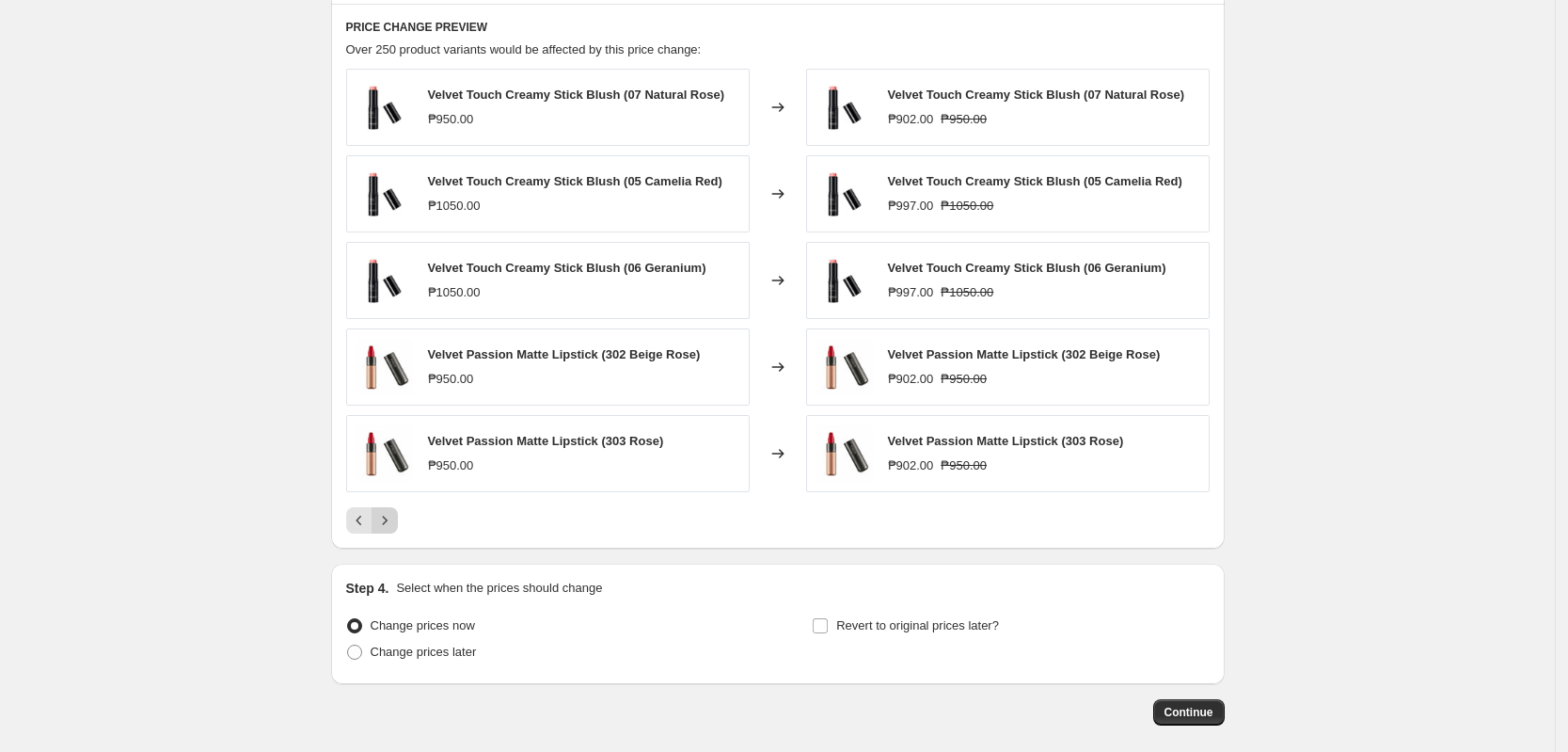 click 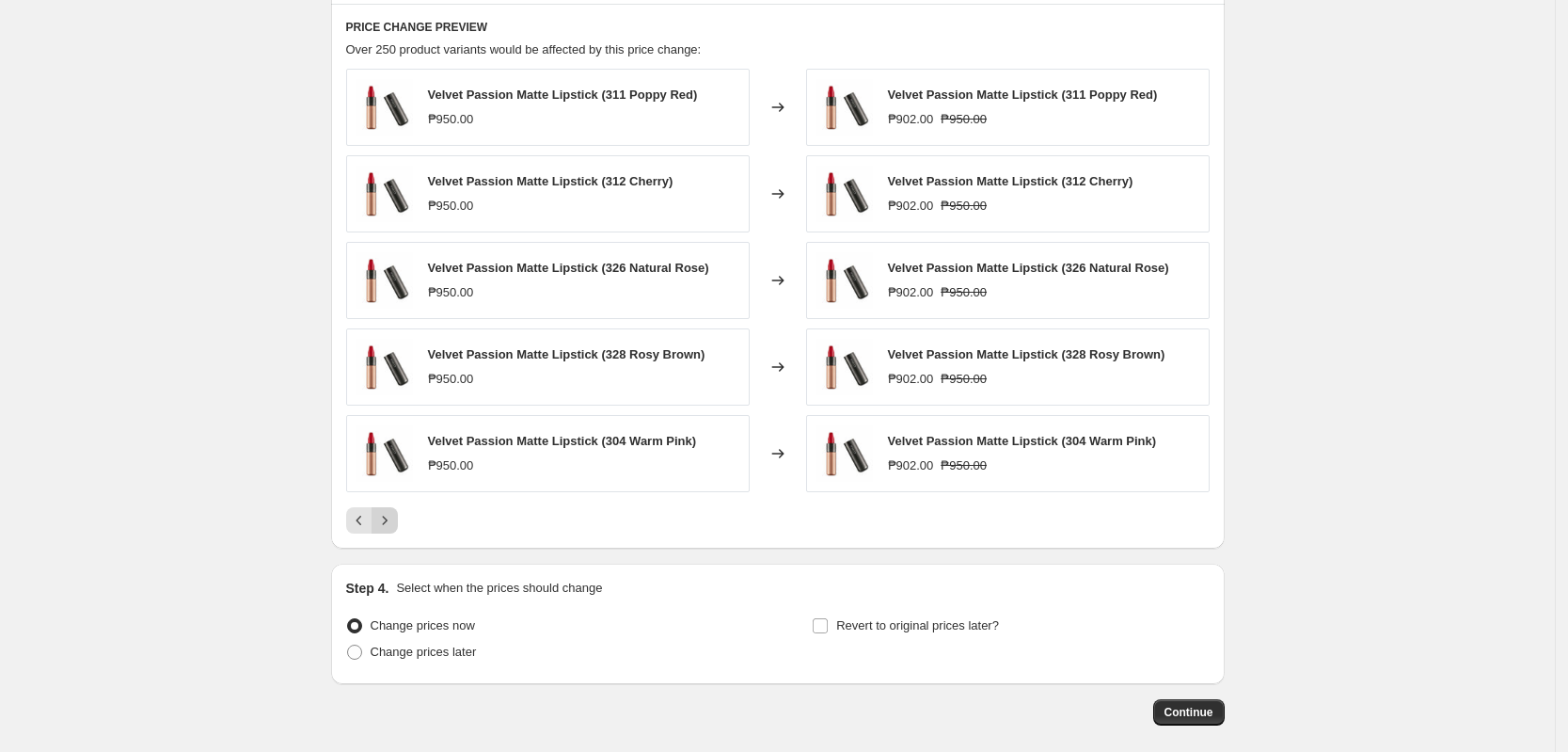 click 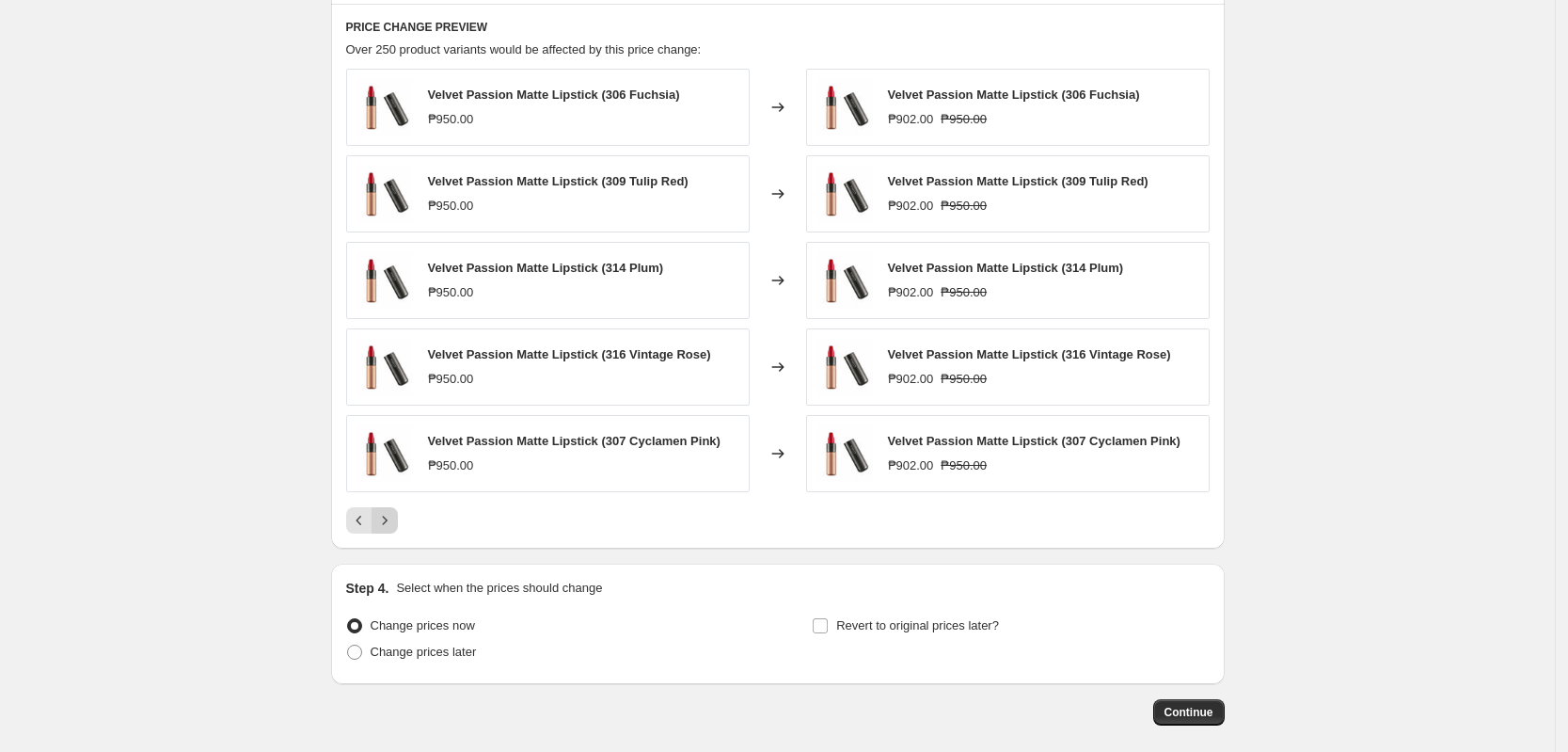 click 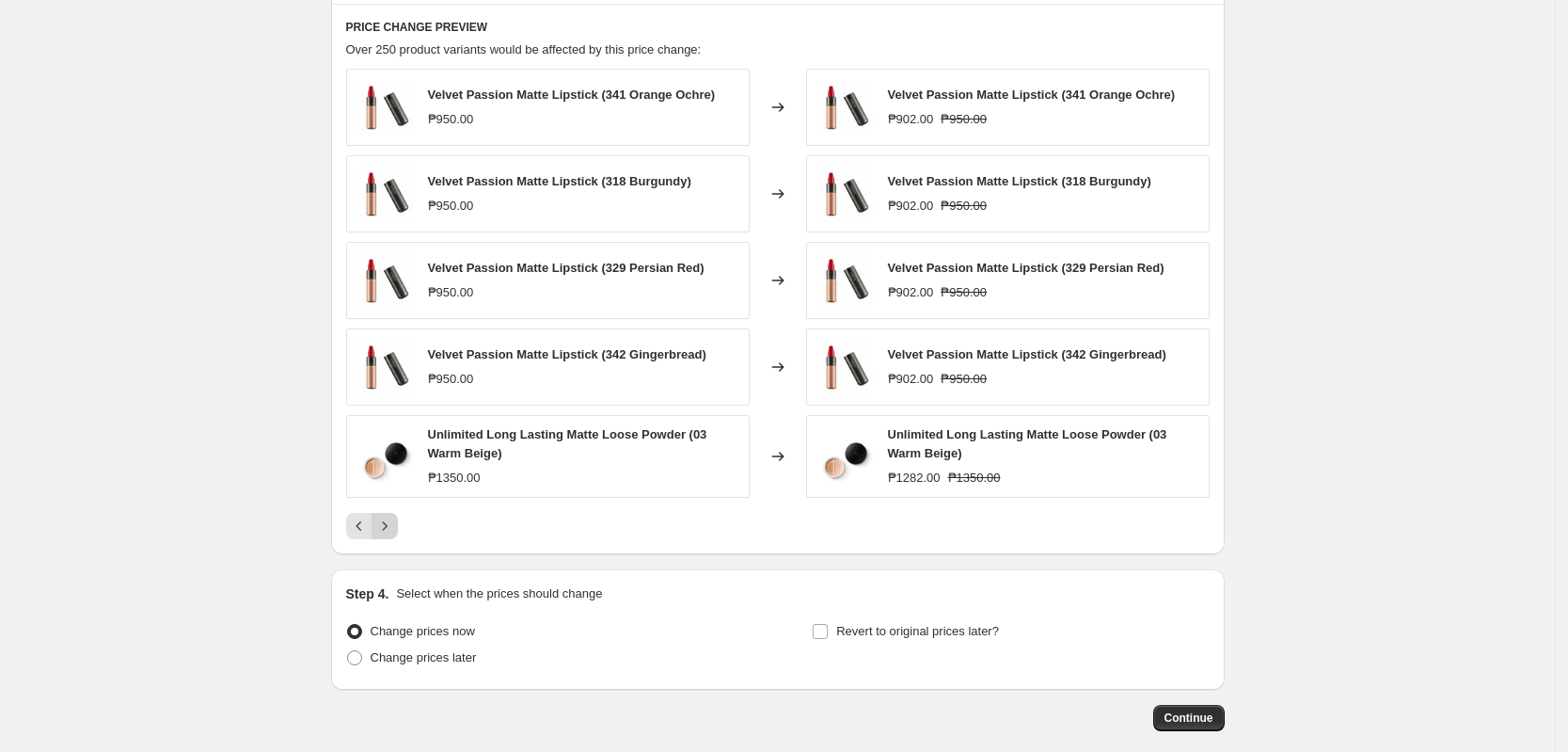 click 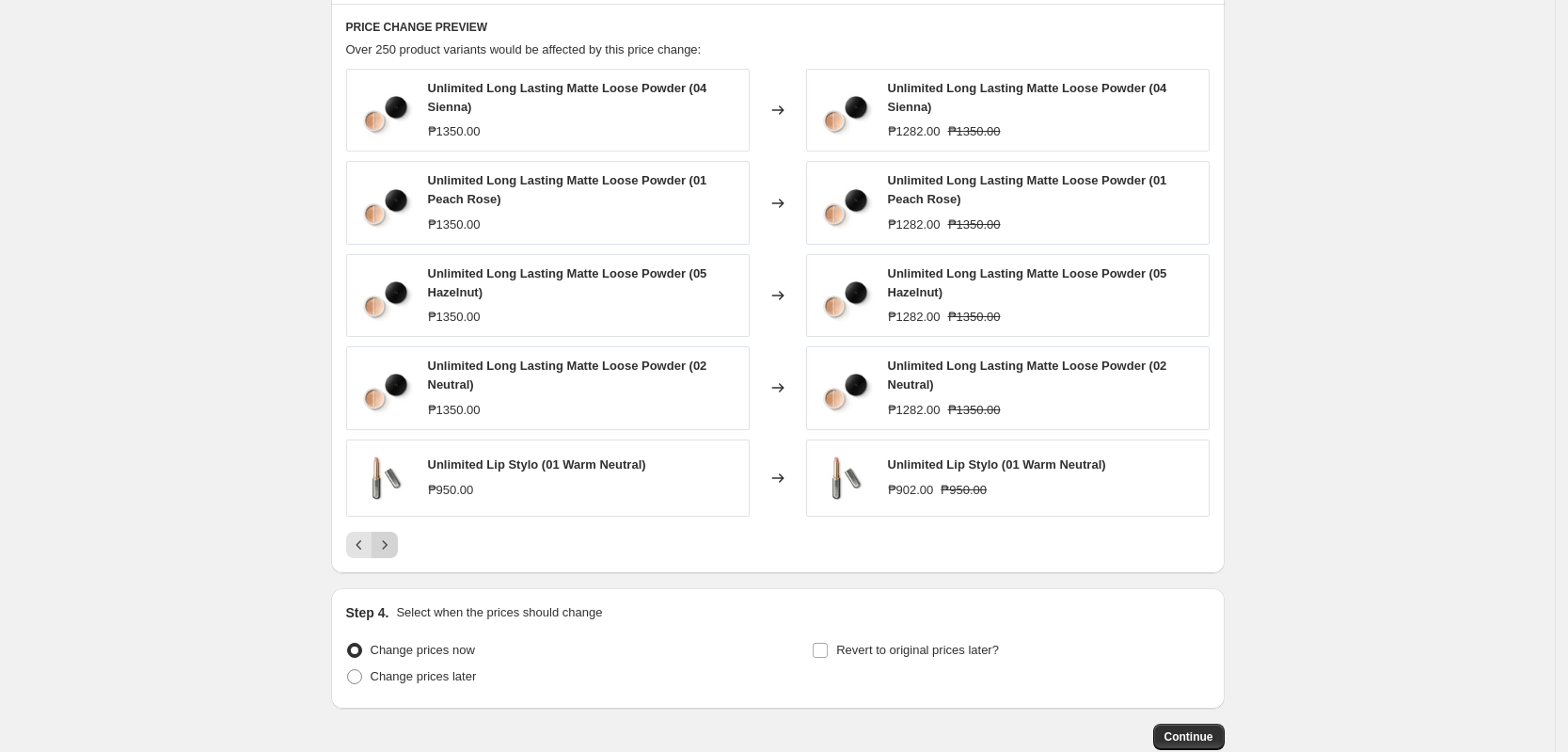 click on "Unlimited Long Lasting Matte Loose Powder (04 Sienna) ₱1350.00 Changed to Unlimited Long Lasting Matte Loose Powder (04 Sienna) ₱1282.00 ₱1350.00 Unlimited Long Lasting Matte Loose Powder (01 Peach Rose) ₱1350.00 Changed to Unlimited Long Lasting Matte Loose Powder (01 Peach Rose) ₱1282.00 ₱1350.00 Unlimited Long Lasting Matte Loose Powder (05 Hazelnut) ₱1350.00 Changed to Unlimited Long Lasting Matte Loose Powder (05 Hazelnut) ₱1282.00 ₱1350.00 Unlimited Long Lasting Matte Loose Powder (02 Neutral) ₱1350.00 Changed to Unlimited Long Lasting Matte Loose Powder (02 Neutral) ₱1282.00 ₱1350.00 Unlimited Lip Stylo (01 Warm Neutral) ₱950.00 Changed to Unlimited Lip Stylo (01 Warm Neutral) ₱902.00 ₱950.00" at bounding box center (778, 313) 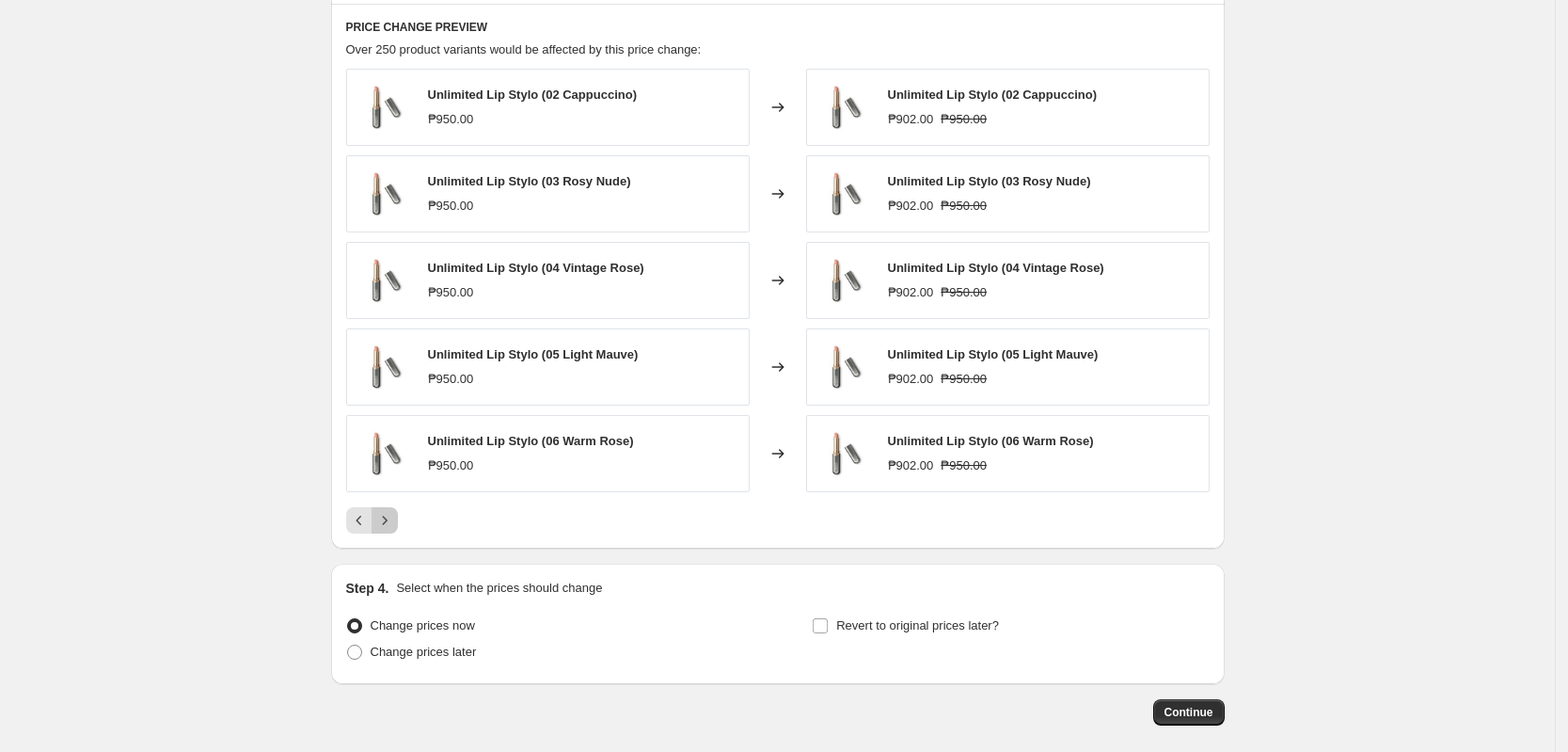 click at bounding box center [385, 520] 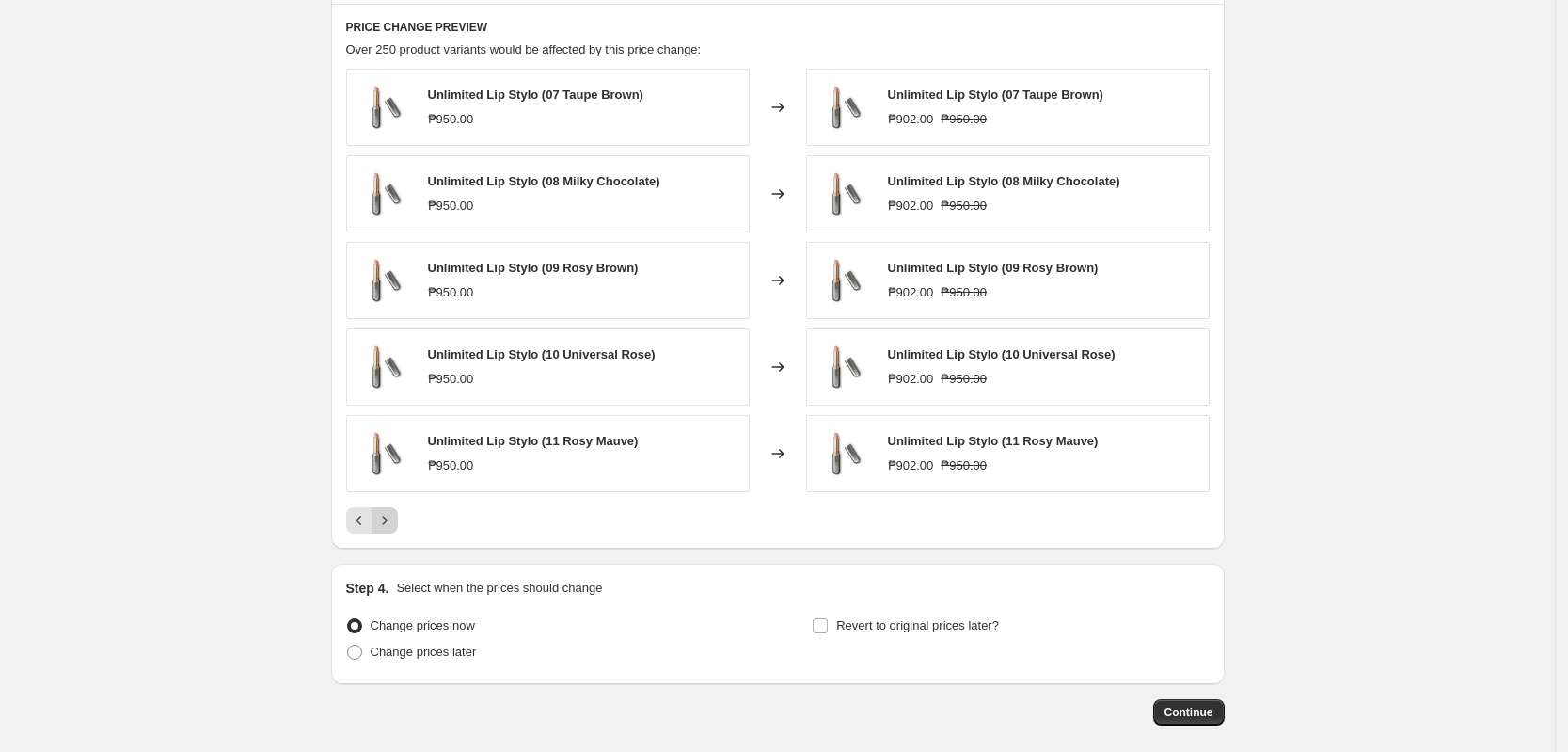 click at bounding box center [385, 520] 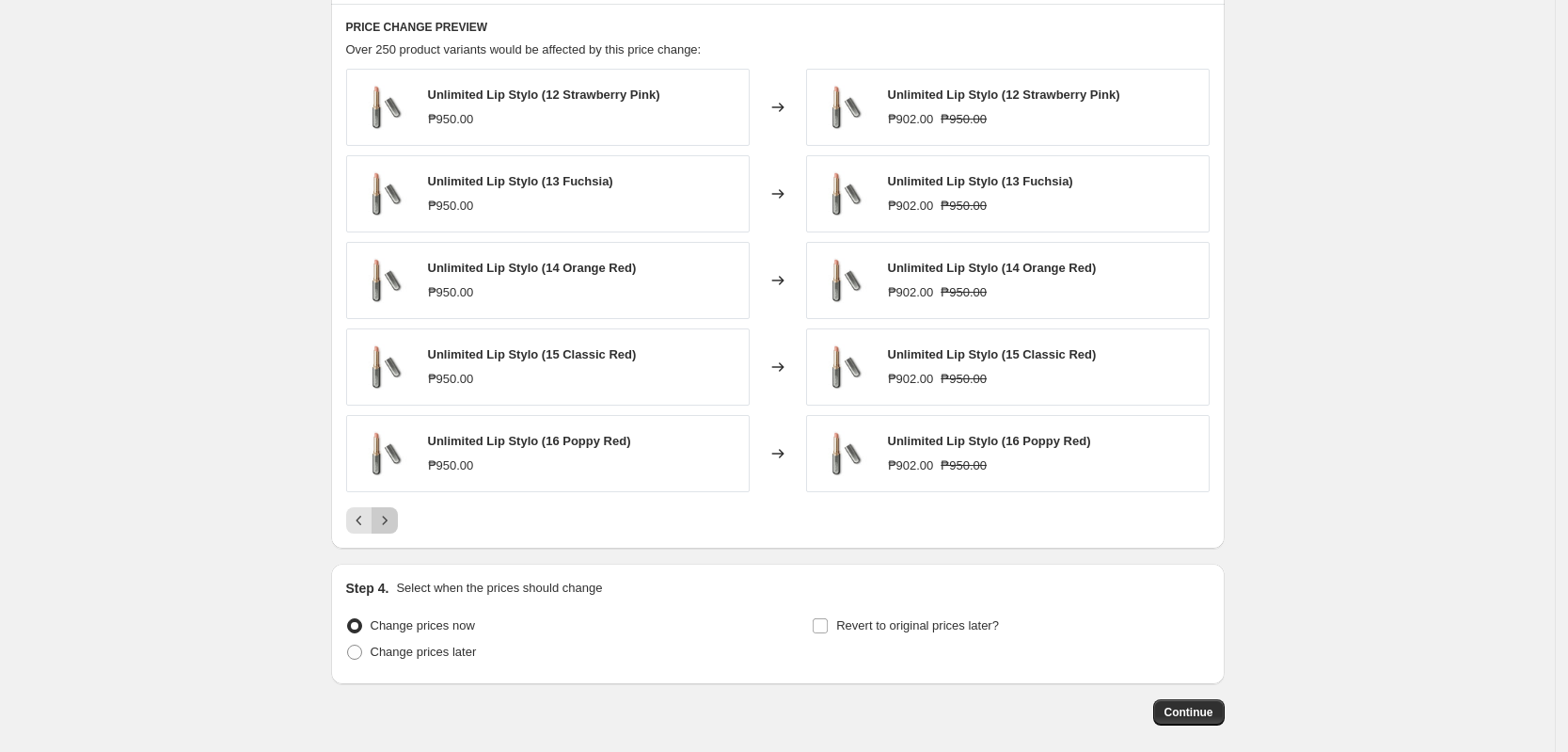 click at bounding box center (385, 520) 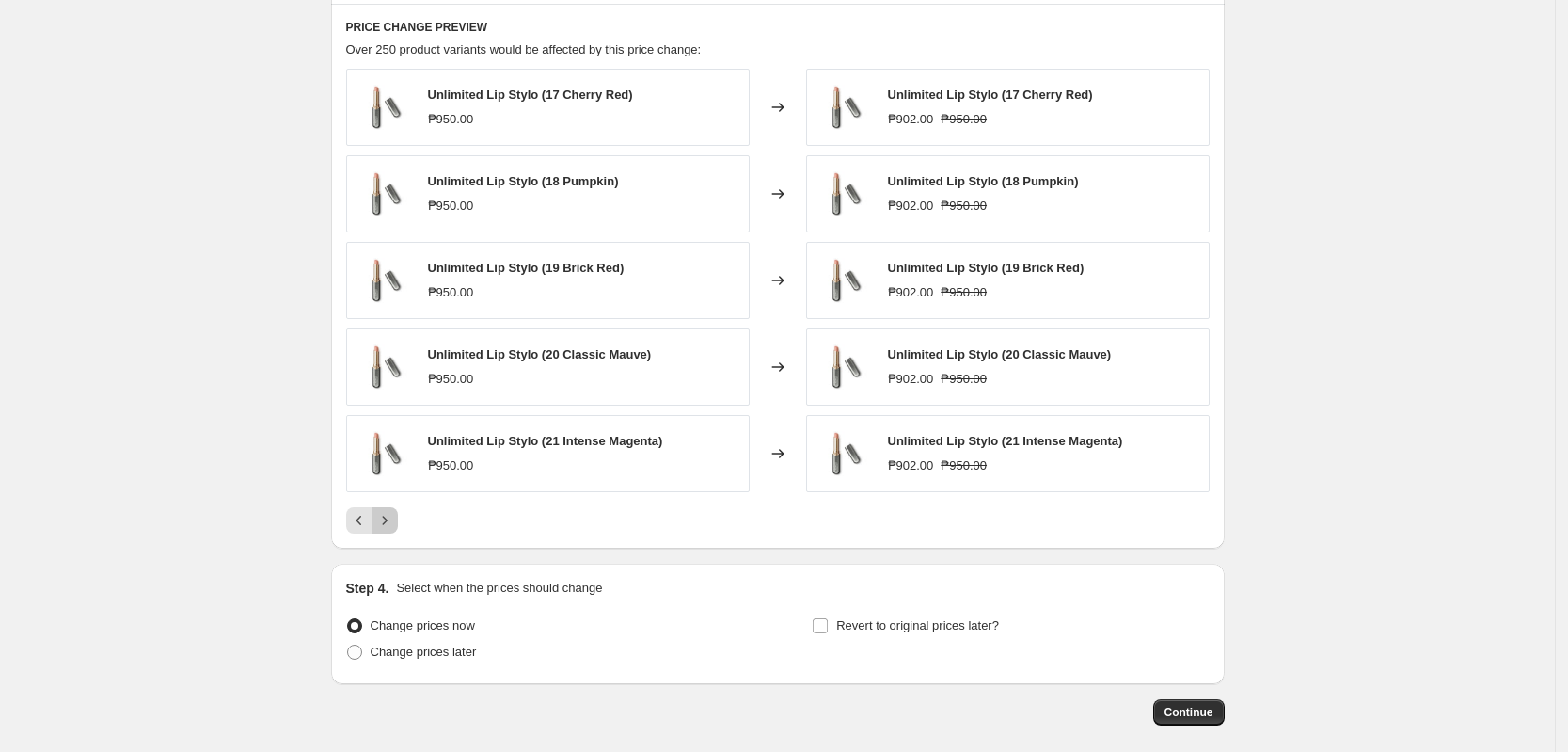 click at bounding box center [385, 520] 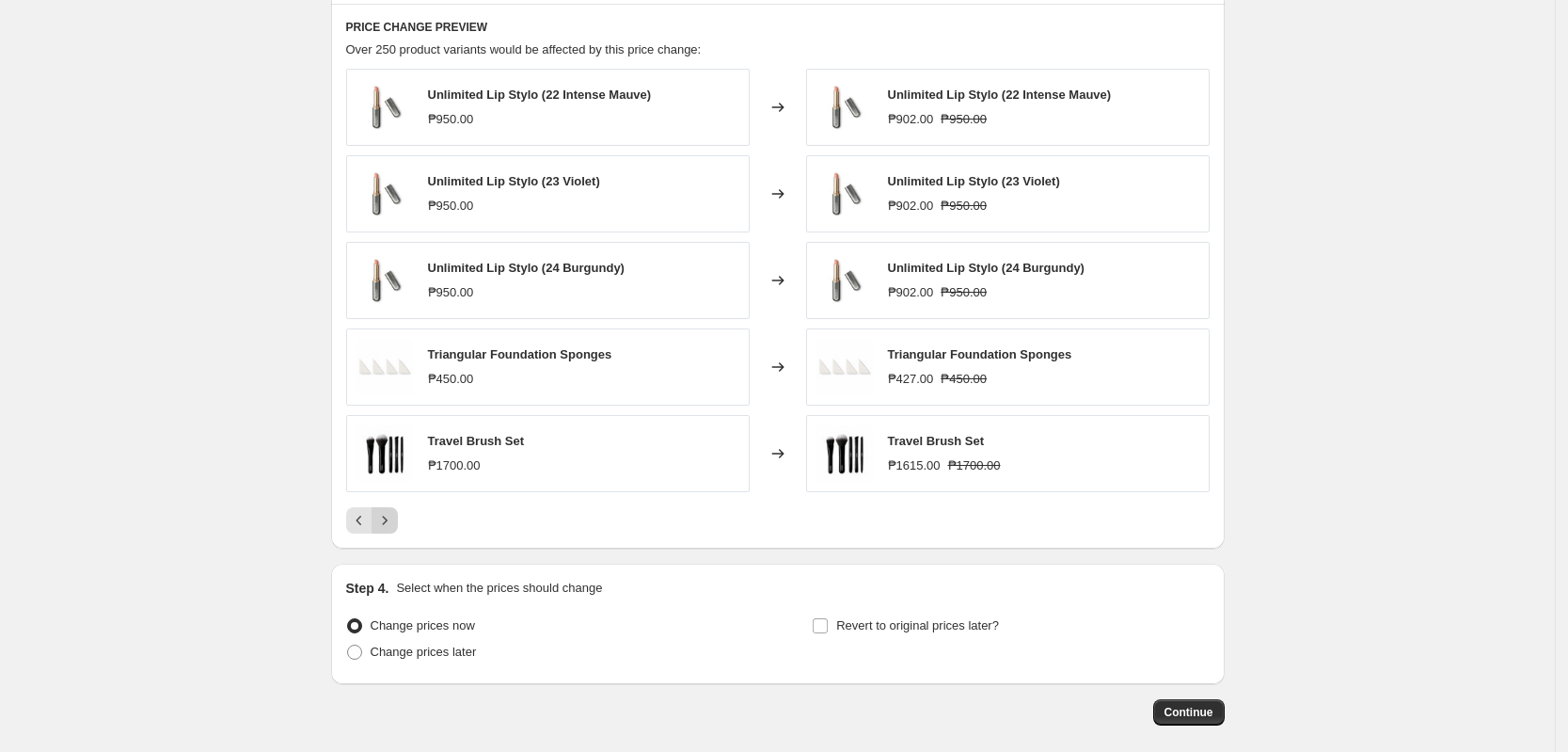 click at bounding box center (385, 520) 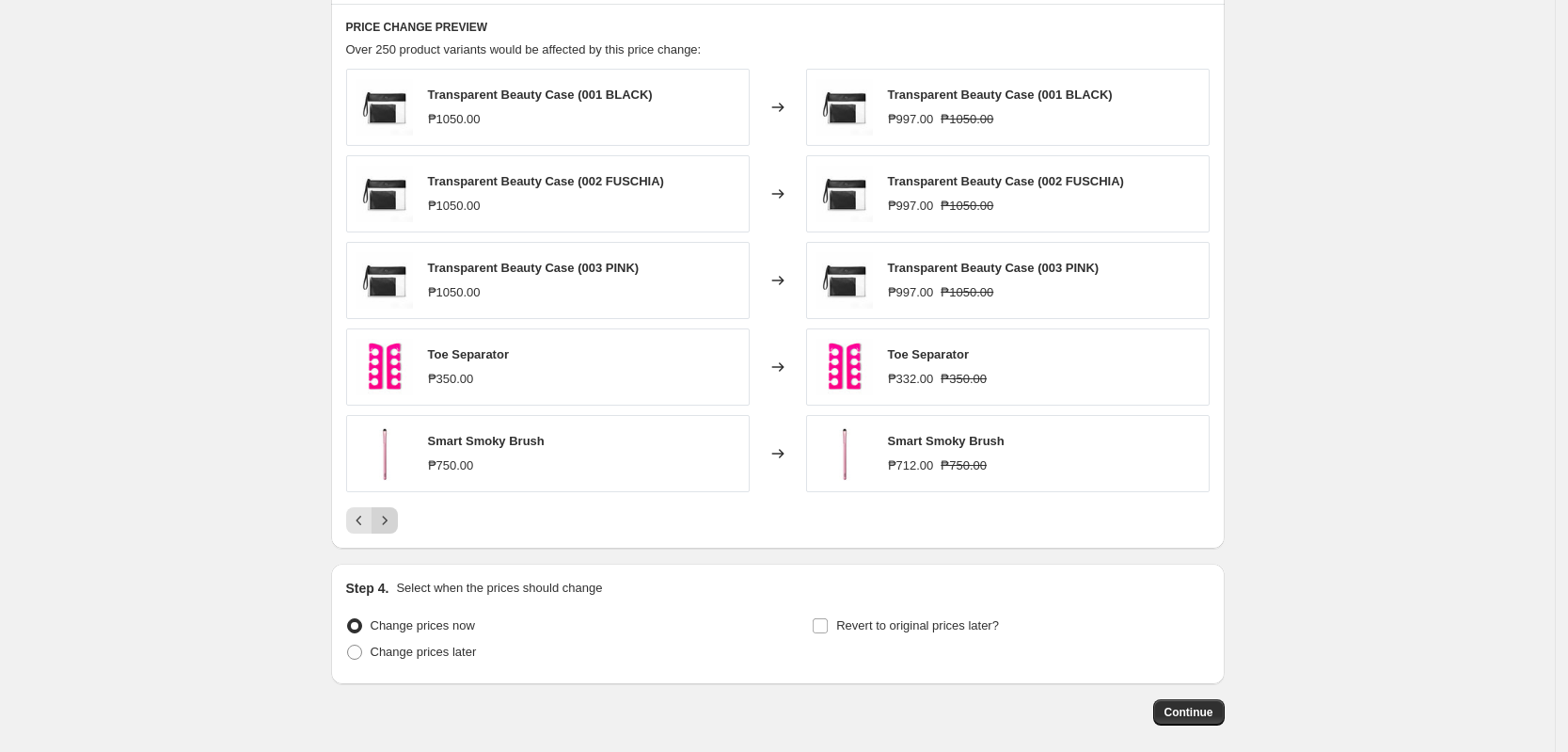 click 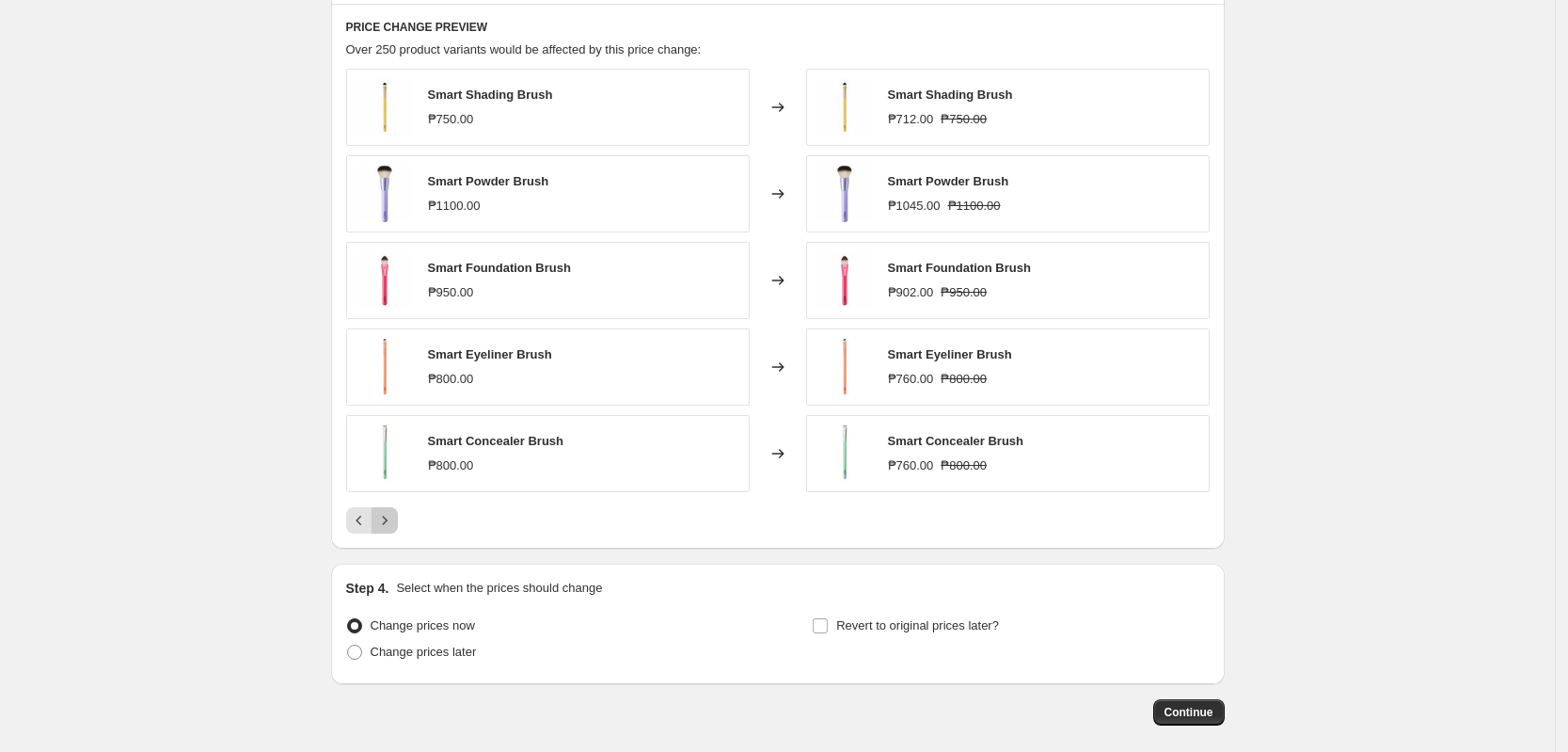 click 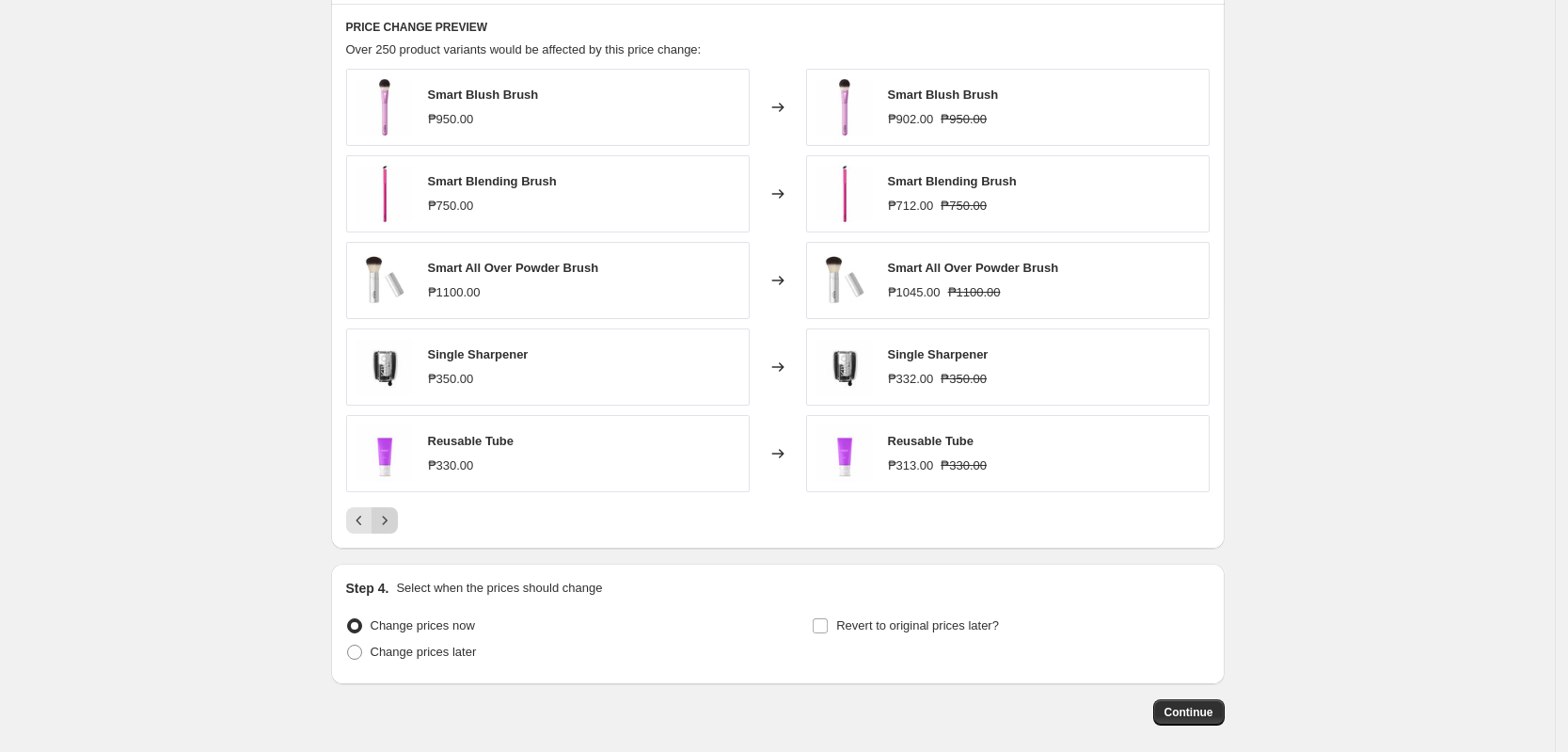 click 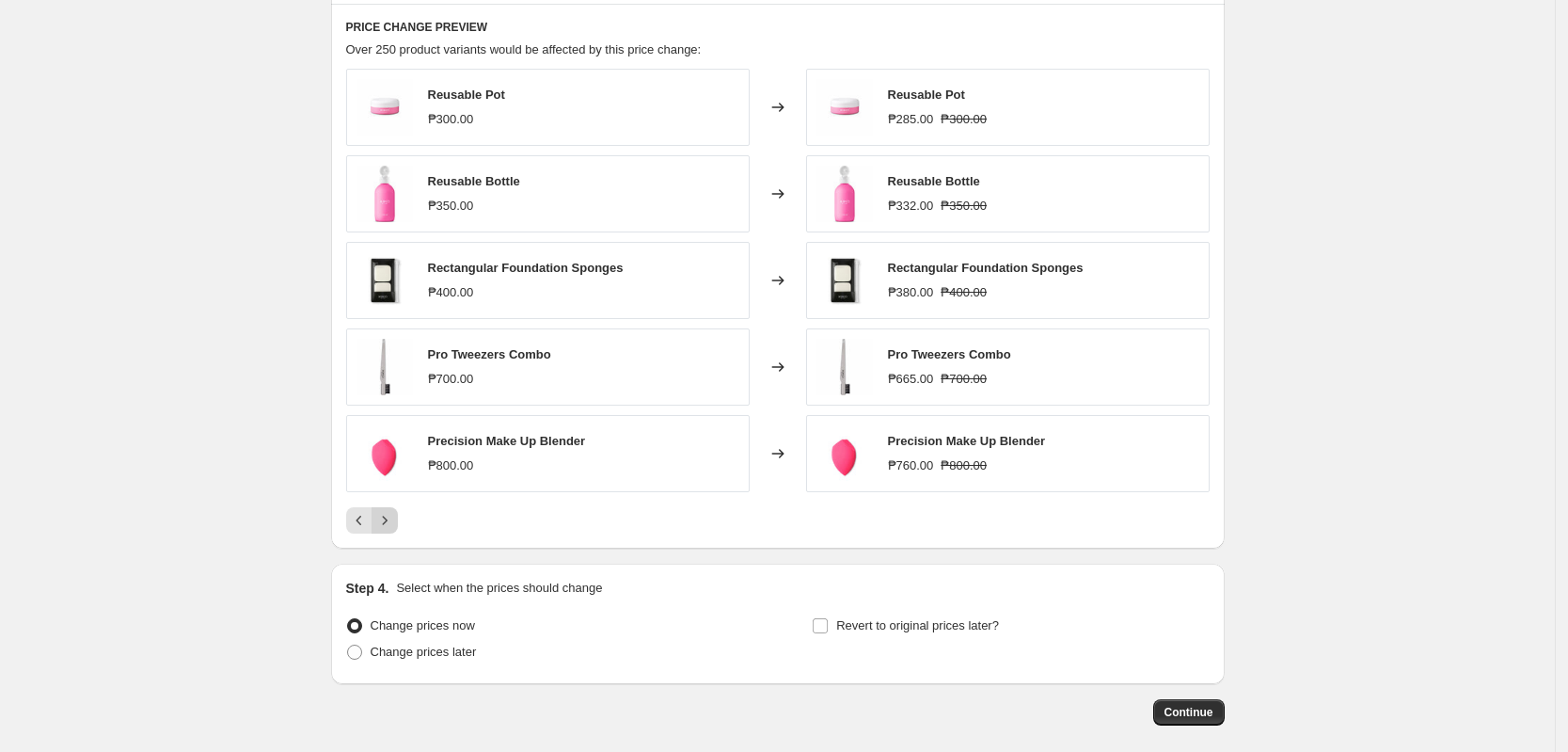 click 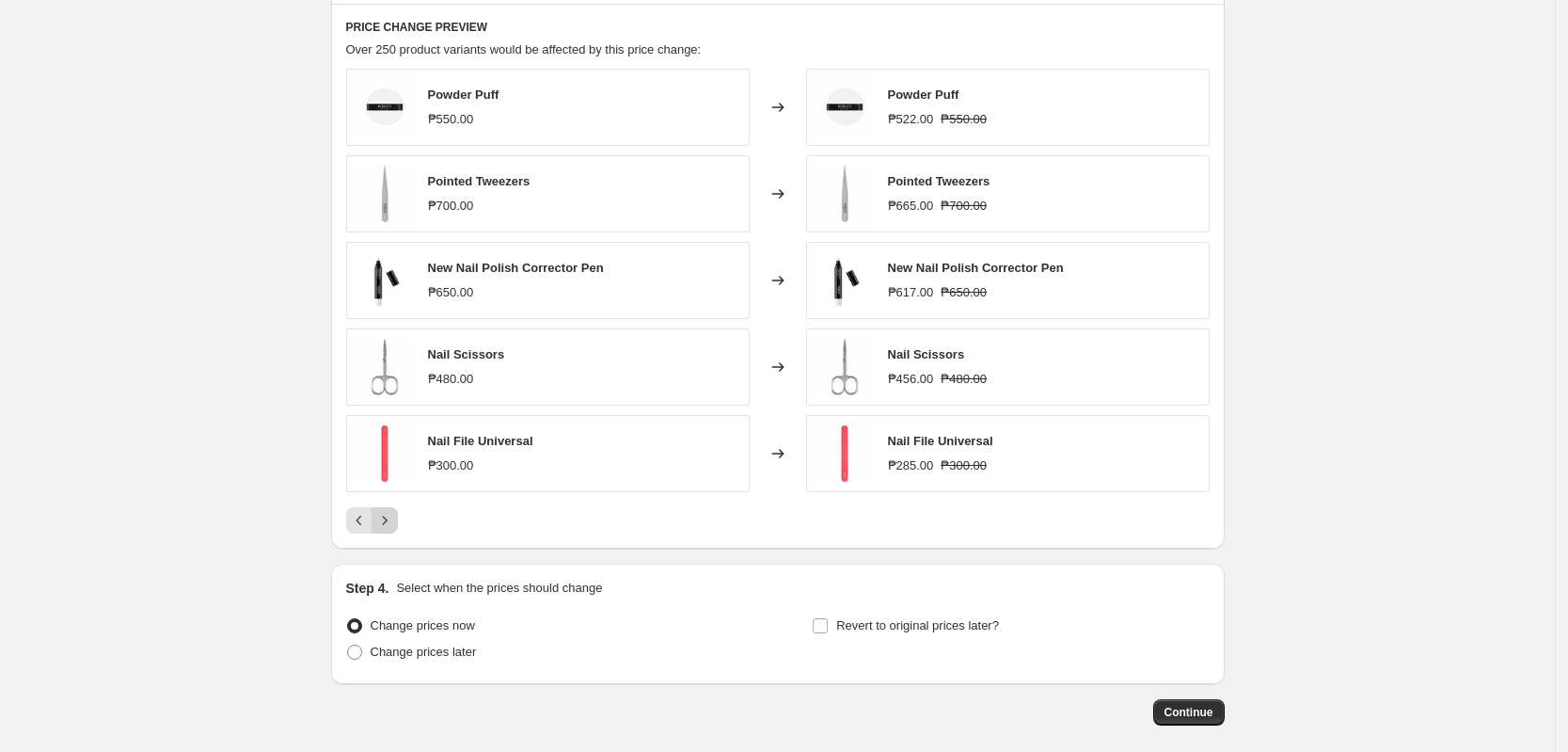 click 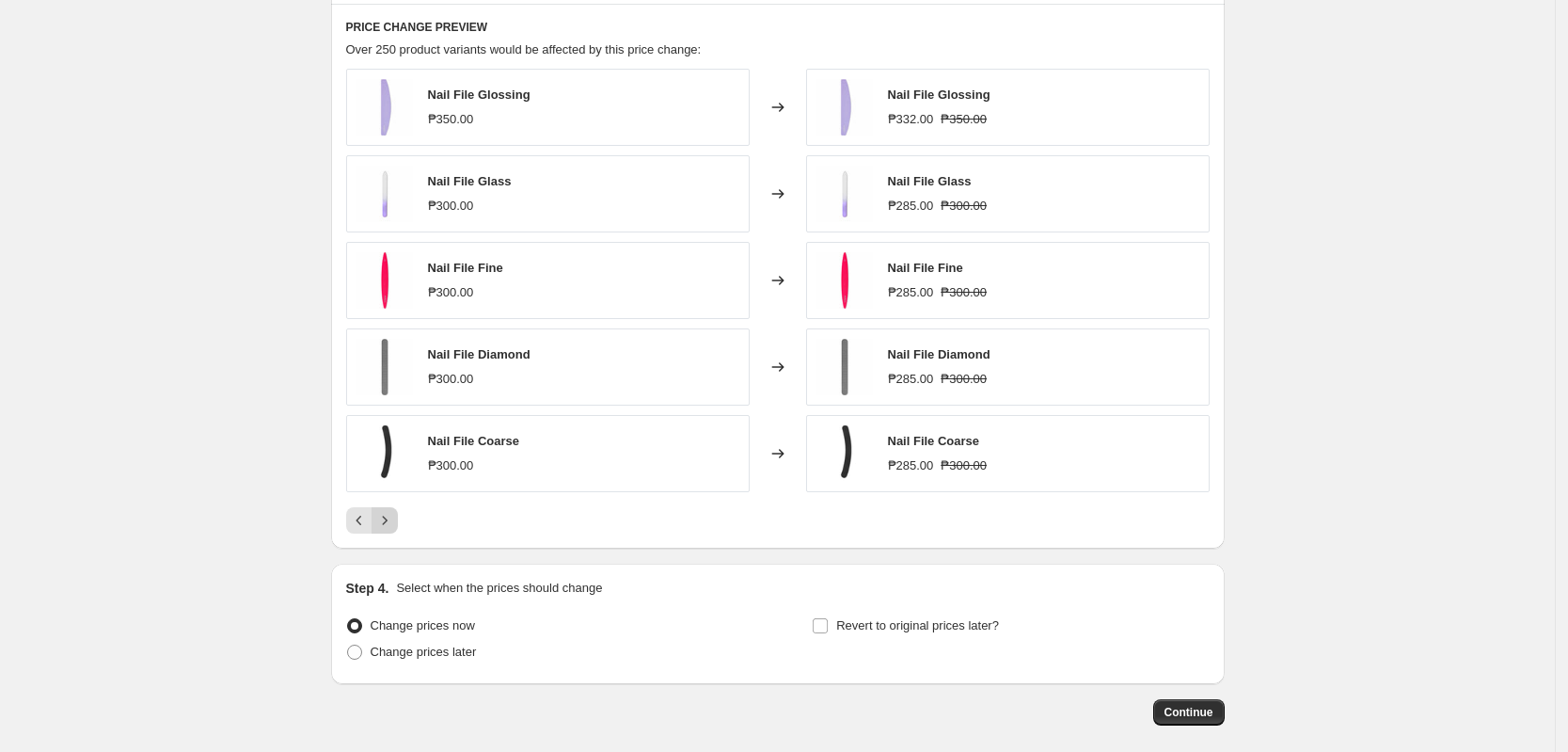 click 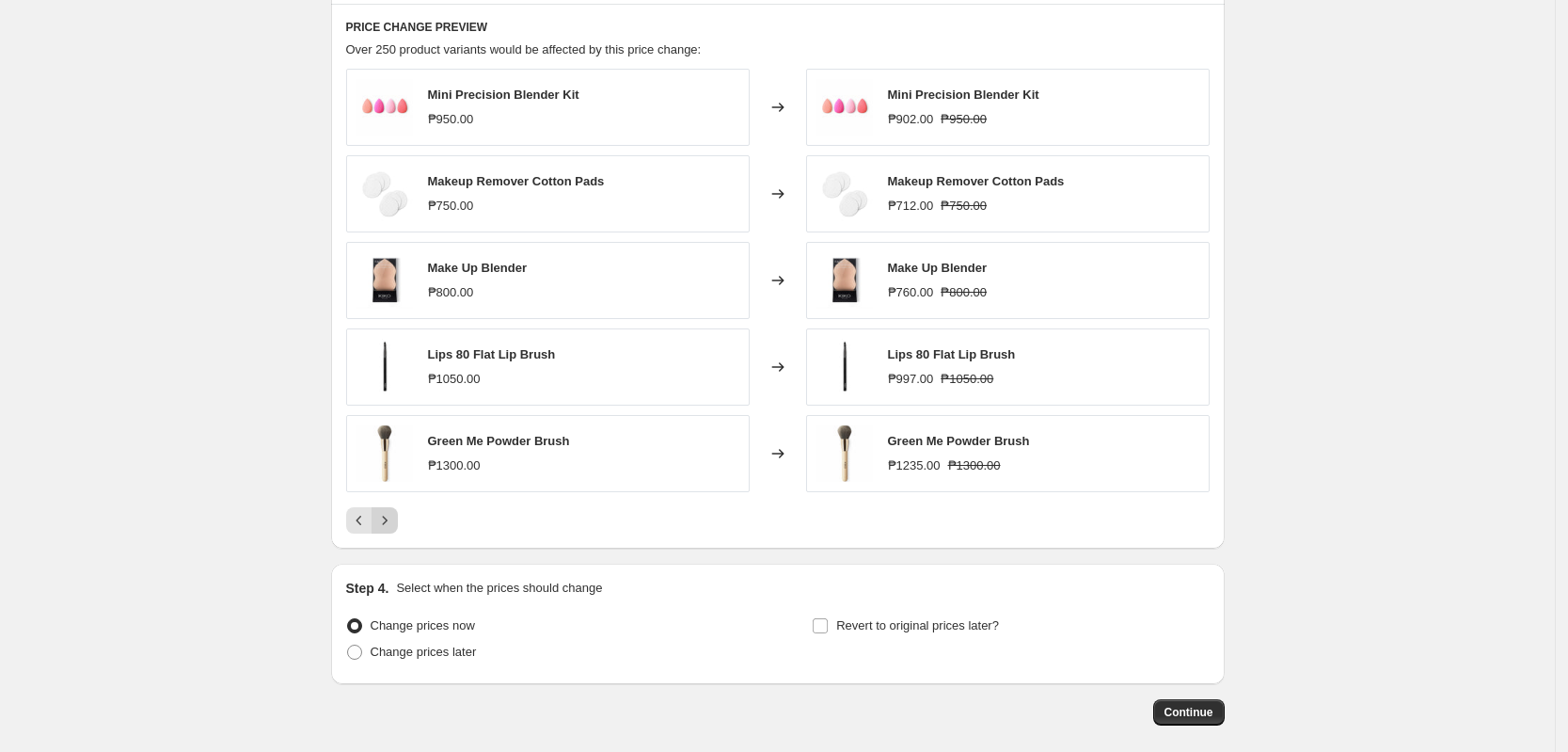 click 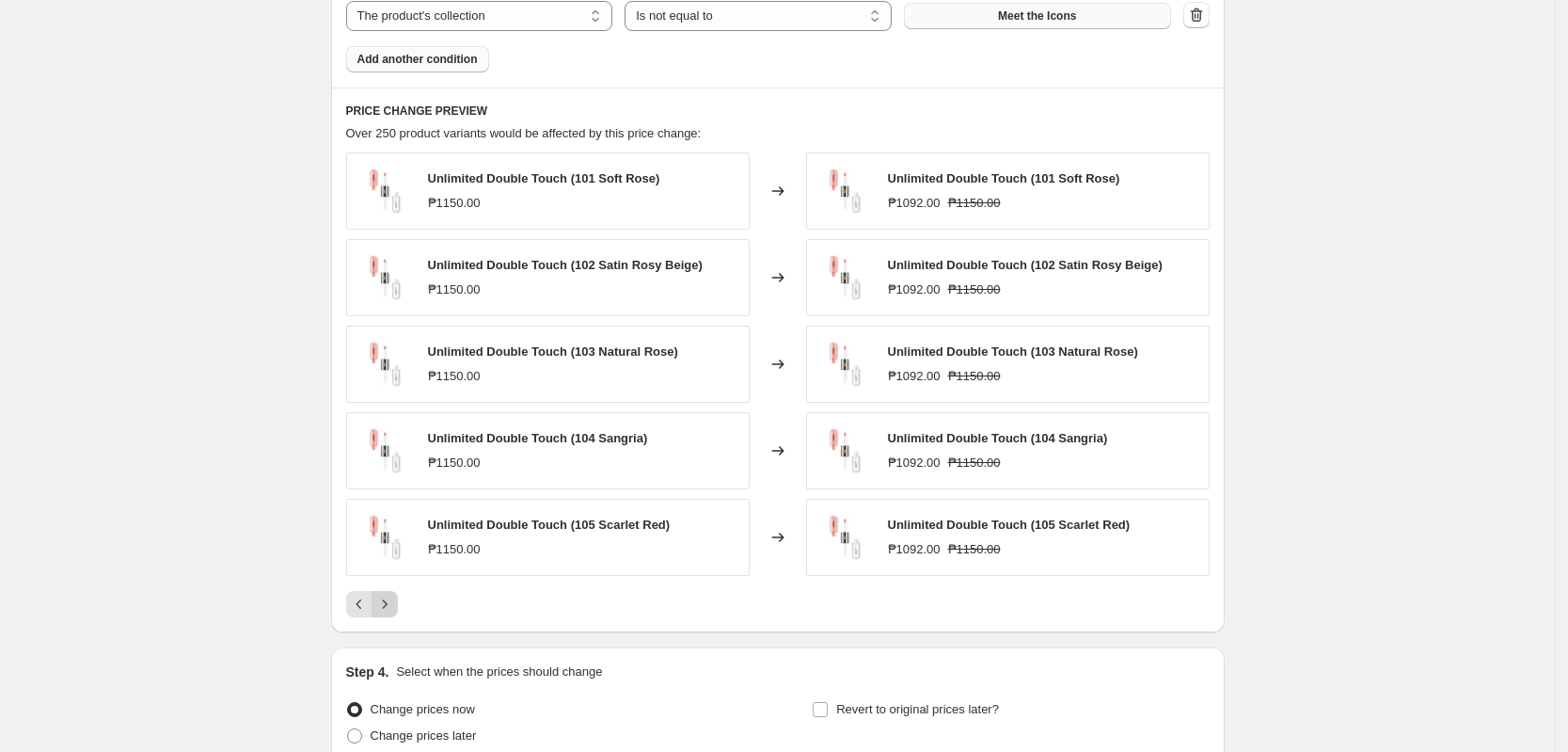 scroll, scrollTop: 1059, scrollLeft: 0, axis: vertical 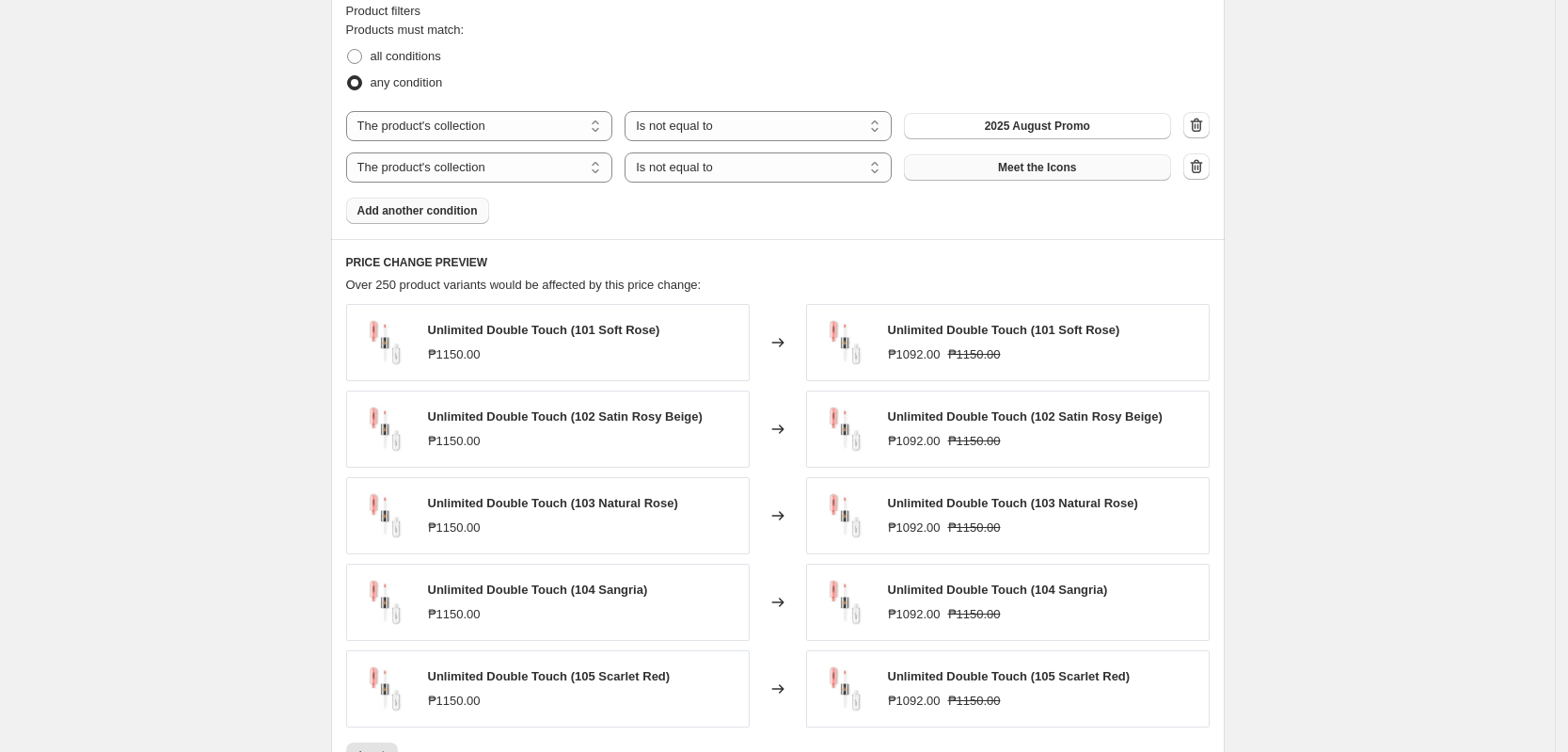 click on "Add another condition" at bounding box center [418, 211] 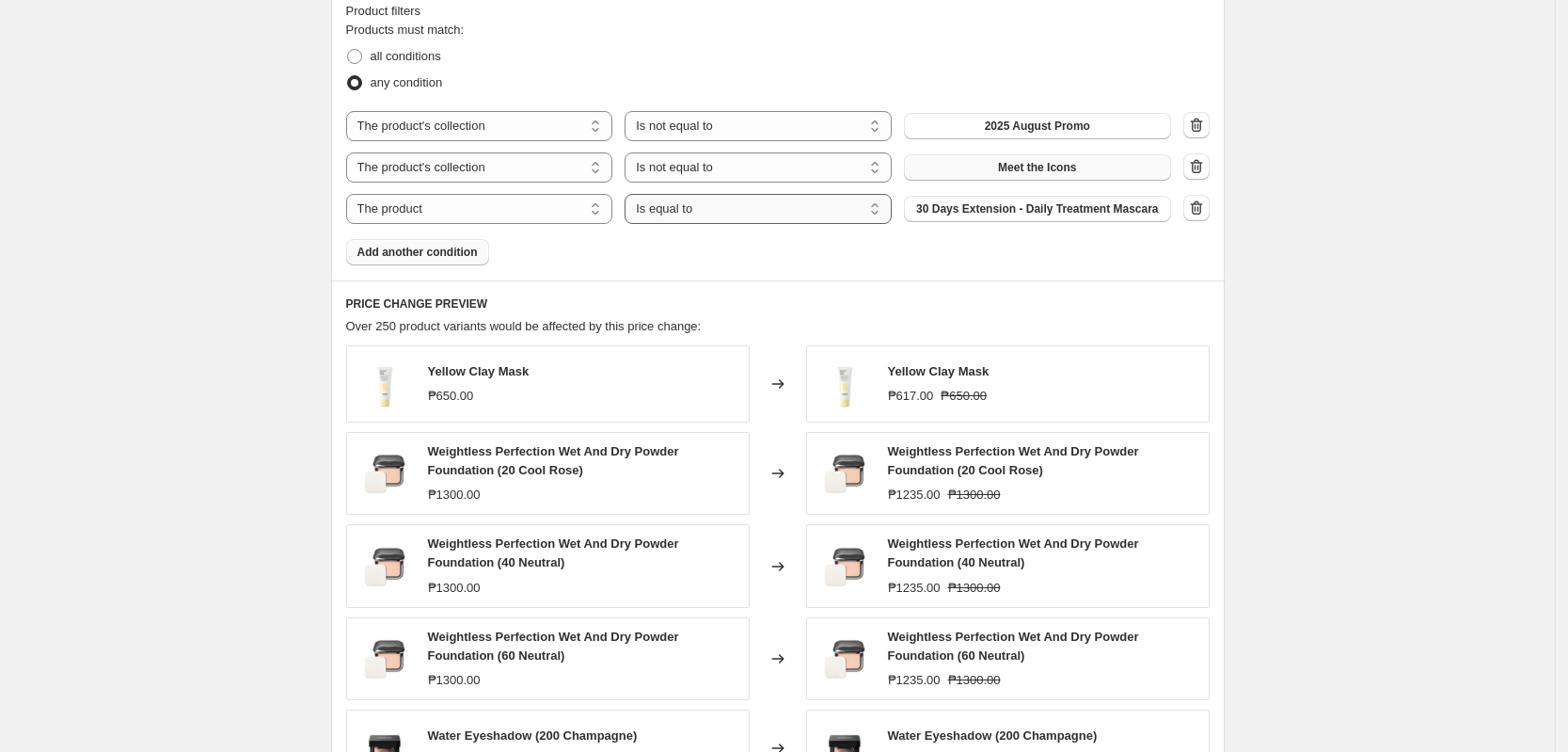 click on "Is equal to Is not equal to" at bounding box center (758, 209) 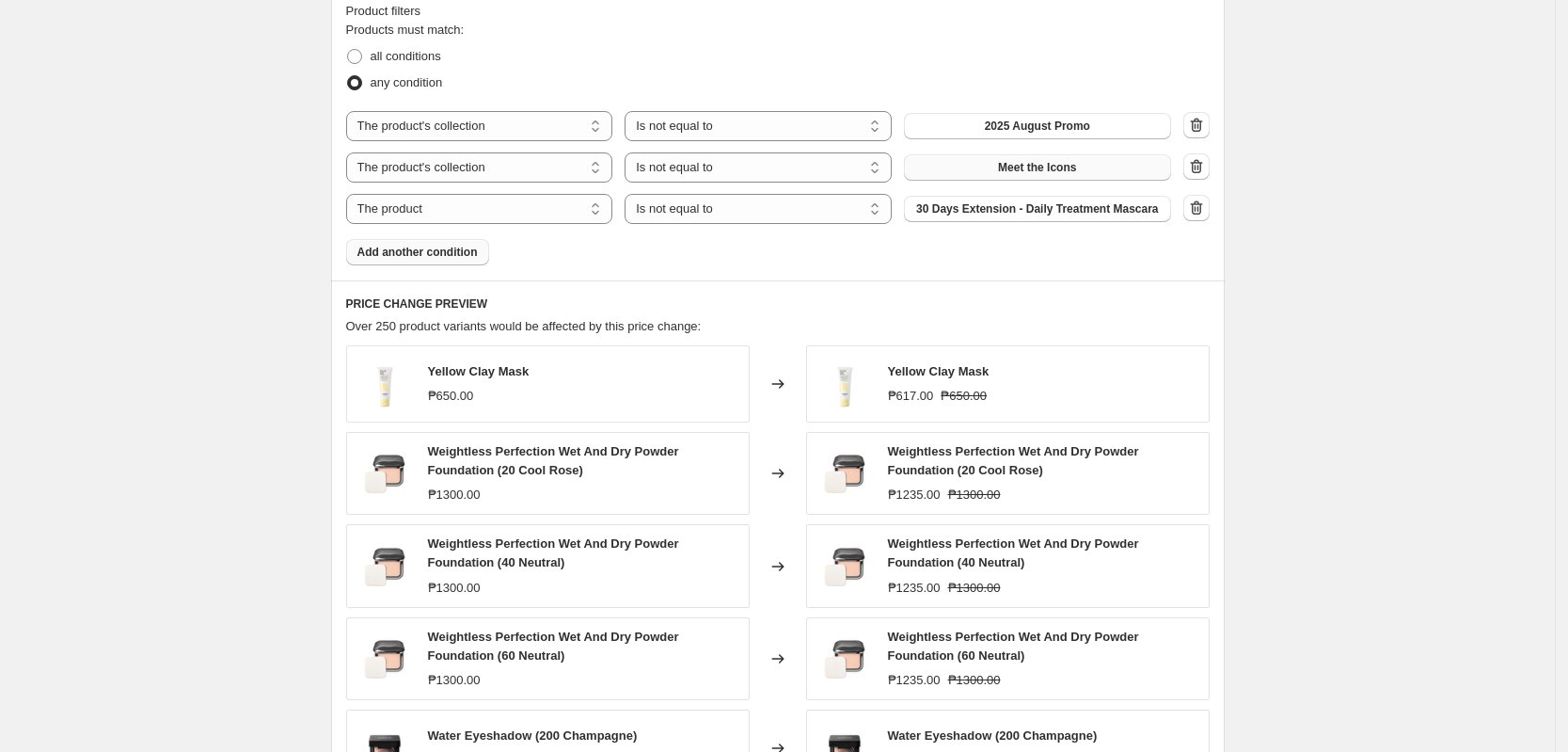 click on "30 Days Extension - Daily Treatment Mascara" at bounding box center (1037, 209) 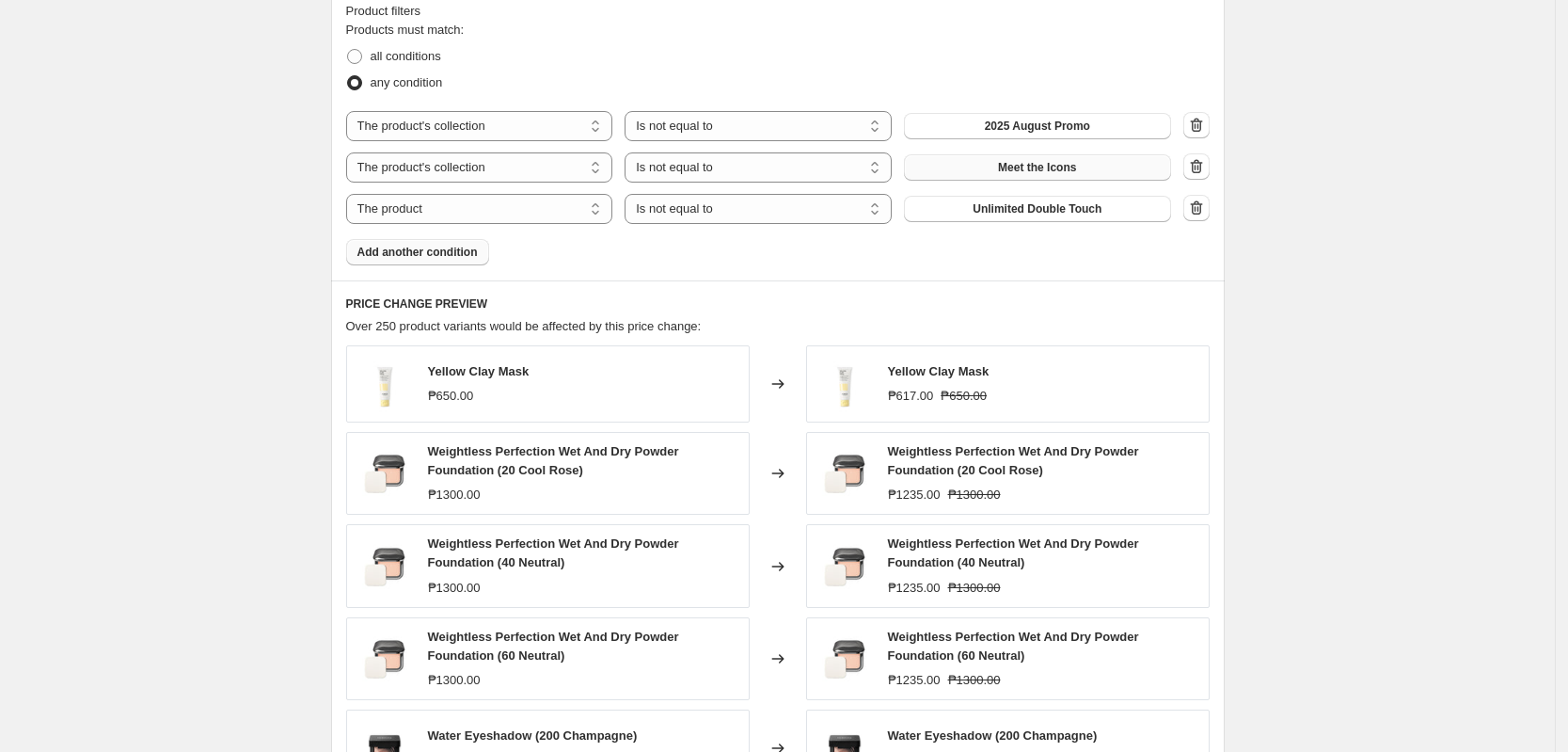 click on "Add another condition" at bounding box center (418, 252) 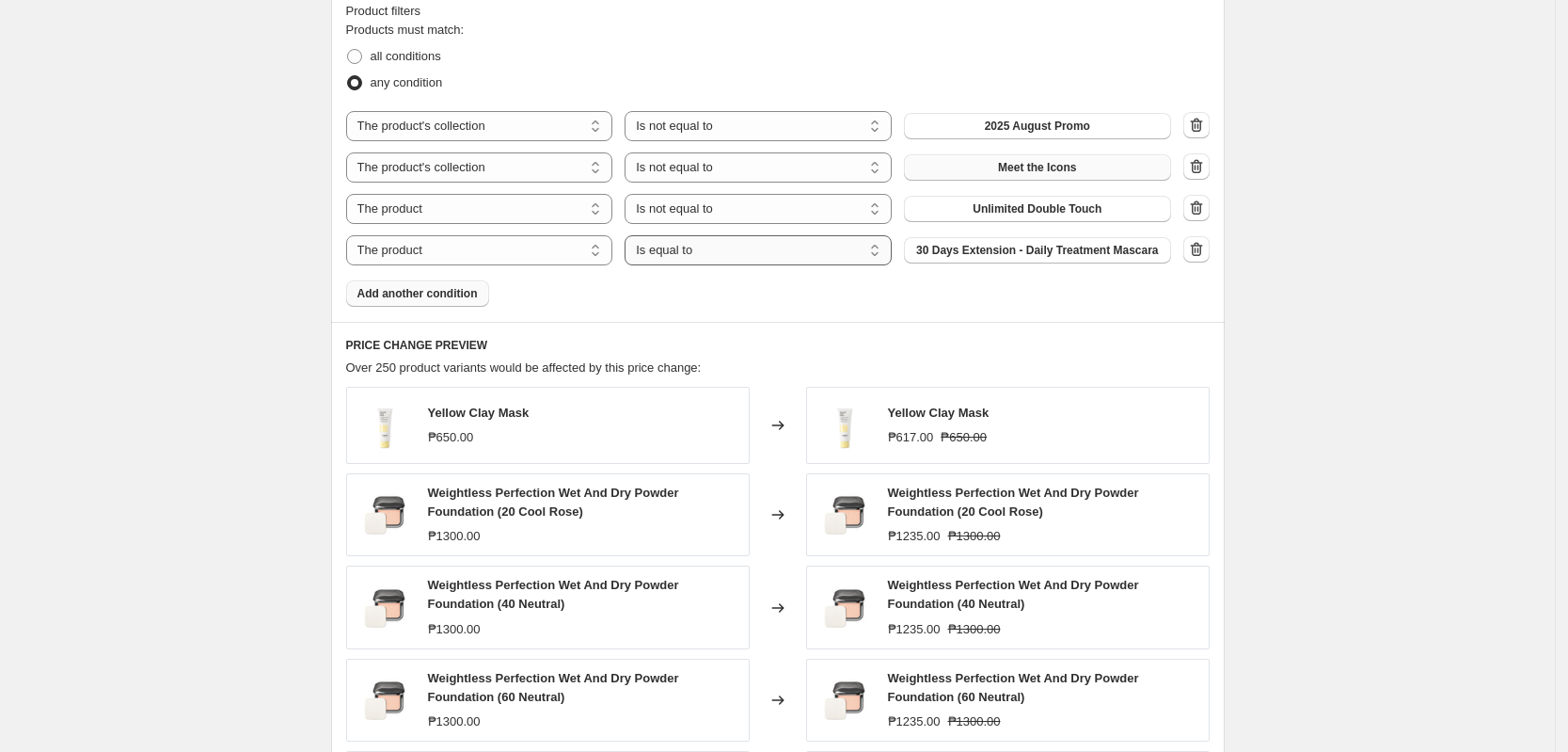 click on "Is equal to Is not equal to" at bounding box center (758, 250) 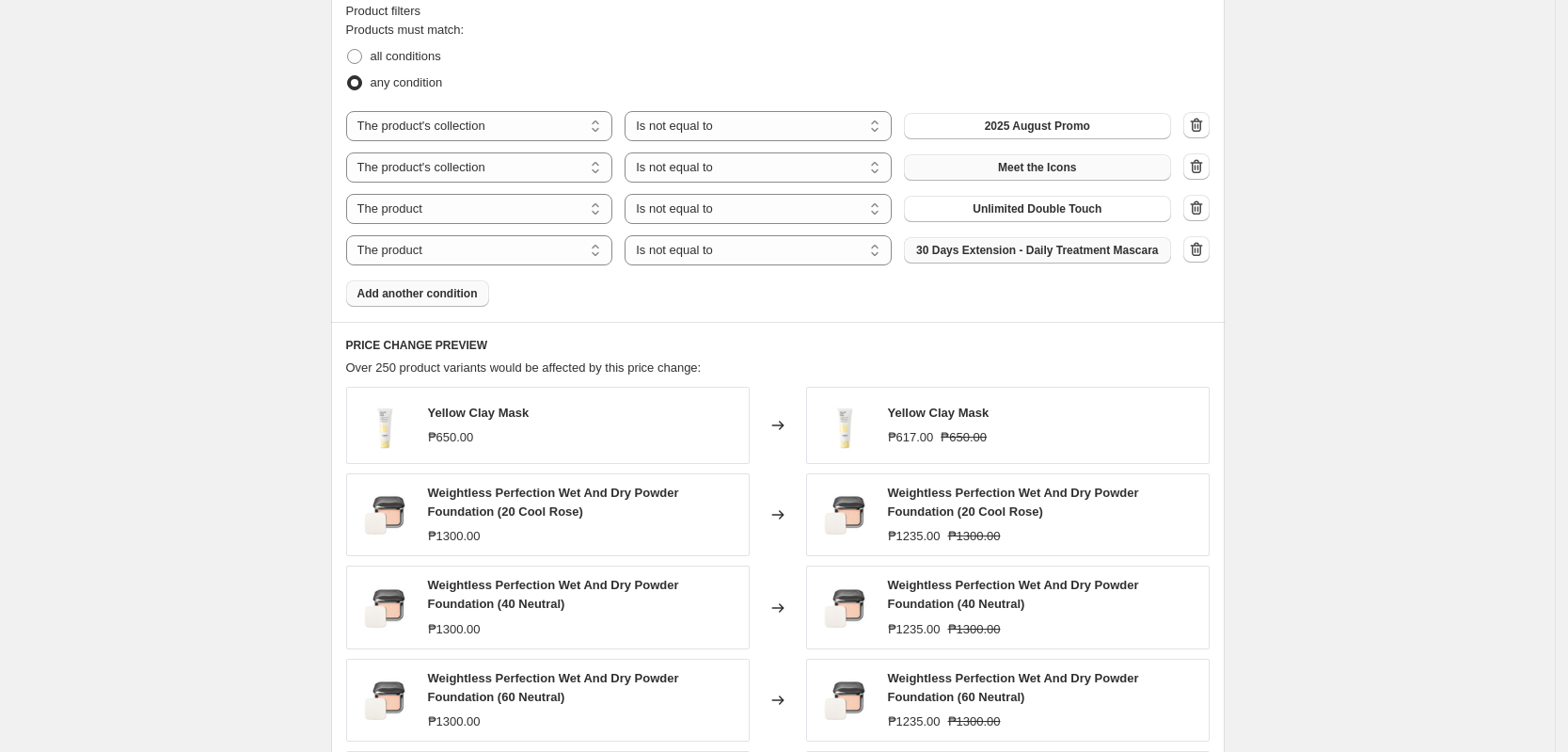 click on "30 Days Extension - Daily Treatment Mascara" at bounding box center (1037, 250) 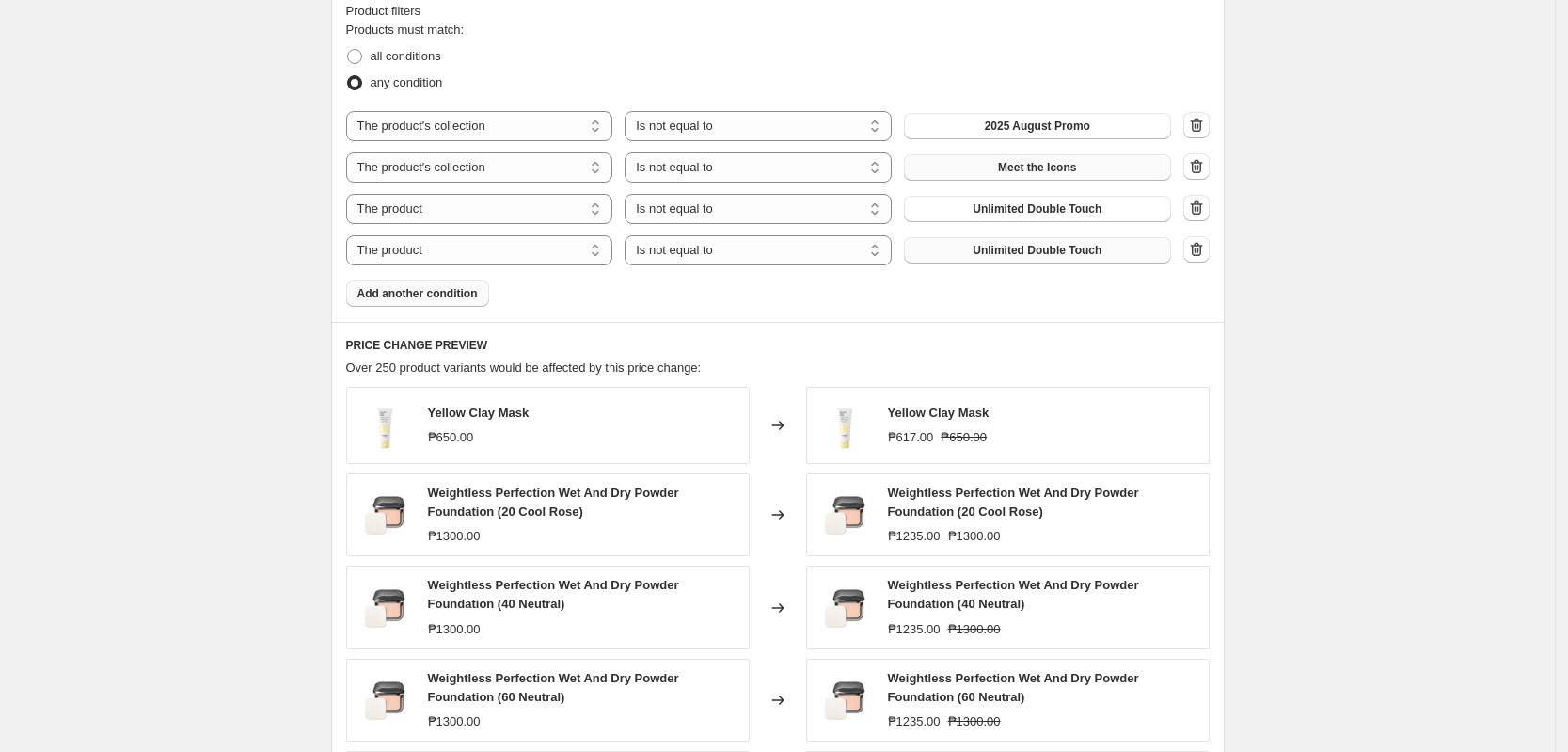 click on "Add another condition" at bounding box center [418, 294] 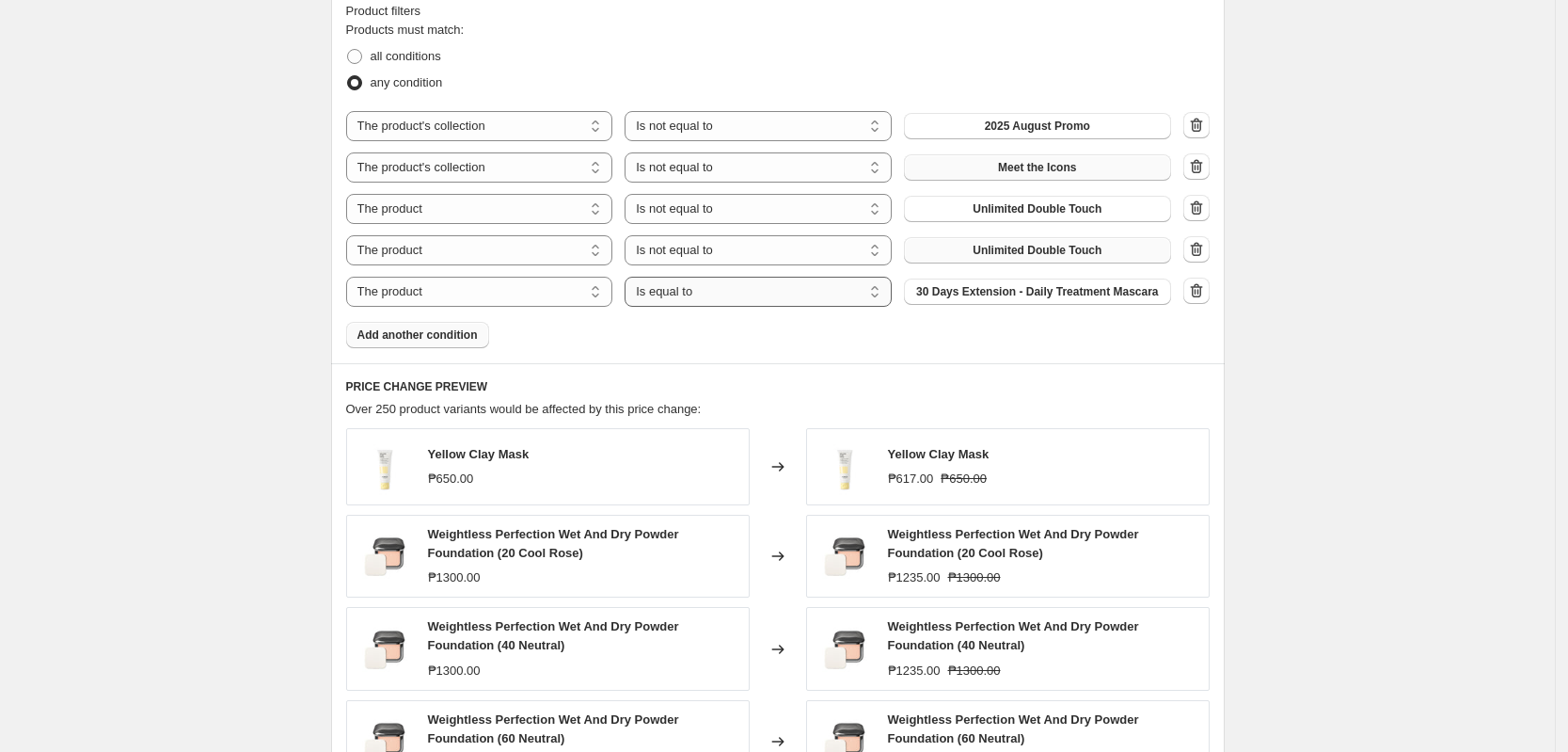 click on "Is equal to Is not equal to" at bounding box center [758, 292] 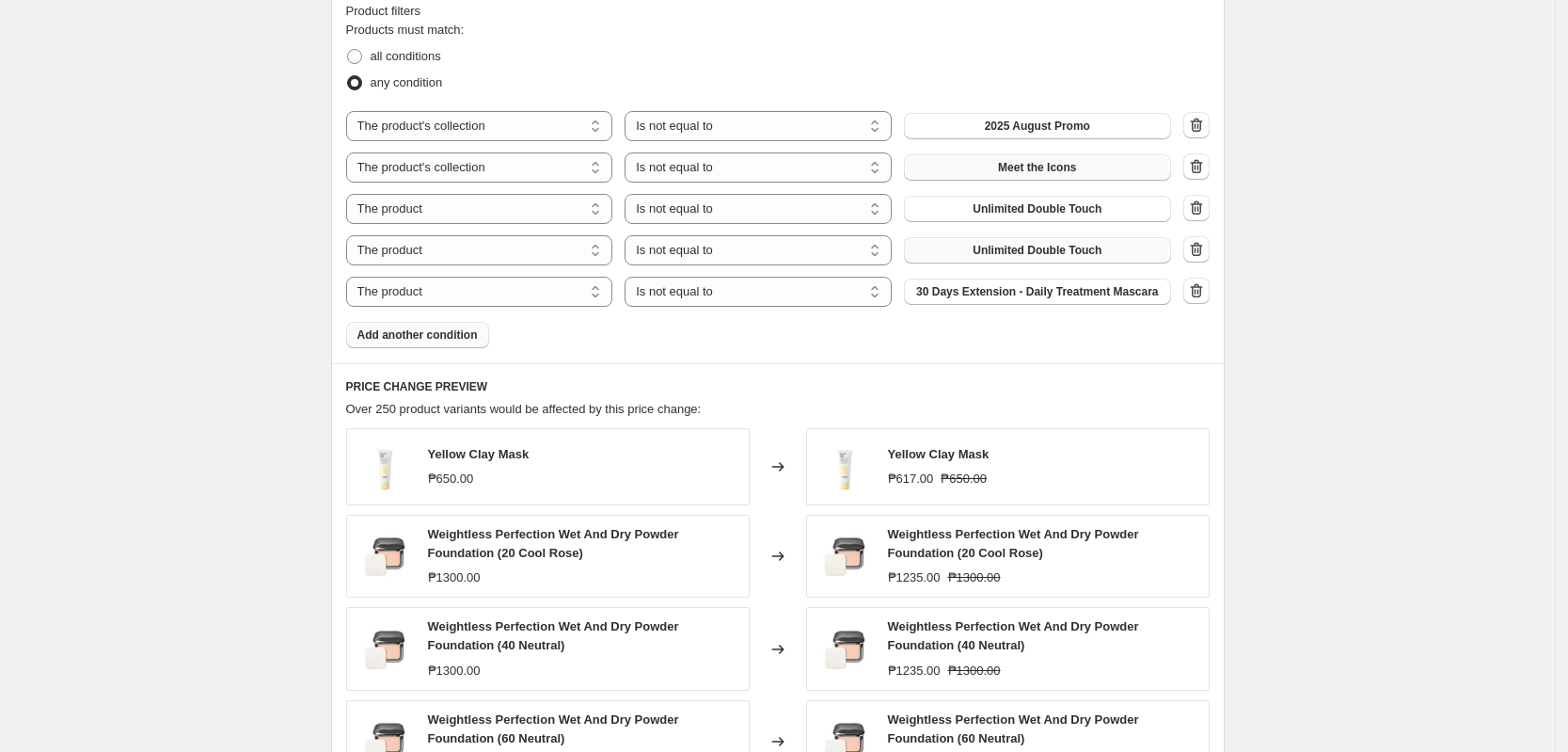 click on "30 Days Extension - Daily Treatment Mascara" at bounding box center (1037, 292) 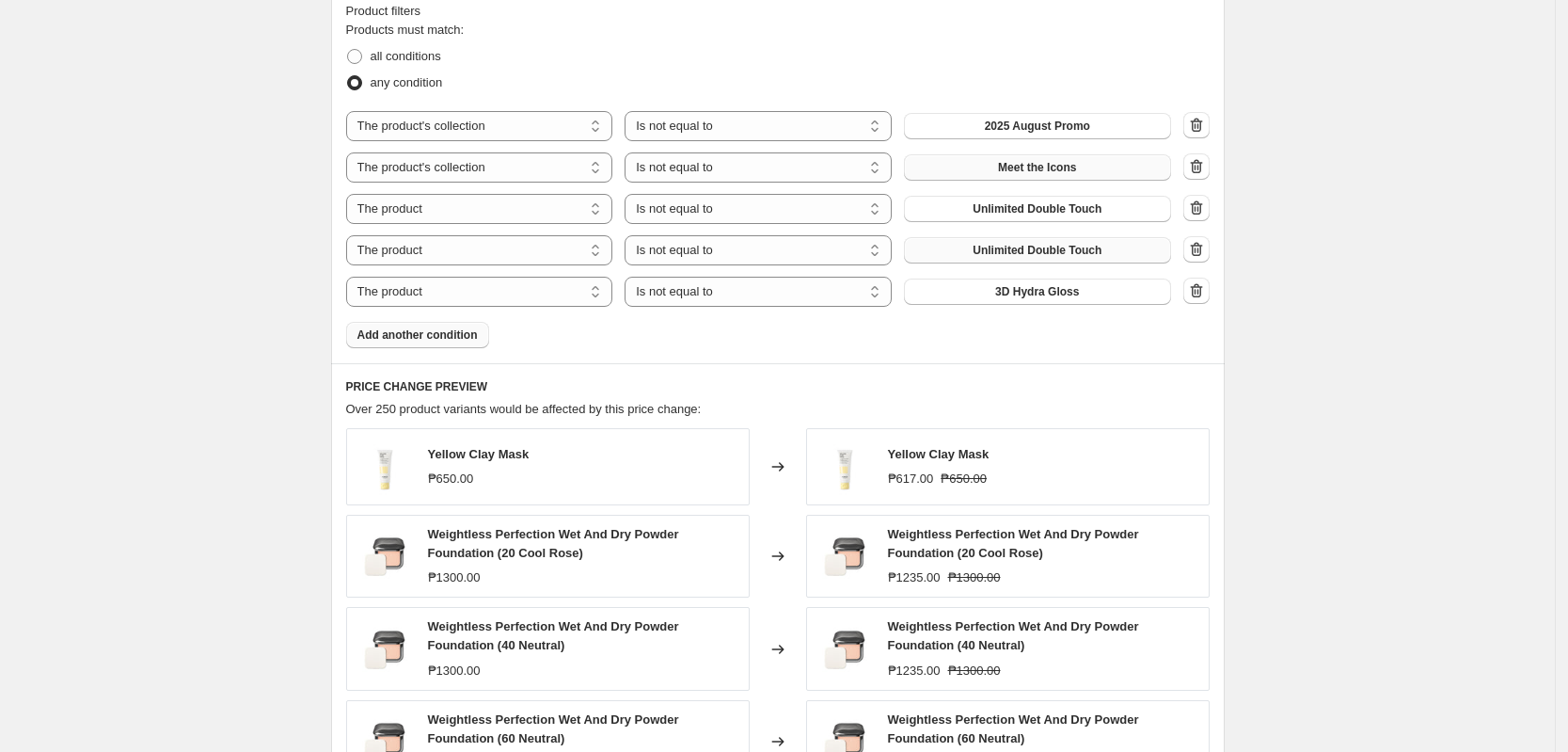 click on "Add another condition" at bounding box center (418, 335) 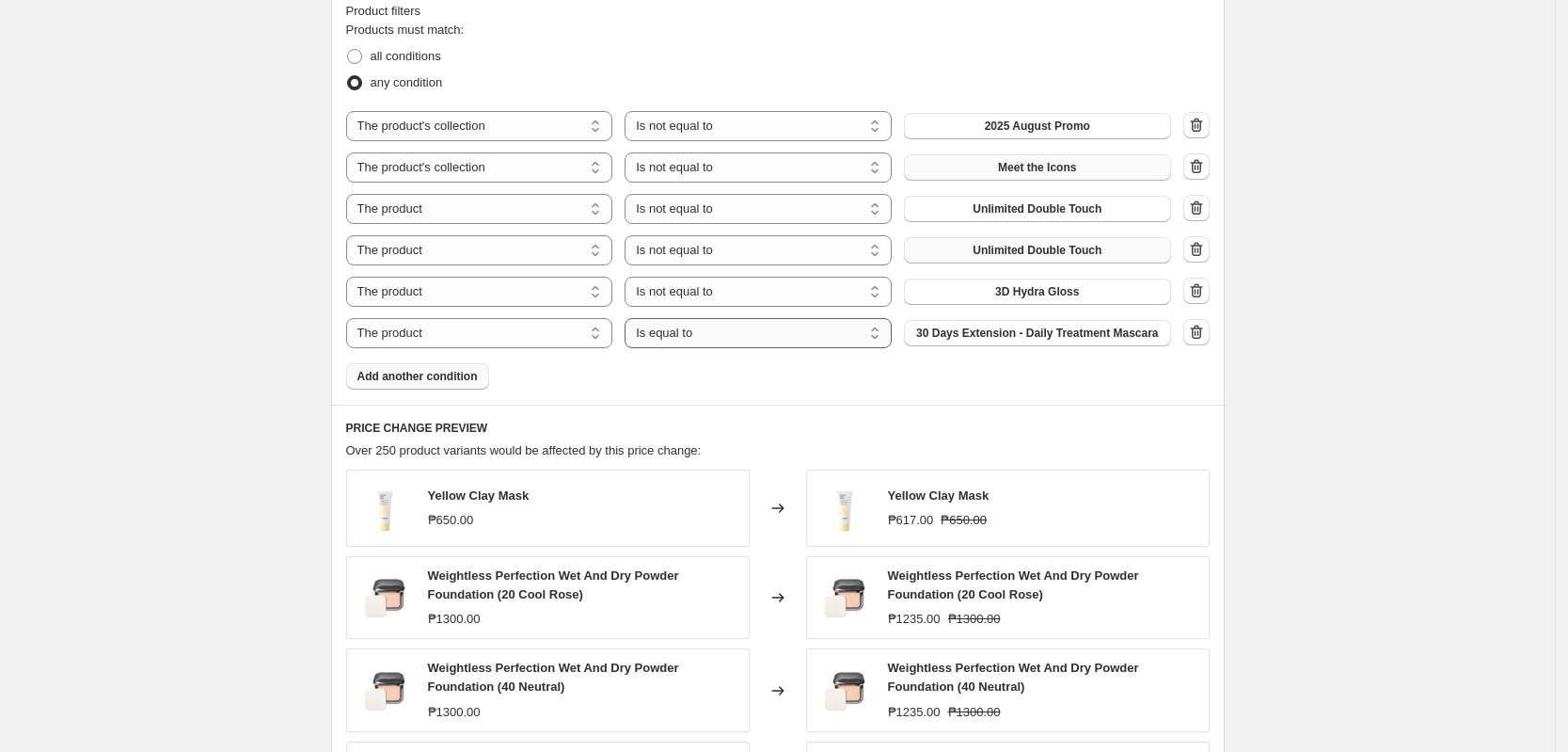 click on "Is equal to Is not equal to" at bounding box center [758, 333] 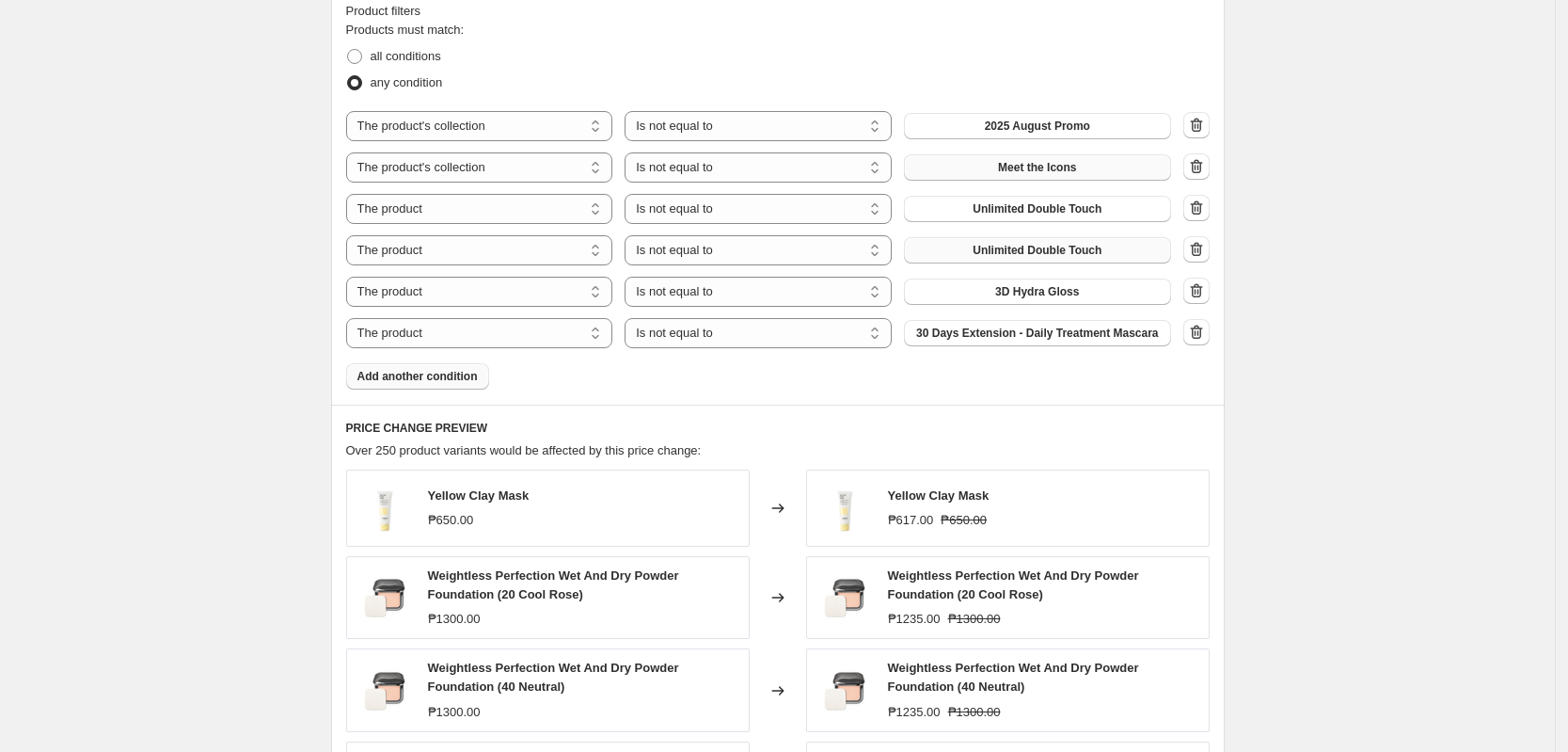 click on "30 Days Extension - Daily Treatment Mascara" at bounding box center (1037, 333) 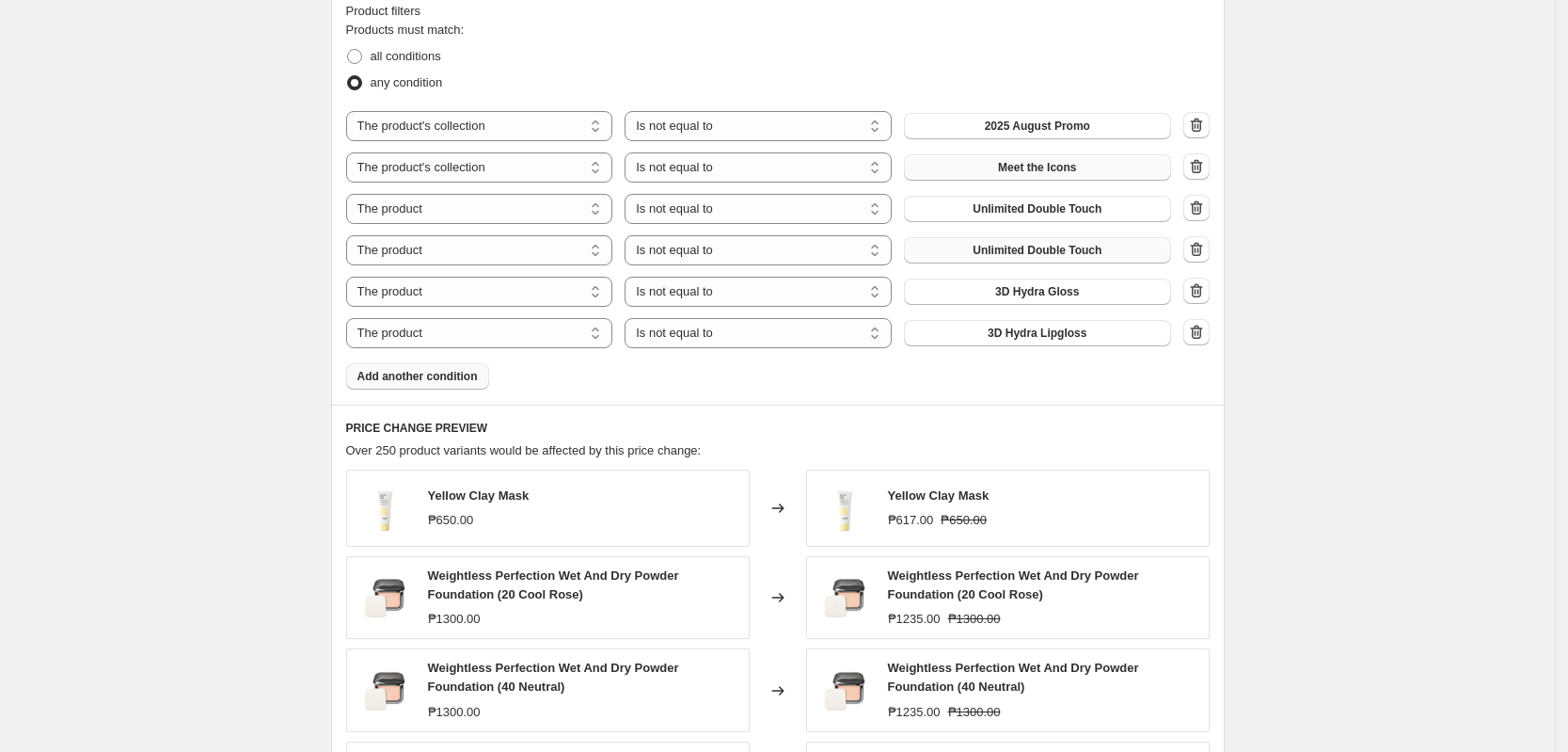 click on "Add another condition" at bounding box center (418, 376) 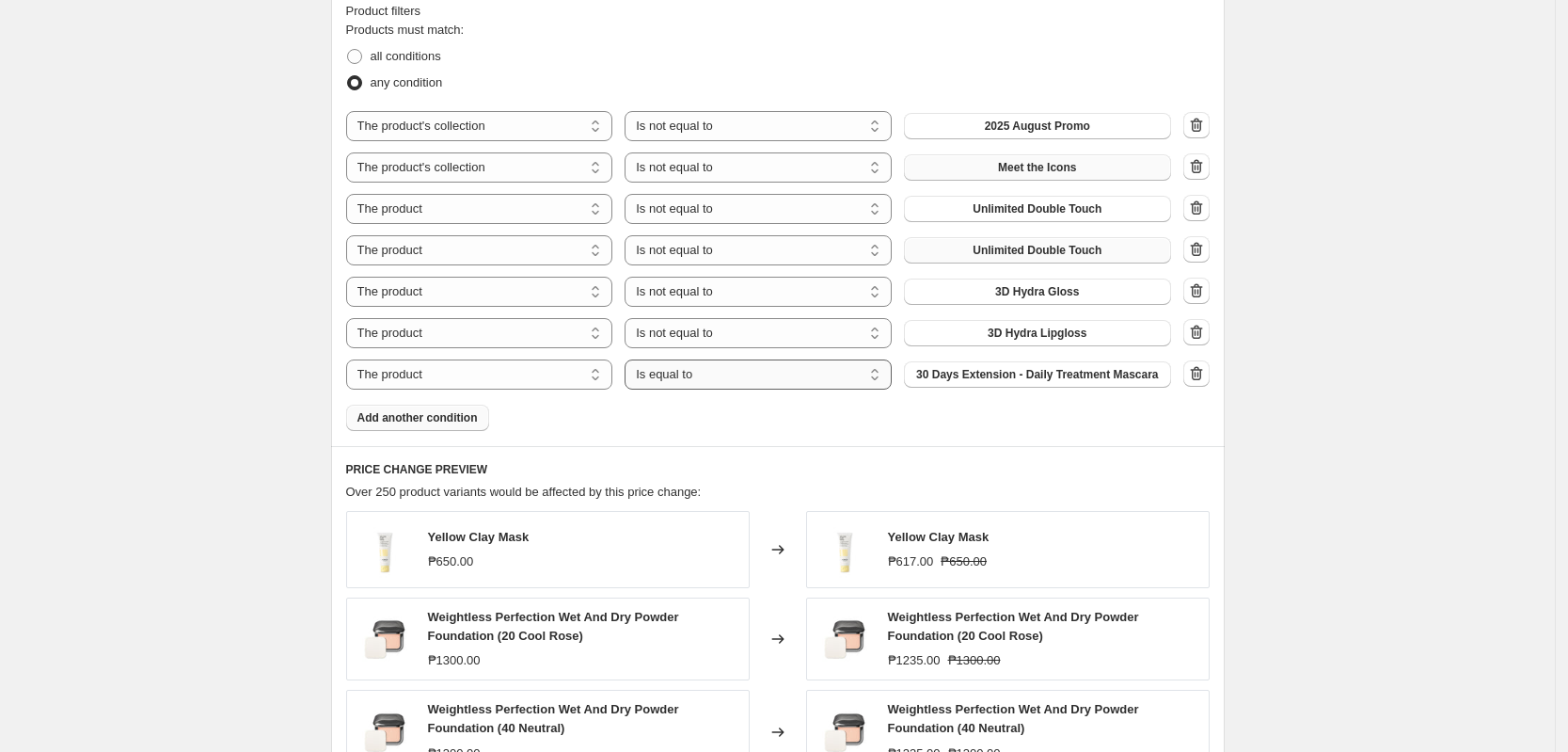 drag, startPoint x: 753, startPoint y: 374, endPoint x: 739, endPoint y: 377, distance: 14.317821 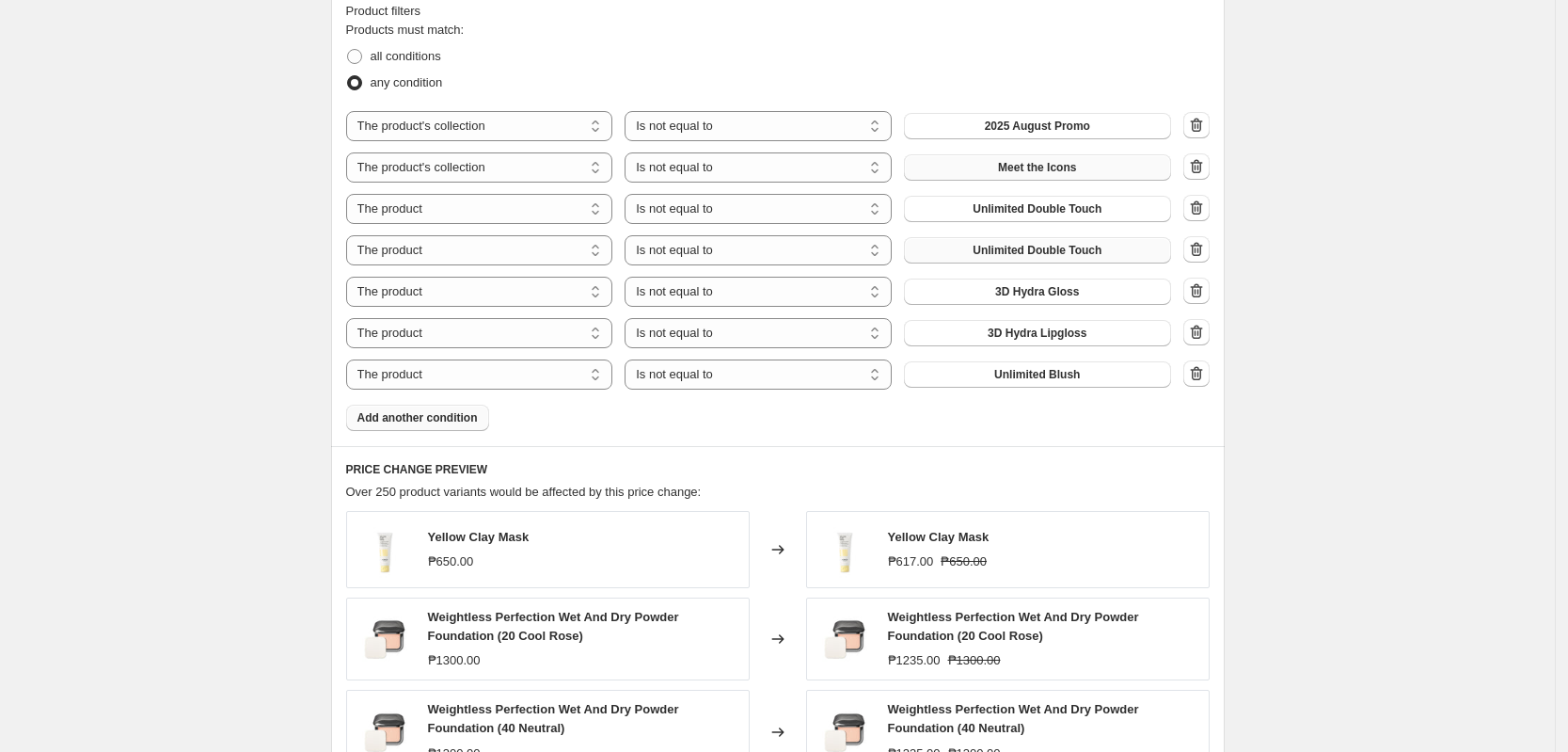 click on "Add another condition" at bounding box center [418, 418] 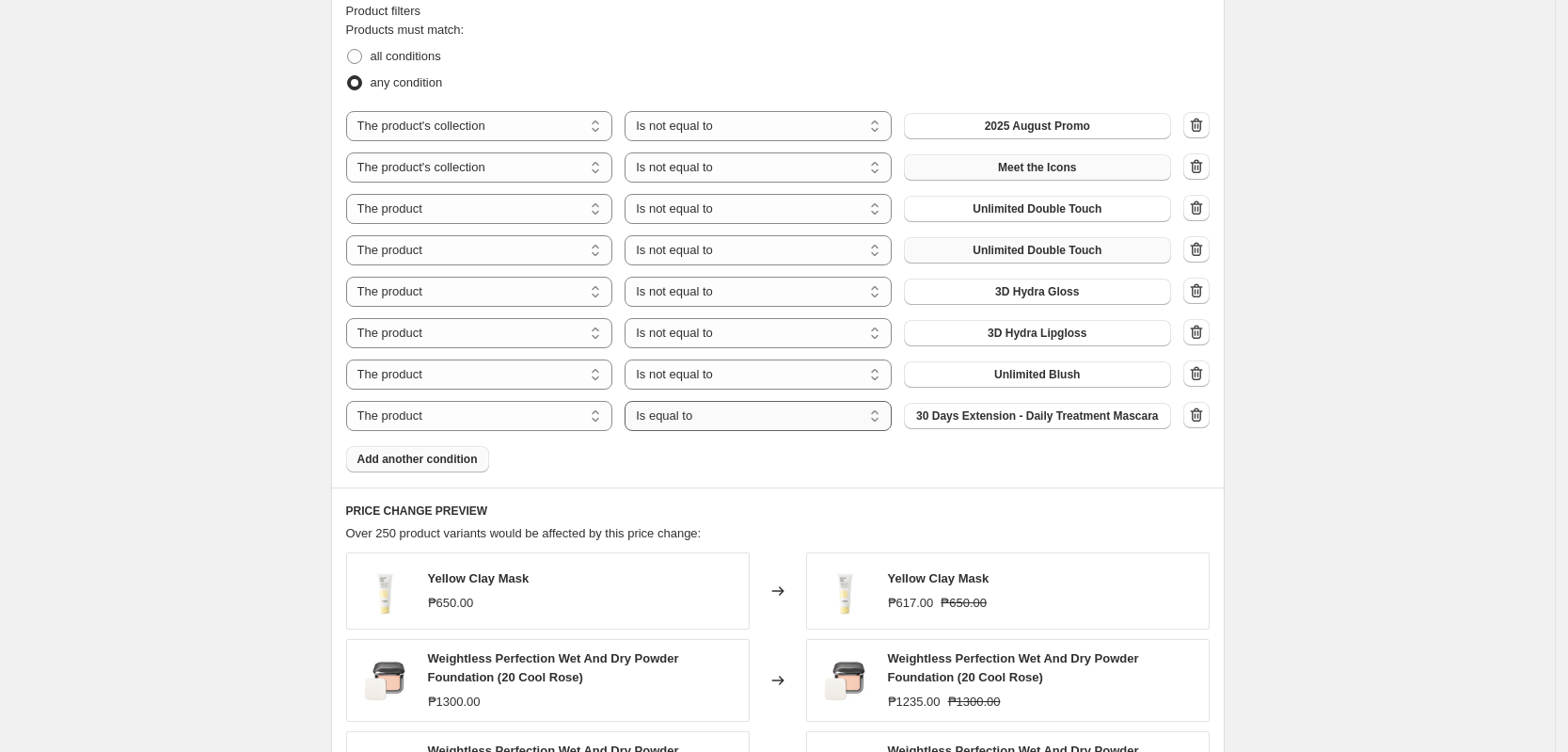 click on "Is equal to Is not equal to" at bounding box center [758, 416] 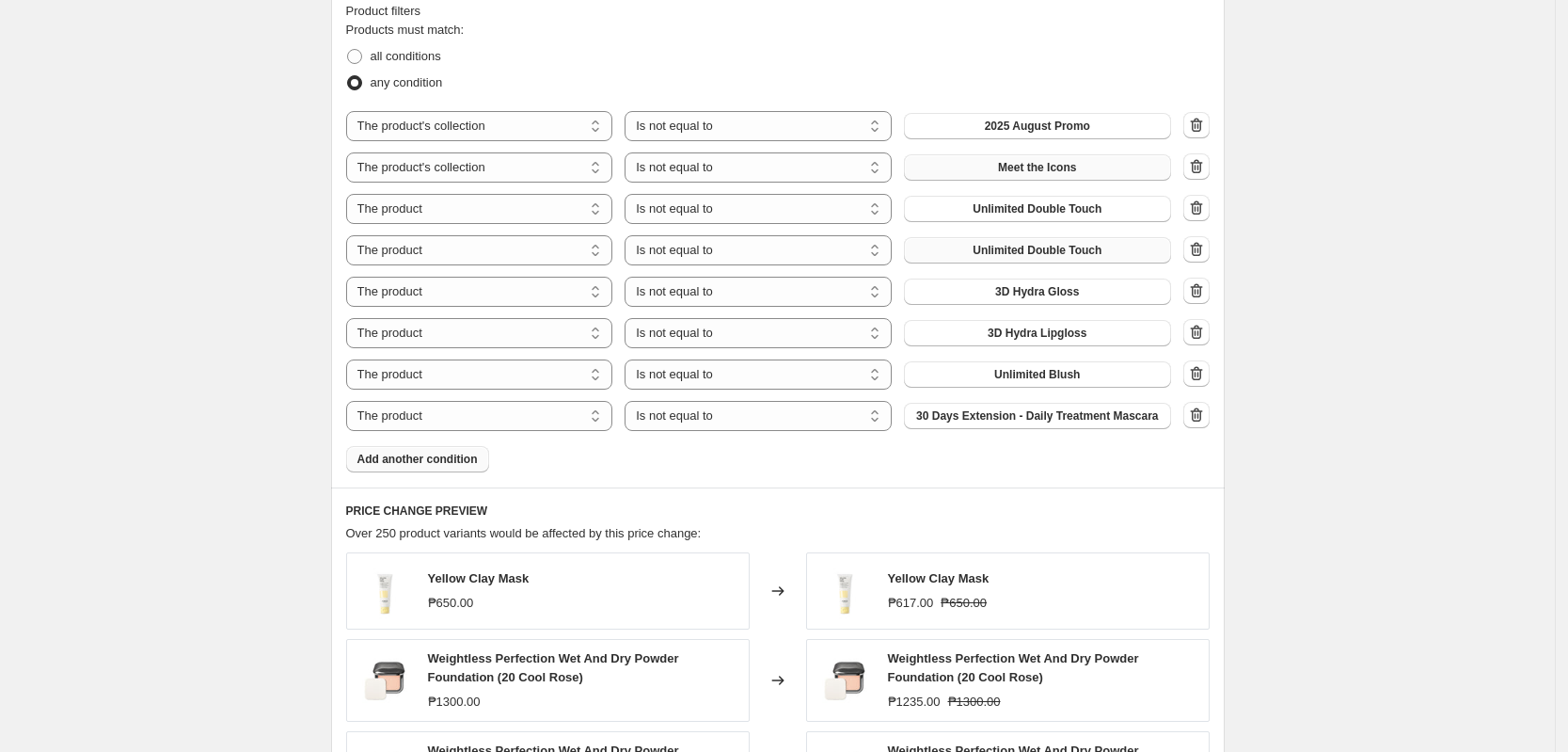 click on "30 Days Extension - Daily Treatment Mascara" at bounding box center (1037, 416) 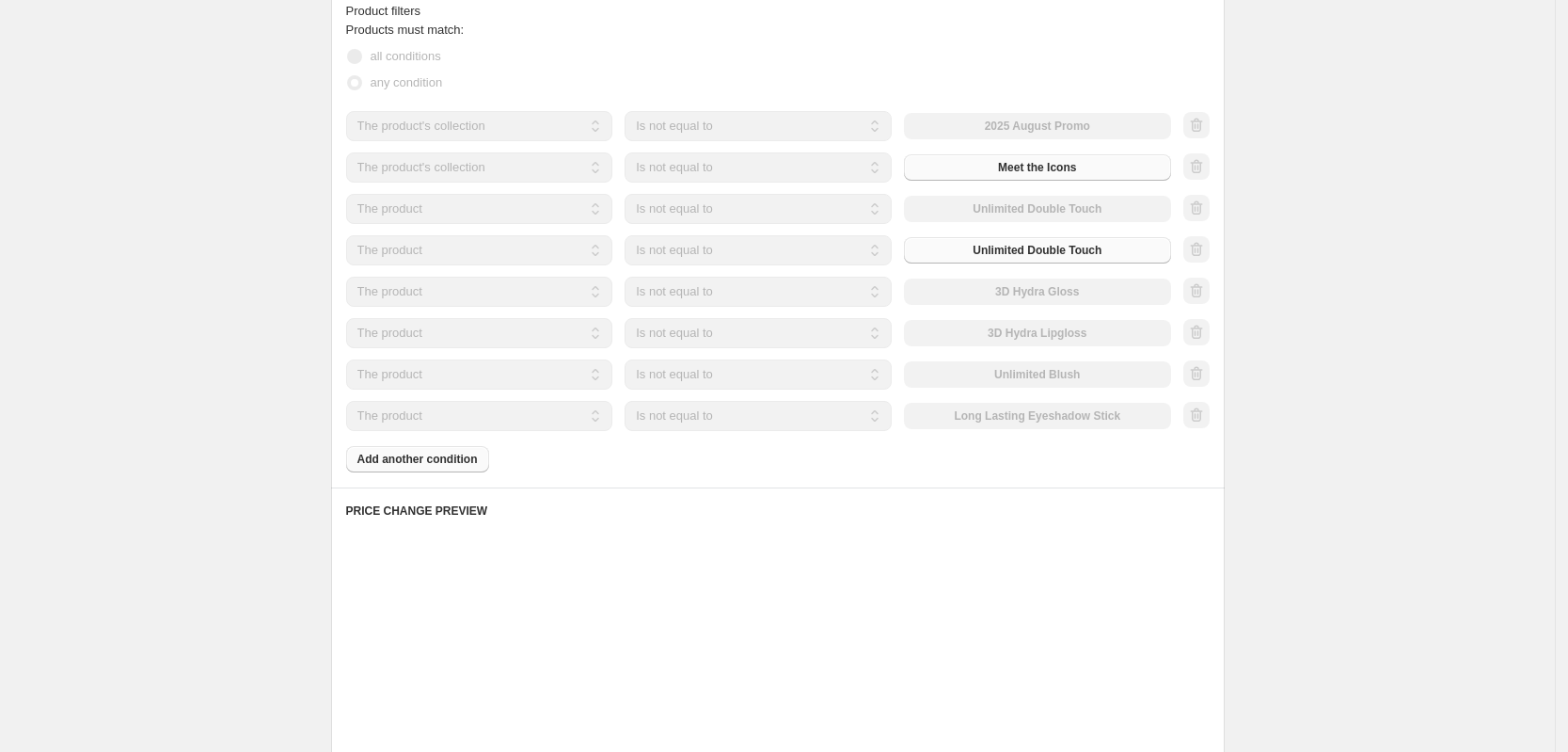 click on "Products must match: all conditions any condition The product The product's collection The product's tag The product's vendor The product's type The product's status The variant's title Inventory quantity The product's collection Is equal to Is not equal to Is not equal to 2025 August Promo The product The product's collection The product's tag The product's vendor The product's type The product's status The variant's title Inventory quantity The product's collection Is equal to Is not equal to Is not equal to Meet the Icons The product The product's collection The product's tag The product's vendor The product's type The product's status The variant's title Inventory quantity The product Is equal to Is not equal to Is not equal to Unlimited Double Touch The product The product's collection The product's tag The product's vendor The product's type The product's status The variant's title Inventory quantity The product Is equal to Is not equal to Is not equal to Unlimited Double Touch The product The product" at bounding box center [778, 247] 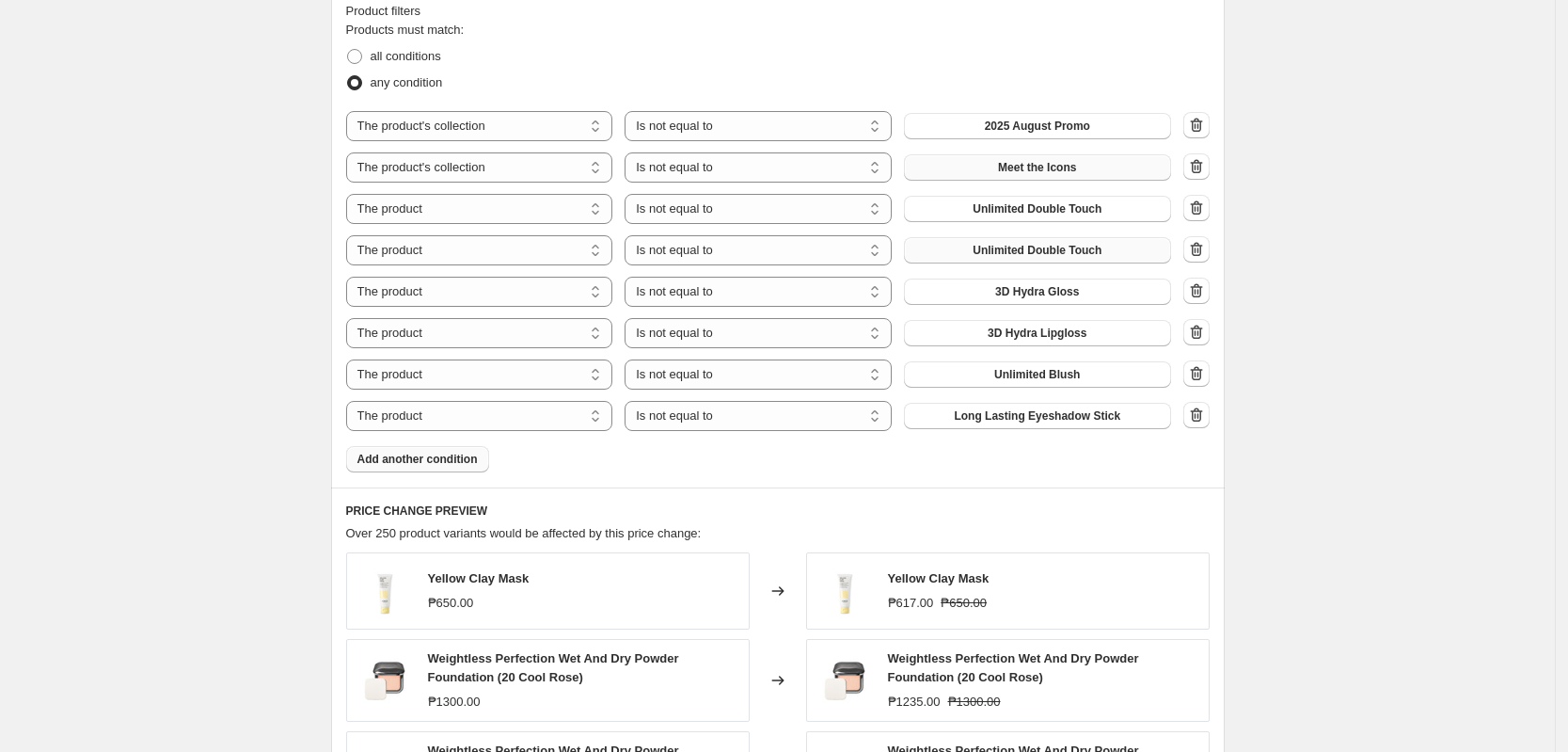 click on "Add another condition" at bounding box center (418, 459) 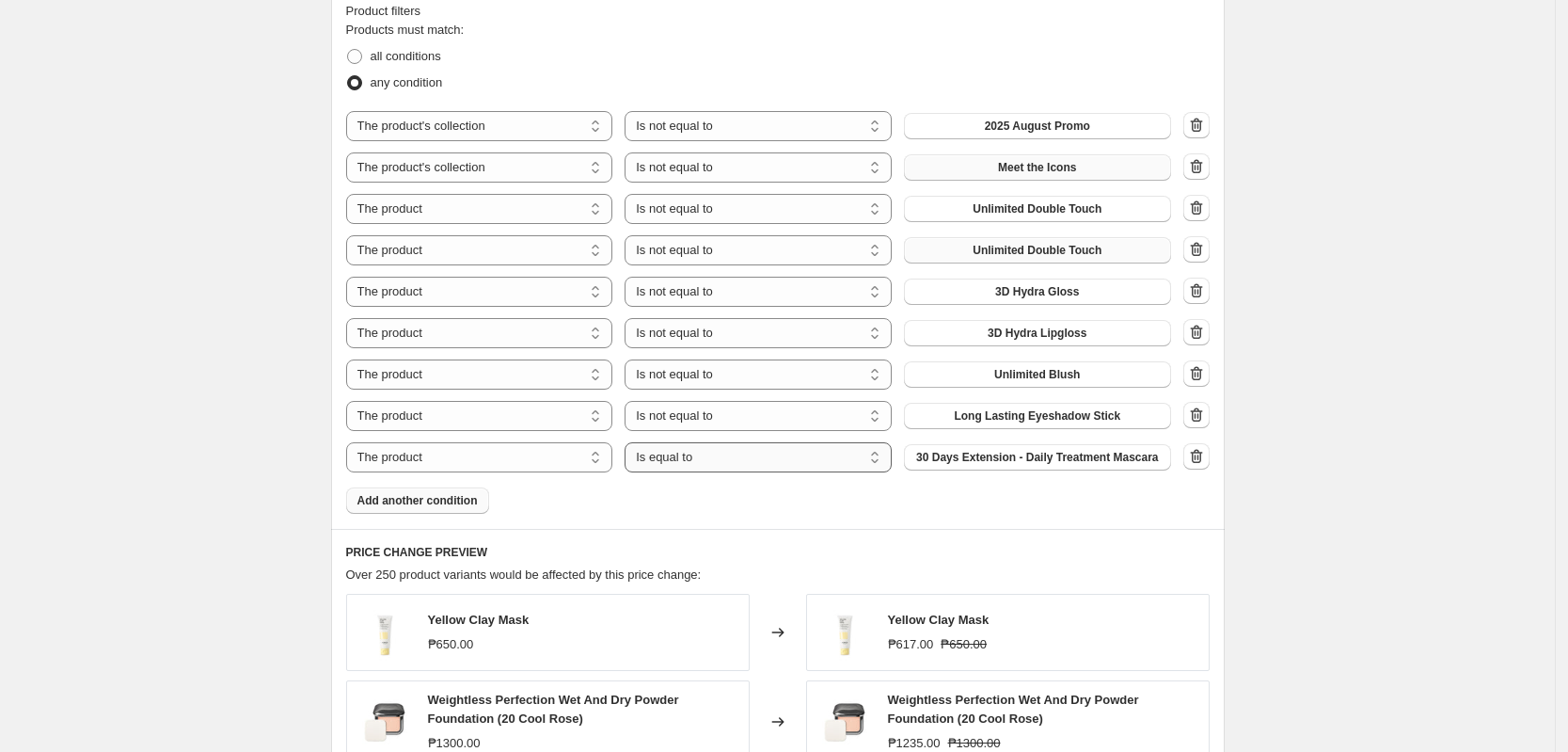 click on "Is equal to Is not equal to" at bounding box center (758, 457) 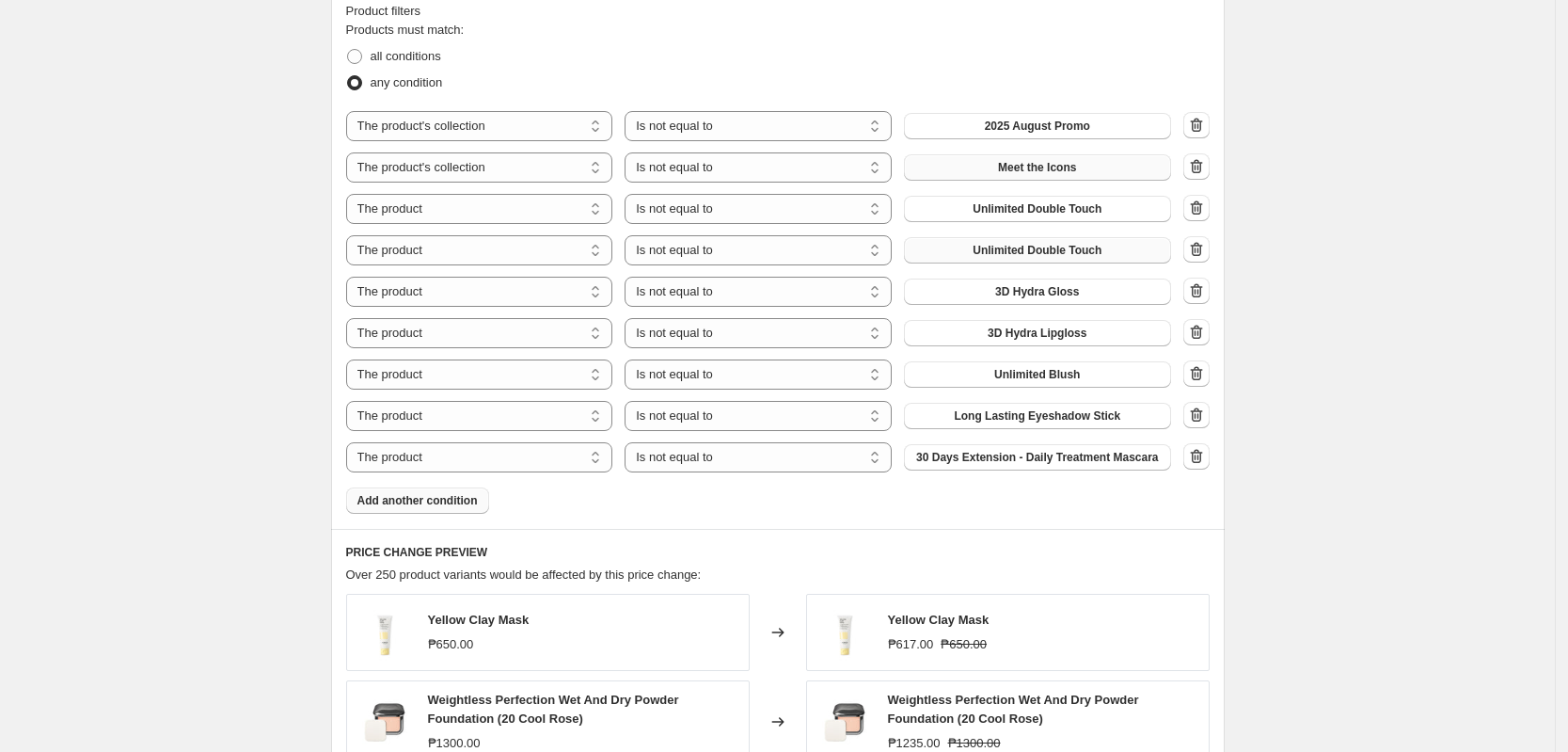 click on "30 Days Extension - Daily Treatment Mascara" at bounding box center [1037, 457] 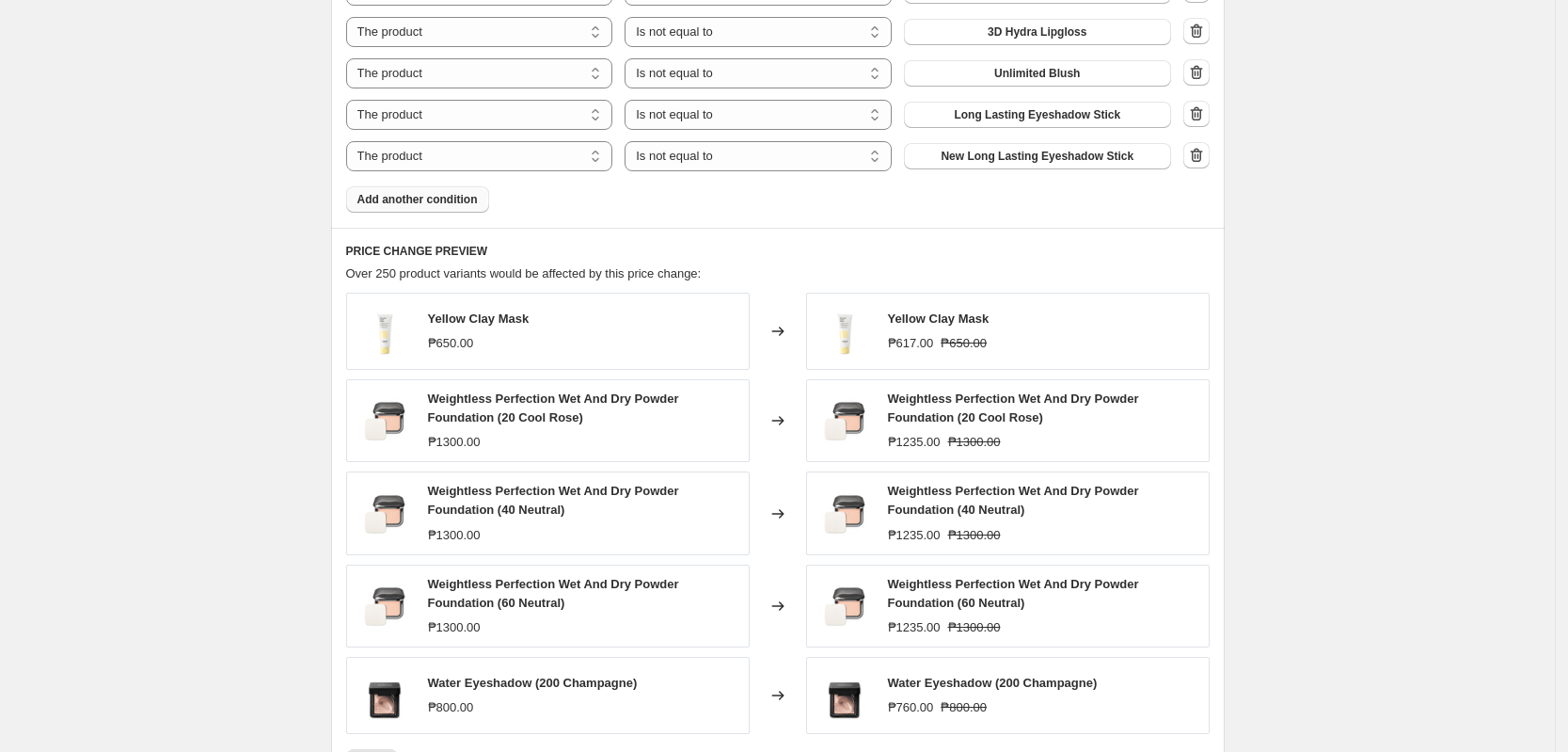 scroll, scrollTop: 1529, scrollLeft: 0, axis: vertical 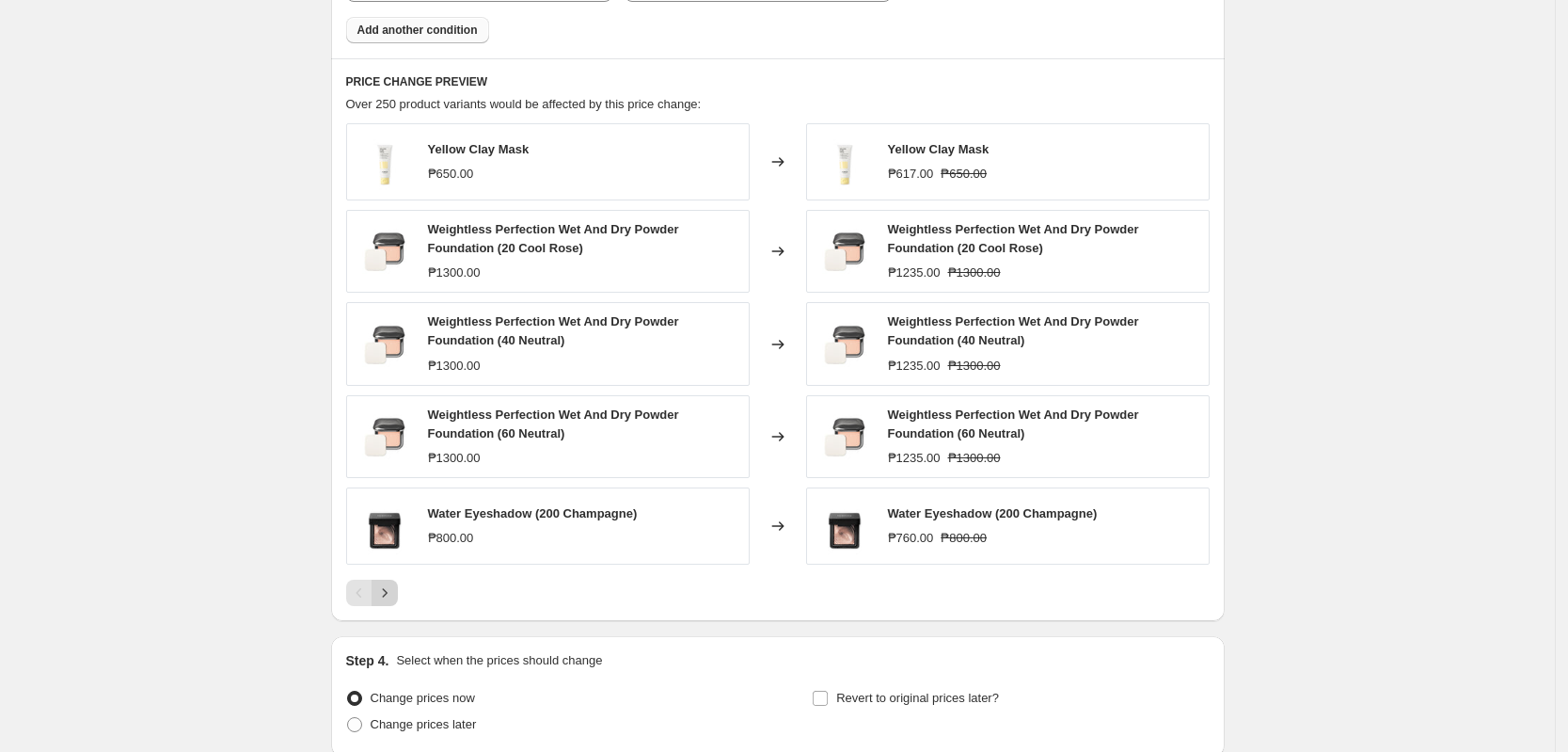 click 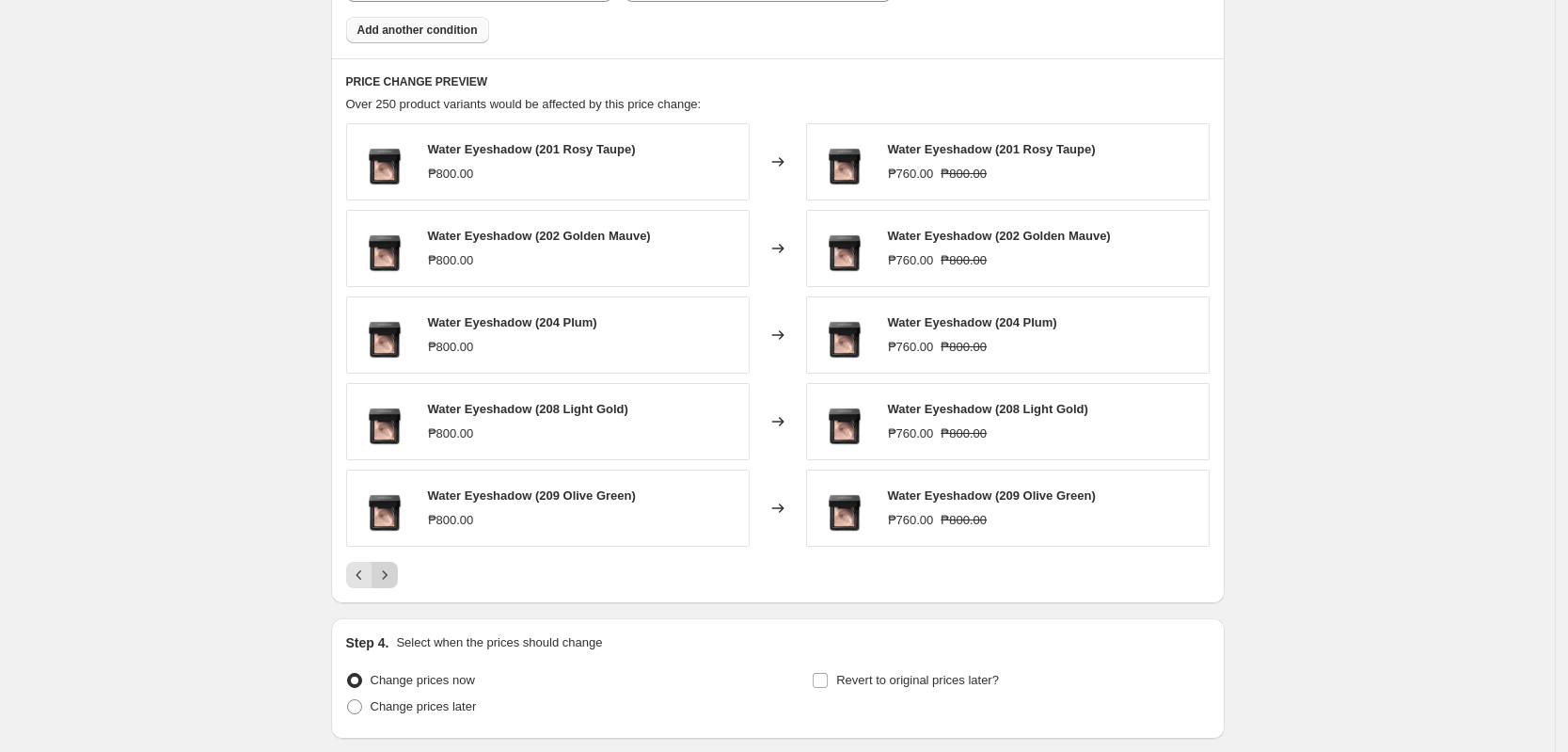 click 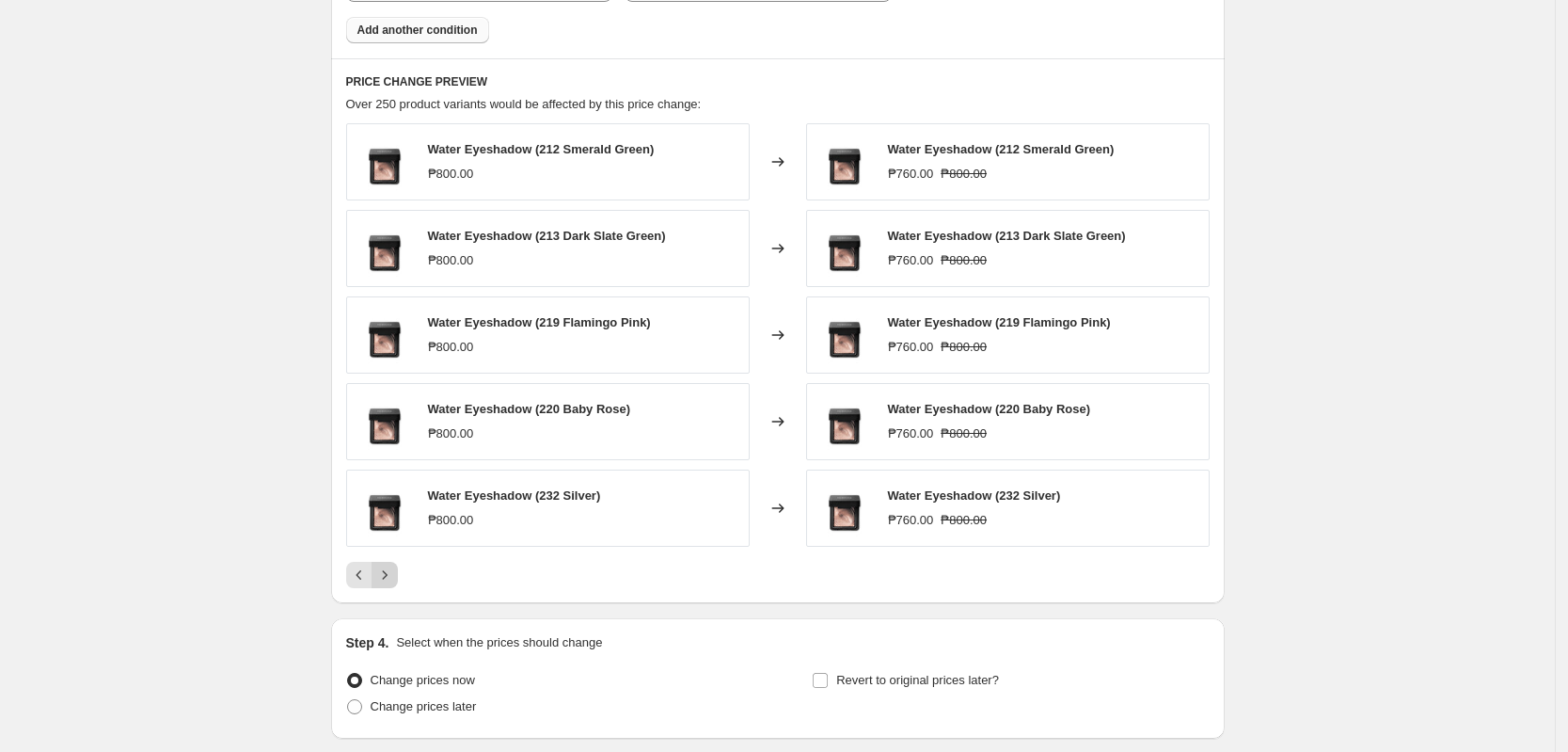 click 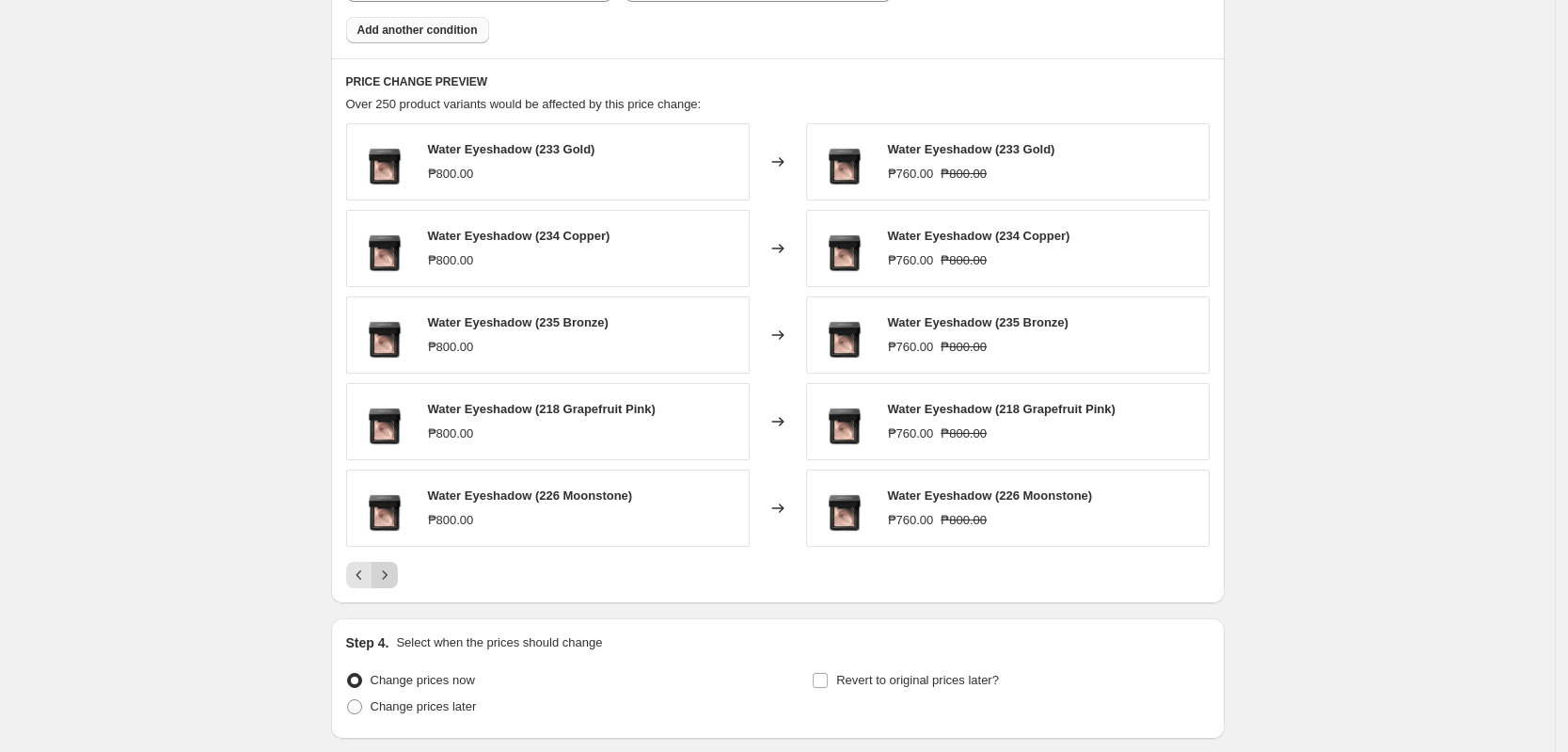 click 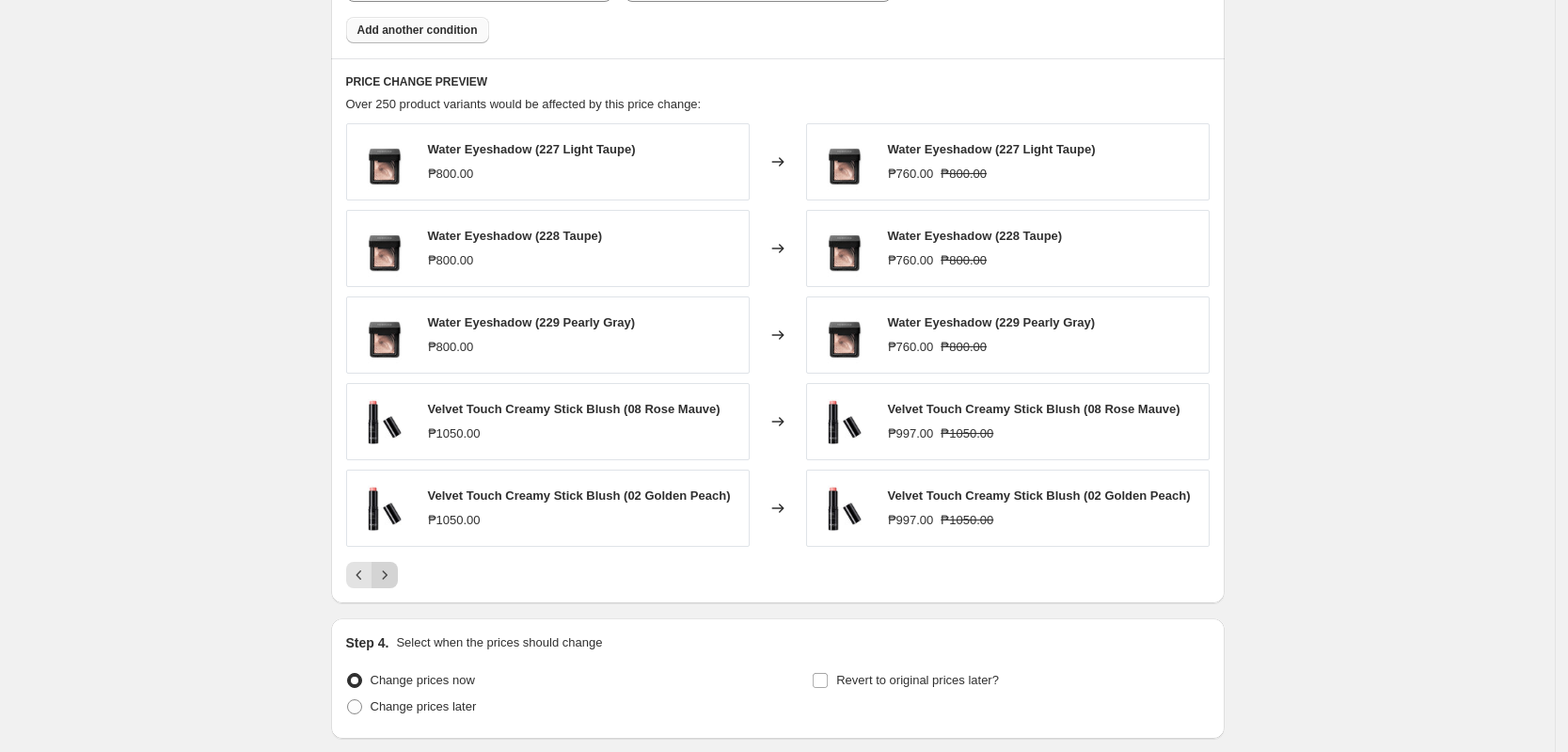 click 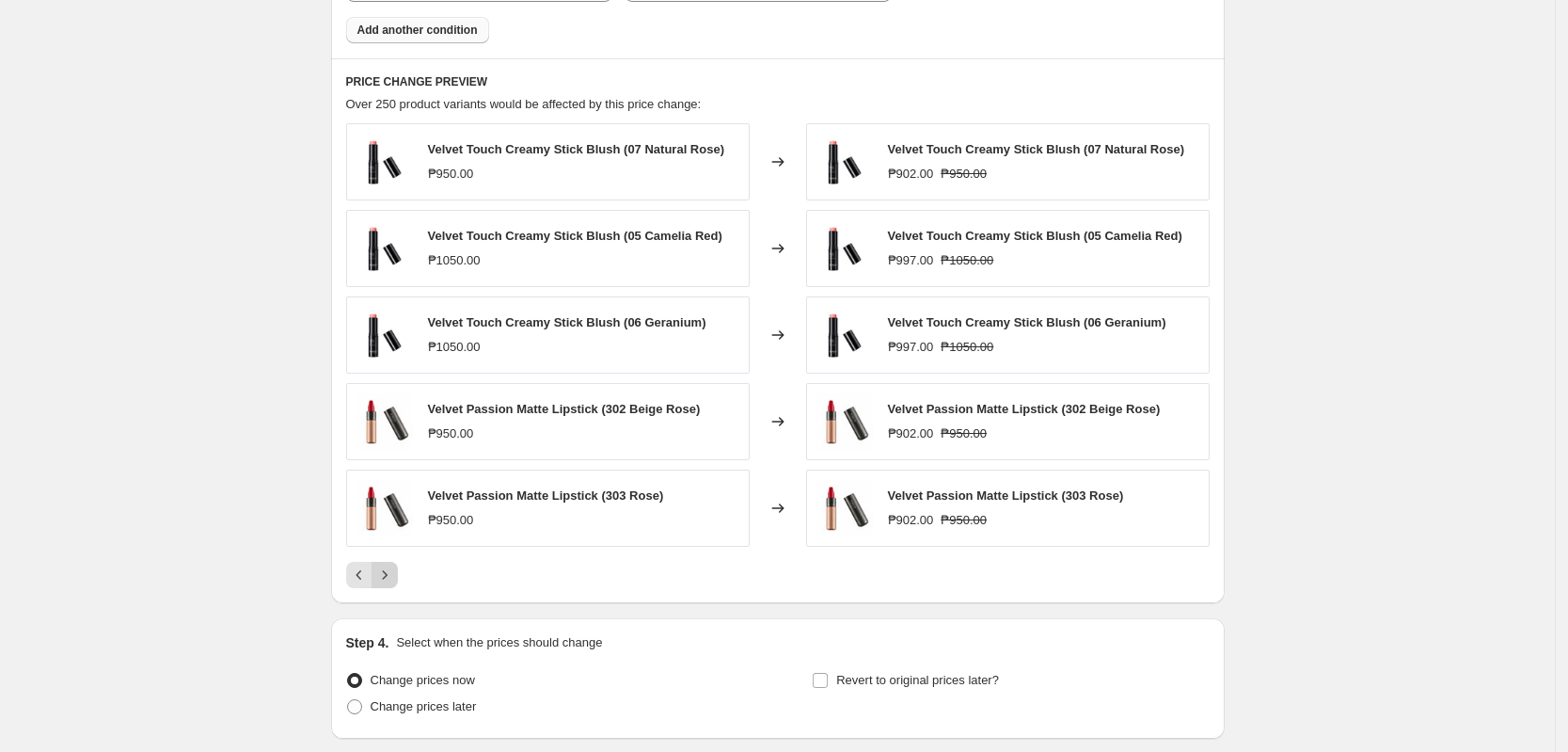 click 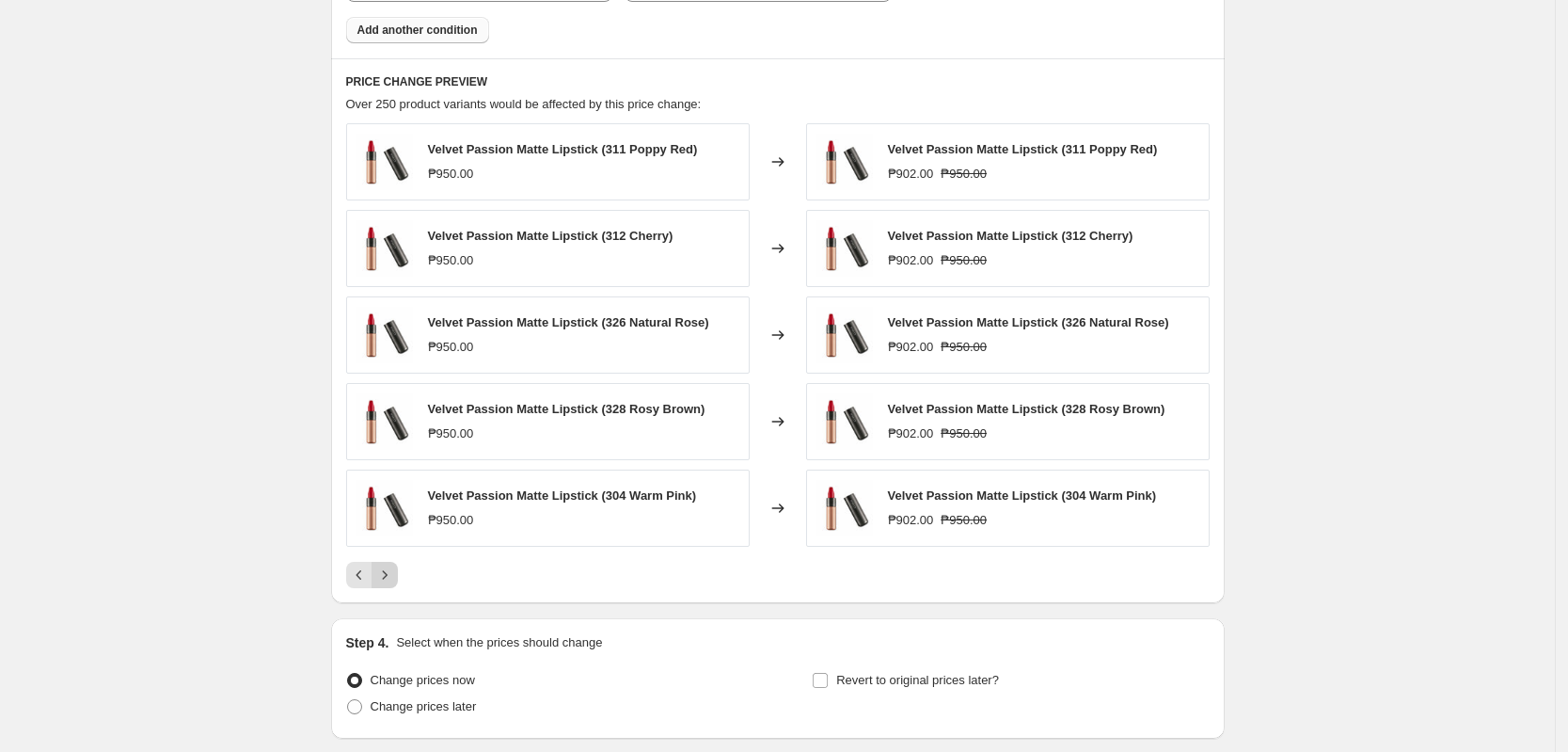 click 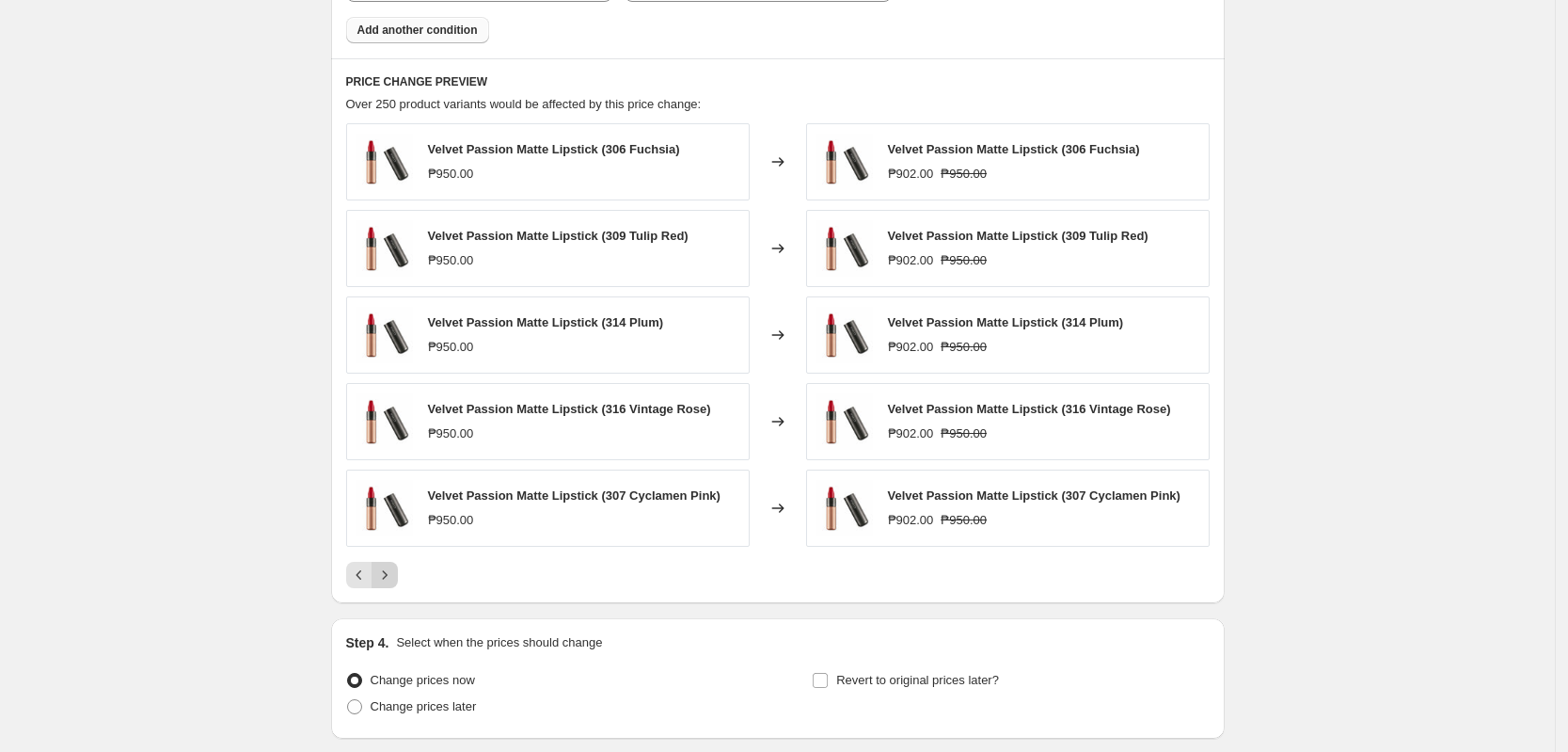 click 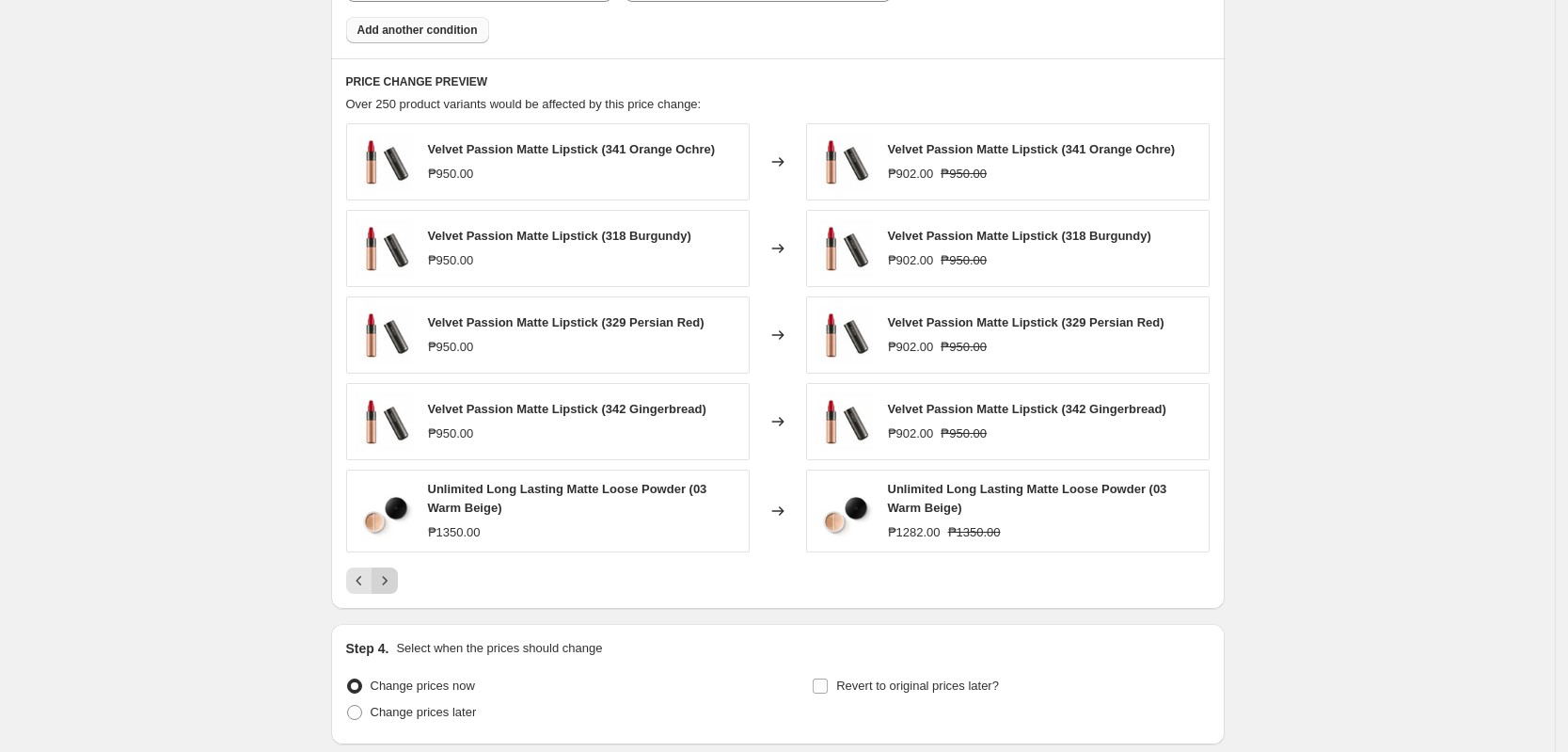 click at bounding box center [385, 581] 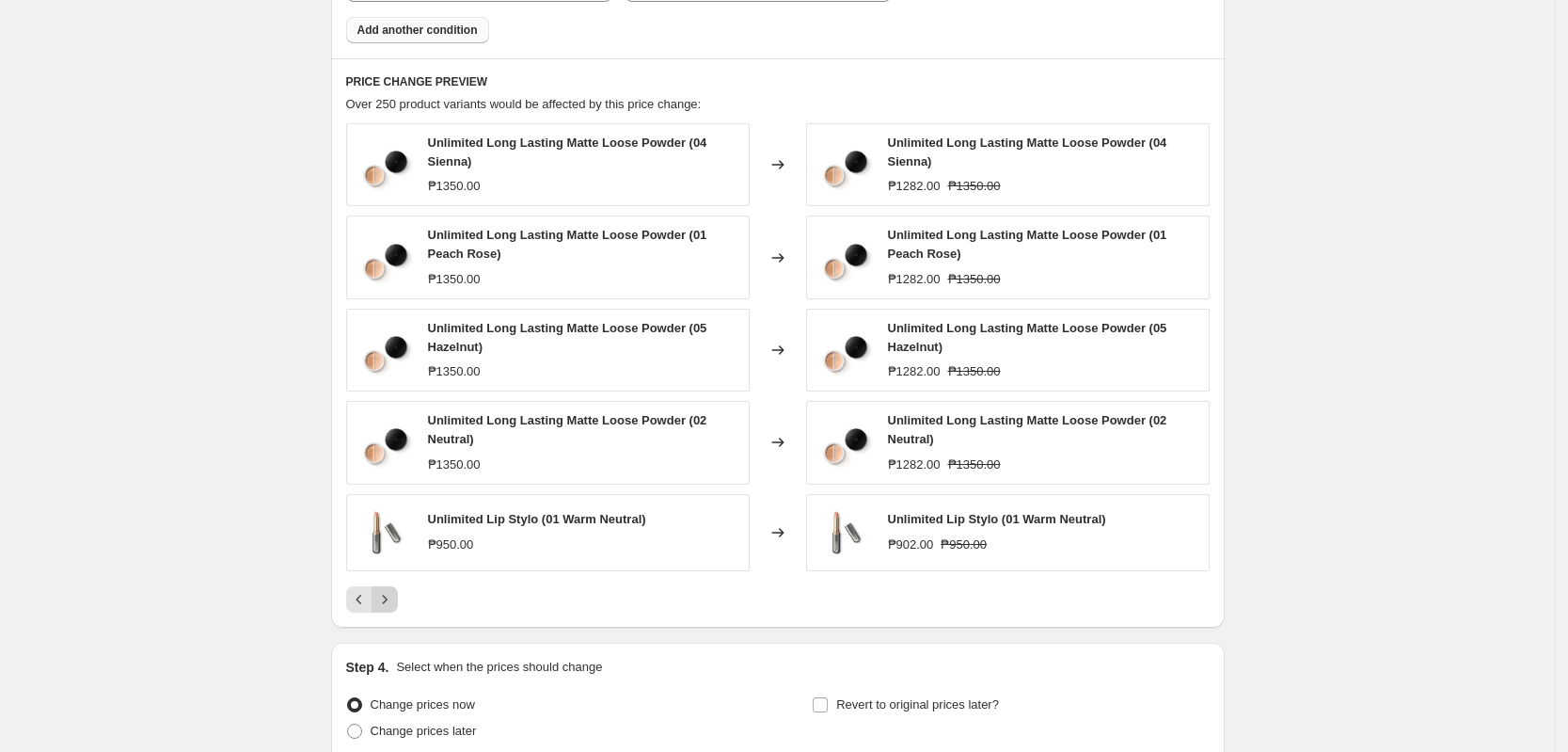 click on "Unlimited Long Lasting Matte Loose Powder (04 Sienna) ₱1350.00 Changed to Unlimited Long Lasting Matte Loose Powder (04 Sienna) ₱1282.00 ₱1350.00 Unlimited Long Lasting Matte Loose Powder (01 Peach Rose) ₱1350.00 Changed to Unlimited Long Lasting Matte Loose Powder (01 Peach Rose) ₱1282.00 ₱1350.00 Unlimited Long Lasting Matte Loose Powder (05 Hazelnut) ₱1350.00 Changed to Unlimited Long Lasting Matte Loose Powder (05 Hazelnut) ₱1282.00 ₱1350.00 Unlimited Long Lasting Matte Loose Powder (02 Neutral) ₱1350.00 Changed to Unlimited Long Lasting Matte Loose Powder (02 Neutral) ₱1282.00 ₱1350.00 Unlimited Lip Stylo (01 Warm Neutral) ₱950.00 Changed to Unlimited Lip Stylo (01 Warm Neutral) ₱902.00 ₱950.00" at bounding box center (778, 368) 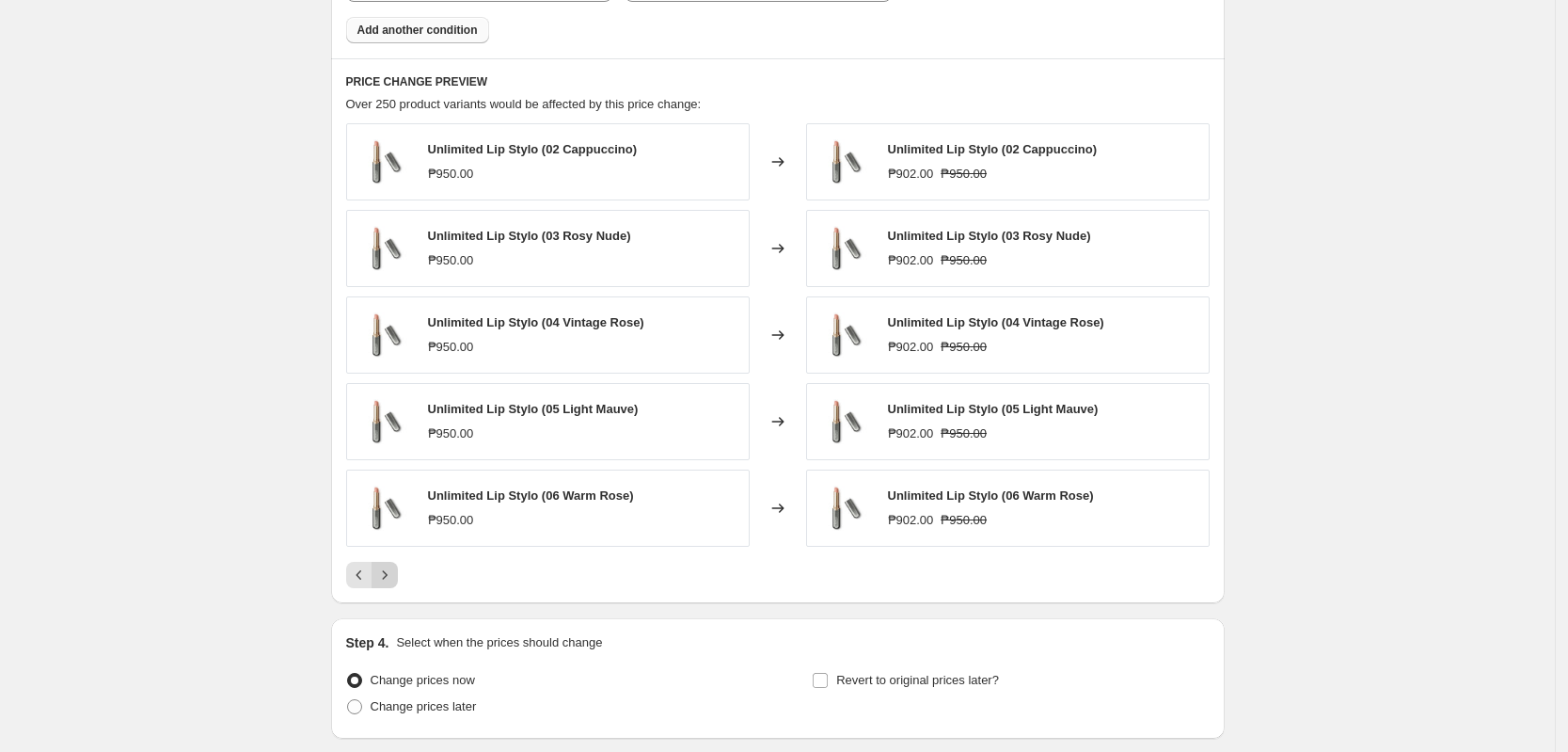 click at bounding box center [385, 575] 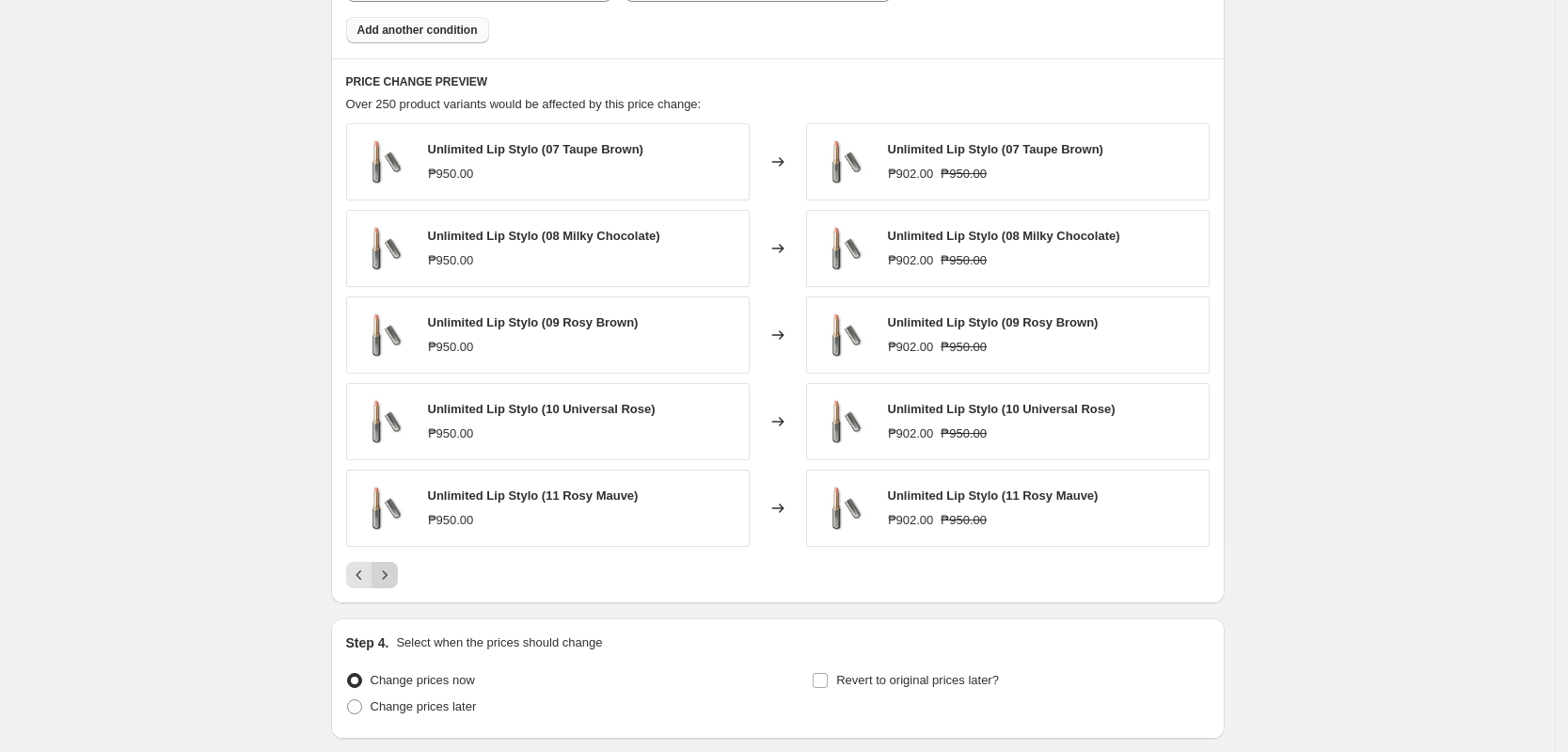 click at bounding box center (385, 575) 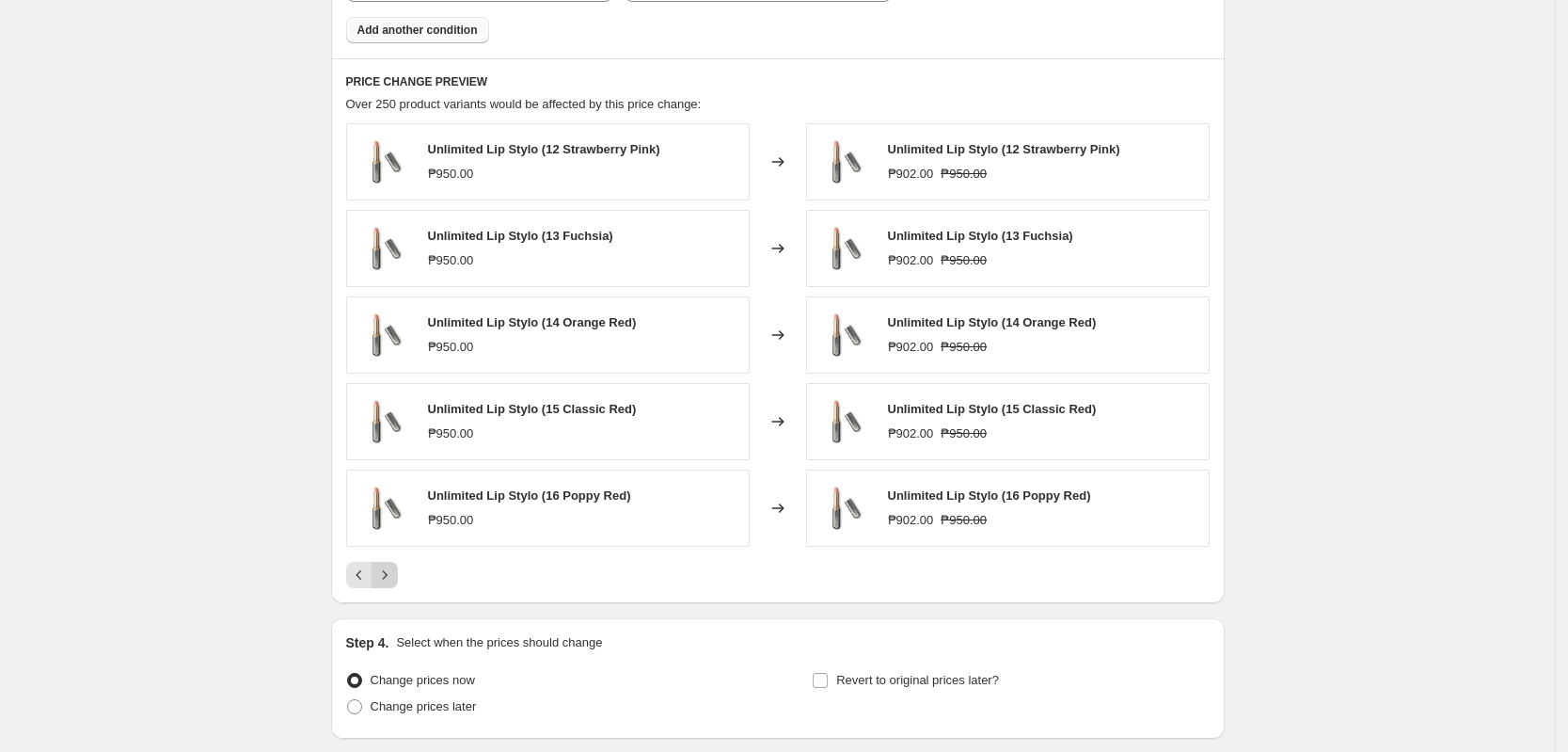 click at bounding box center (385, 575) 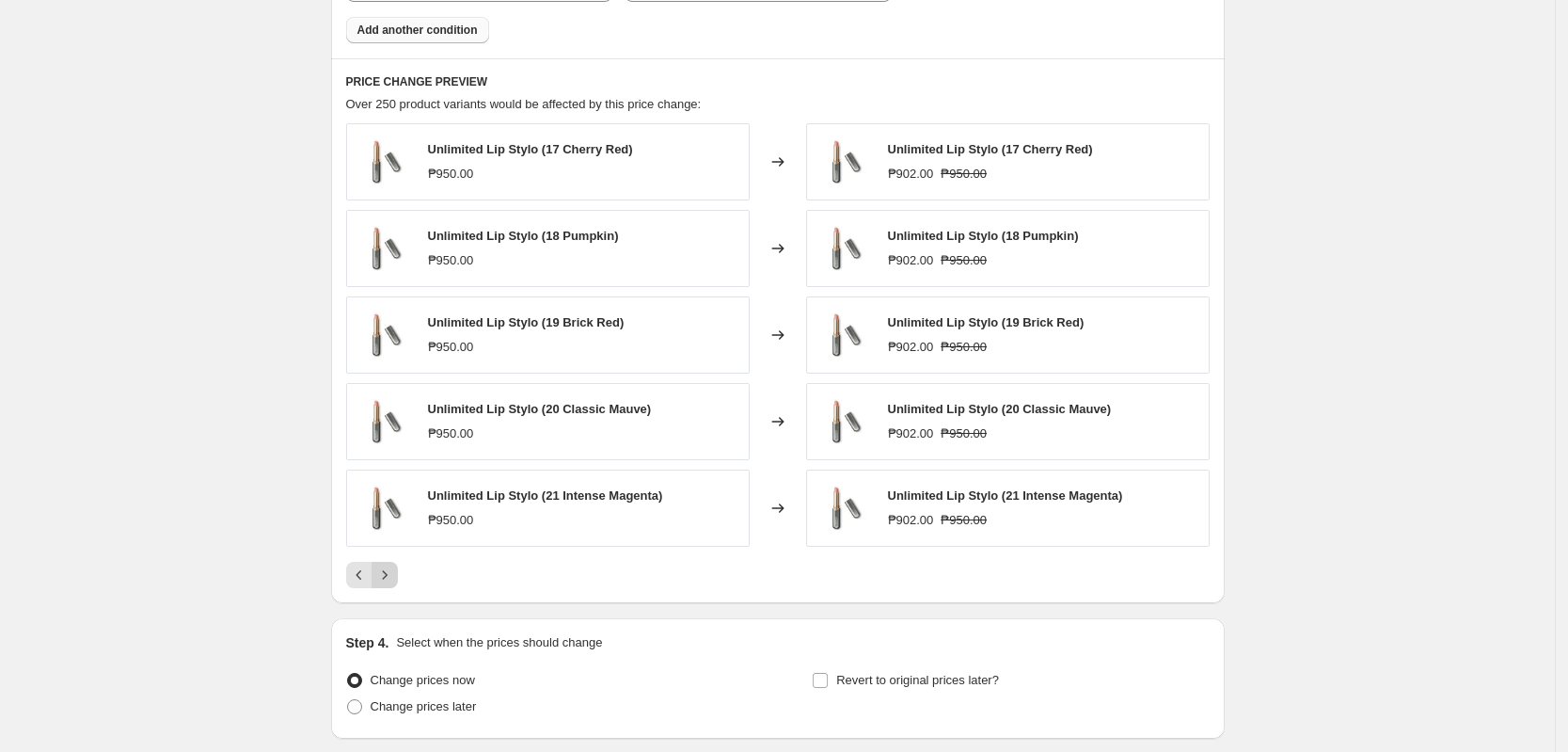 click at bounding box center (385, 575) 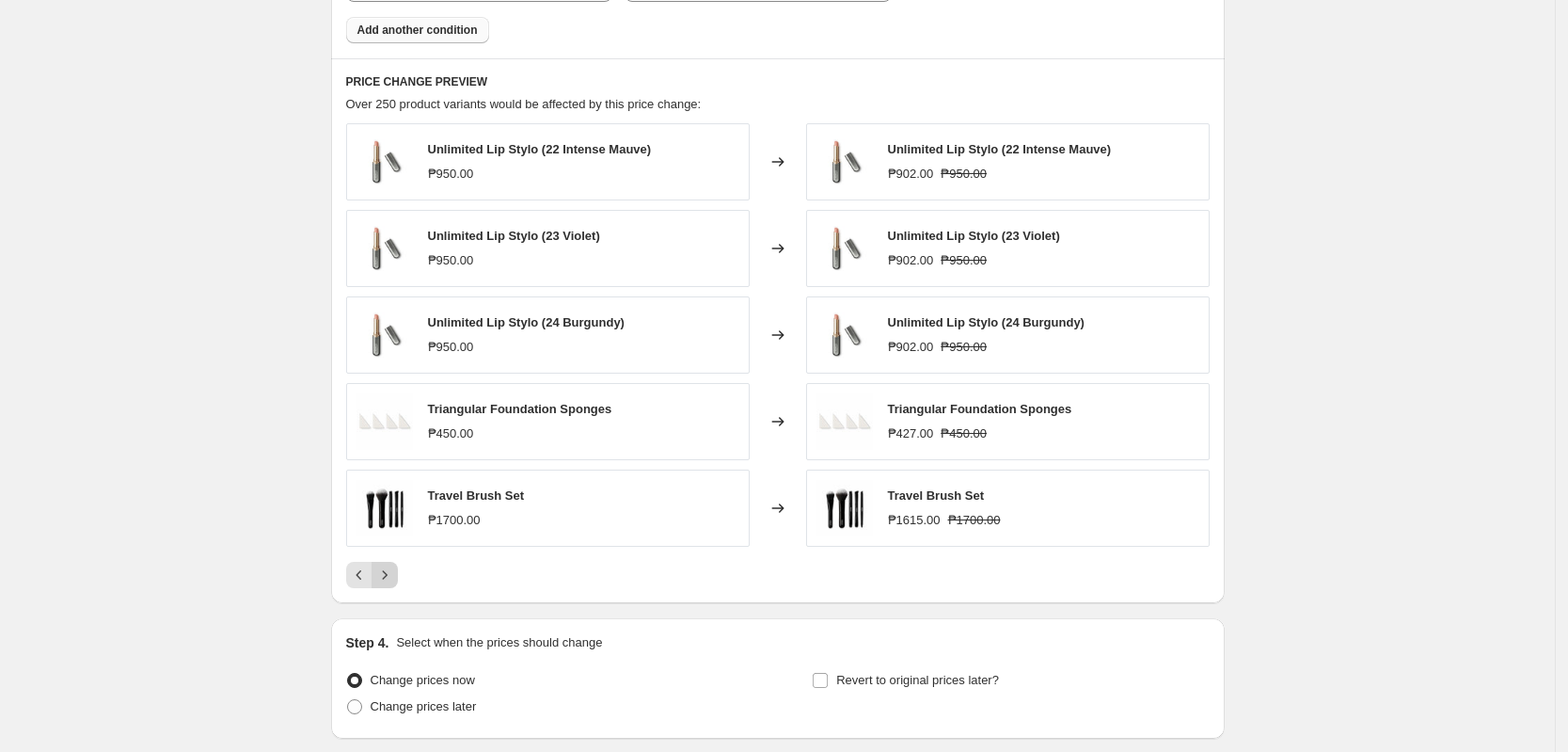 click at bounding box center [385, 575] 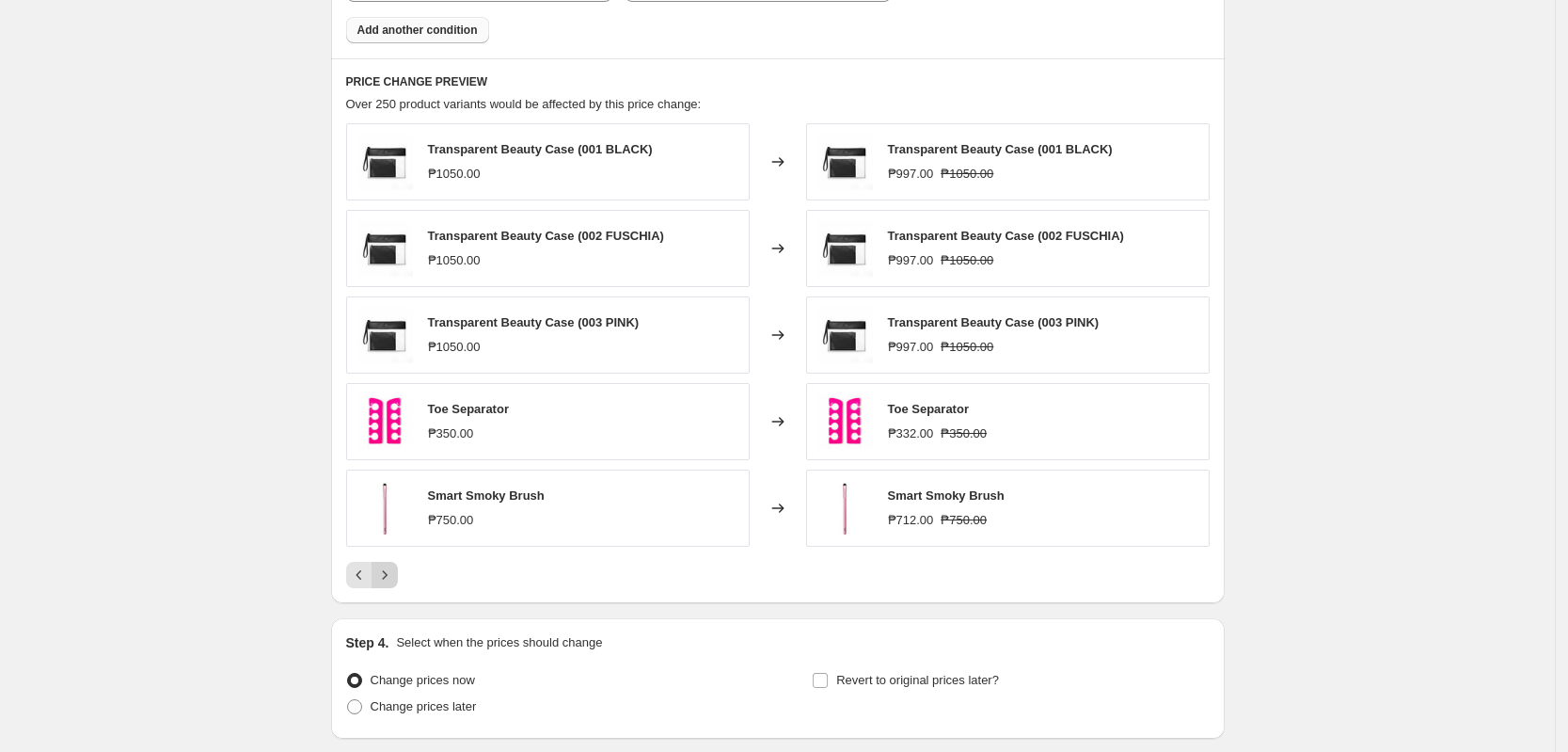 click at bounding box center (385, 575) 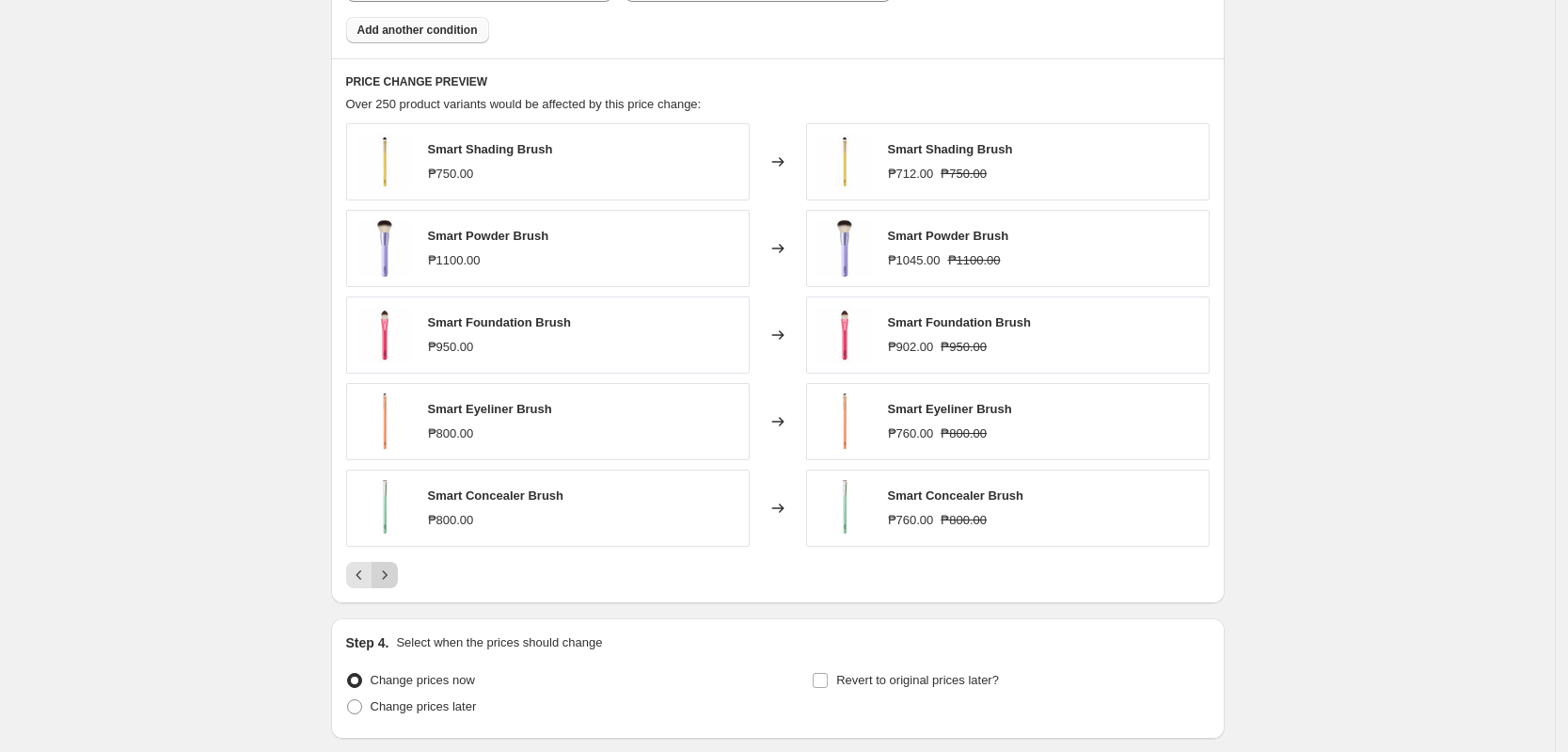 click at bounding box center [385, 575] 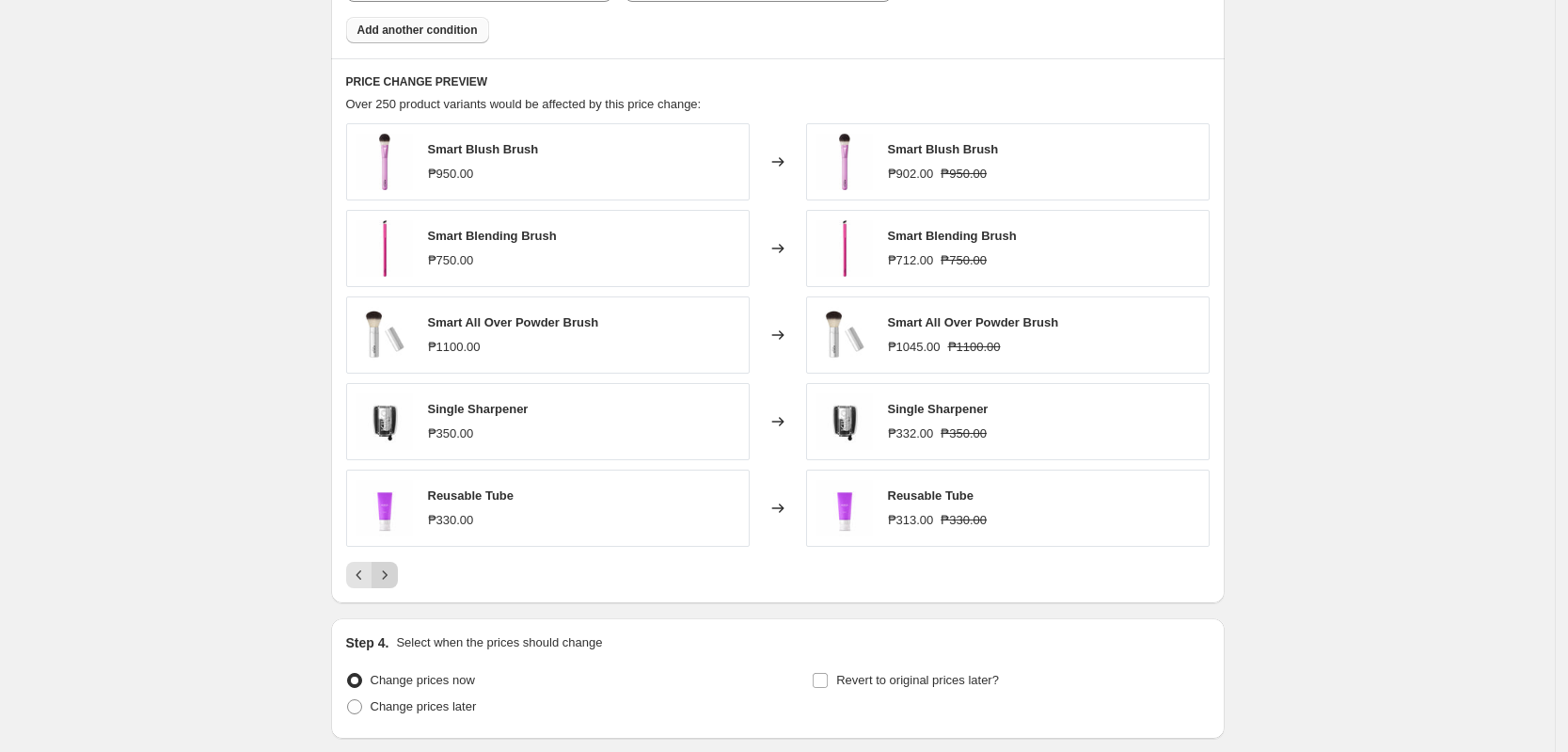 click at bounding box center [385, 575] 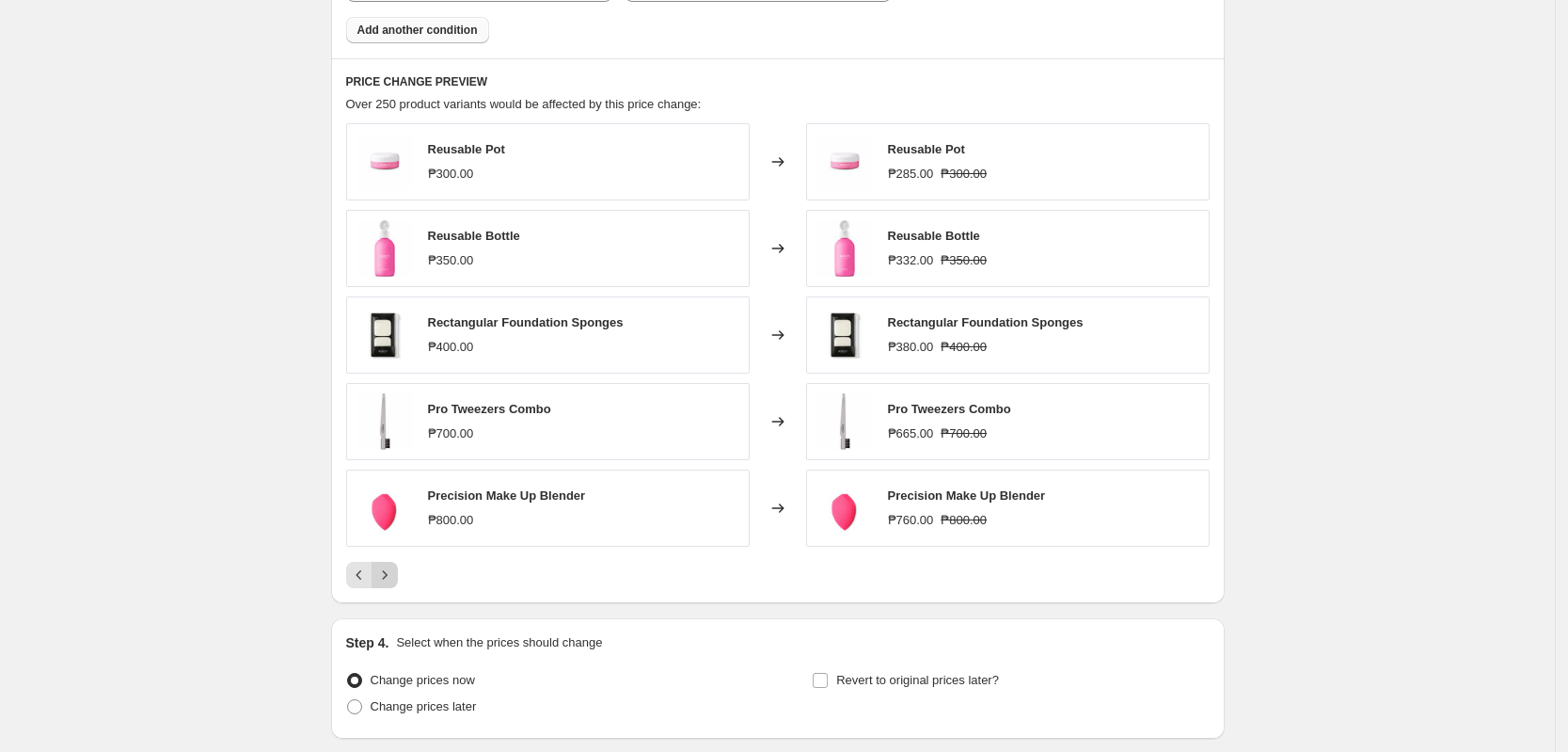 click at bounding box center (385, 575) 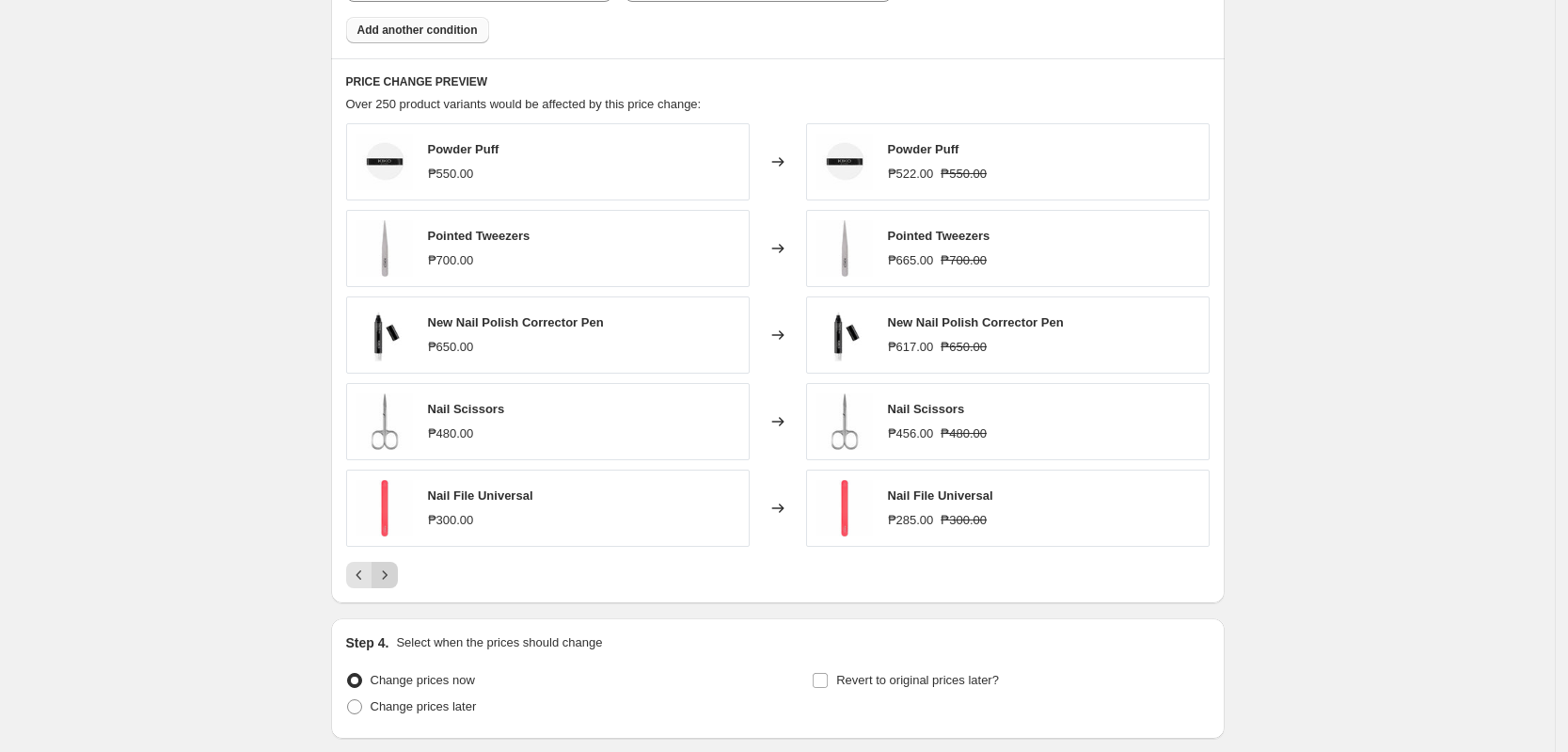 click at bounding box center (385, 575) 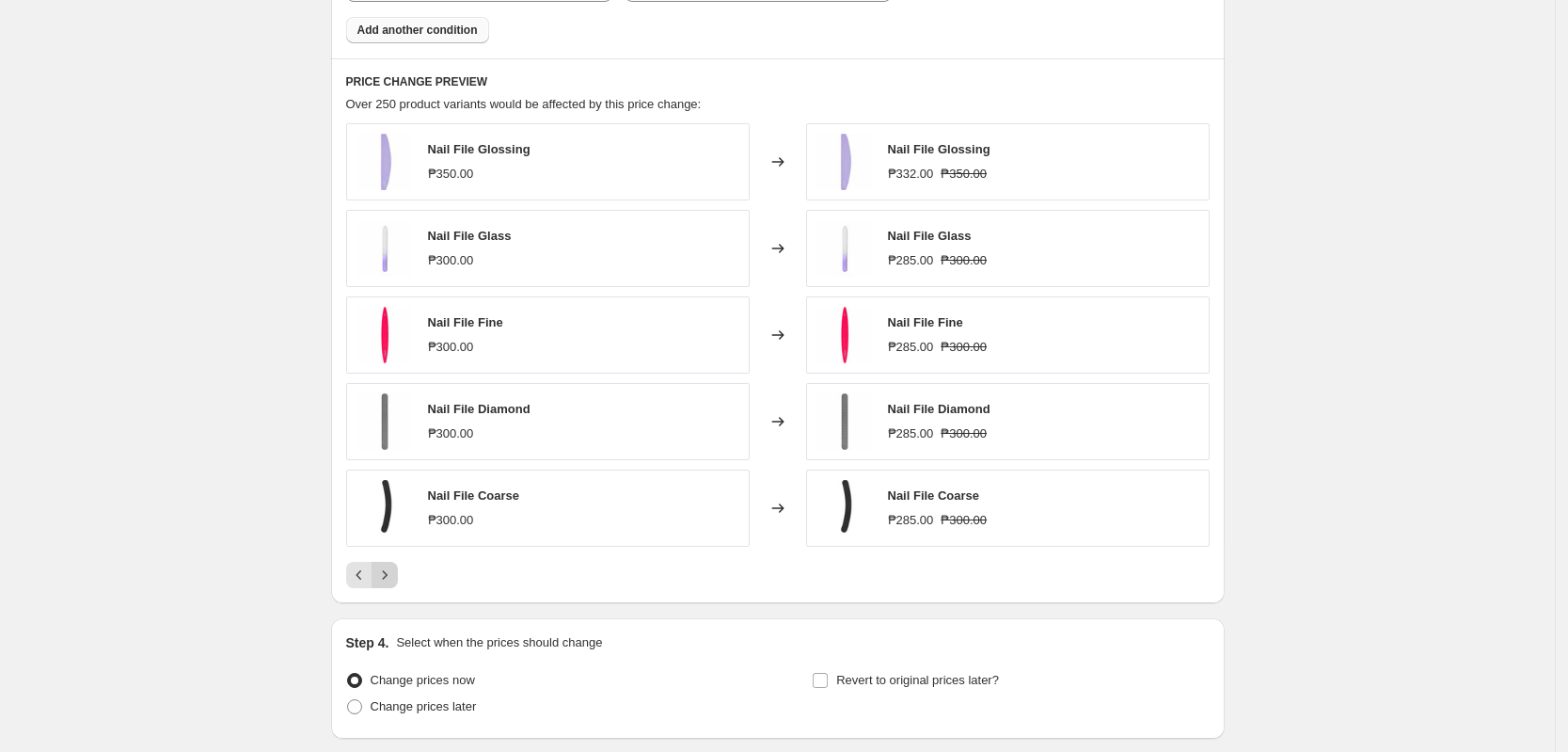 click at bounding box center (385, 575) 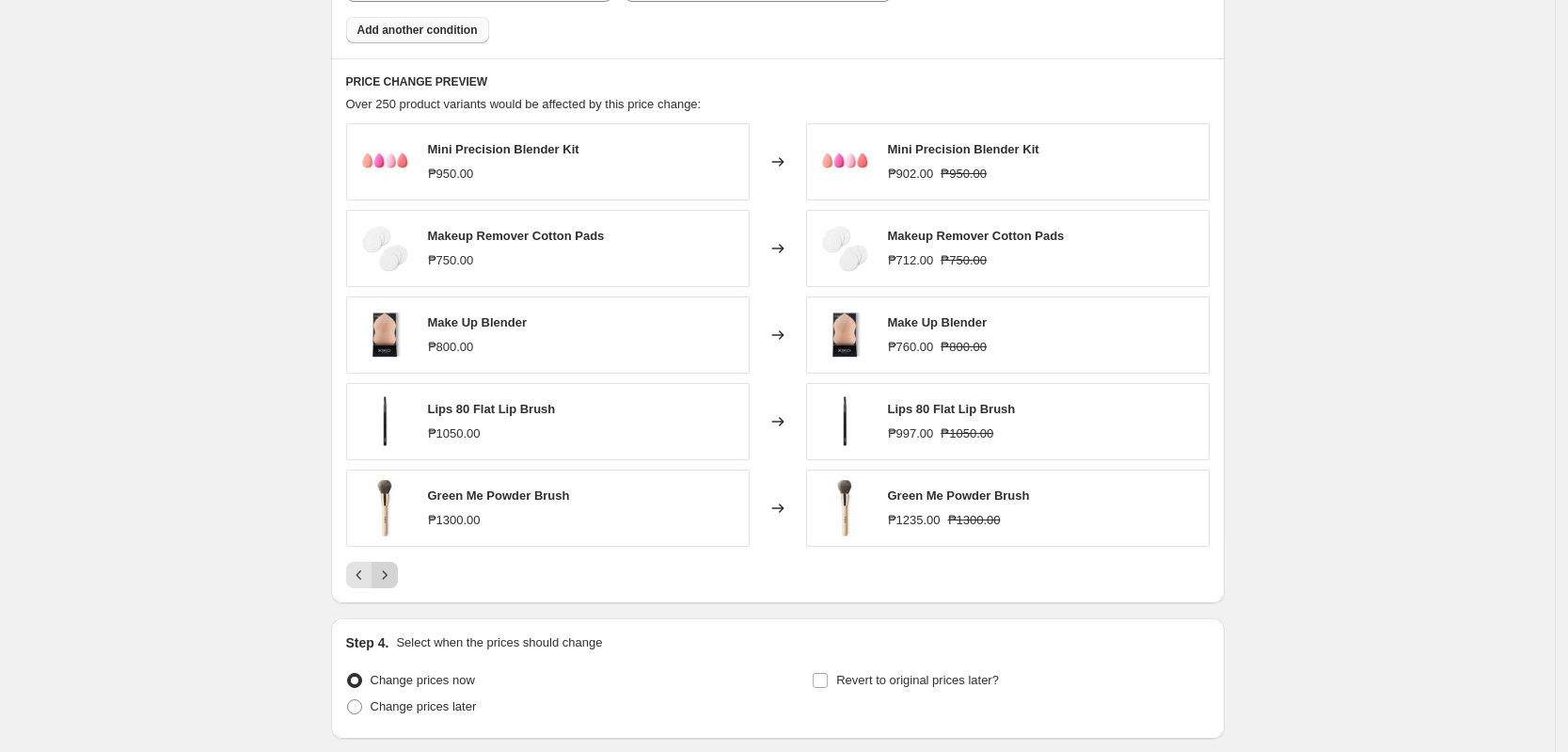 click at bounding box center (385, 575) 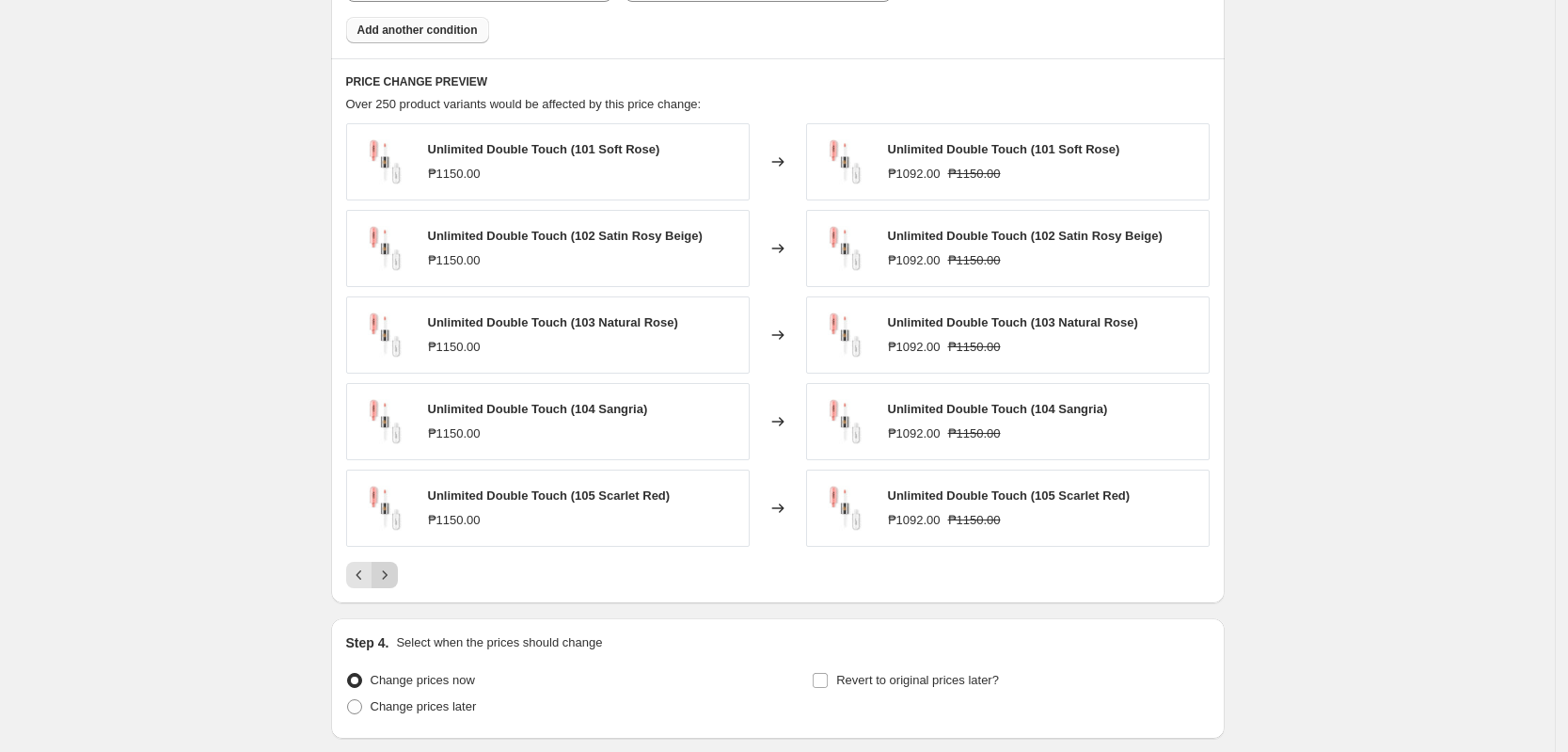 click at bounding box center (385, 575) 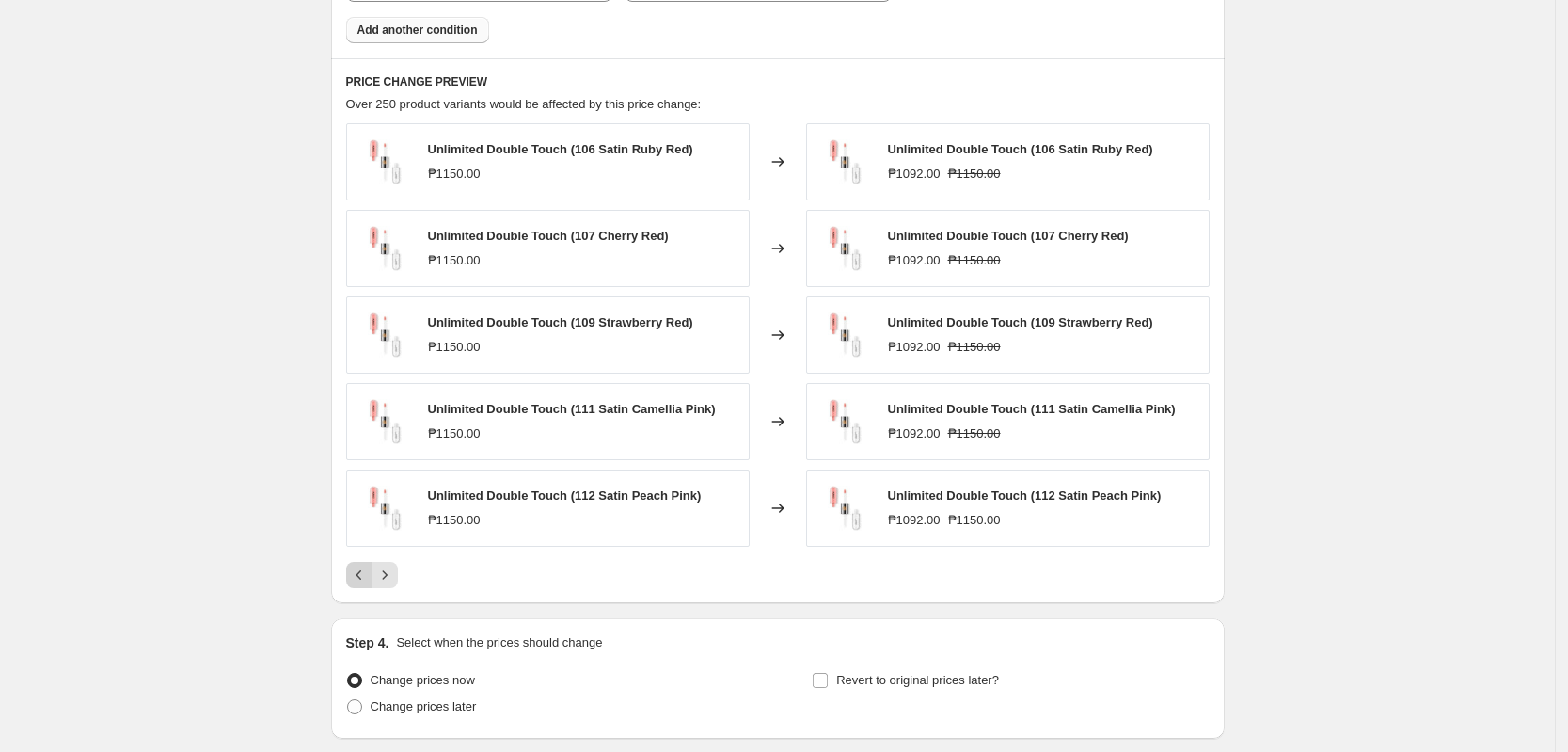 click at bounding box center (359, 575) 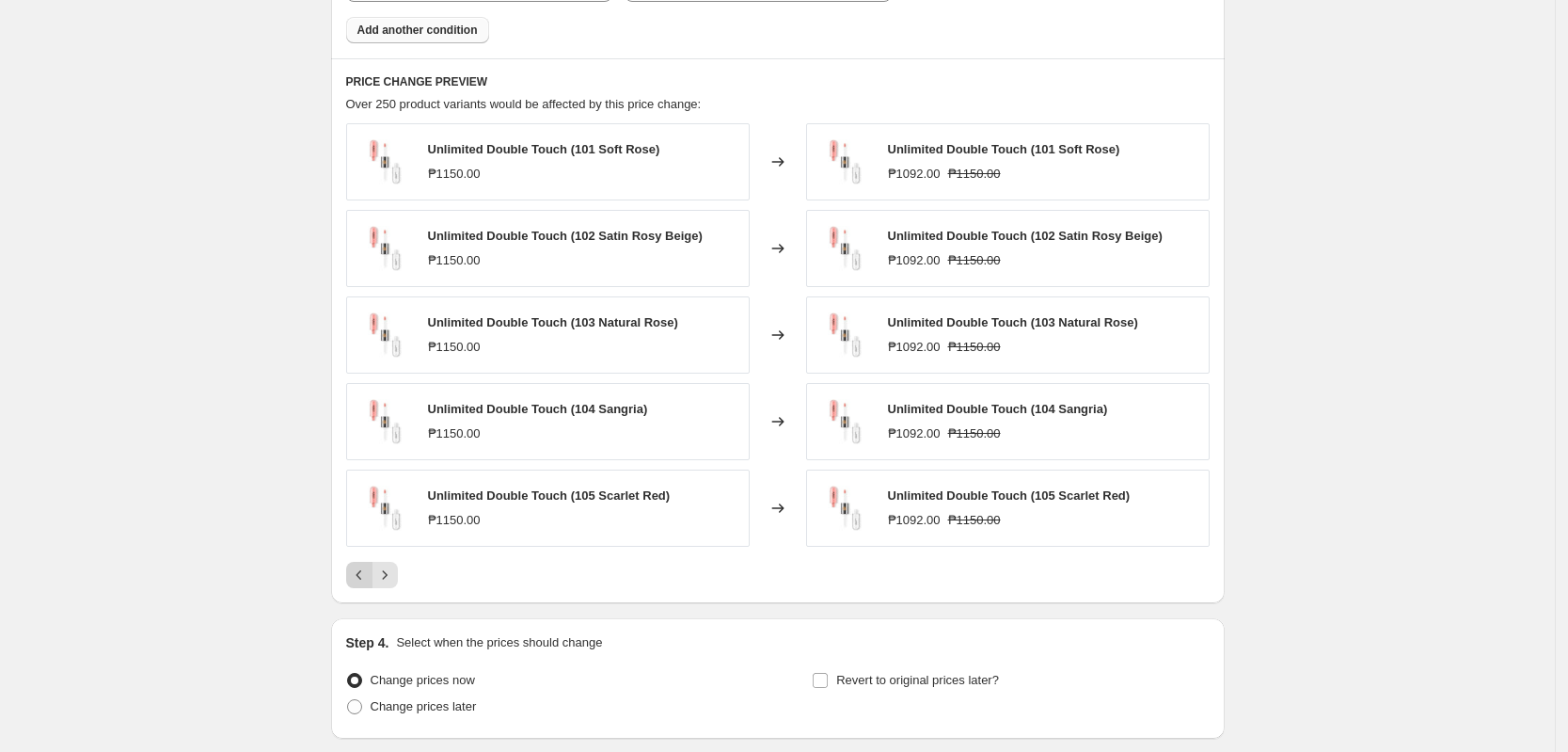 click 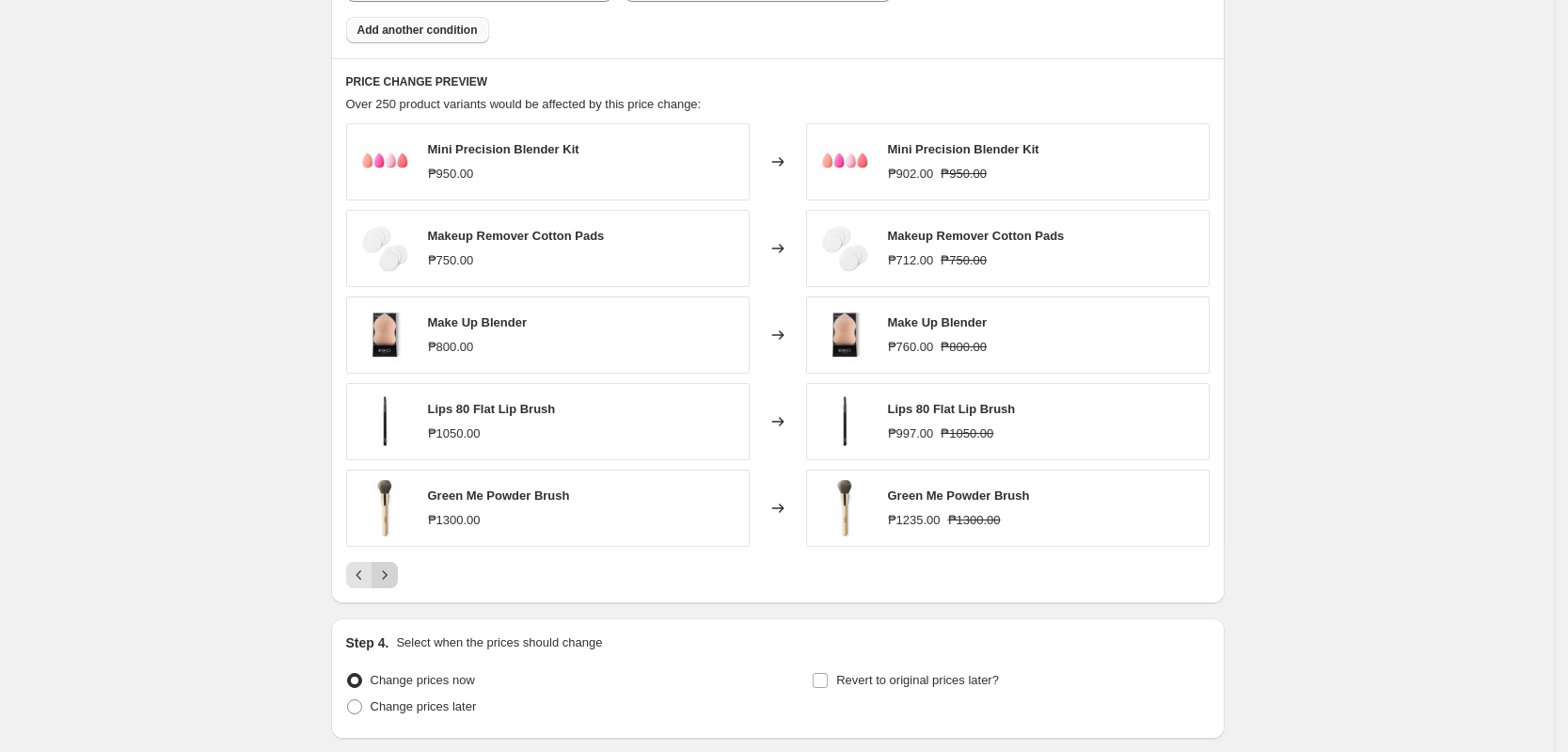 click 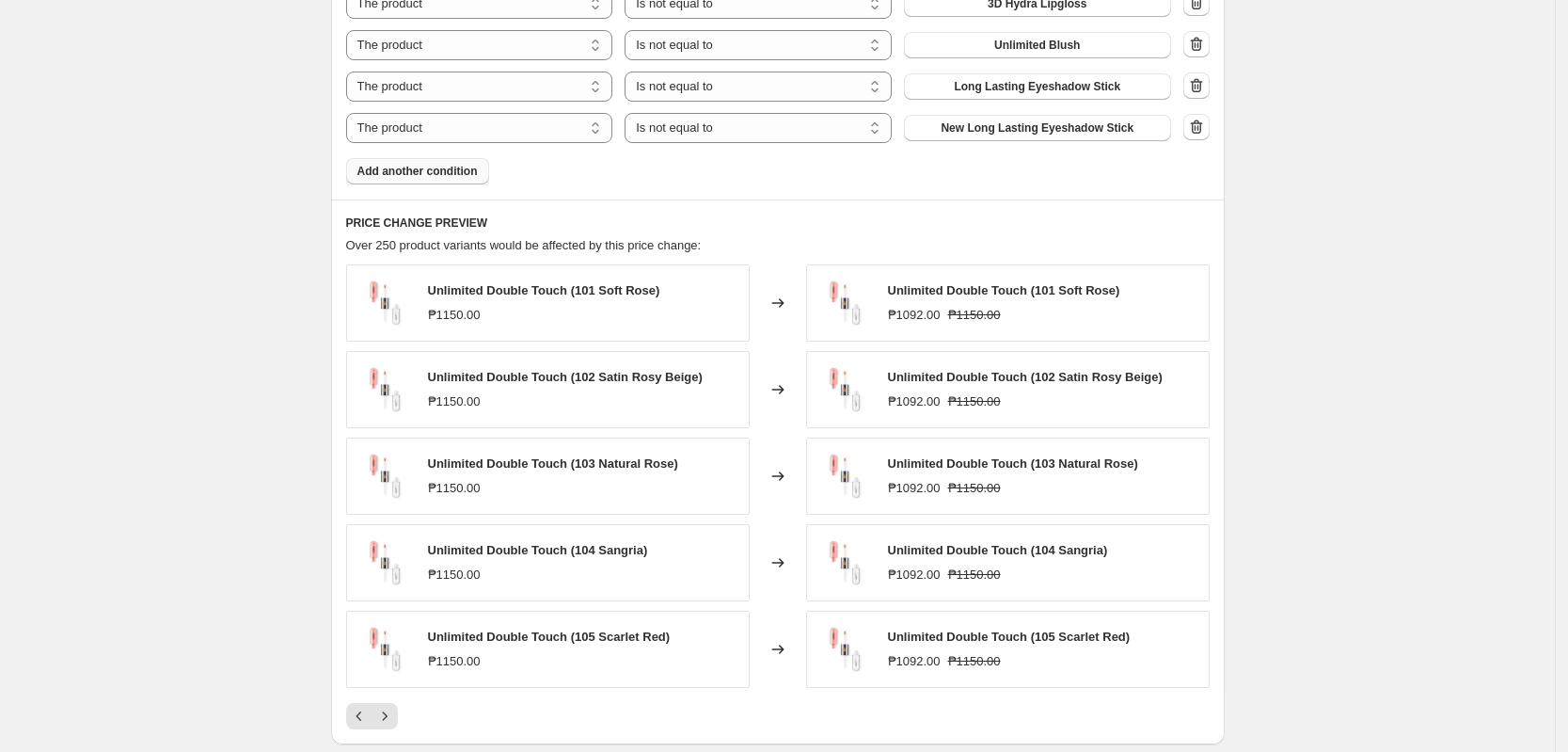 scroll, scrollTop: 1529, scrollLeft: 0, axis: vertical 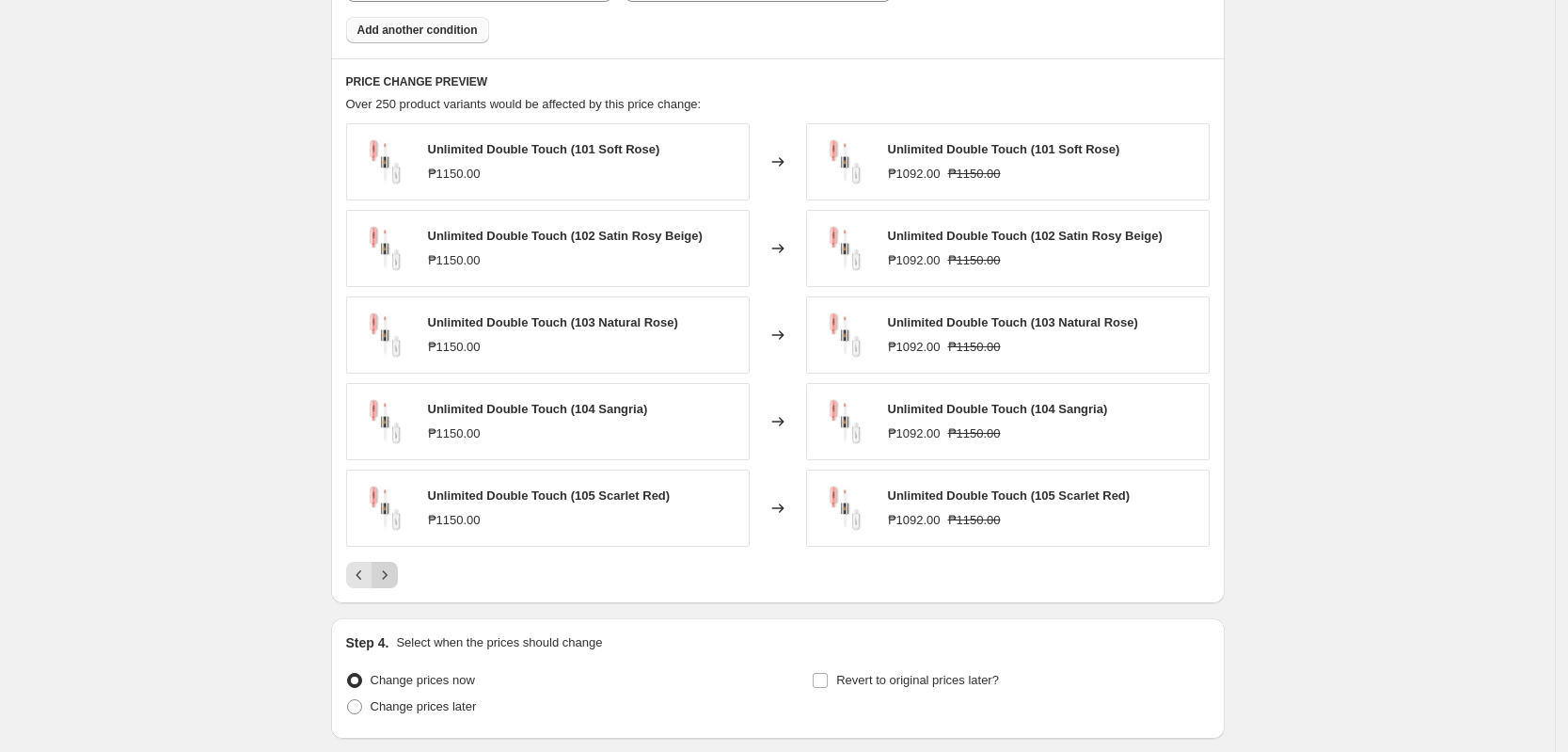 click 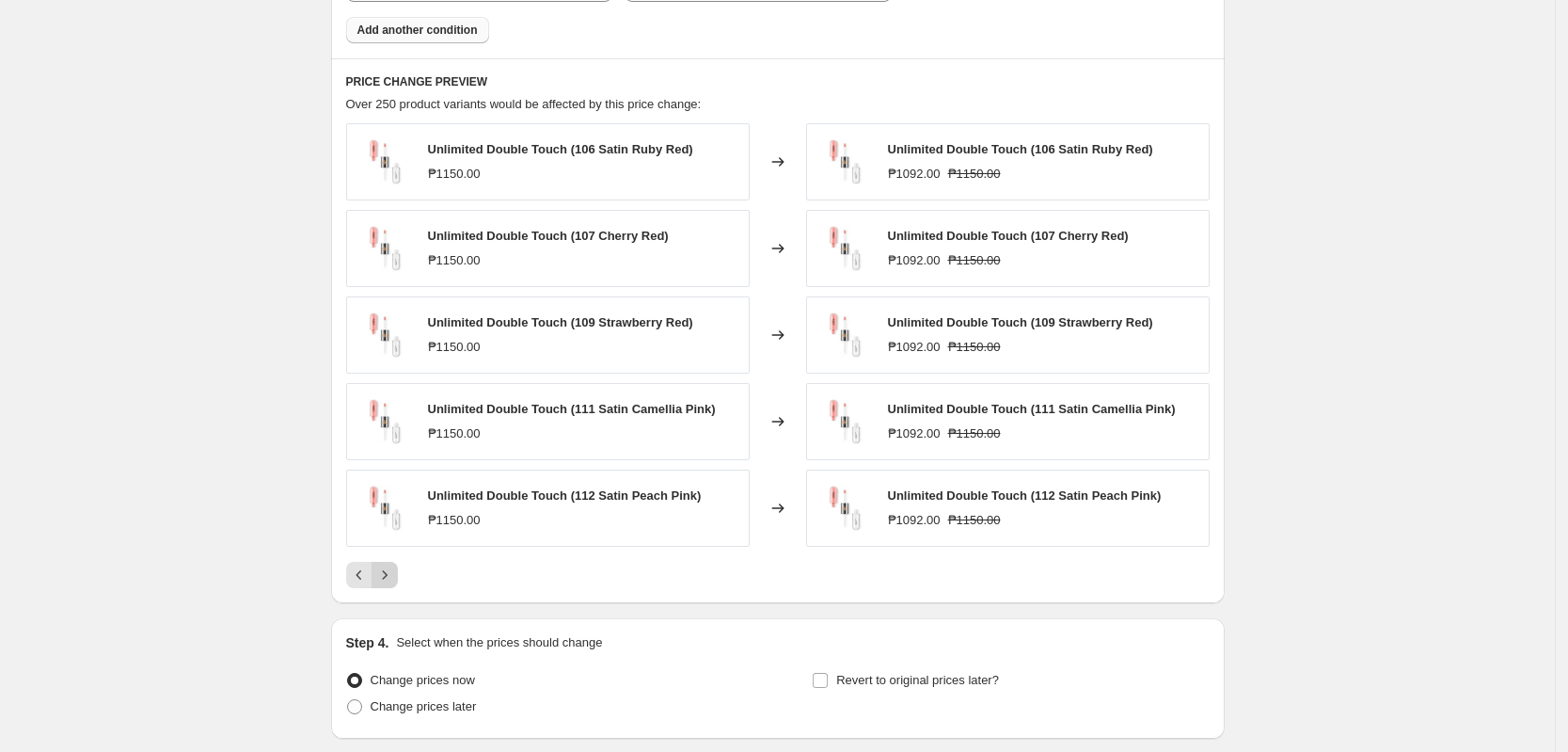 click at bounding box center [385, 575] 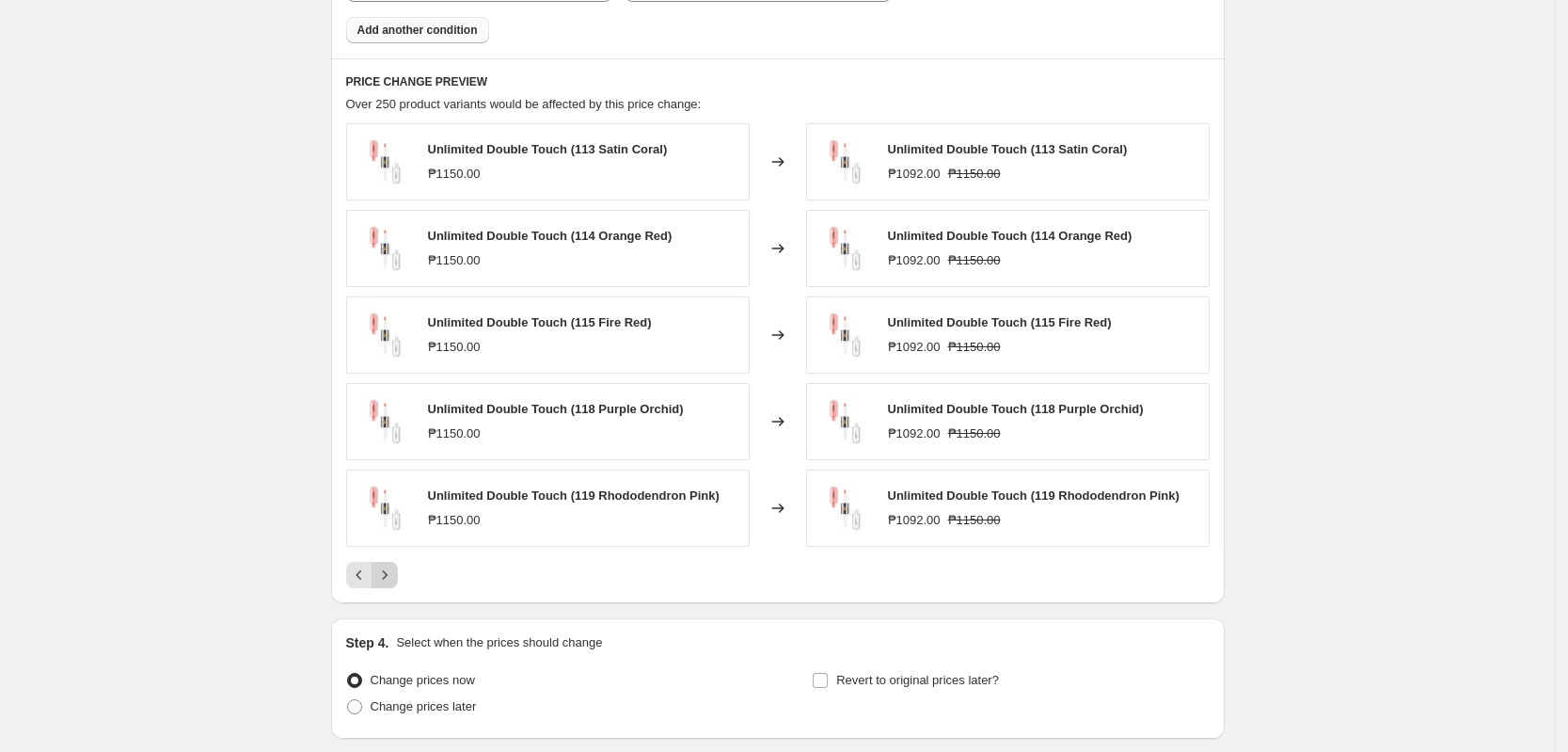 click at bounding box center [385, 575] 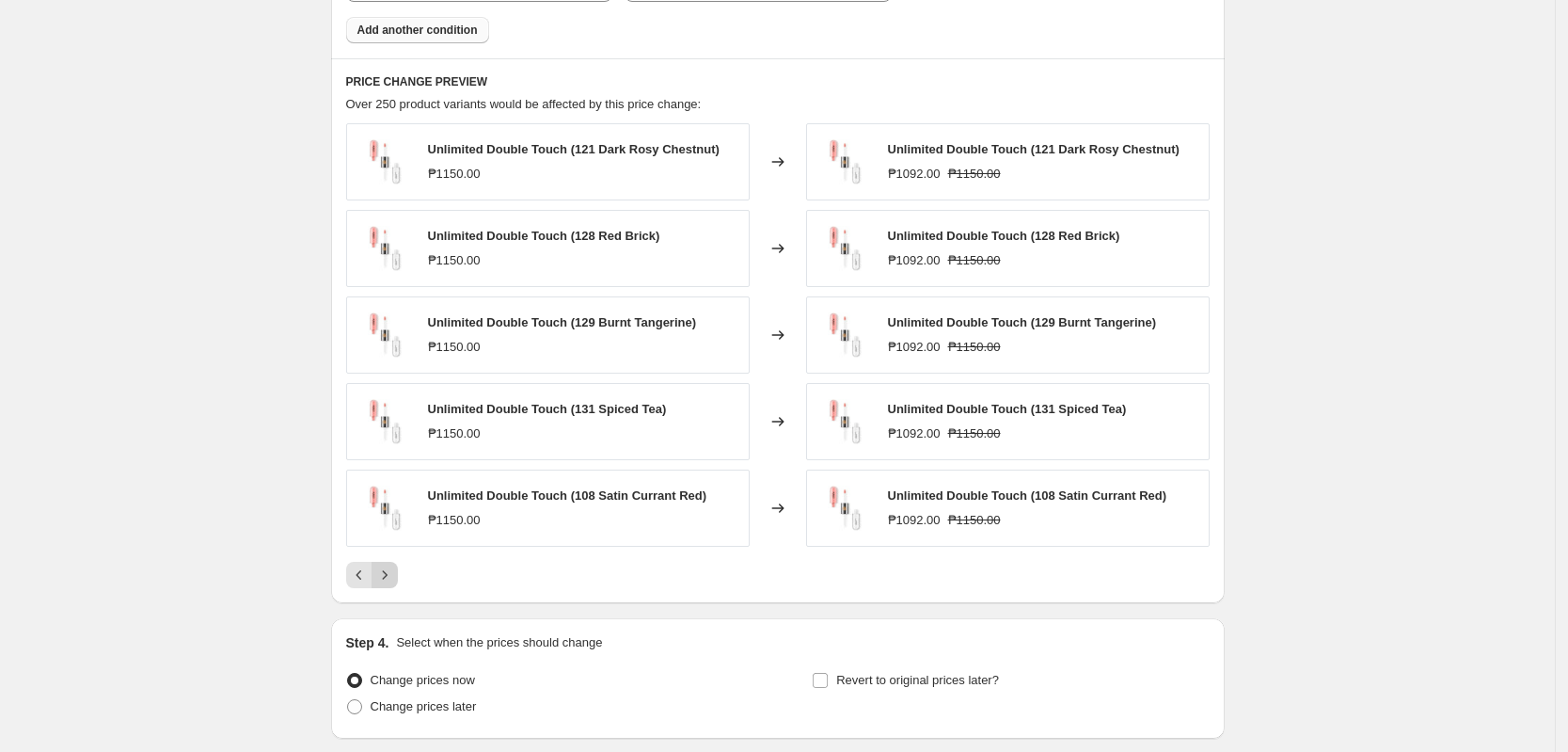 click at bounding box center (385, 575) 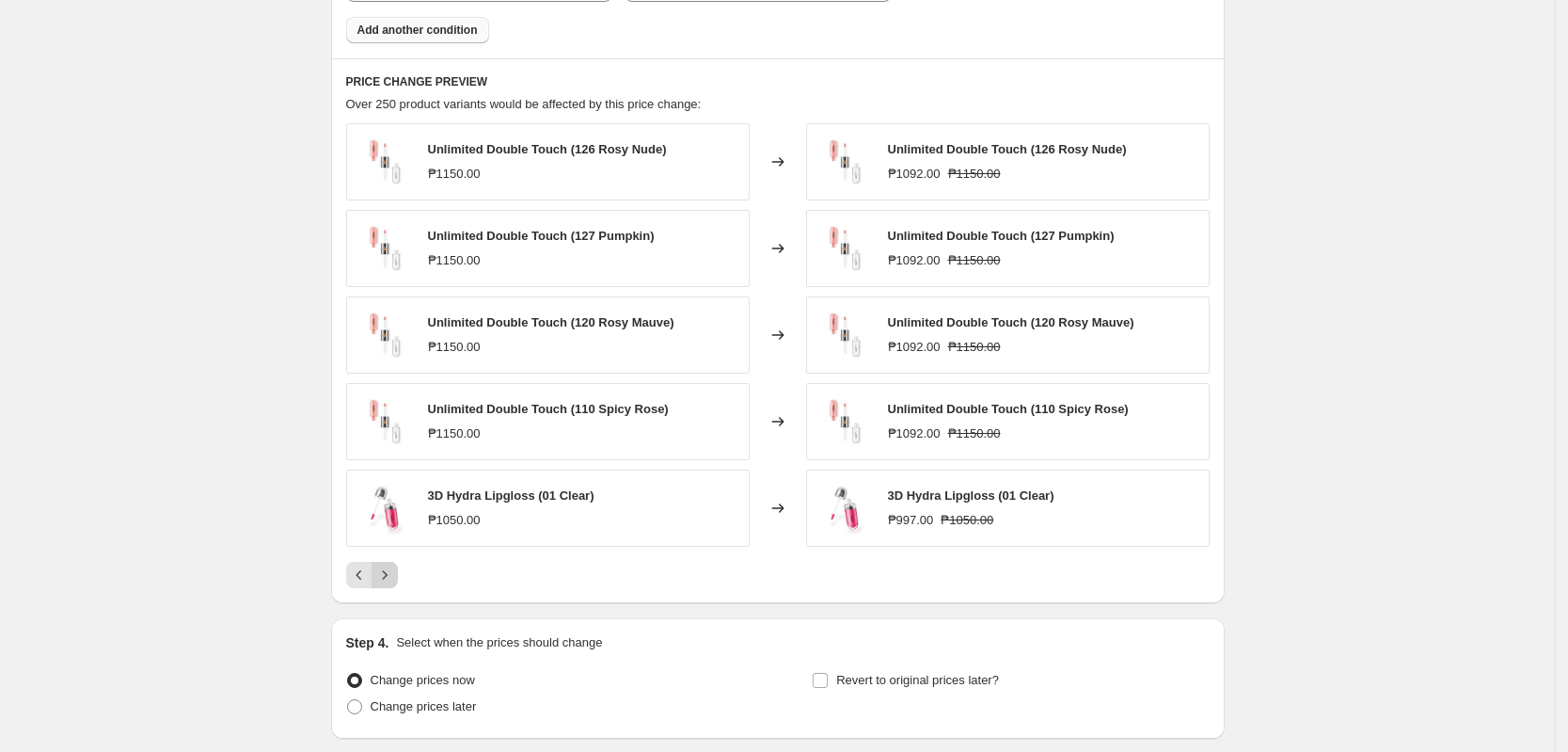 click at bounding box center [385, 575] 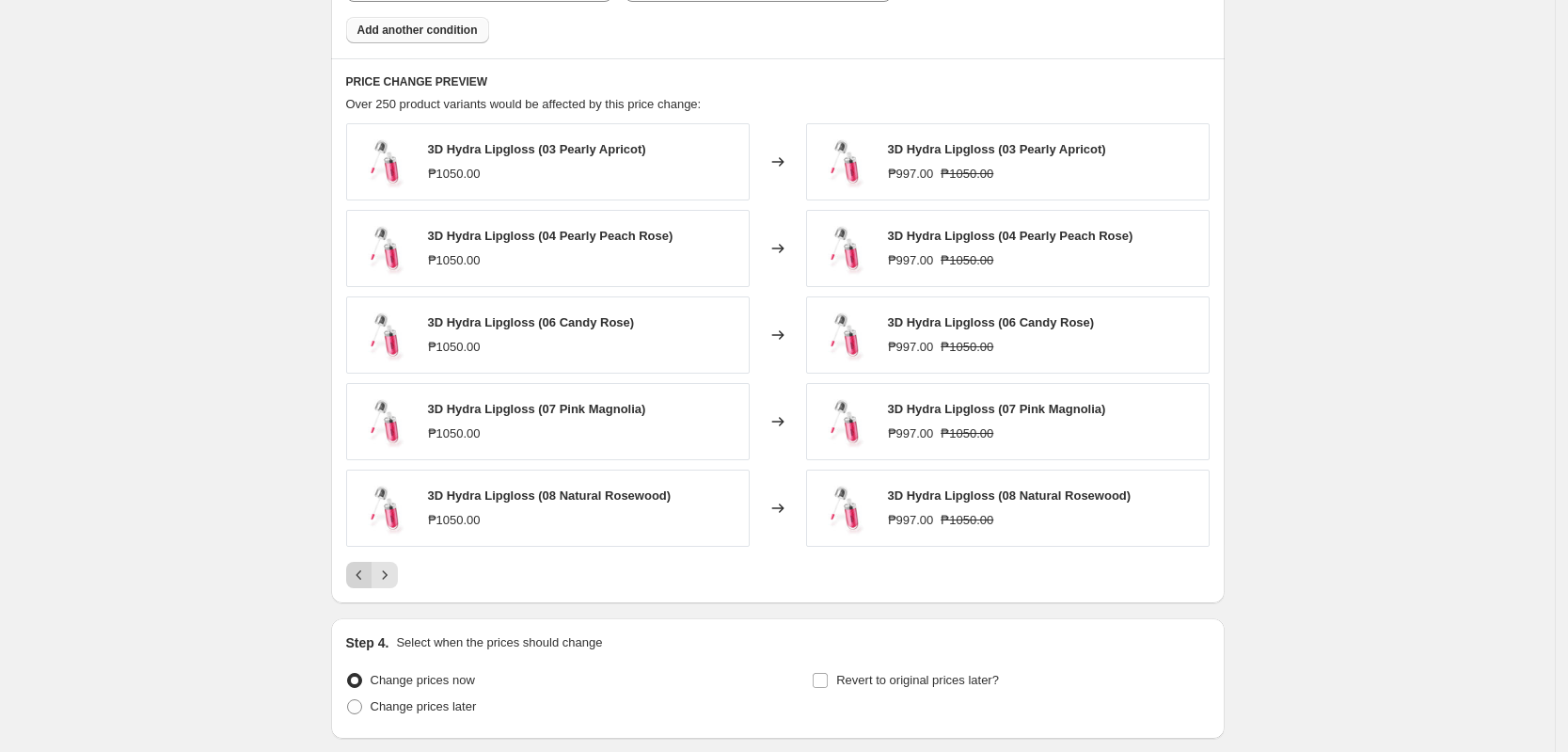 click 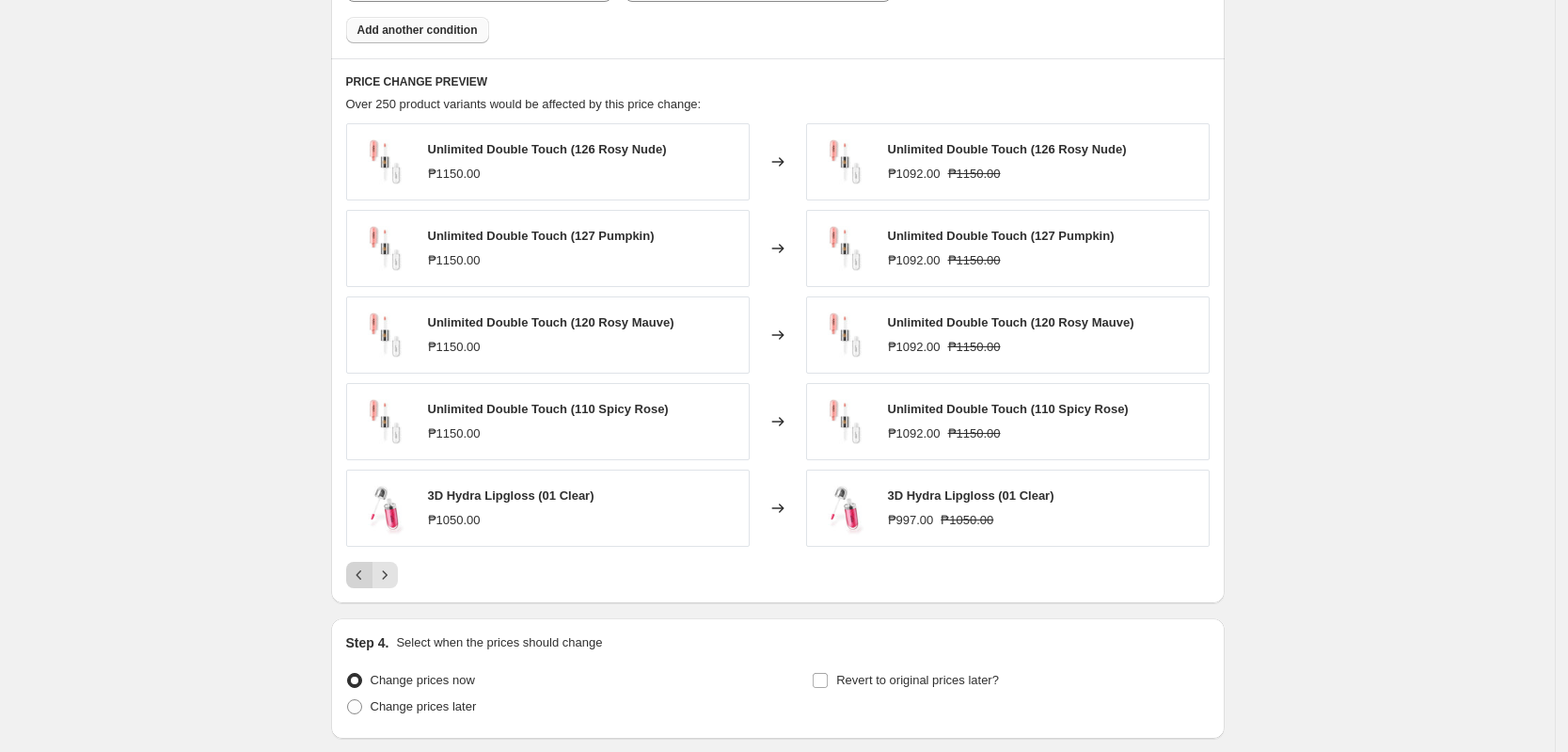click 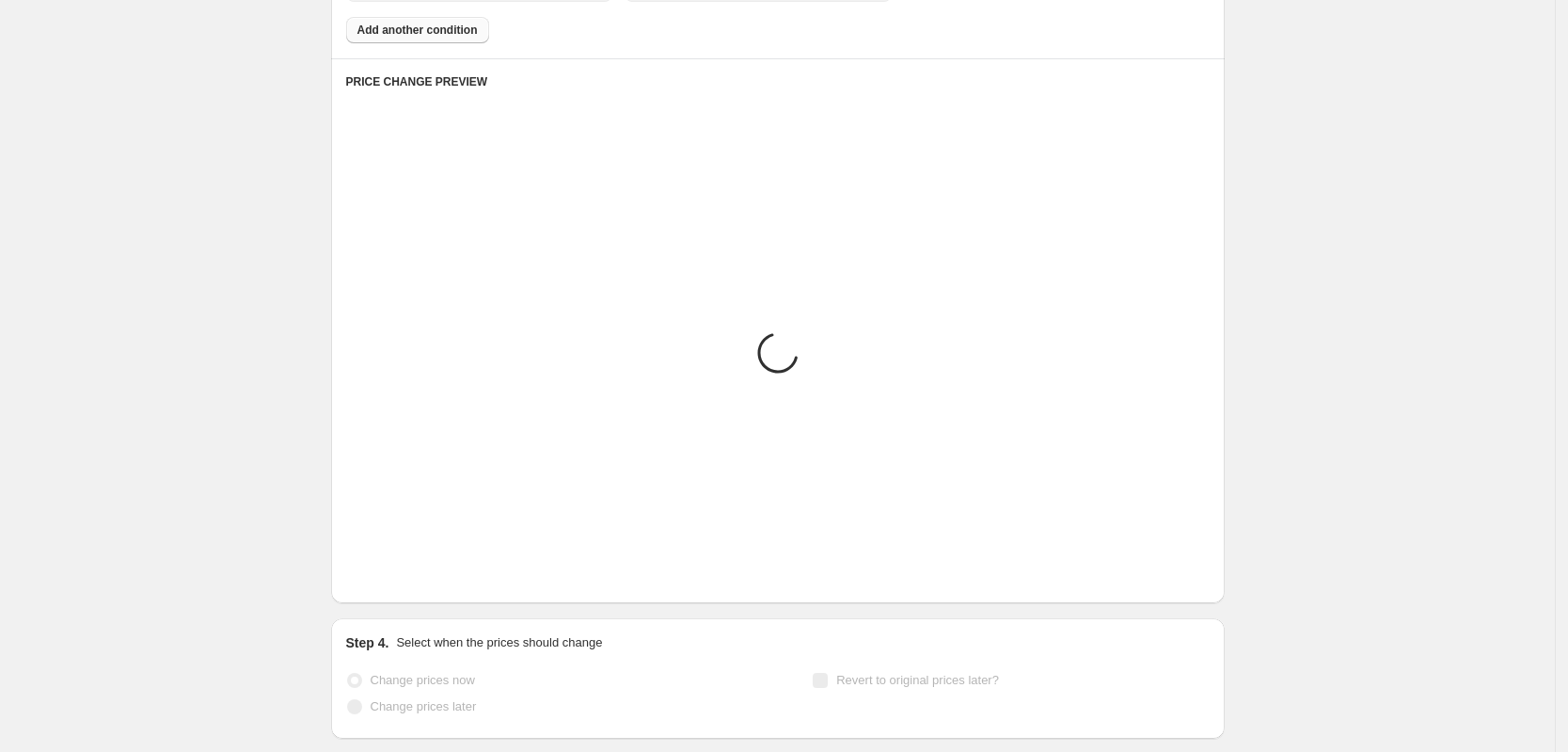 scroll, scrollTop: 1176, scrollLeft: 0, axis: vertical 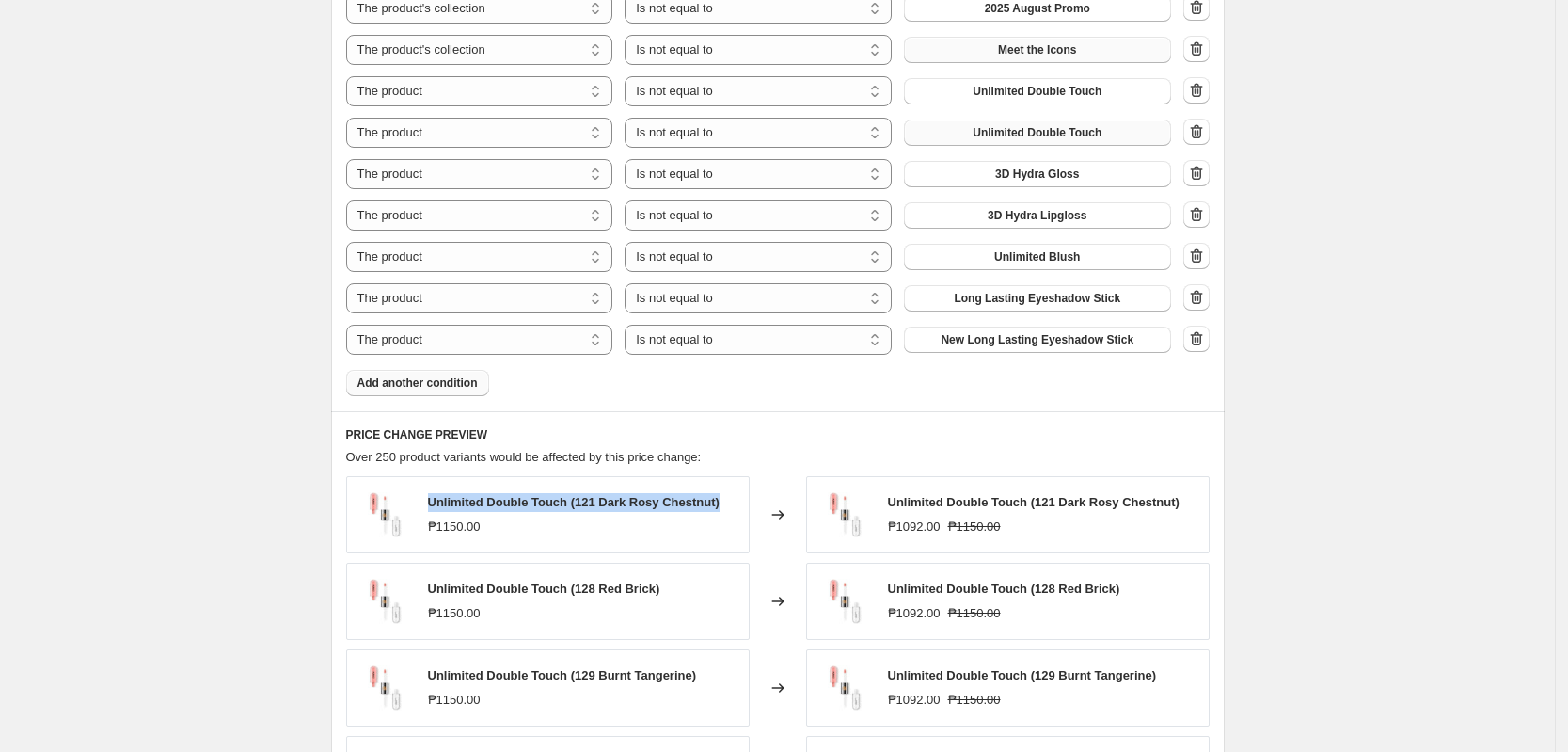 copy on "Unlimited Double Touch (121 Dark Rosy Chestnut)" 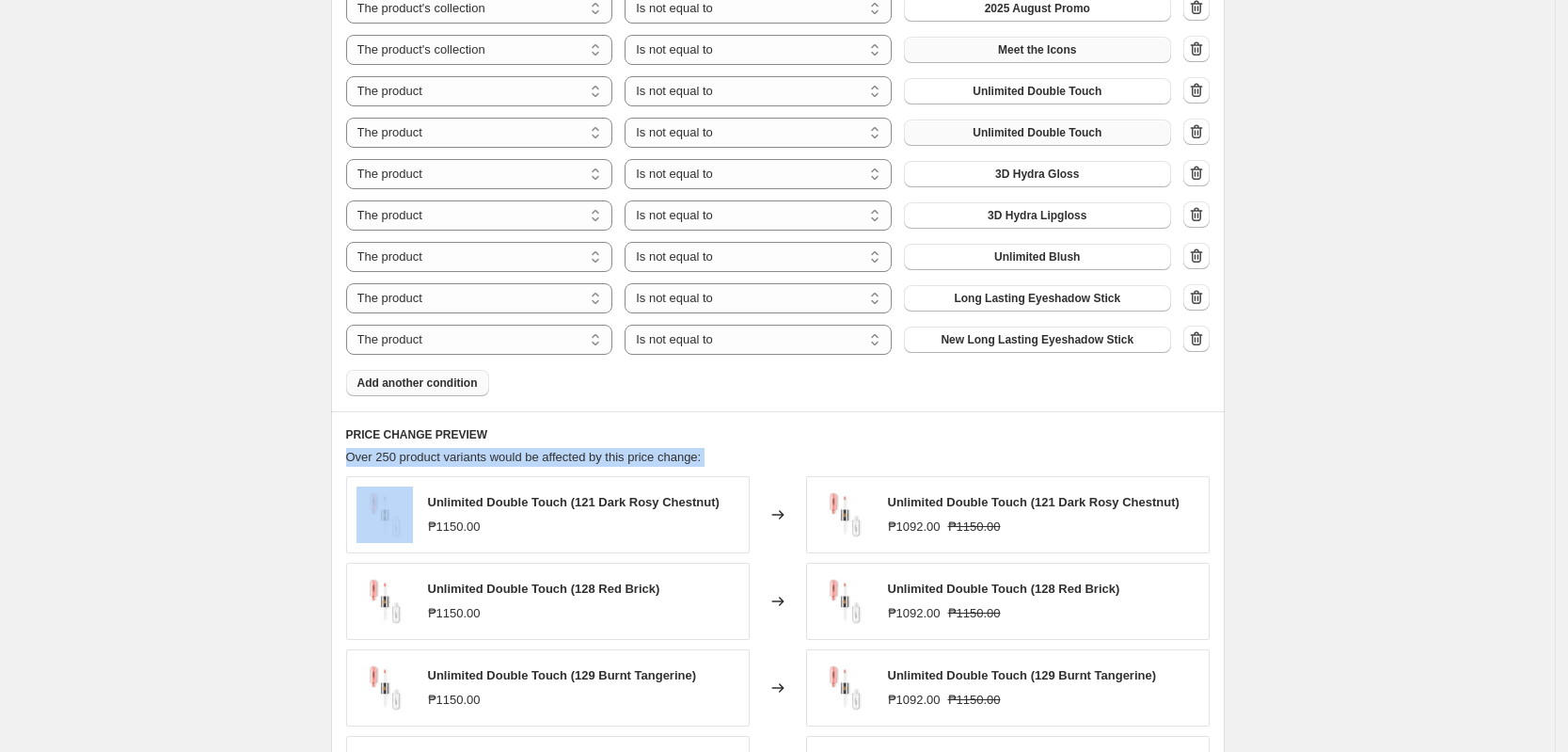 drag, startPoint x: 434, startPoint y: 501, endPoint x: 299, endPoint y: 463, distance: 140.24621 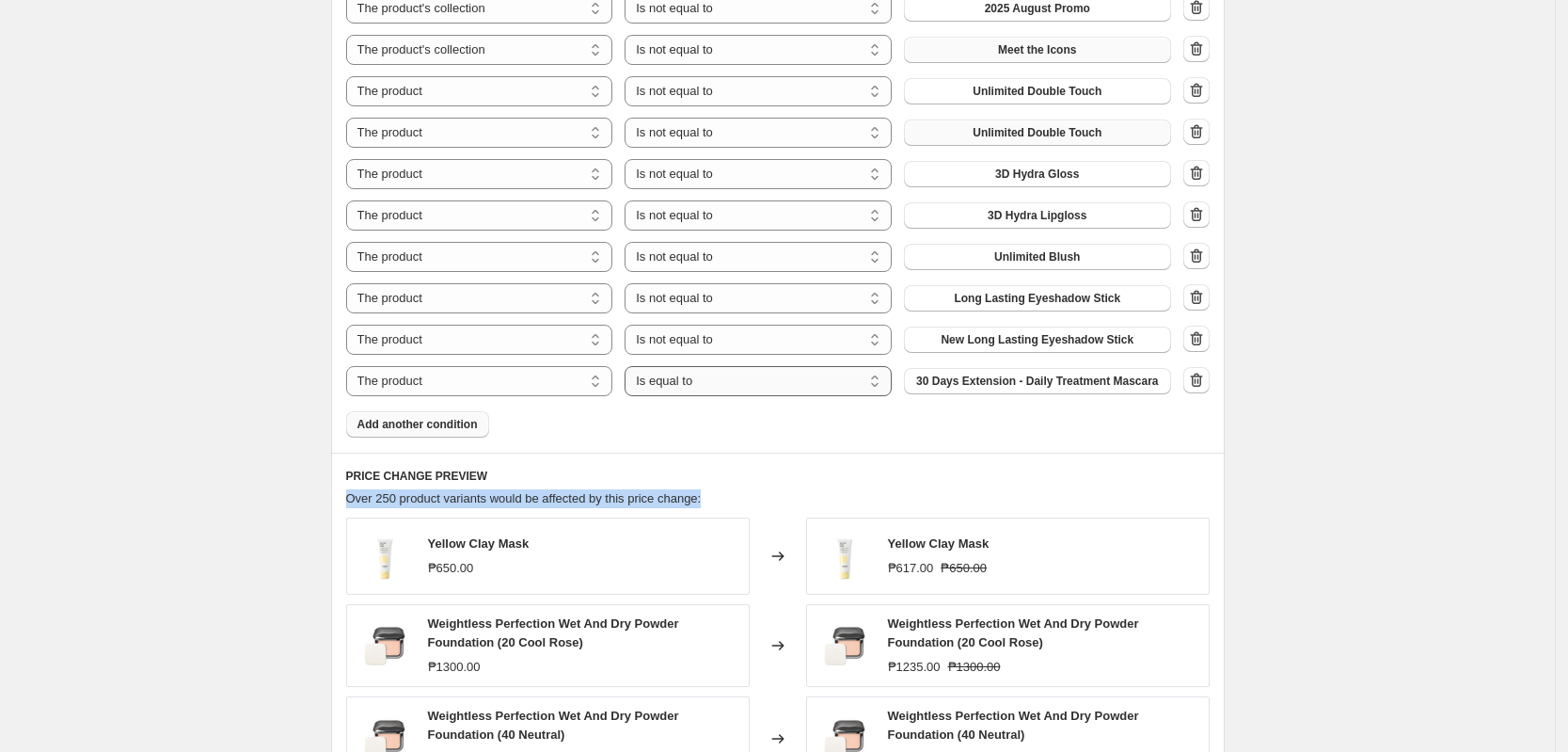 click on "Is equal to Is not equal to" at bounding box center (758, 381) 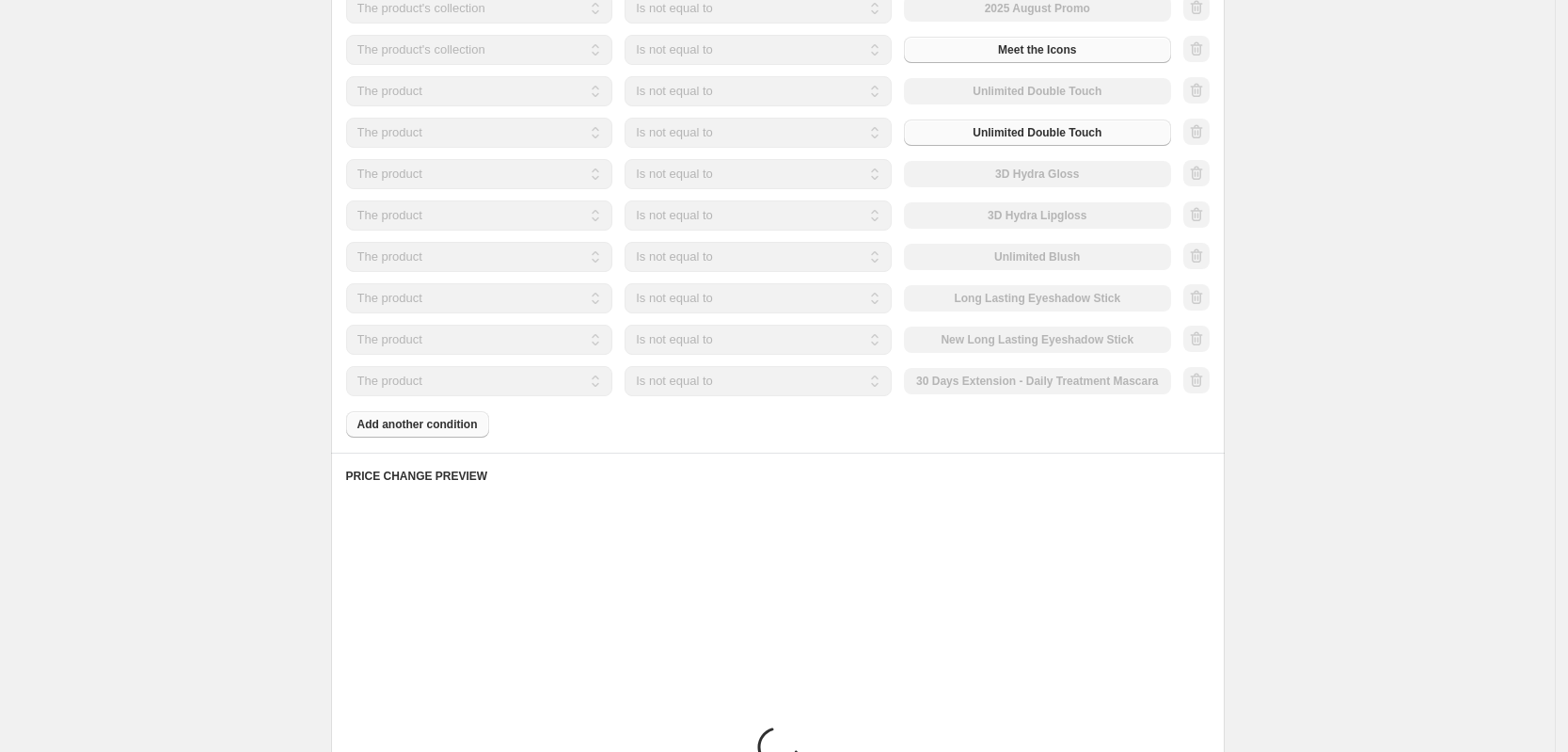 click on "The product The product's collection The product's tag The product's vendor The product's type The product's status The variant's title Inventory quantity The product Is equal to Is not equal to Is not equal to 30 Days Extension - Daily Treatment Mascara" at bounding box center [758, 381] 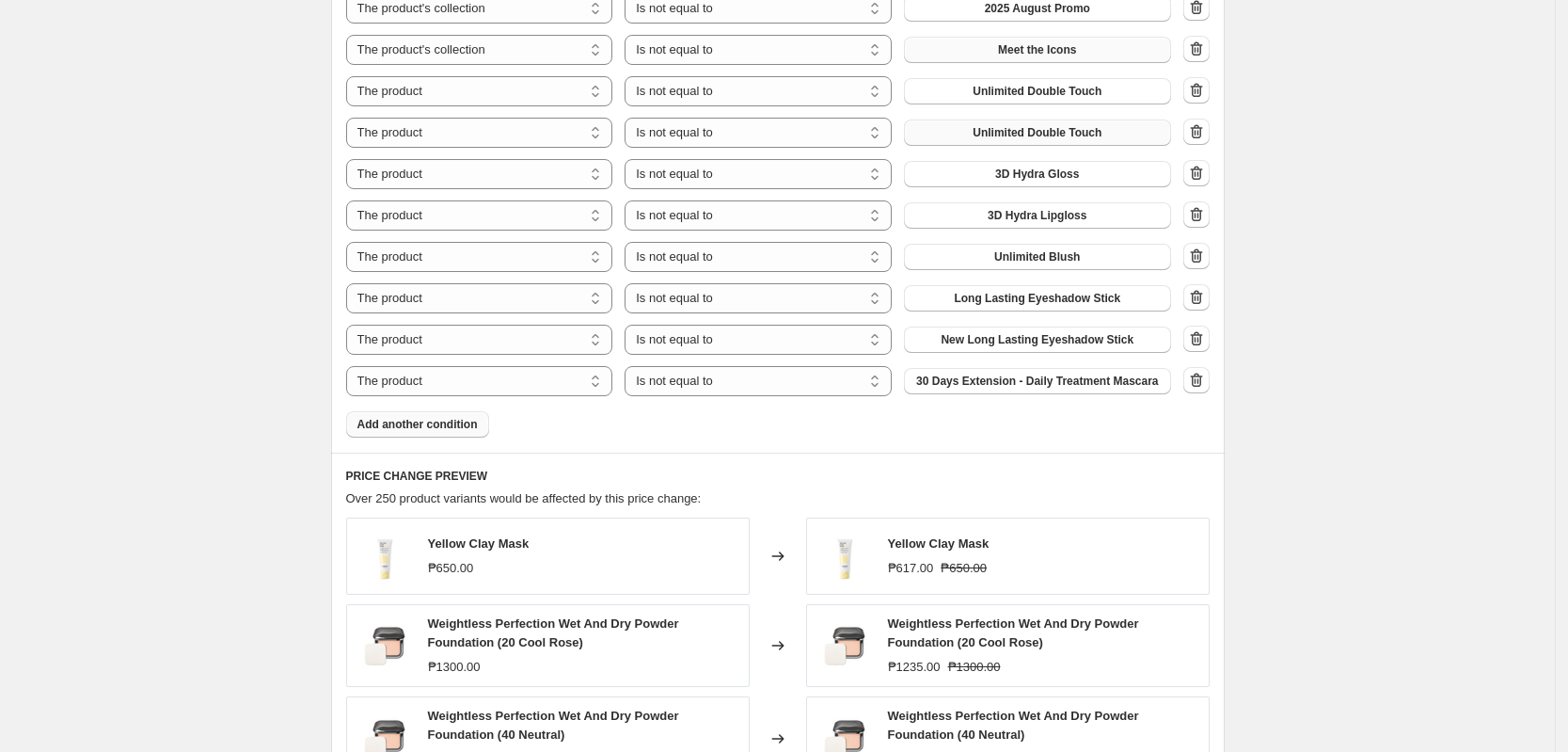 click on "30 Days Extension - Daily Treatment Mascara" at bounding box center (1037, 381) 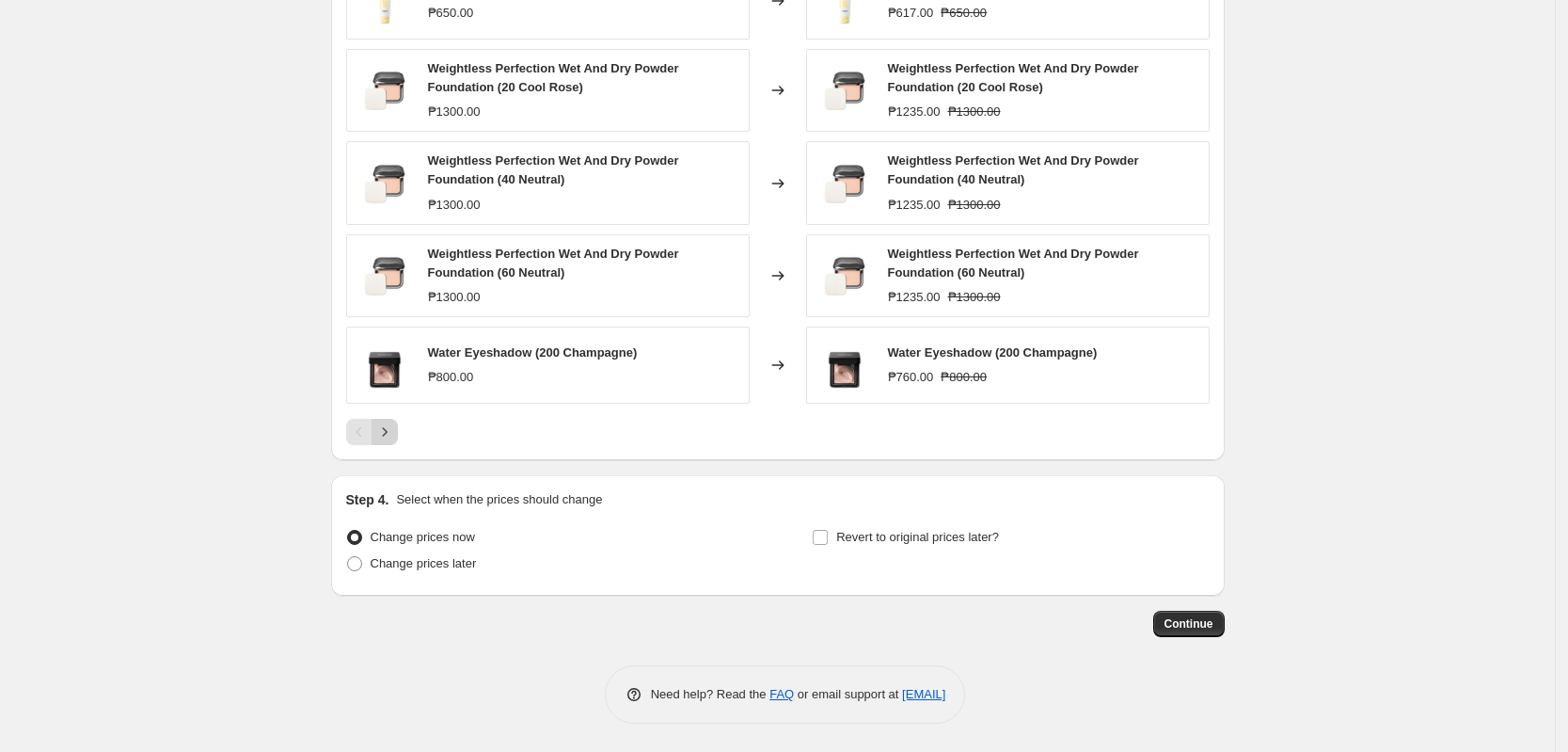 click 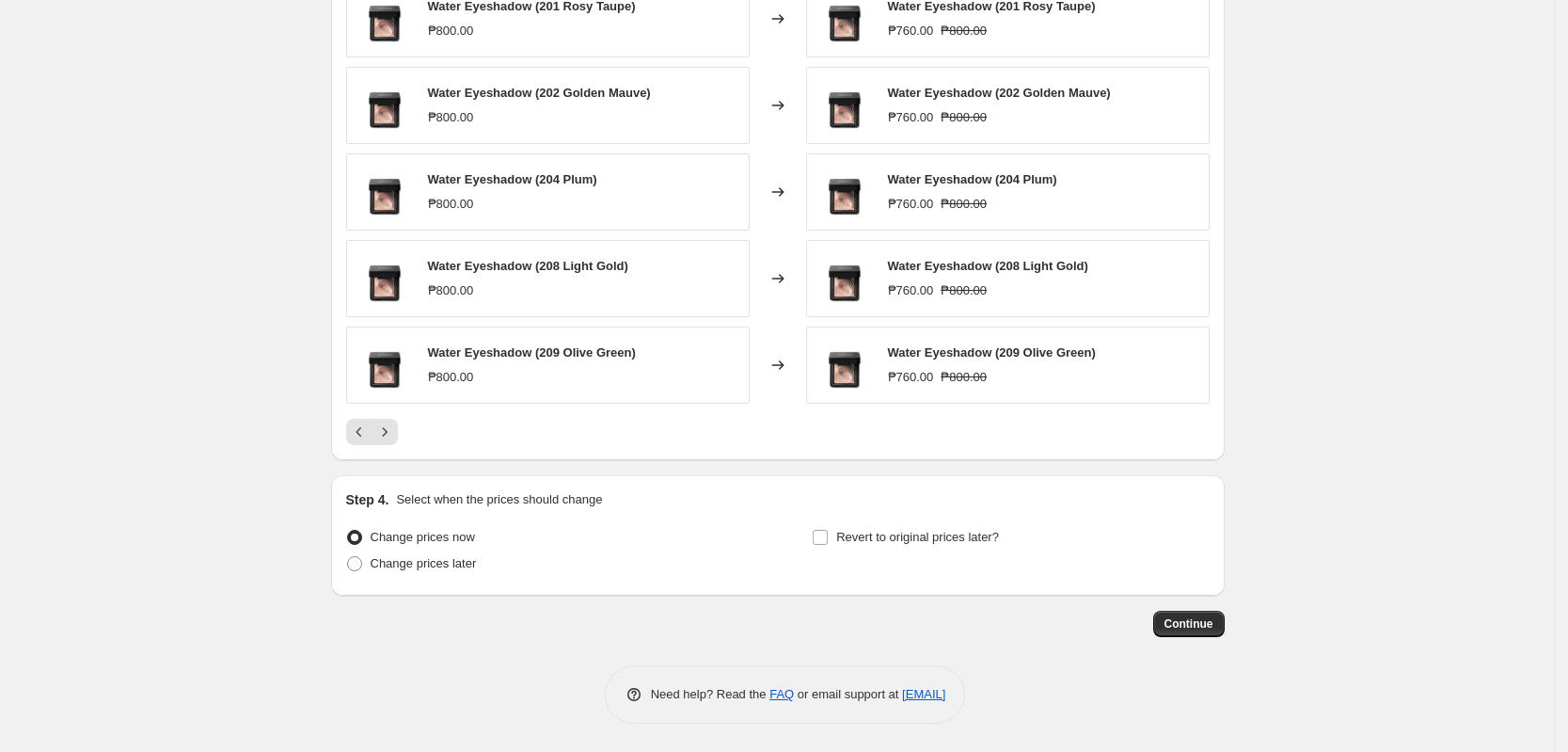 scroll, scrollTop: 1597, scrollLeft: 0, axis: vertical 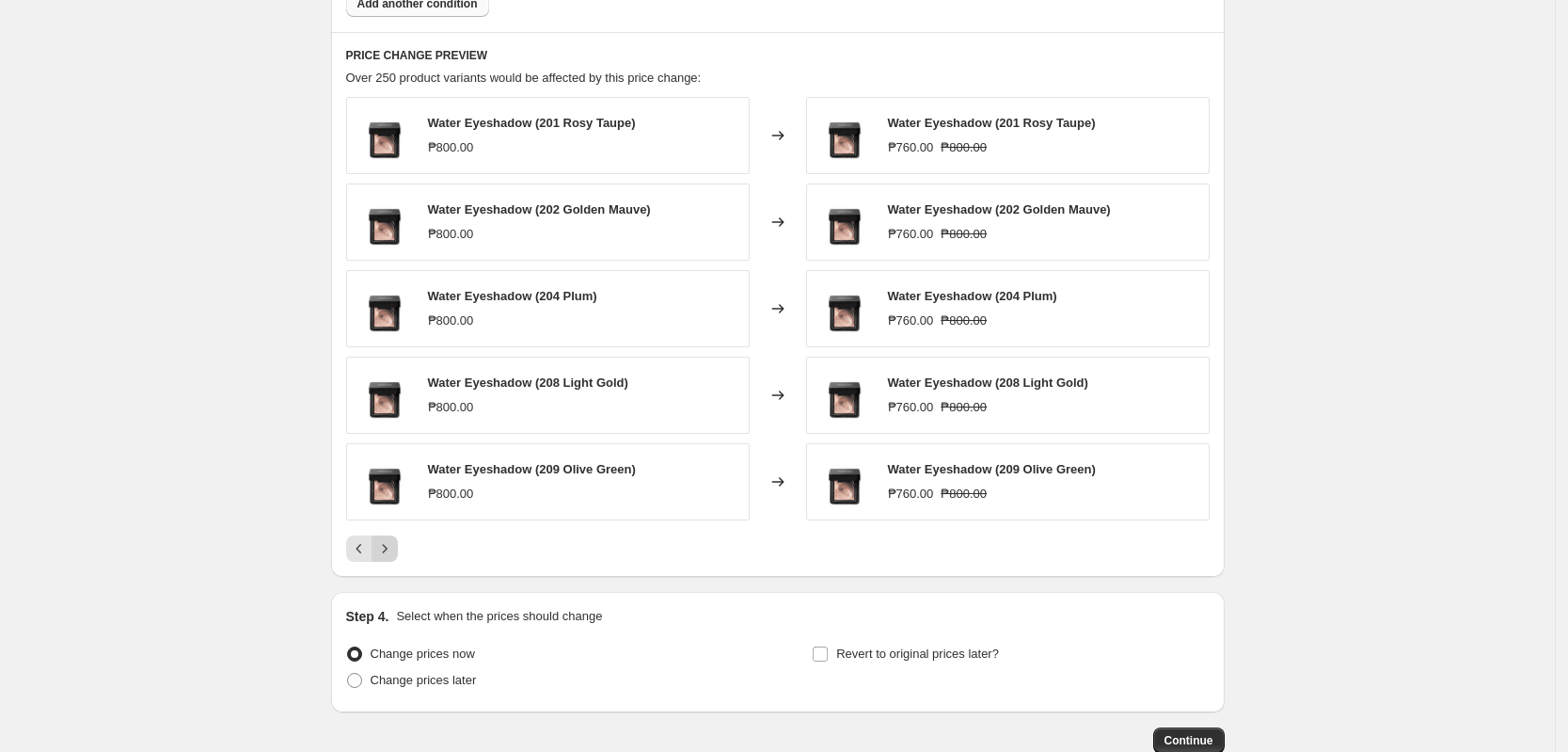 click 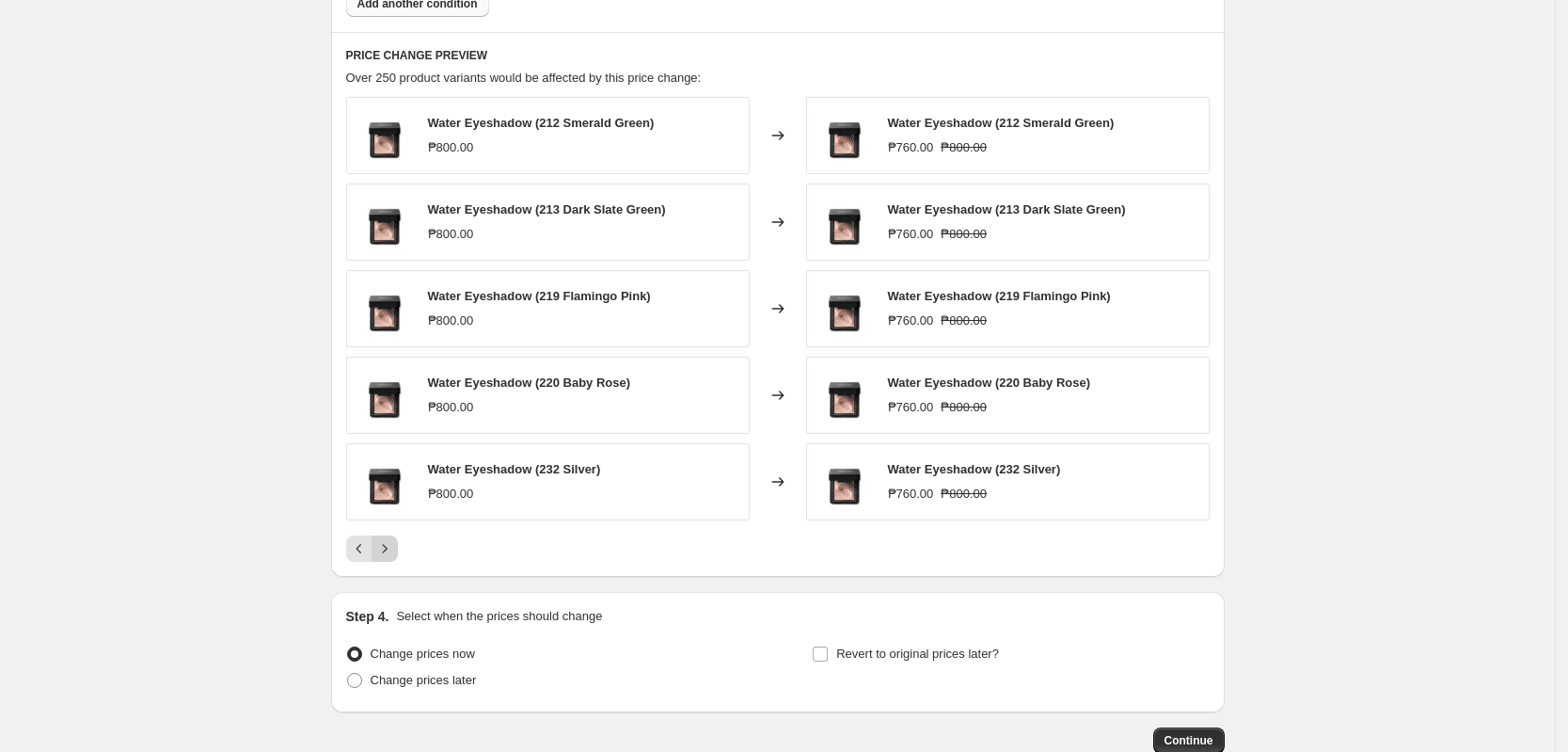 click 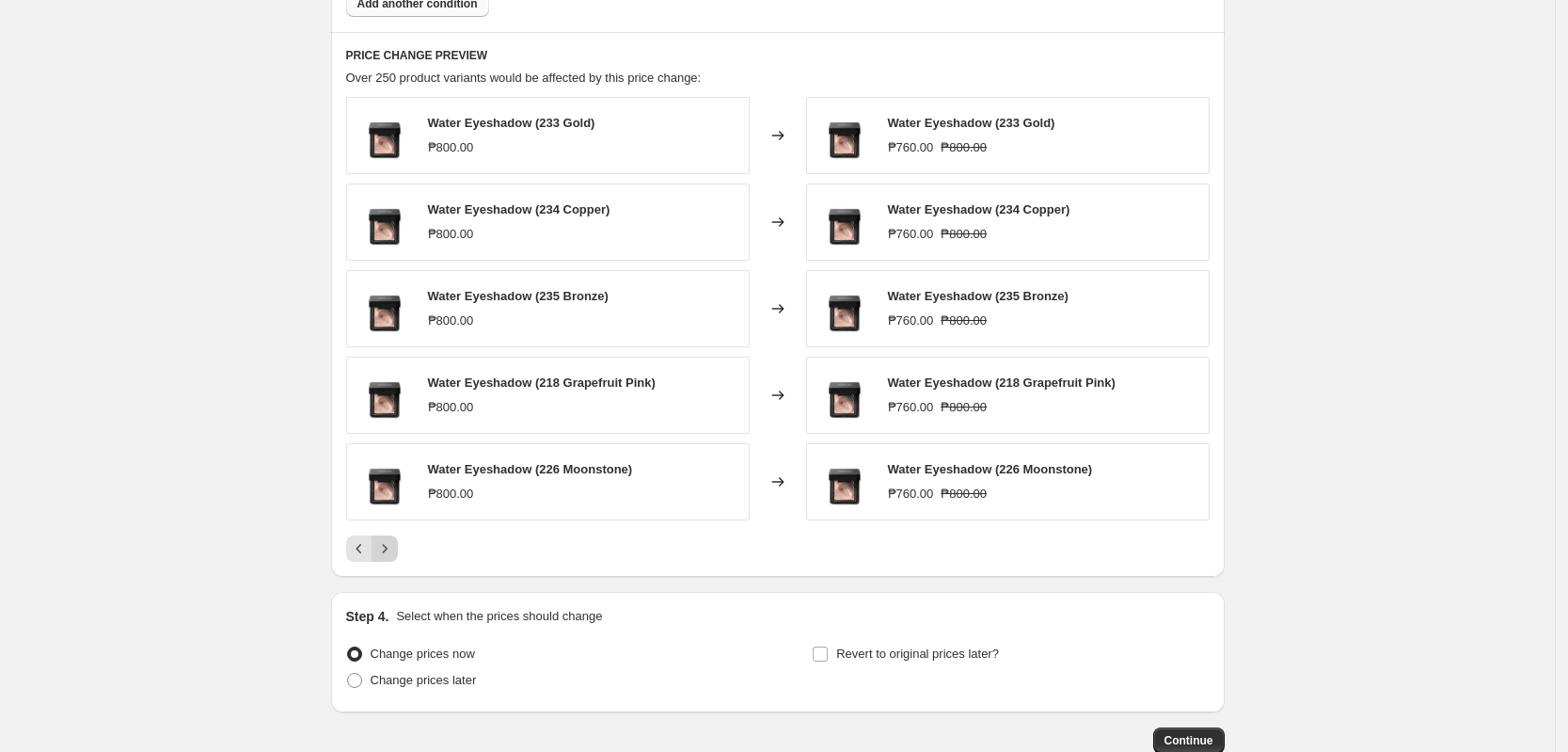 click 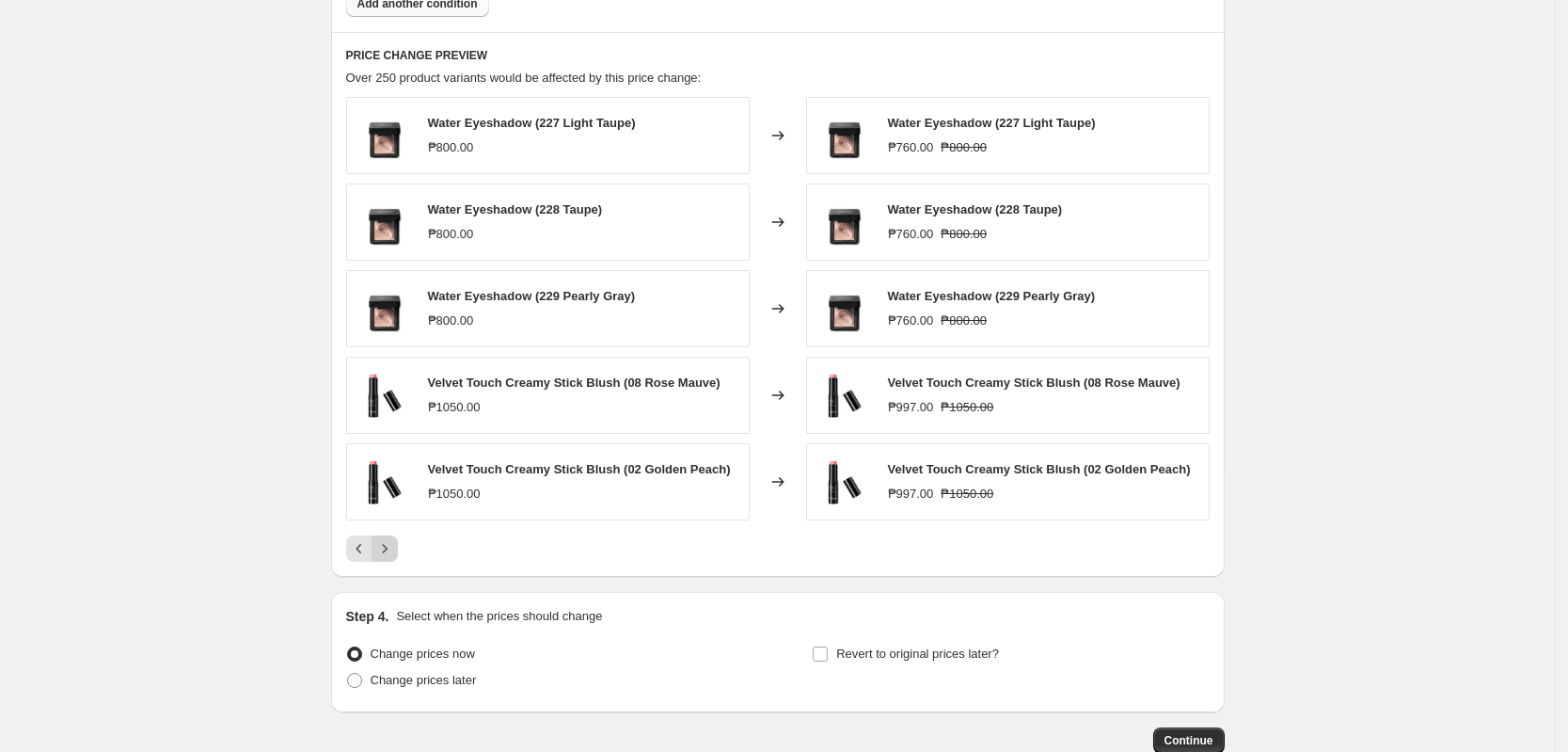 click 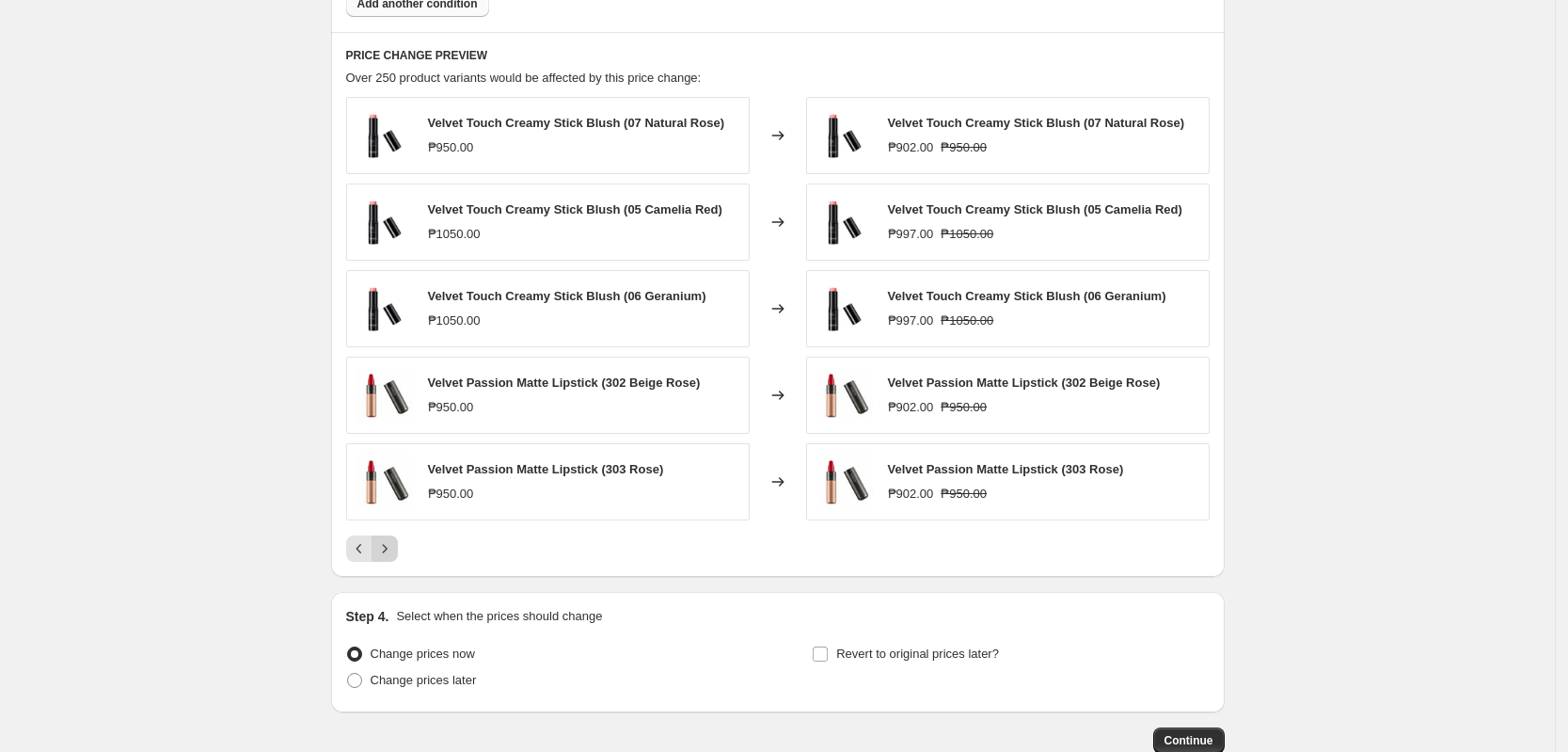 click 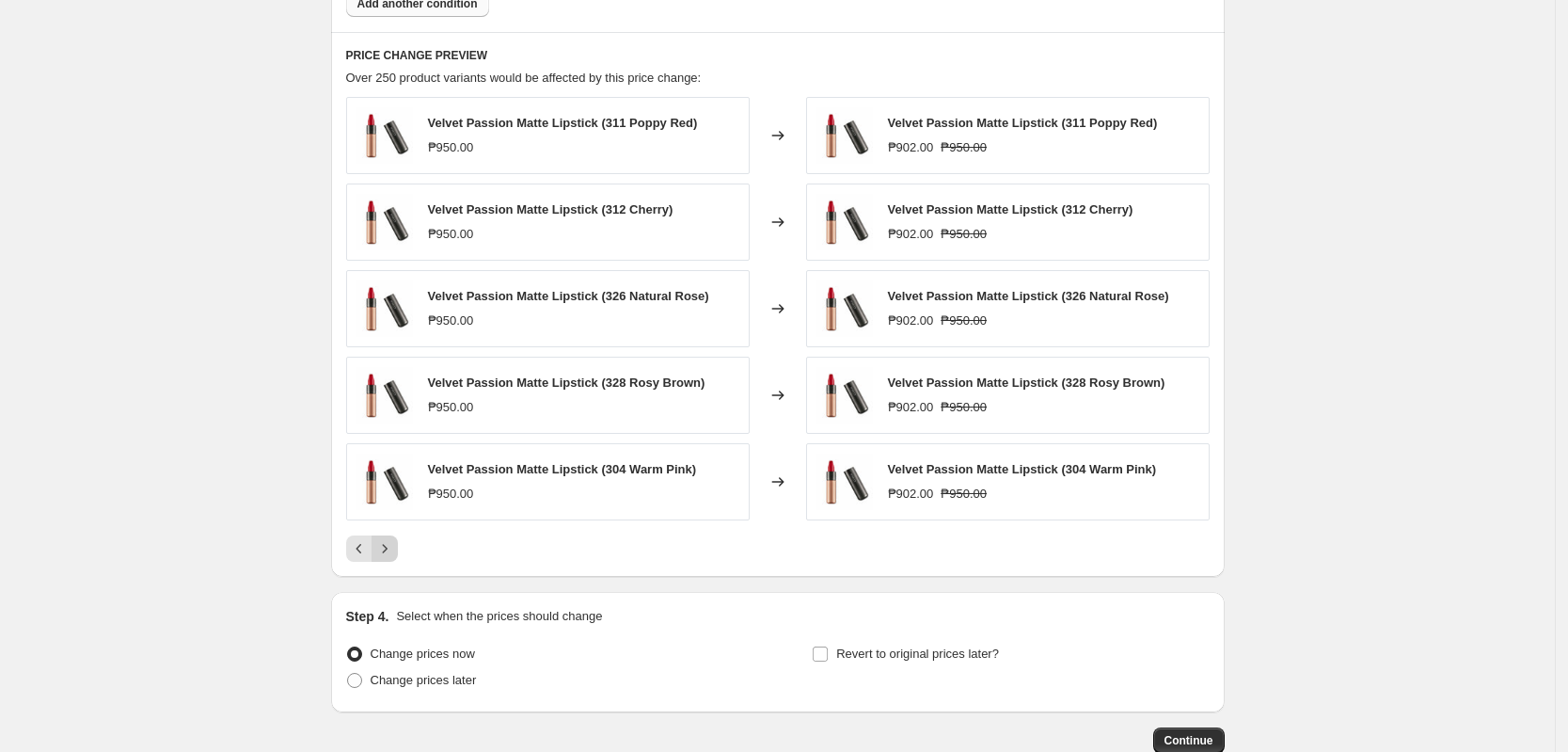 click 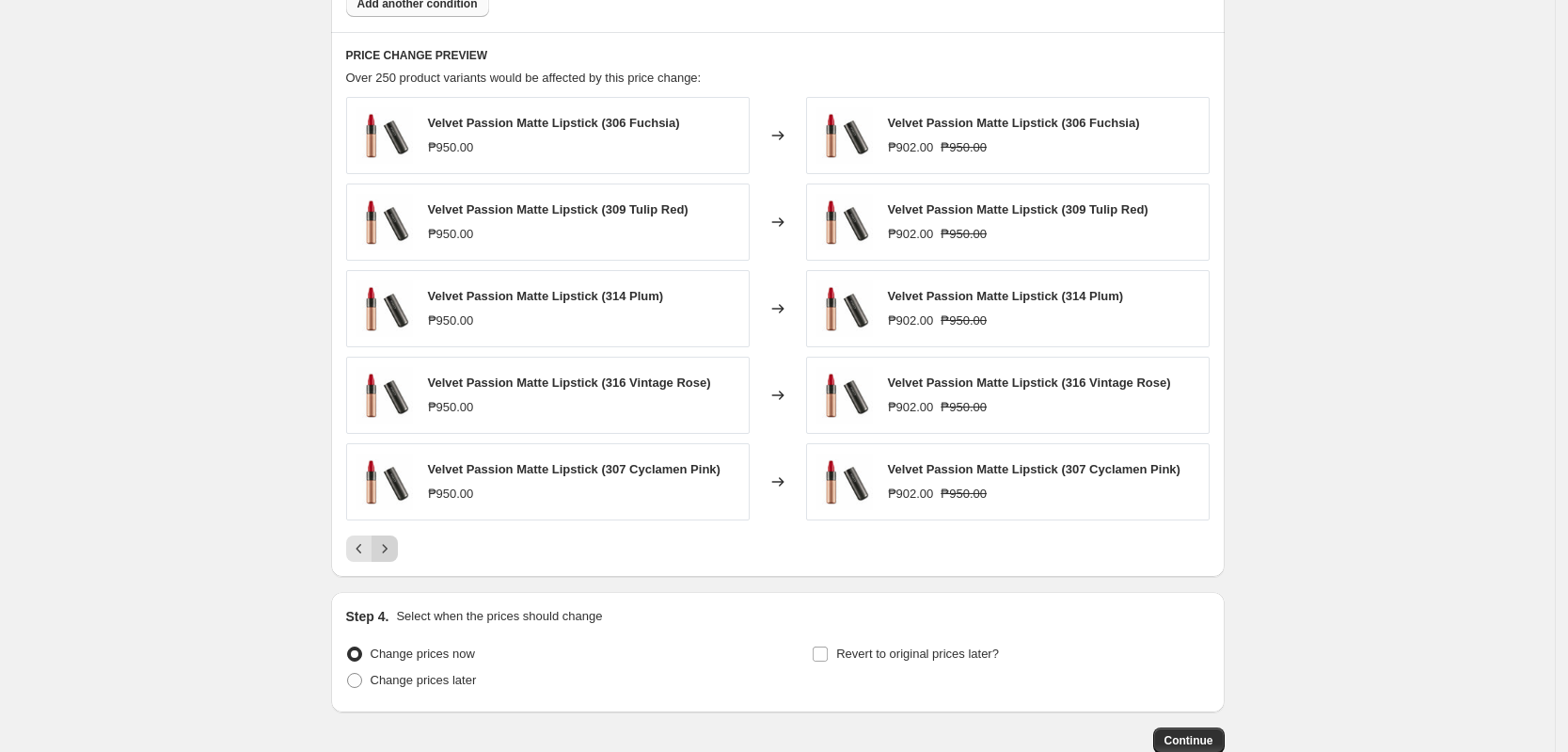 click 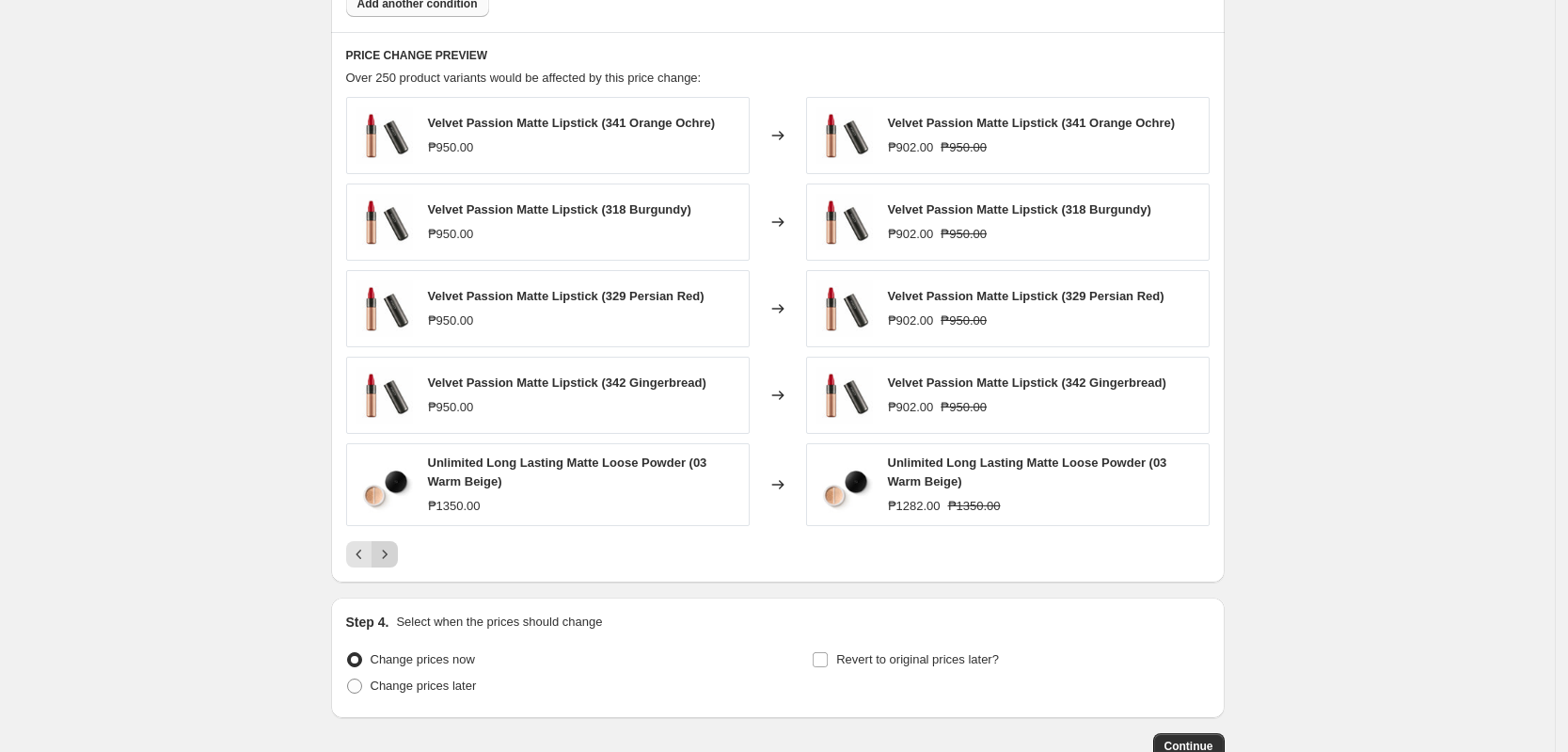 click 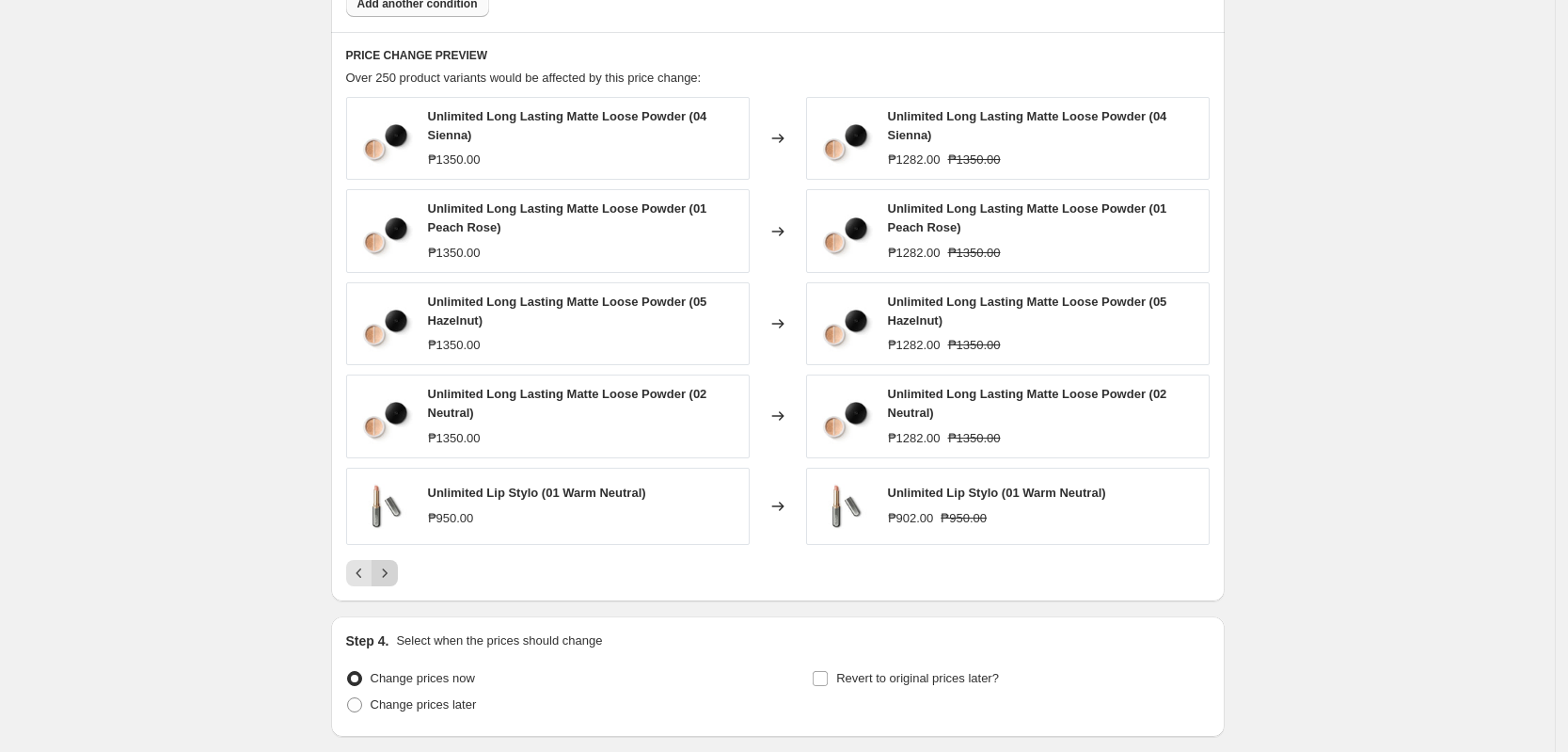 click on "Unlimited Long Lasting Matte Loose Powder (04 Sienna) ₱1350.00 Changed to Unlimited Long Lasting Matte Loose Powder (04 Sienna) ₱1282.00 ₱1350.00 Unlimited Long Lasting Matte Loose Powder (01 Peach Rose) ₱1350.00 Changed to Unlimited Long Lasting Matte Loose Powder (01 Peach Rose) ₱1282.00 ₱1350.00 Unlimited Long Lasting Matte Loose Powder (05 Hazelnut) ₱1350.00 Changed to Unlimited Long Lasting Matte Loose Powder (05 Hazelnut) ₱1282.00 ₱1350.00 Unlimited Long Lasting Matte Loose Powder (02 Neutral) ₱1350.00 Changed to Unlimited Long Lasting Matte Loose Powder (02 Neutral) ₱1282.00 ₱1350.00 Unlimited Lip Stylo (01 Warm Neutral) ₱950.00 Changed to Unlimited Lip Stylo (01 Warm Neutral) ₱902.00 ₱950.00" at bounding box center (778, 342) 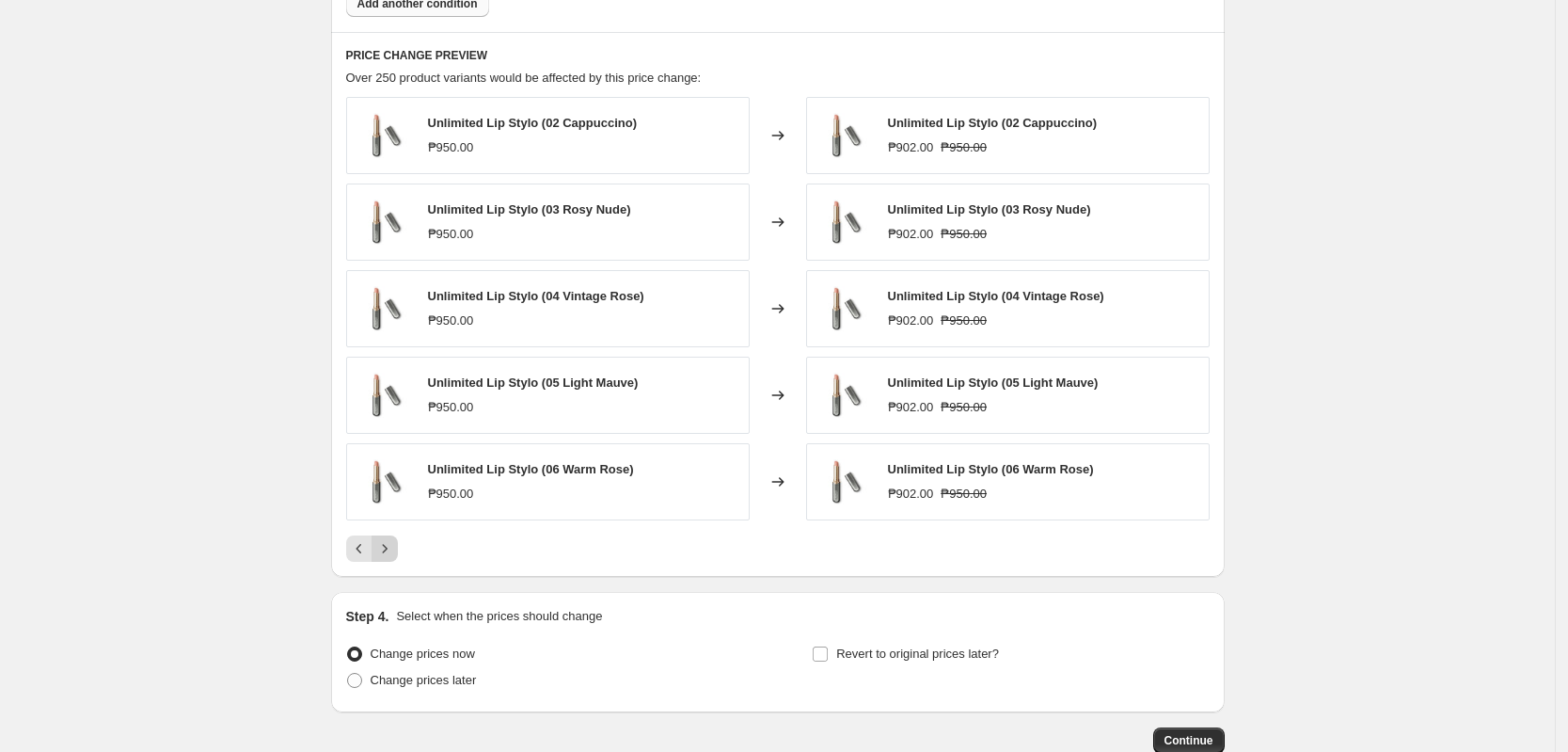 click on "PRICE CHANGE PREVIEW Over 250 product variants would be affected by this price change: Unlimited Lip Stylo (02 Cappuccino) ₱950.00 Changed to Unlimited Lip Stylo (02 Cappuccino) ₱902.00 ₱950.00 Unlimited Lip Stylo (03 Rosy Nude) ₱950.00 Changed to Unlimited Lip Stylo (03 Rosy Nude) ₱902.00 ₱950.00 Unlimited Lip Stylo (04 Vintage Rose) ₱950.00 Changed to Unlimited Lip Stylo (04 Vintage Rose) ₱902.00 ₱950.00 Unlimited Lip Stylo (05 Light Mauve) ₱950.00 Changed to Unlimited Lip Stylo (05 Light Mauve) ₱902.00 ₱950.00 Unlimited Lip Stylo (06 Warm Rose) ₱950.00 Changed to Unlimited Lip Stylo (06 Warm Rose) ₱902.00 ₱950.00" at bounding box center (778, 304) 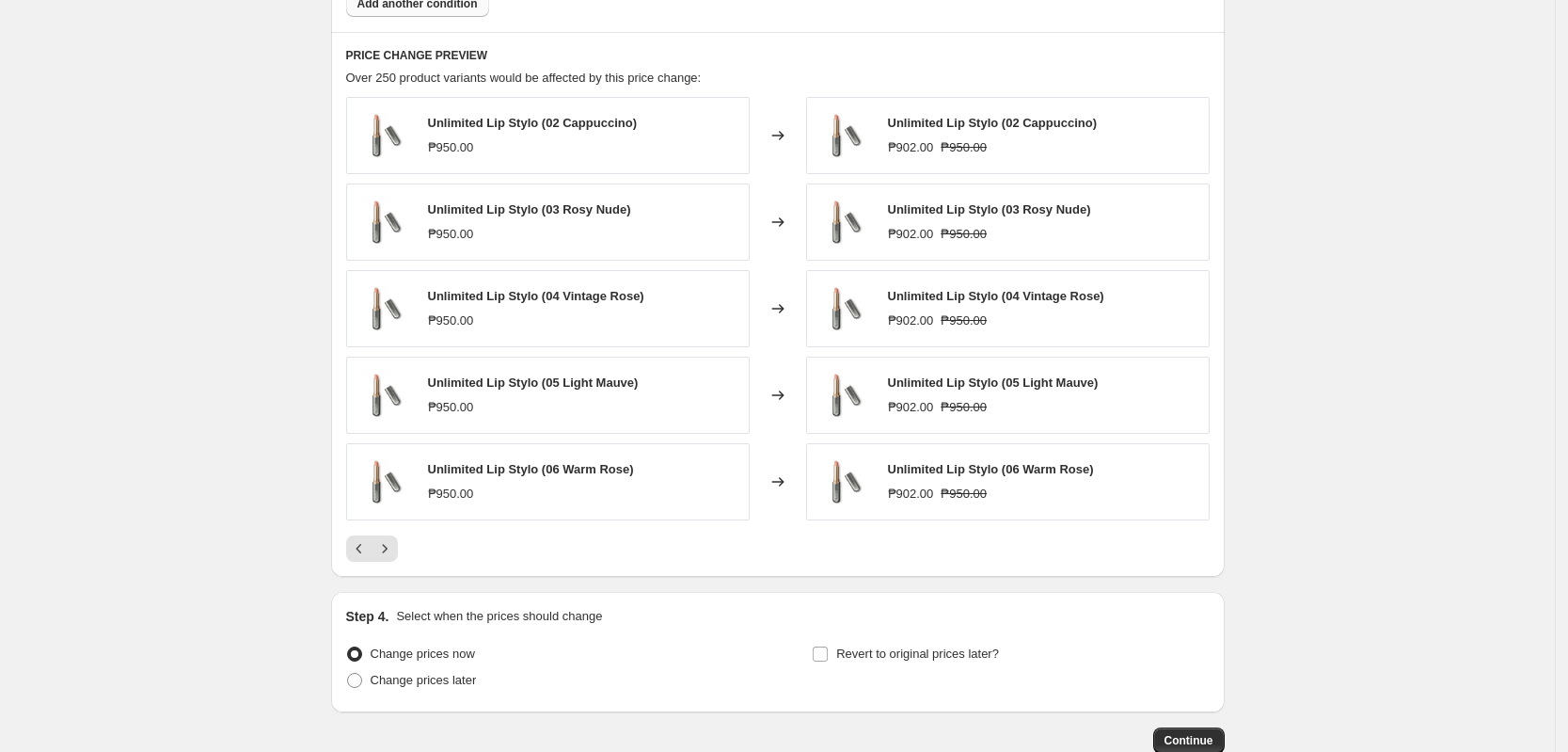 click on "PRICE CHANGE PREVIEW Over 250 product variants would be affected by this price change: Unlimited Lip Stylo (02 Cappuccino) ₱950.00 Changed to Unlimited Lip Stylo (02 Cappuccino) ₱902.00 ₱950.00 Unlimited Lip Stylo (03 Rosy Nude) ₱950.00 Changed to Unlimited Lip Stylo (03 Rosy Nude) ₱902.00 ₱950.00 Unlimited Lip Stylo (04 Vintage Rose) ₱950.00 Changed to Unlimited Lip Stylo (04 Vintage Rose) ₱902.00 ₱950.00 Unlimited Lip Stylo (05 Light Mauve) ₱950.00 Changed to Unlimited Lip Stylo (05 Light Mauve) ₱902.00 ₱950.00 Unlimited Lip Stylo (06 Warm Rose) ₱950.00 Changed to Unlimited Lip Stylo (06 Warm Rose) ₱902.00 ₱950.00" at bounding box center [778, 304] 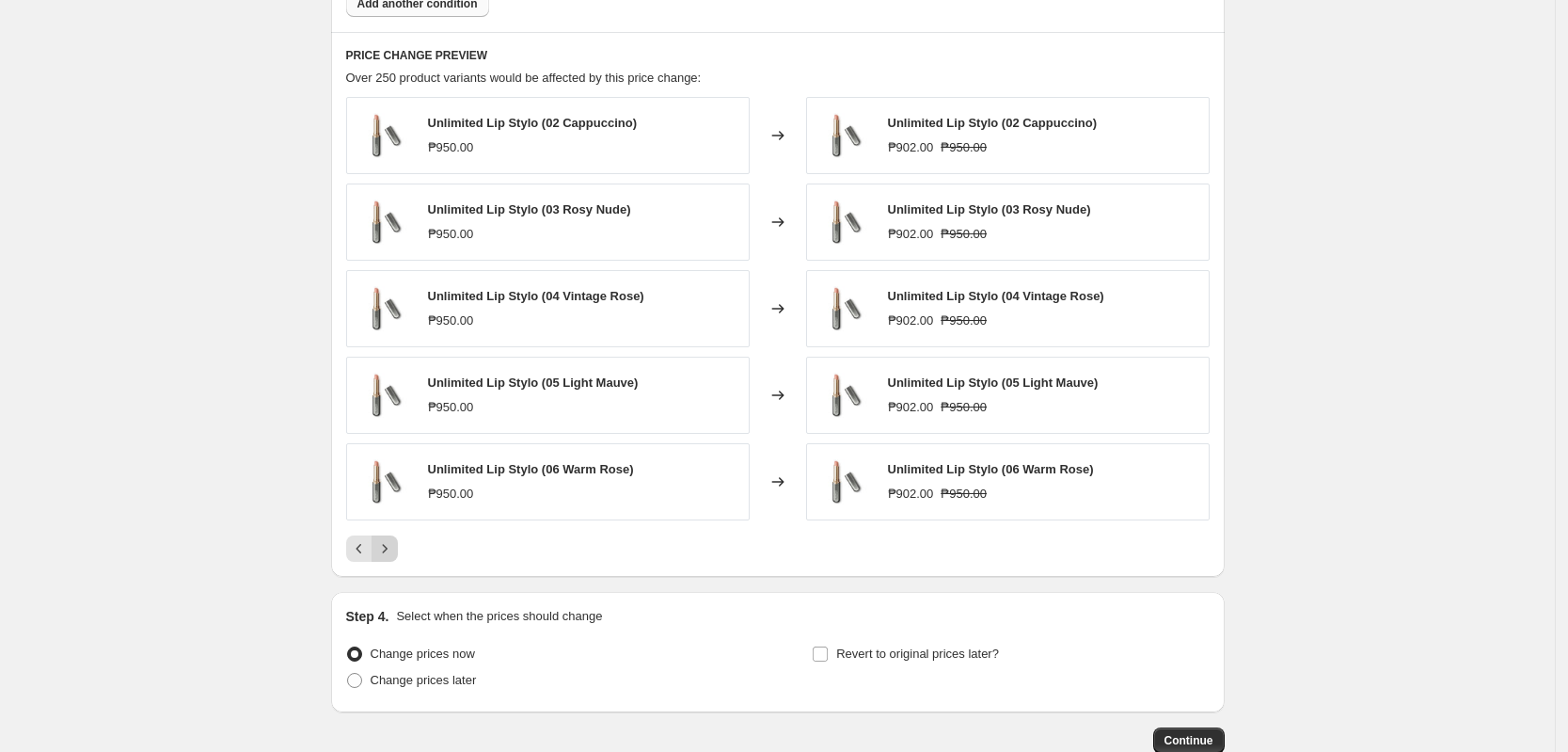 click 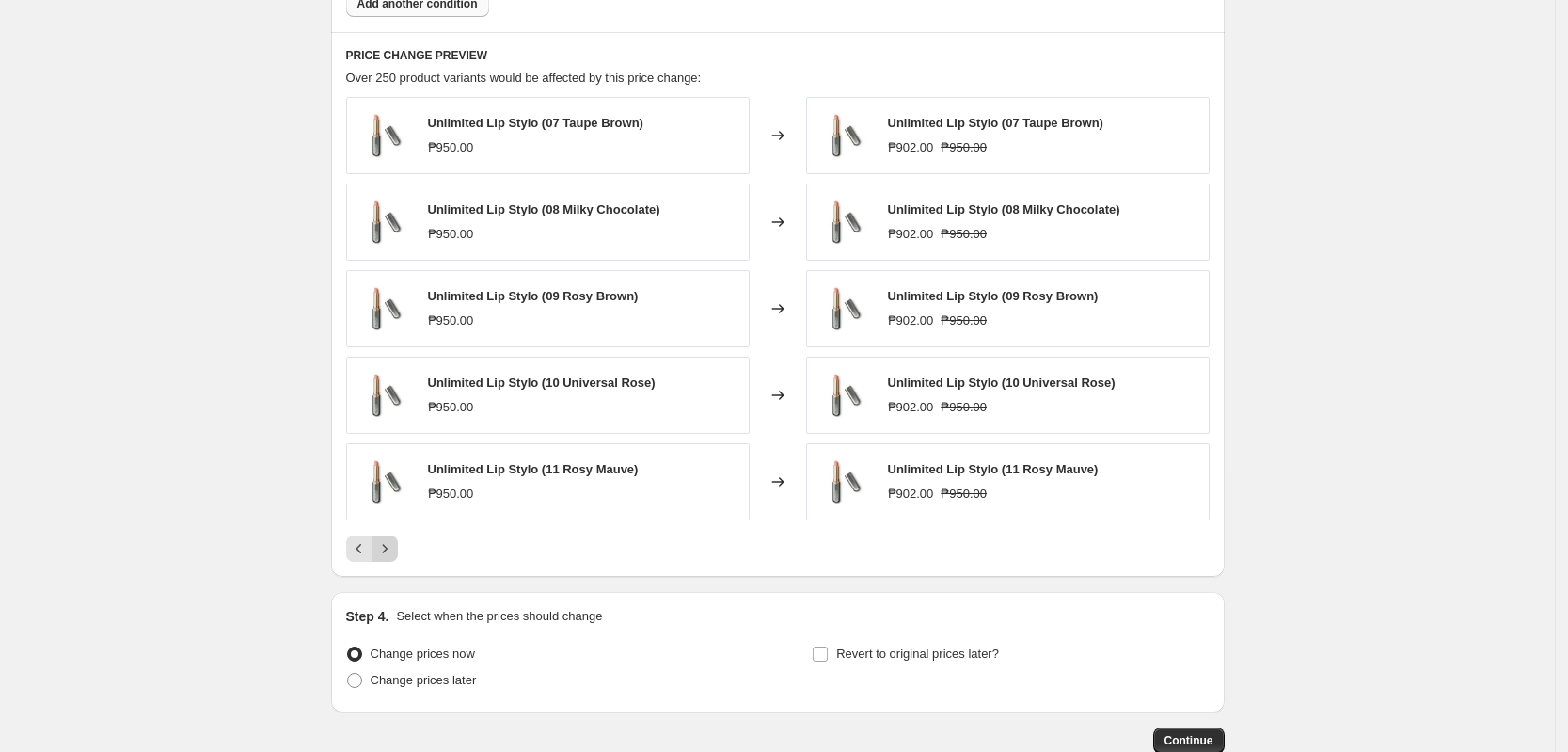 click 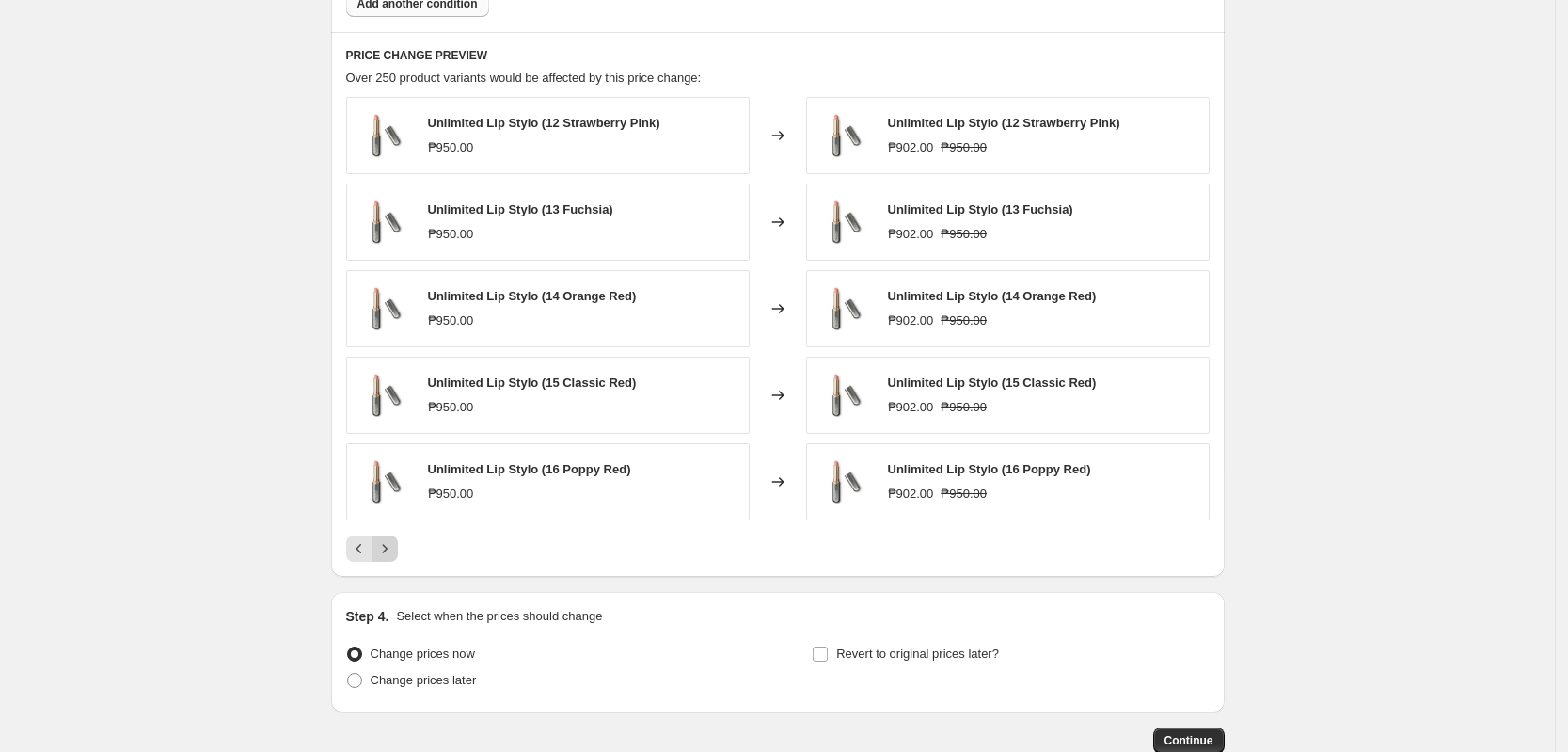click 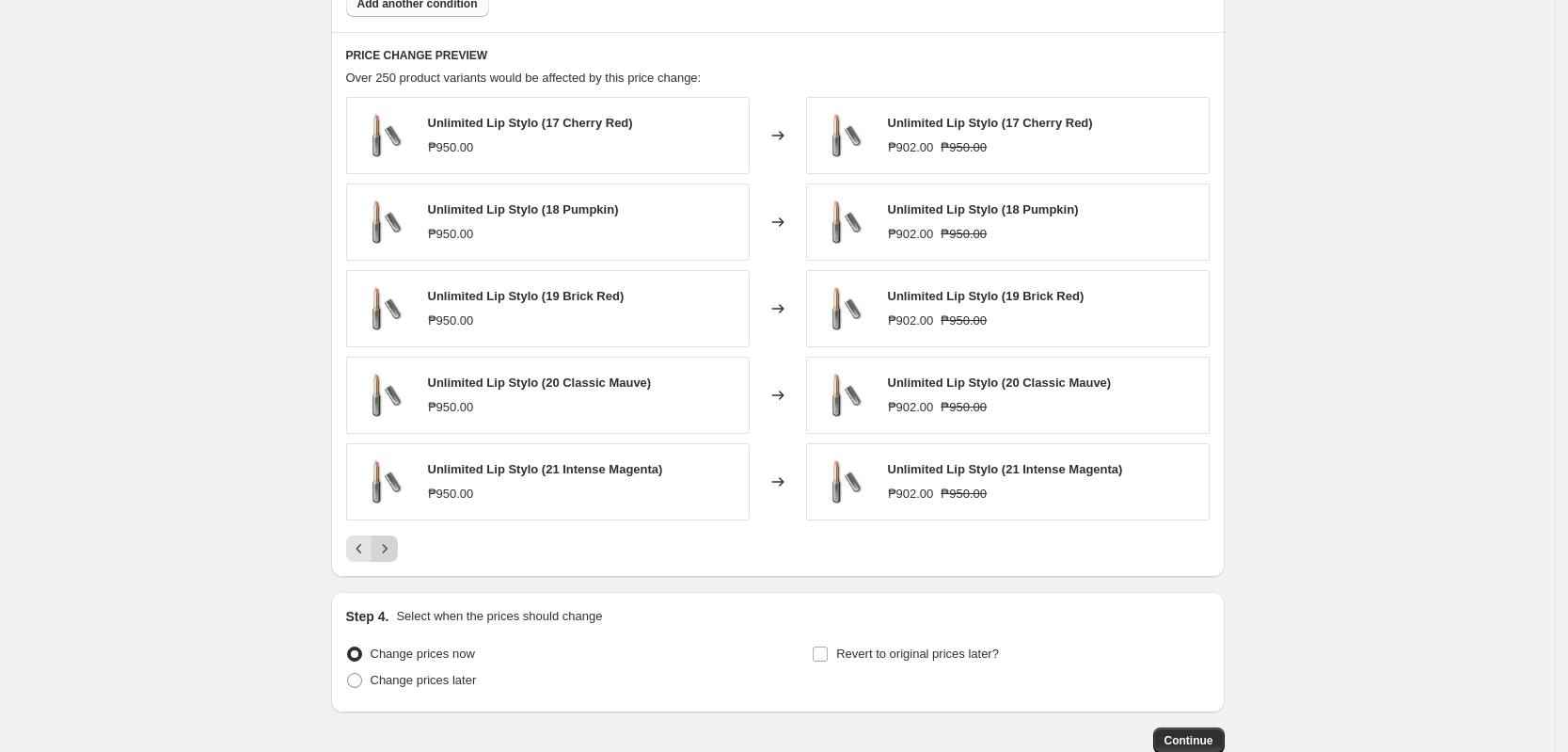click 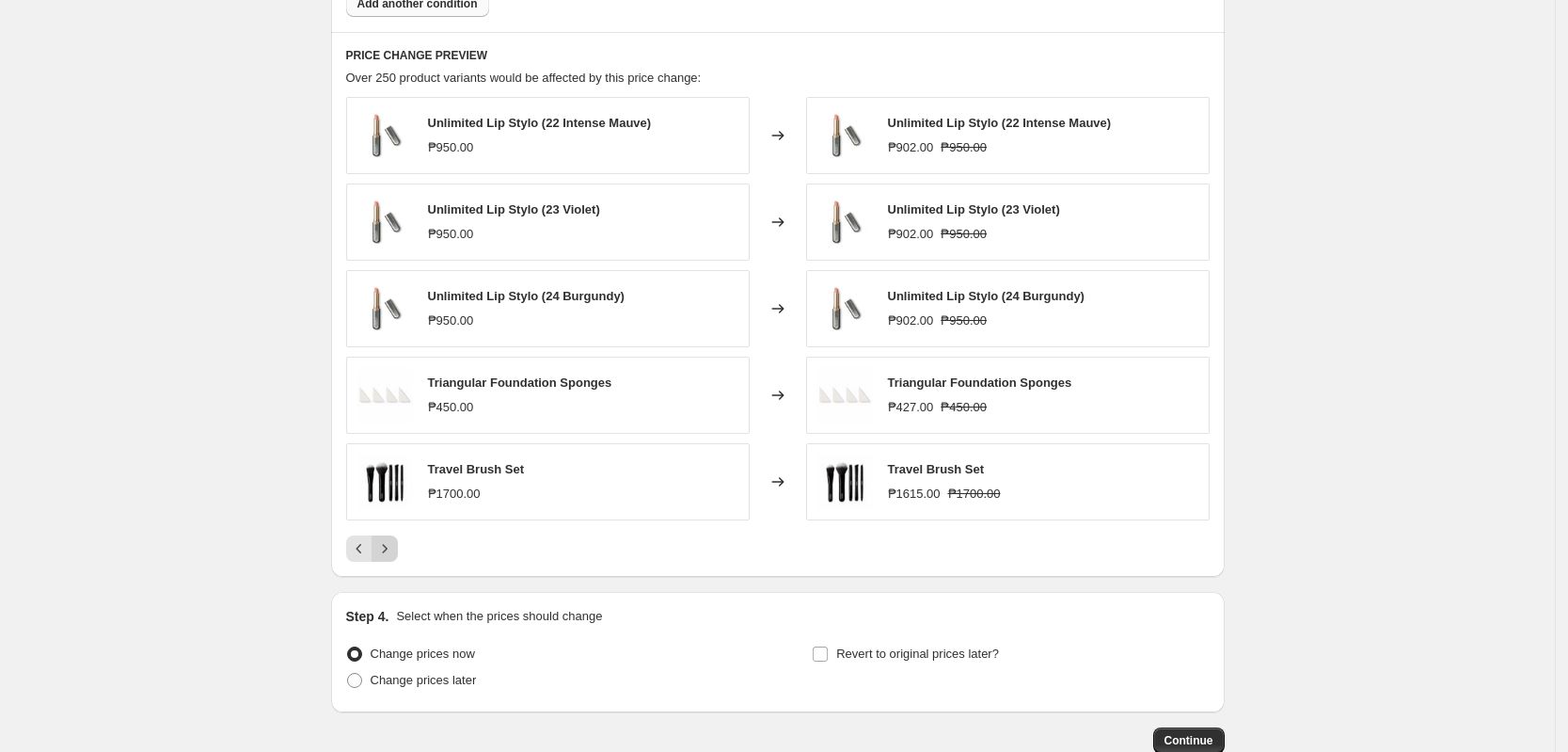 click 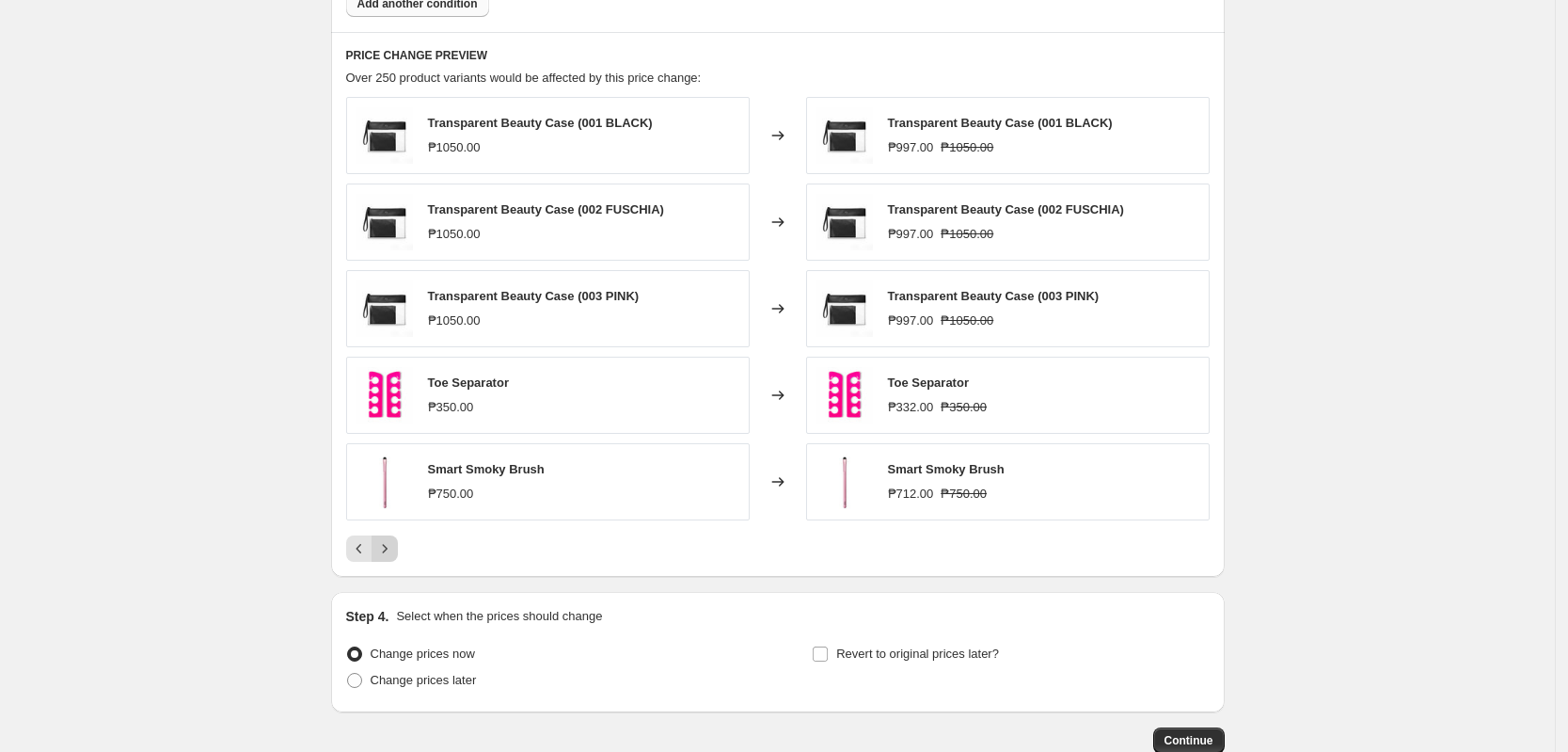 click 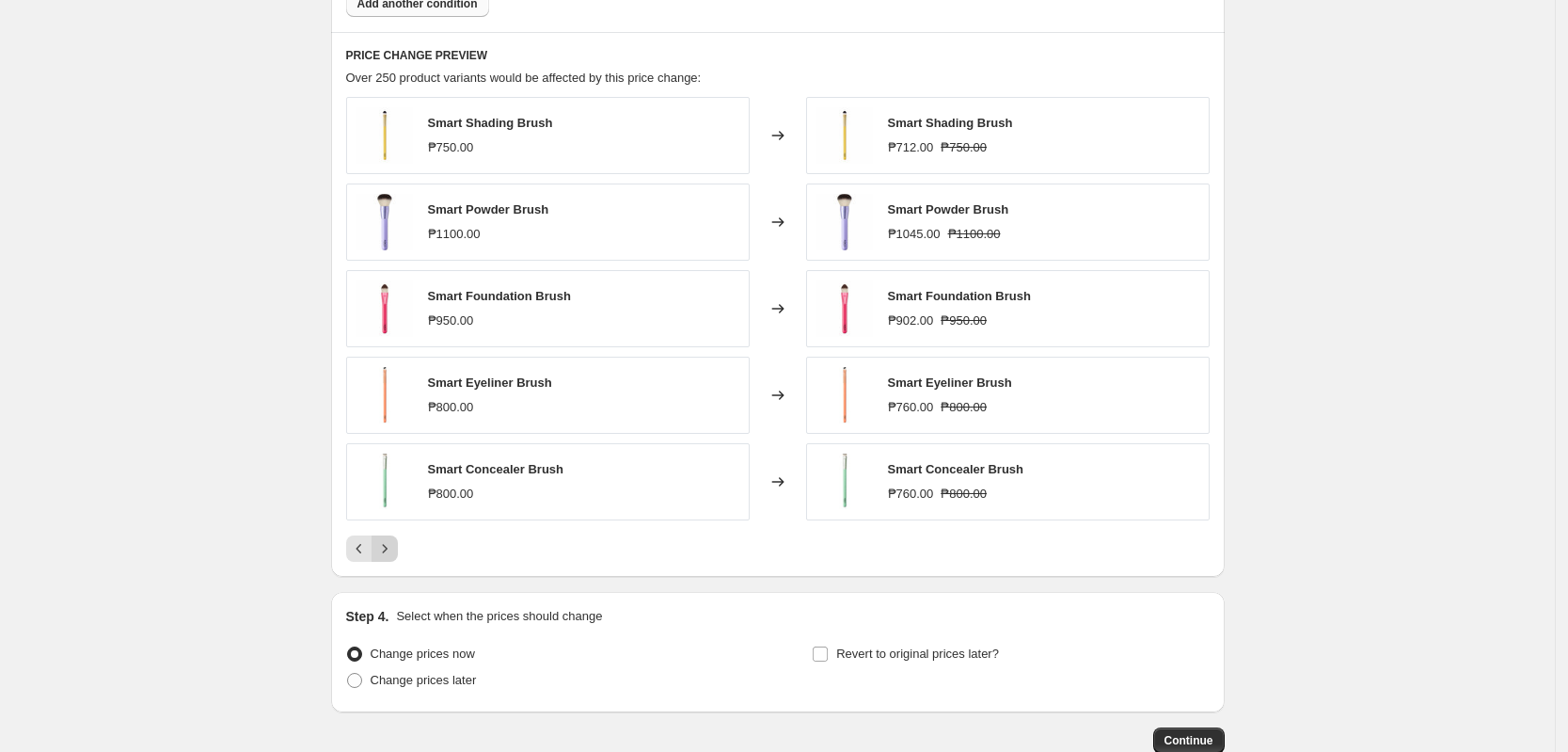 click 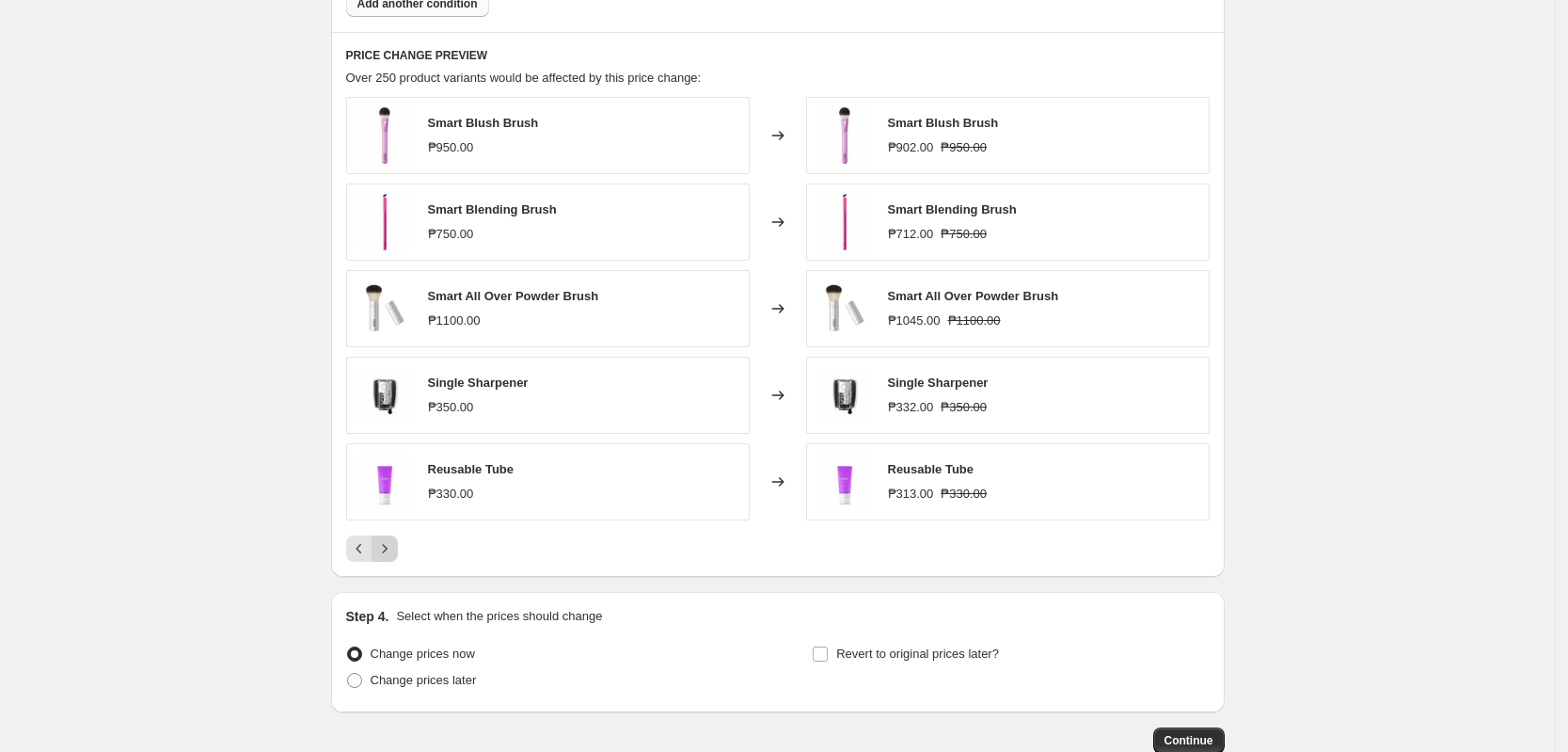 click 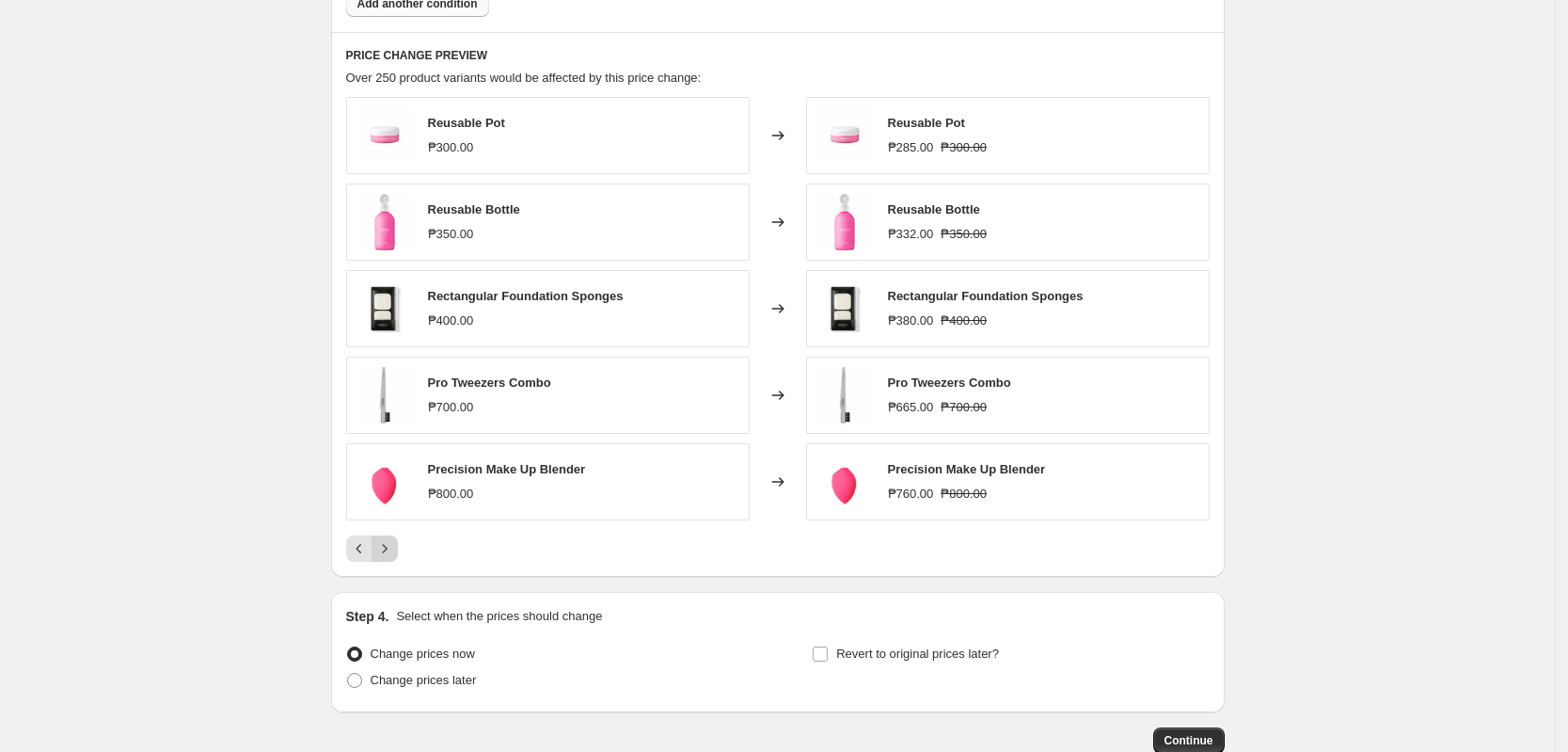 click 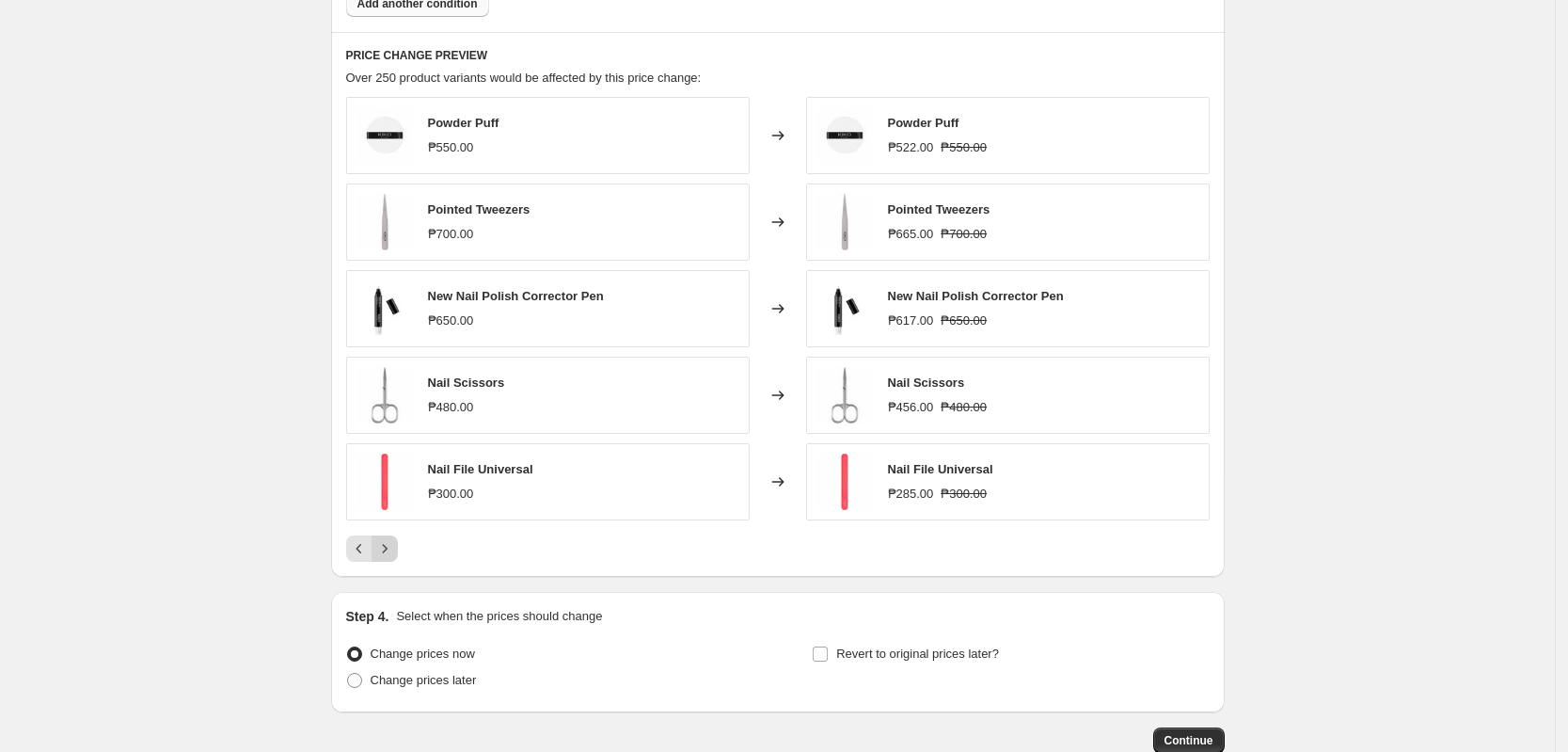 click 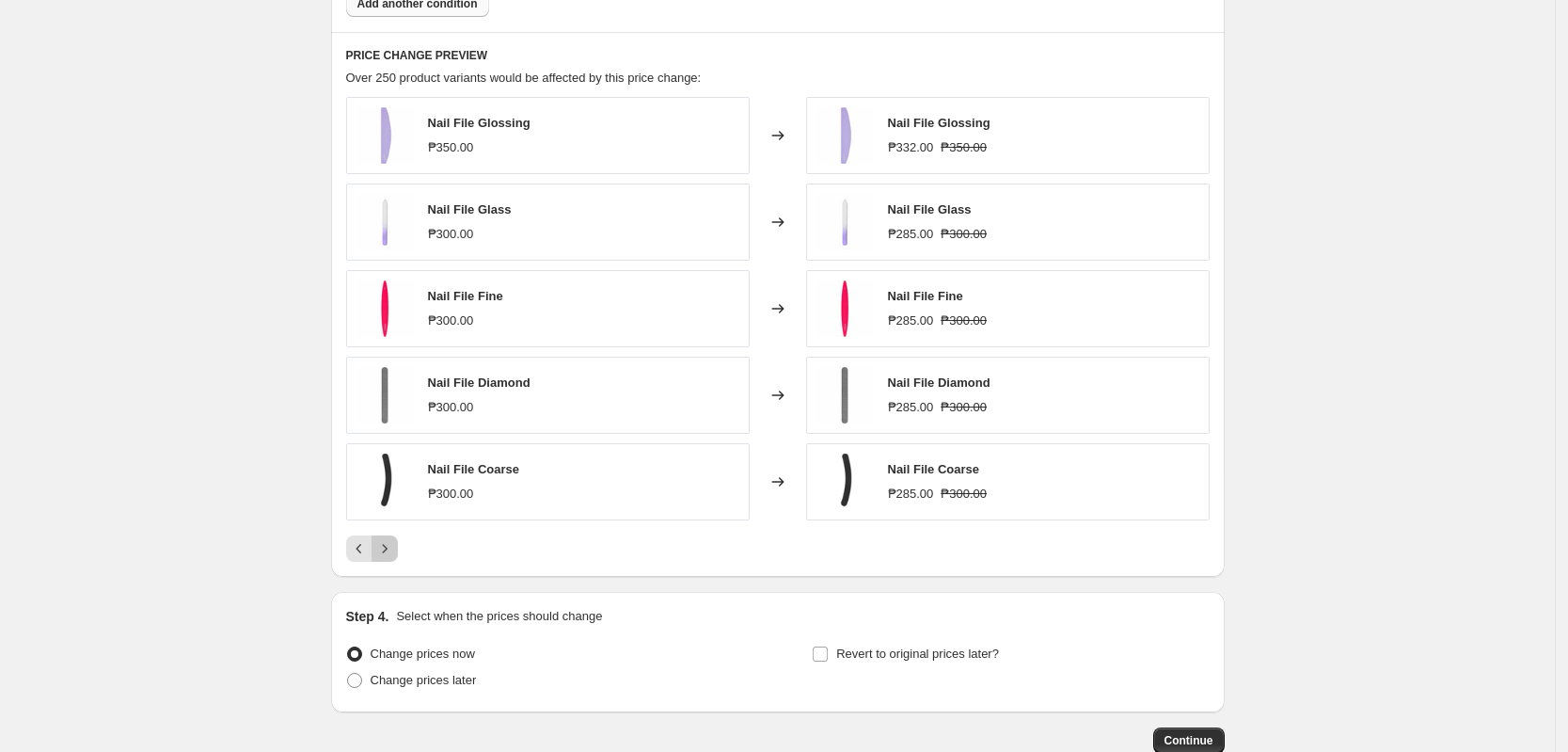 click 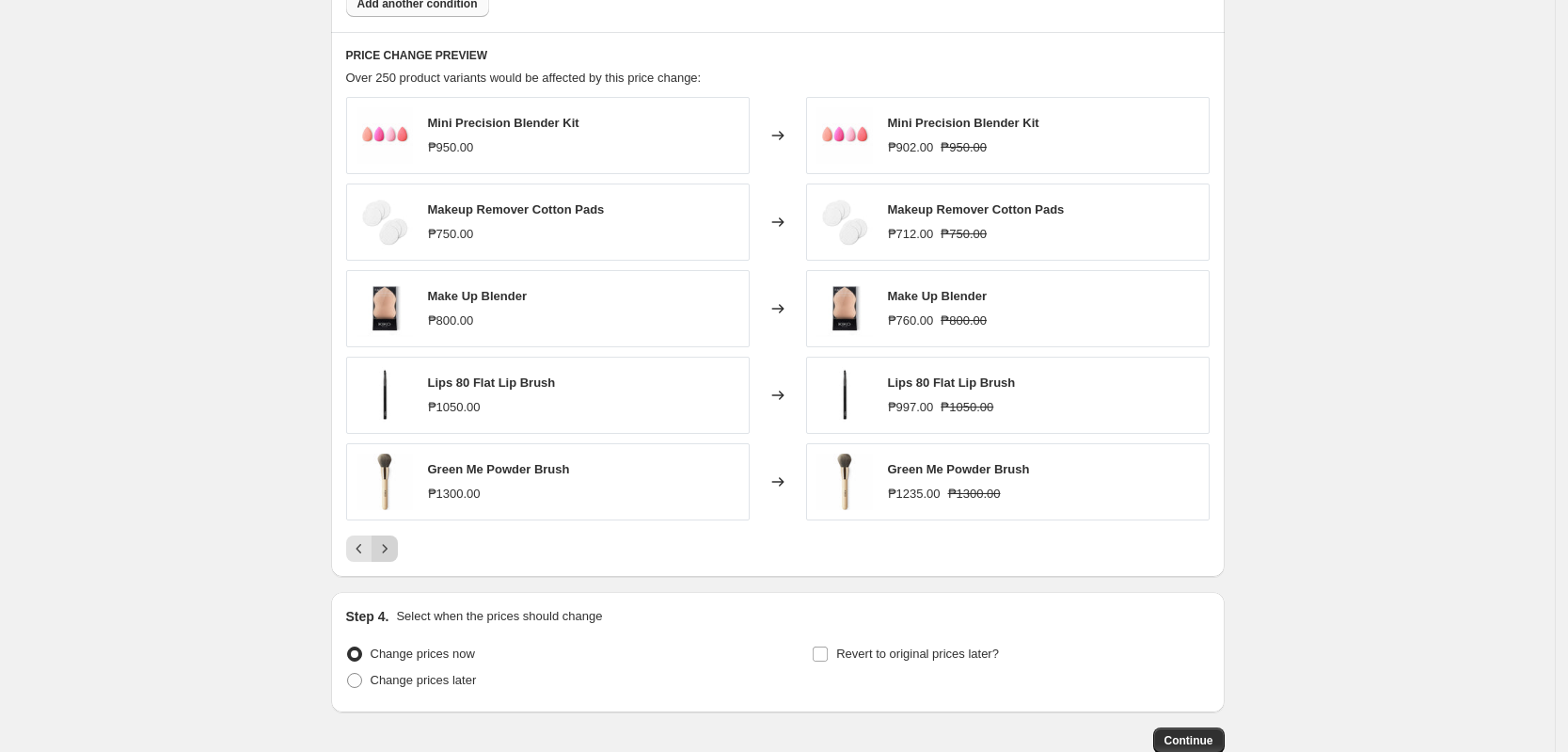 click 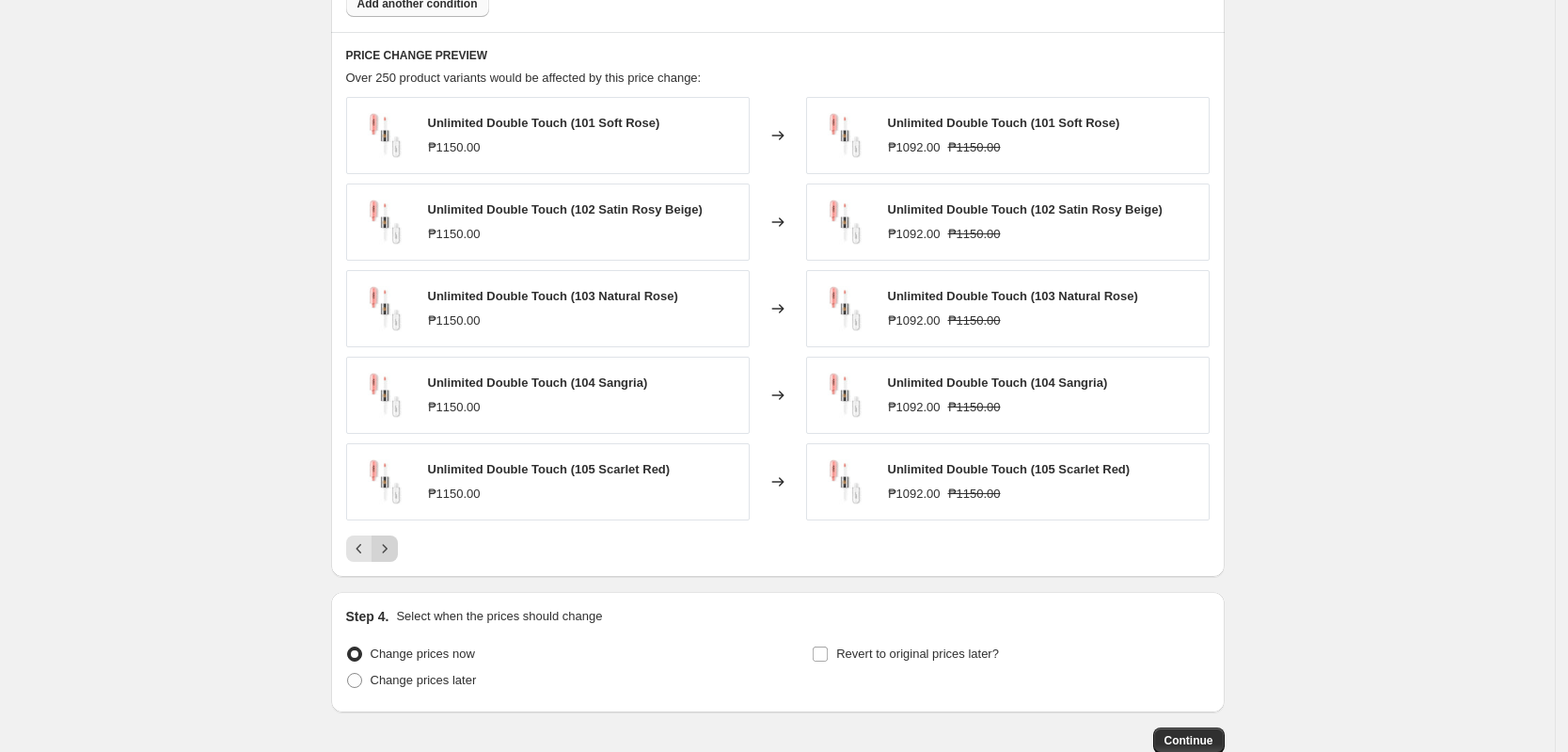 click 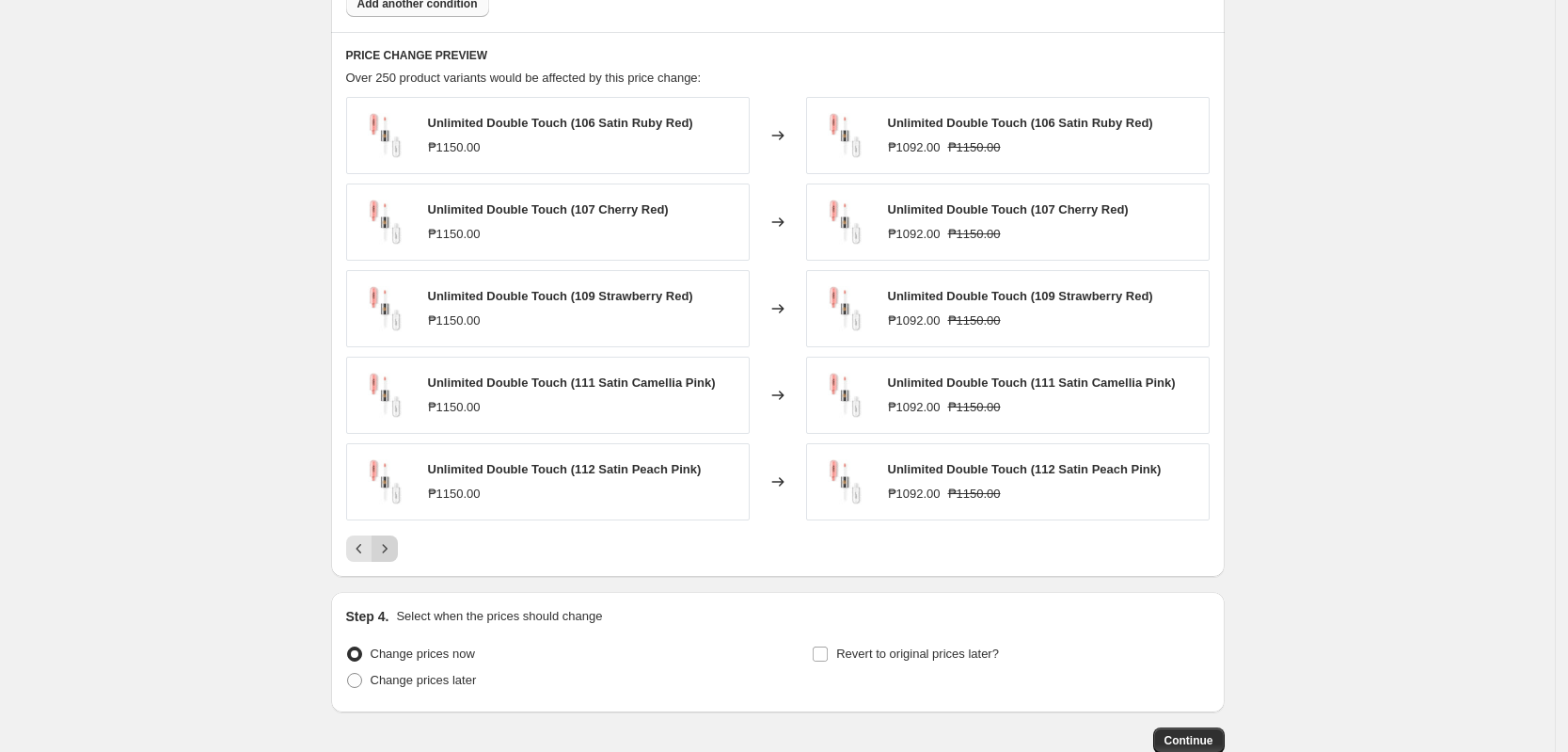 click 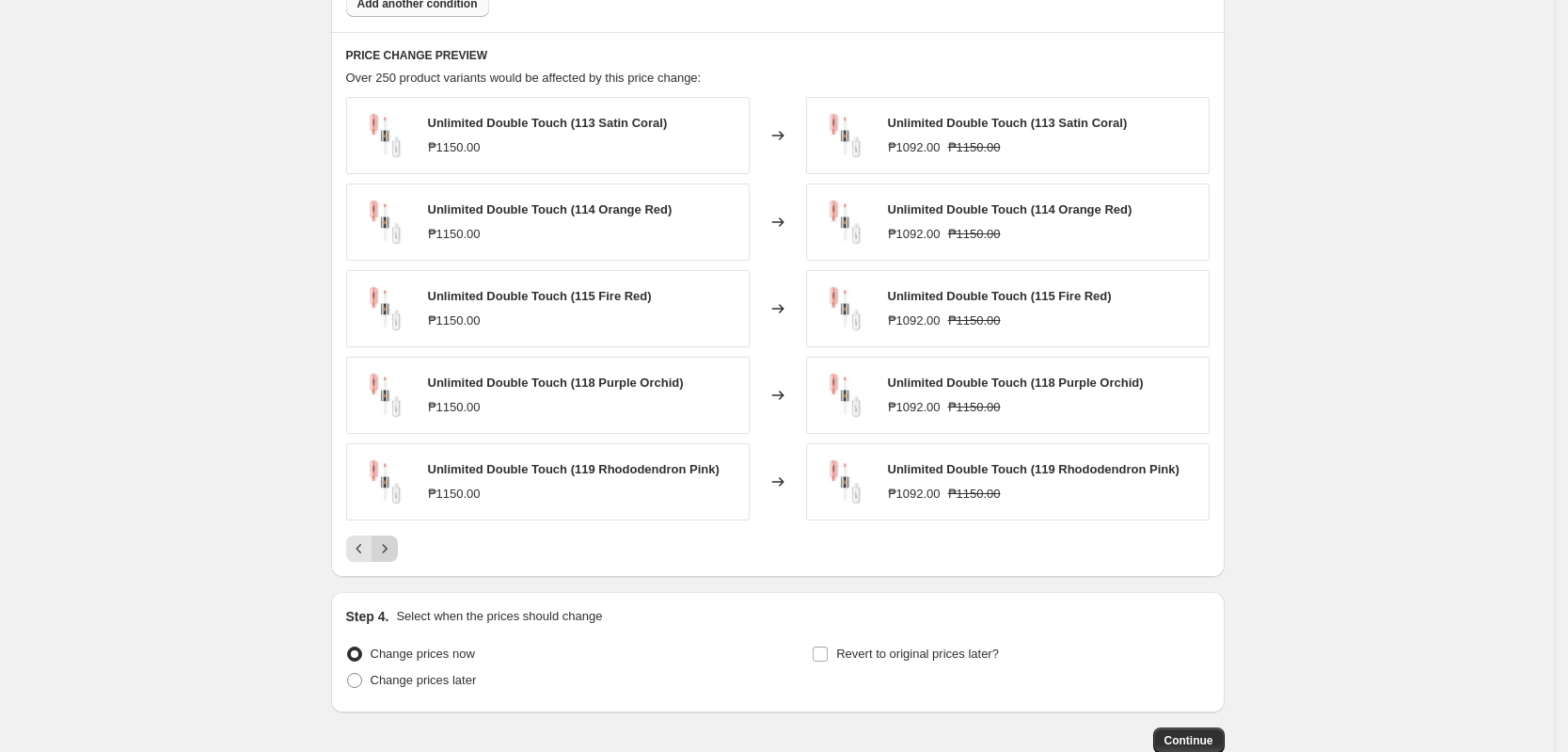 click 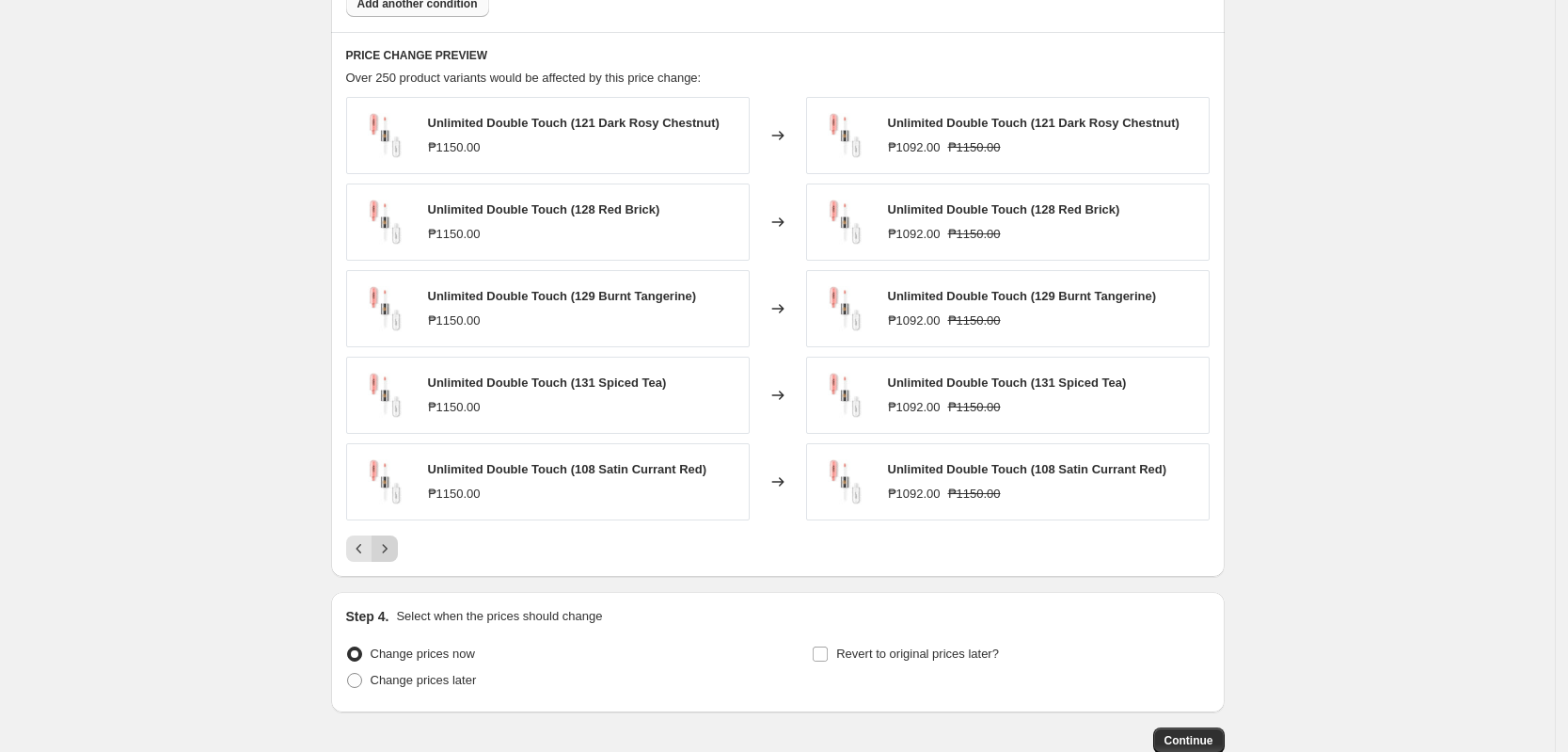 click 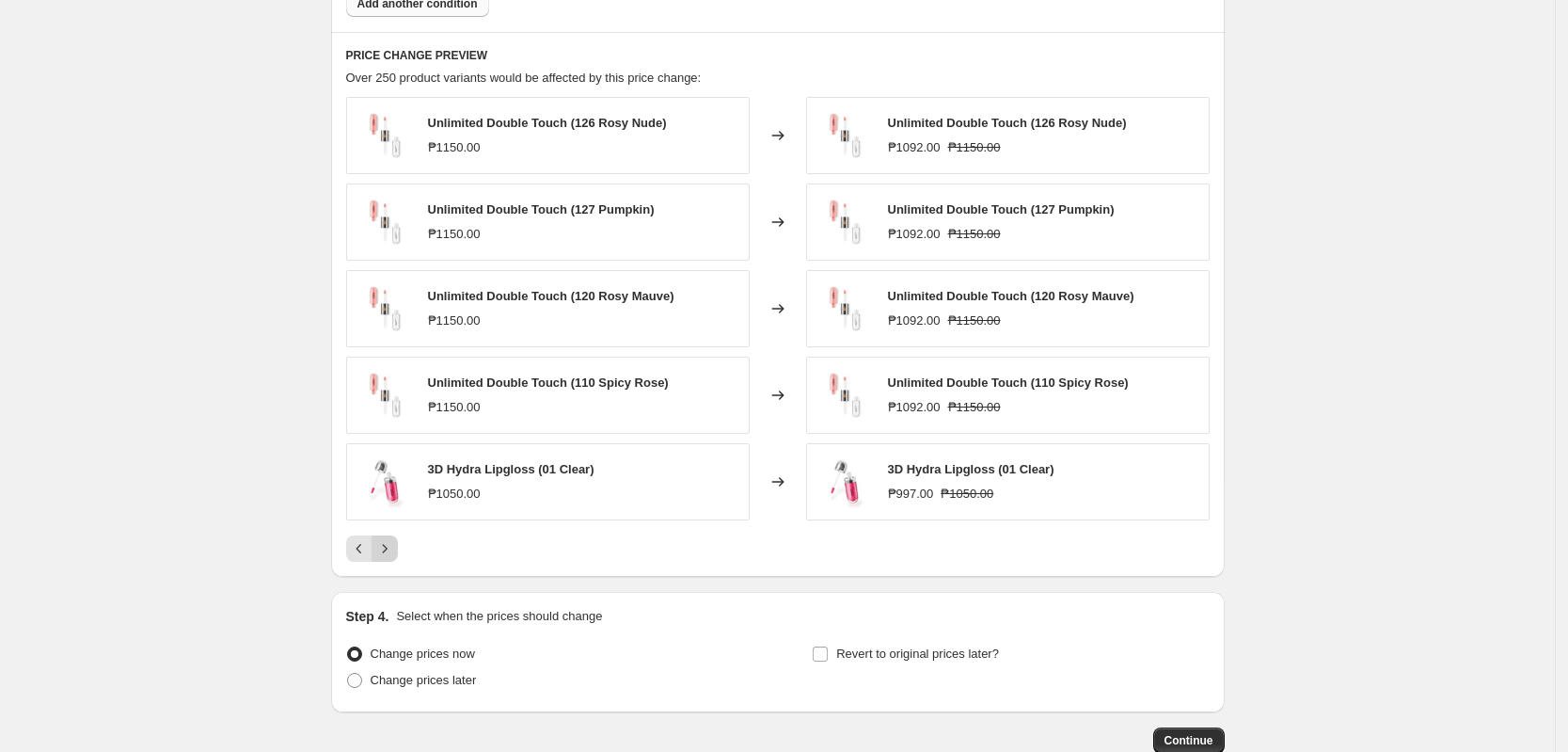click at bounding box center (385, 549) 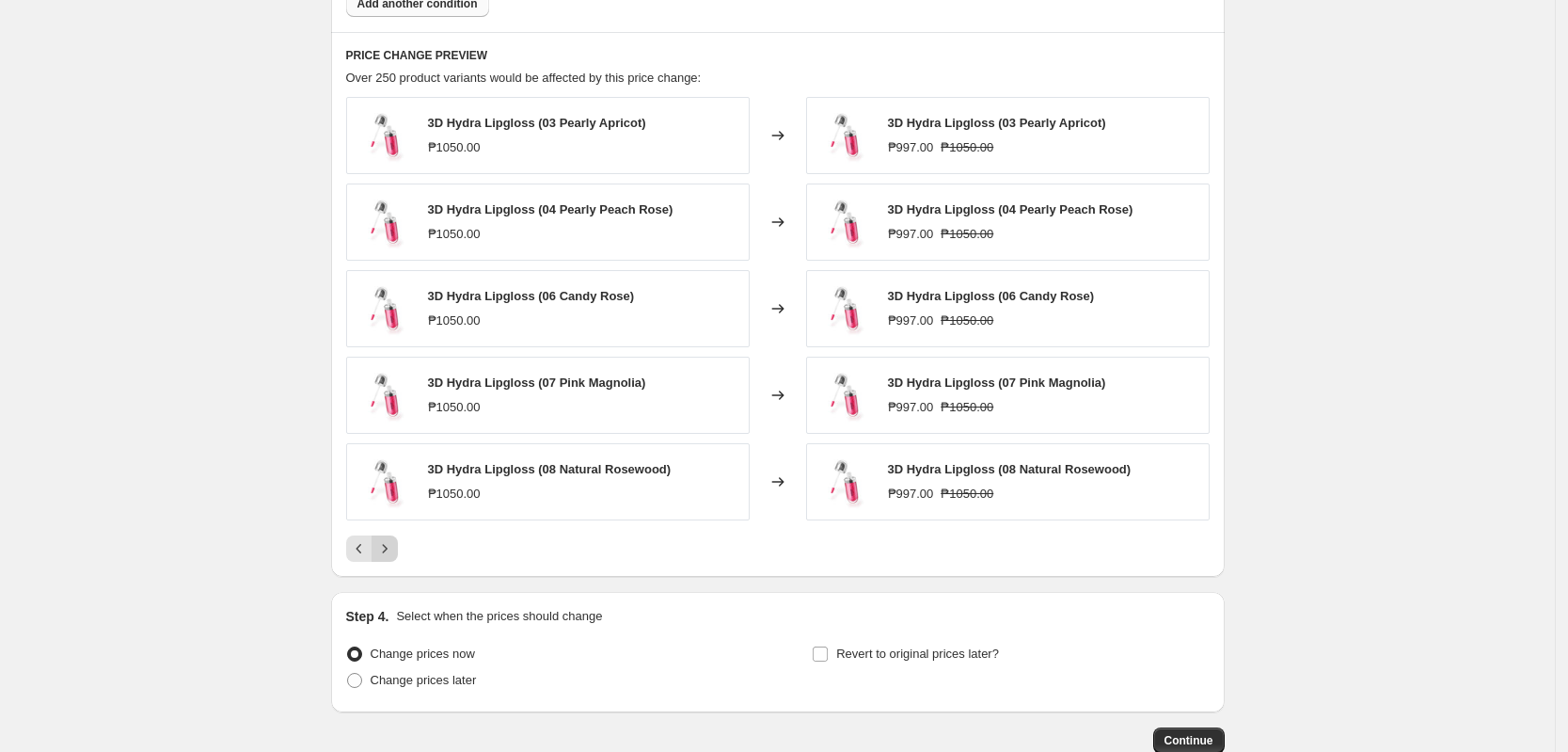click at bounding box center [385, 549] 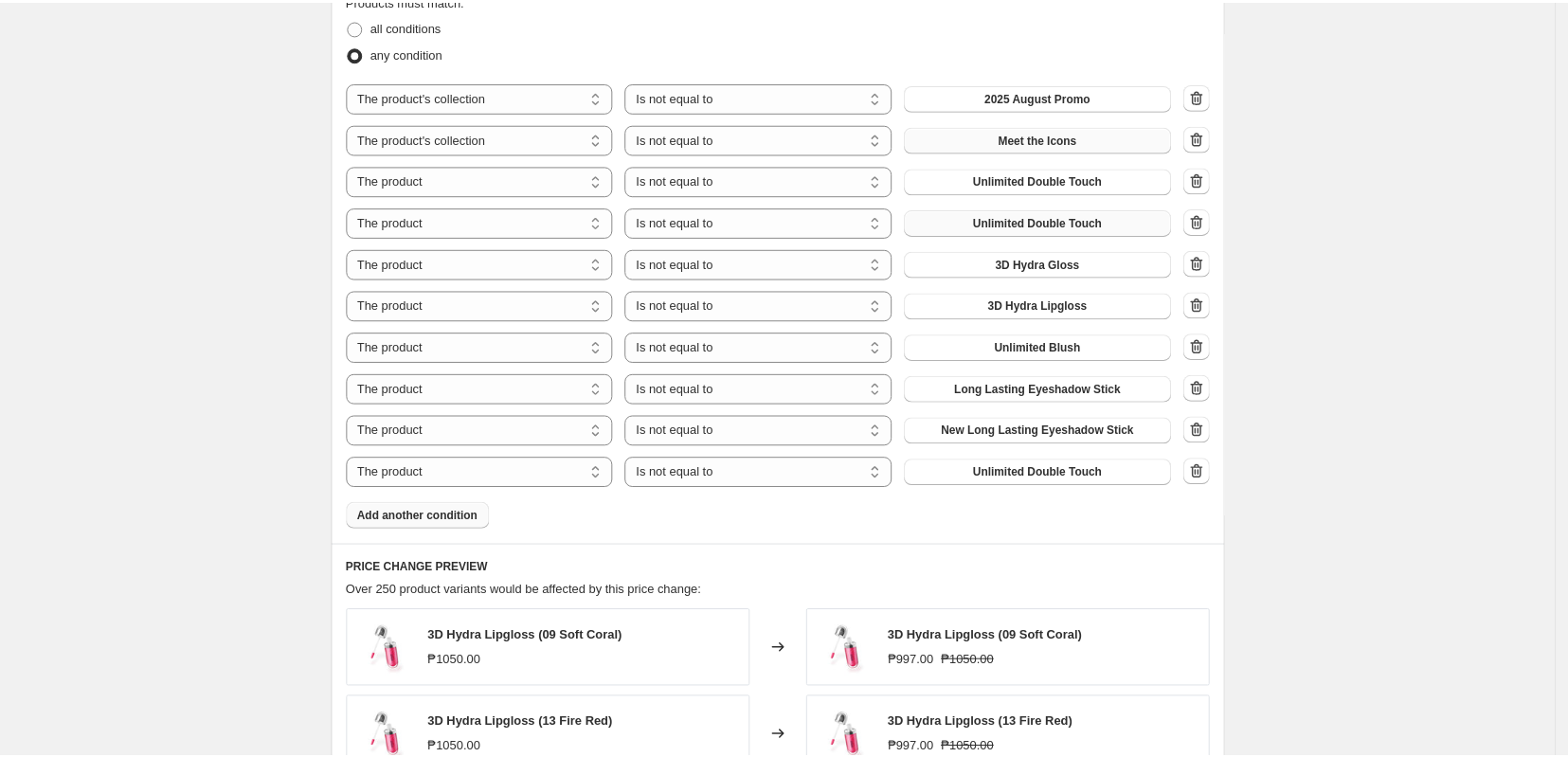 scroll, scrollTop: 897, scrollLeft: 0, axis: vertical 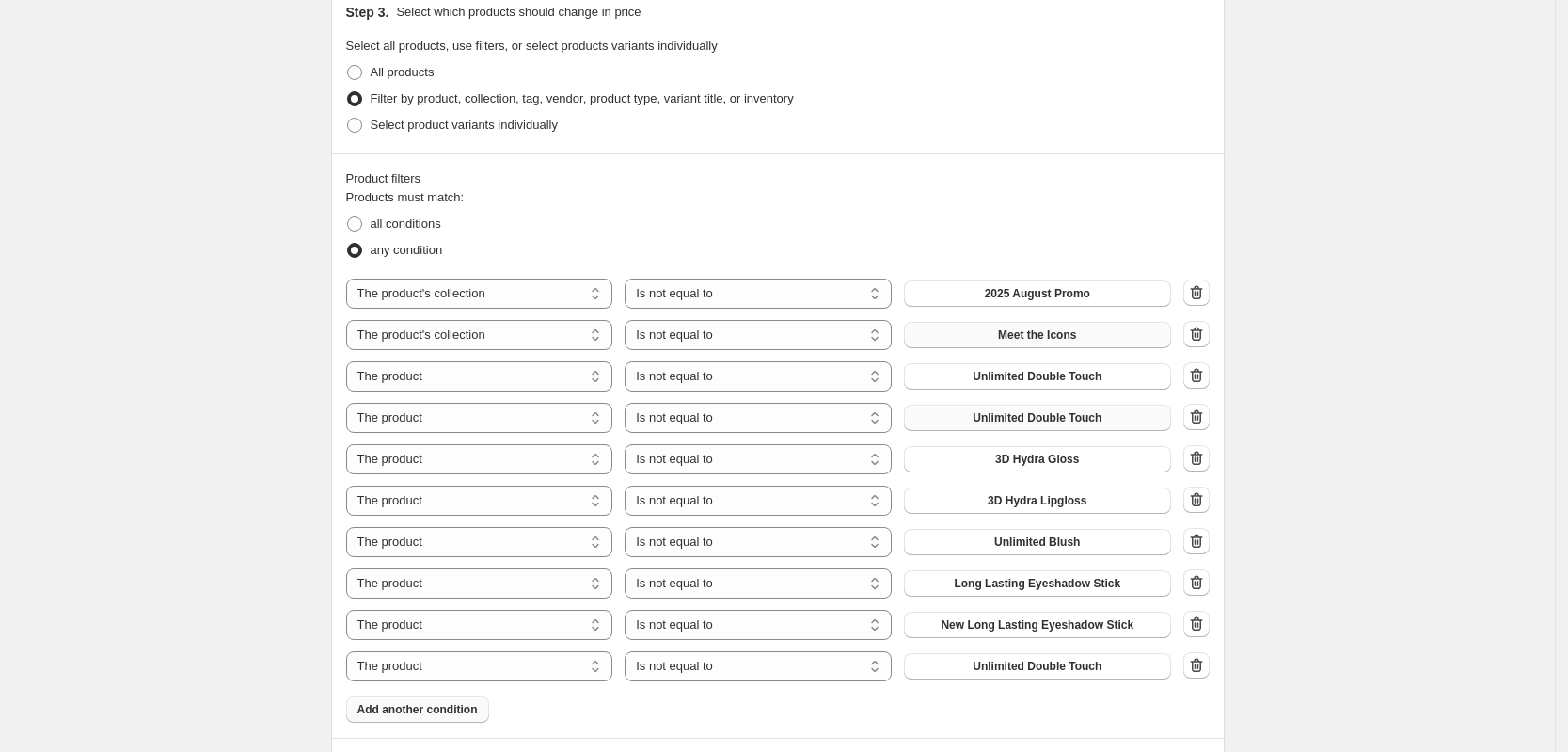 click on "Meet the Icons" at bounding box center (1037, 335) 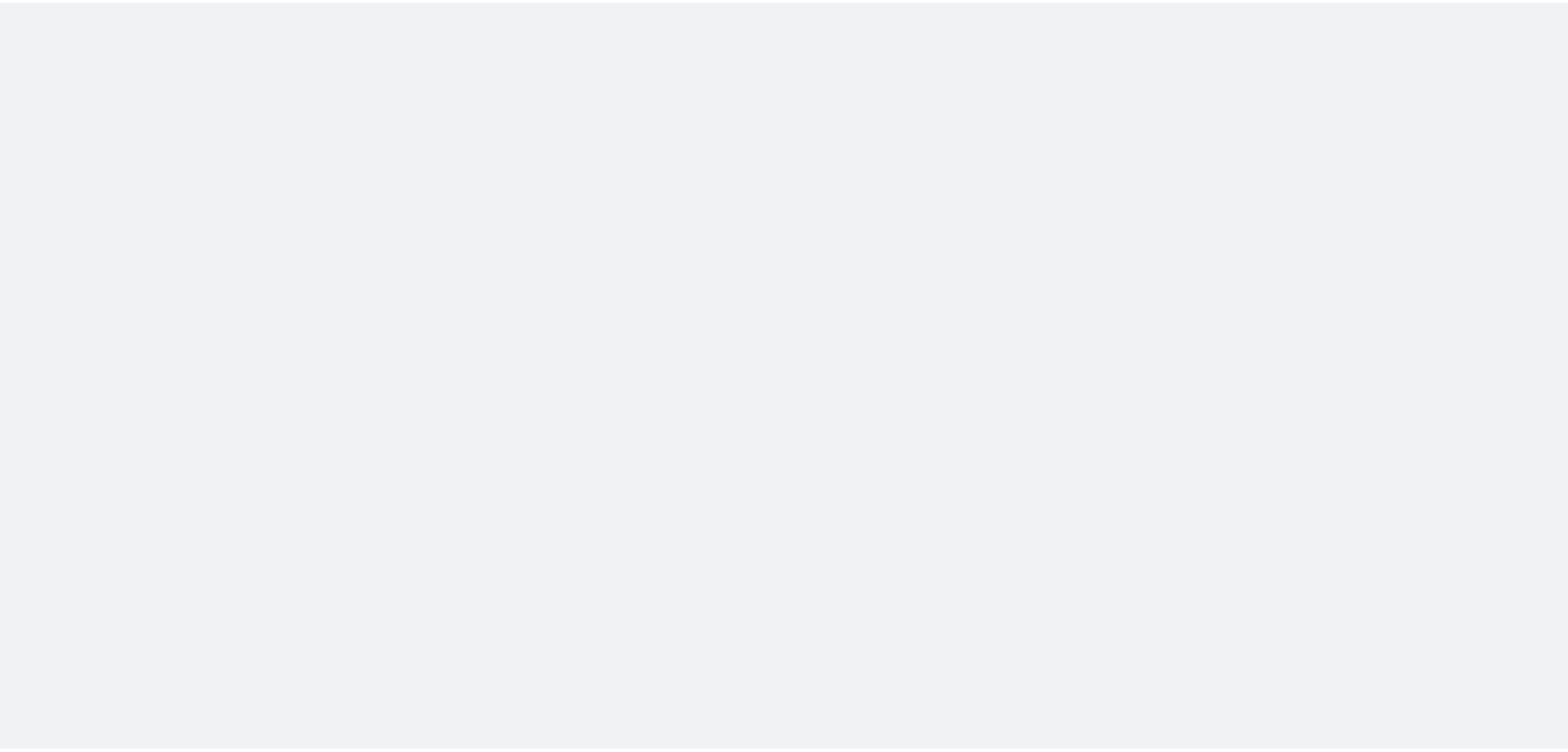 scroll, scrollTop: 0, scrollLeft: 0, axis: both 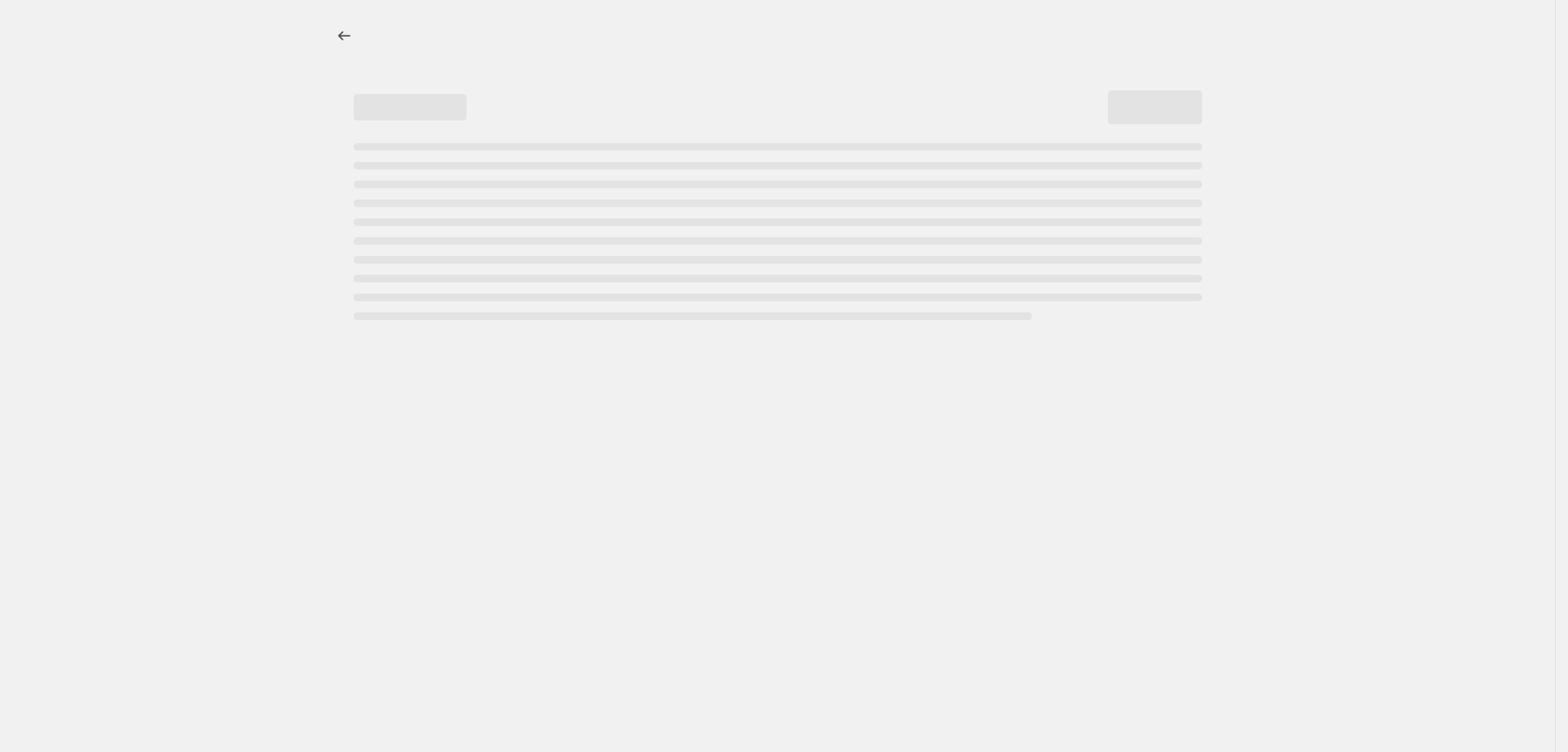 select on "percentage" 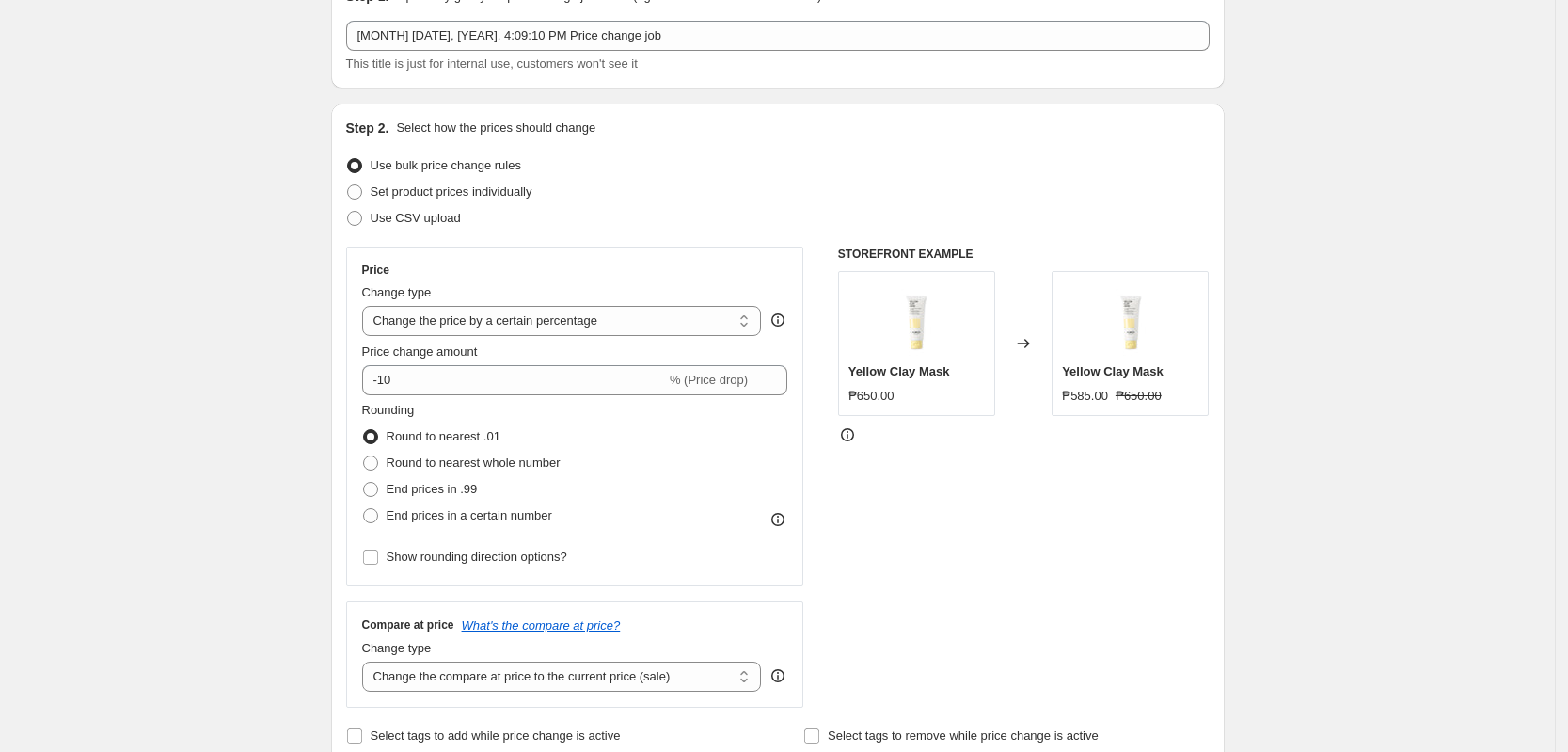 scroll, scrollTop: 0, scrollLeft: 0, axis: both 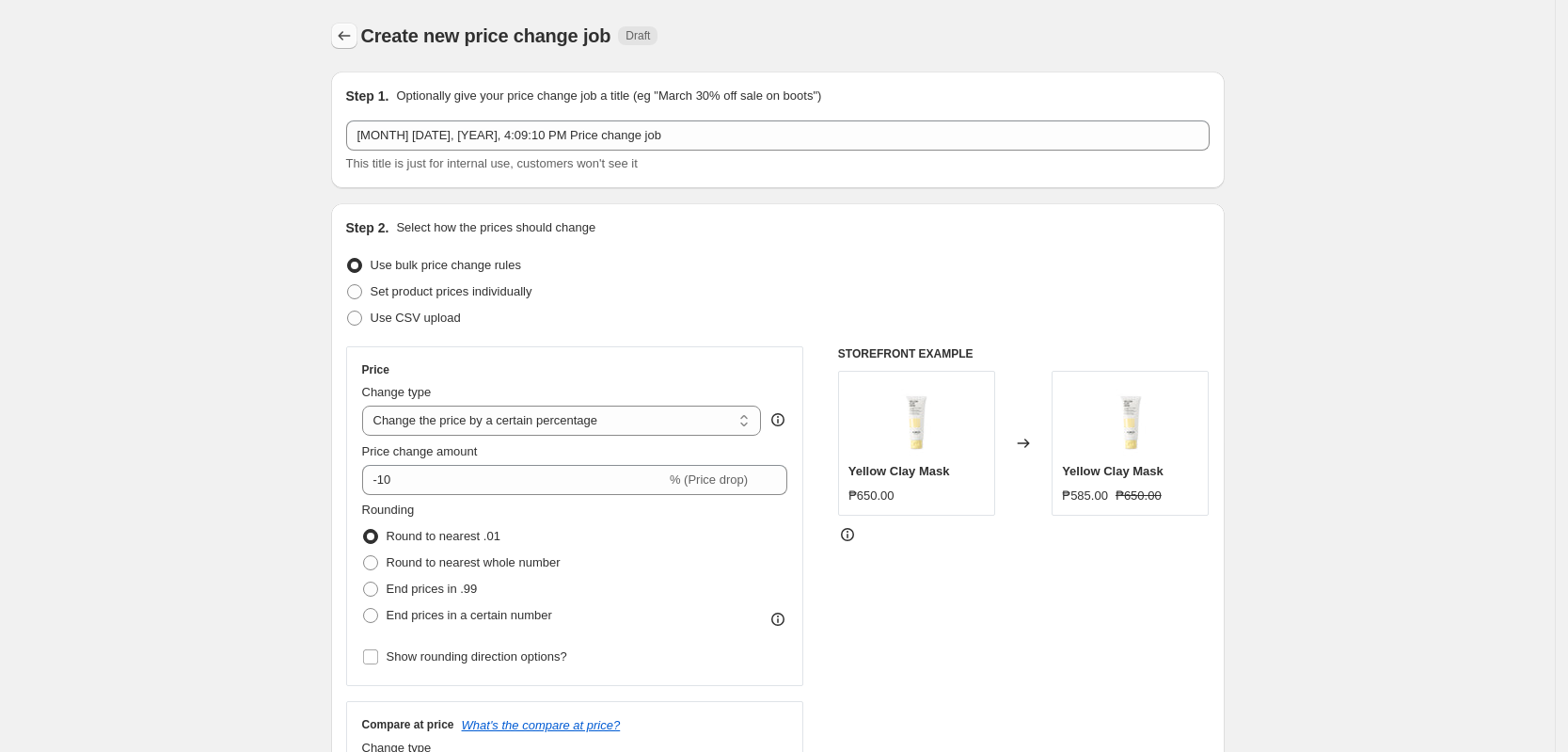 click 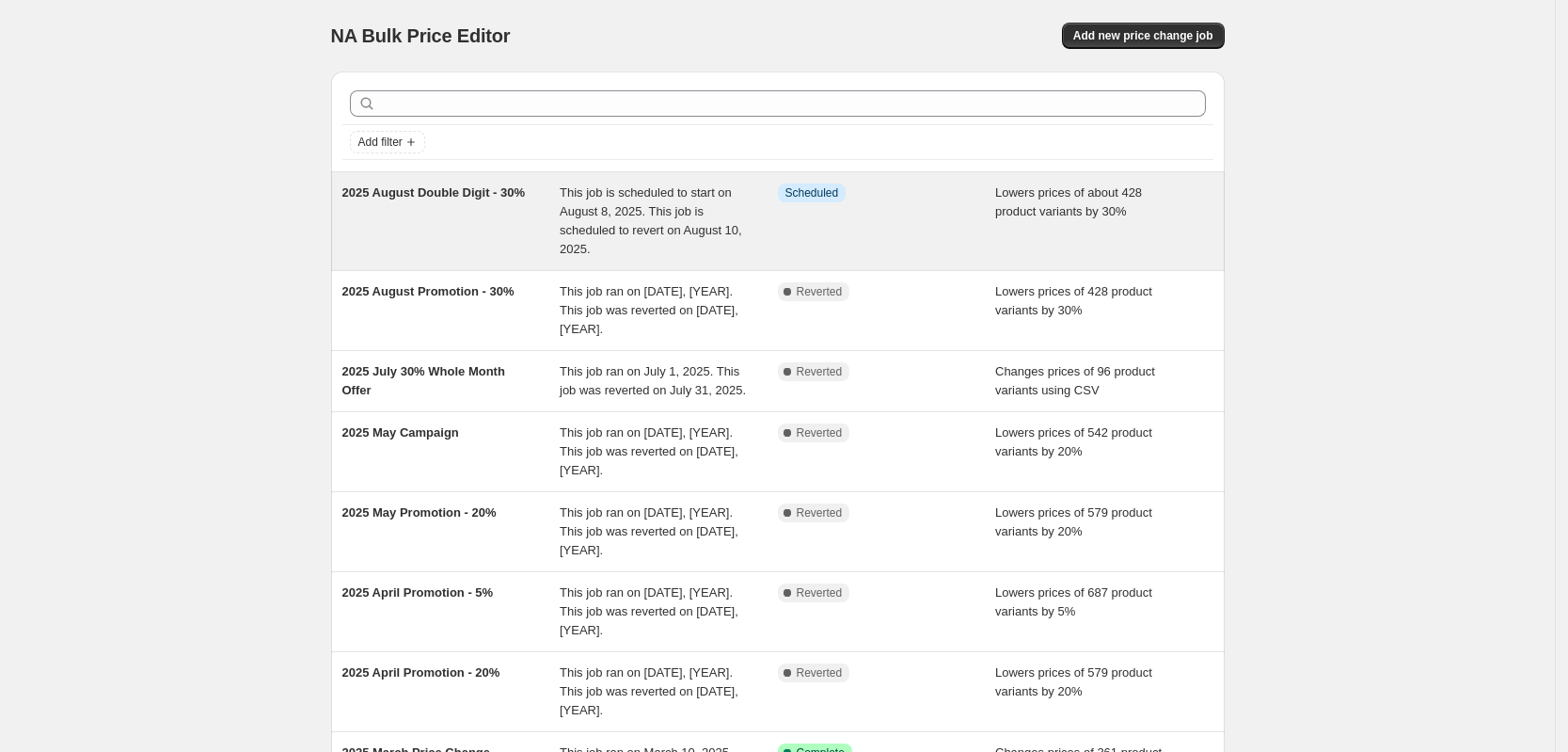 click on "This job is scheduled to start on August 8, 2025. This job is scheduled to revert on August 10, 2025." at bounding box center [651, 220] 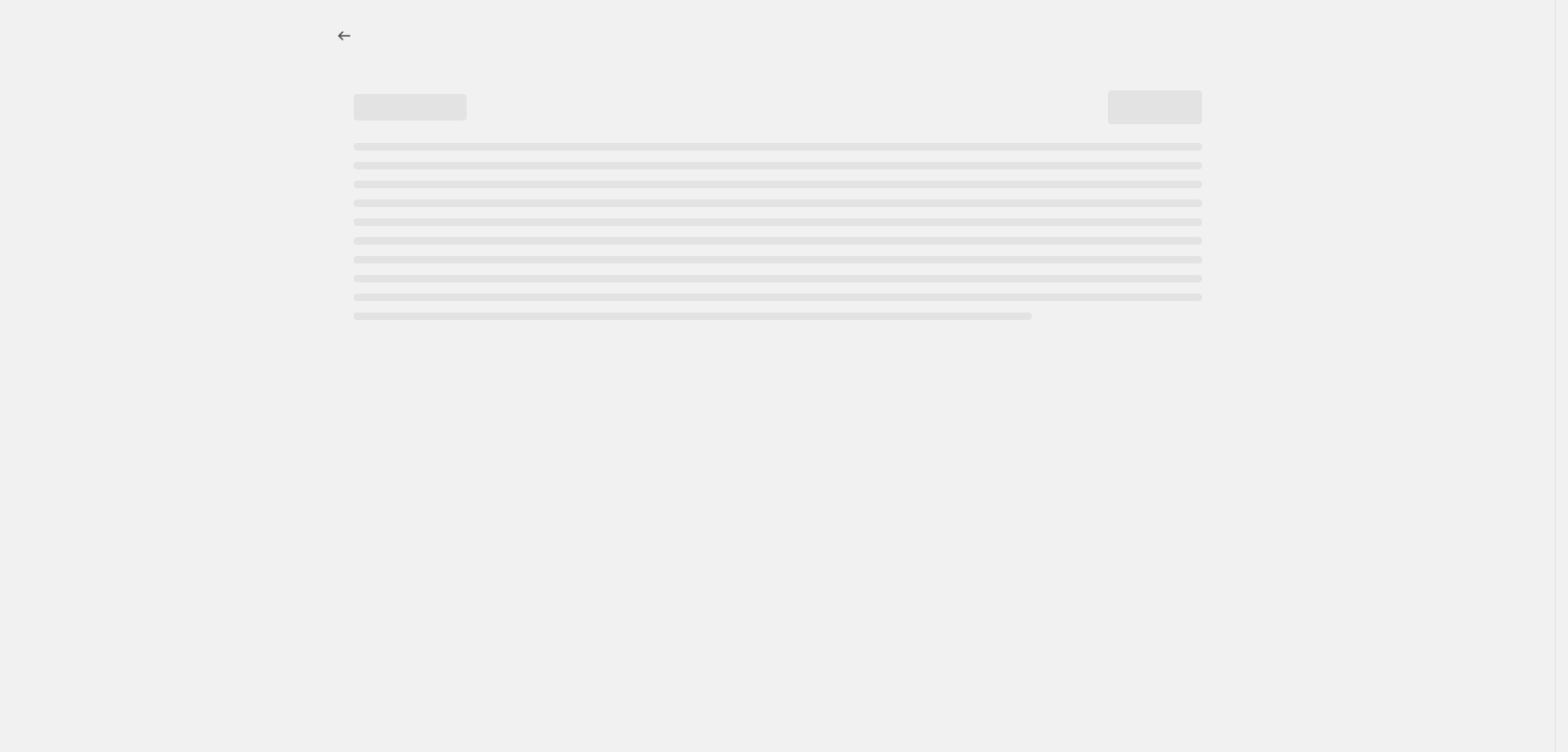 select on "percentage" 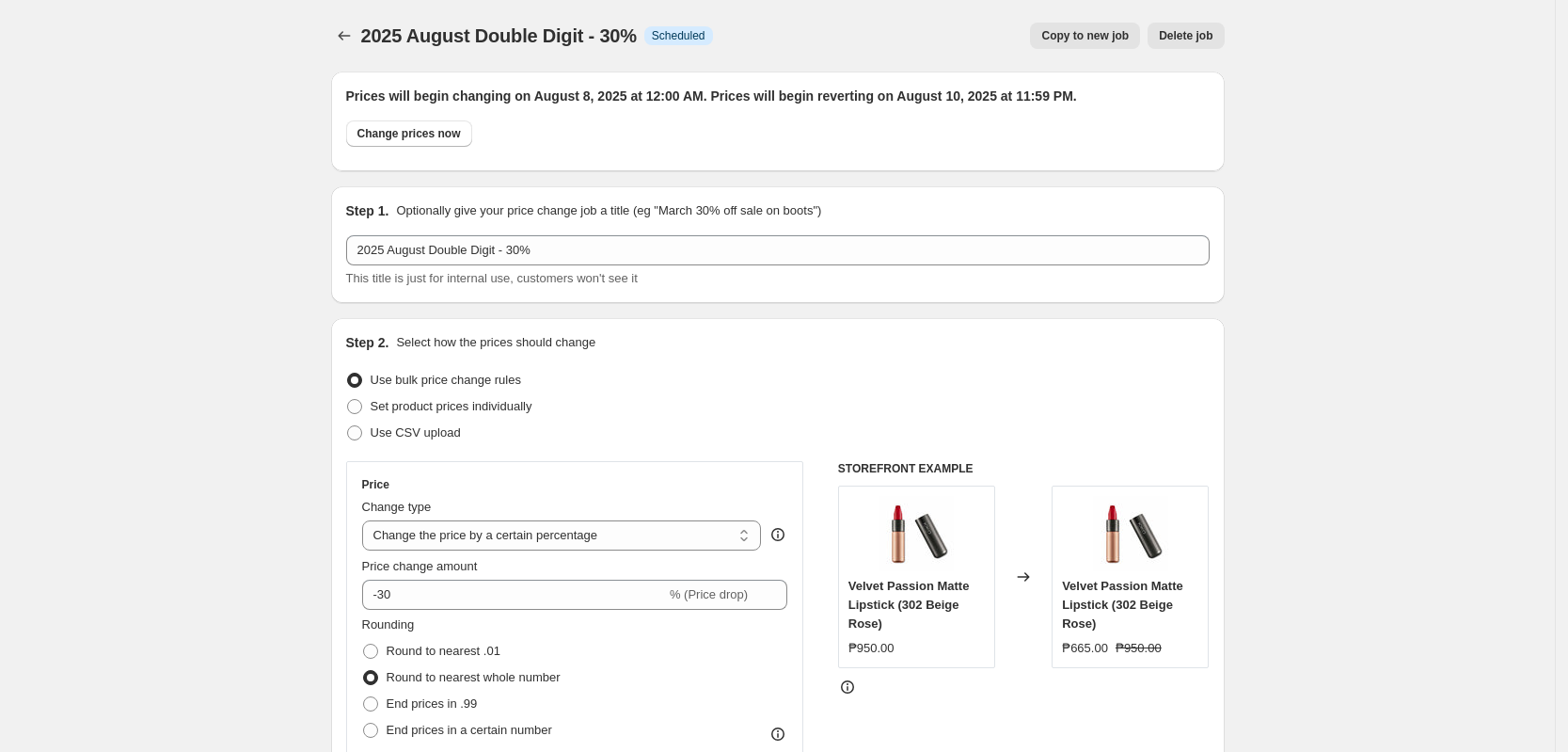click on "Copy to new job" at bounding box center [1085, 36] 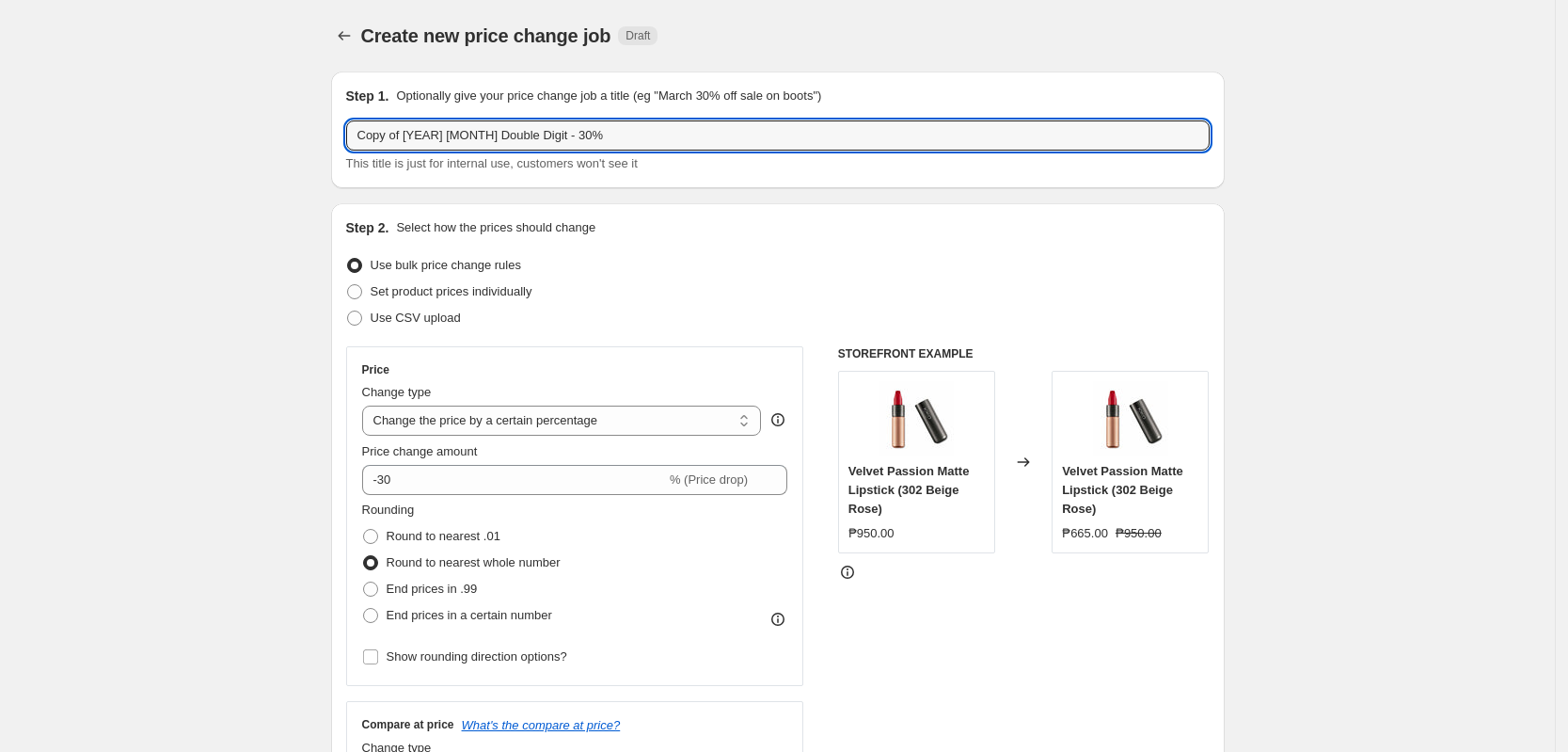 drag, startPoint x: 412, startPoint y: 134, endPoint x: 270, endPoint y: 134, distance: 142 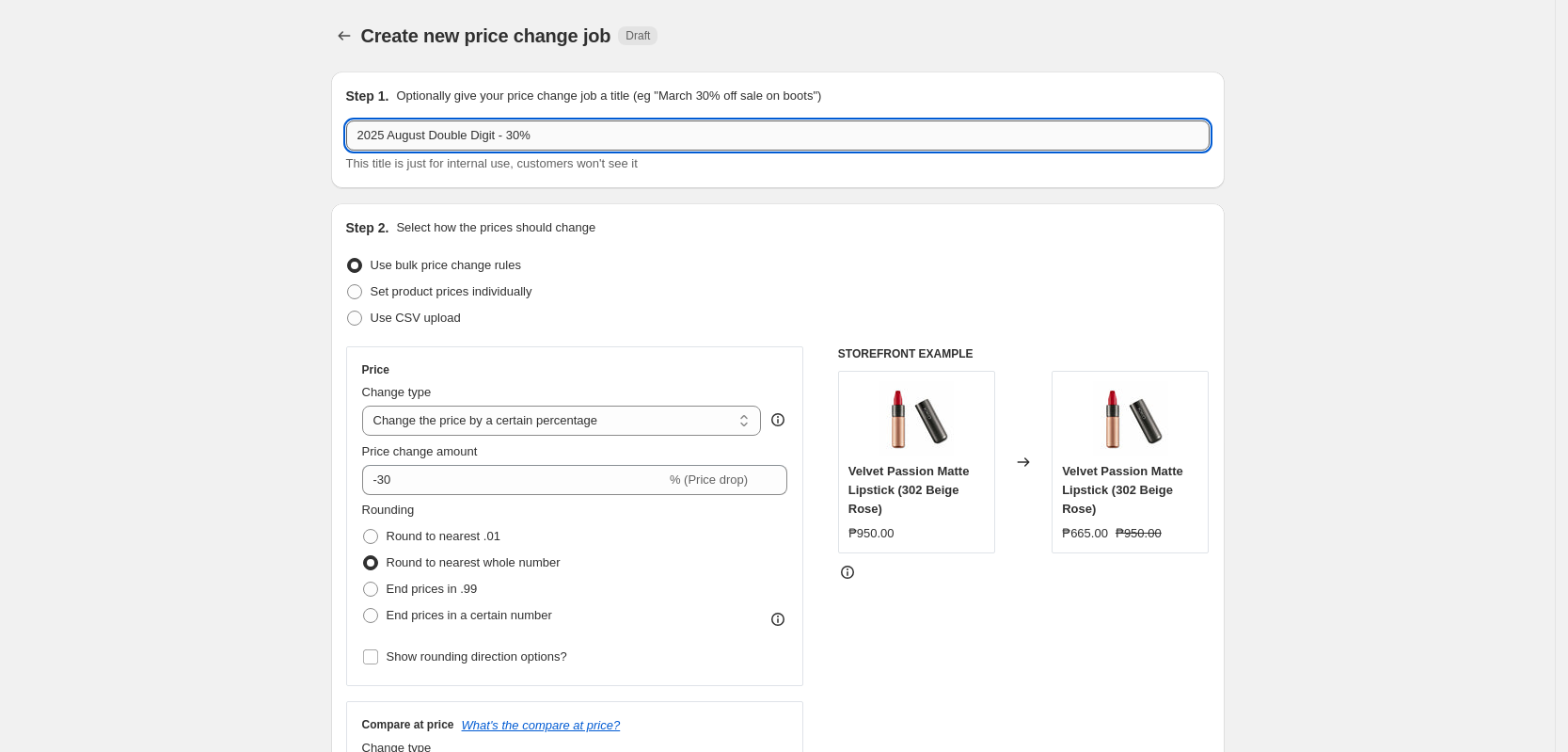 click on "2025 August Double Digit - 30%" at bounding box center (778, 136) 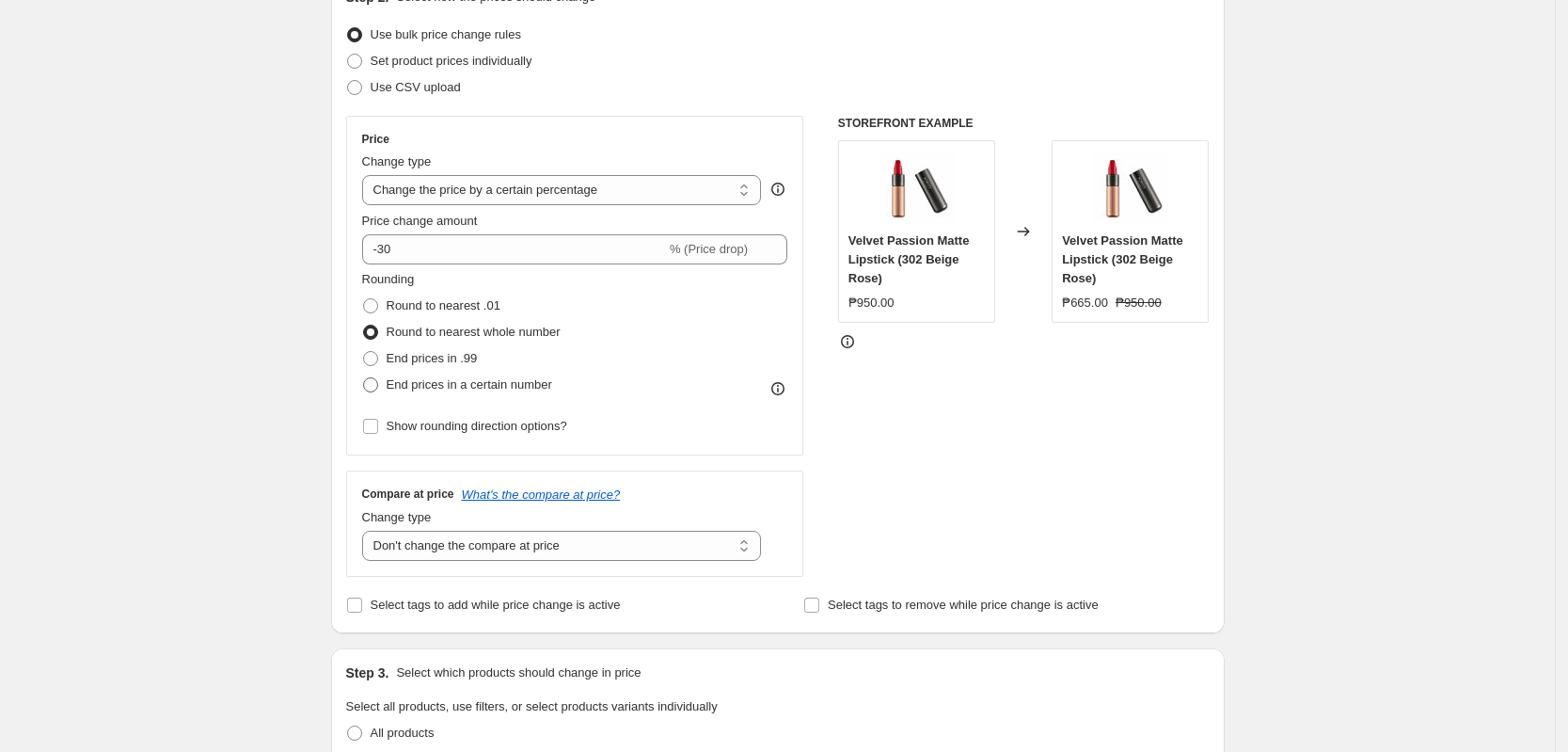 scroll, scrollTop: 235, scrollLeft: 0, axis: vertical 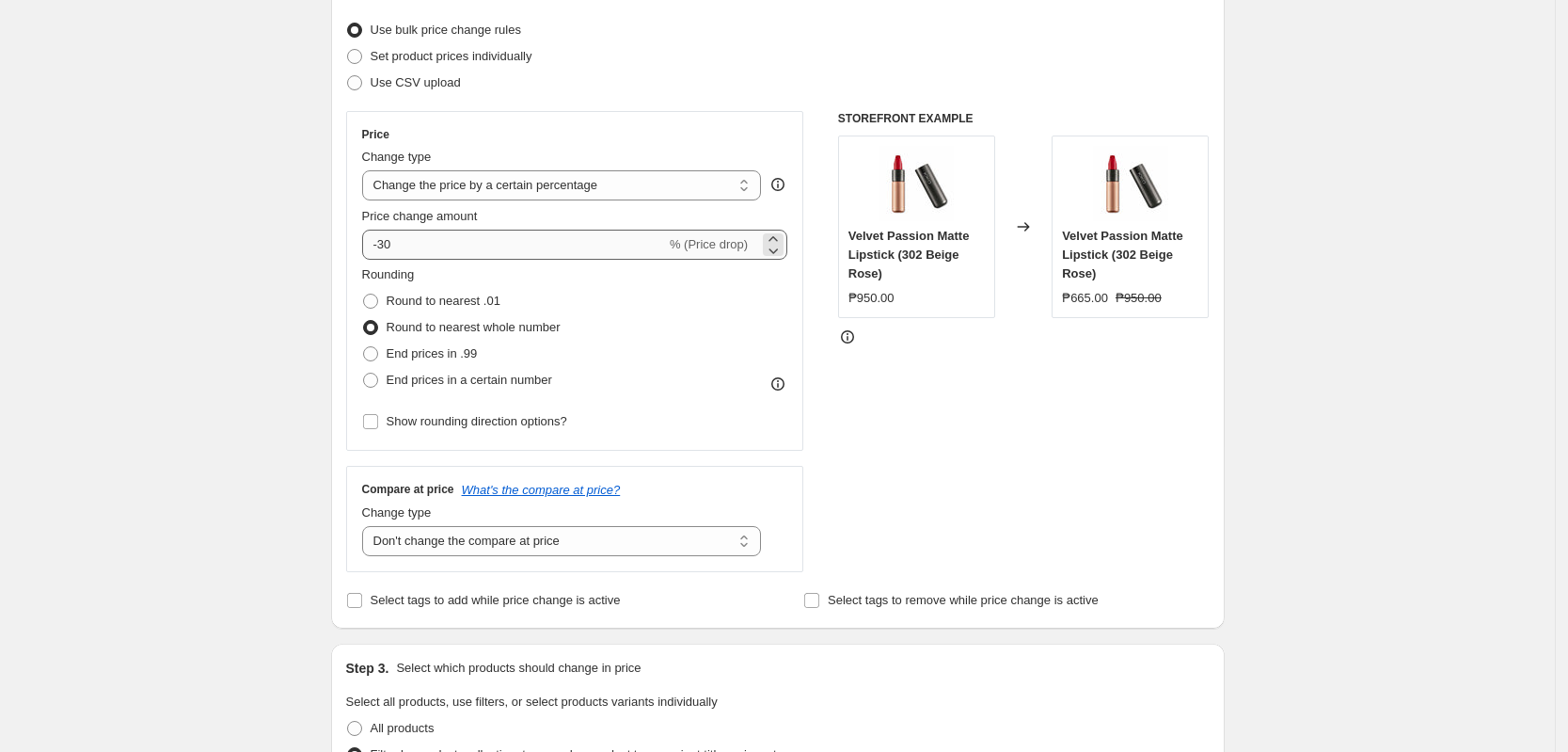 type on "2025 August Double Digit - 5%" 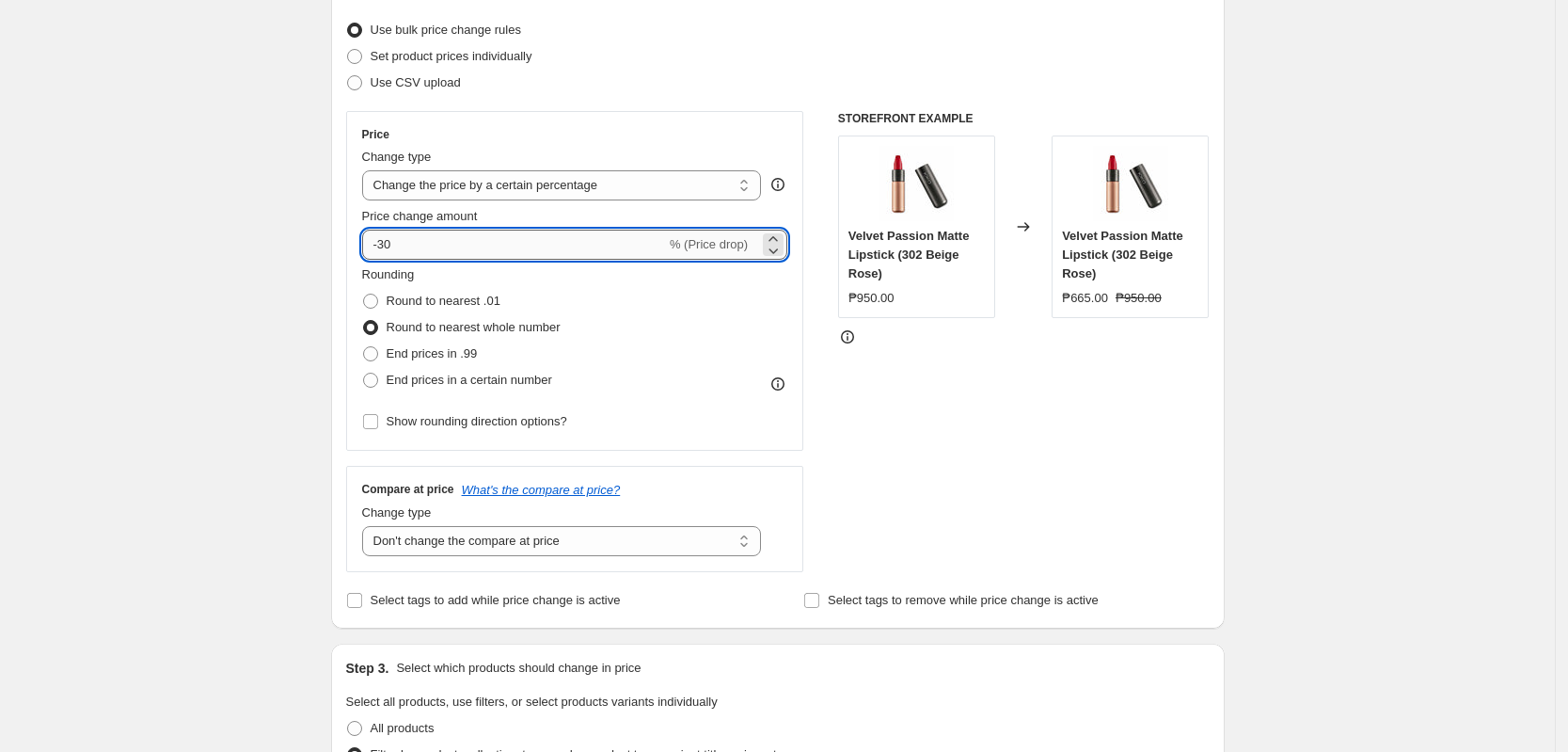 click on "-30" at bounding box center (514, 245) 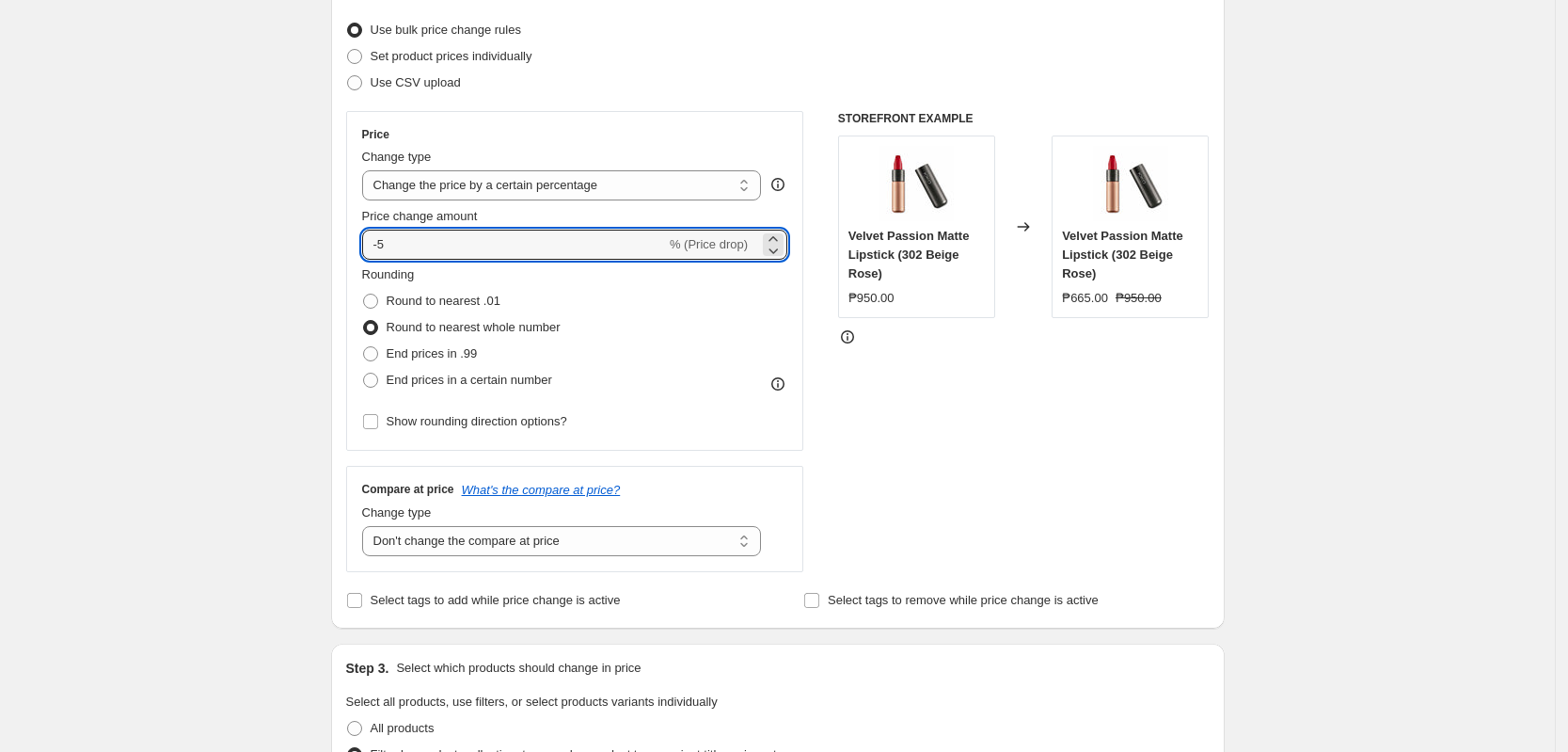 type on "-5" 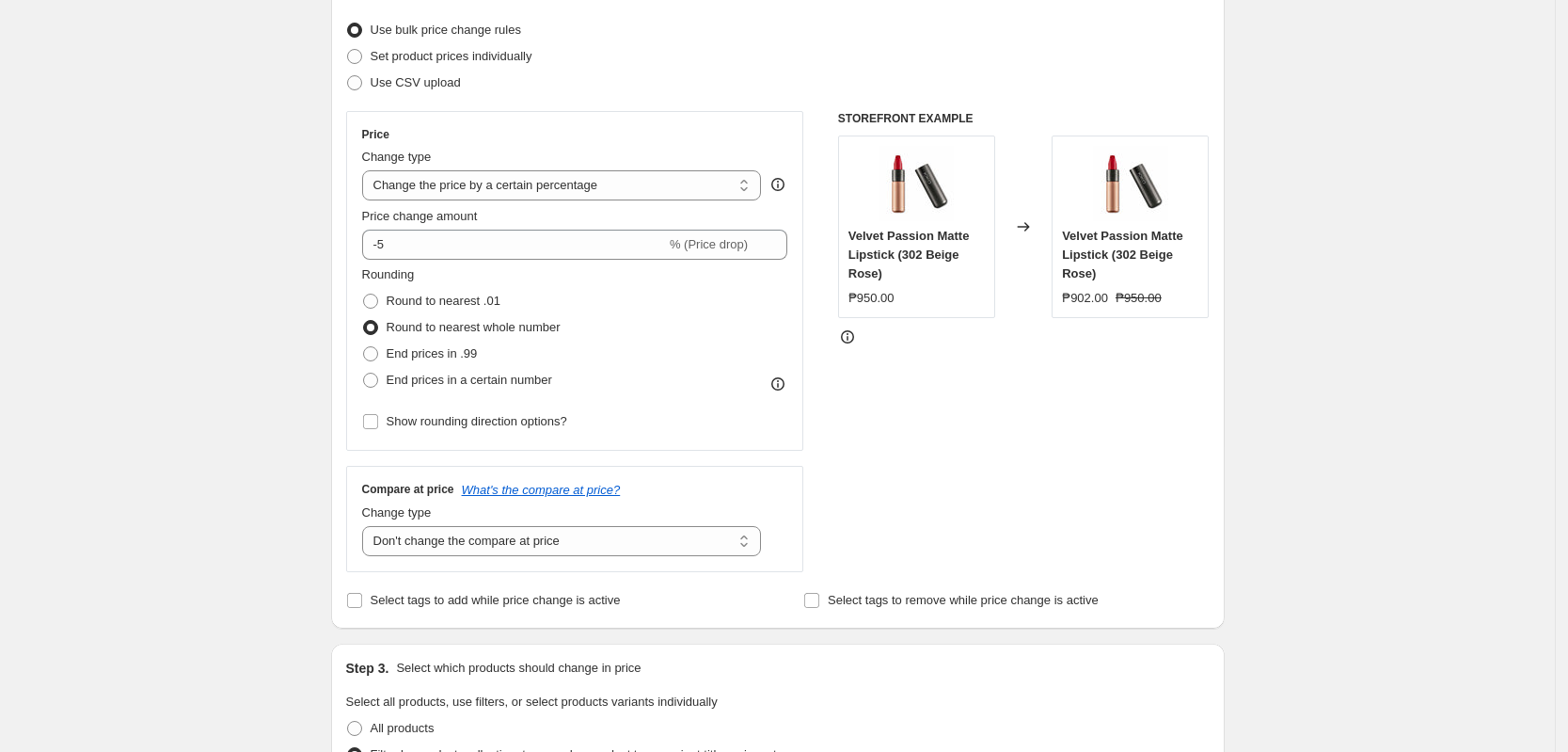click on "Create new price change job. This page is ready Create new price change job Draft Step 1. Optionally give your price change job a title (eg "March 30% off sale on boots") 2025 August Double Digit - 5% This title is just for internal use, customers won't see it Step 2. Select how the prices should change Use bulk price change rules Set product prices individually Use CSV upload Price Change type Change the price to a certain amount Change the price by a certain amount Change the price by a certain percentage Change the price to the current compare at price (price before sale) Change the price by a certain amount relative to the compare at price Change the price by a certain percentage relative to the compare at price Don't change the price Change the price by a certain percentage relative to the cost per item Change price to certain cost margin Change the price by a certain percentage Price change amount -5 % (Price drop) Rounding Round to nearest .01 Round to nearest whole number End prices in .99 Change type" at bounding box center (777, 811) 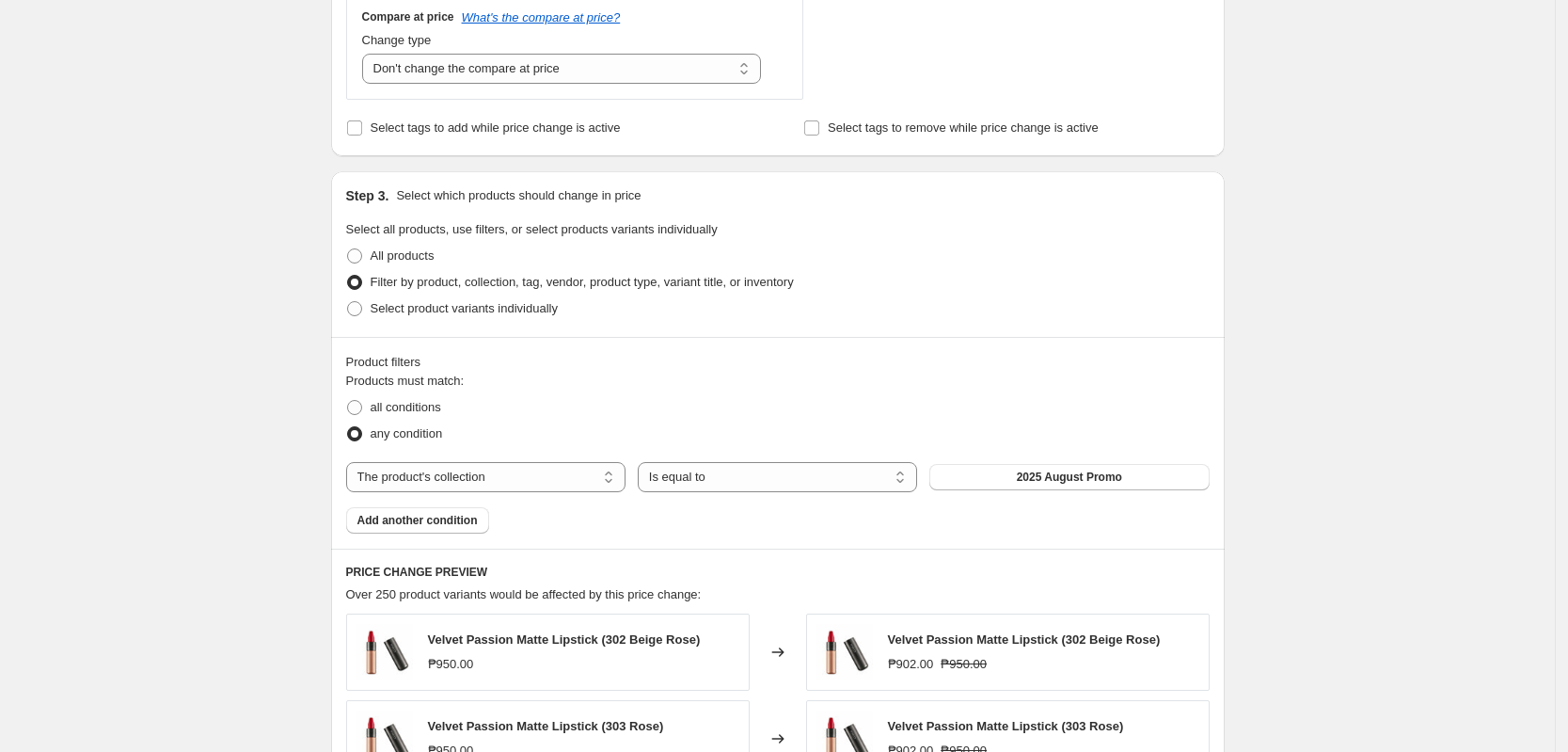 scroll, scrollTop: 824, scrollLeft: 0, axis: vertical 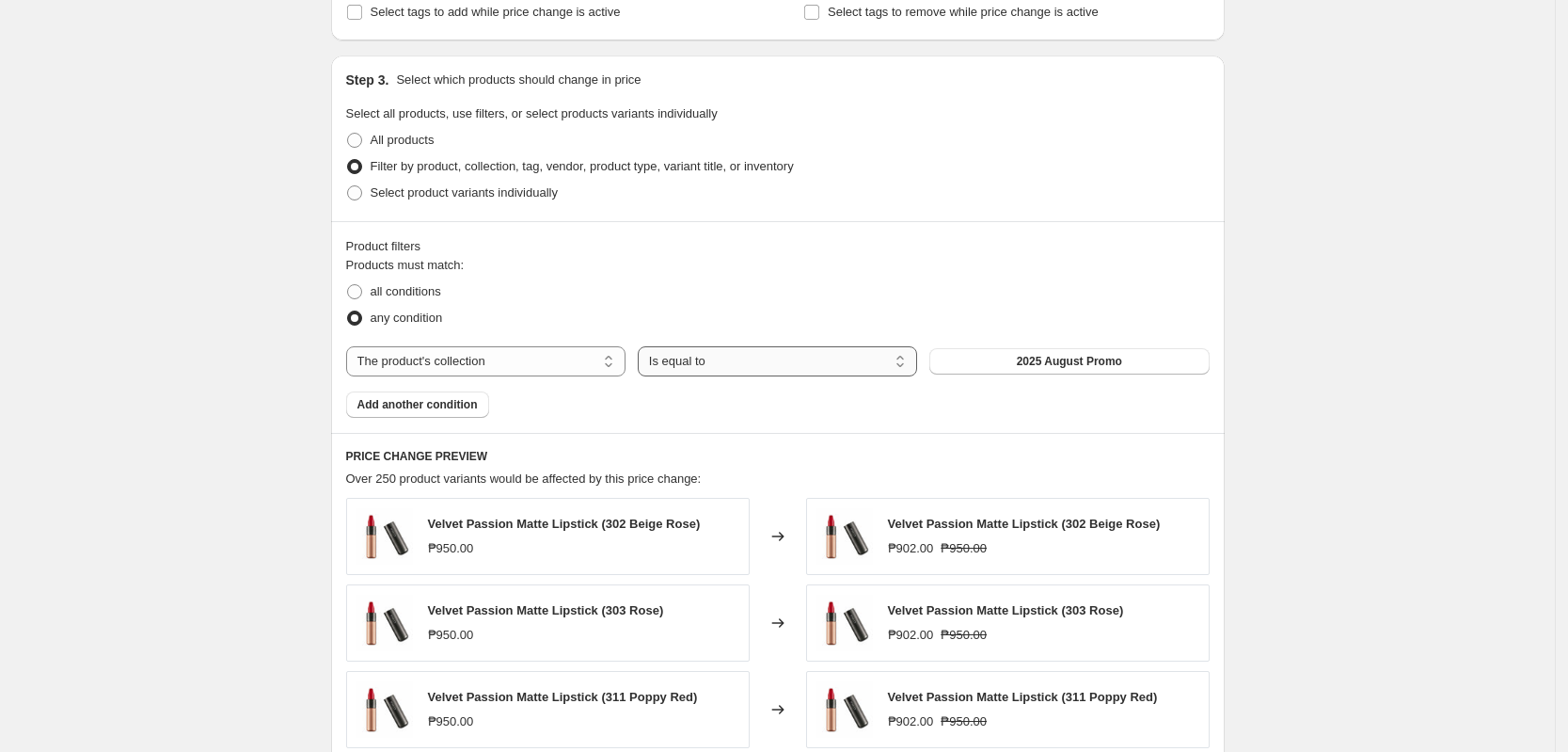 click on "Is equal to Is not equal to" at bounding box center (777, 361) 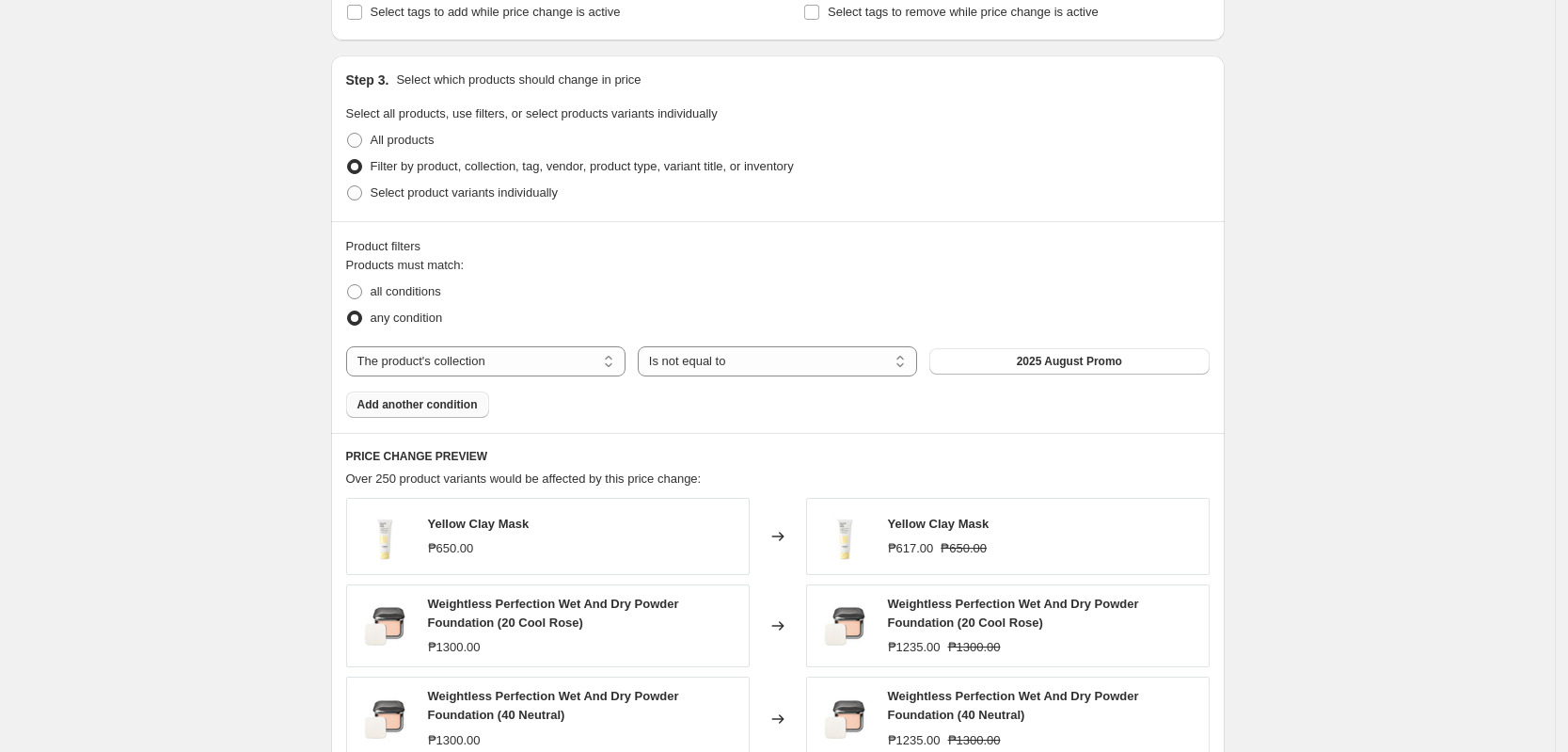 click on "Add another condition" at bounding box center [418, 405] 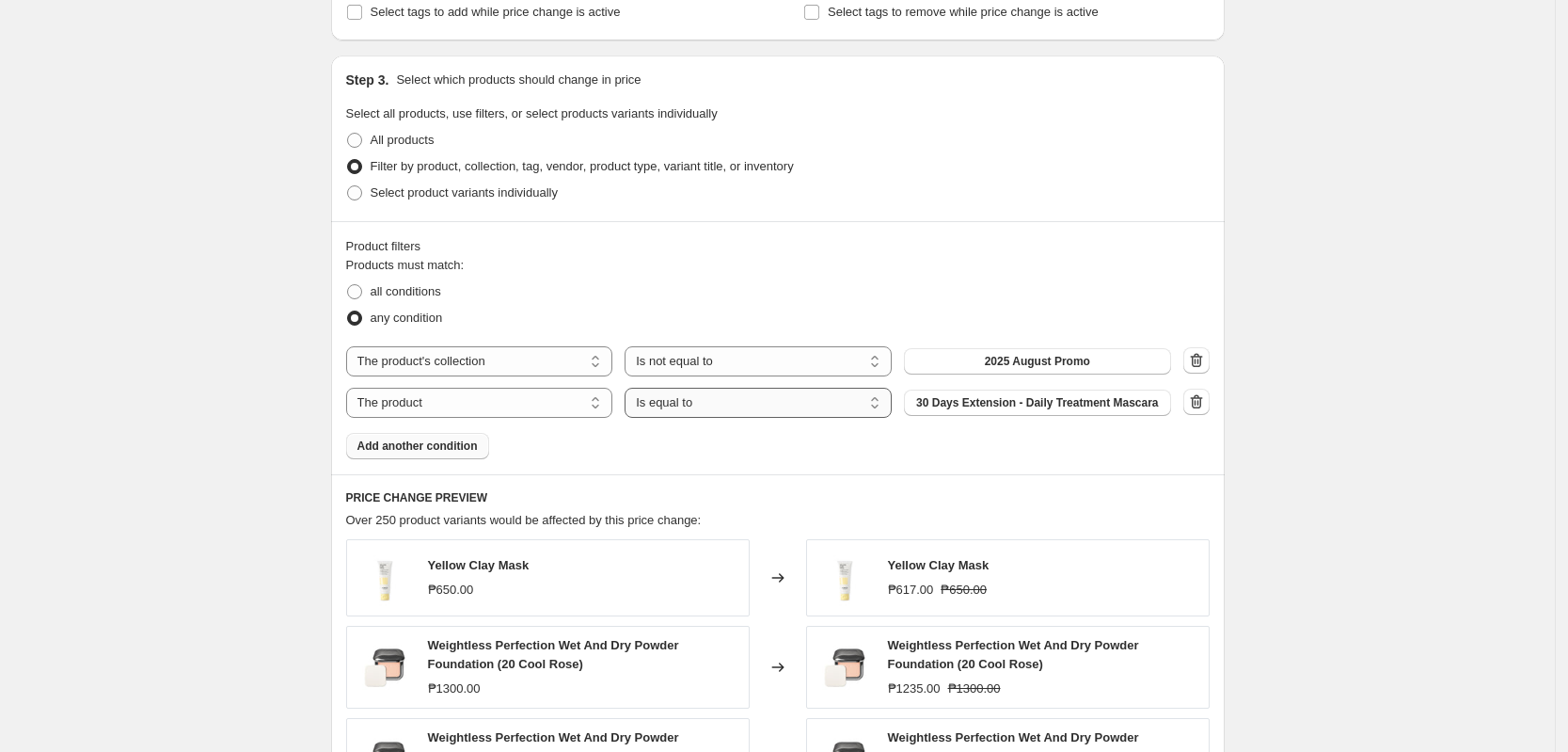click on "Is equal to Is not equal to" at bounding box center [758, 403] 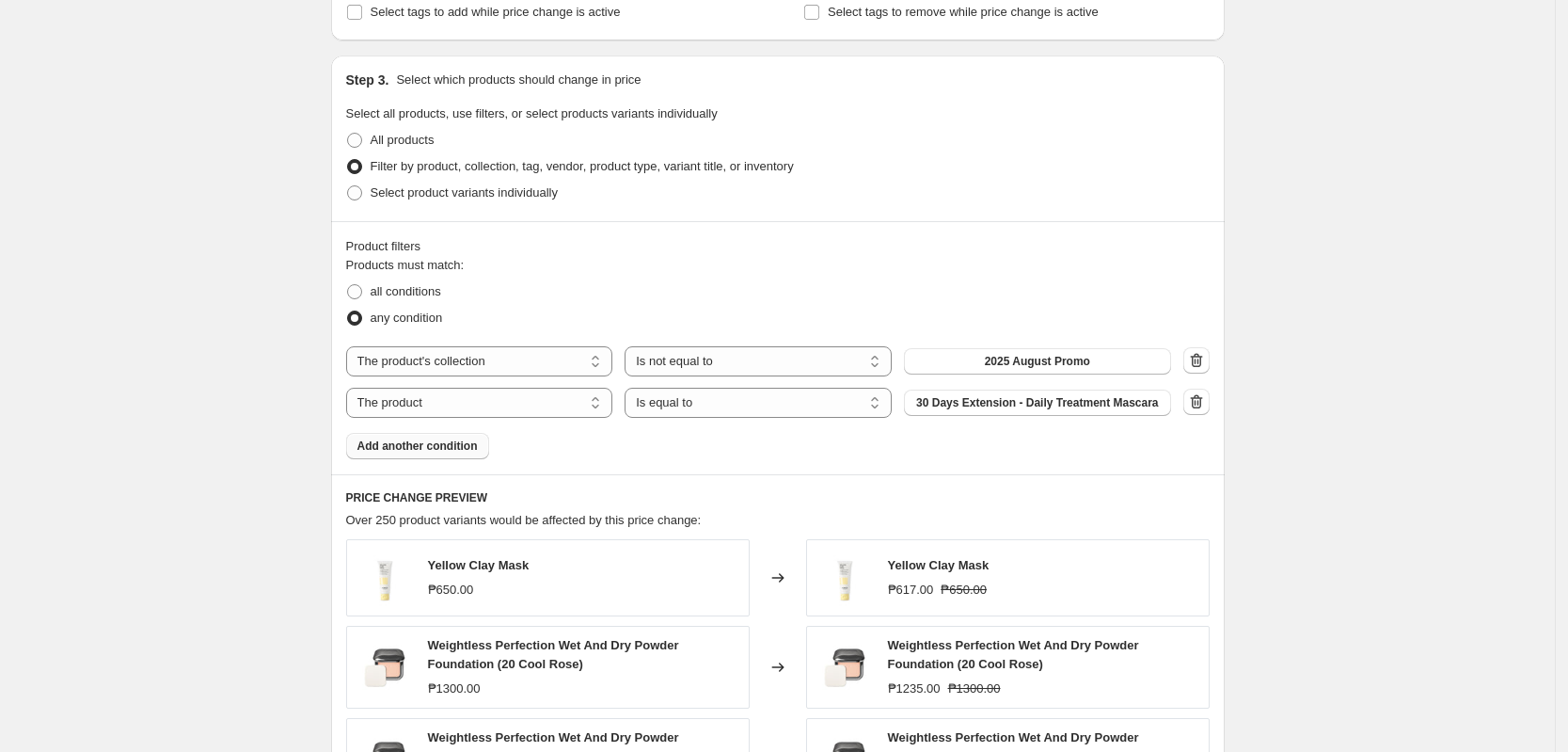 click on "The product The product's collection The product's tag The product's vendor The product's type The product's status The variant's title Inventory quantity The product's collection Is equal to Is not equal to Is not equal to 2025 August Promo The product The product's collection The product's tag The product's vendor The product's type The product's status The variant's title Inventory quantity The product Is equal to Is not equal to Is equal to 30 Days Extension - Daily Treatment Mascara" at bounding box center [778, 382] 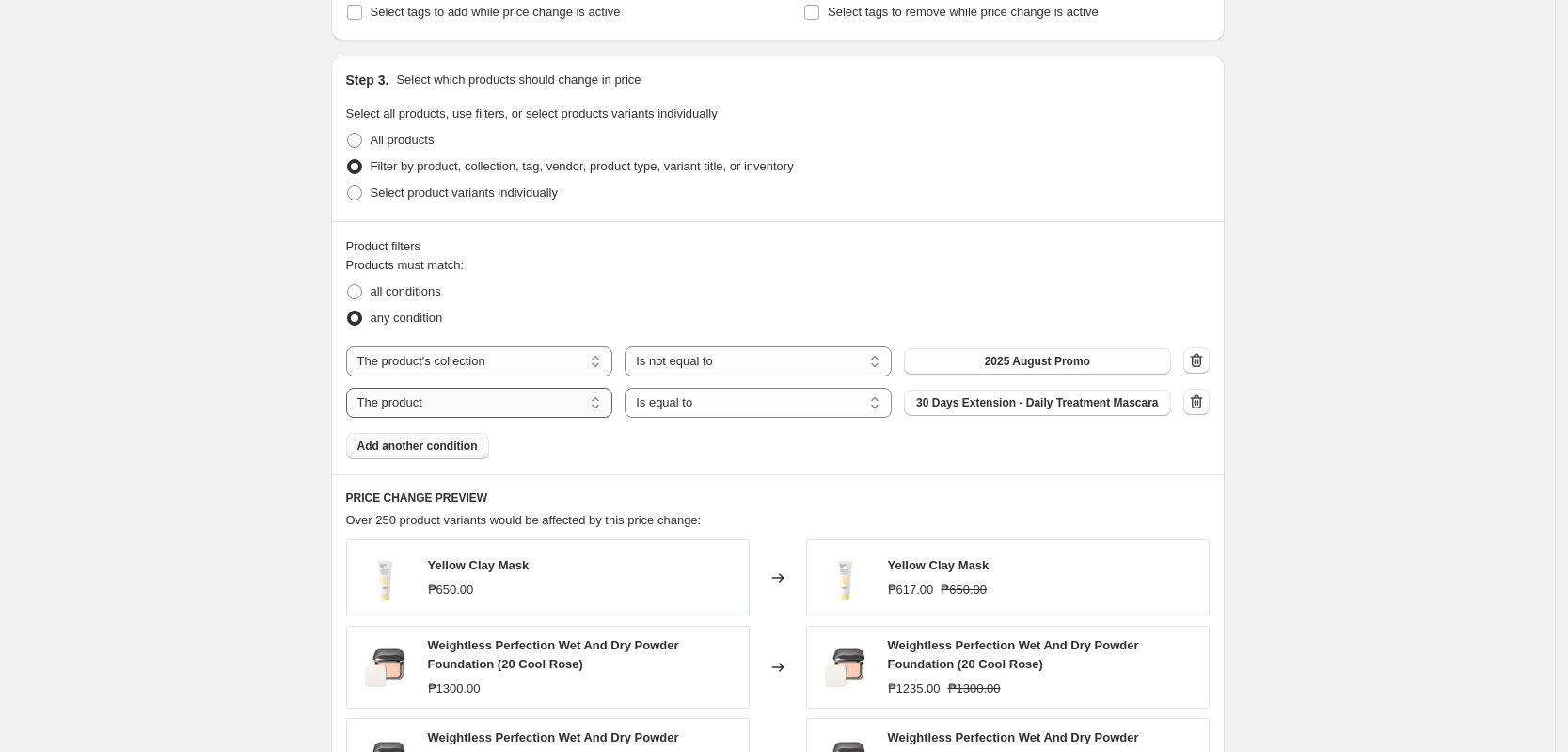 click on "The product The product's collection The product's tag The product's vendor The product's type The product's status The variant's title Inventory quantity" at bounding box center [480, 403] 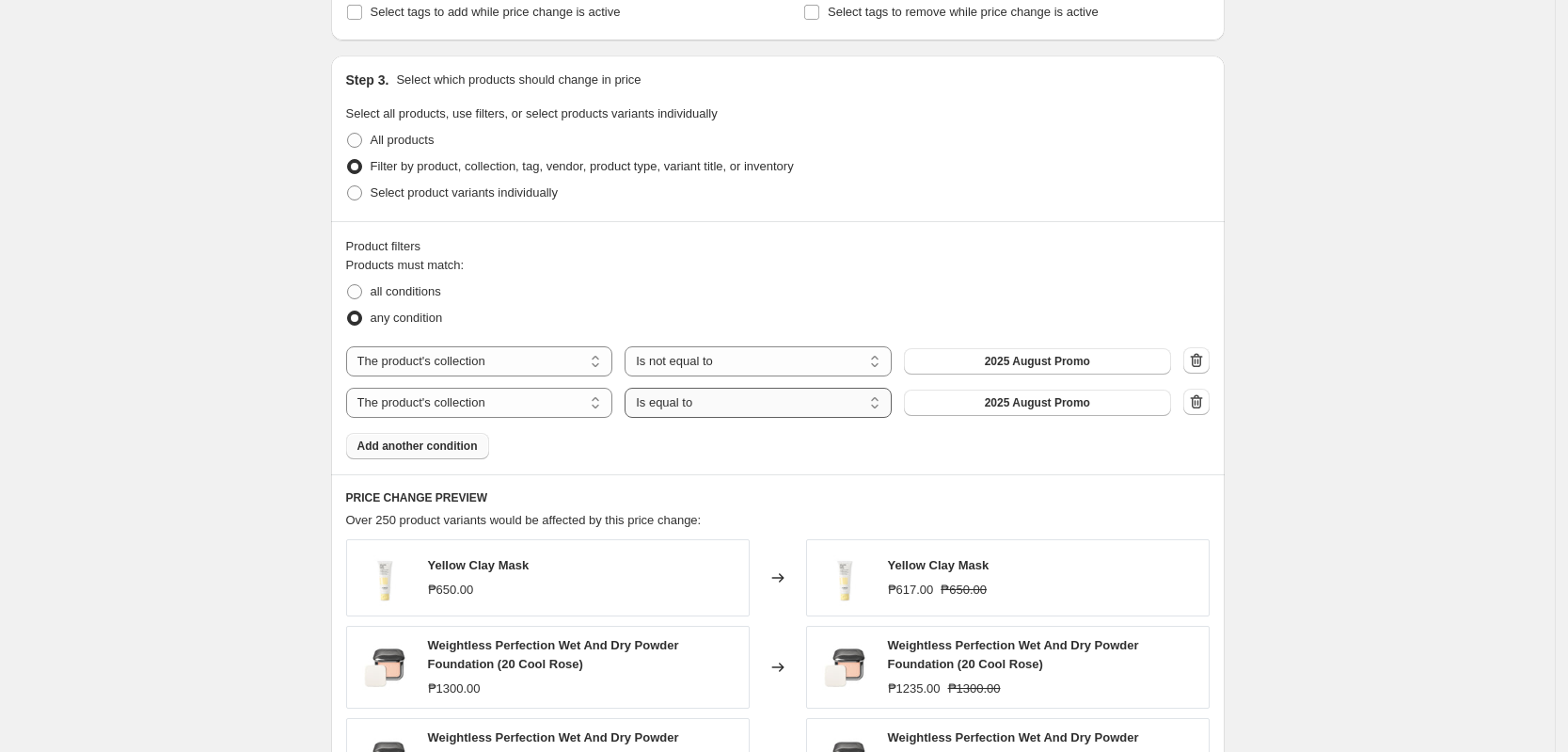 click on "Is equal to Is not equal to" at bounding box center [758, 403] 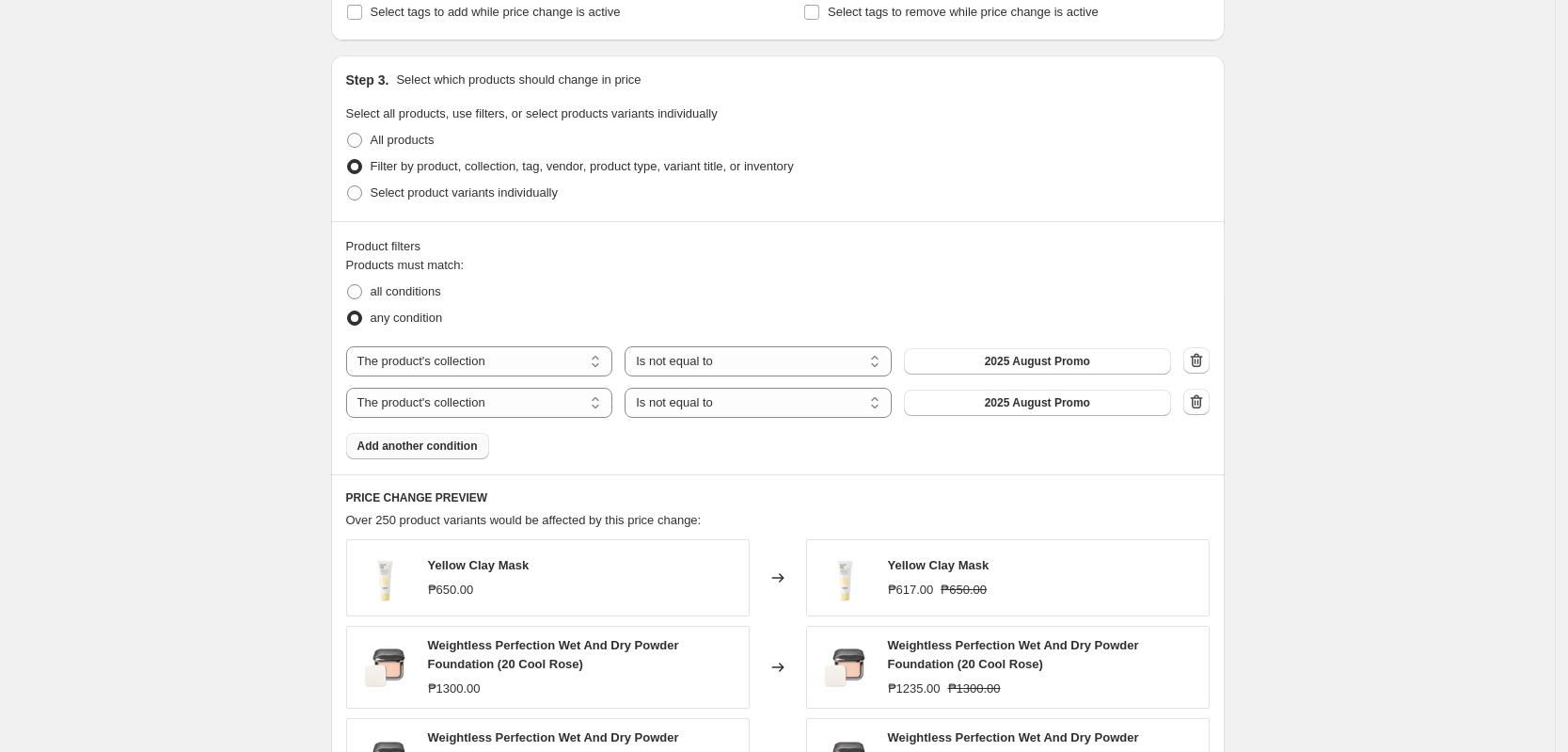 click on "2025 August Promo" at bounding box center (1037, 403) 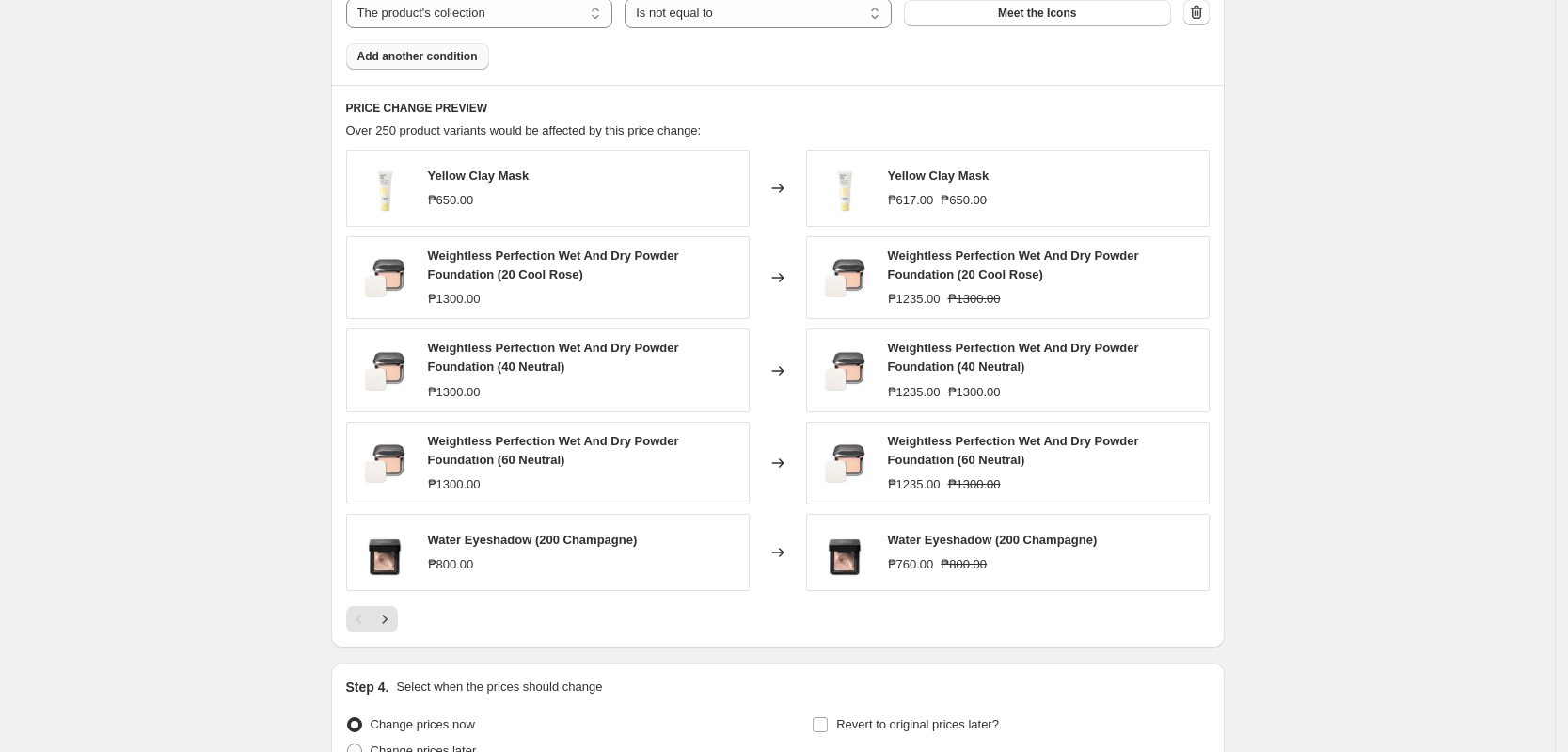 scroll, scrollTop: 1176, scrollLeft: 0, axis: vertical 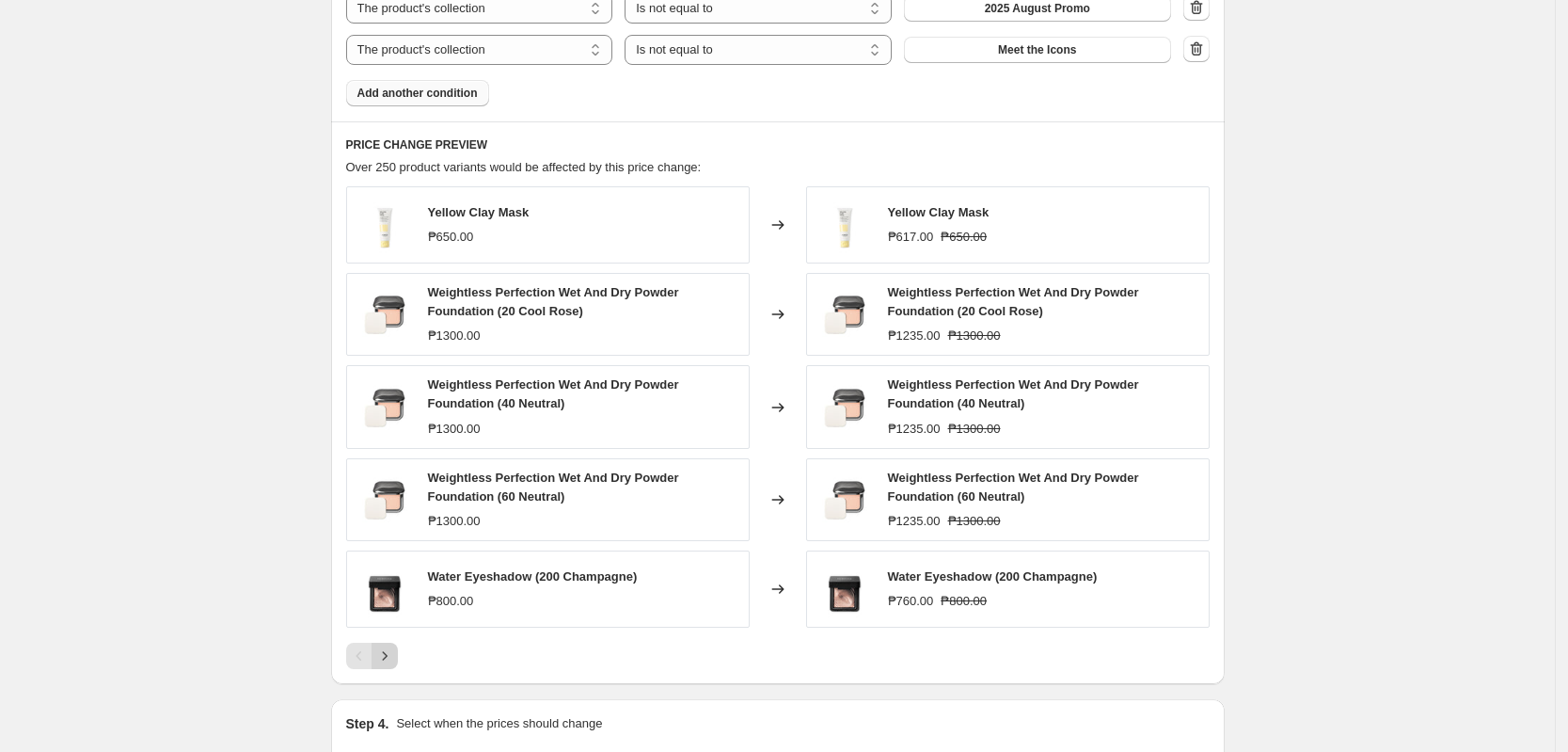 click 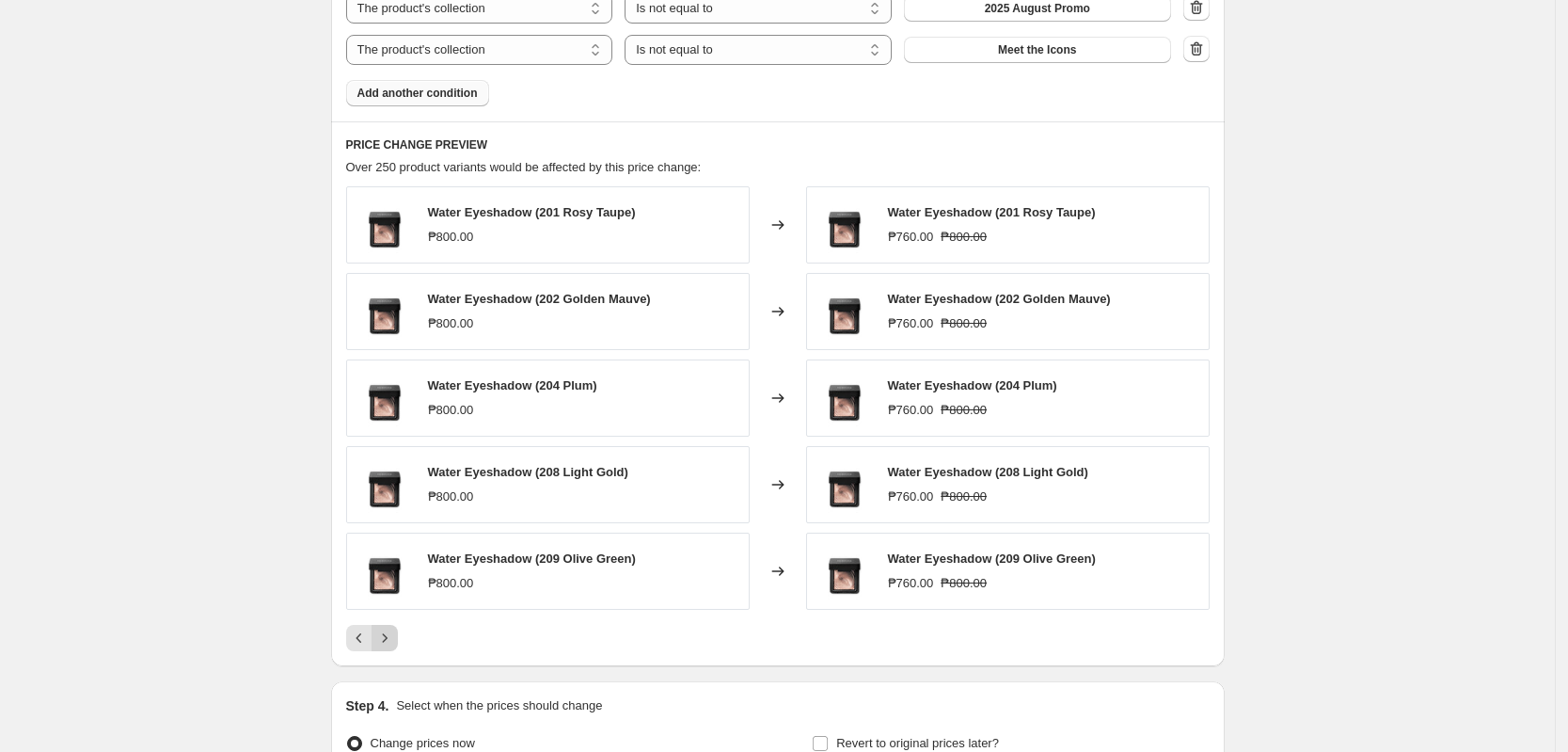 click at bounding box center [385, 638] 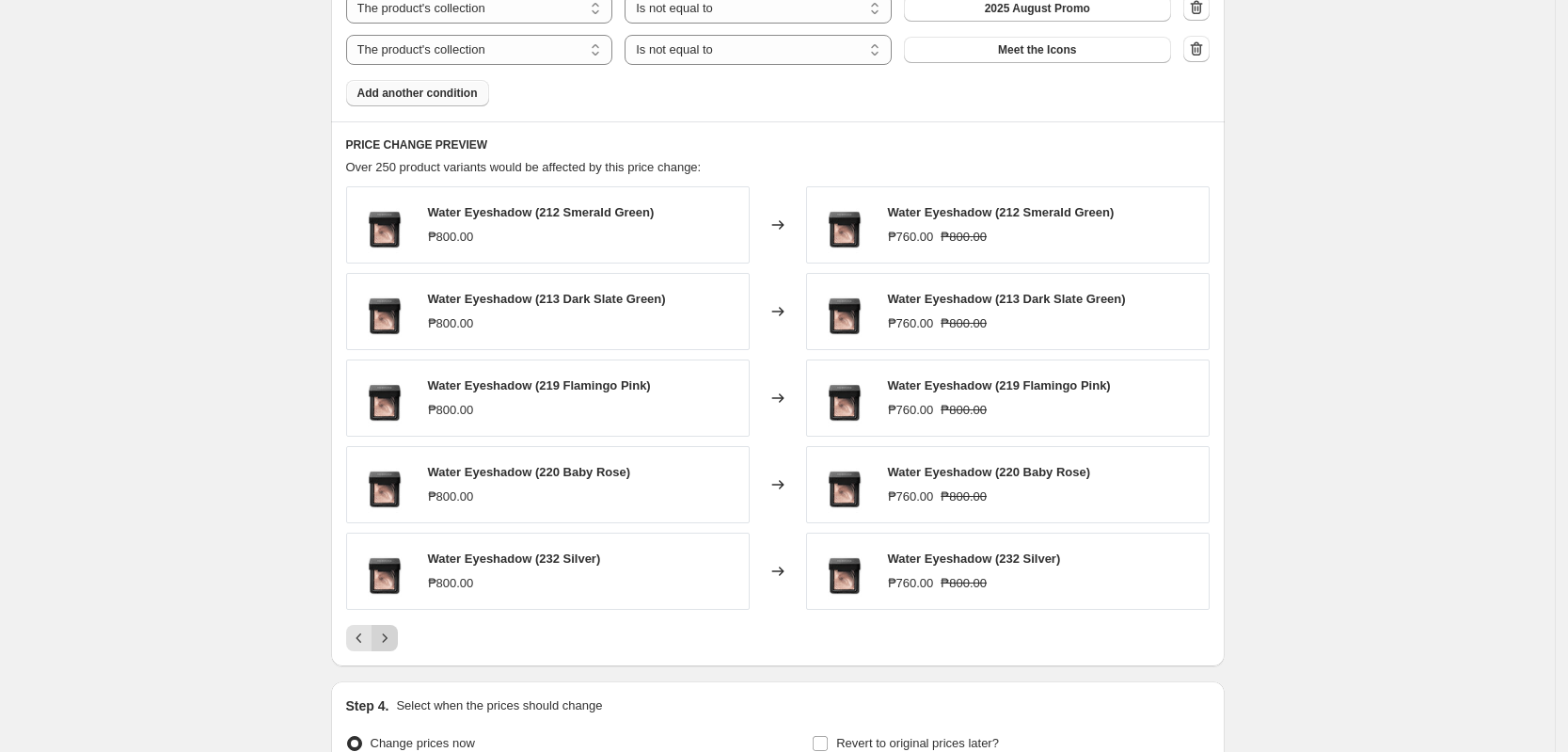 click 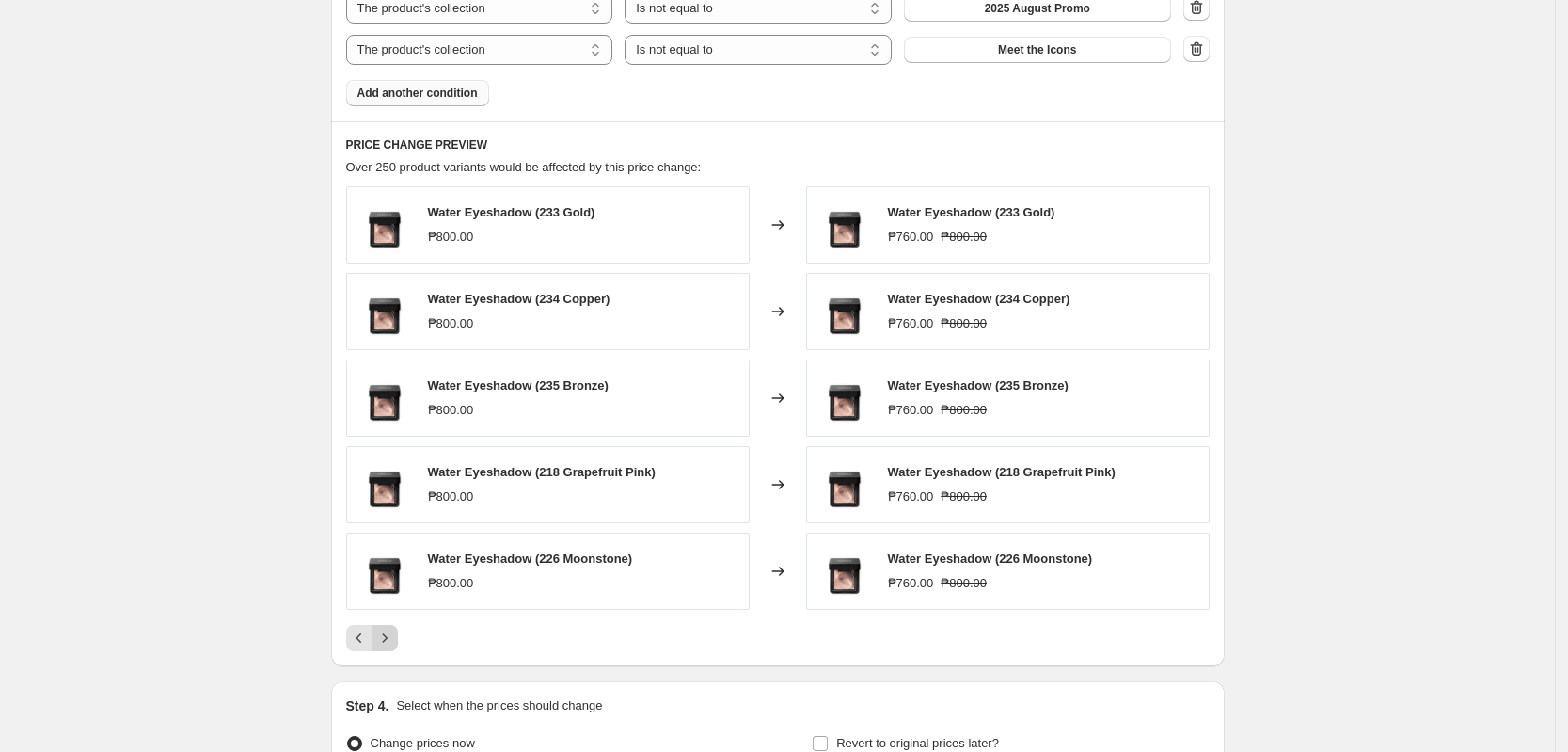 click 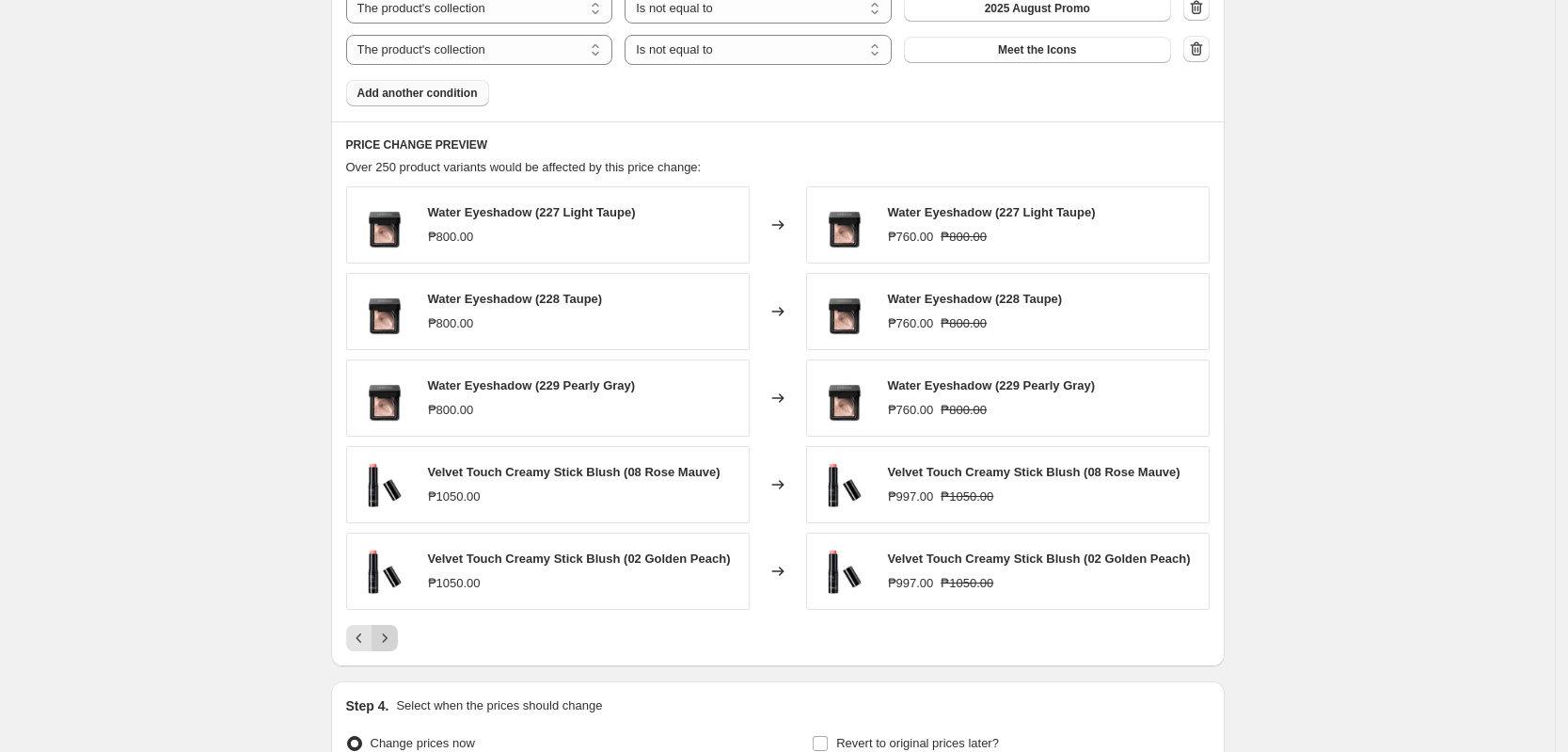 click 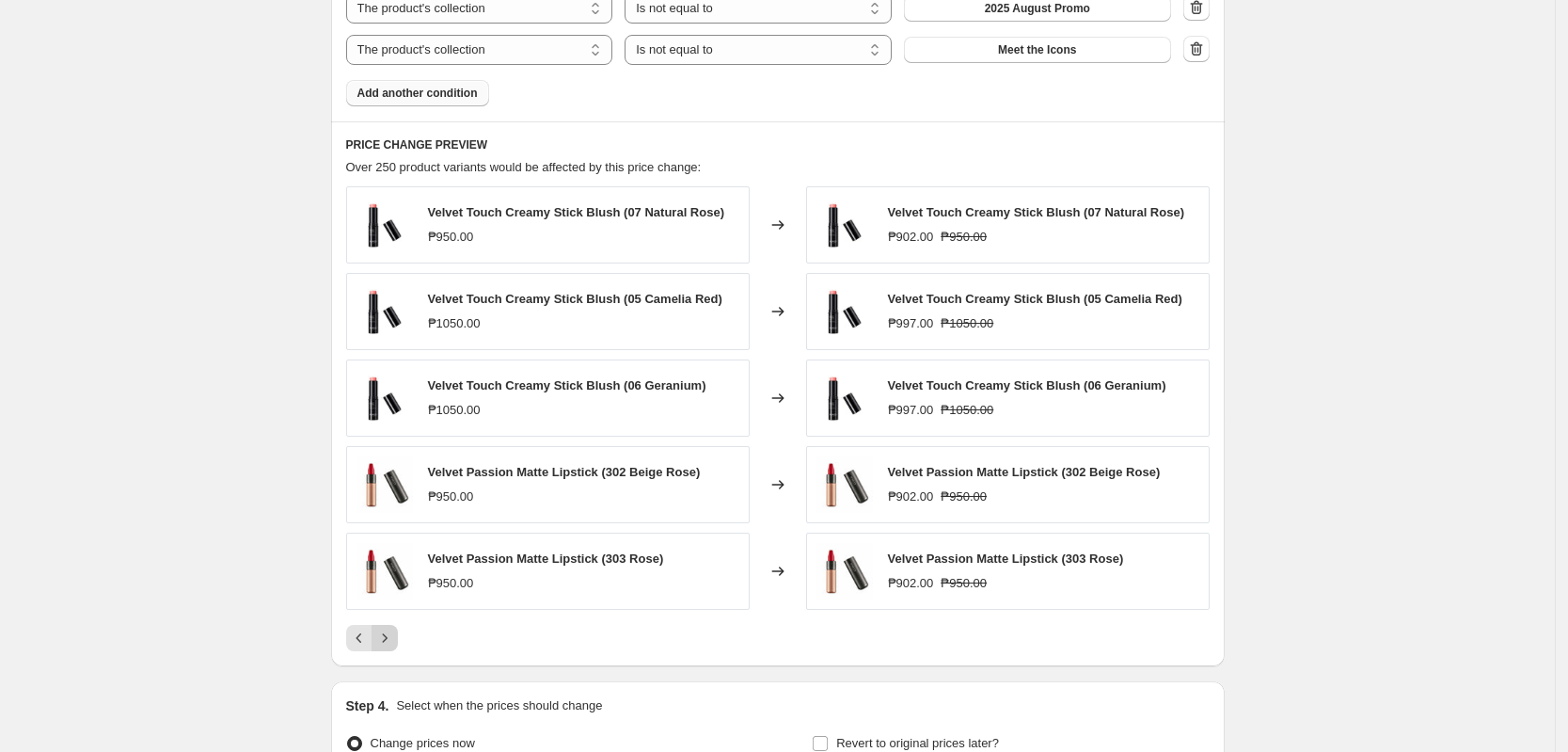 click 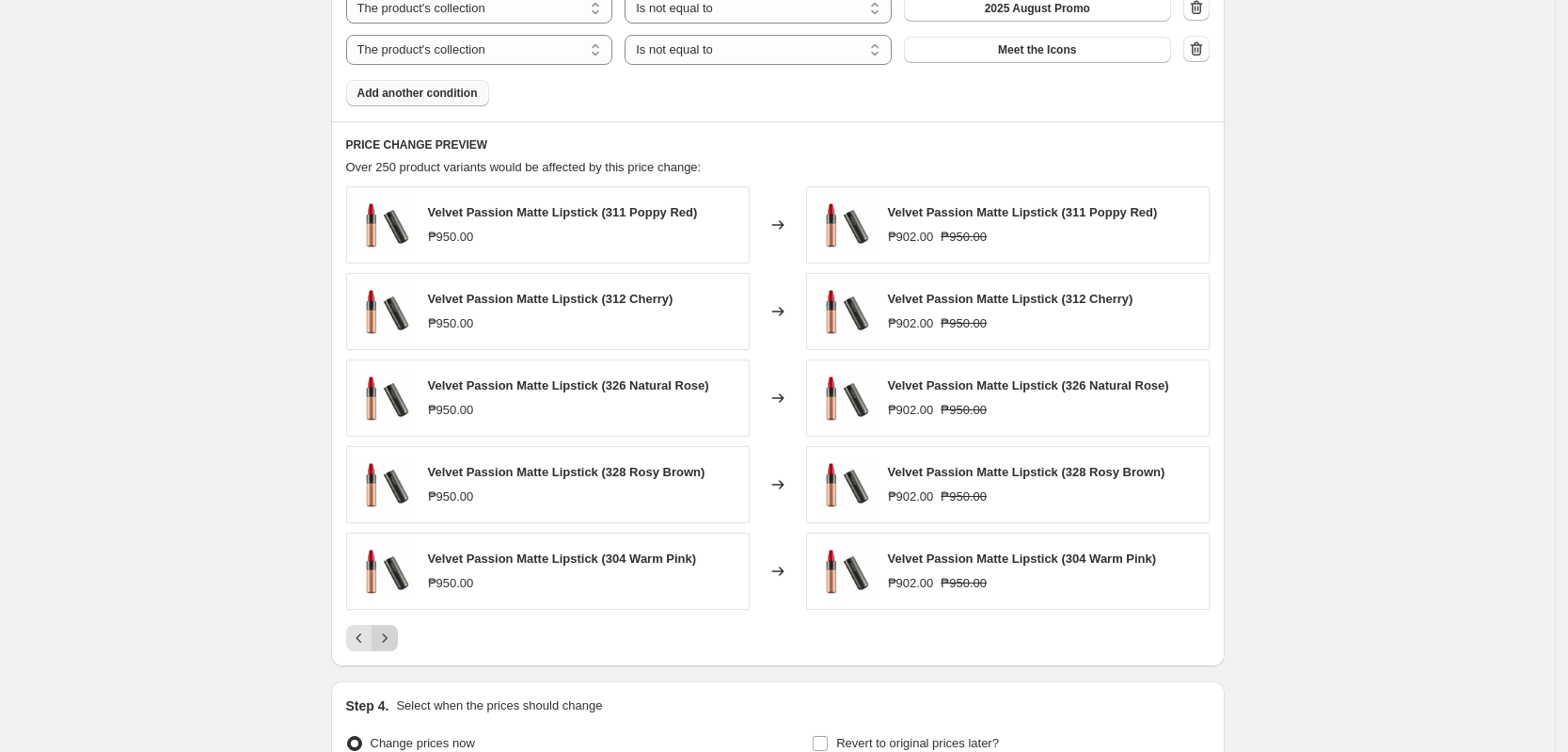 click 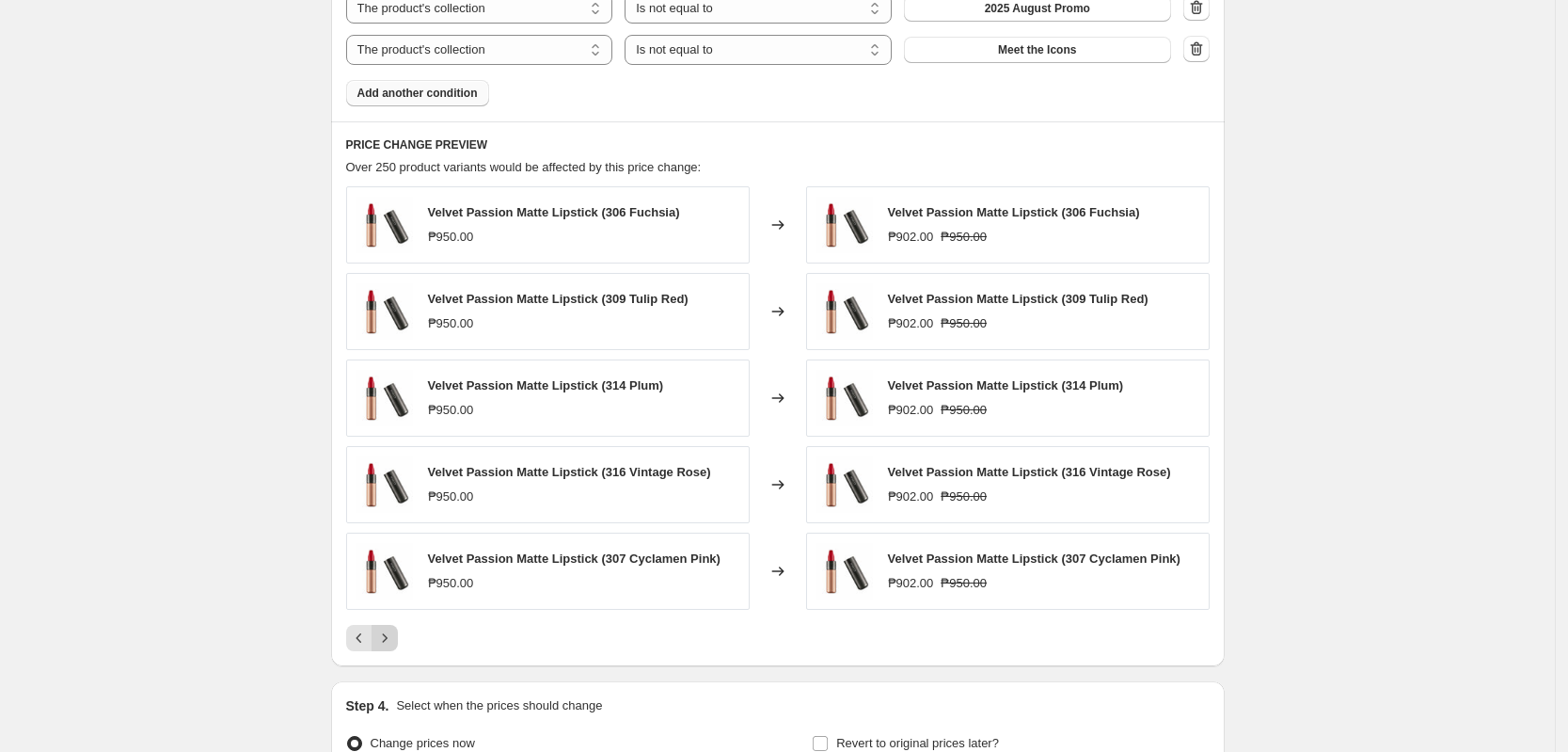 click 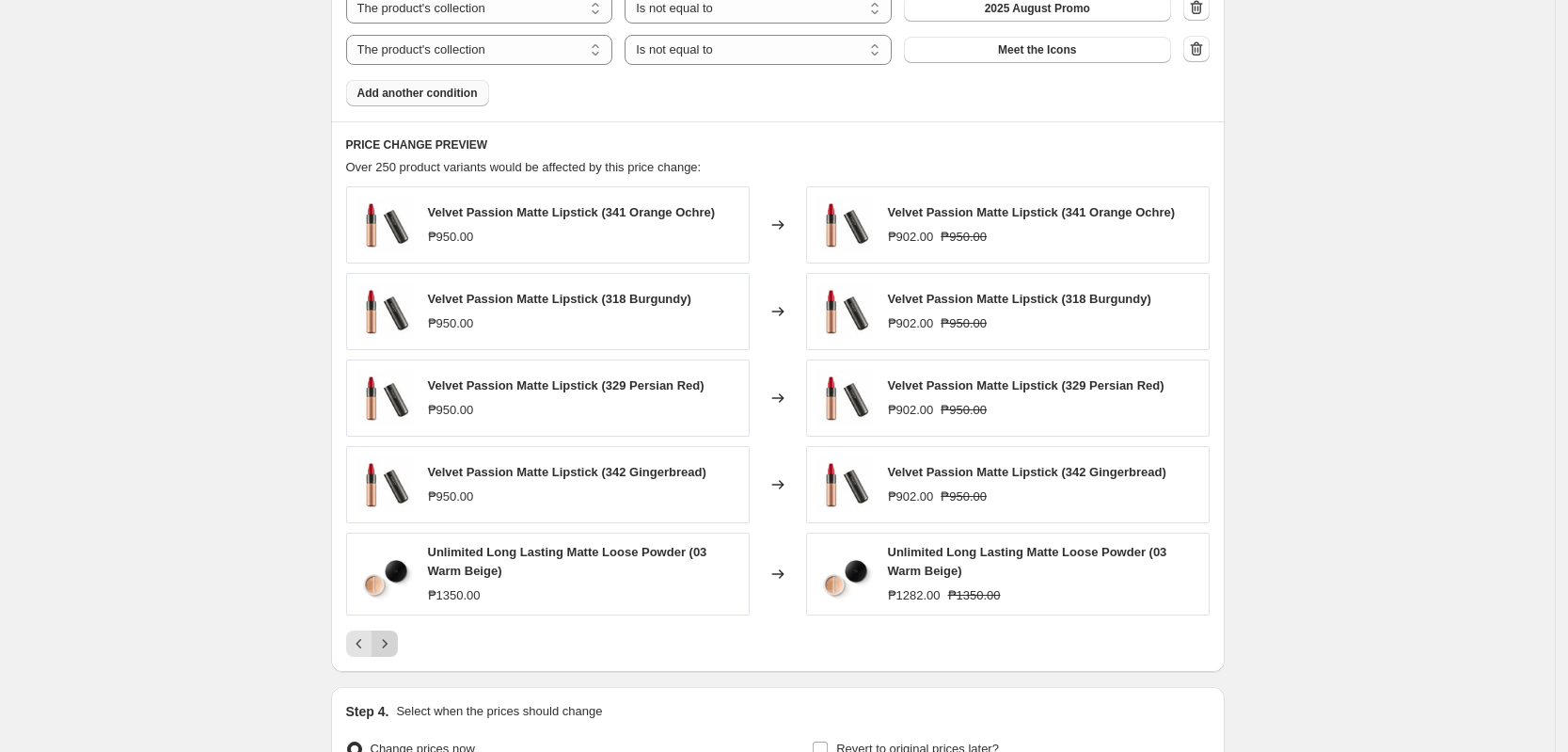 click 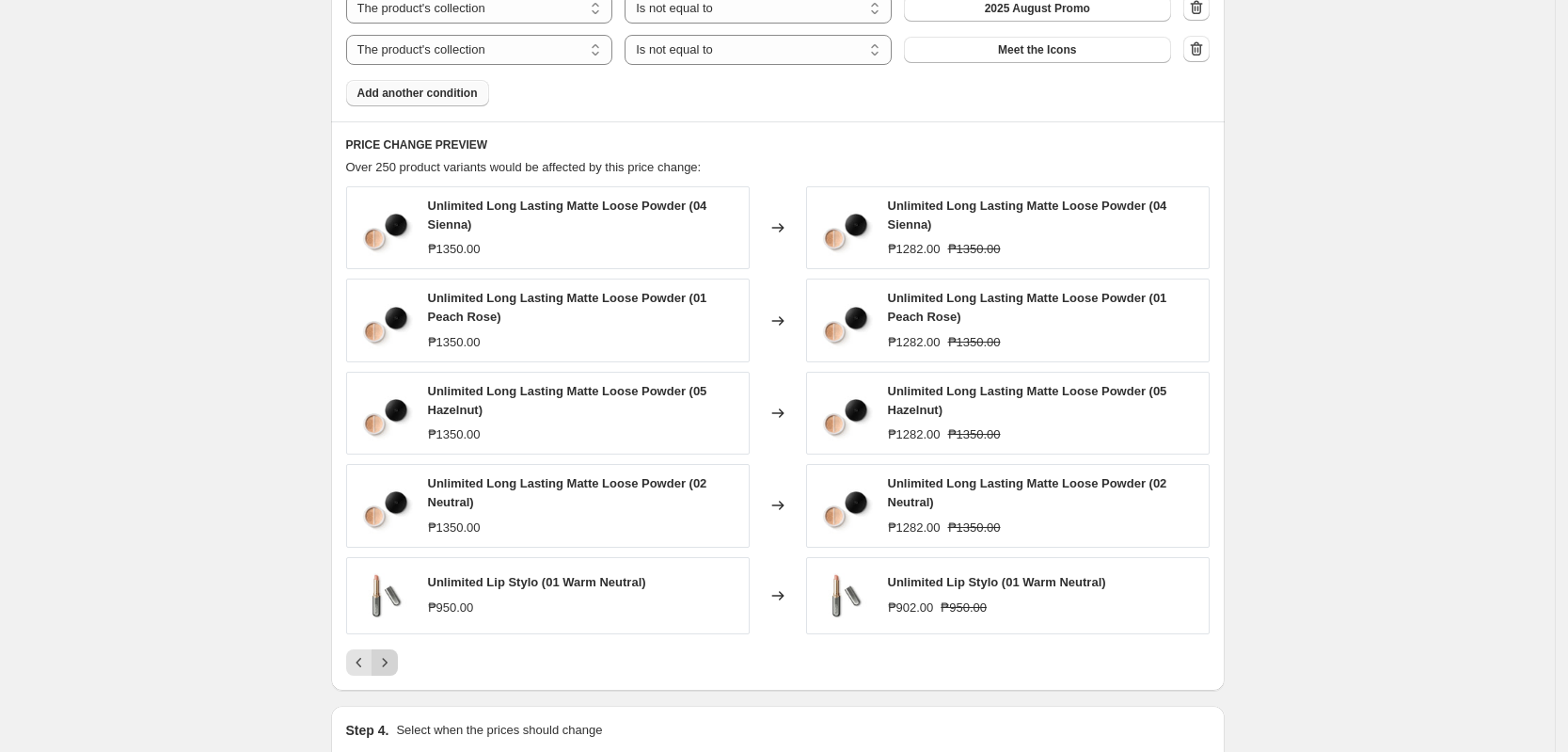 click on "Unlimited Long Lasting Matte Loose Powder (04 Sienna) ₱1350.00 Changed to Unlimited Long Lasting Matte Loose Powder (04 Sienna) ₱1282.00 ₱1350.00 Unlimited Long Lasting Matte Loose Powder (01 Peach Rose) ₱1350.00 Changed to Unlimited Long Lasting Matte Loose Powder (01 Peach Rose) ₱1282.00 ₱1350.00 Unlimited Long Lasting Matte Loose Powder (05 Hazelnut) ₱1350.00 Changed to Unlimited Long Lasting Matte Loose Powder (05 Hazelnut) ₱1282.00 ₱1350.00 Unlimited Long Lasting Matte Loose Powder (02 Neutral) ₱1350.00 Changed to Unlimited Long Lasting Matte Loose Powder (02 Neutral) ₱1282.00 ₱1350.00 Unlimited Lip Stylo (01 Warm Neutral) ₱950.00 Changed to Unlimited Lip Stylo (01 Warm Neutral) ₱902.00 ₱950.00" at bounding box center [778, 431] 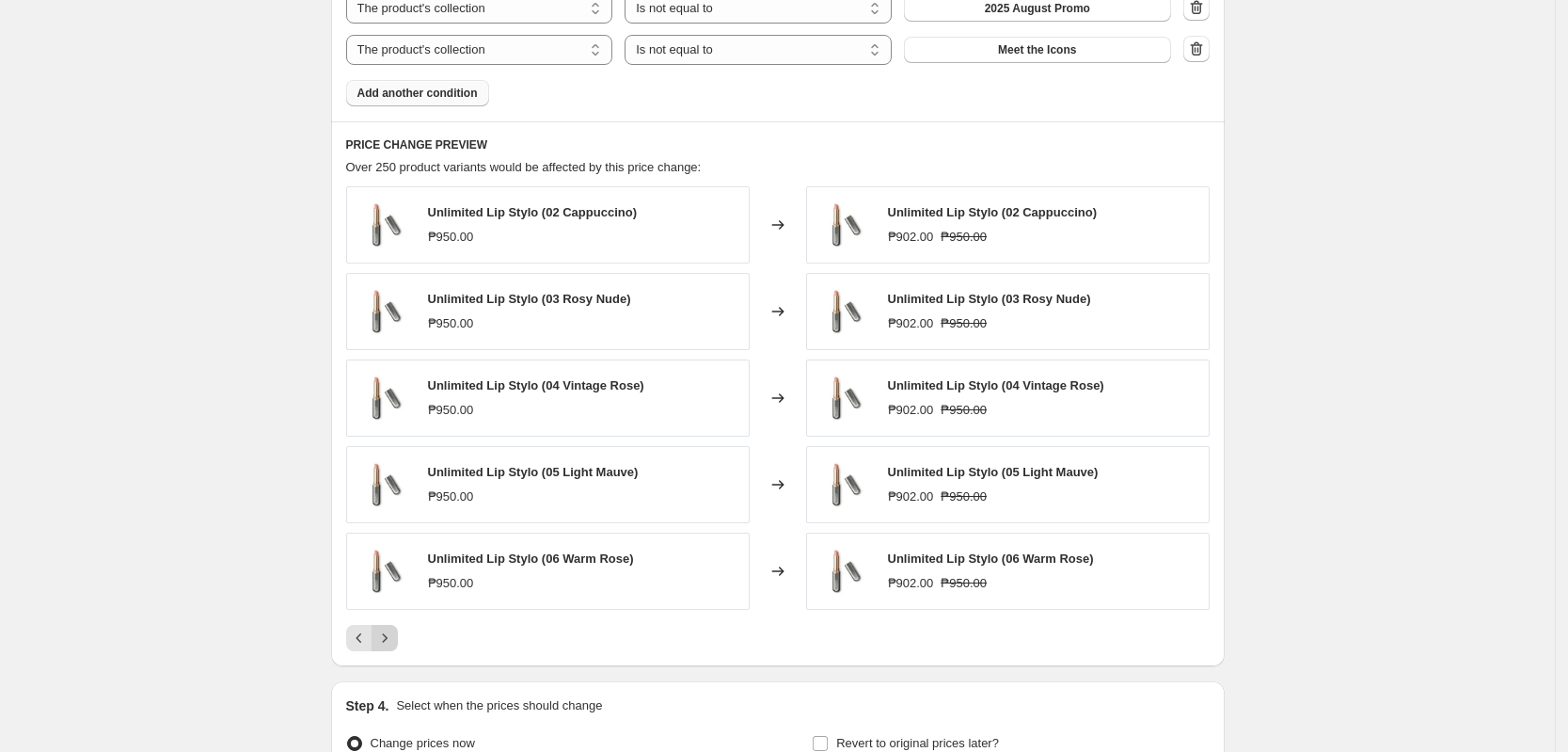 click 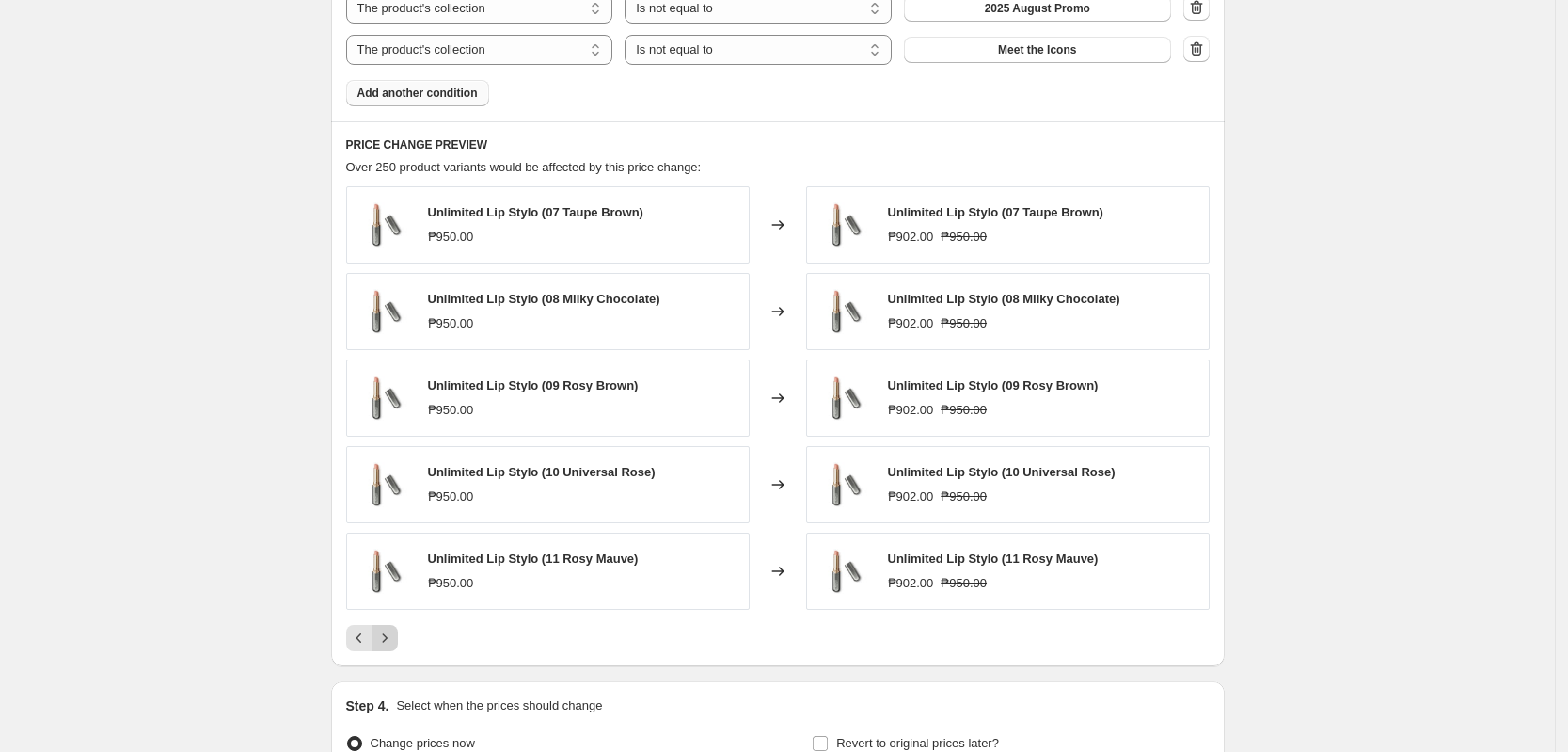 click 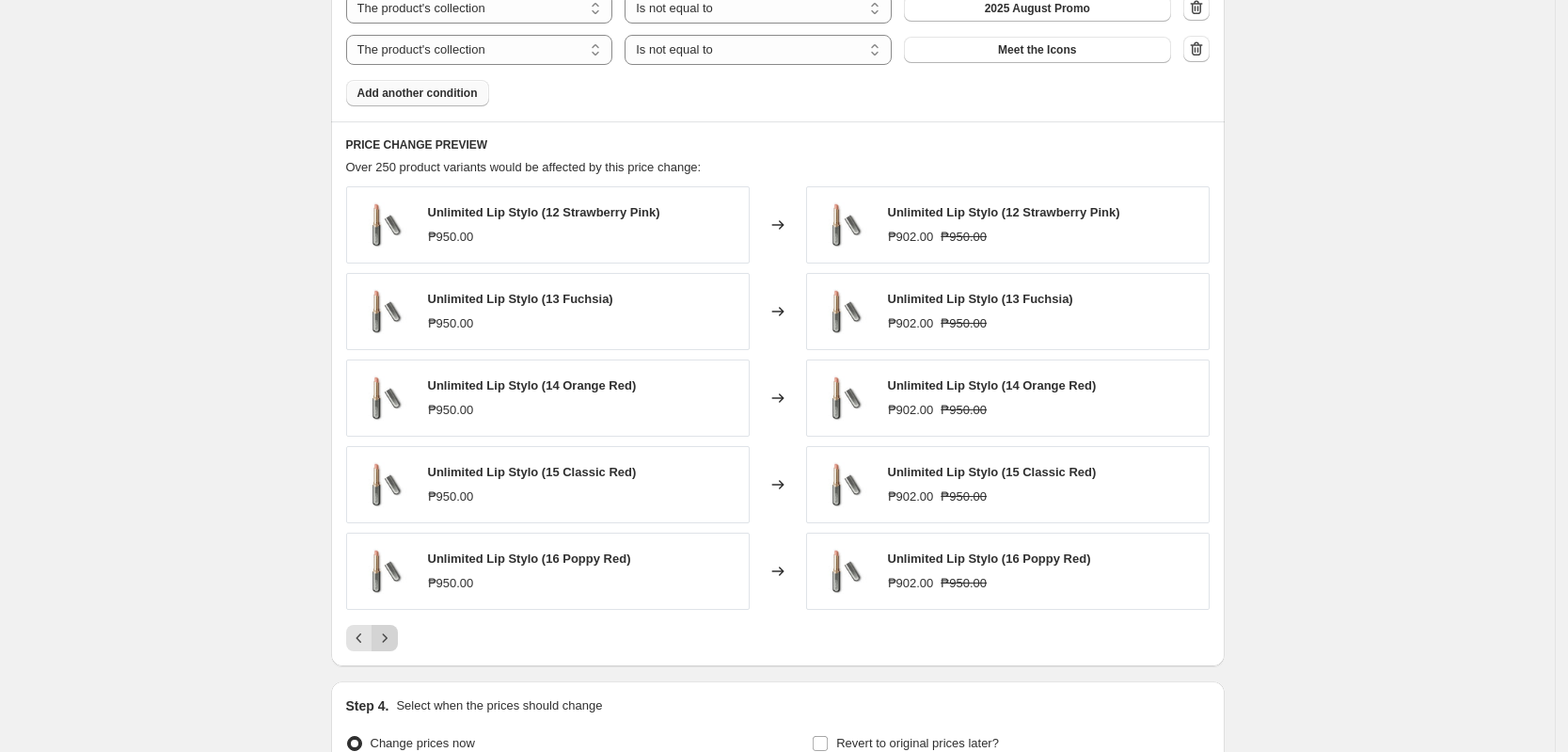 click 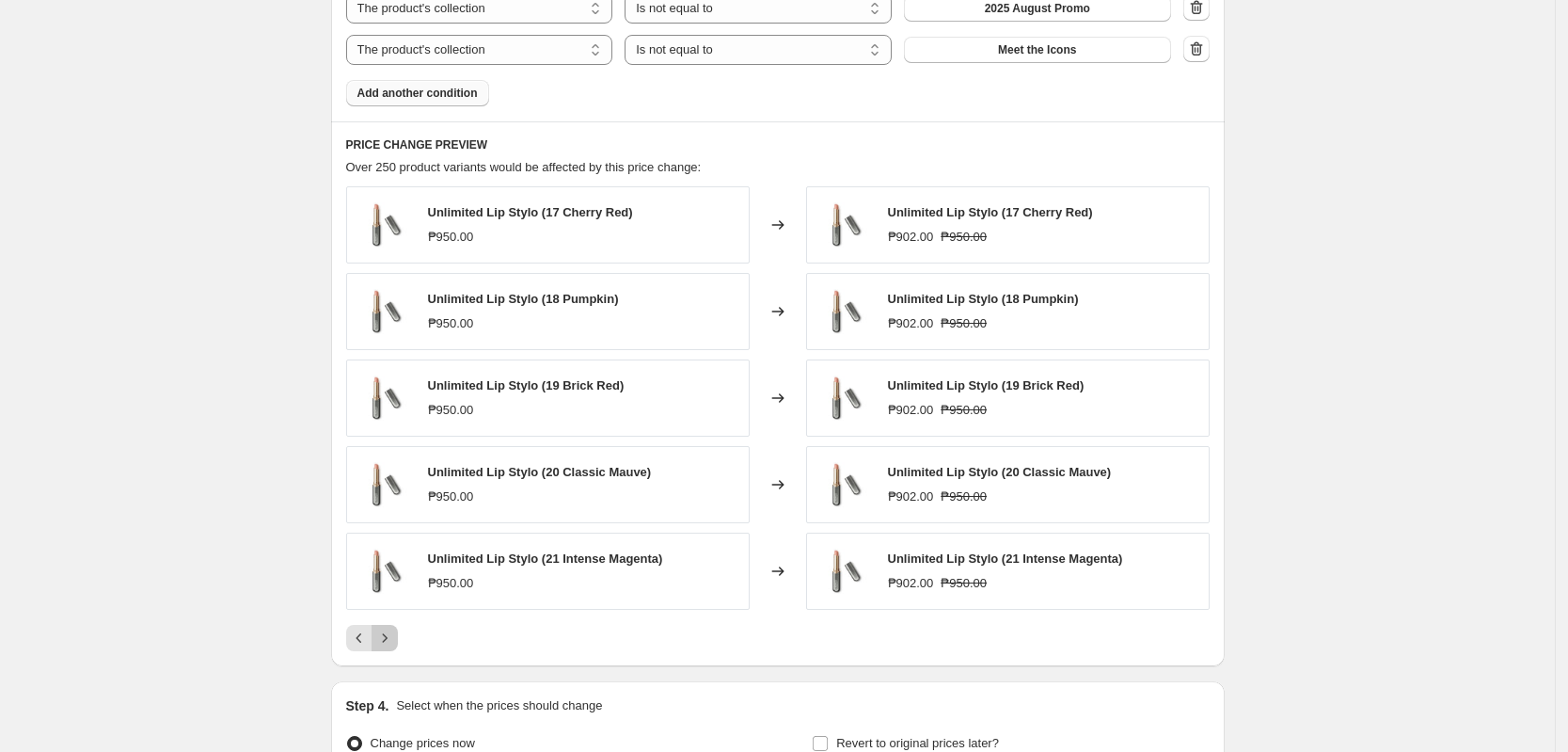 click 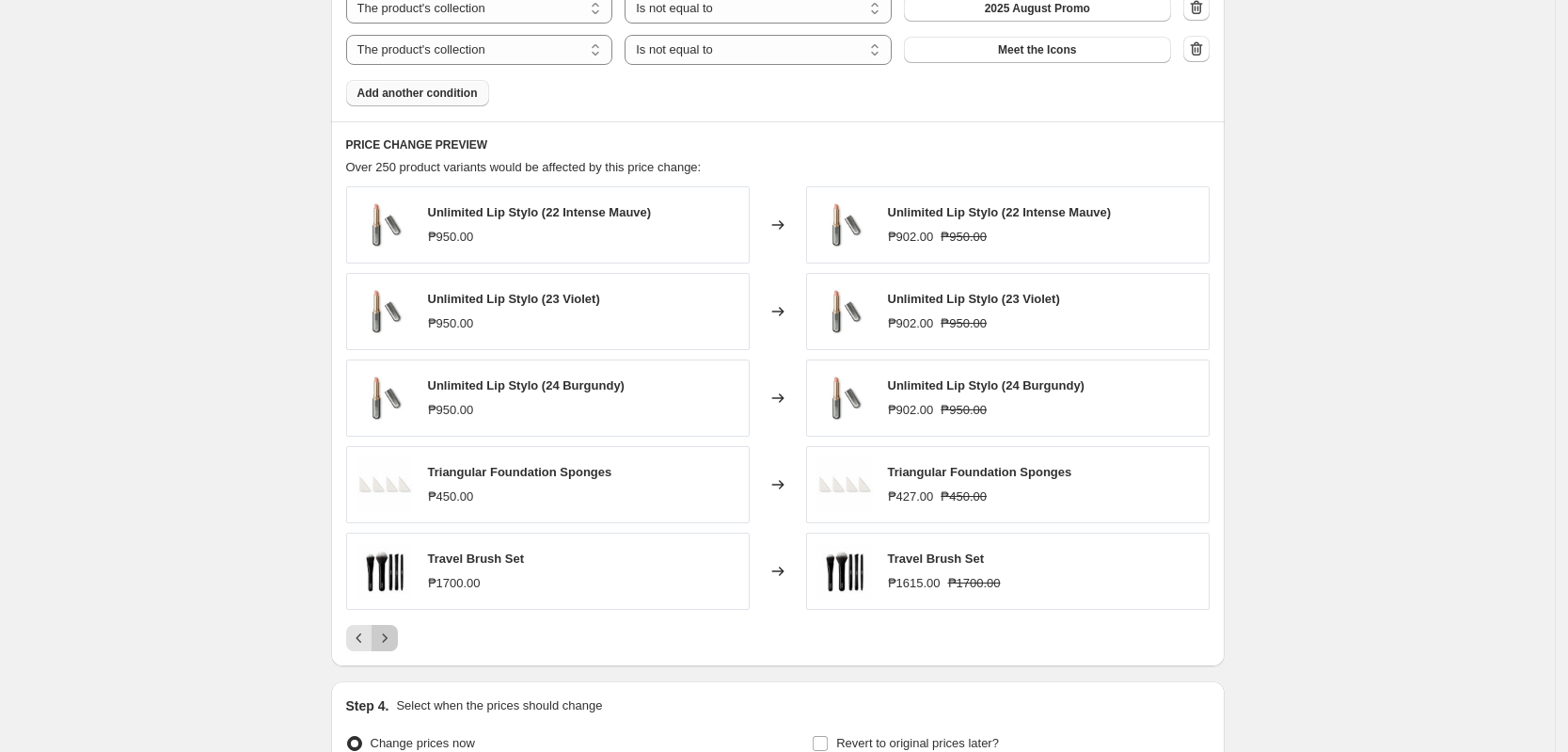 click 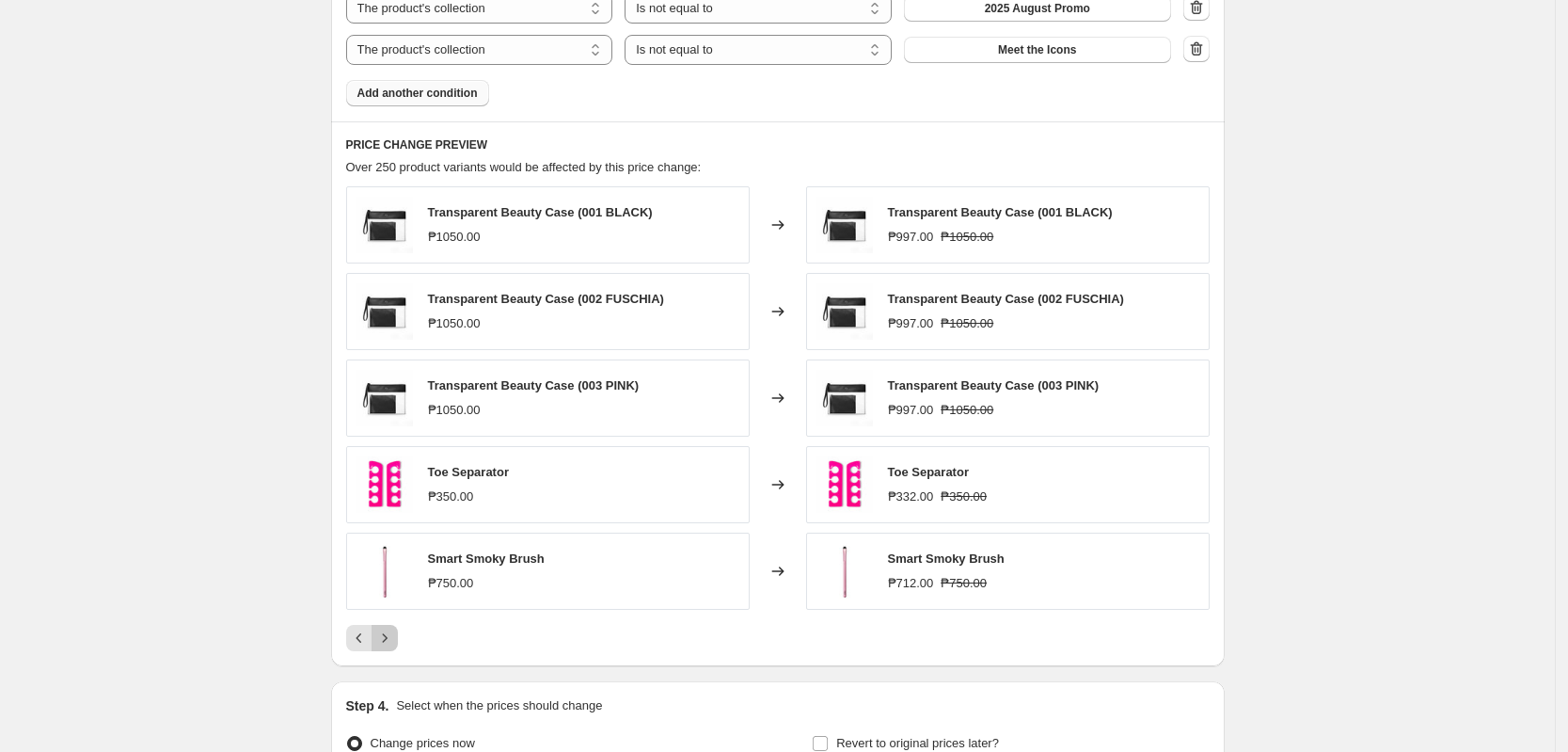 click 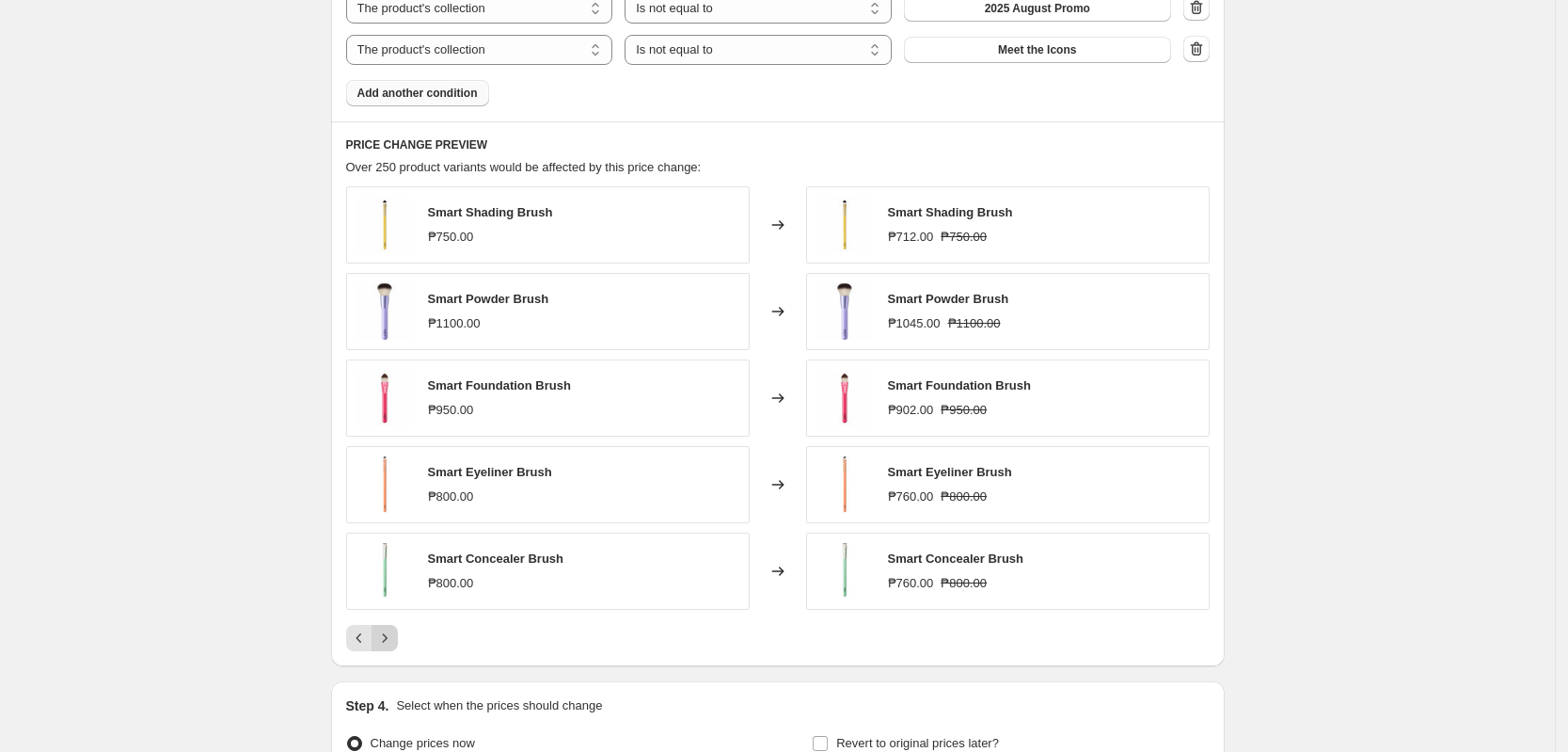 click 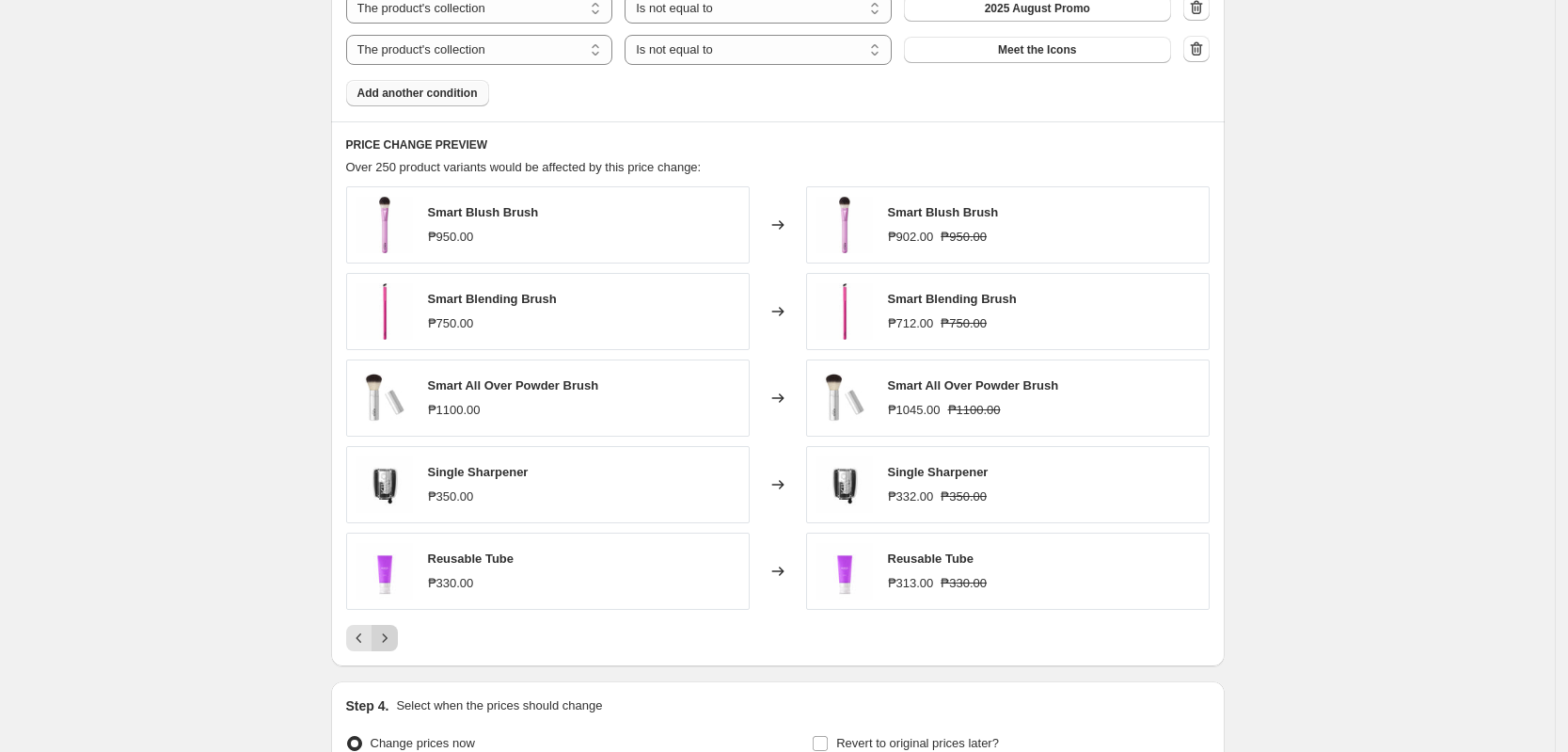 click 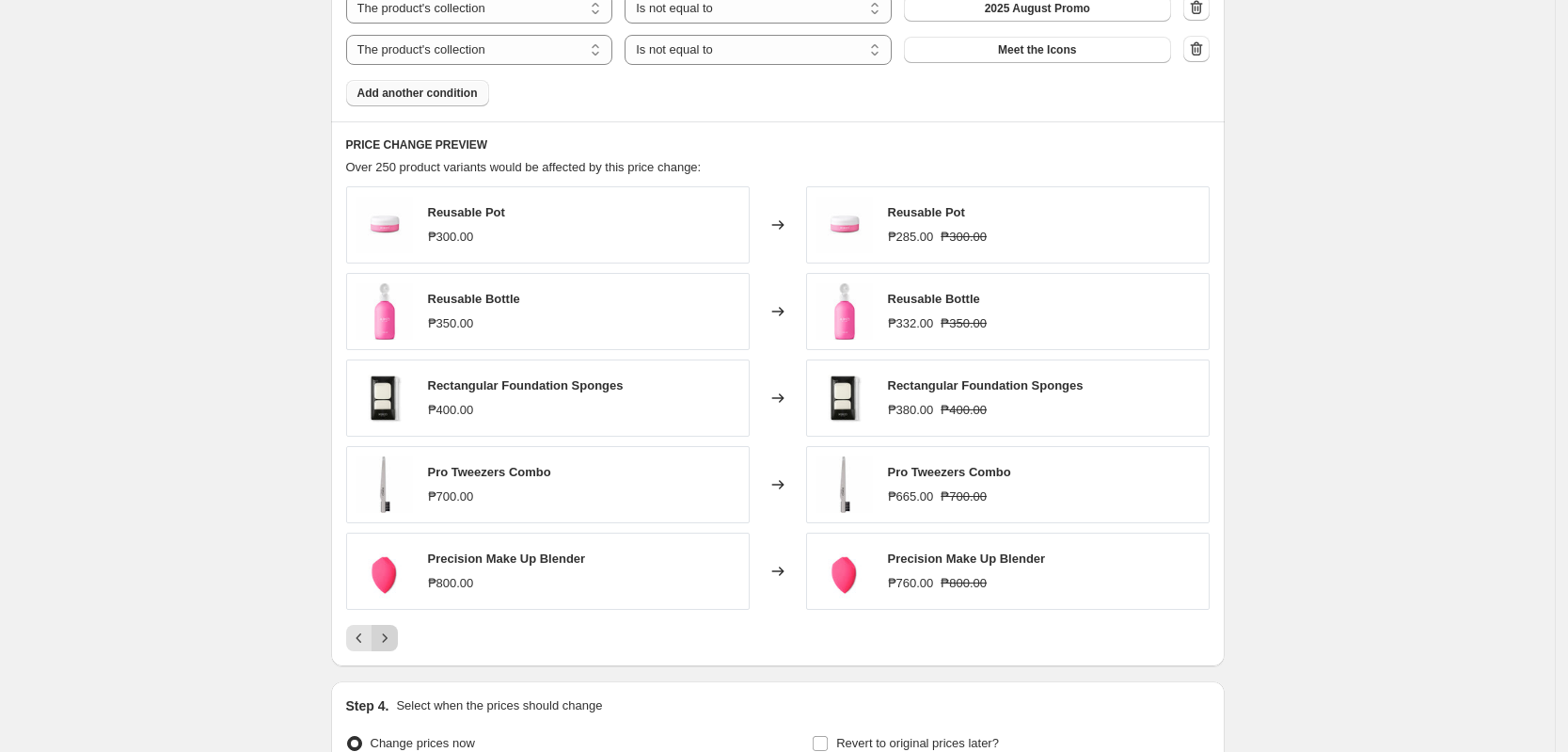click 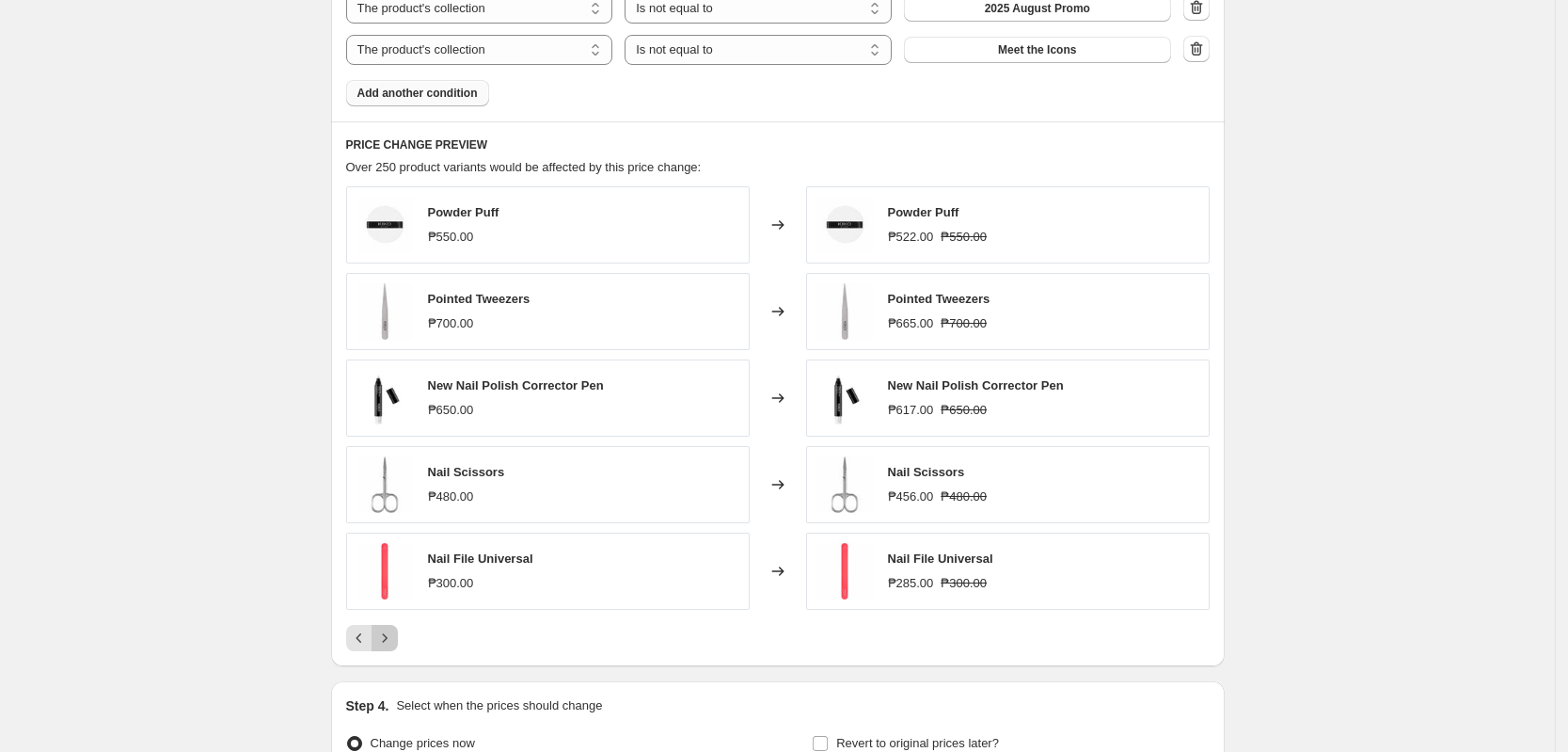 click 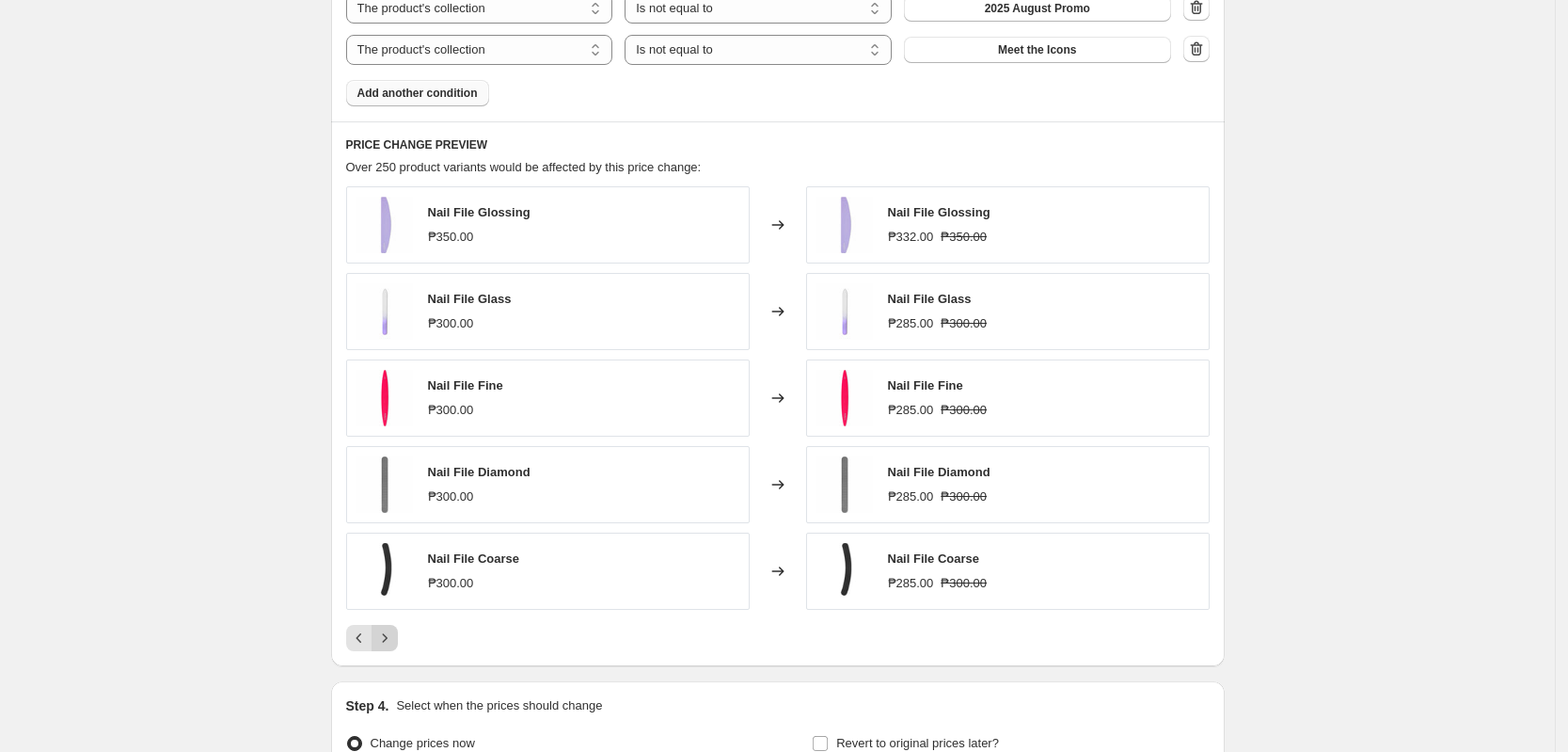 click 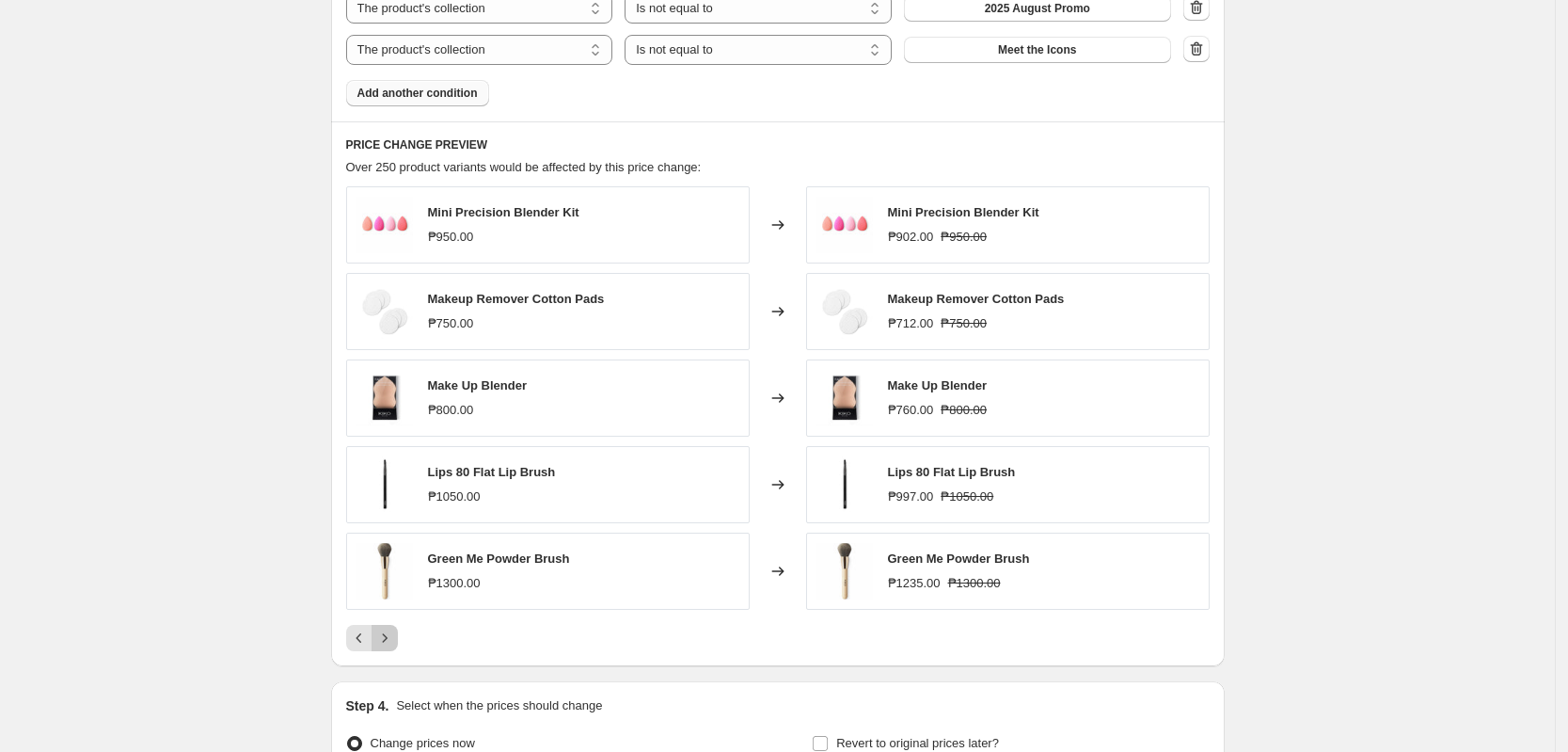 click 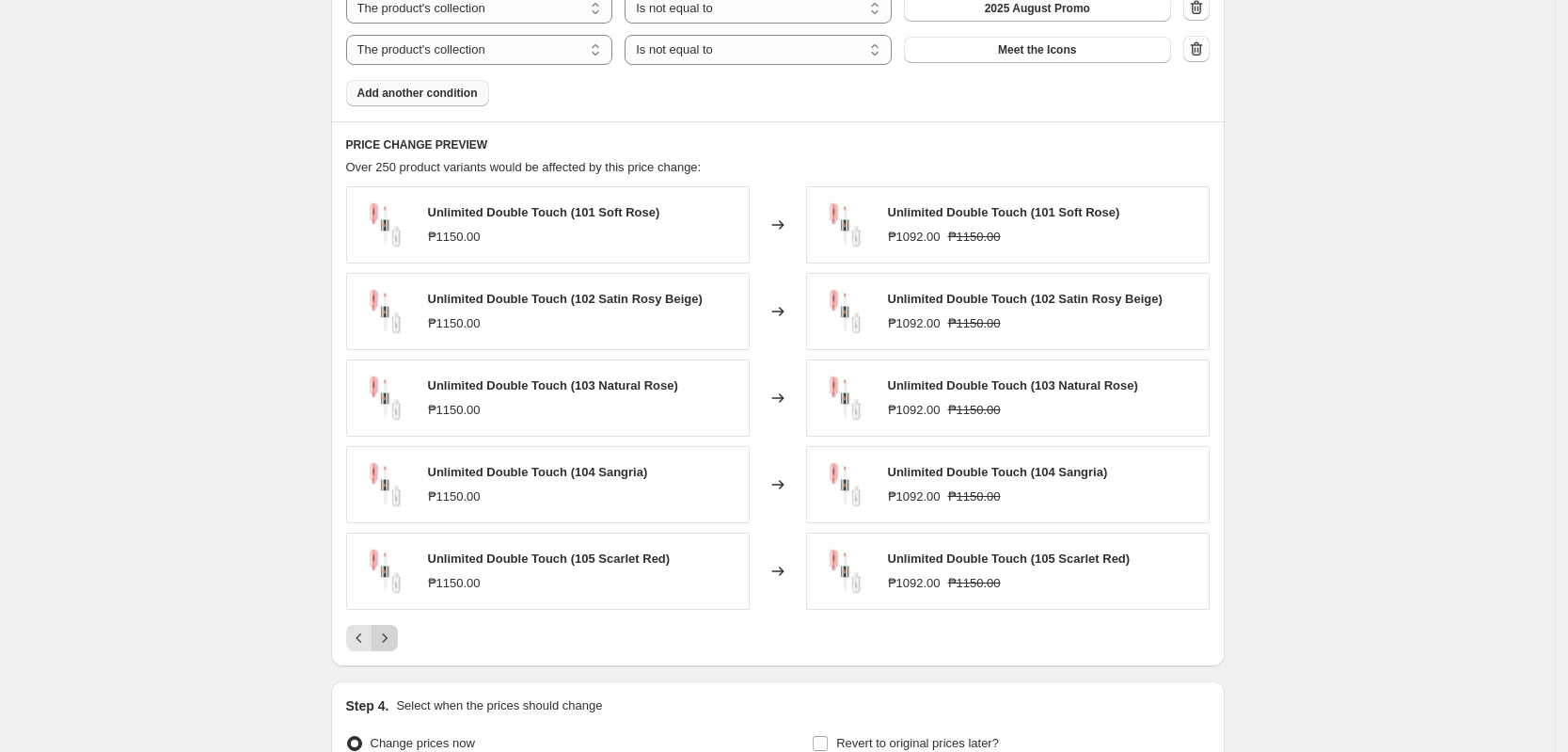 click 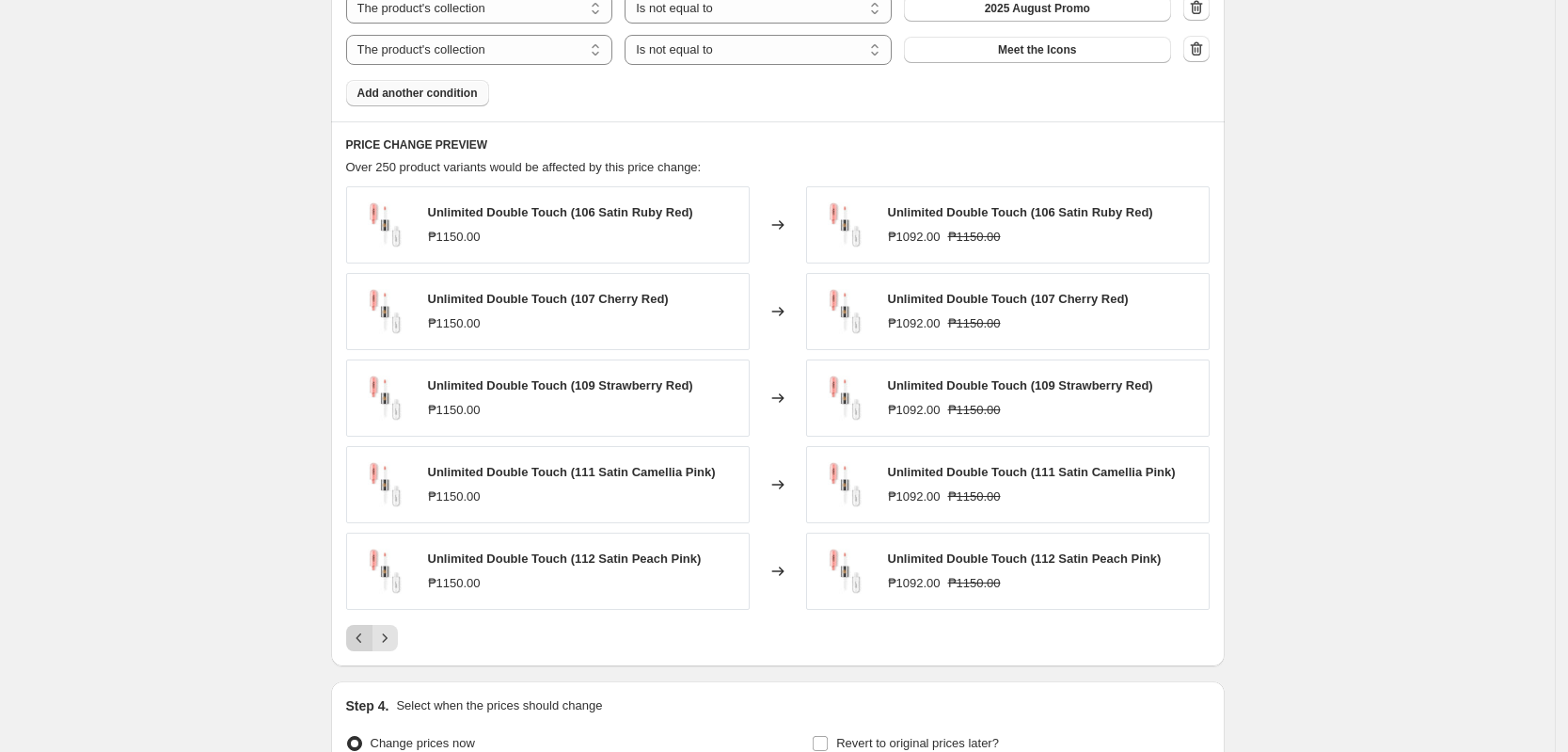 click 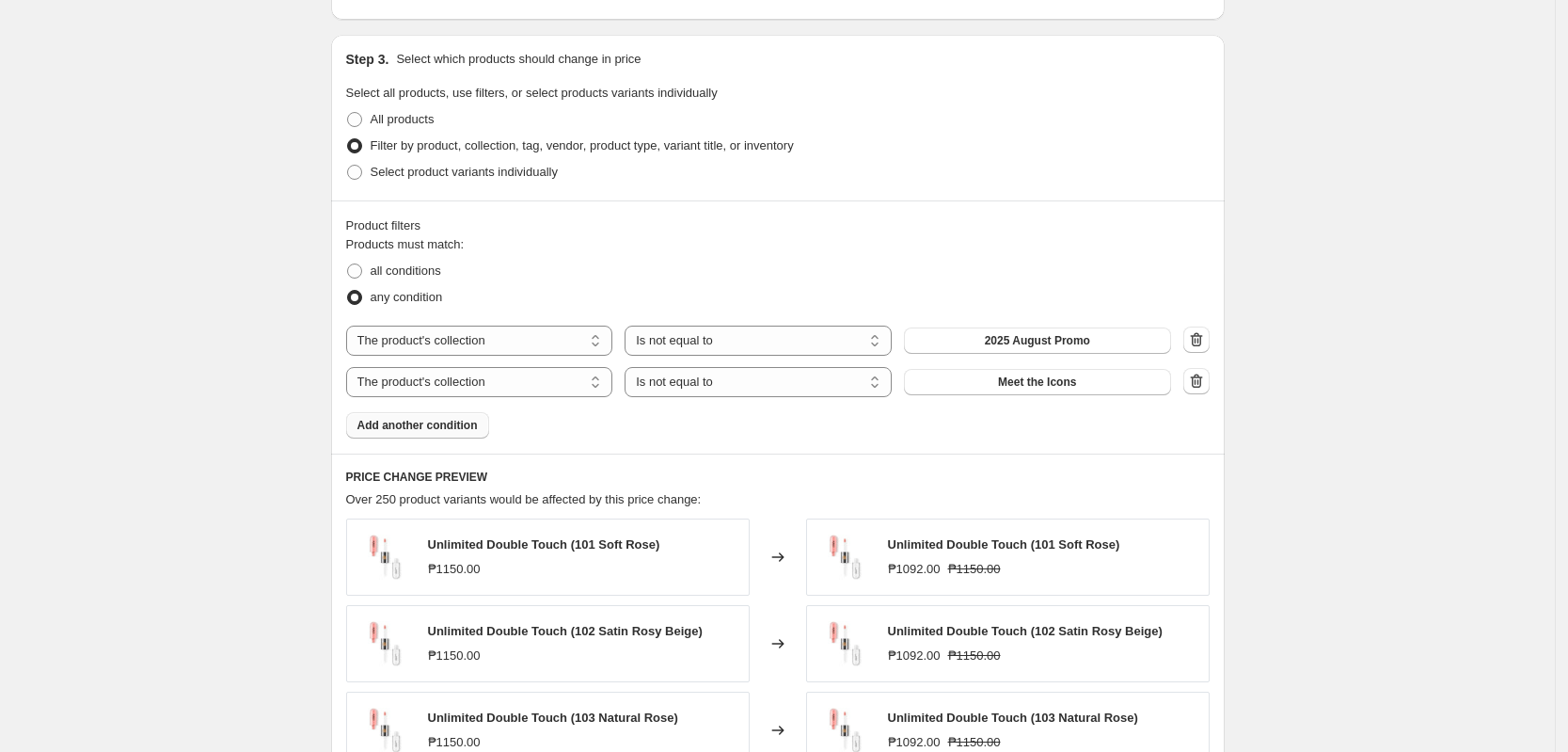 scroll, scrollTop: 824, scrollLeft: 0, axis: vertical 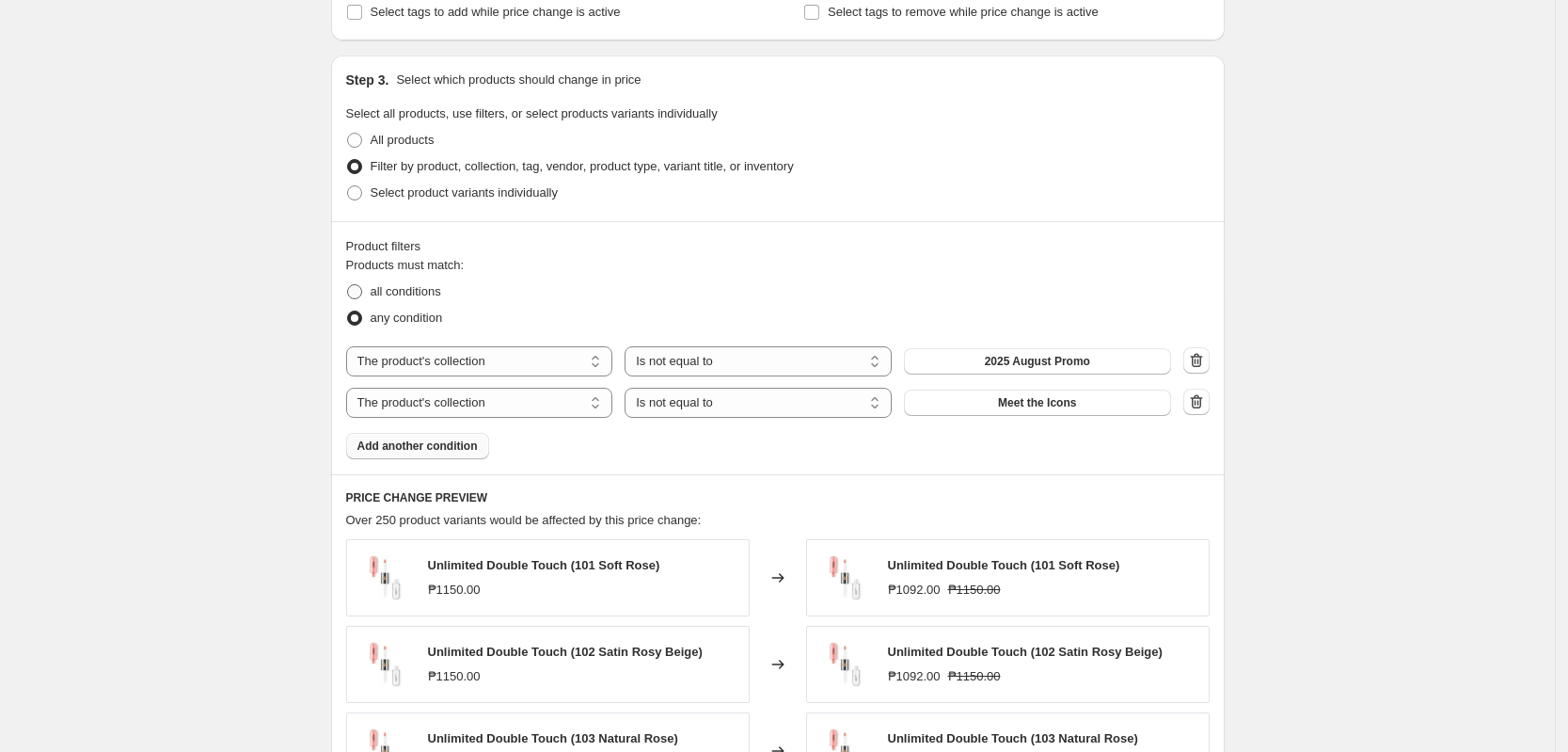 click at bounding box center [355, 292] 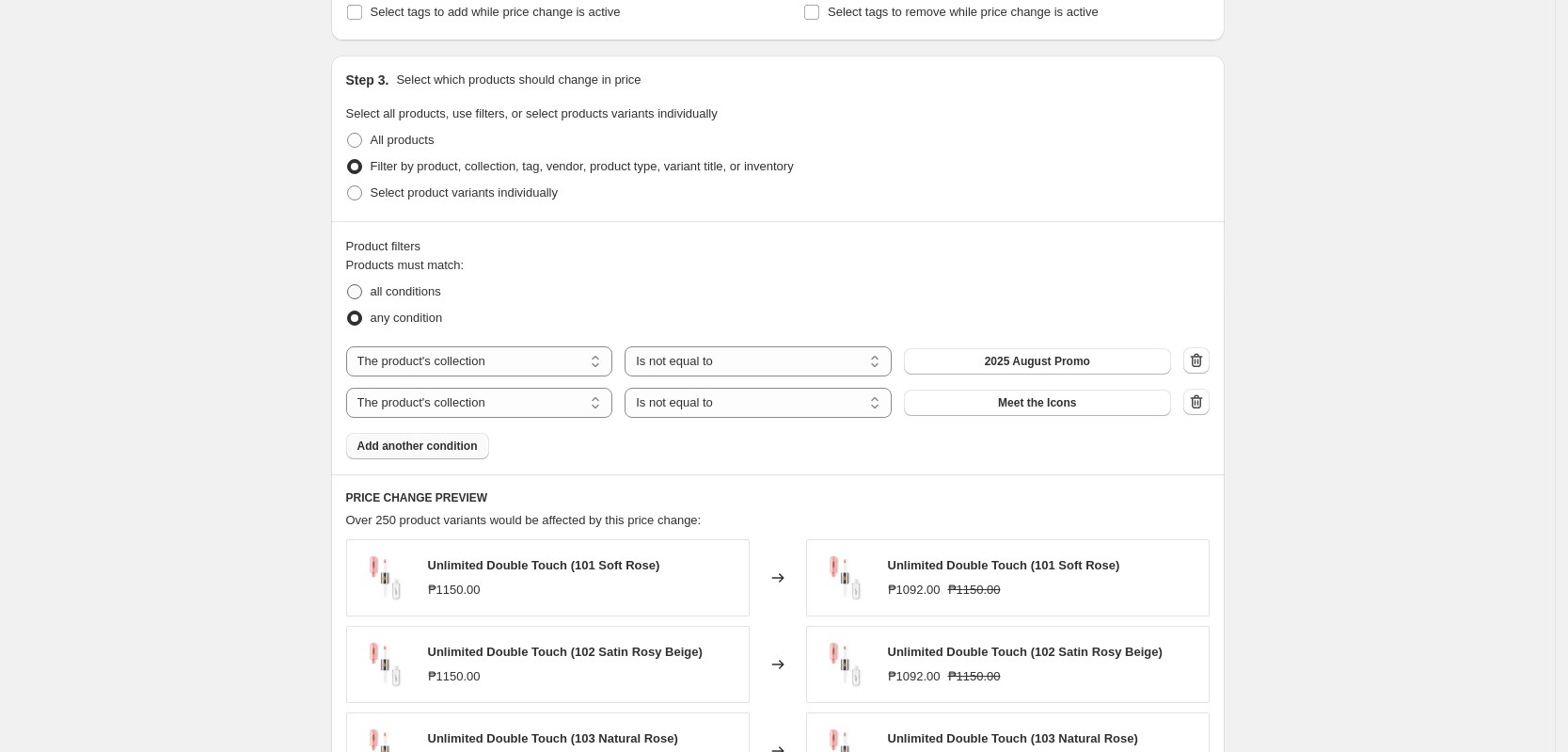 radio on "true" 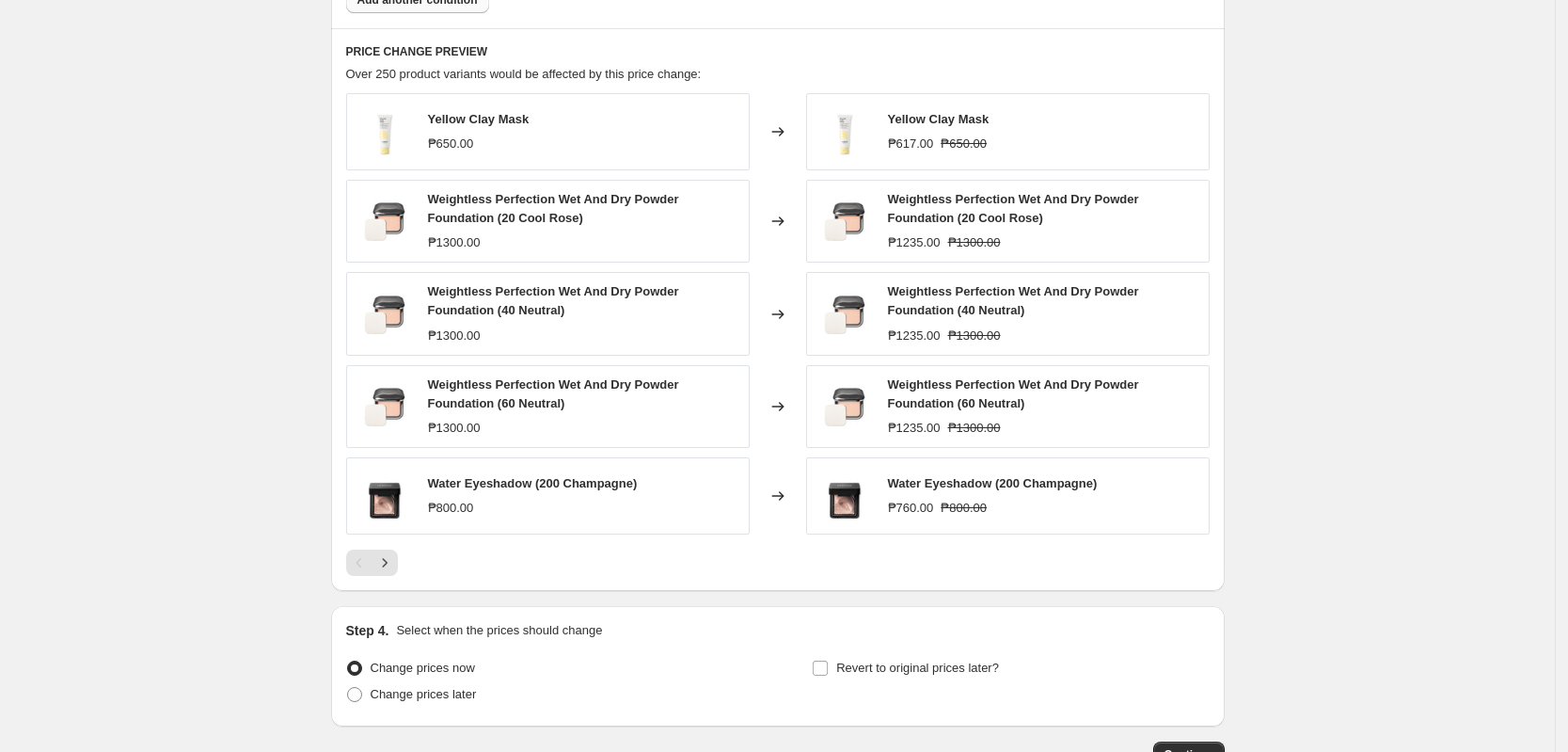 scroll, scrollTop: 1294, scrollLeft: 0, axis: vertical 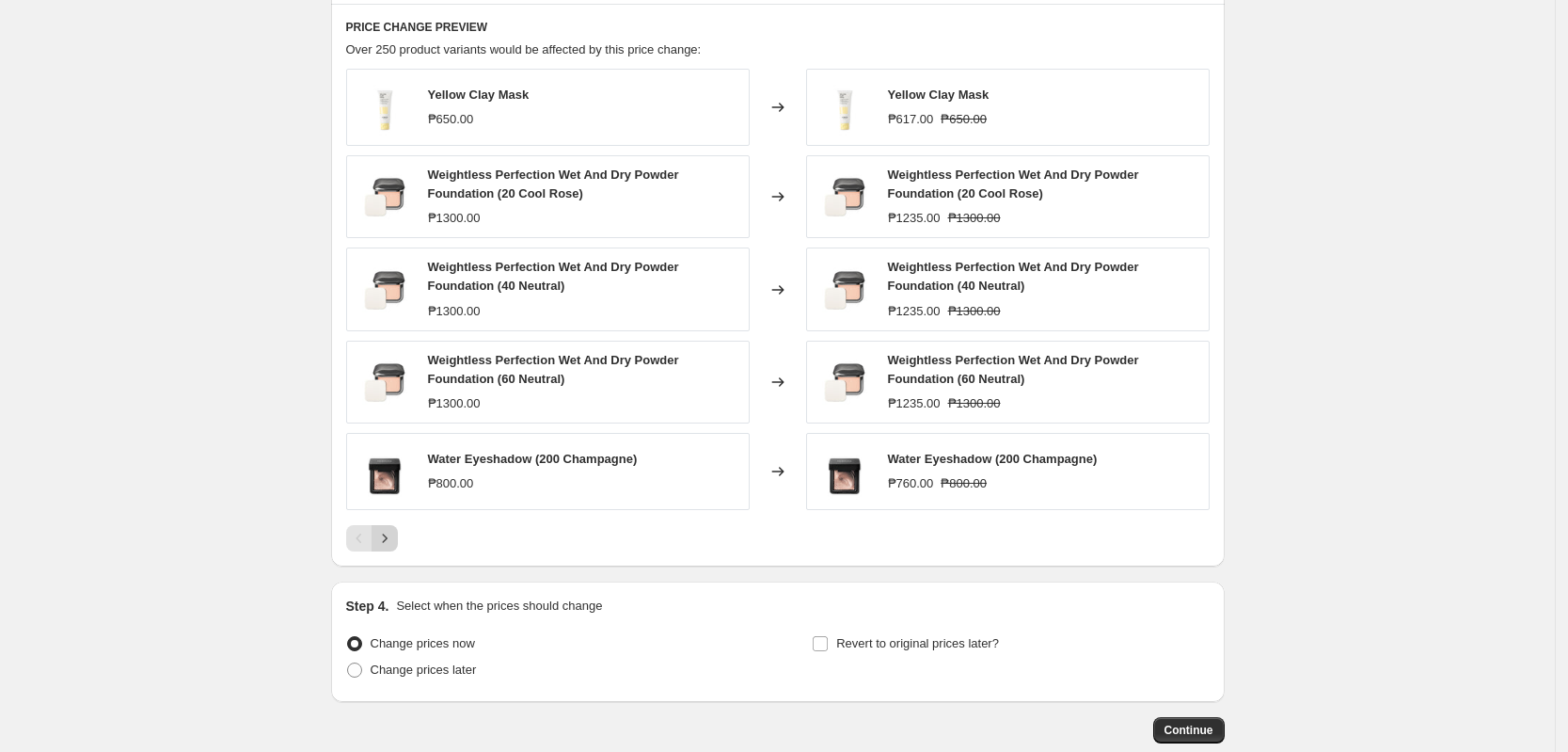 click 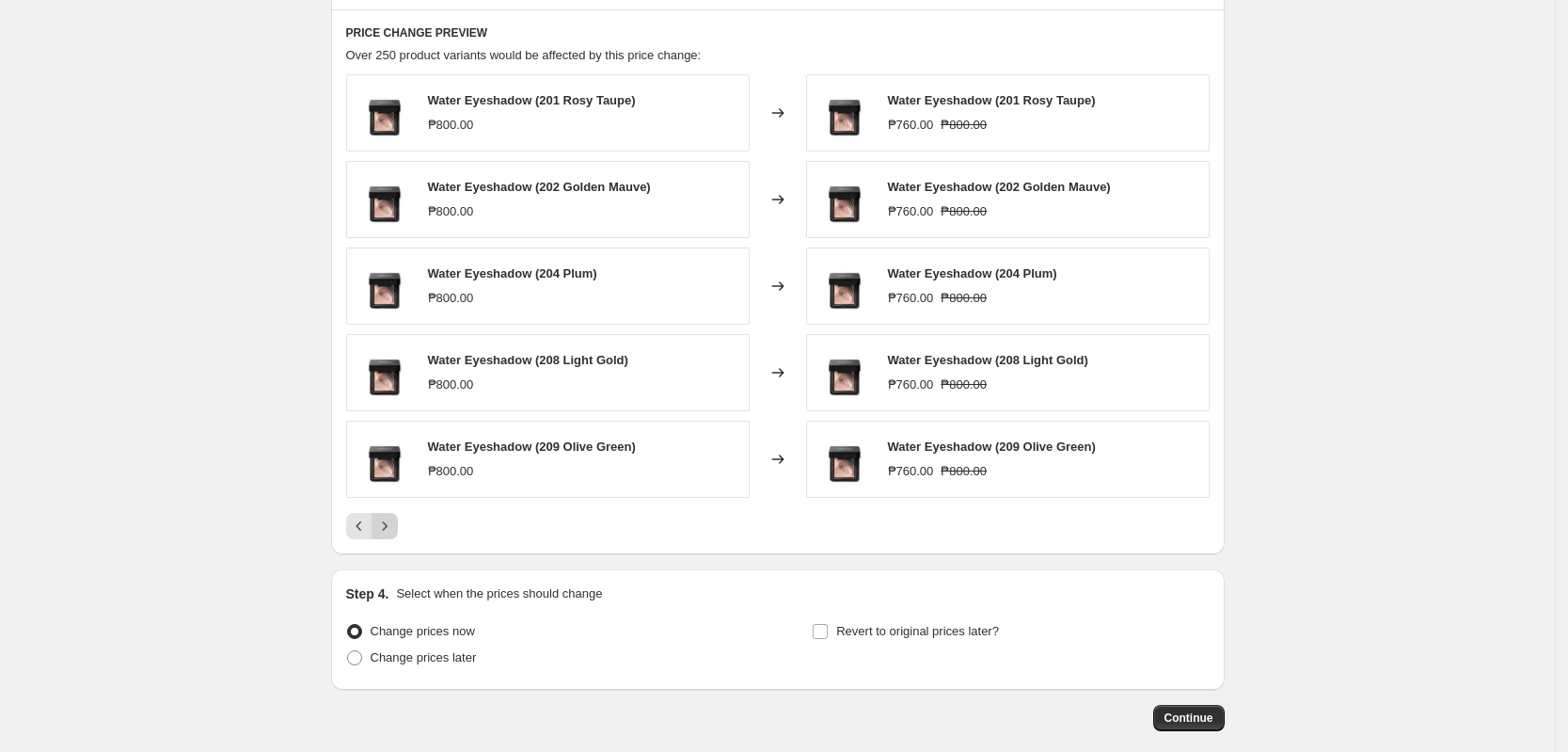 scroll, scrollTop: 1294, scrollLeft: 0, axis: vertical 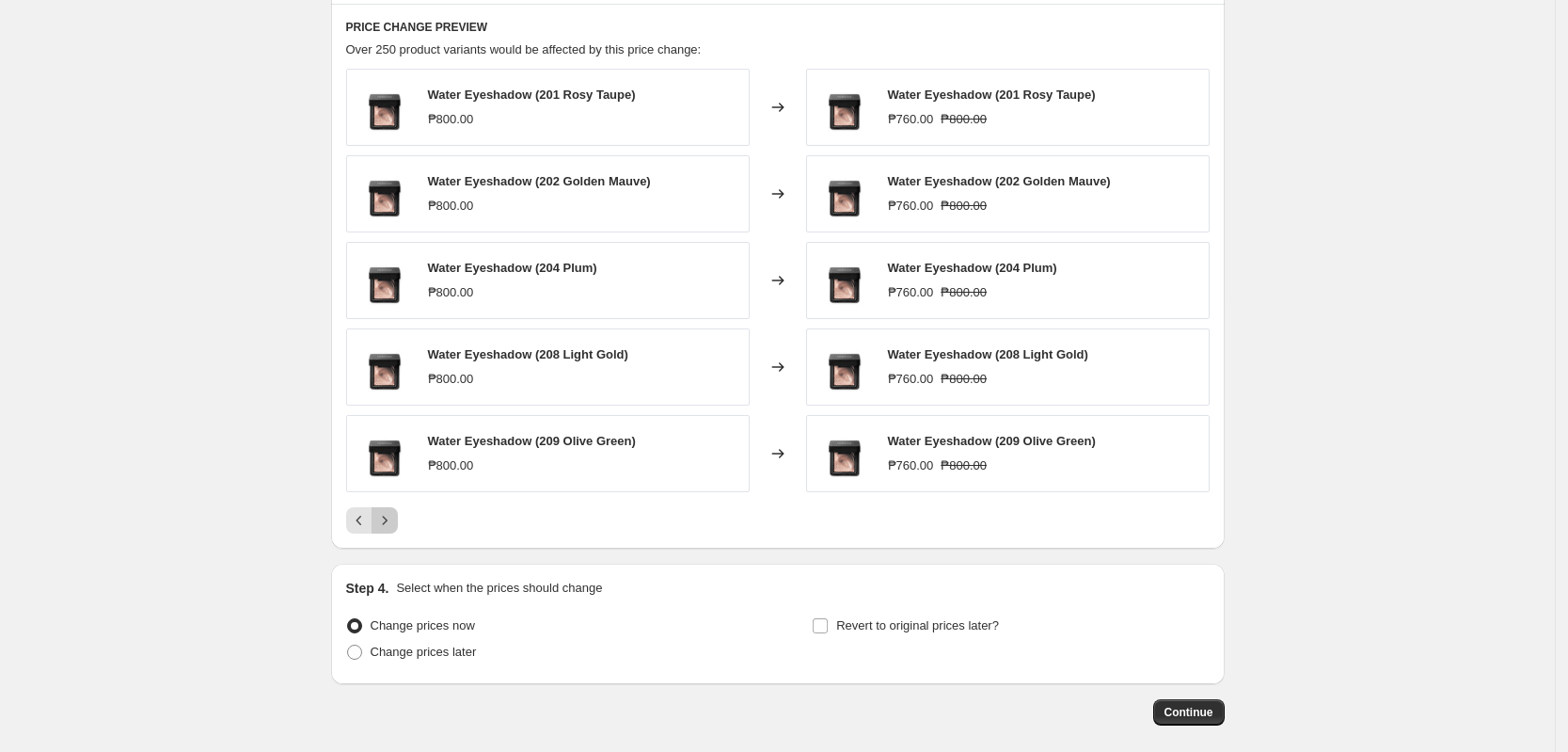 click 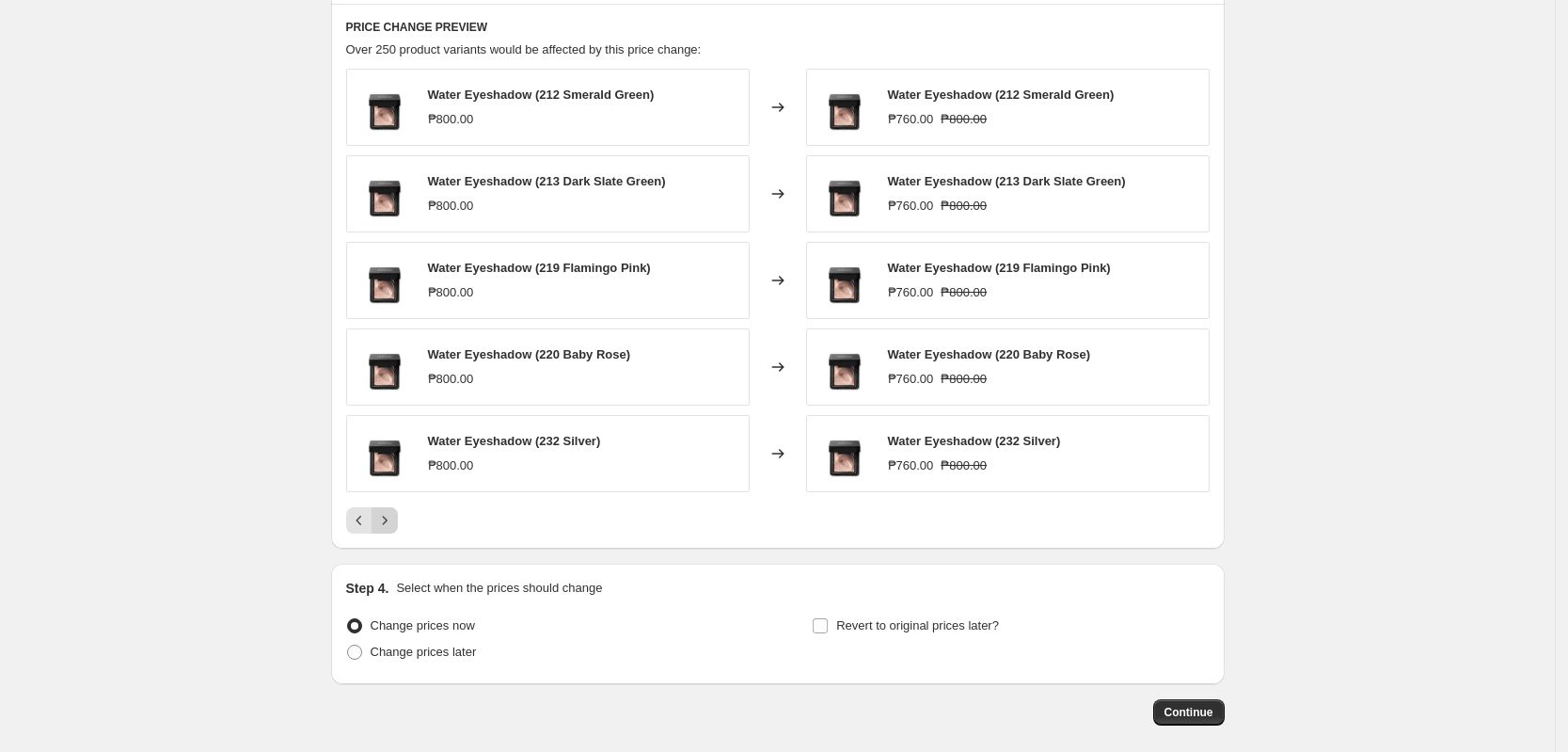 click 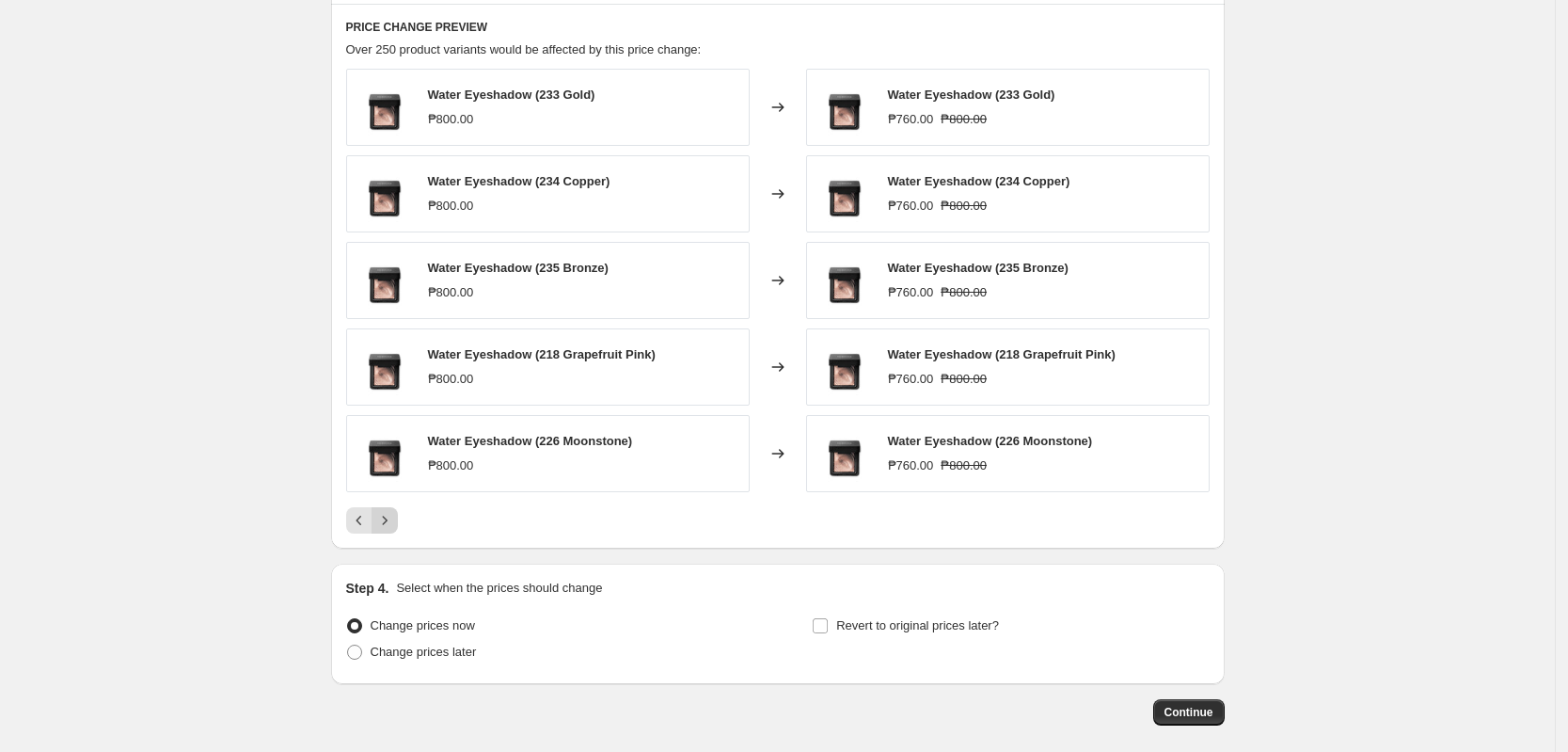 click 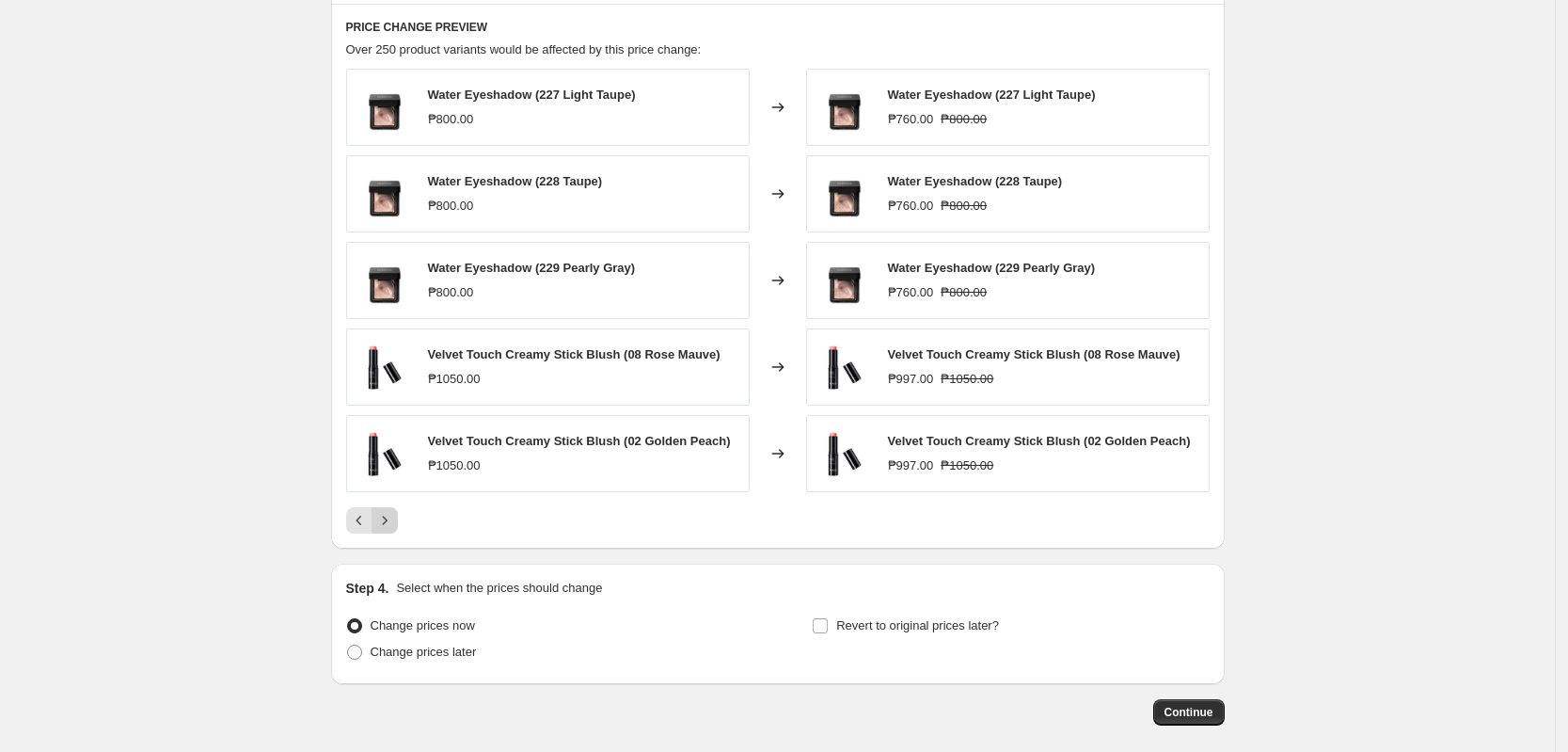 click 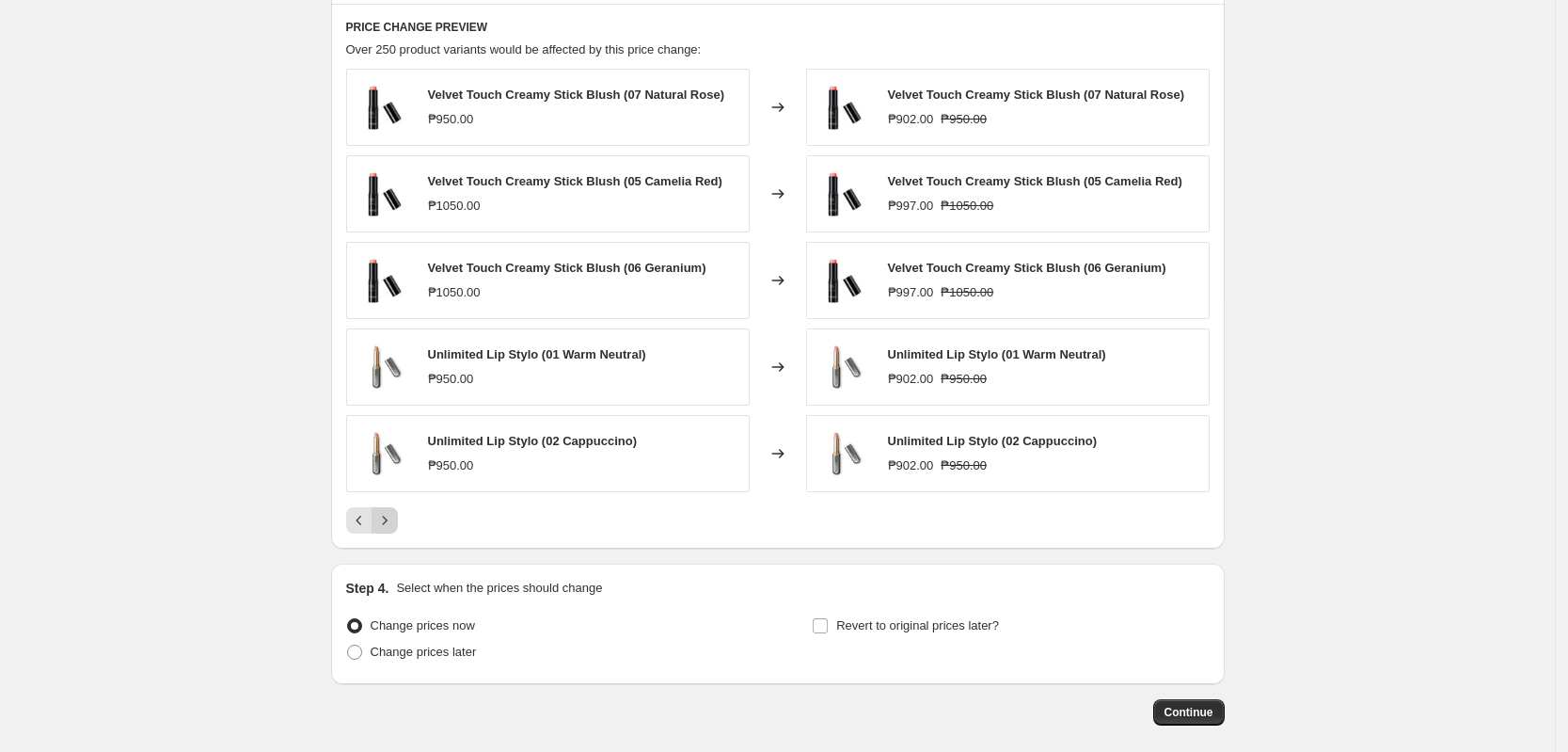 click 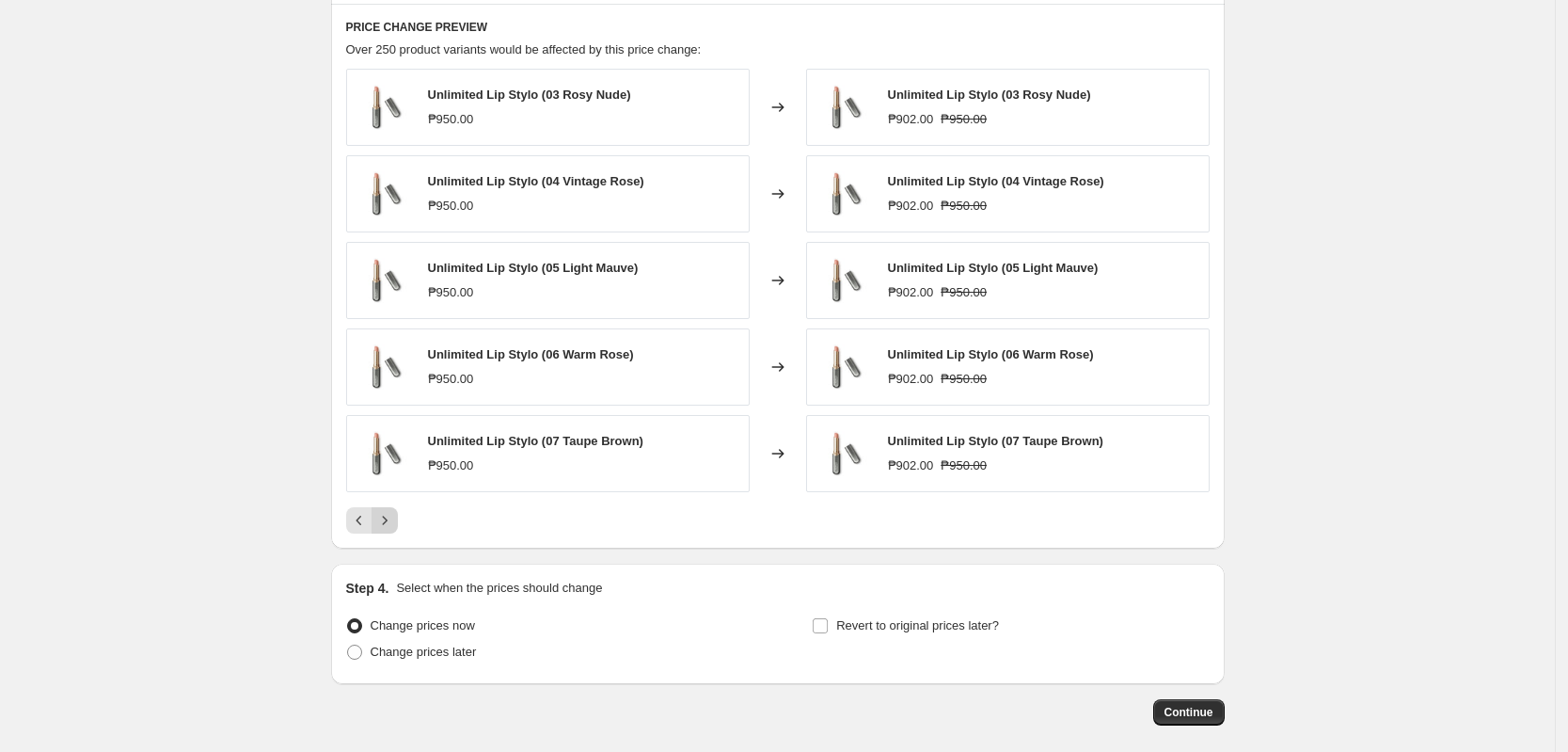 click 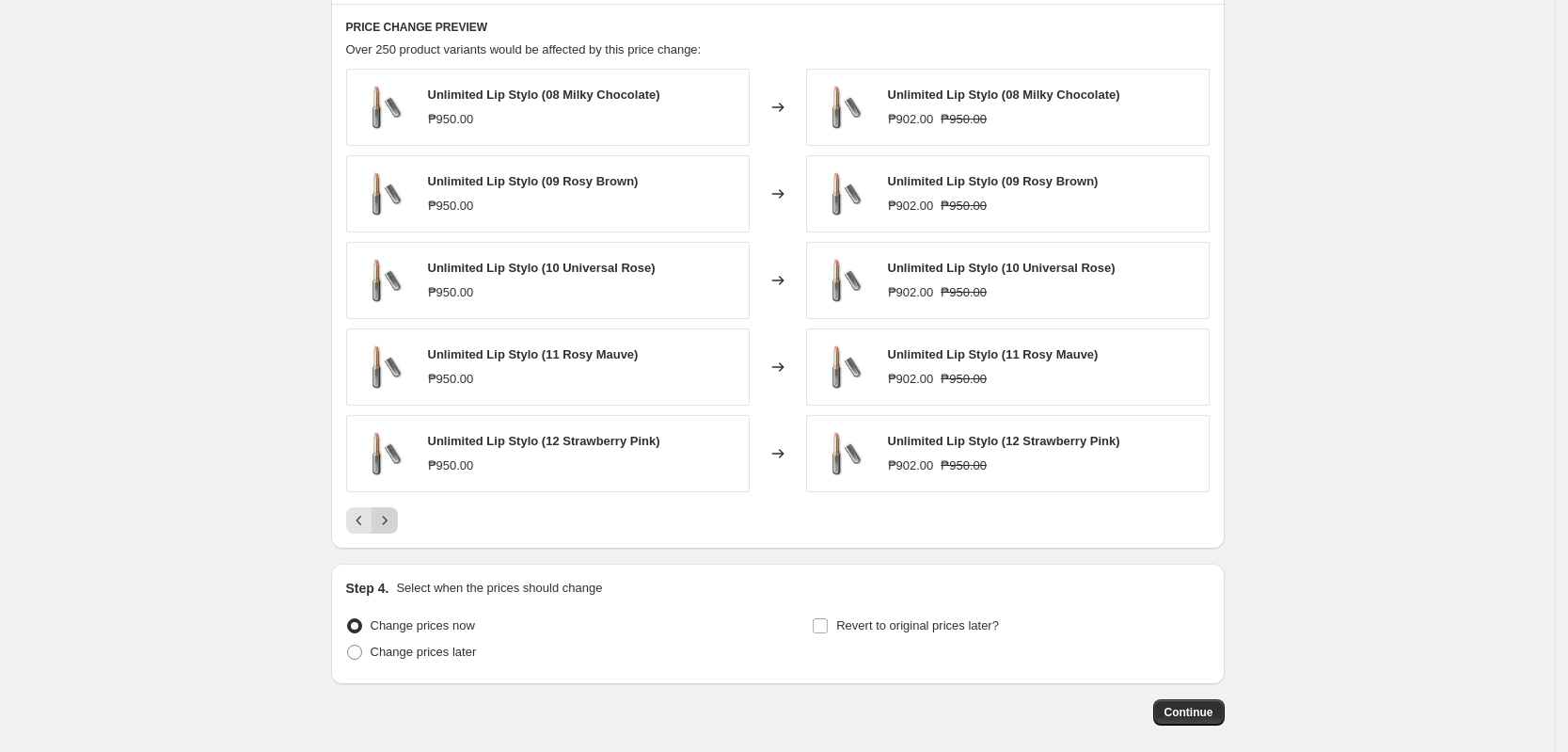 click 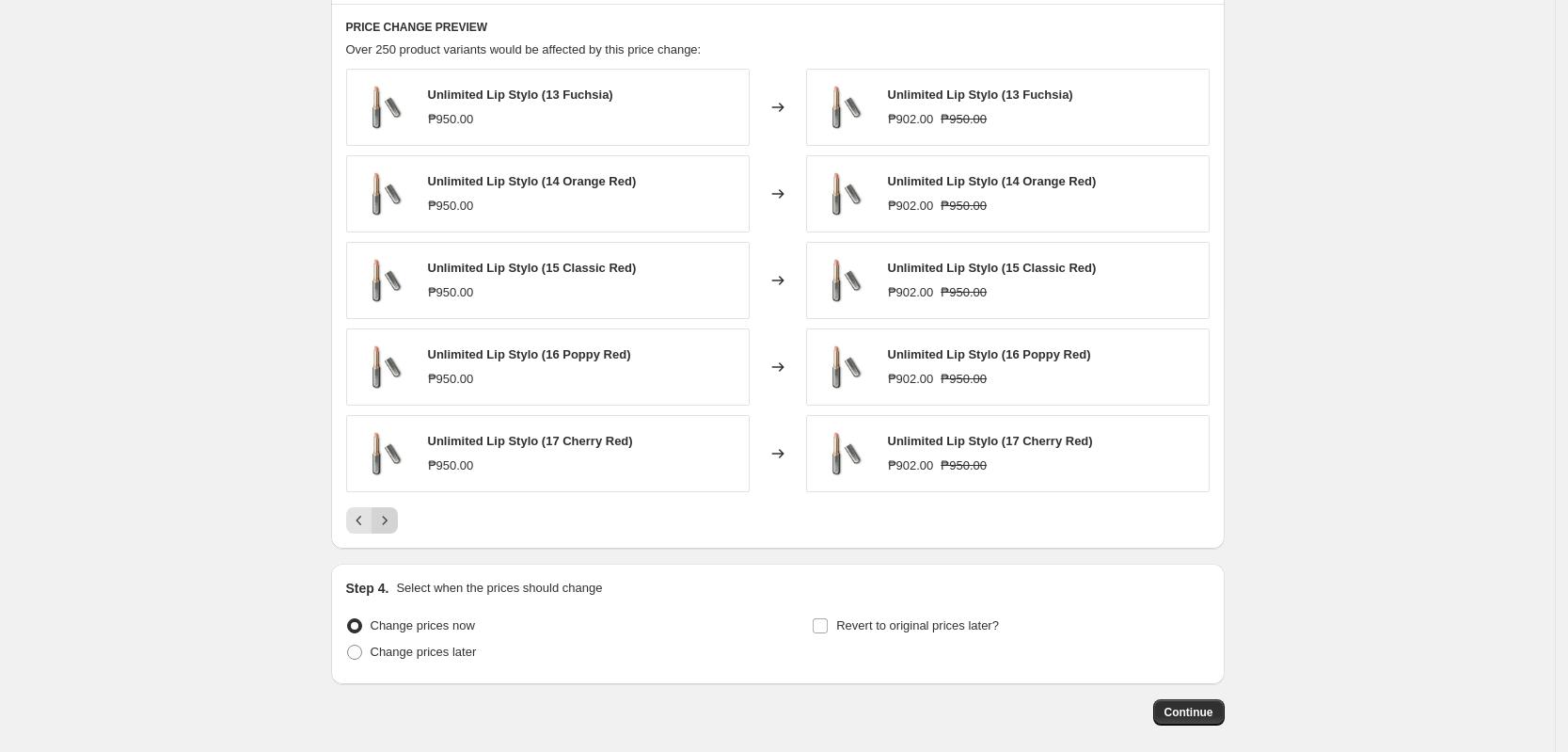 click 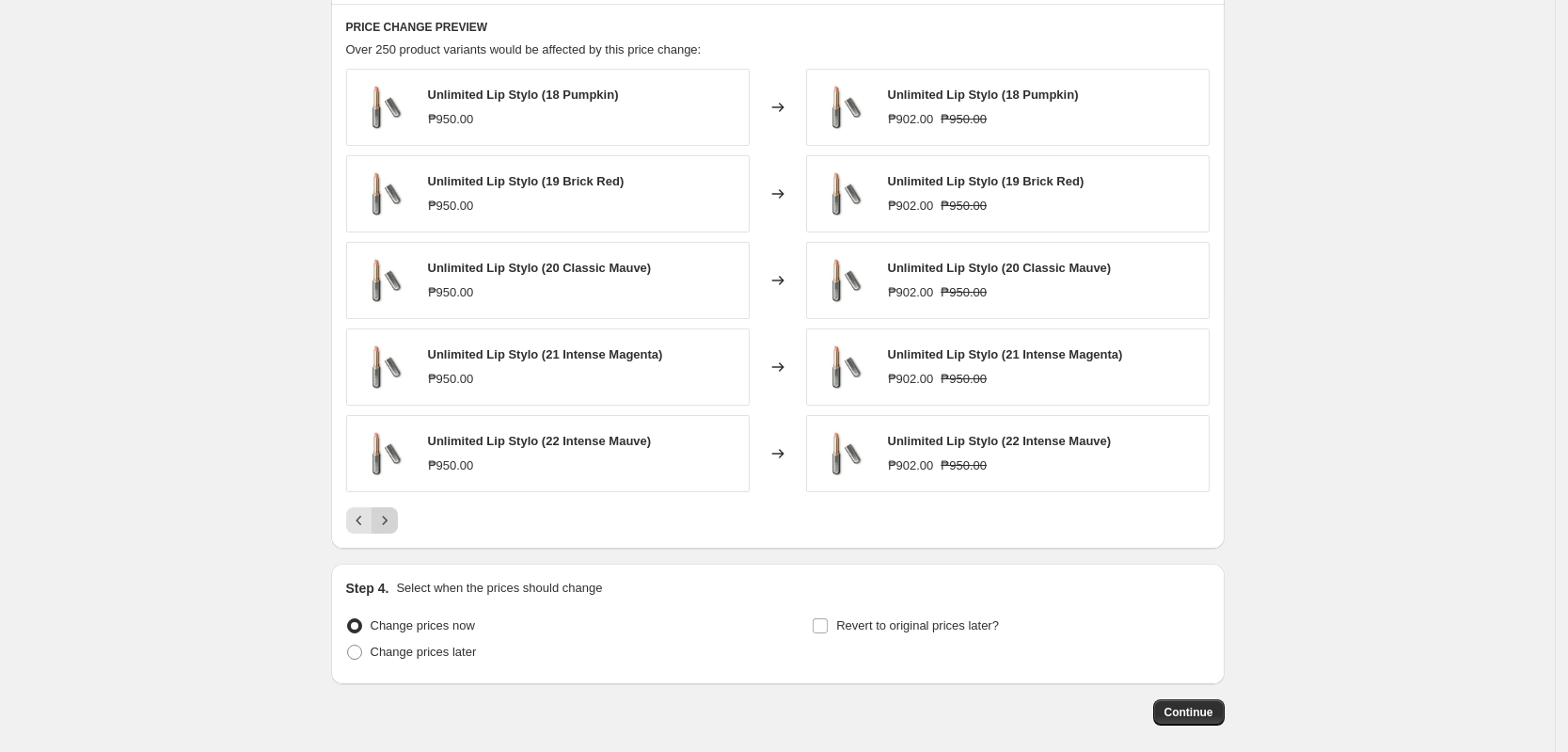 click 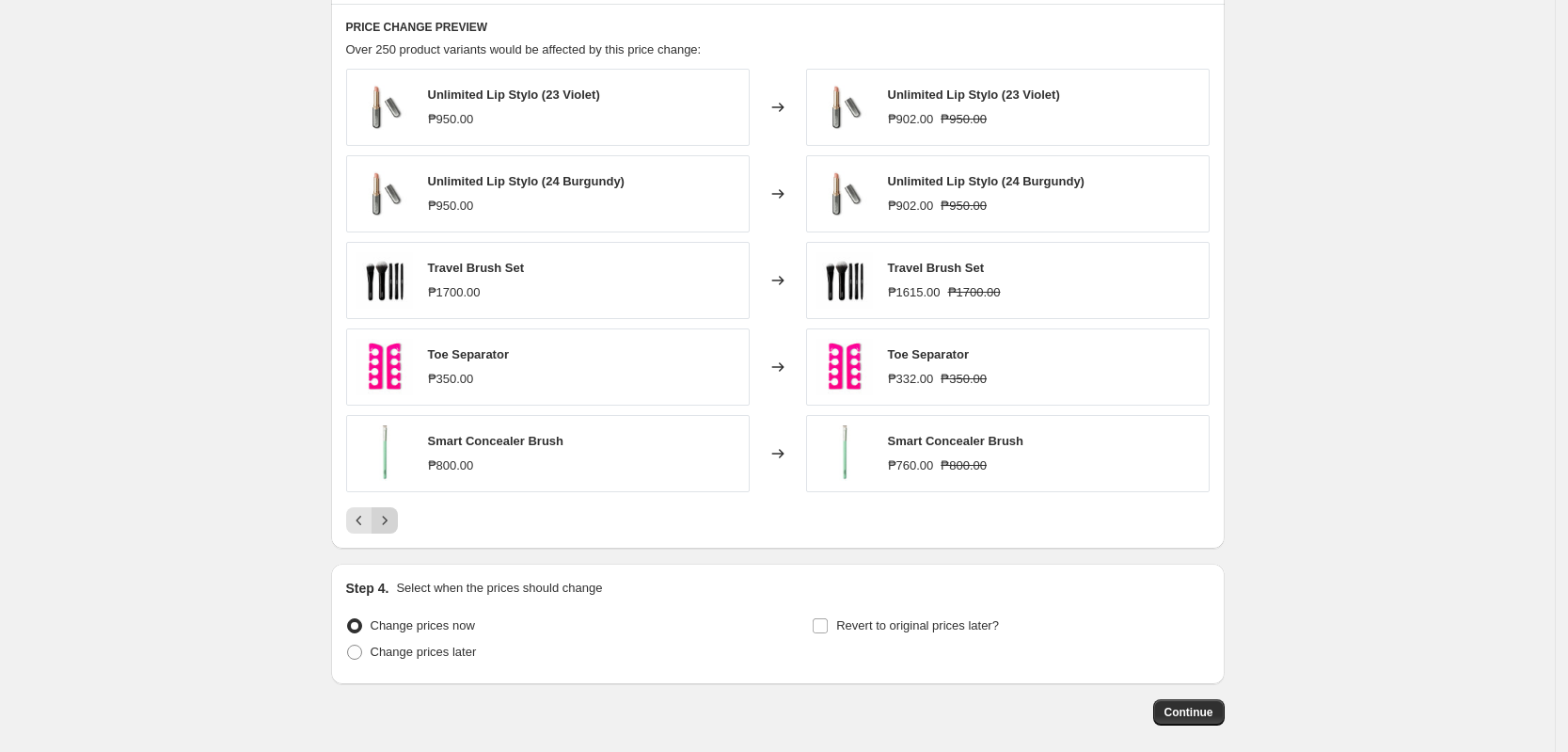 click 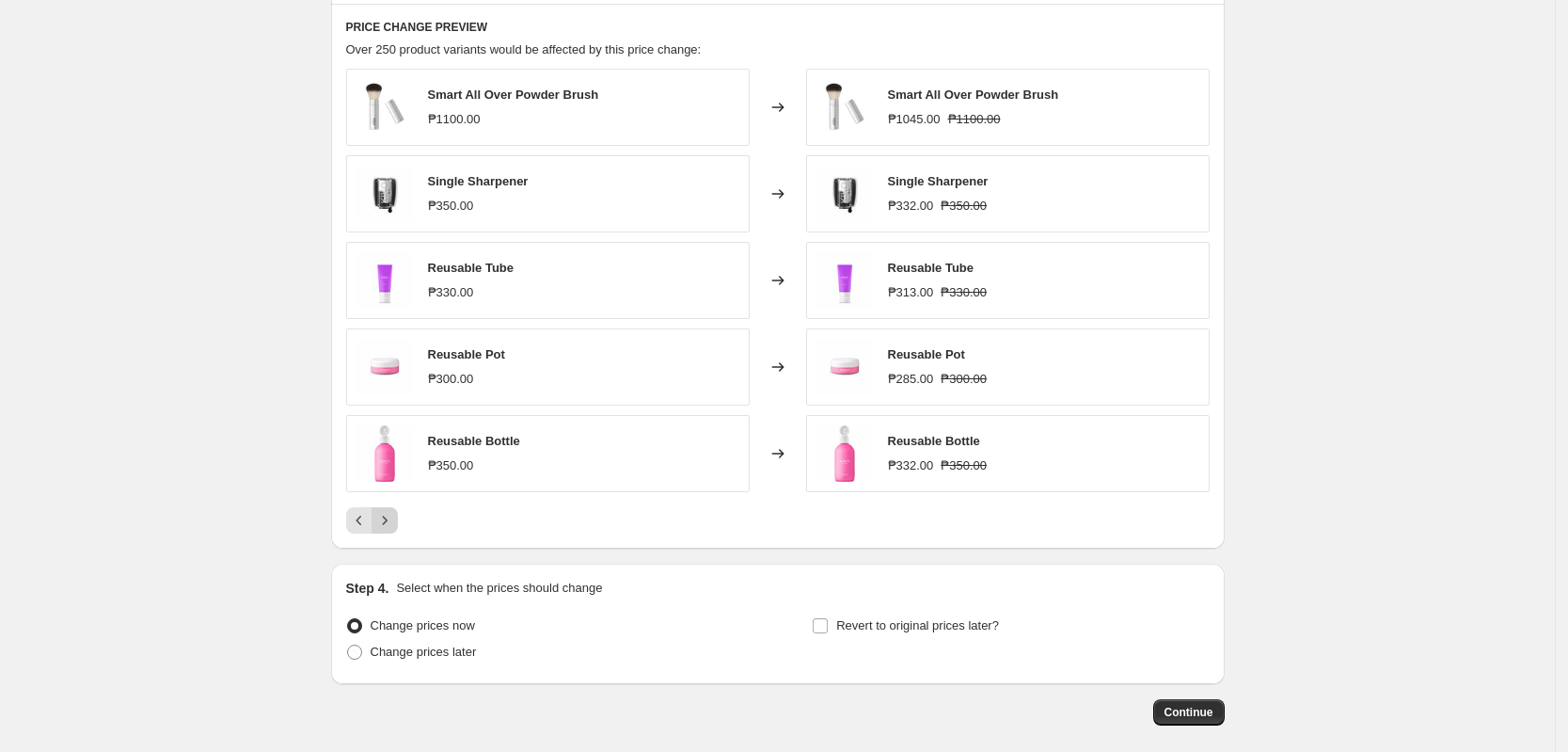 click 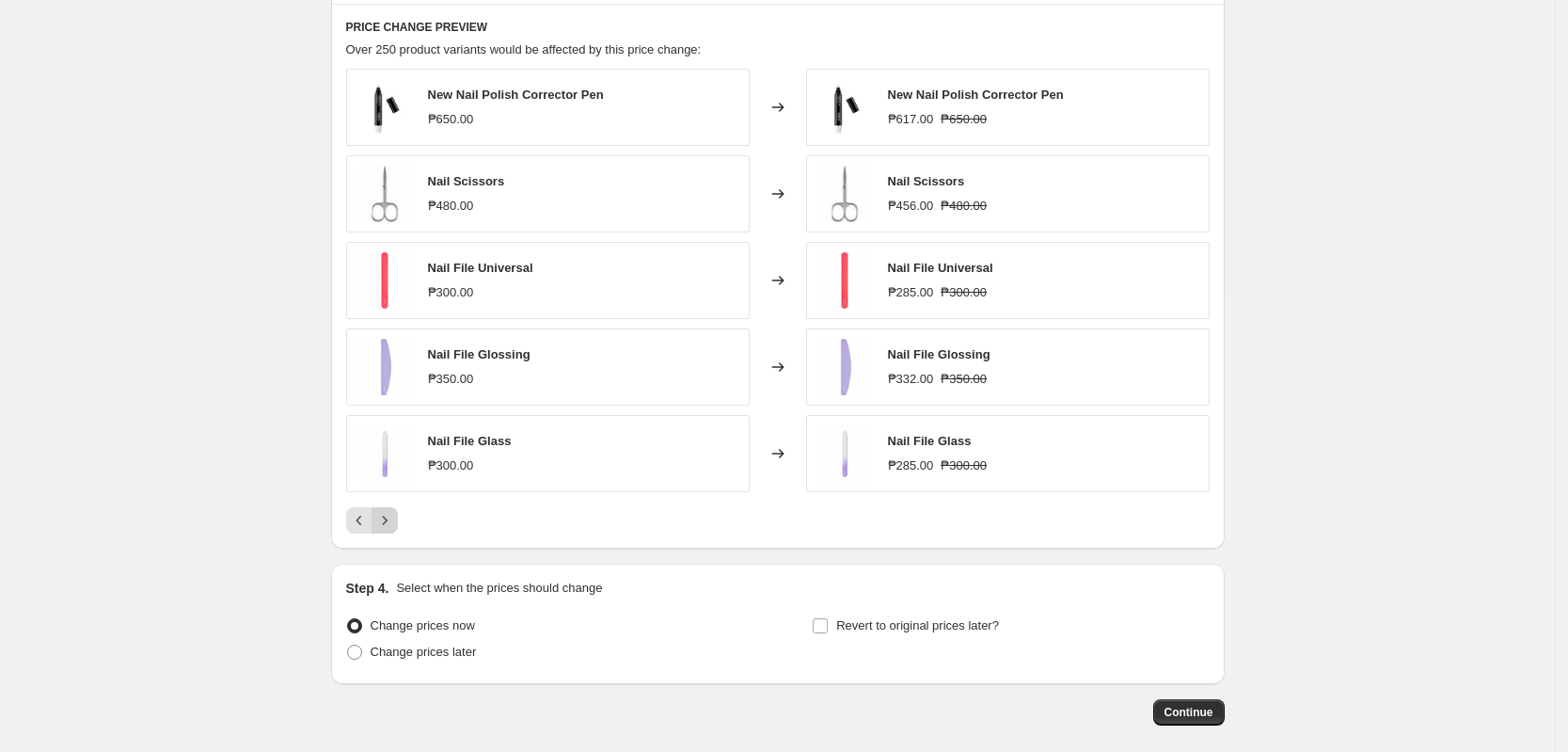 click 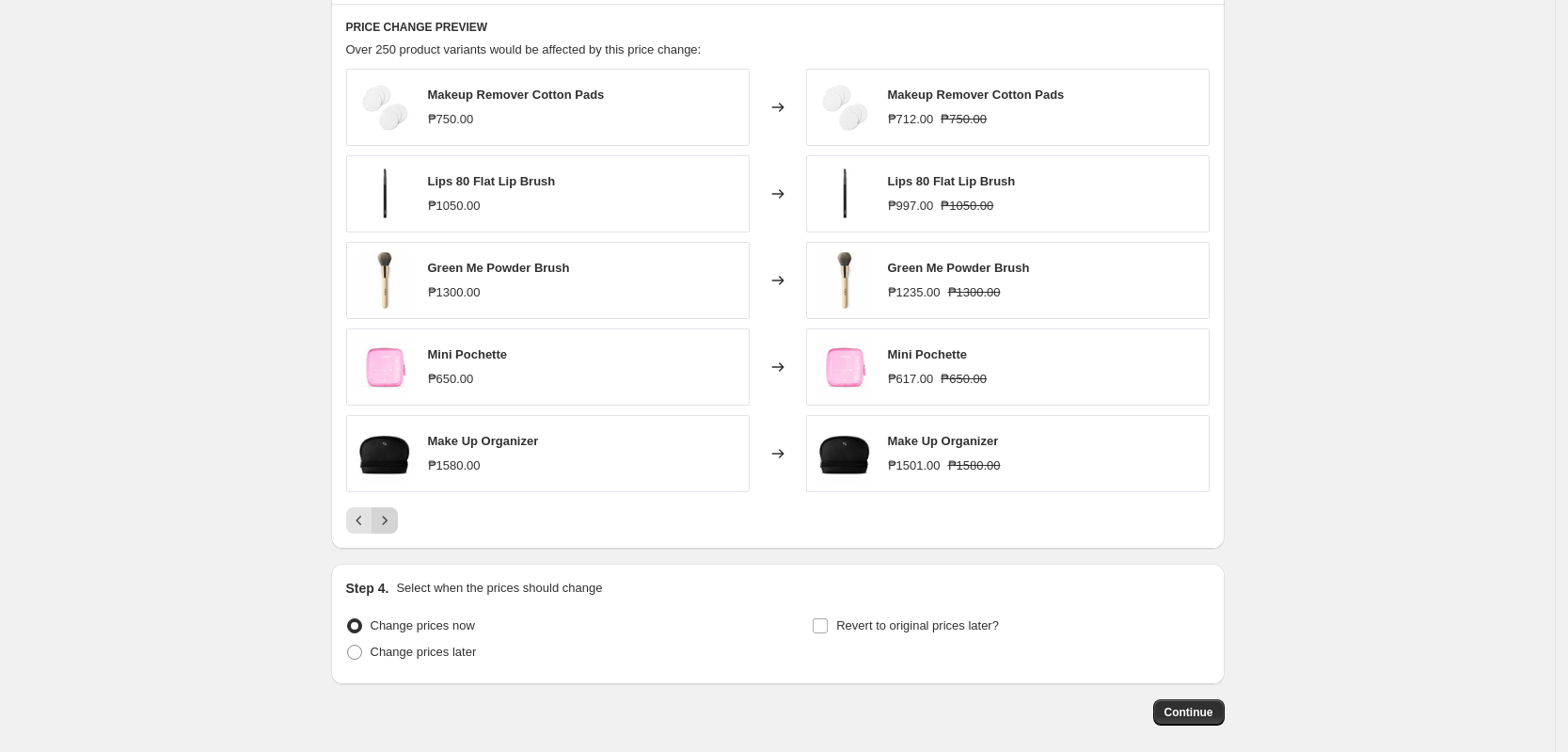 click 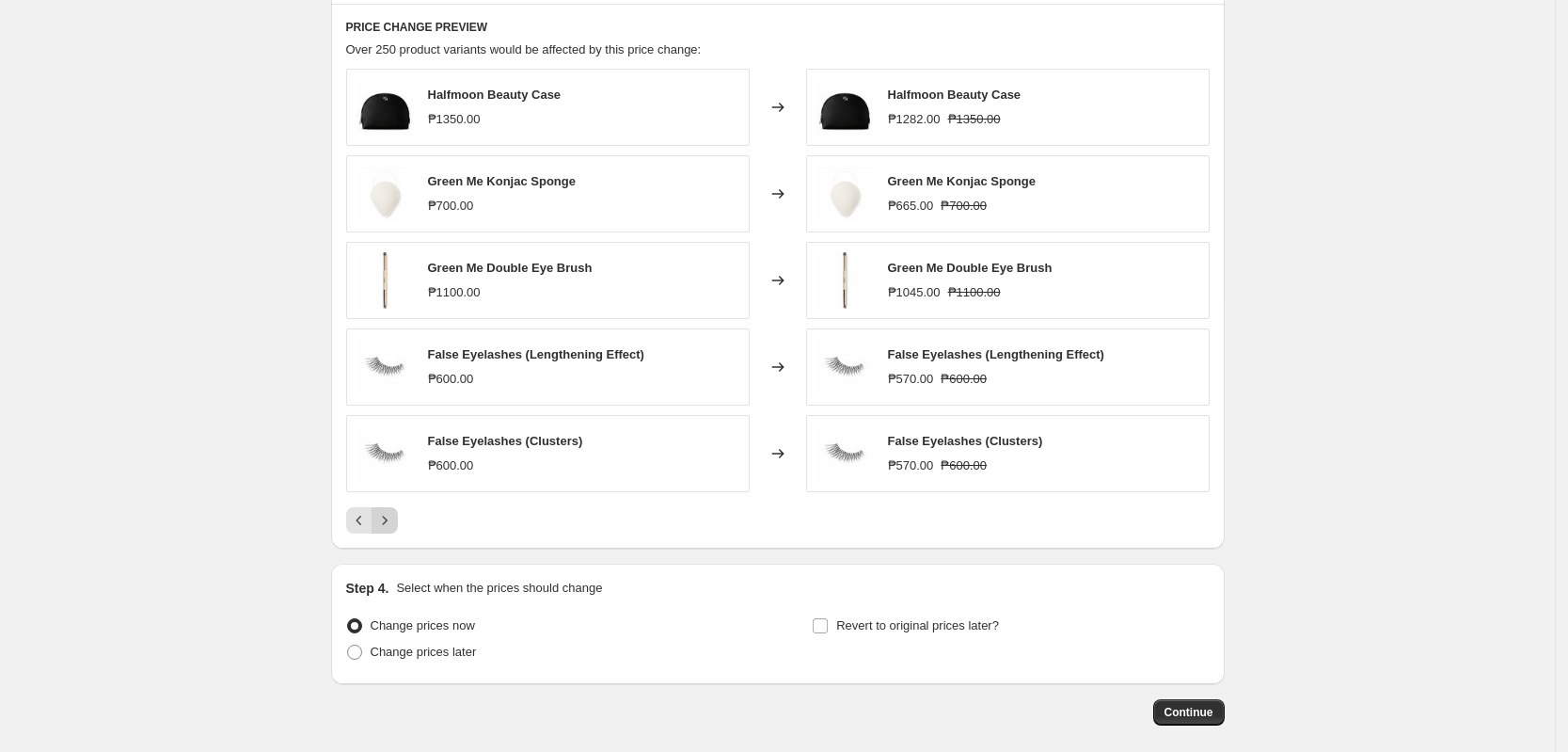 click 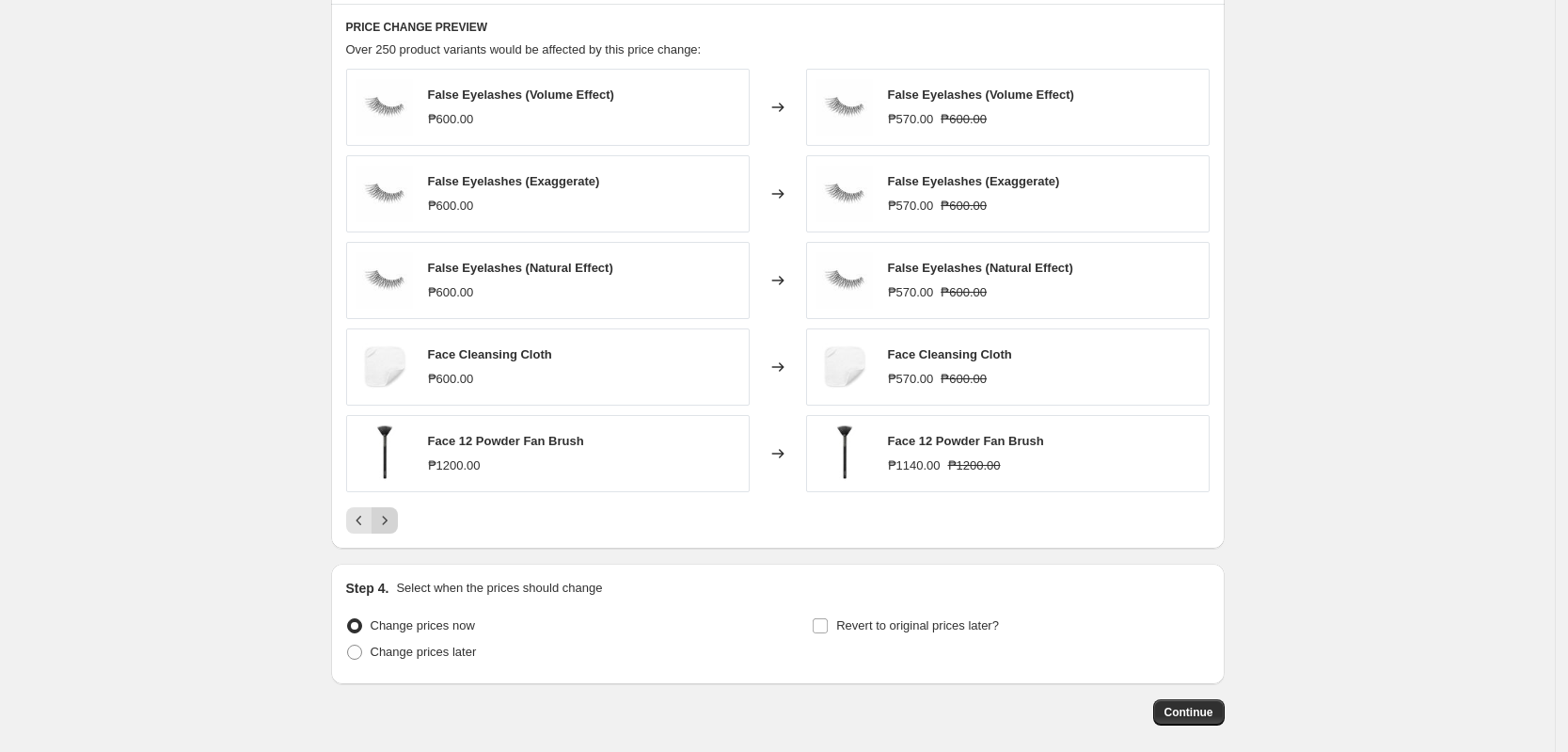 click 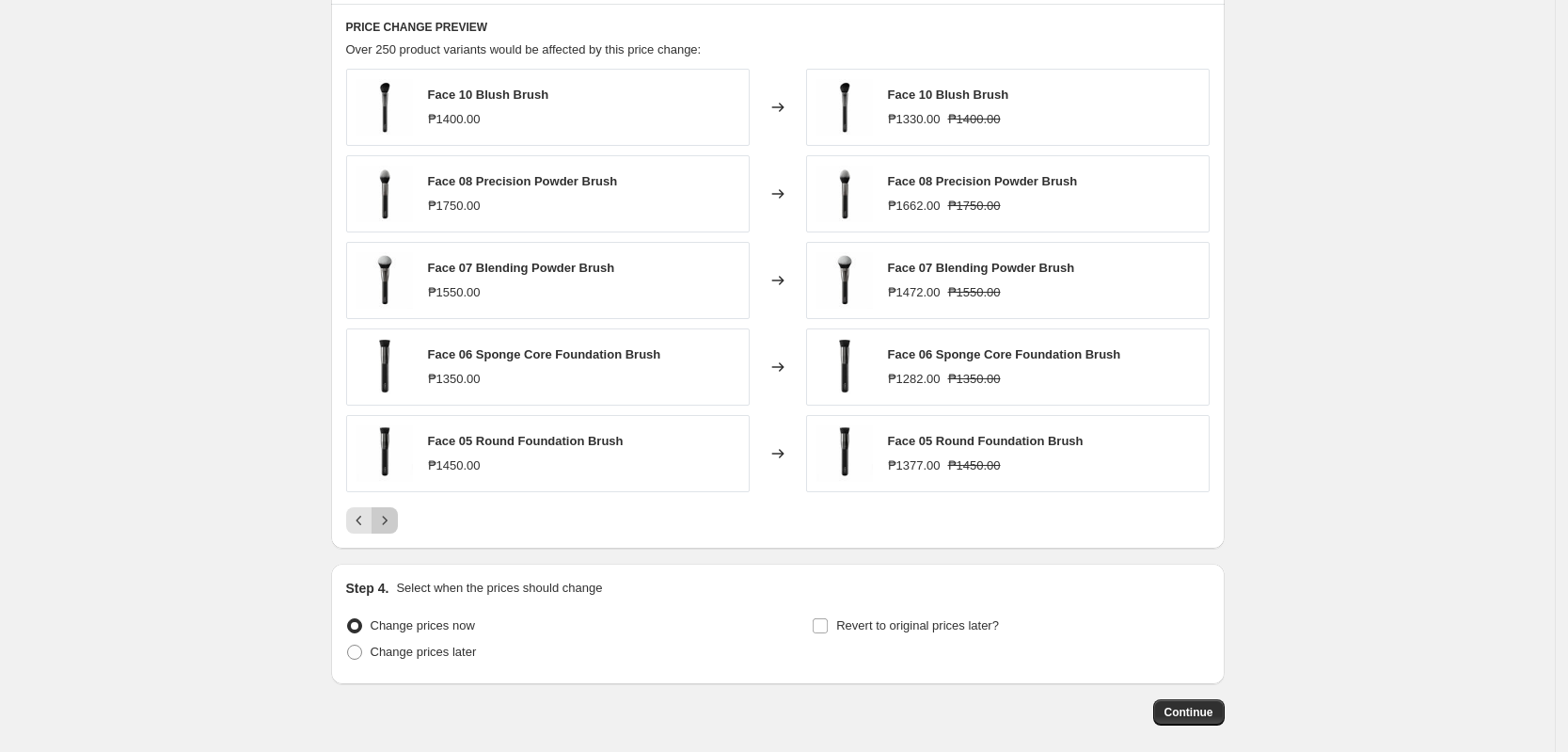 click 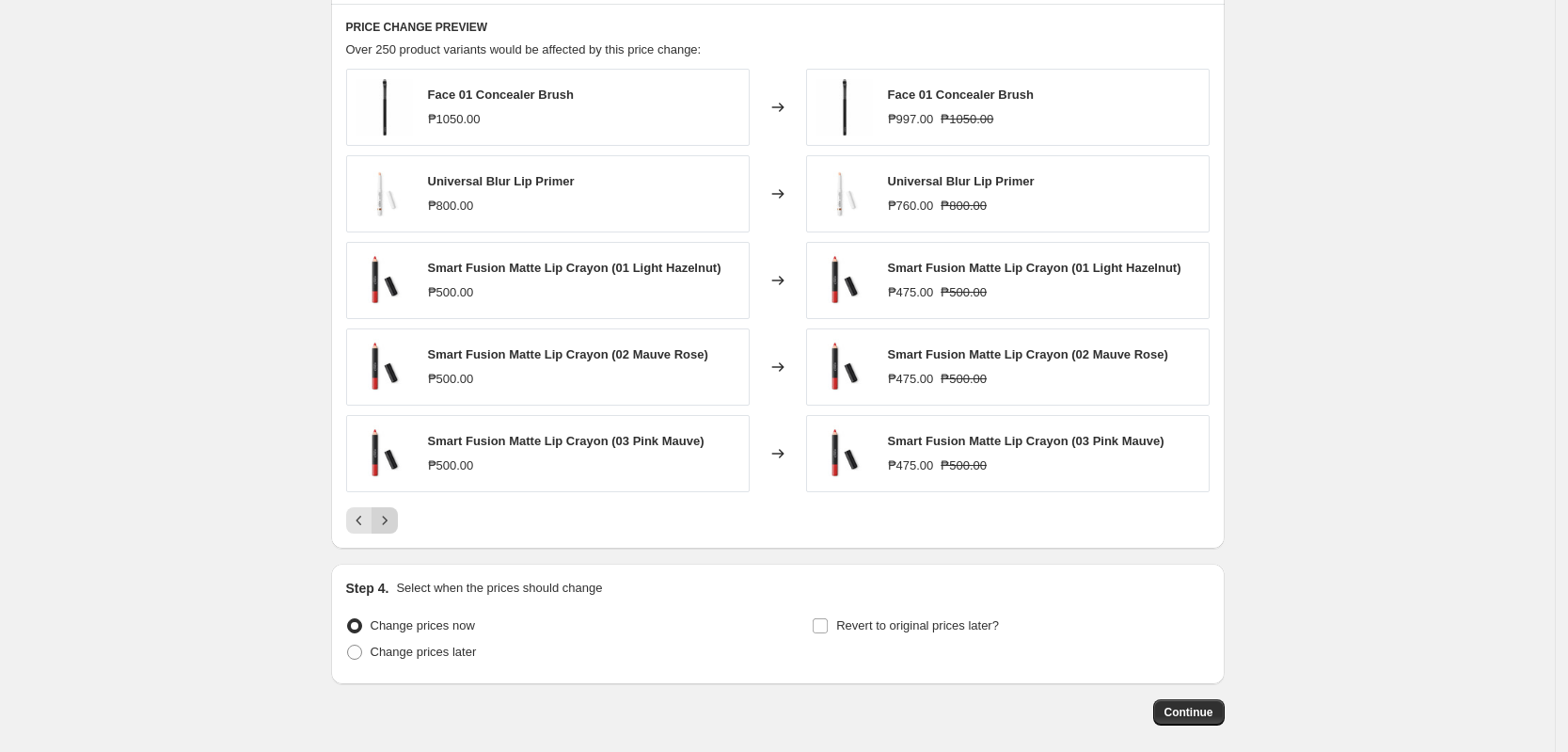 click 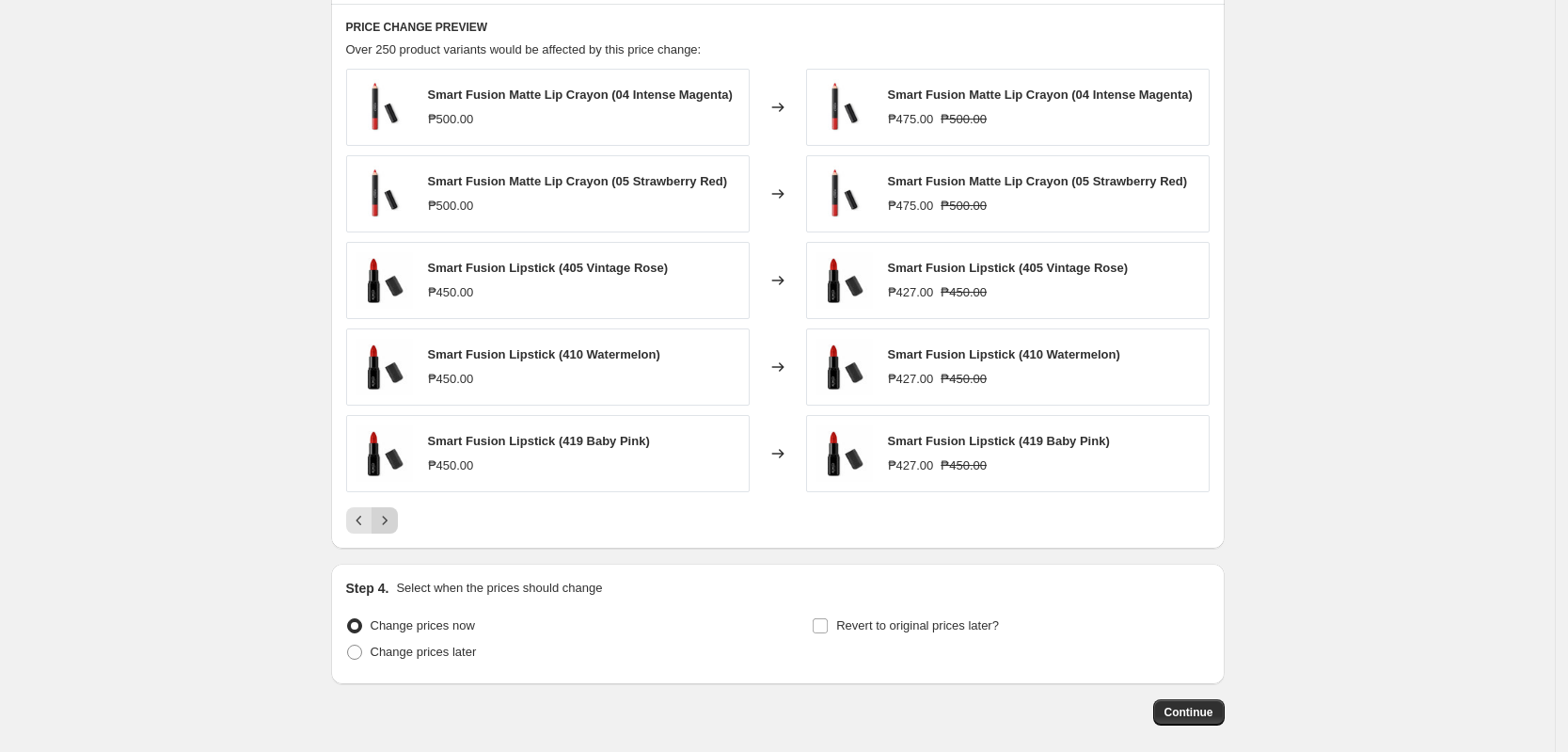 click 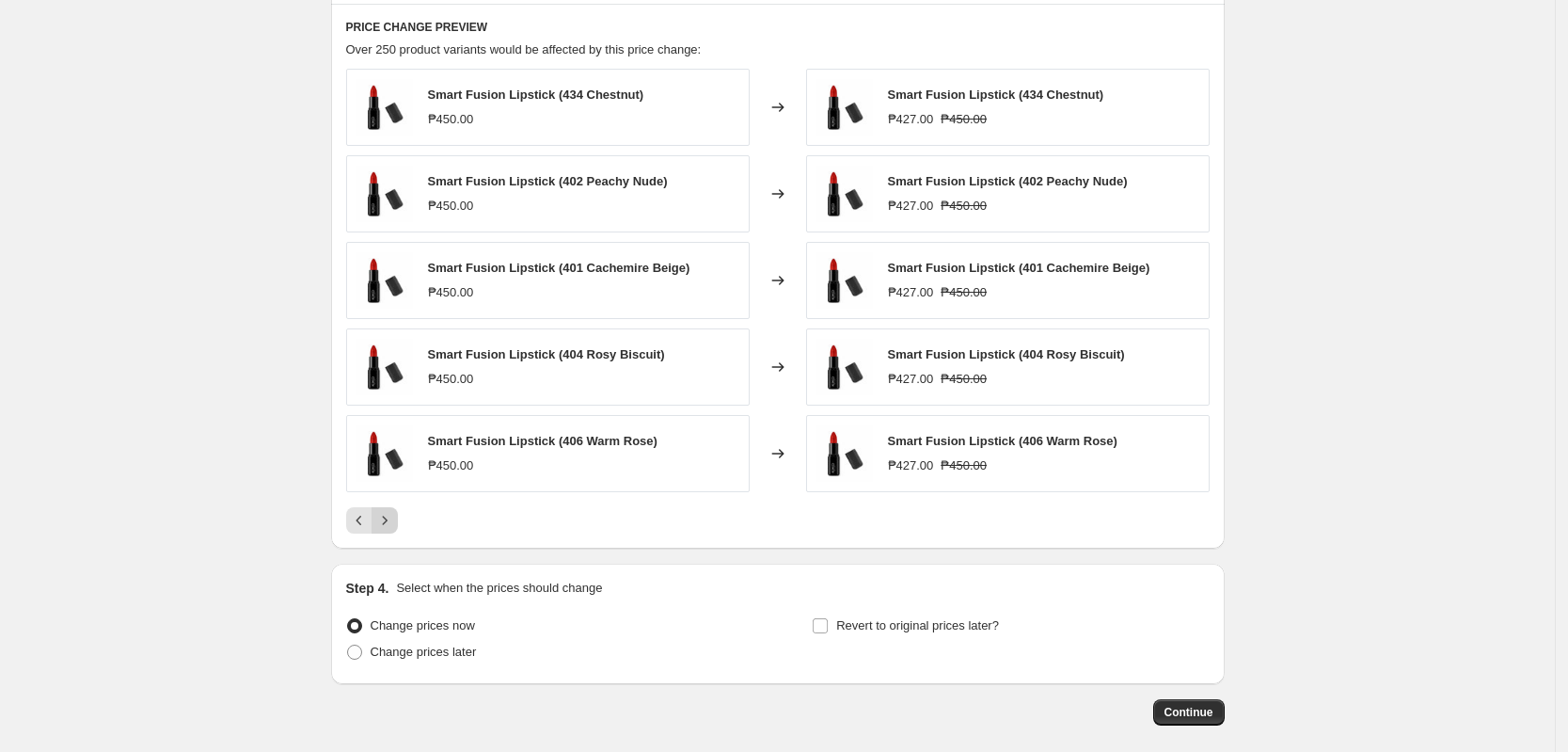 click 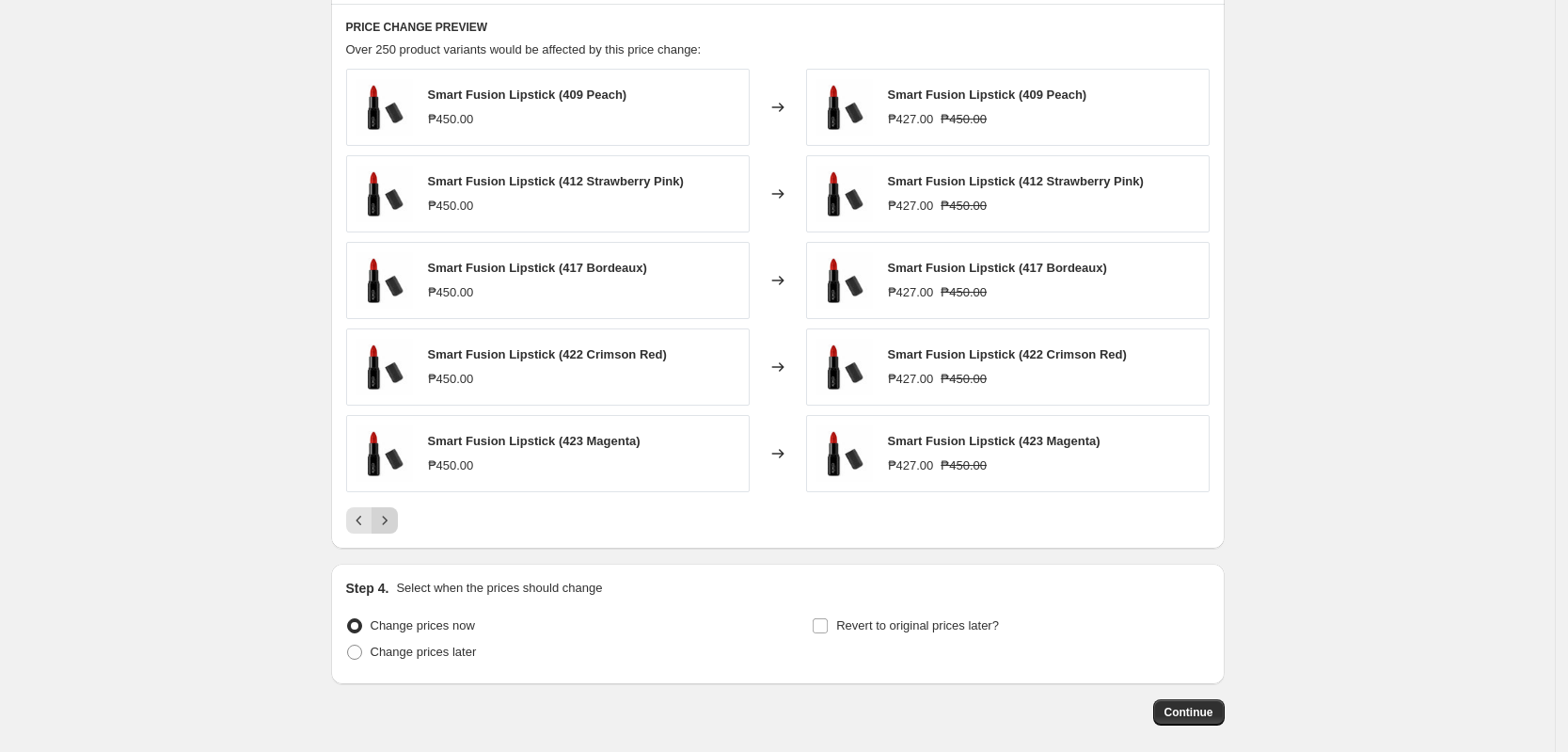 click 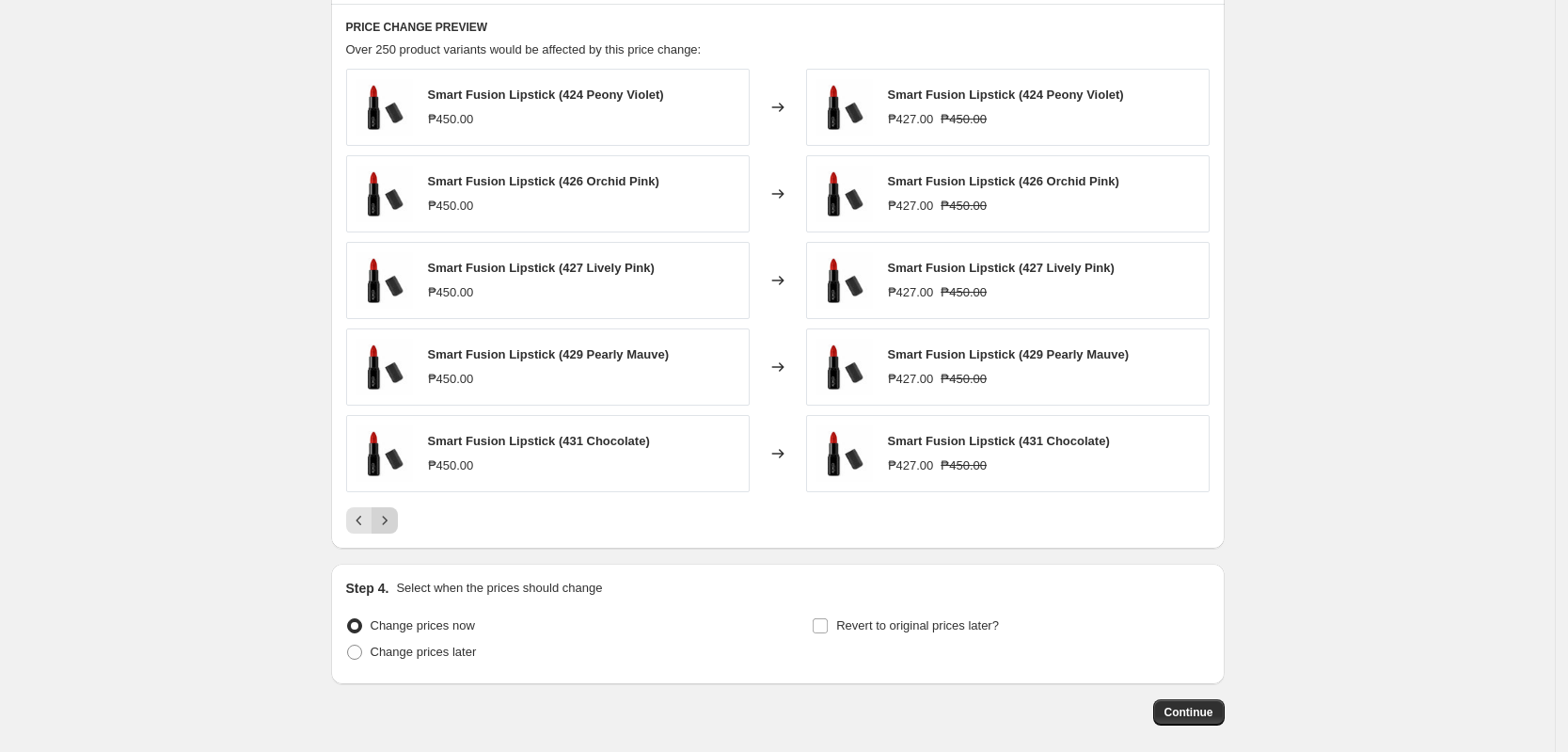 click 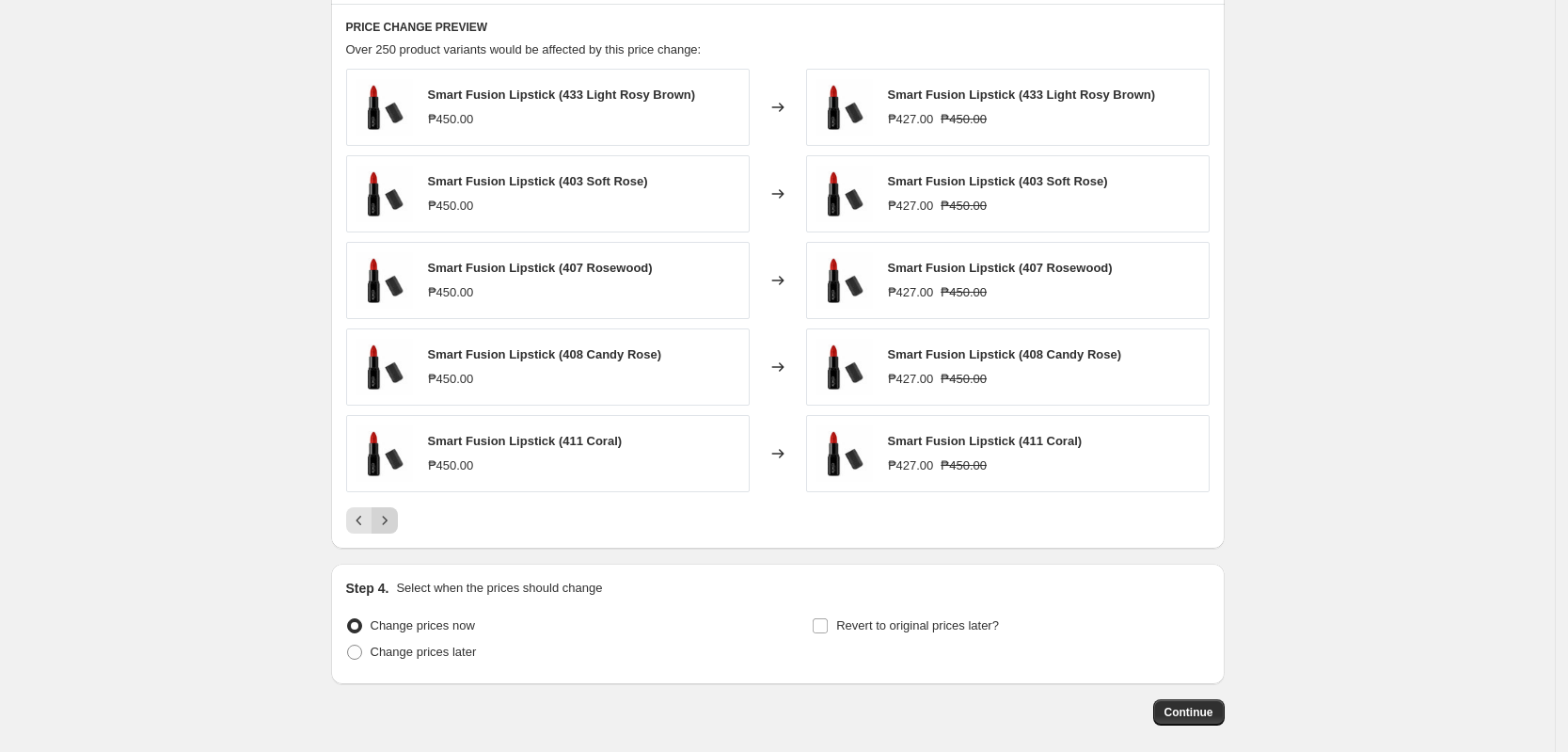 click 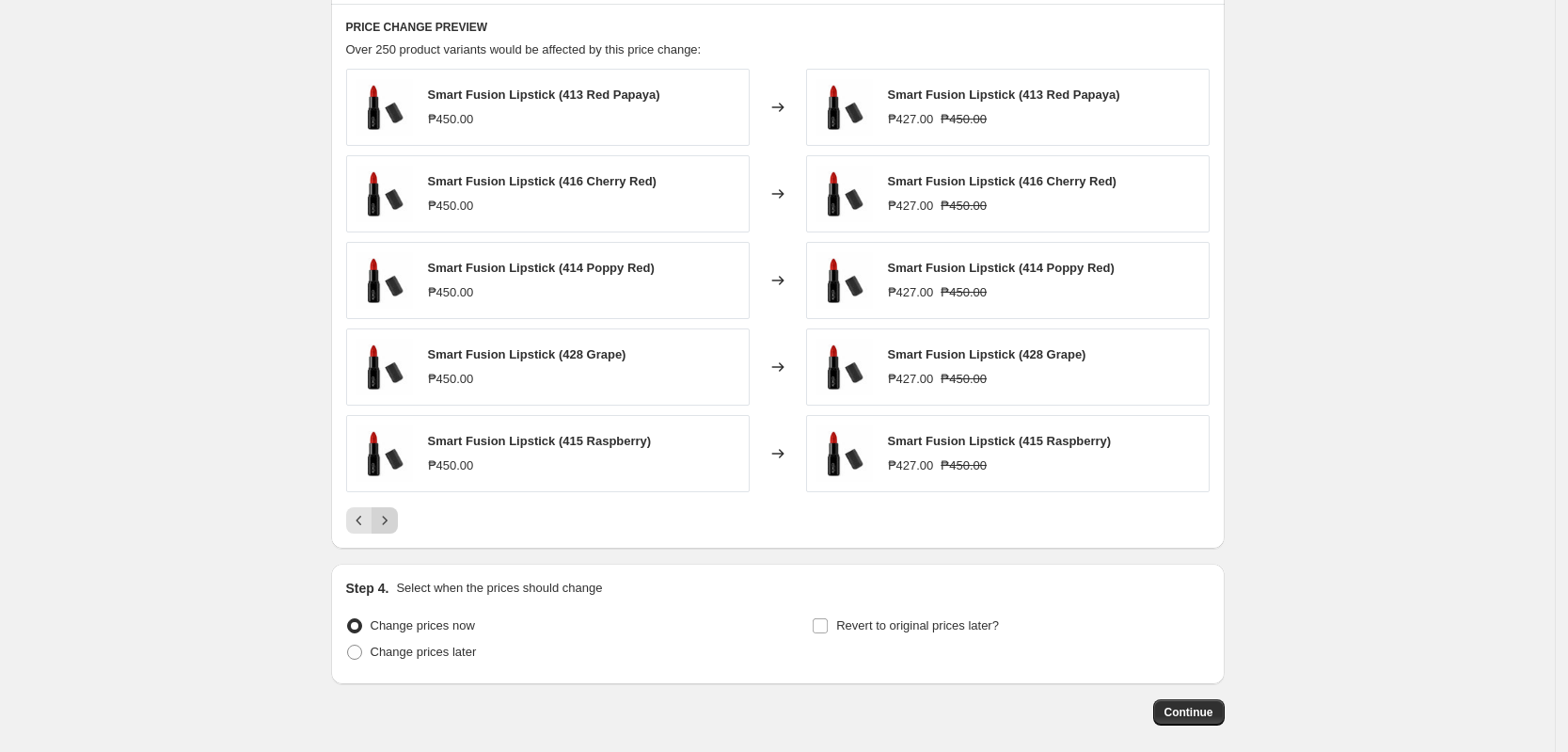 click 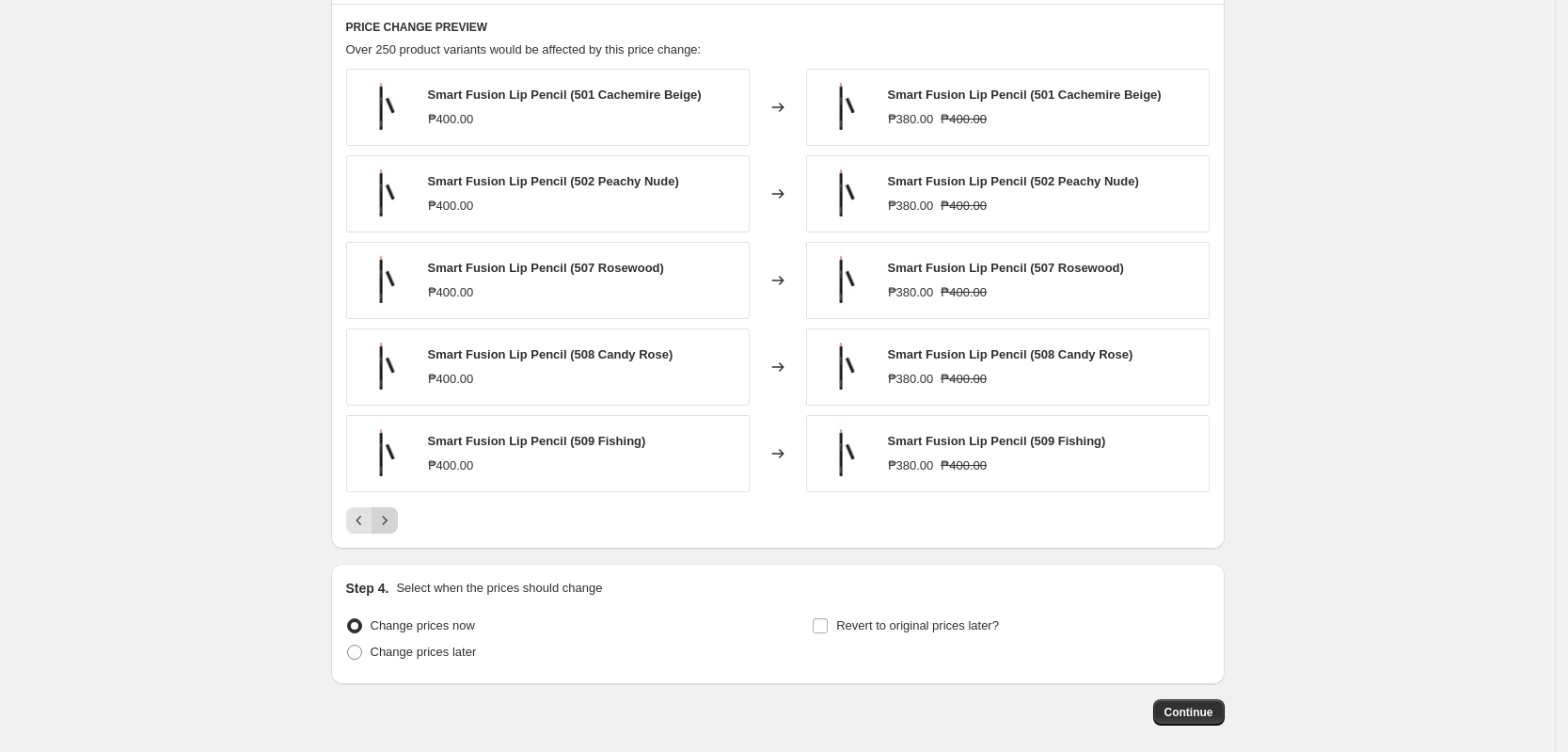 click 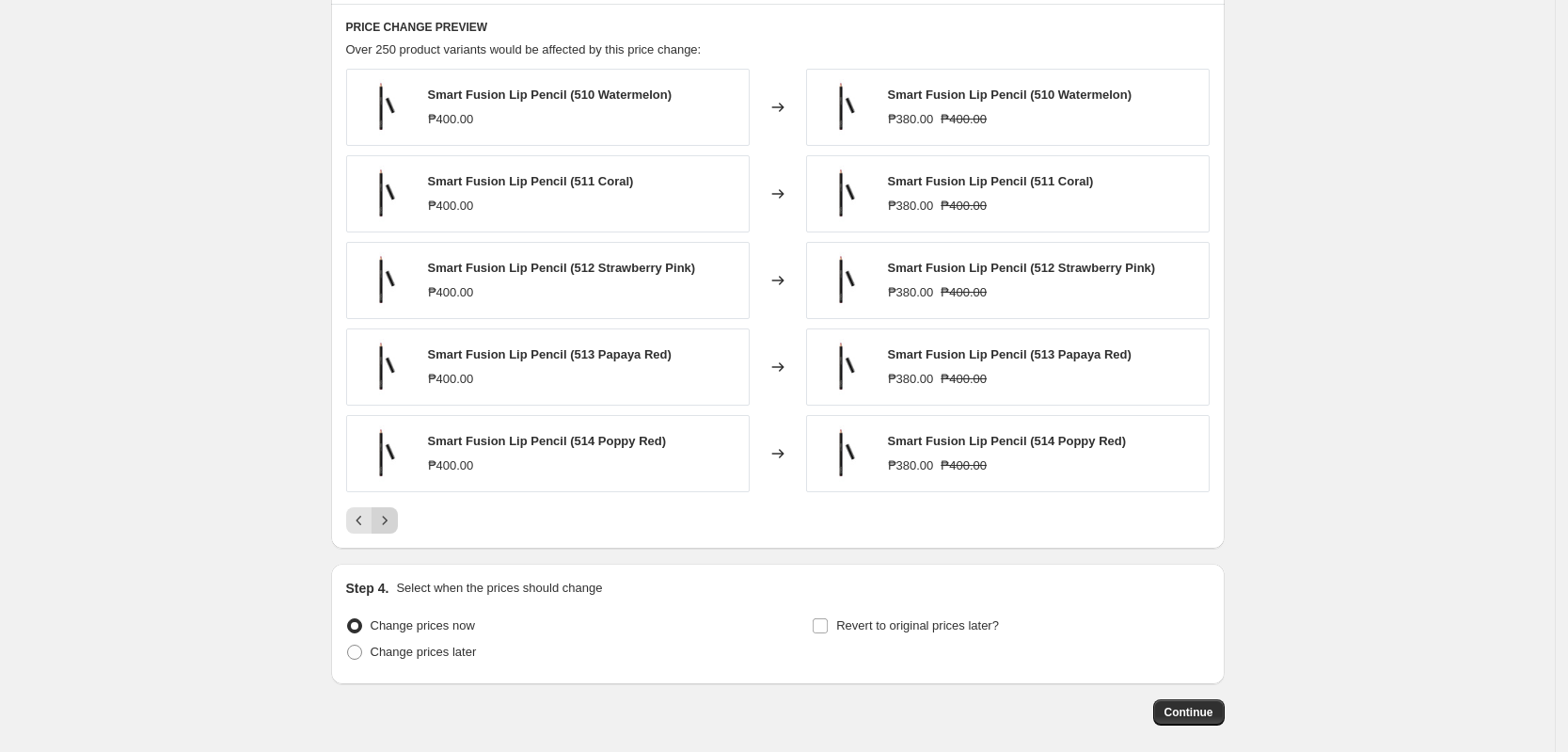 click 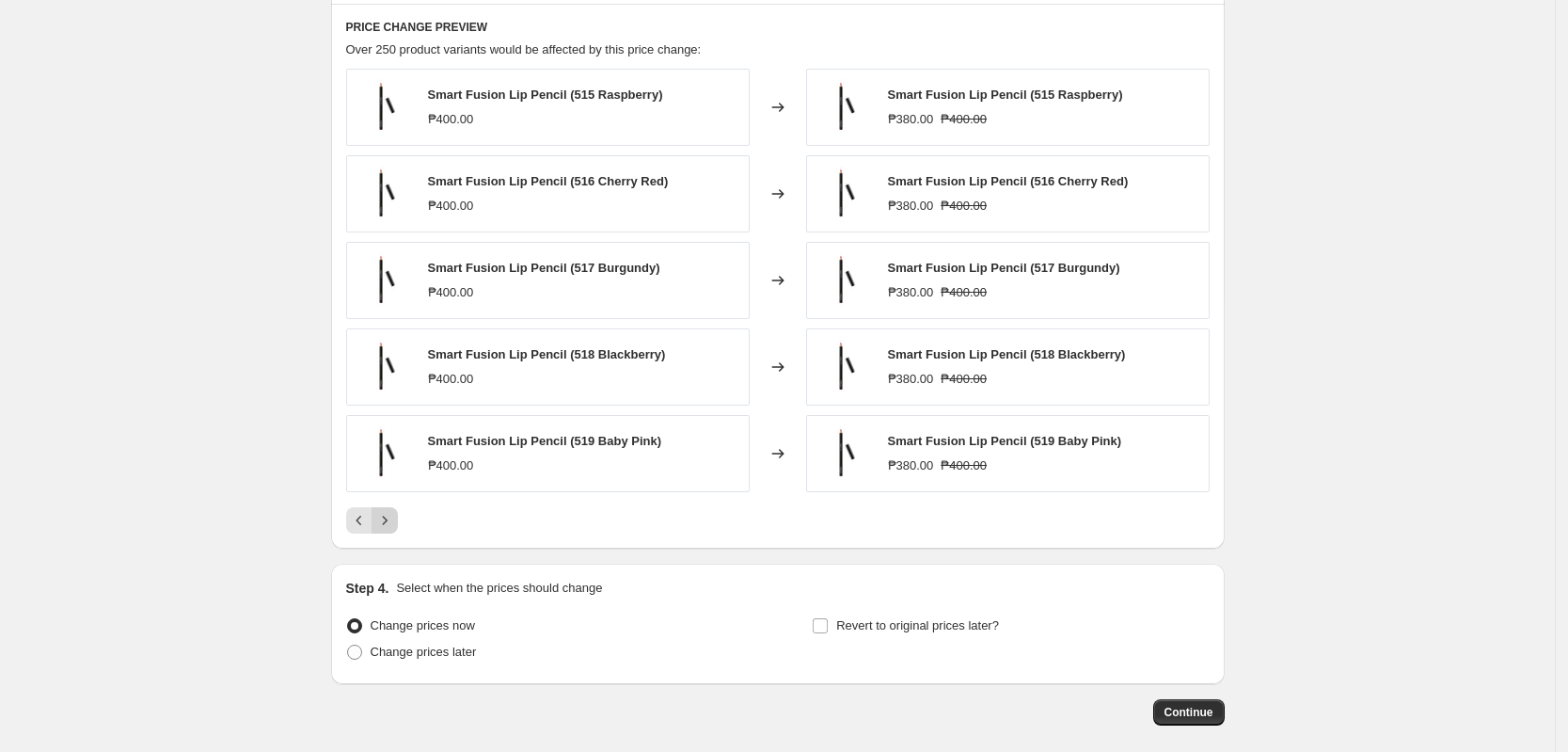 click 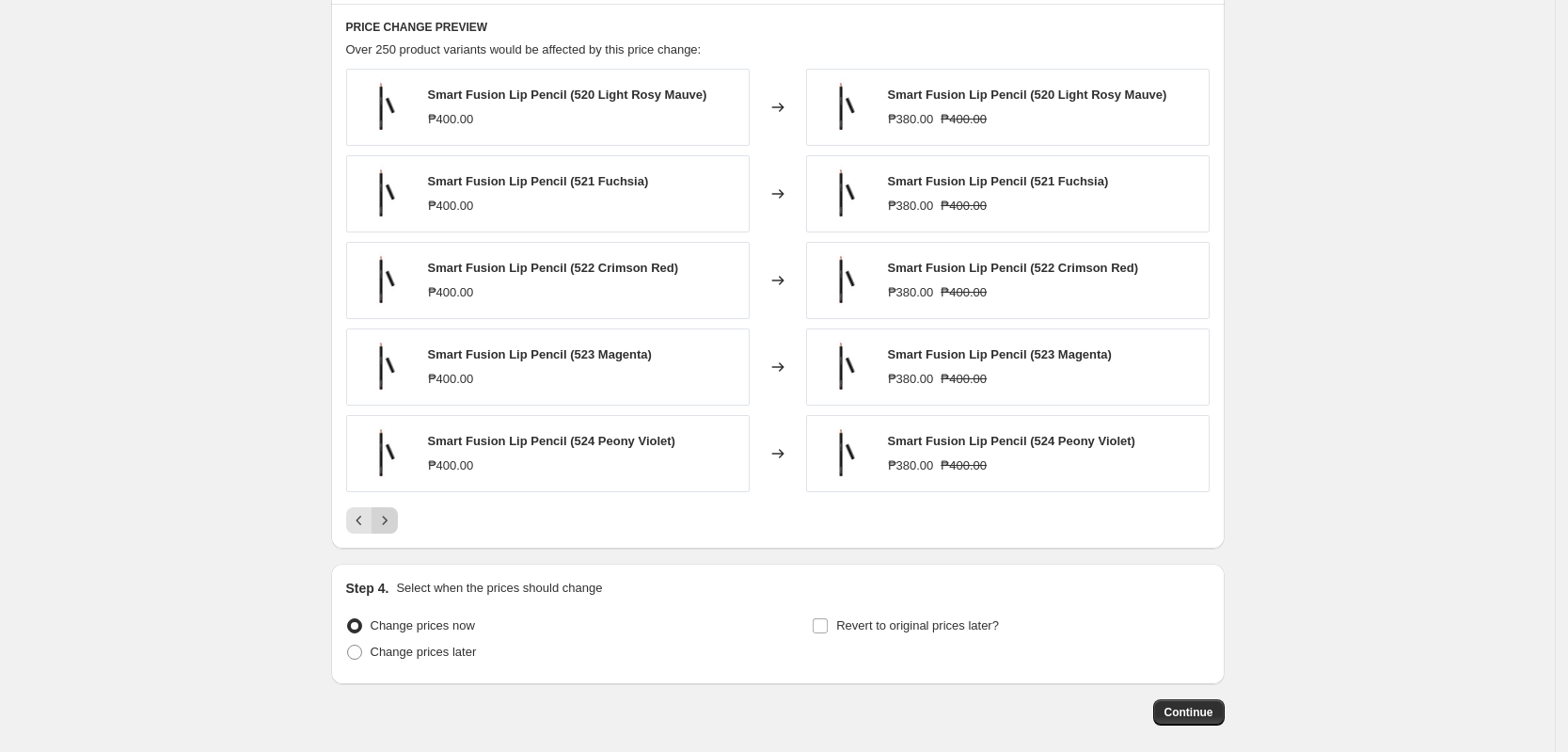 click 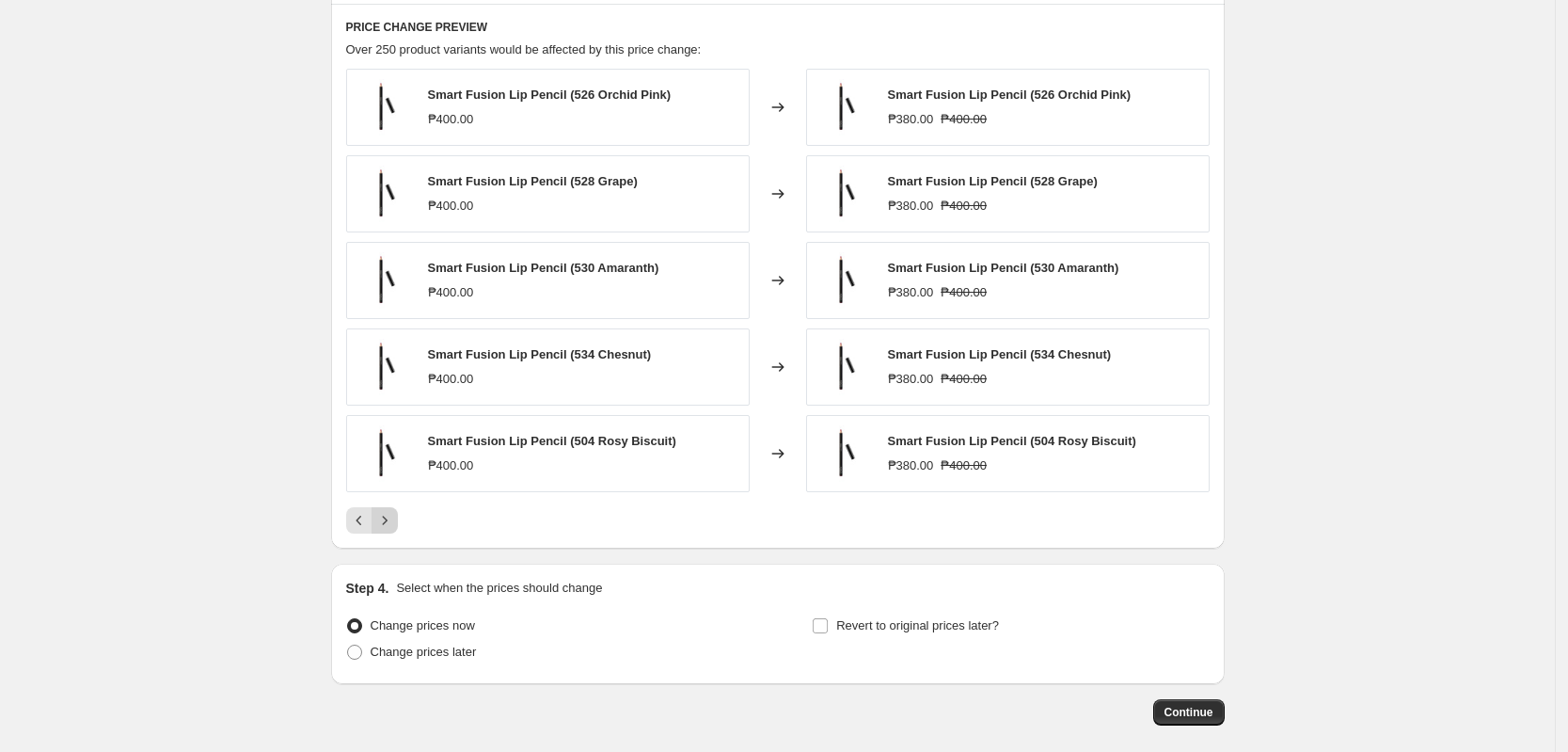 click 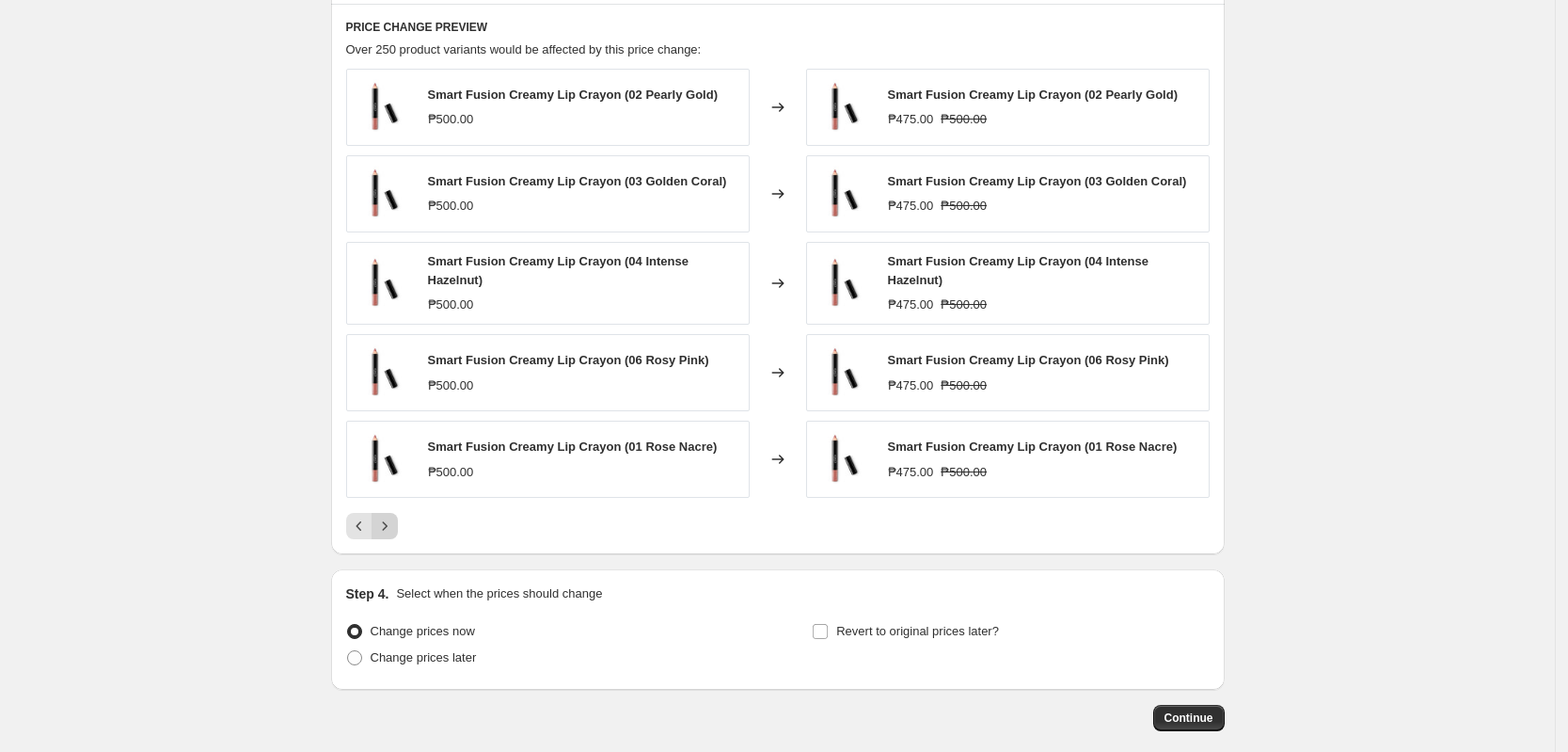 click 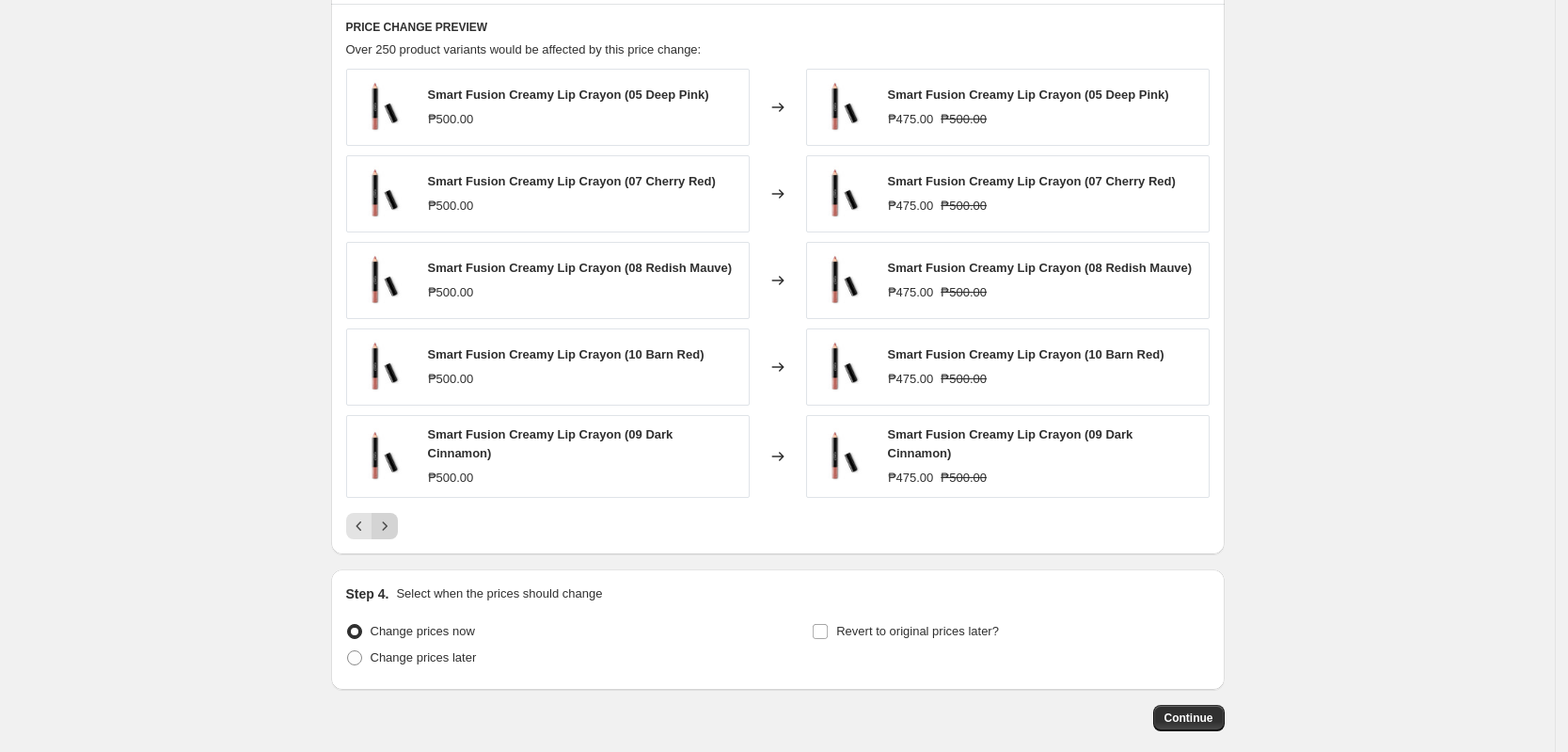 click 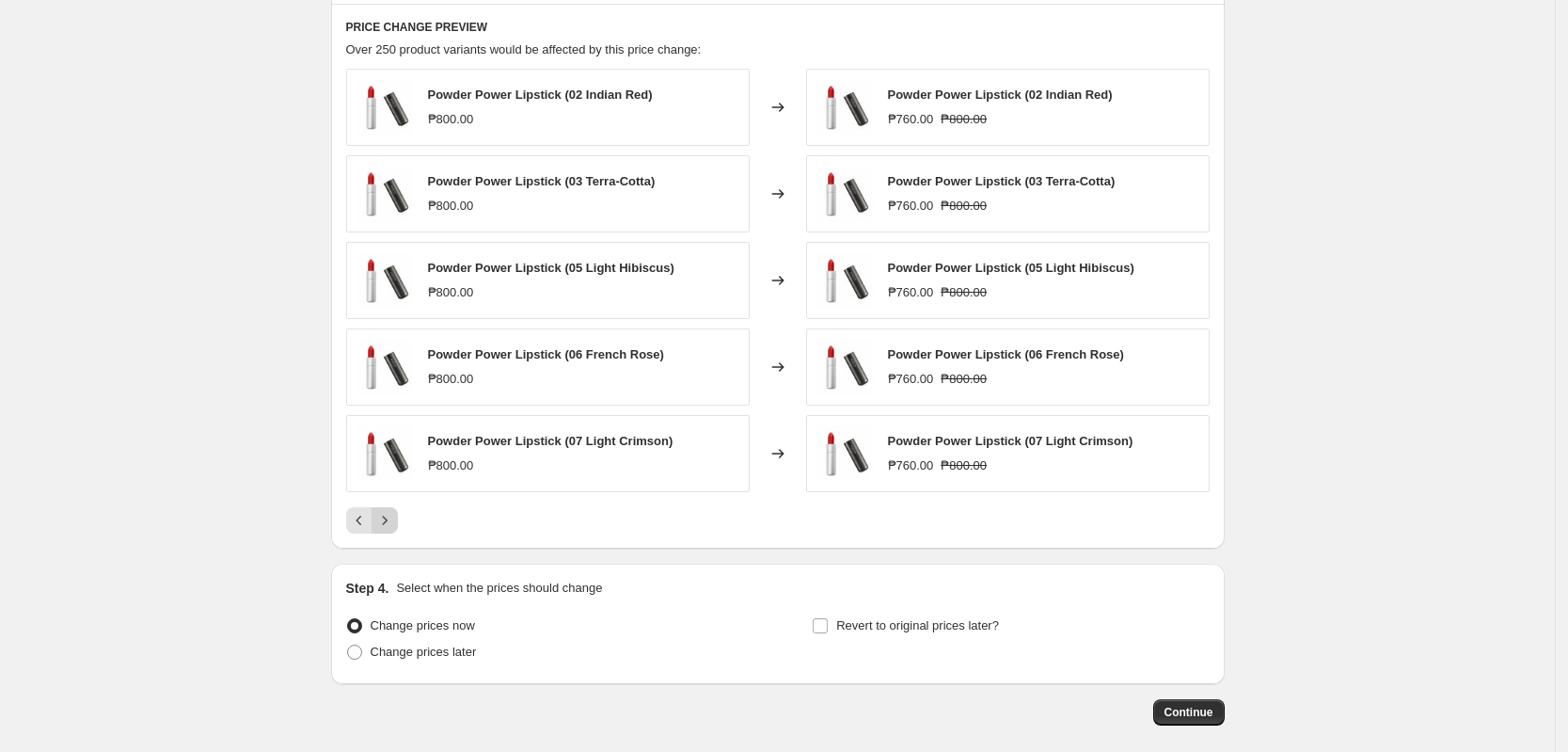 click 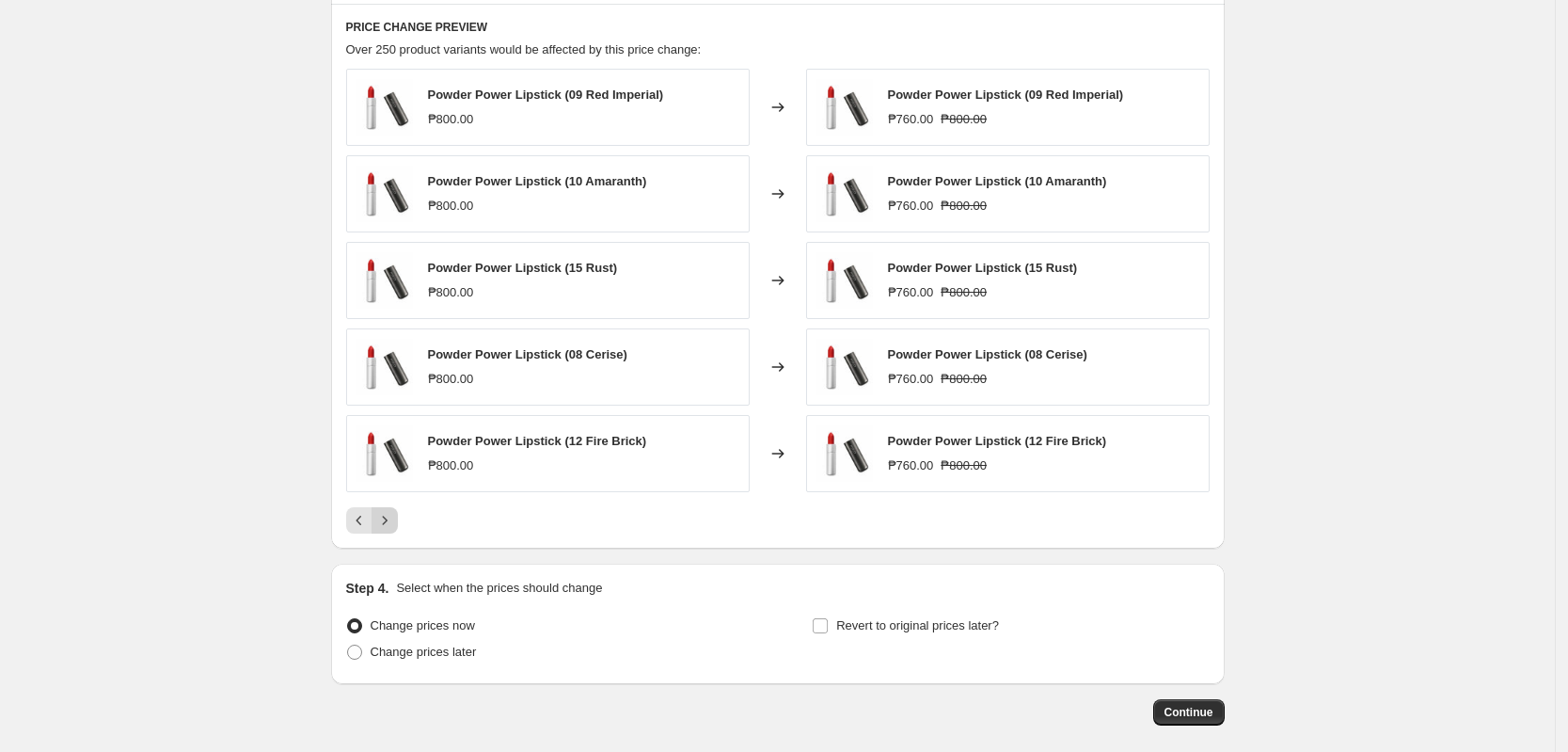click 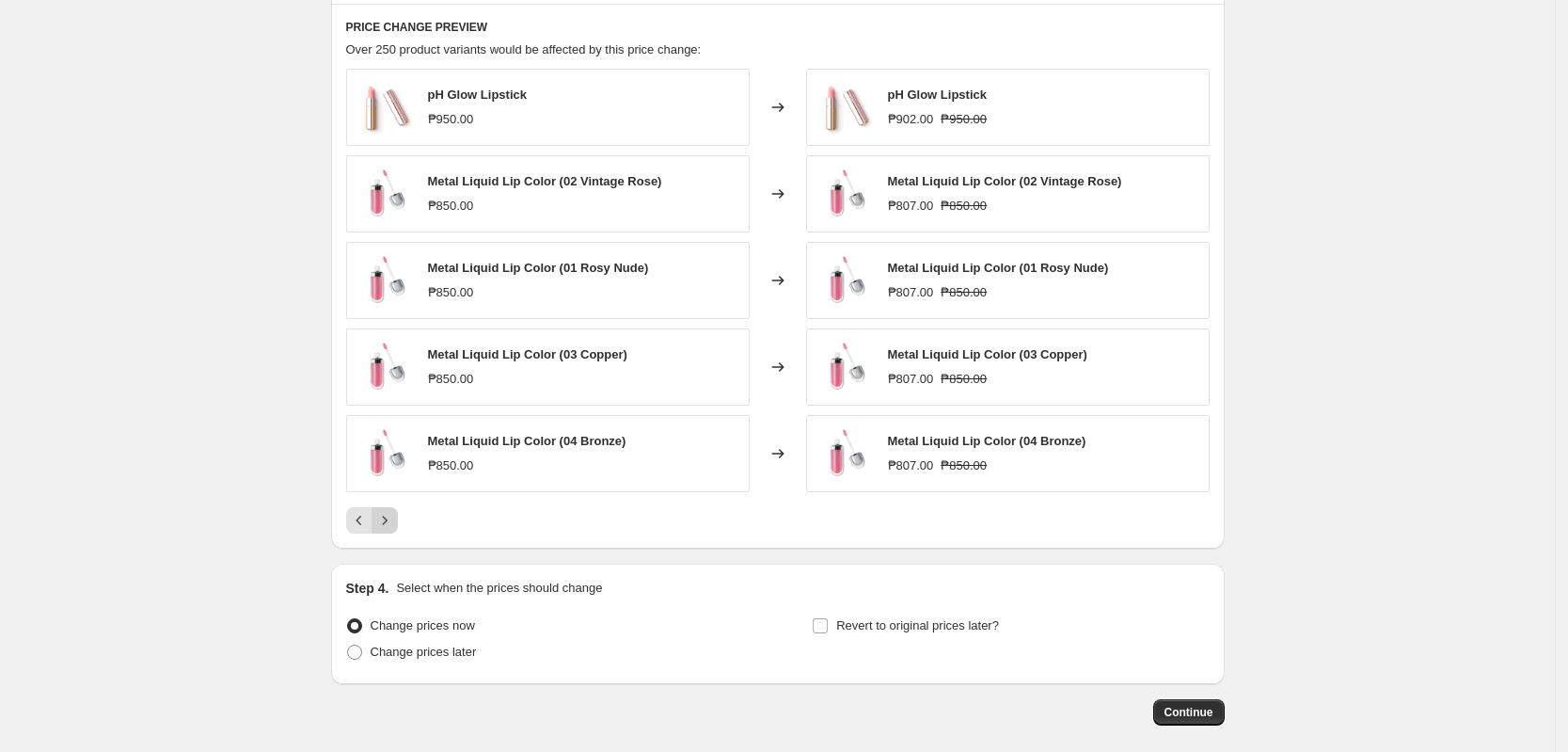 click 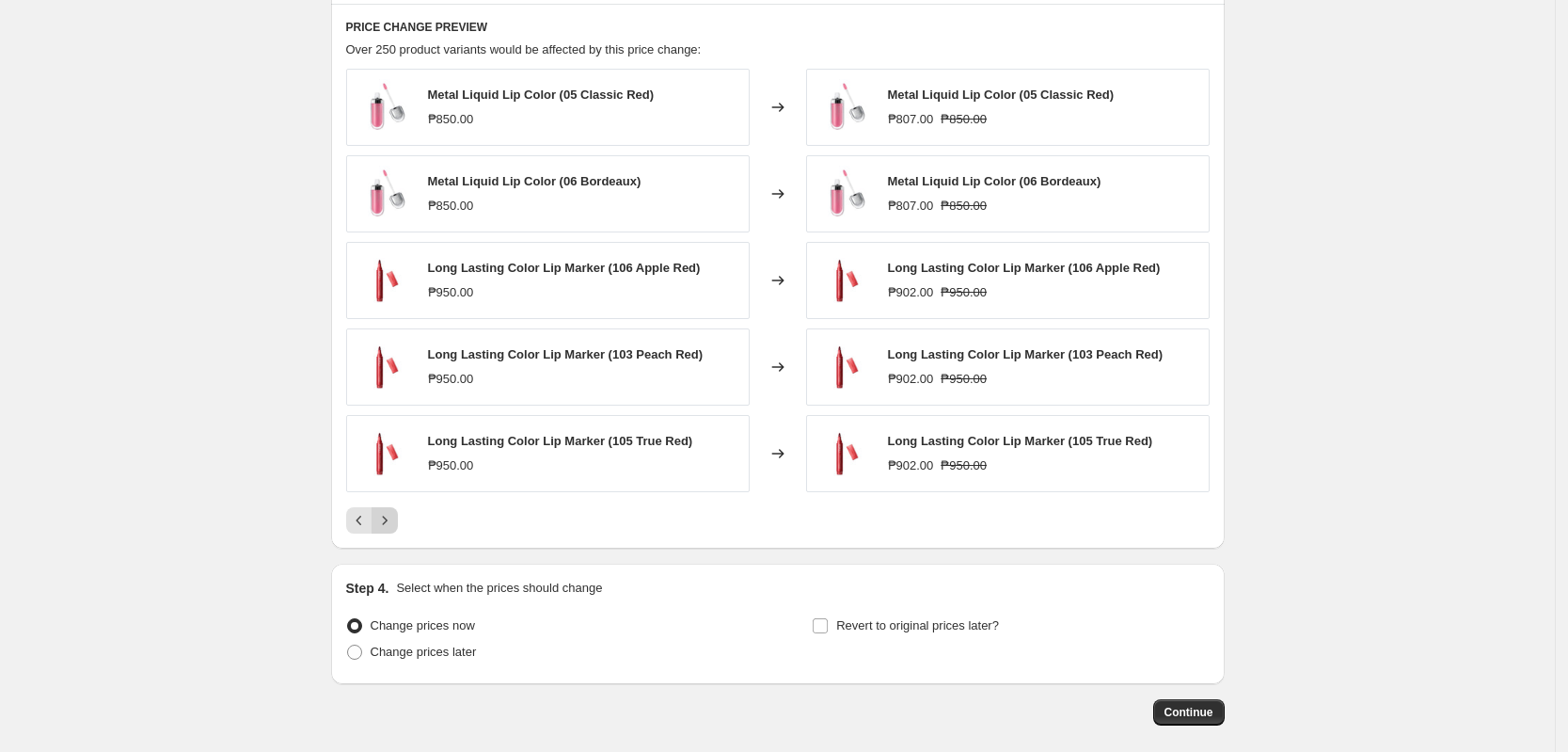 click 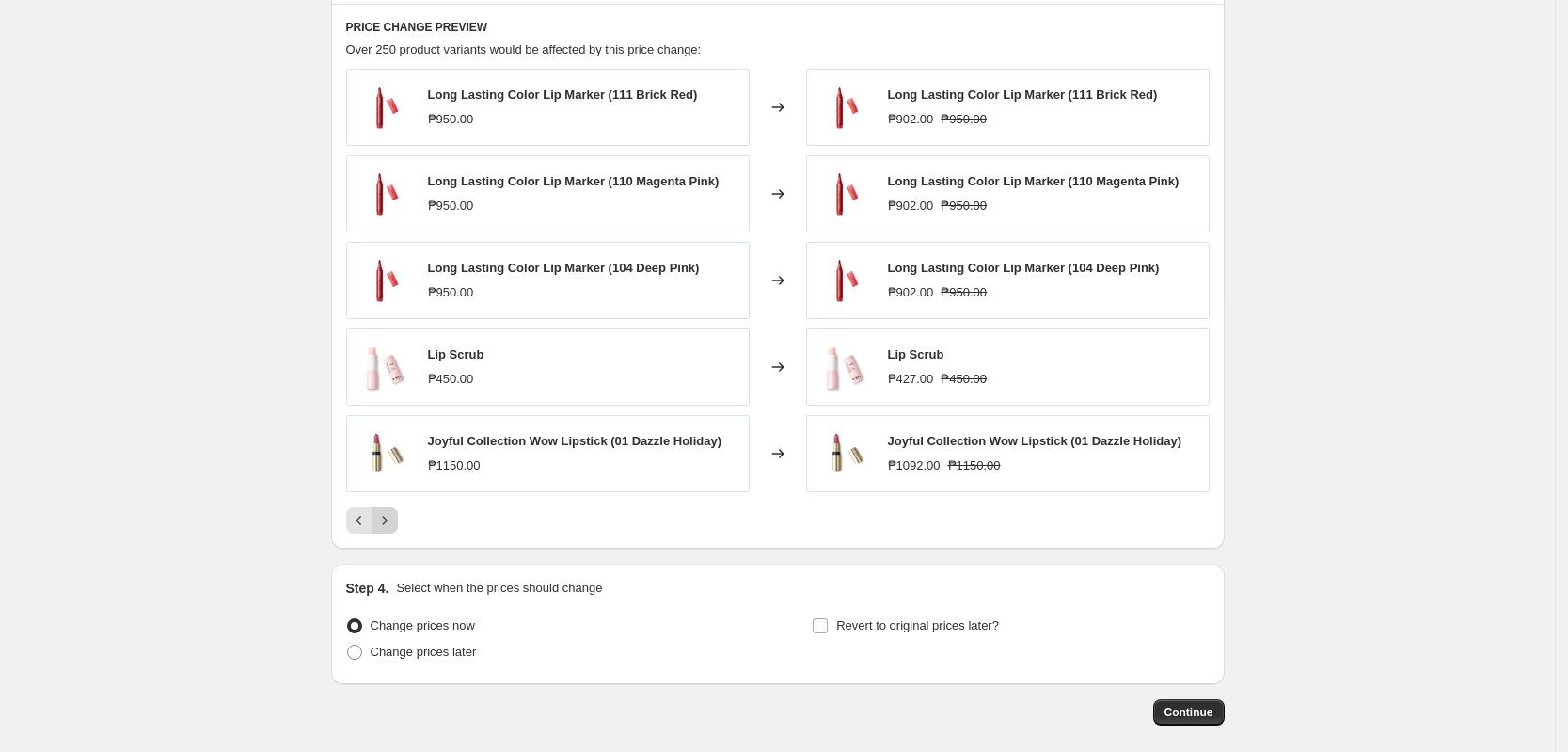 click 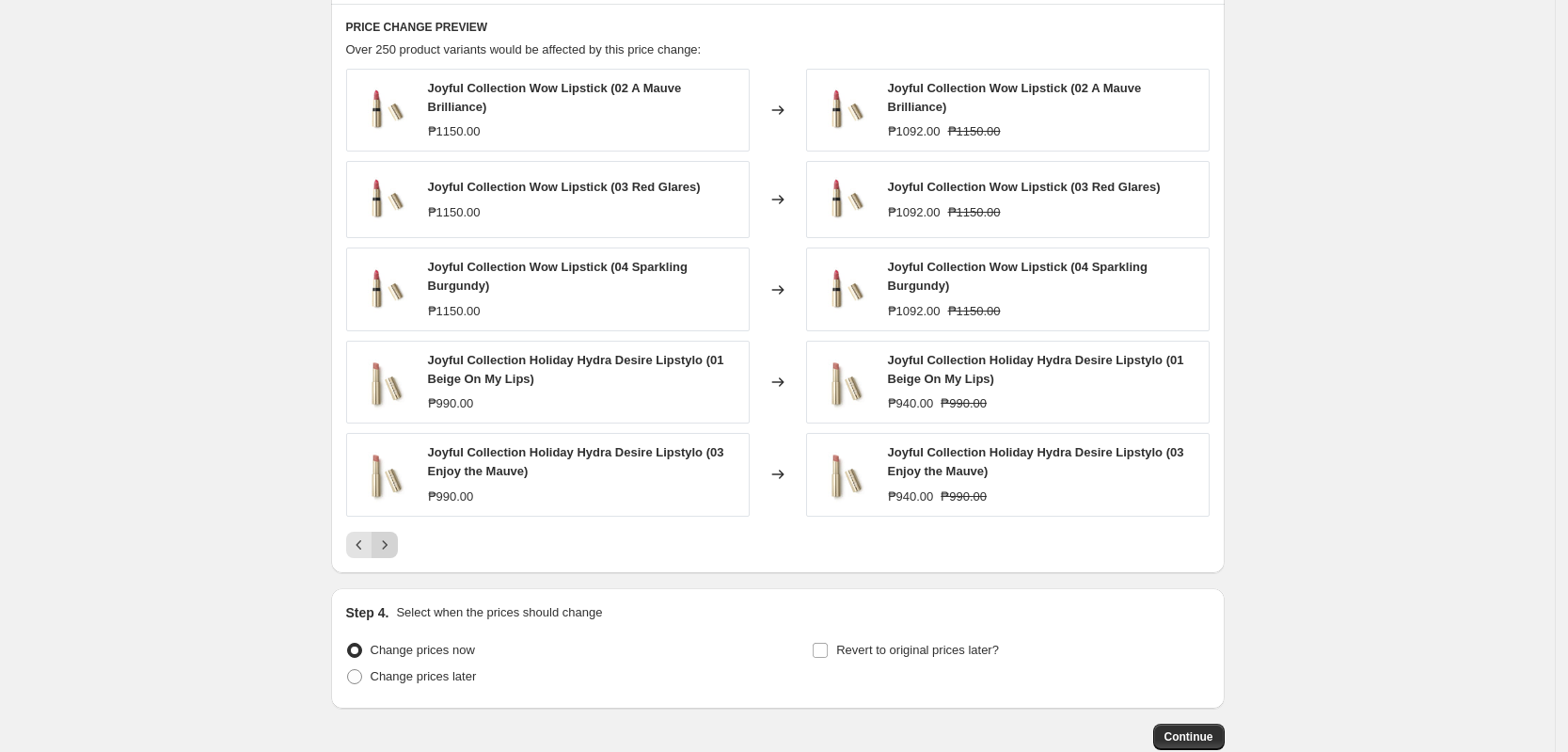 click on "Joyful Collection Wow Lipstick (02 A Mauve Brilliance) ₱1150.00 Changed to Joyful Collection Wow Lipstick (02 A Mauve Brilliance) ₱1092.00 ₱1150.00 Joyful Collection Wow Lipstick (03 Red Glares) ₱1150.00 Changed to Joyful Collection Wow Lipstick (03 Red Glares) ₱1092.00 ₱1150.00 Joyful Collection Wow Lipstick (04 Sparkling Burgundy) ₱1150.00 Changed to Joyful Collection Wow Lipstick (04 Sparkling Burgundy) ₱1092.00 ₱1150.00 Joyful Collection Holiday Hydra Desire Lipstylo (01 Beige On My Lips) ₱990.00 Changed to Joyful Collection Holiday Hydra Desire Lipstylo (01 Beige On My Lips) ₱940.00 ₱990.00 Joyful Collection Holiday Hydra Desire Lipstylo (03 Enjoy the Mauve) ₱990.00 Changed to Joyful Collection Holiday Hydra Desire Lipstylo (03 Enjoy the Mauve) ₱940.00 ₱990.00" at bounding box center (778, 313) 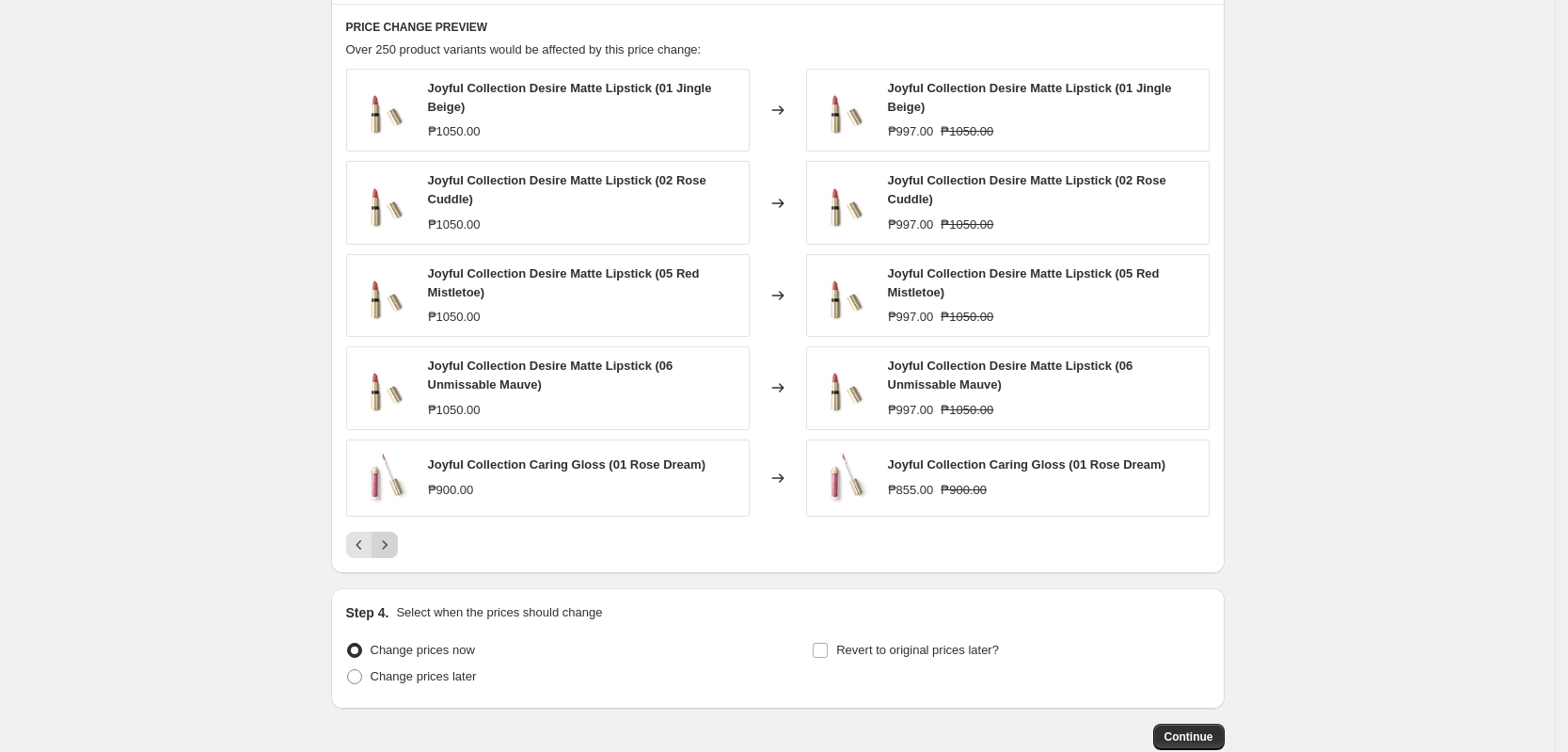 click at bounding box center [385, 545] 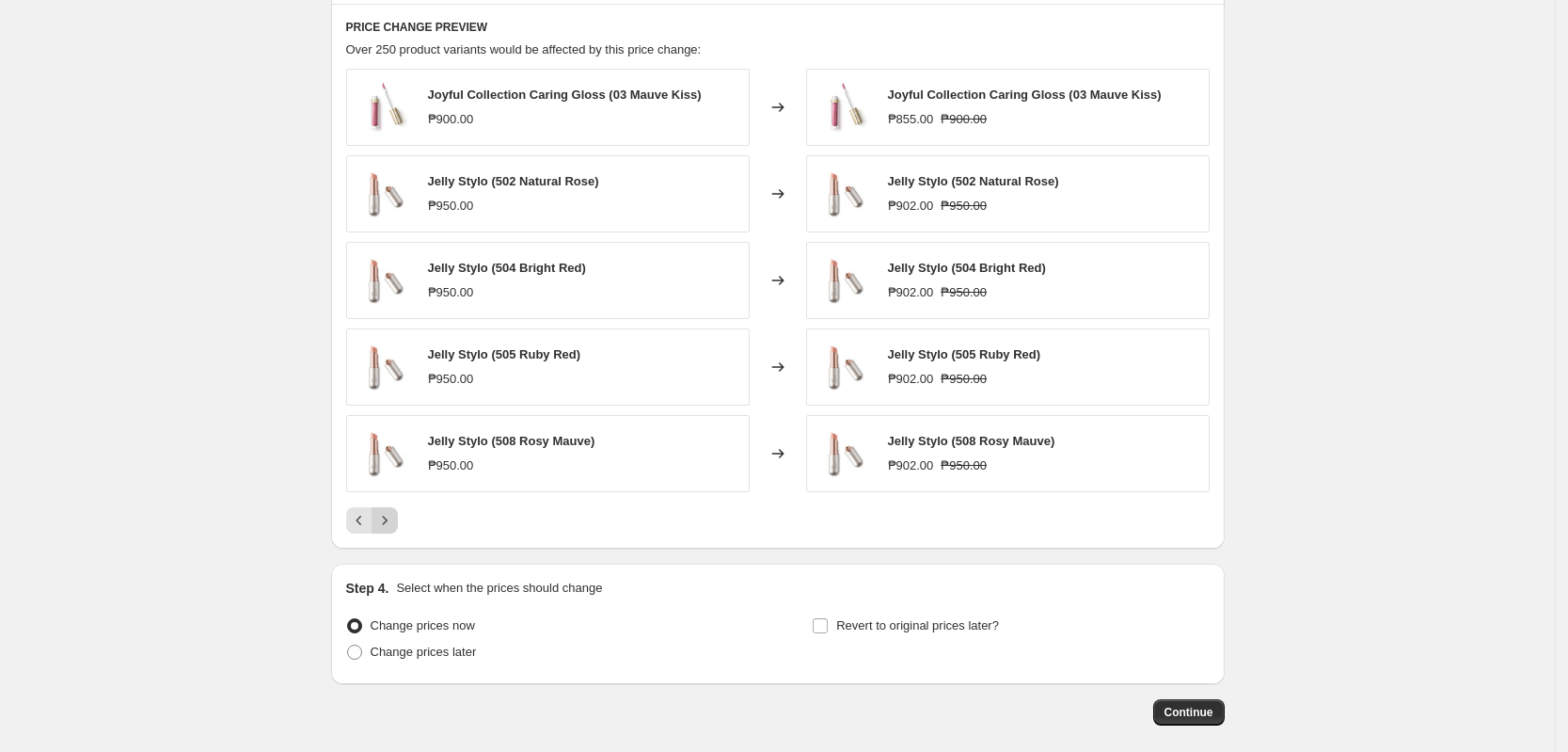 click at bounding box center (385, 520) 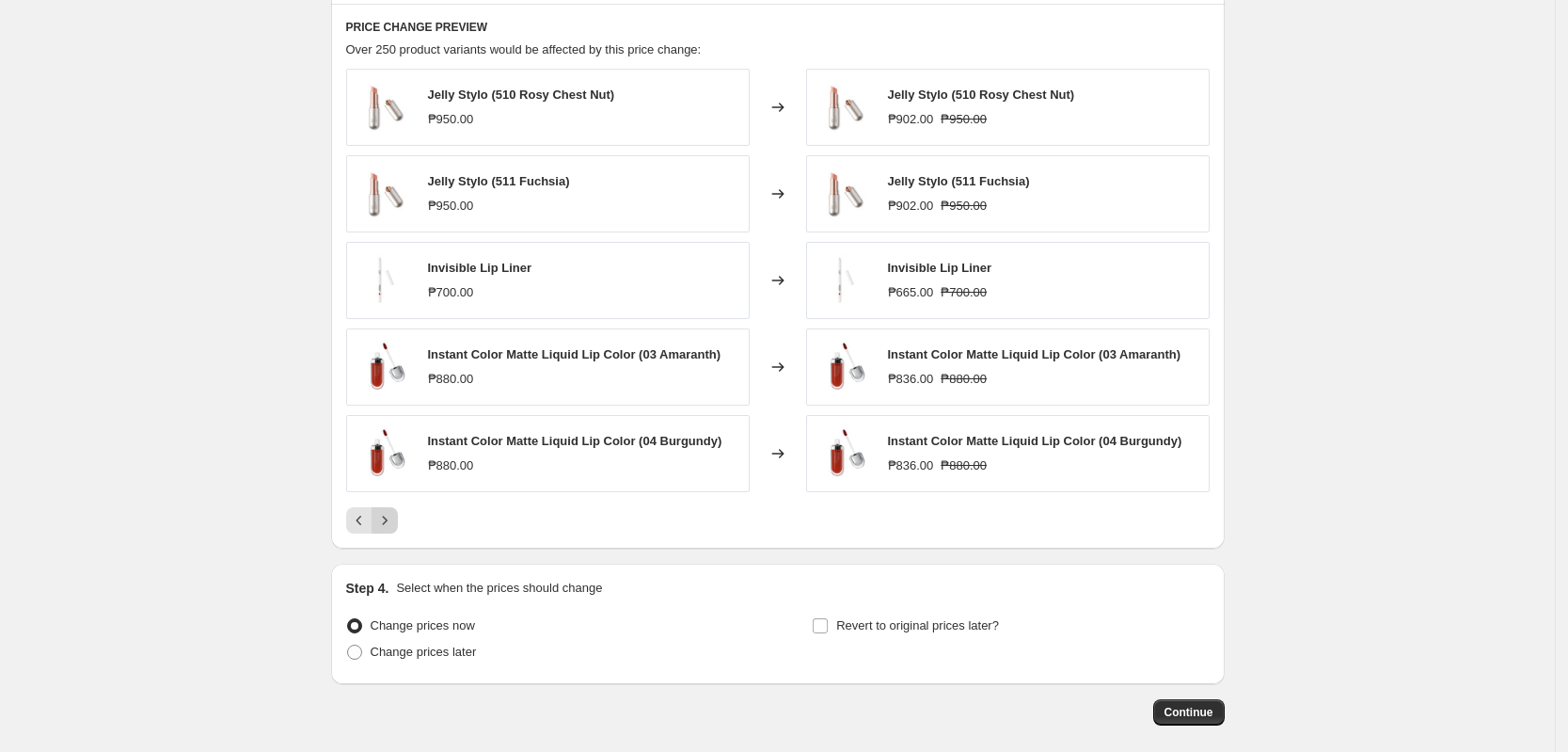 click at bounding box center [385, 520] 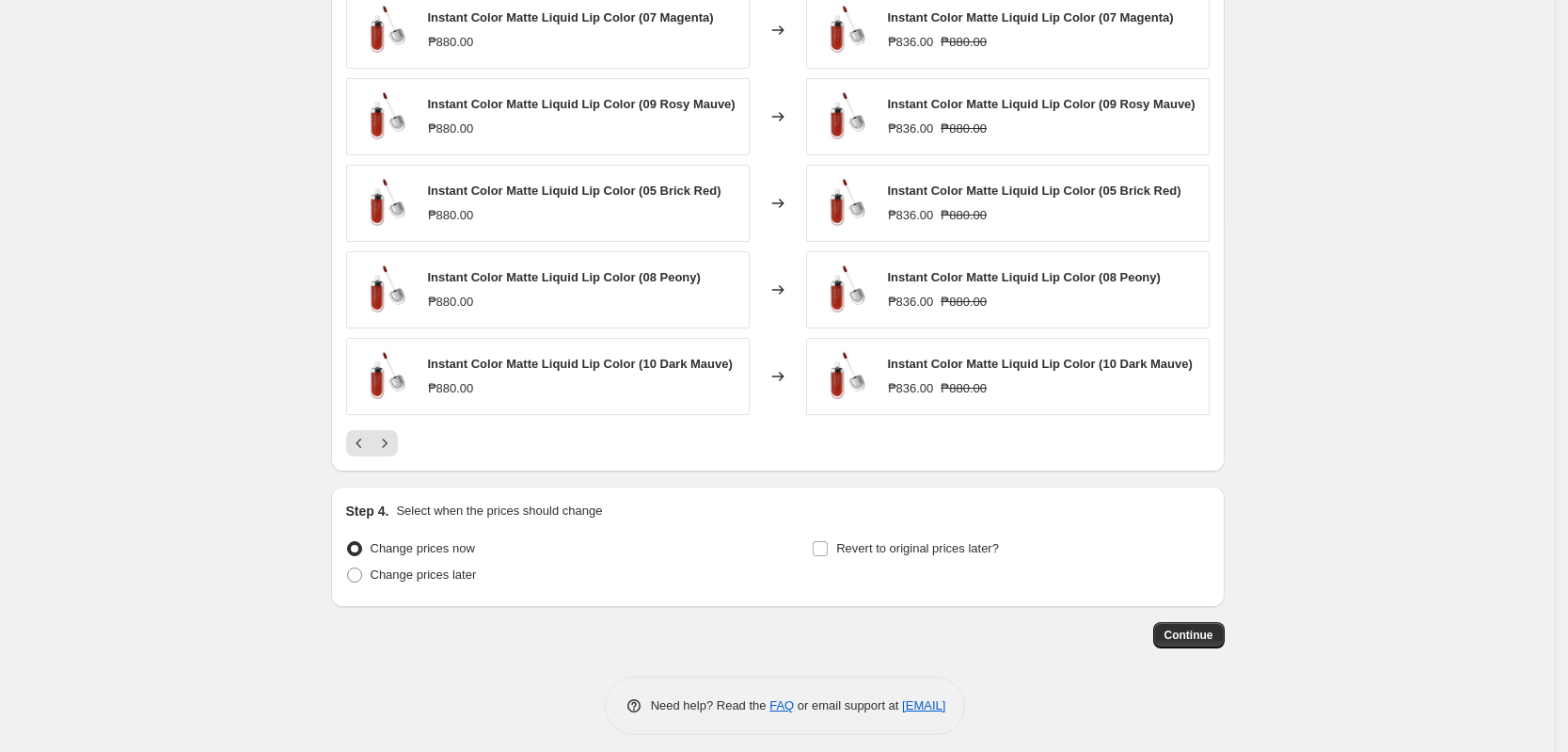 scroll, scrollTop: 1384, scrollLeft: 0, axis: vertical 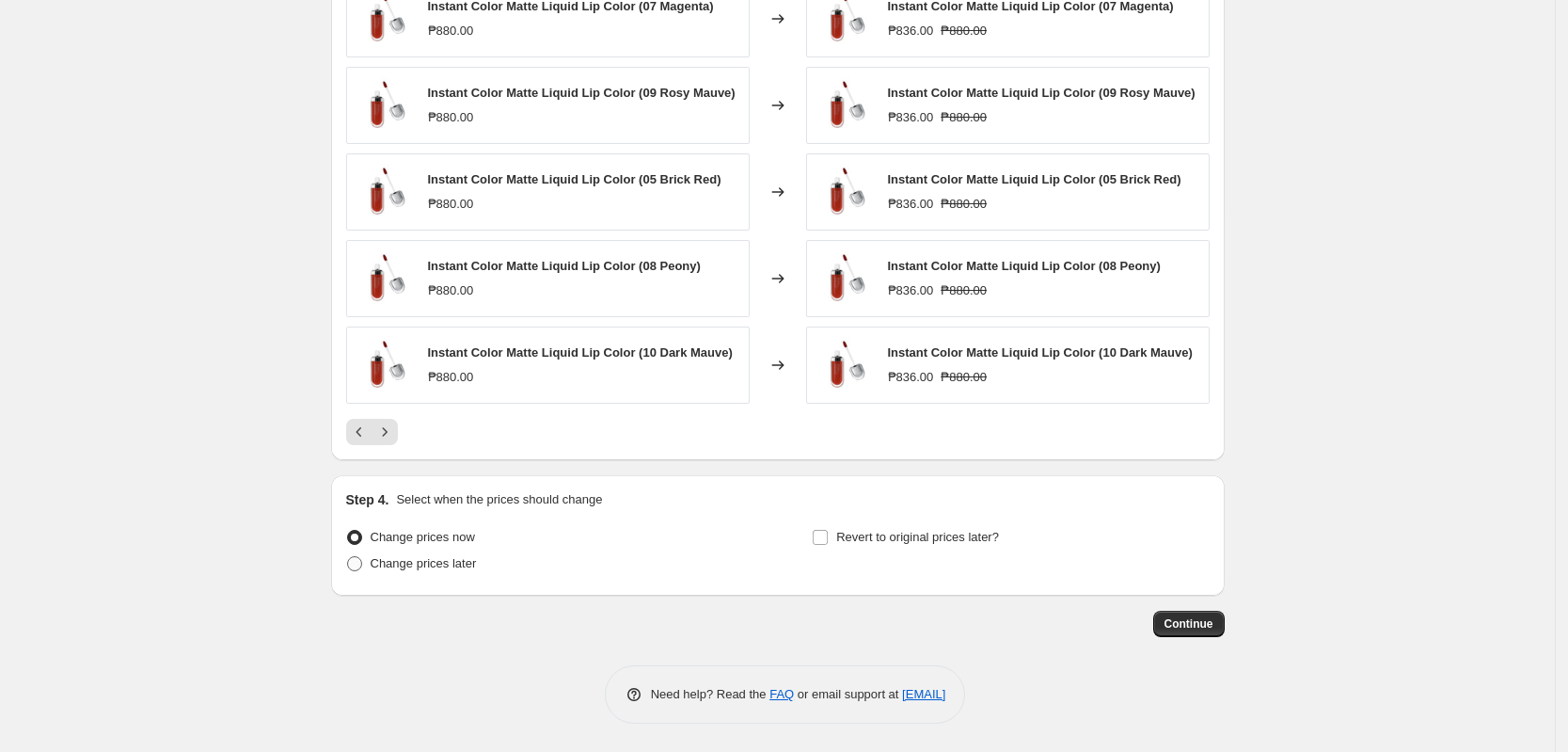 click on "Change prices later" at bounding box center (423, 563) 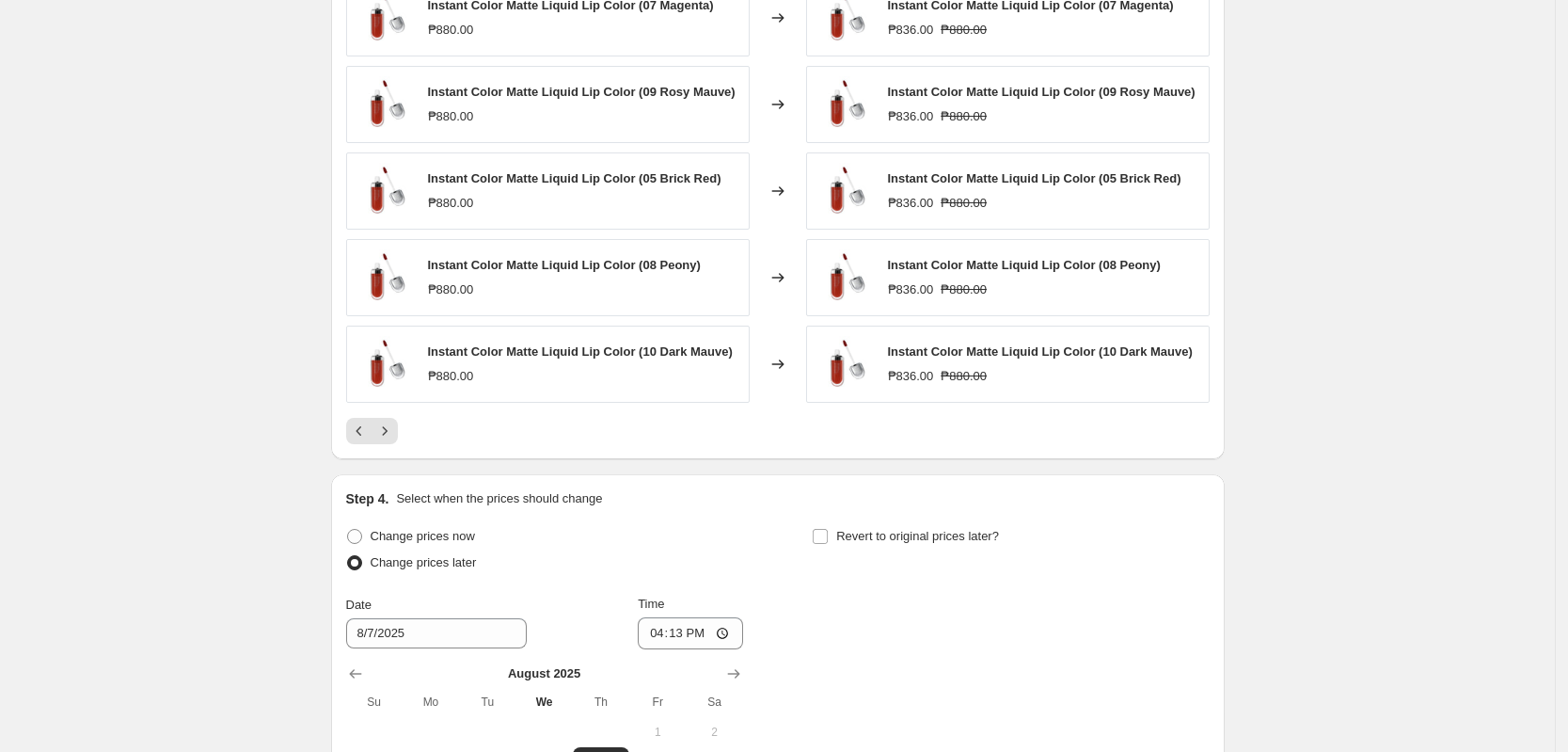 scroll, scrollTop: 1619, scrollLeft: 0, axis: vertical 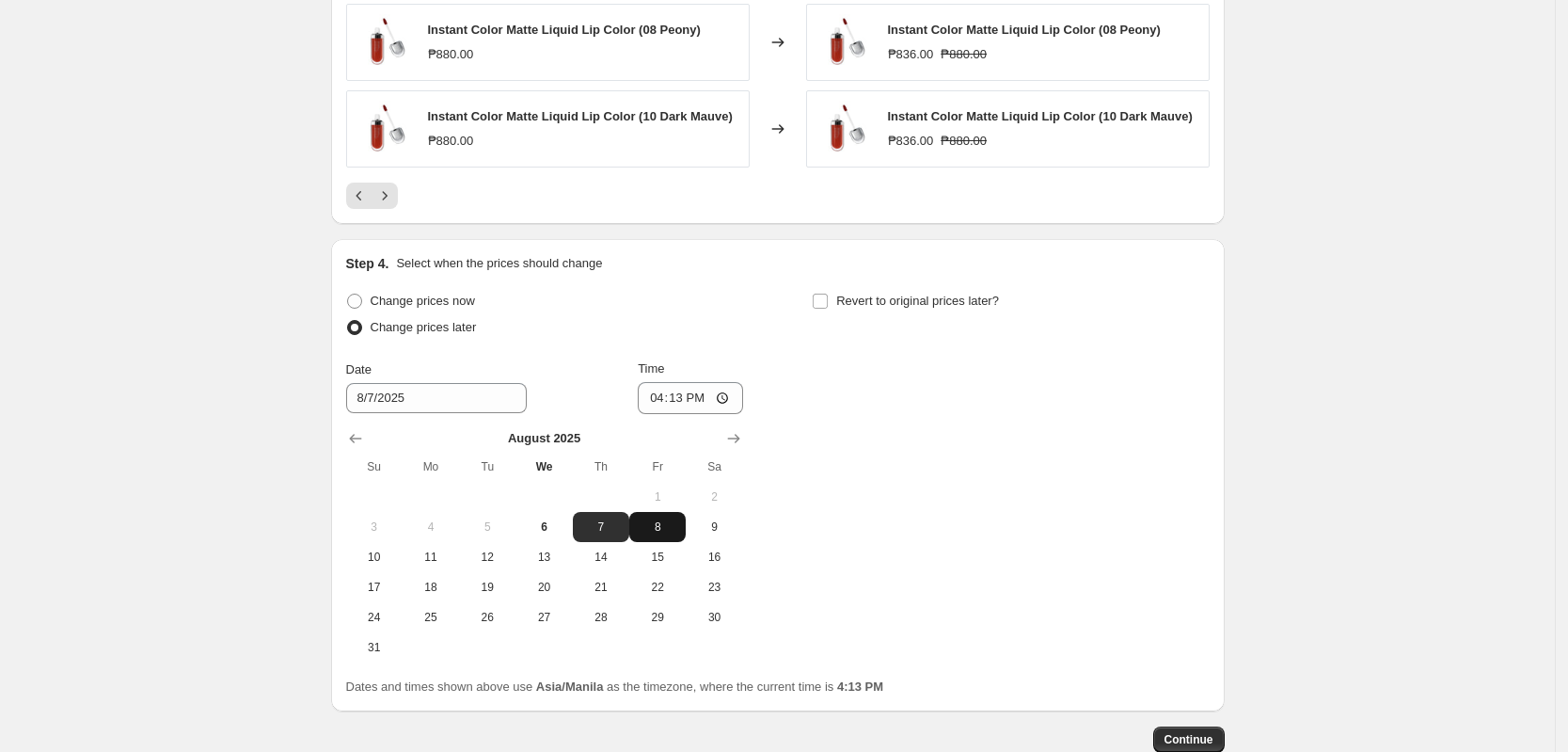 click on "8" at bounding box center [657, 527] 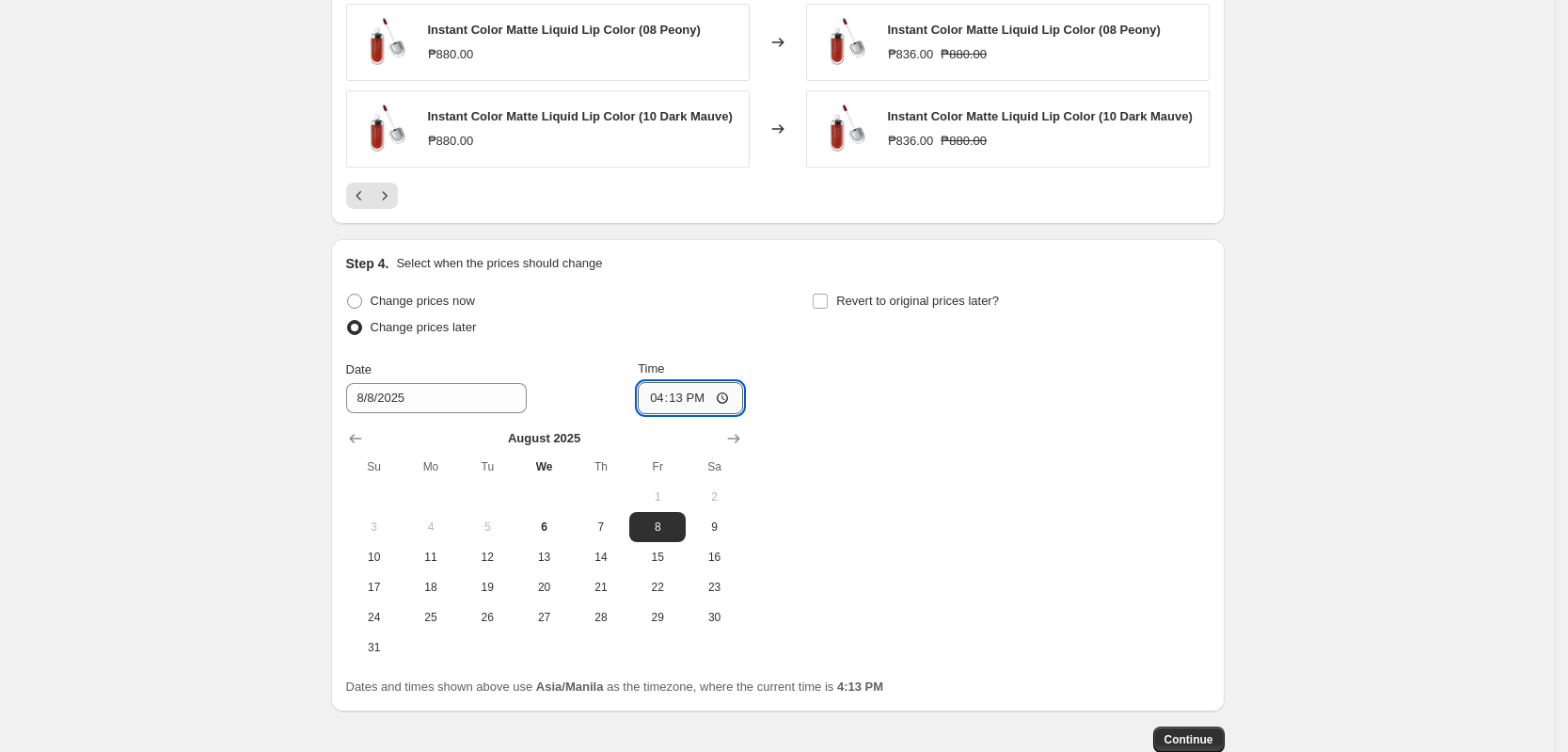 click on "16:13" at bounding box center [690, 398] 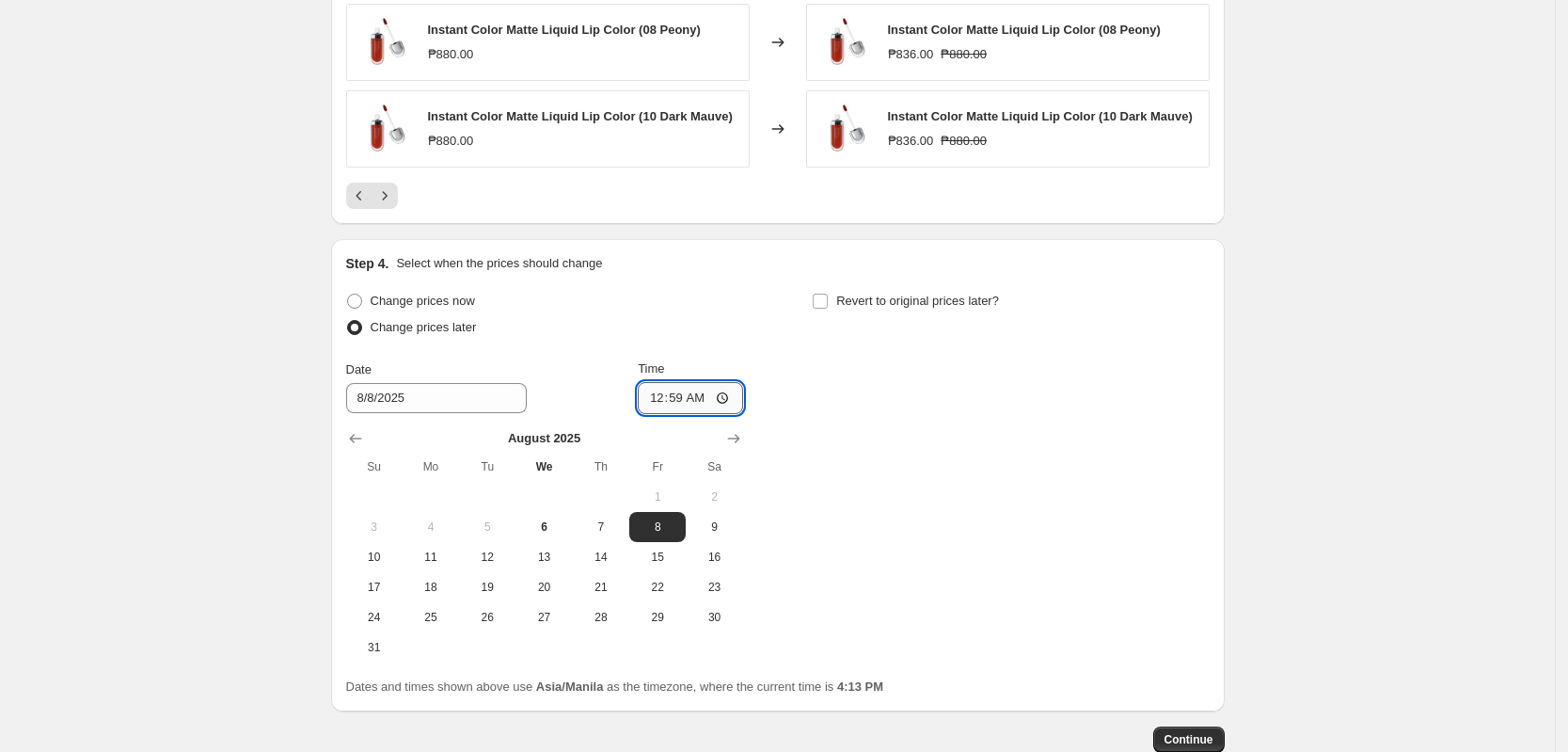 type on "00:00" 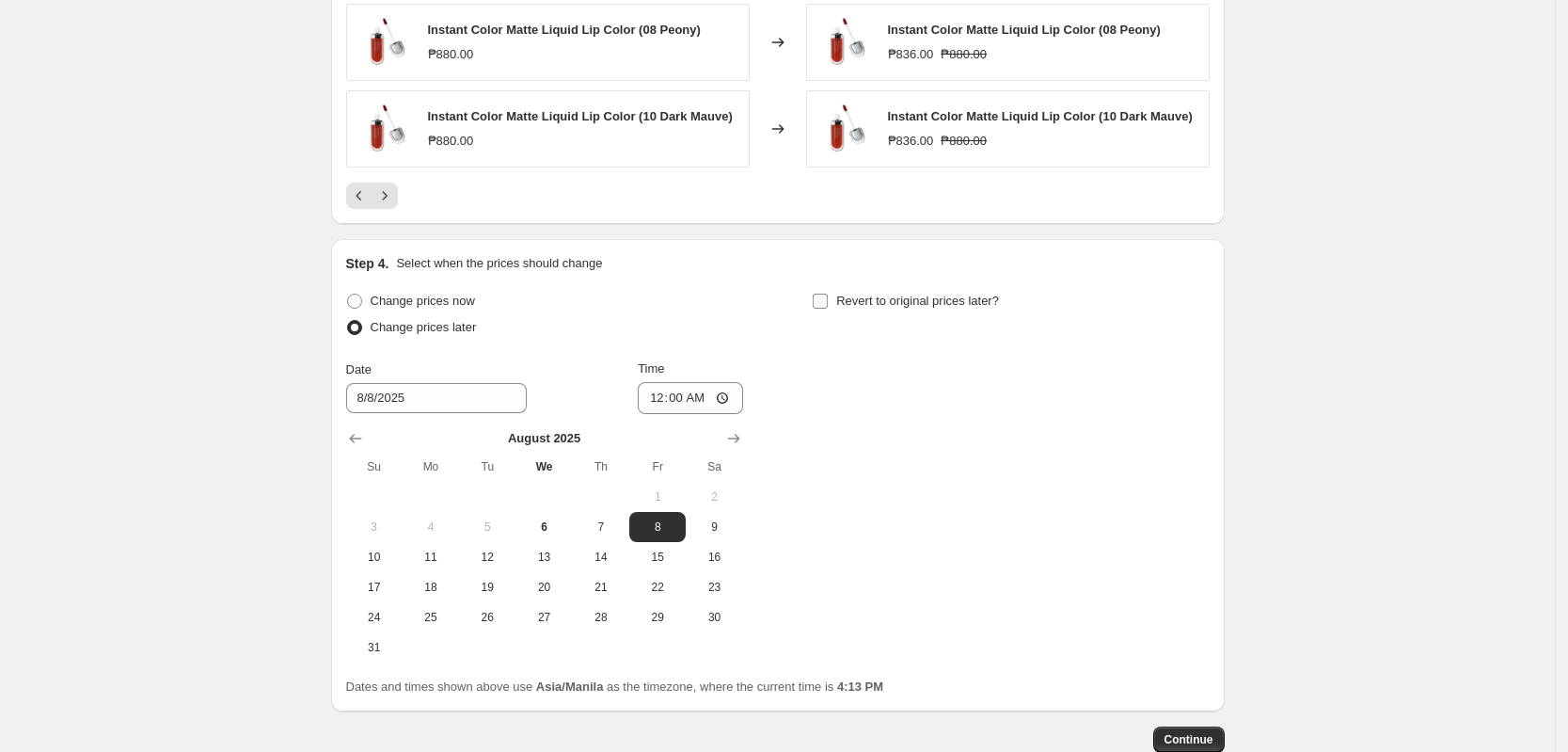 click on "Revert to original prices later?" at bounding box center [820, 301] 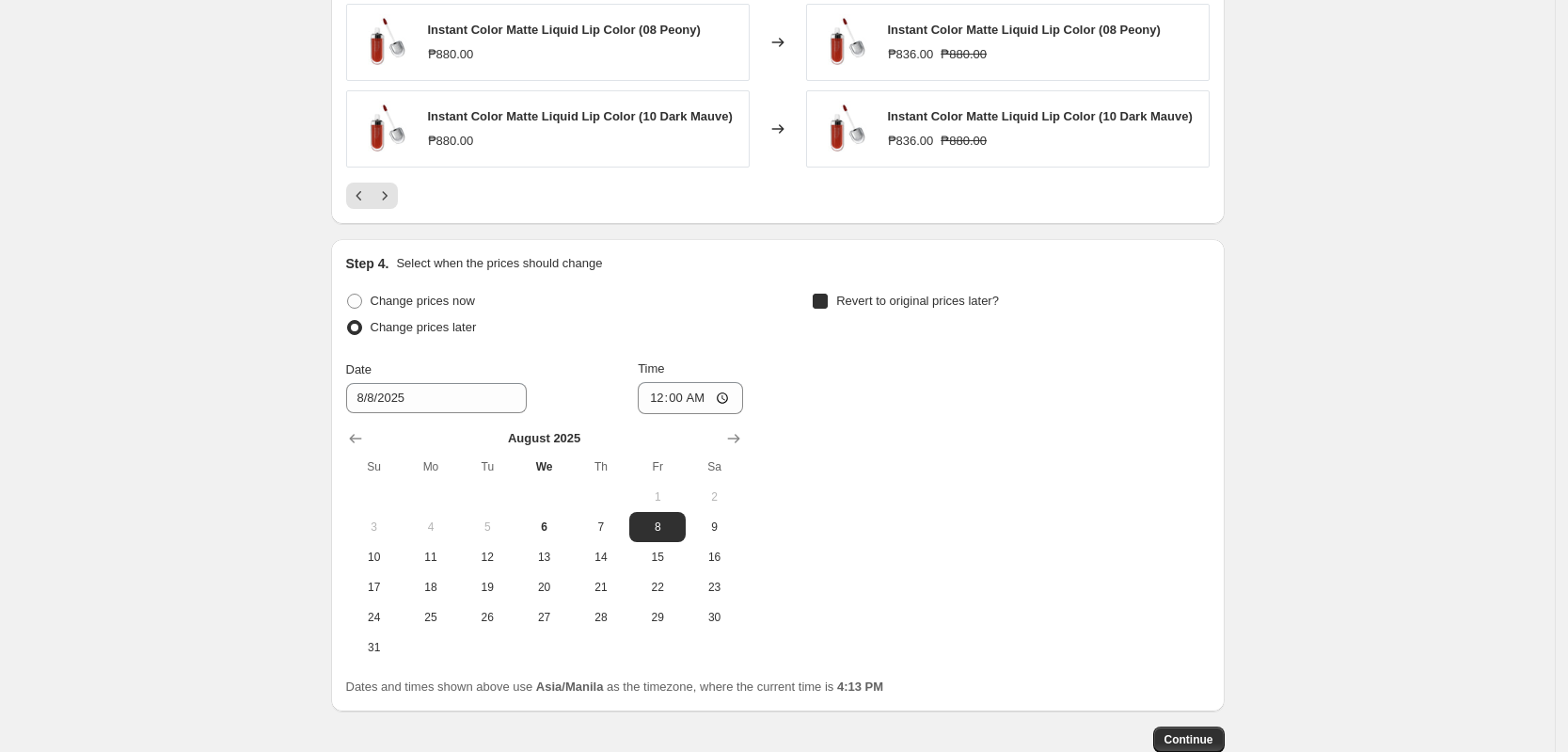 checkbox on "true" 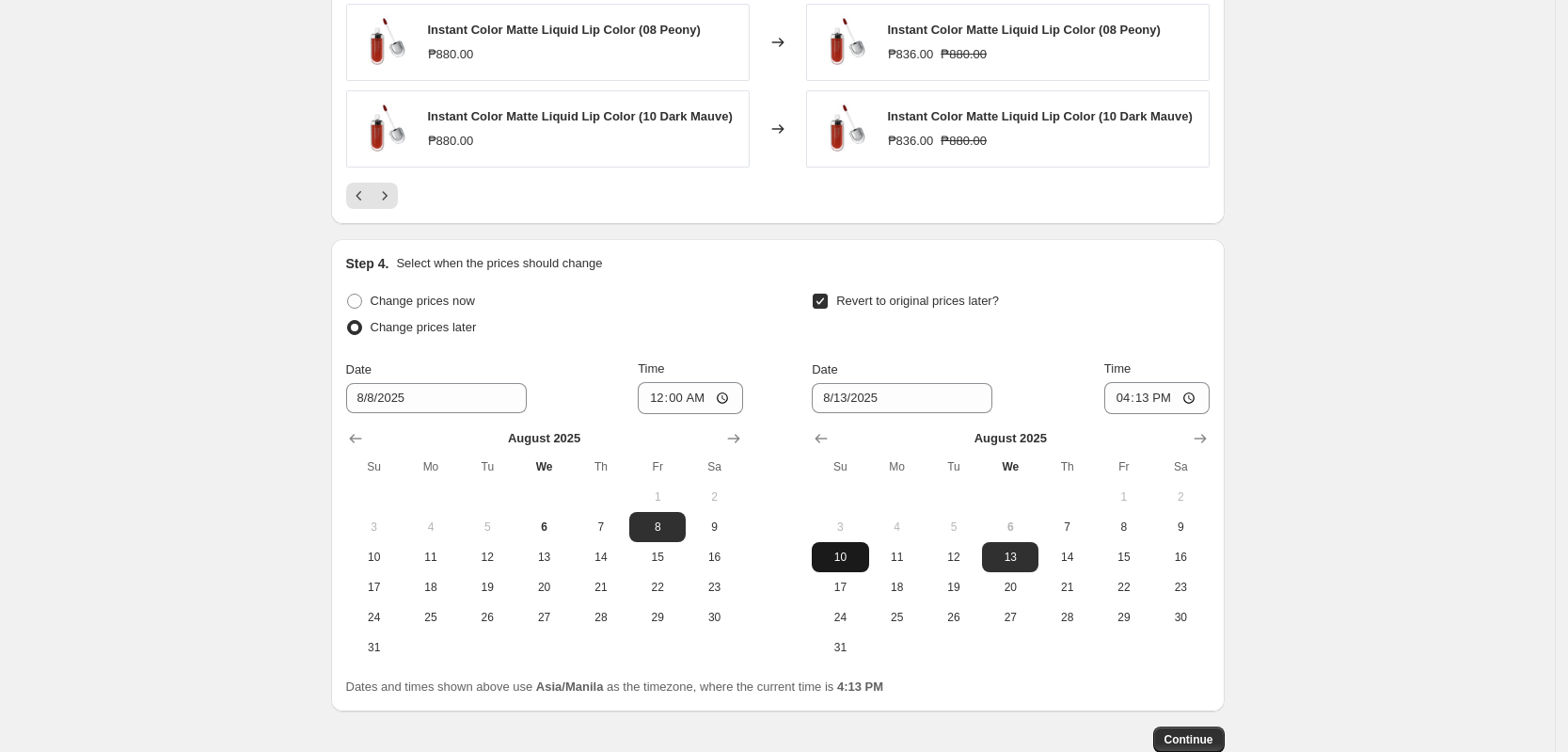 click on "10" at bounding box center (840, 557) 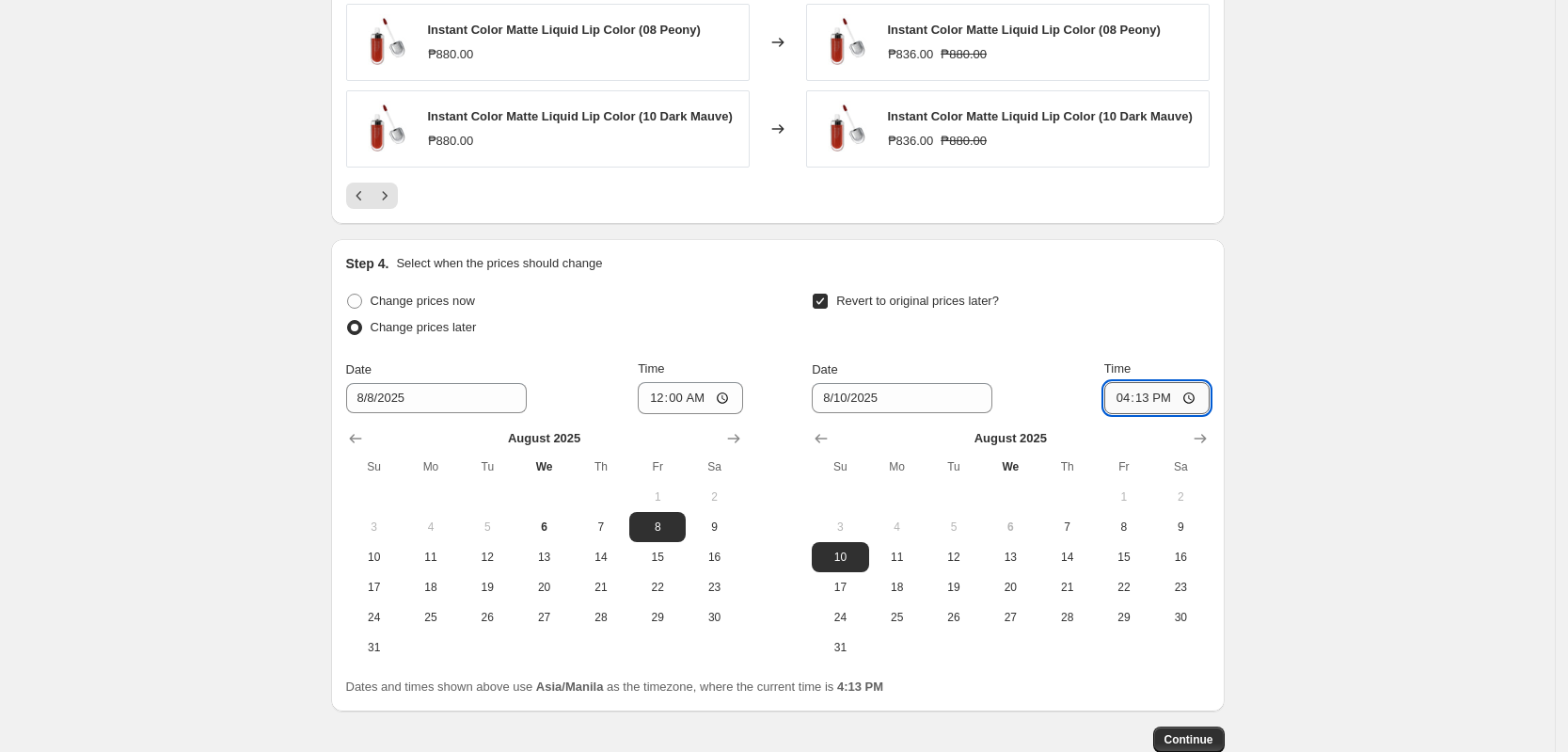 click on "16:13" at bounding box center (1157, 398) 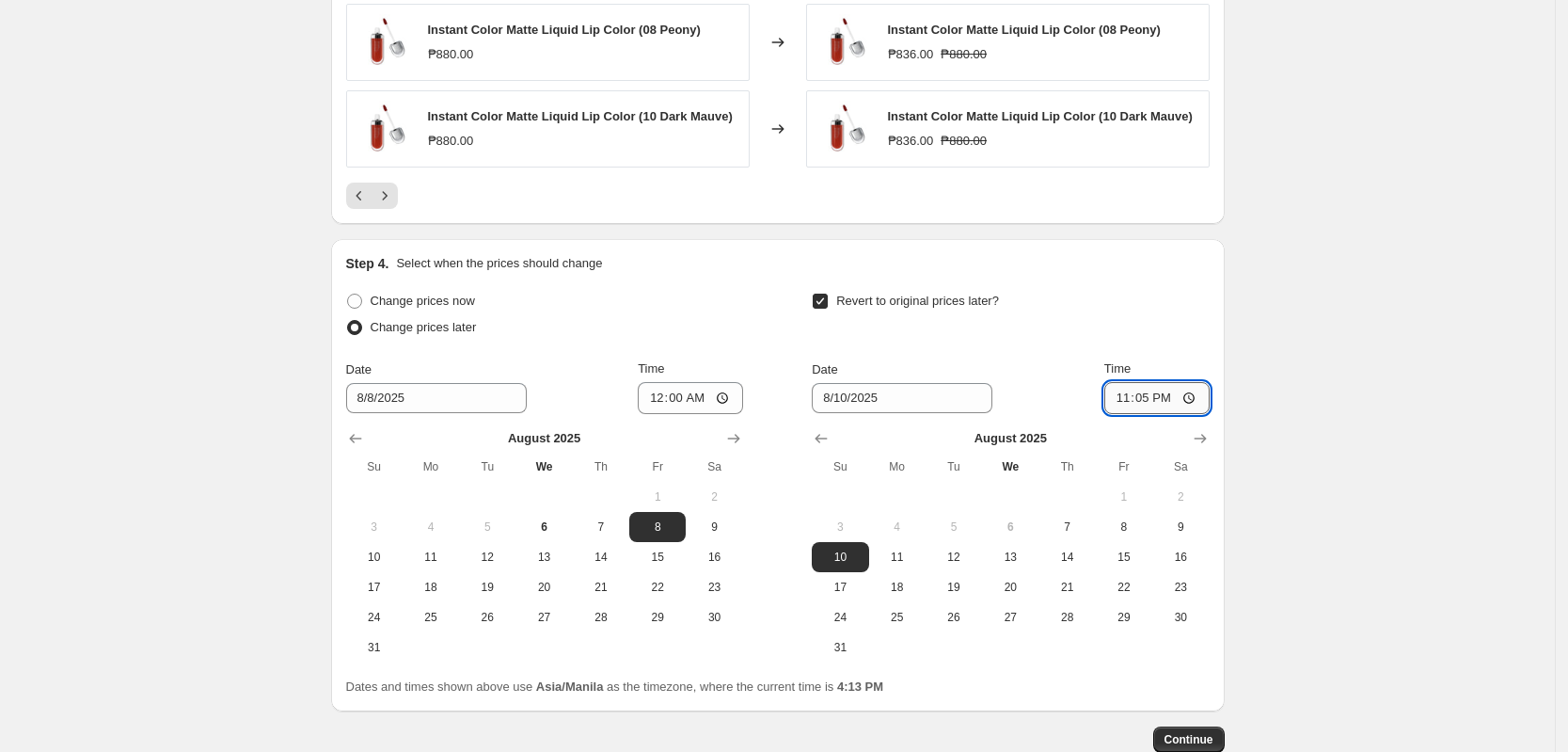 type on "23:59" 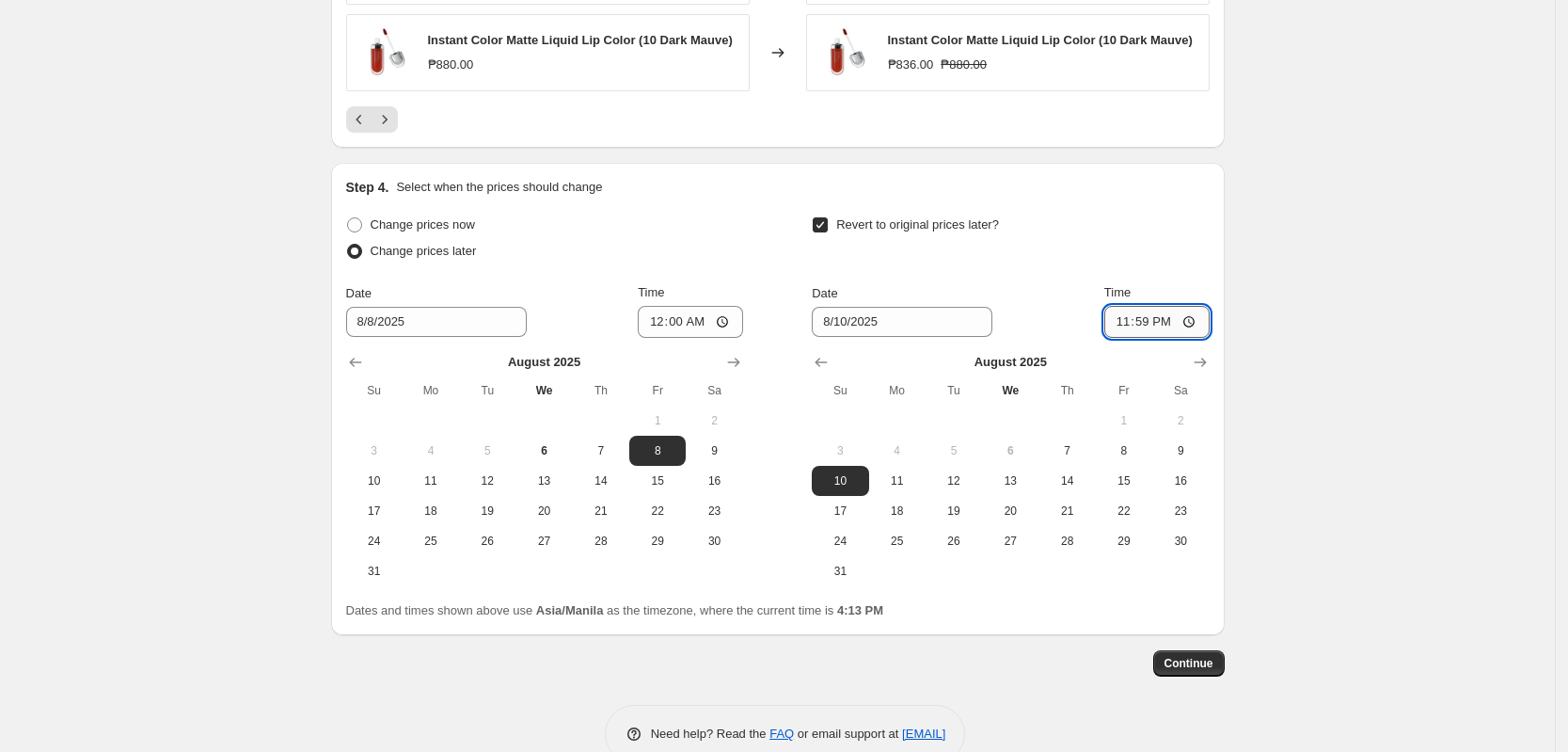 scroll, scrollTop: 1736, scrollLeft: 0, axis: vertical 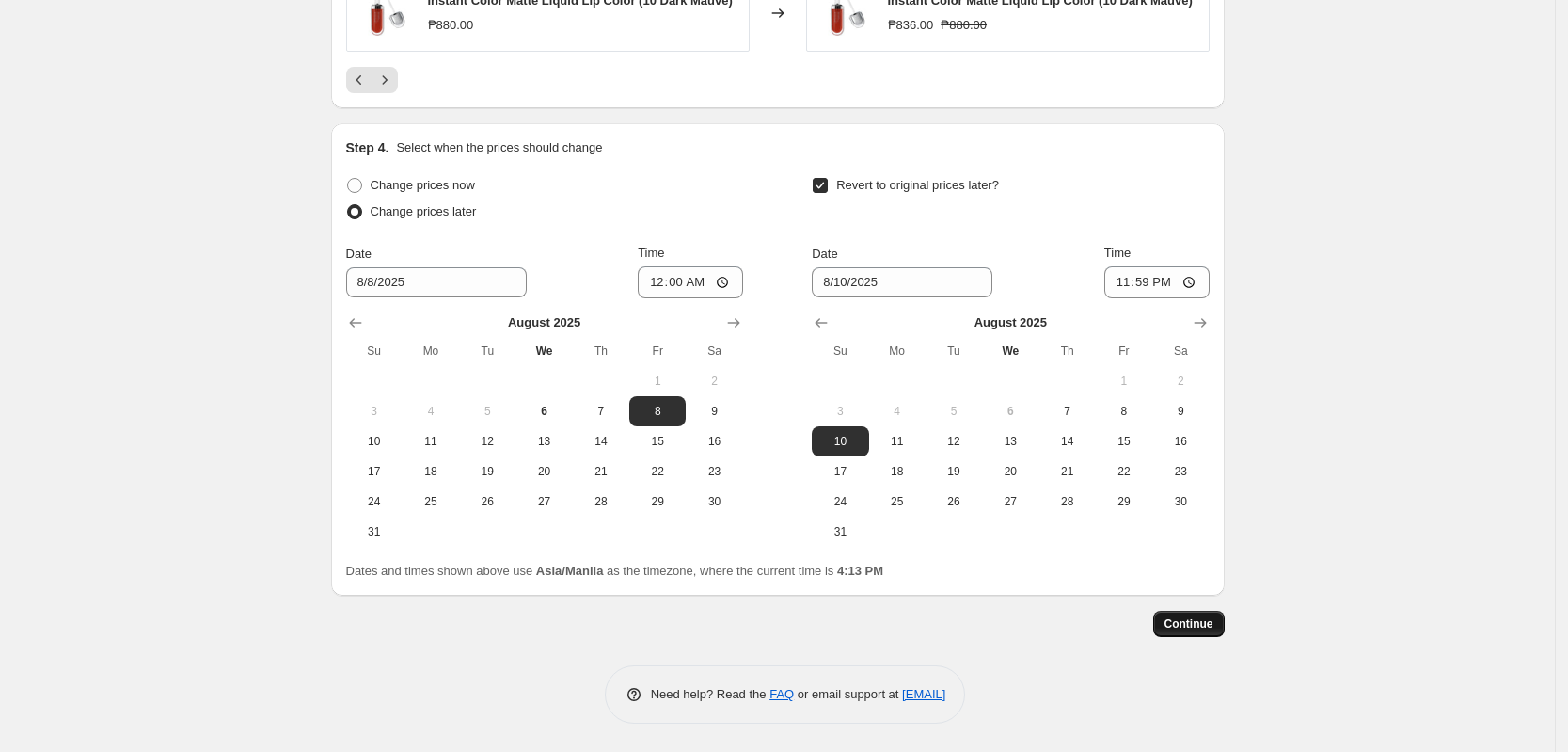 click on "Continue" at bounding box center [1189, 624] 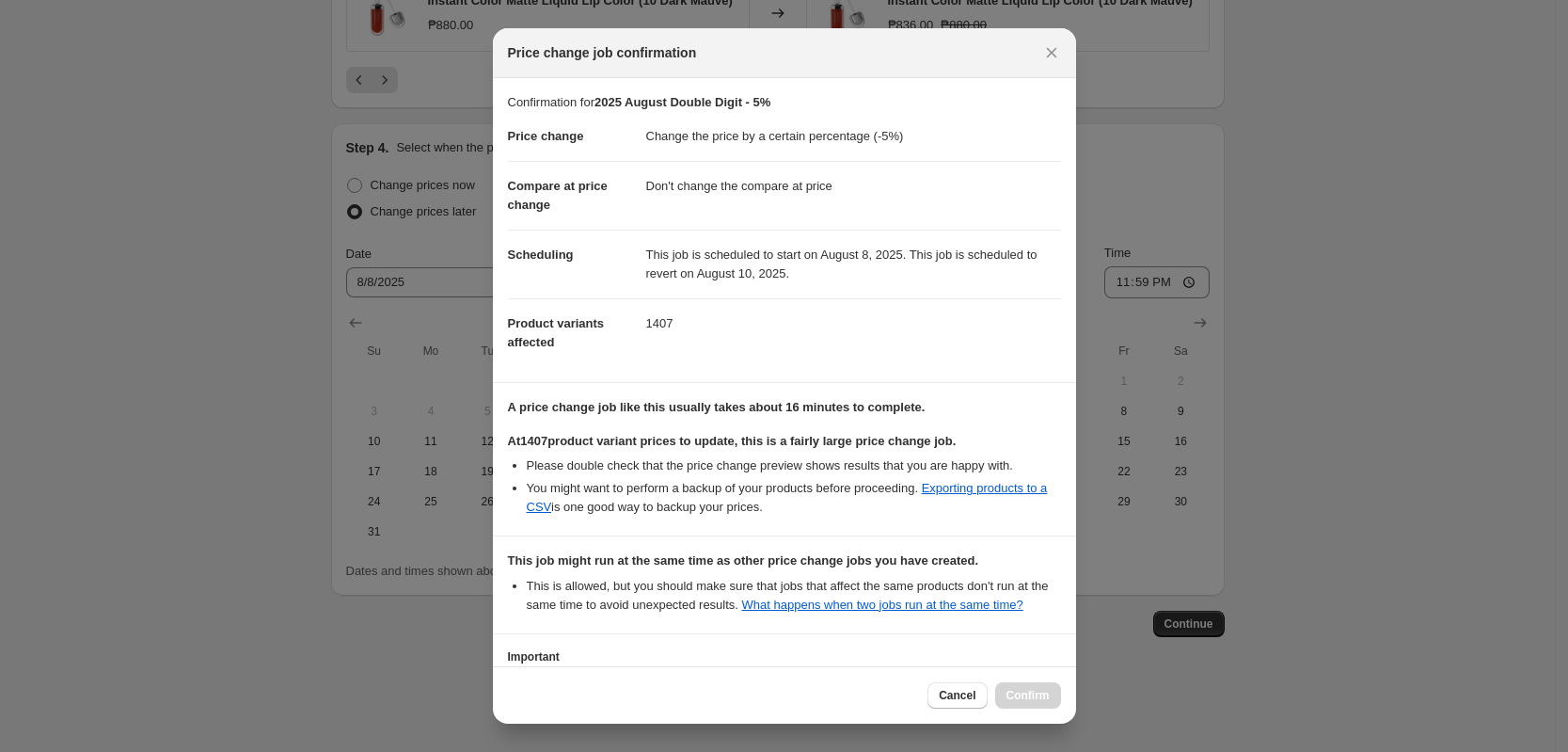 scroll, scrollTop: 140, scrollLeft: 0, axis: vertical 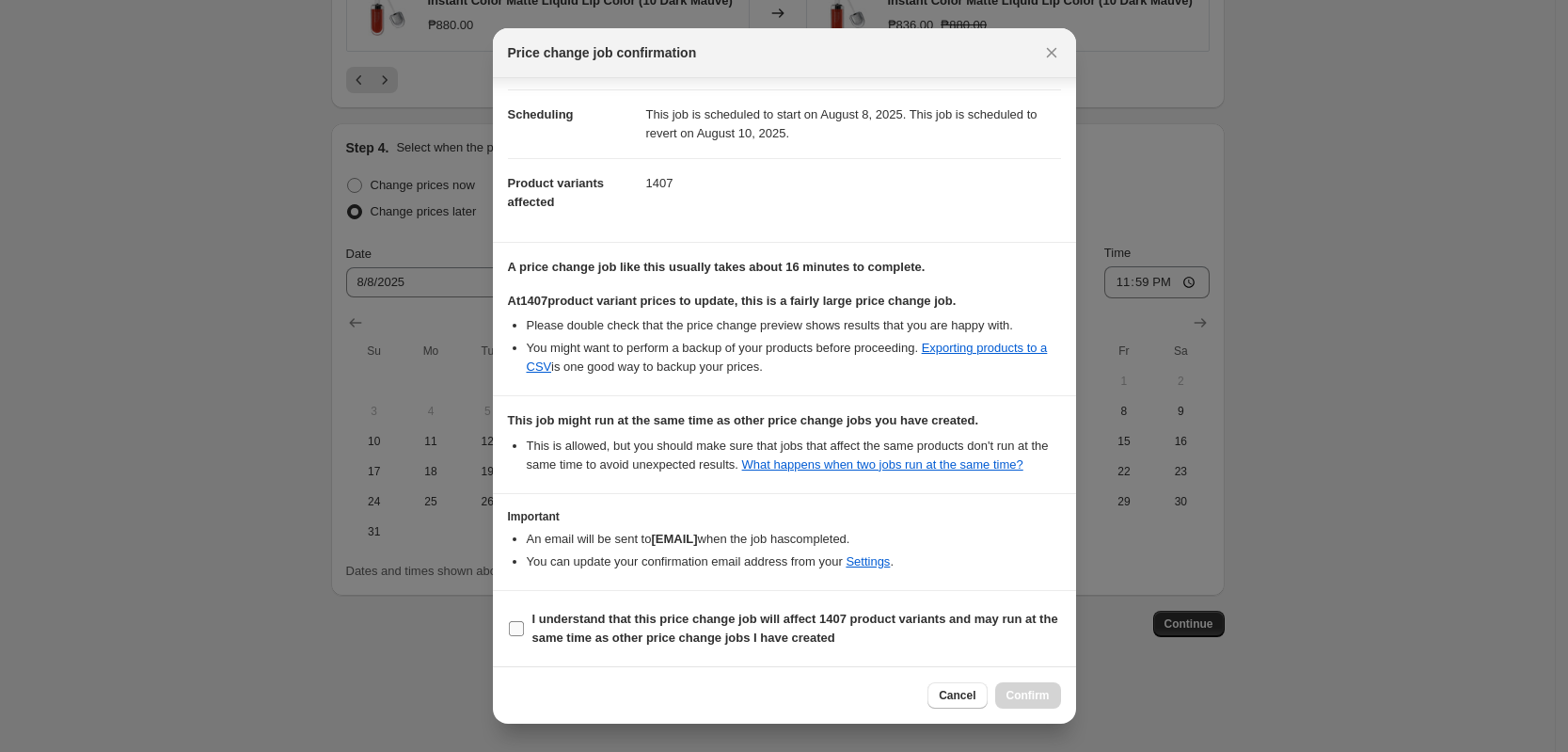 click on "I understand that this price change job will affect 1407 product variants and may run at the same time as other price change jobs I have created" at bounding box center [516, 629] 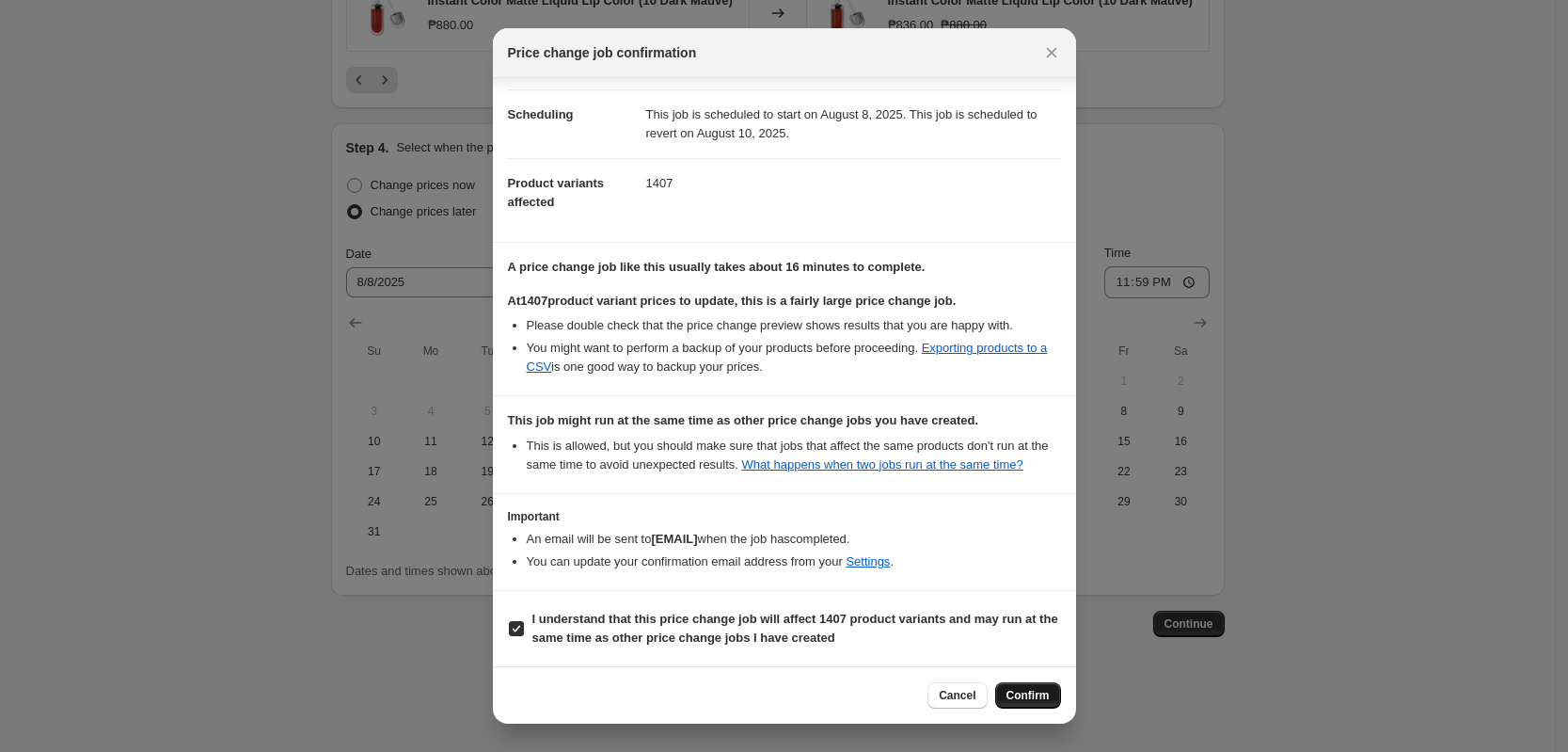 click on "Confirm" at bounding box center [1028, 696] 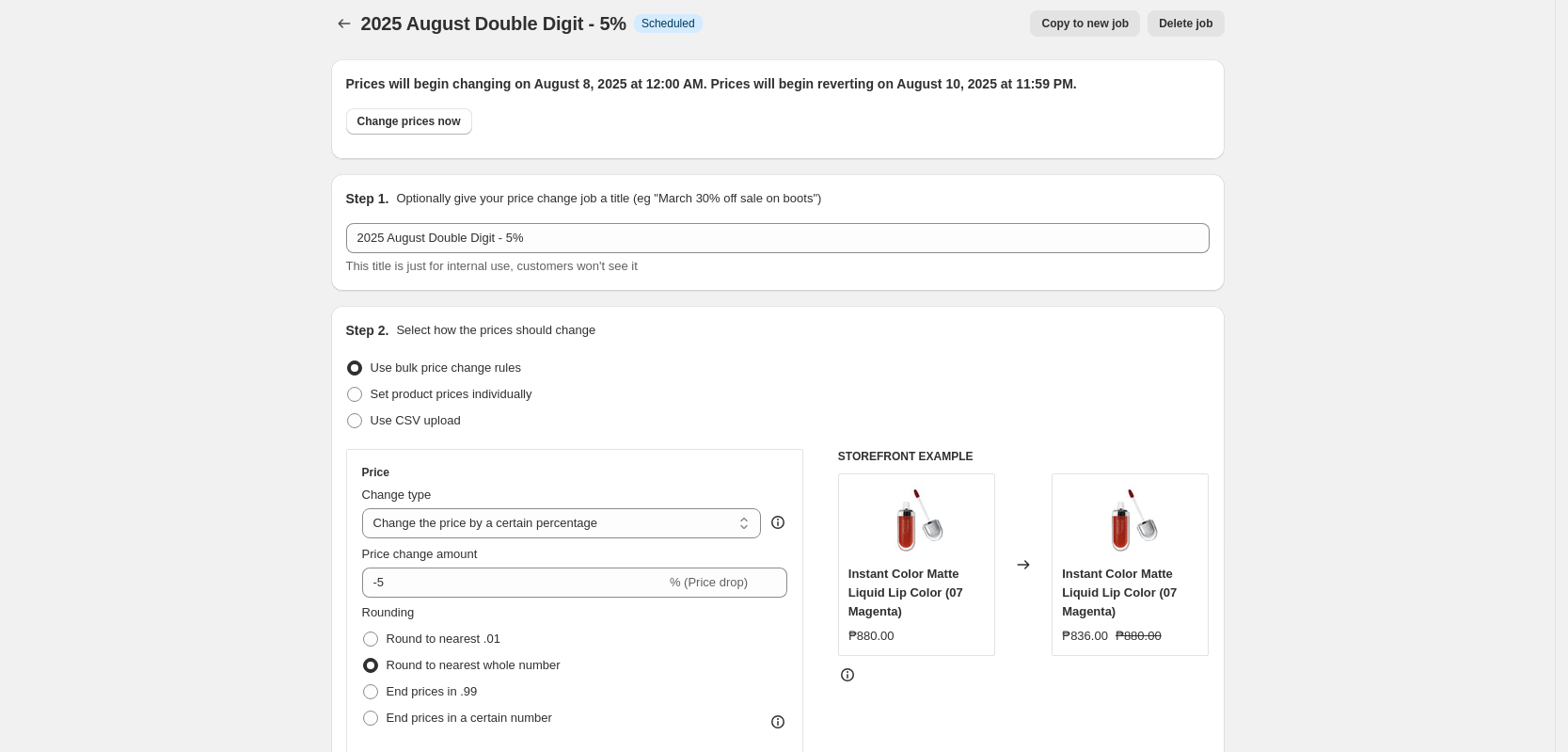 scroll, scrollTop: 0, scrollLeft: 0, axis: both 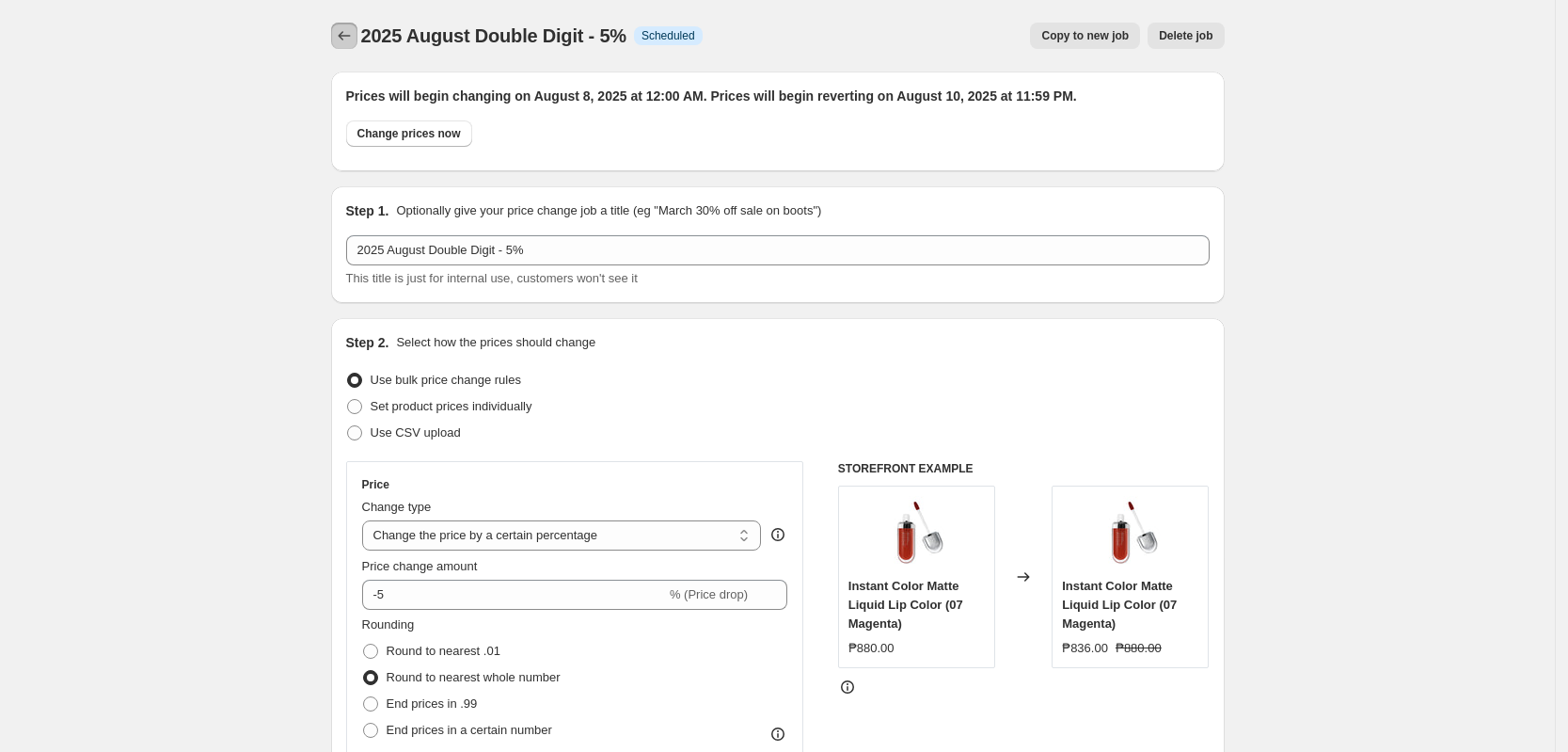 click 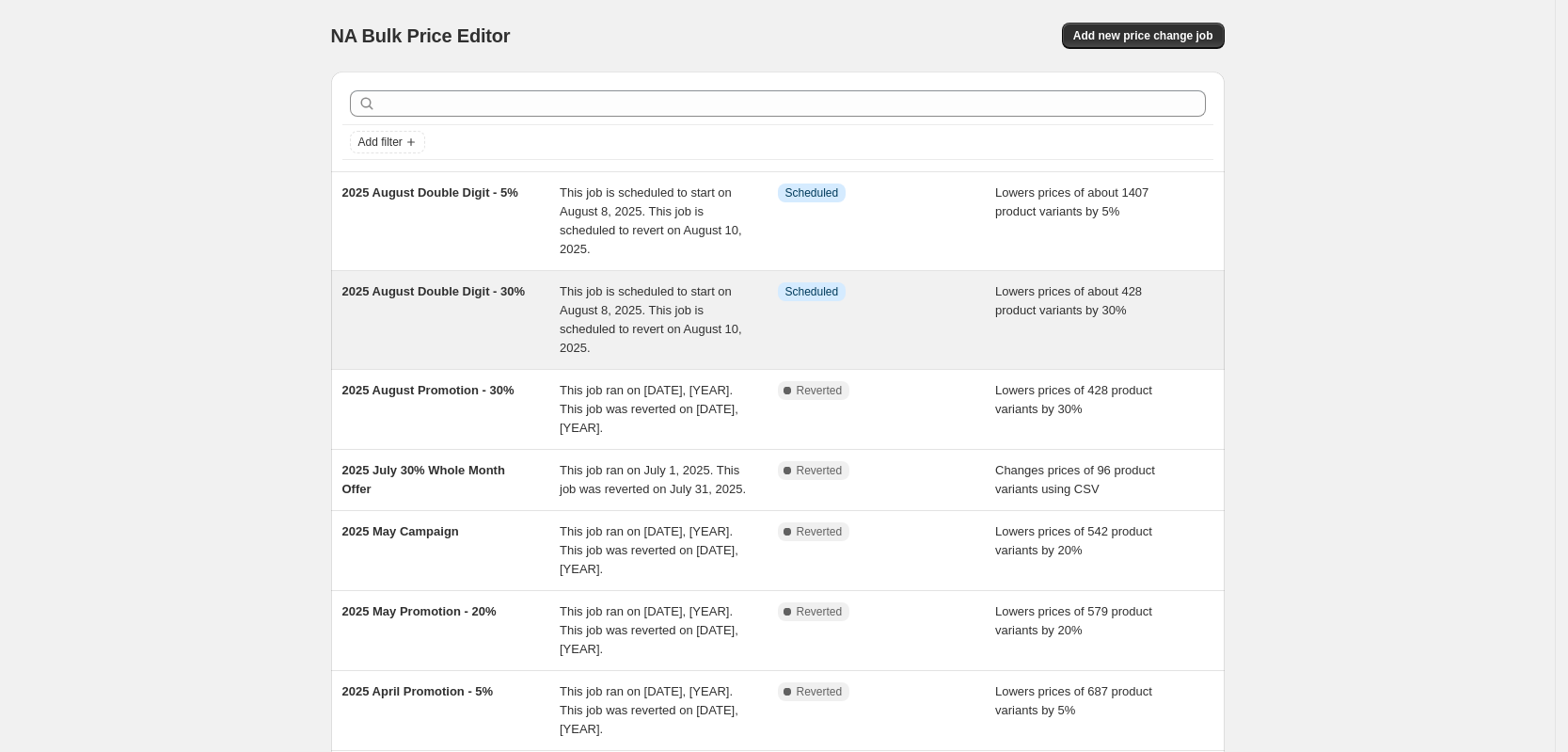 click on "This job is scheduled to start on August 8, 2025. This job is scheduled to revert on August 10, 2025." at bounding box center [651, 319] 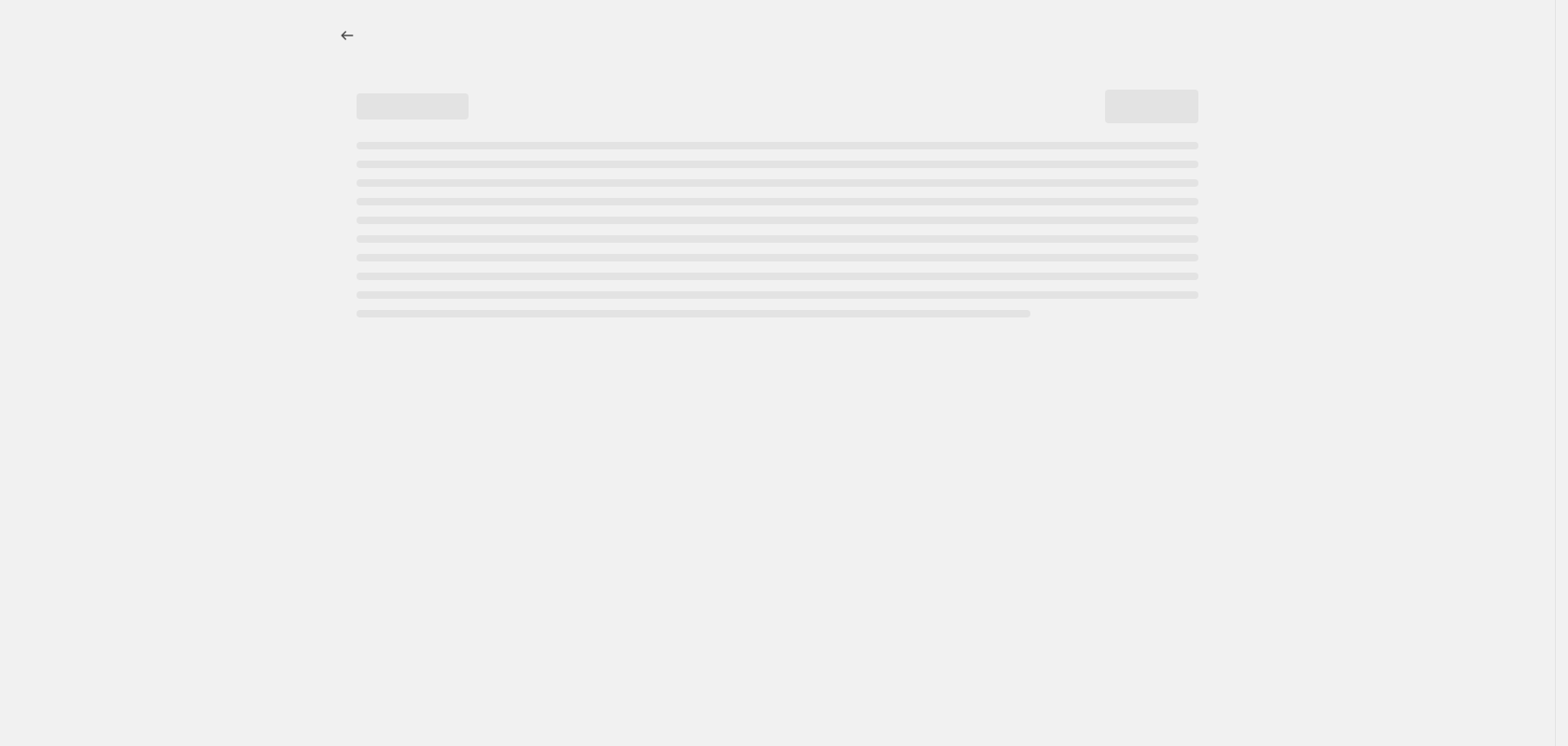 select on "percentage" 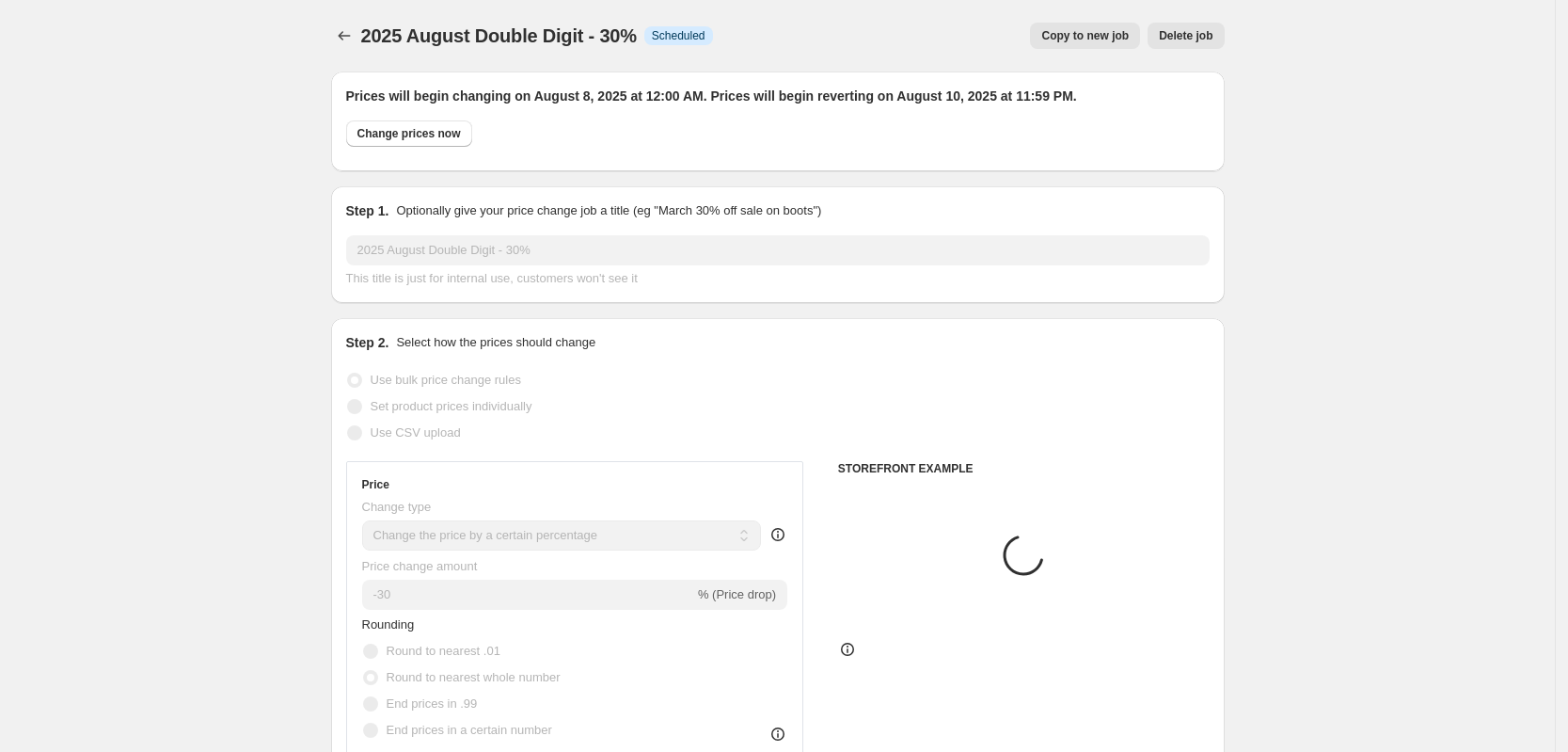 click on "Copy to new job" at bounding box center [1085, 36] 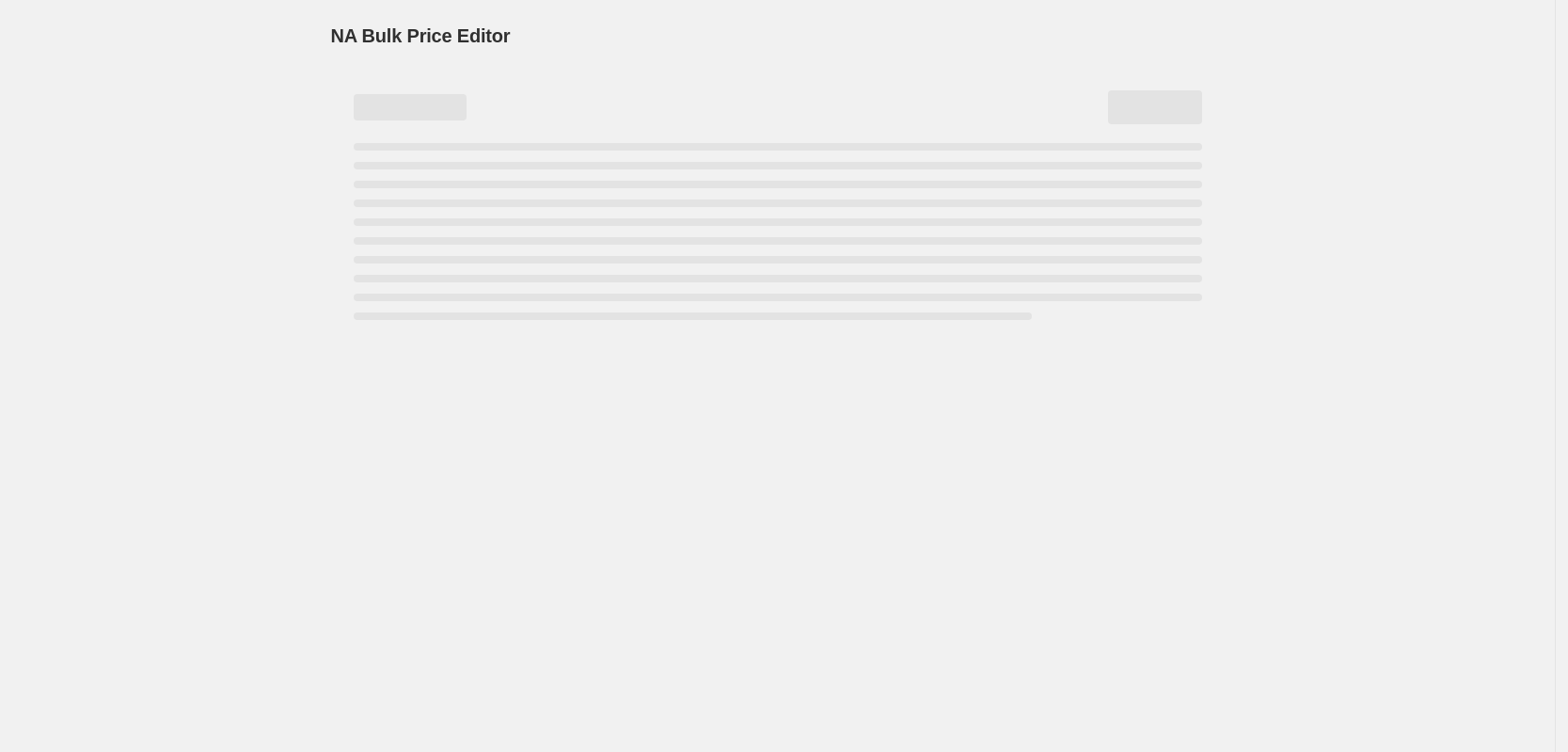 select on "percentage" 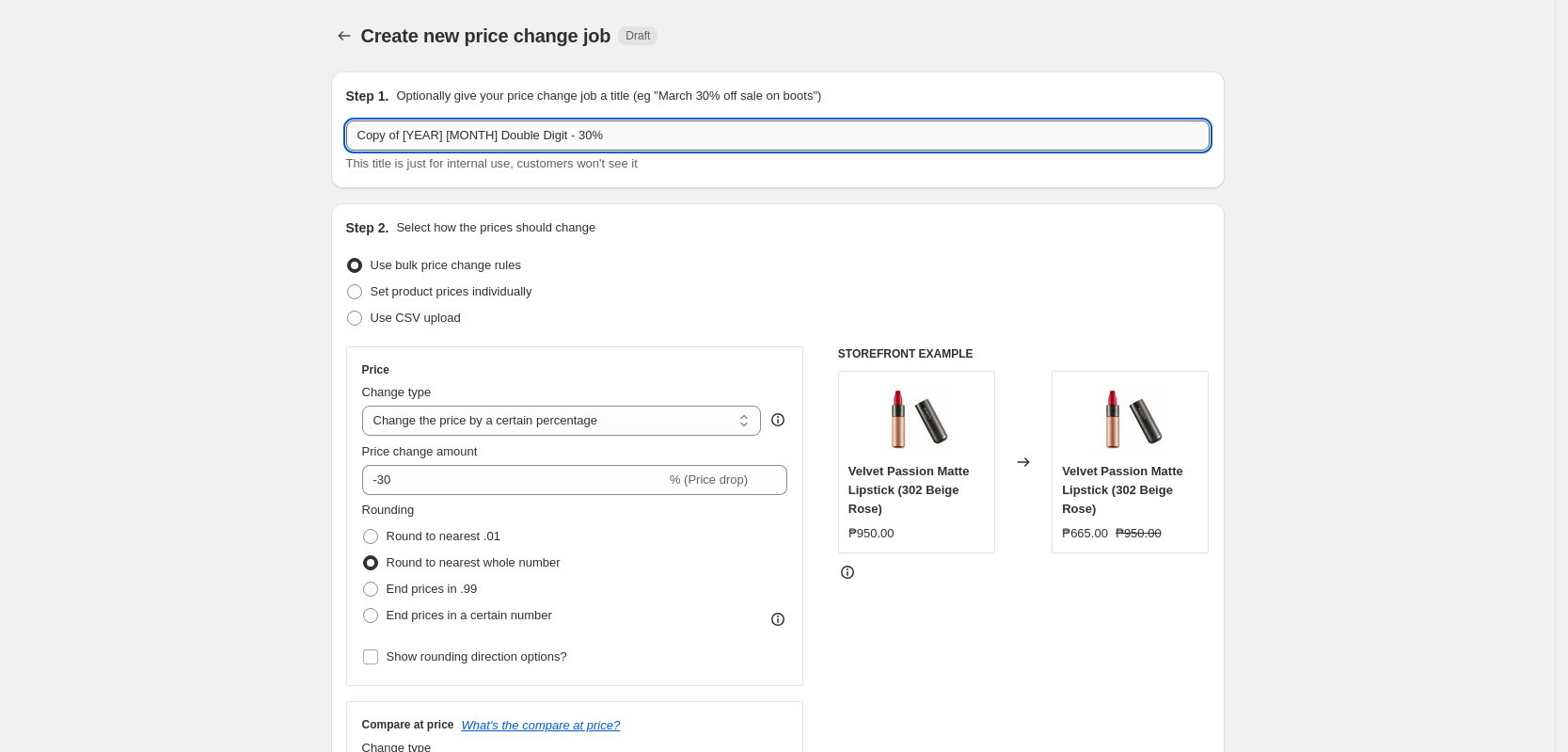 drag, startPoint x: 483, startPoint y: 136, endPoint x: 546, endPoint y: 136, distance: 63 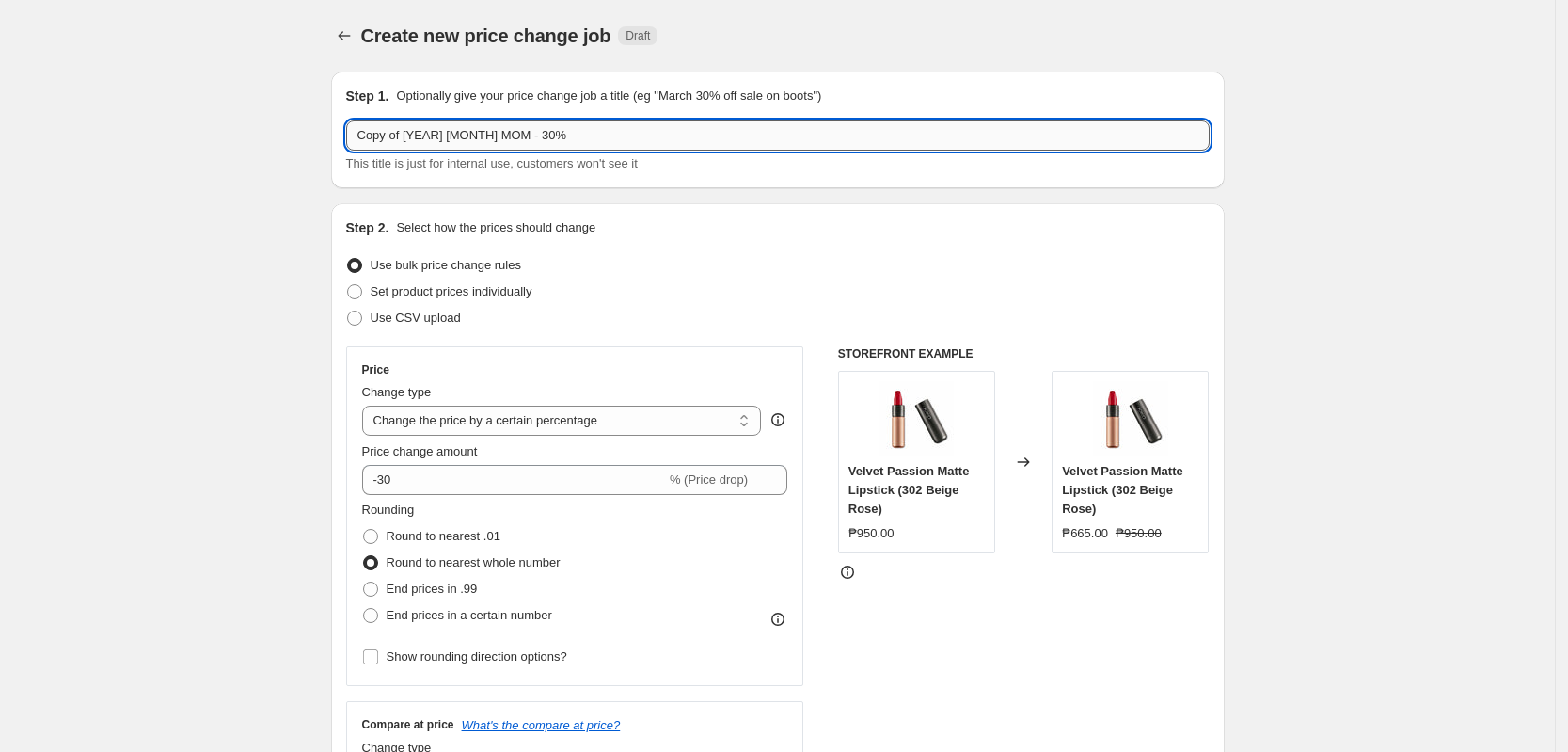 click on "Copy of 2025 August MOM - 30%" at bounding box center [778, 136] 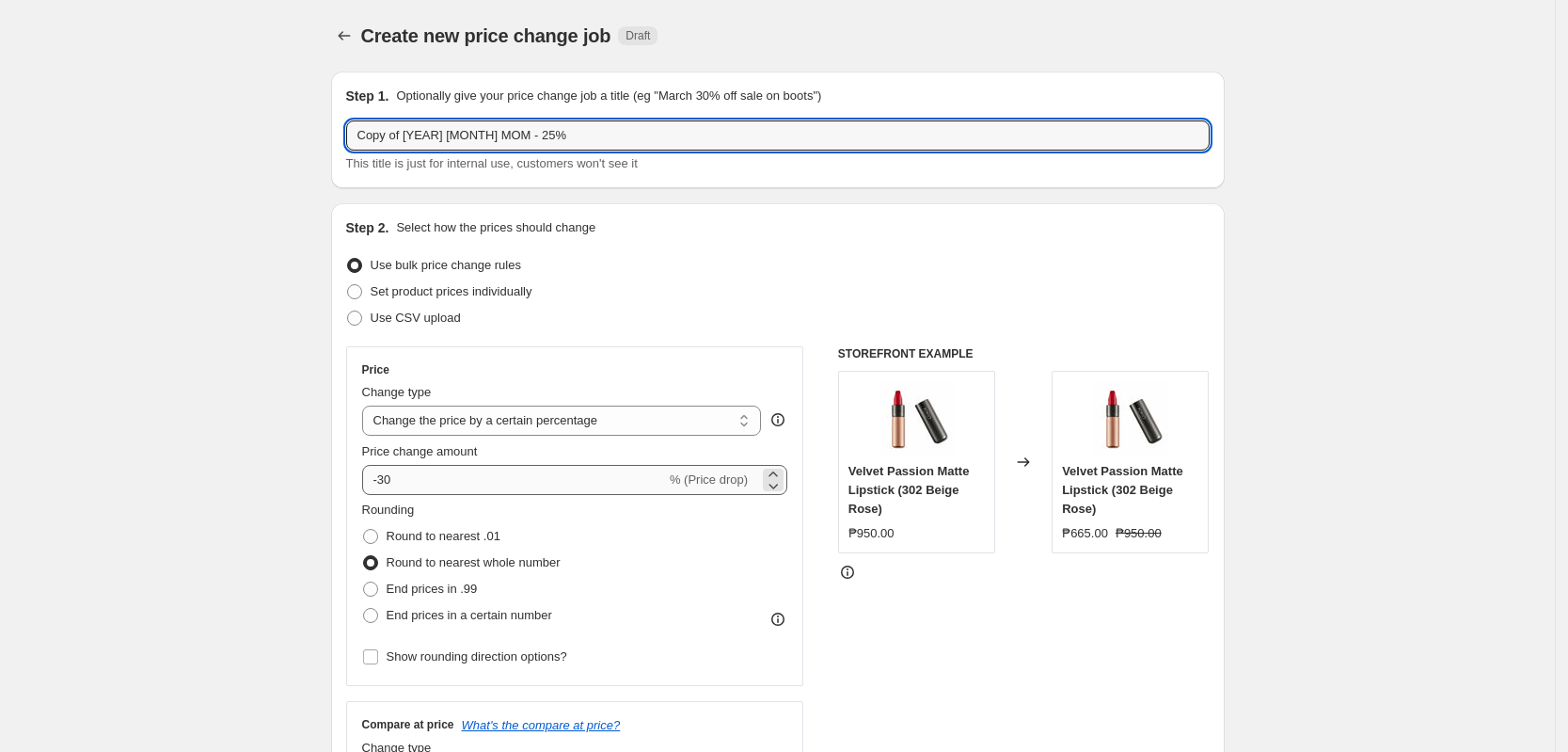 type on "Copy of 2025 August MOM - 25%" 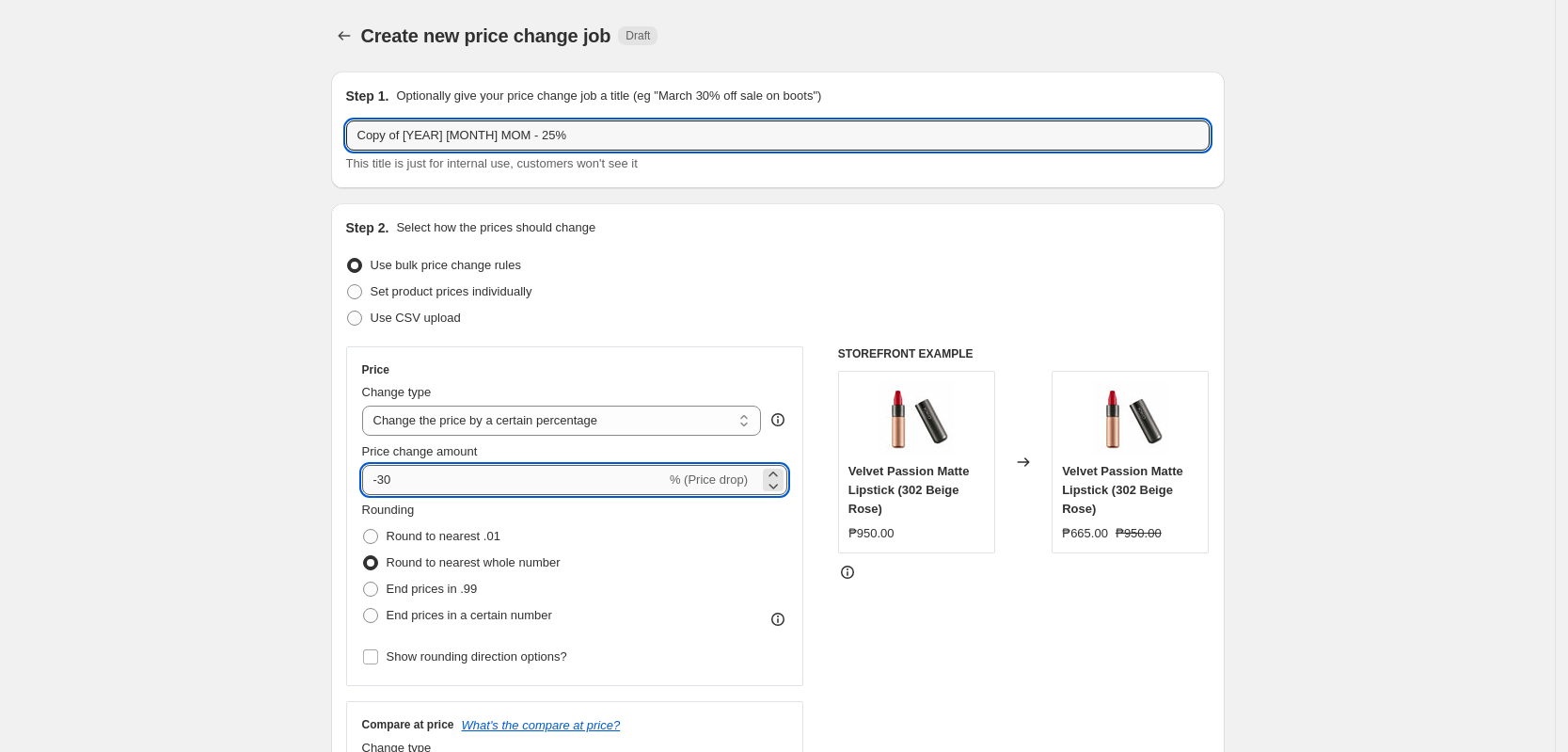 click on "-30" at bounding box center (514, 480) 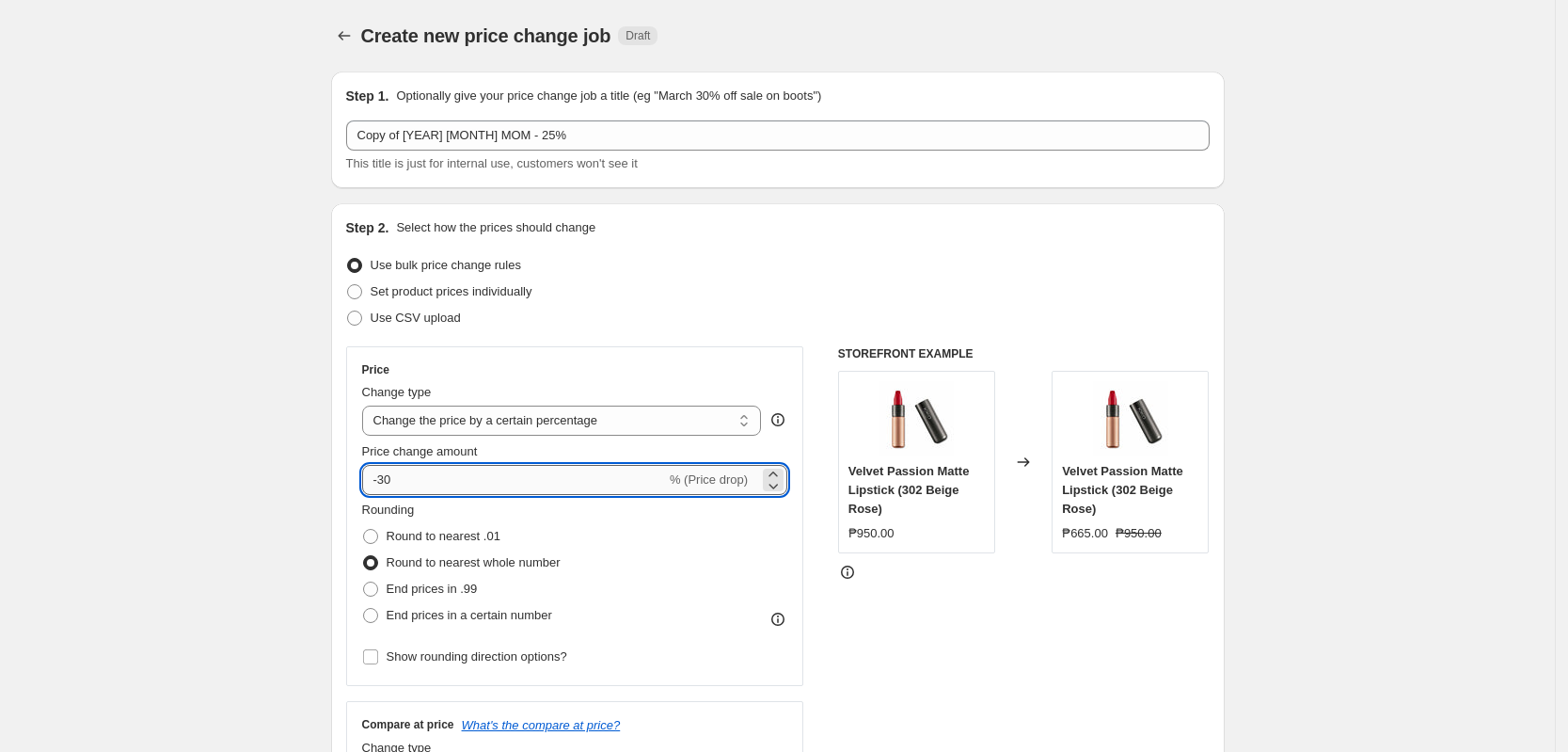 type on "-3" 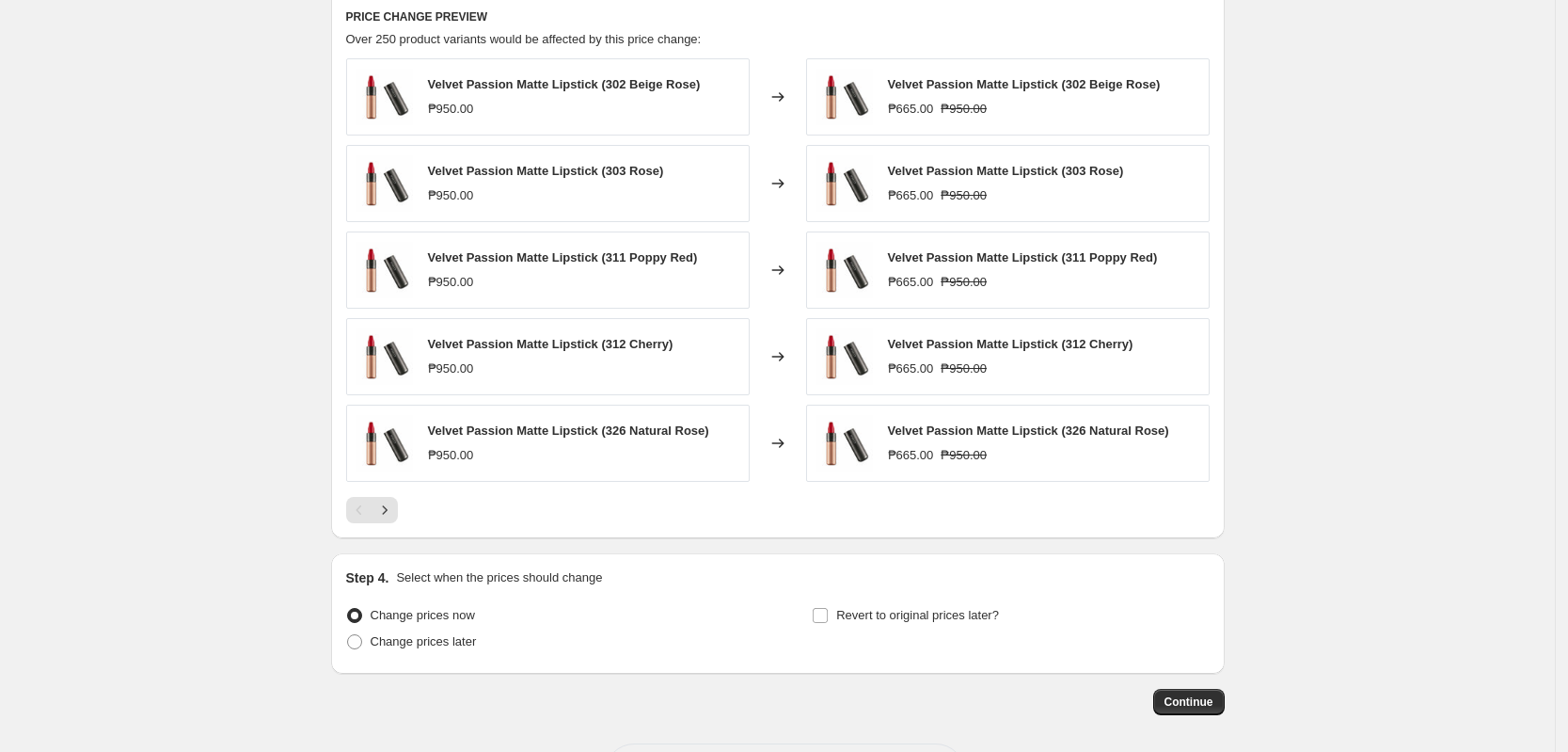 scroll, scrollTop: 1342, scrollLeft: 0, axis: vertical 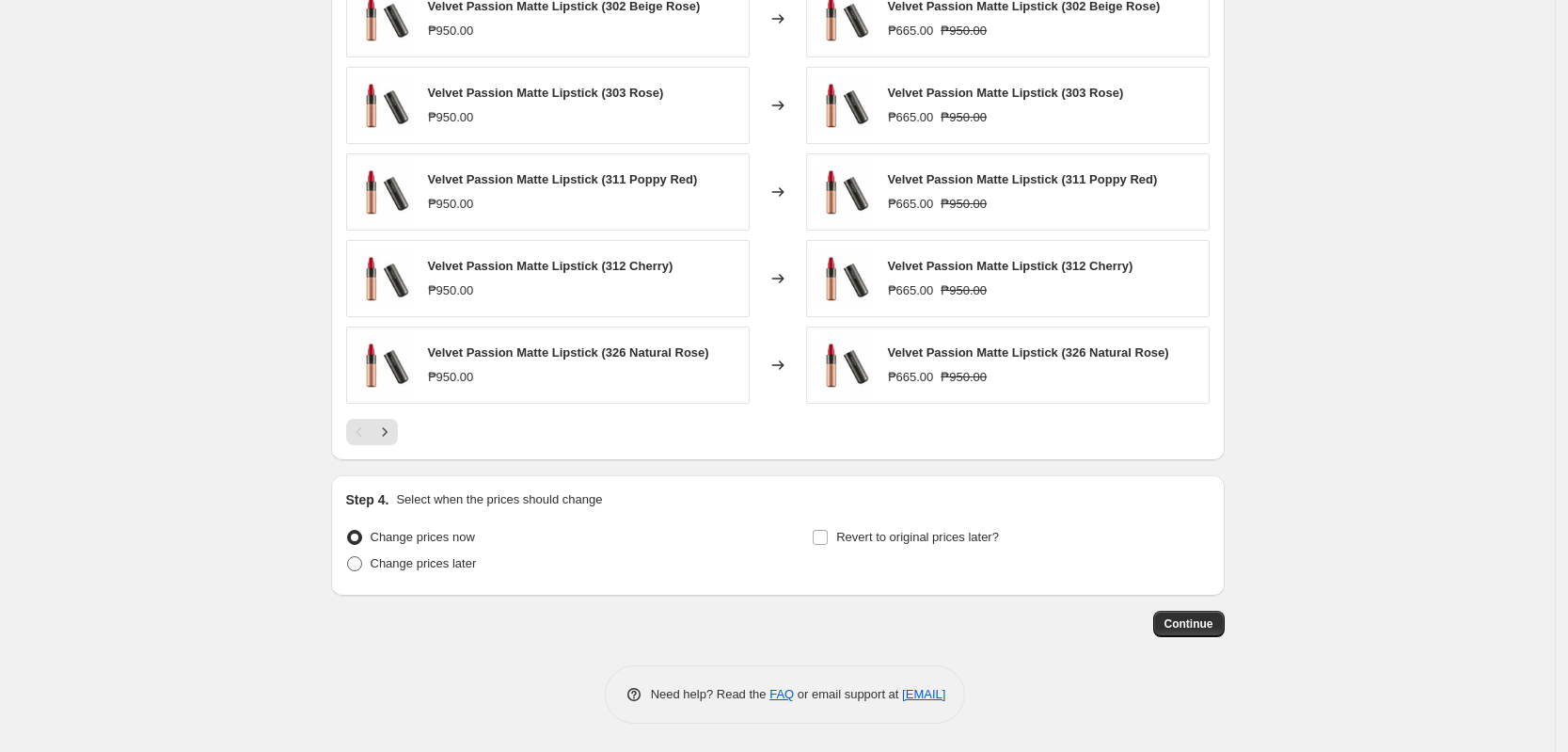 type on "-25" 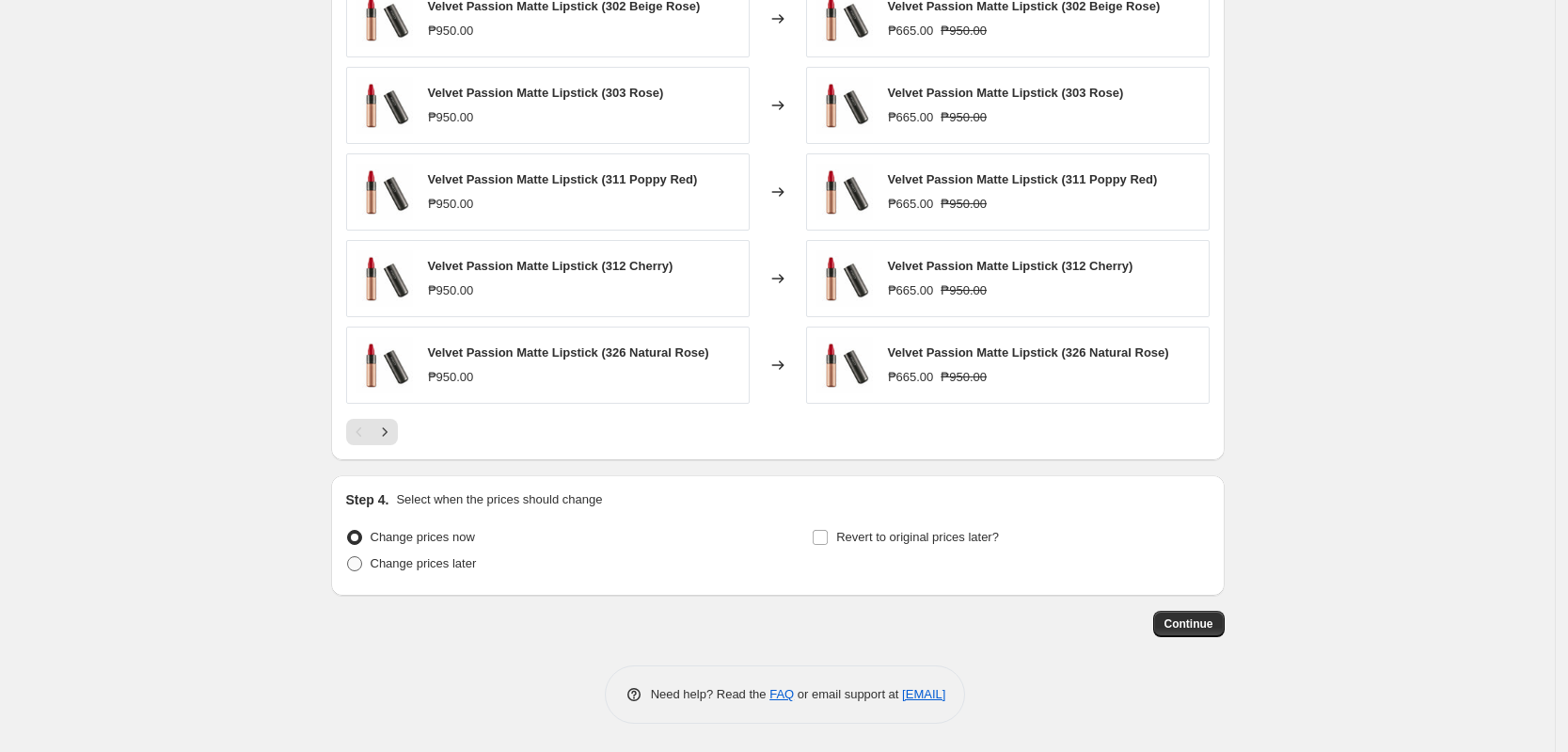 radio on "true" 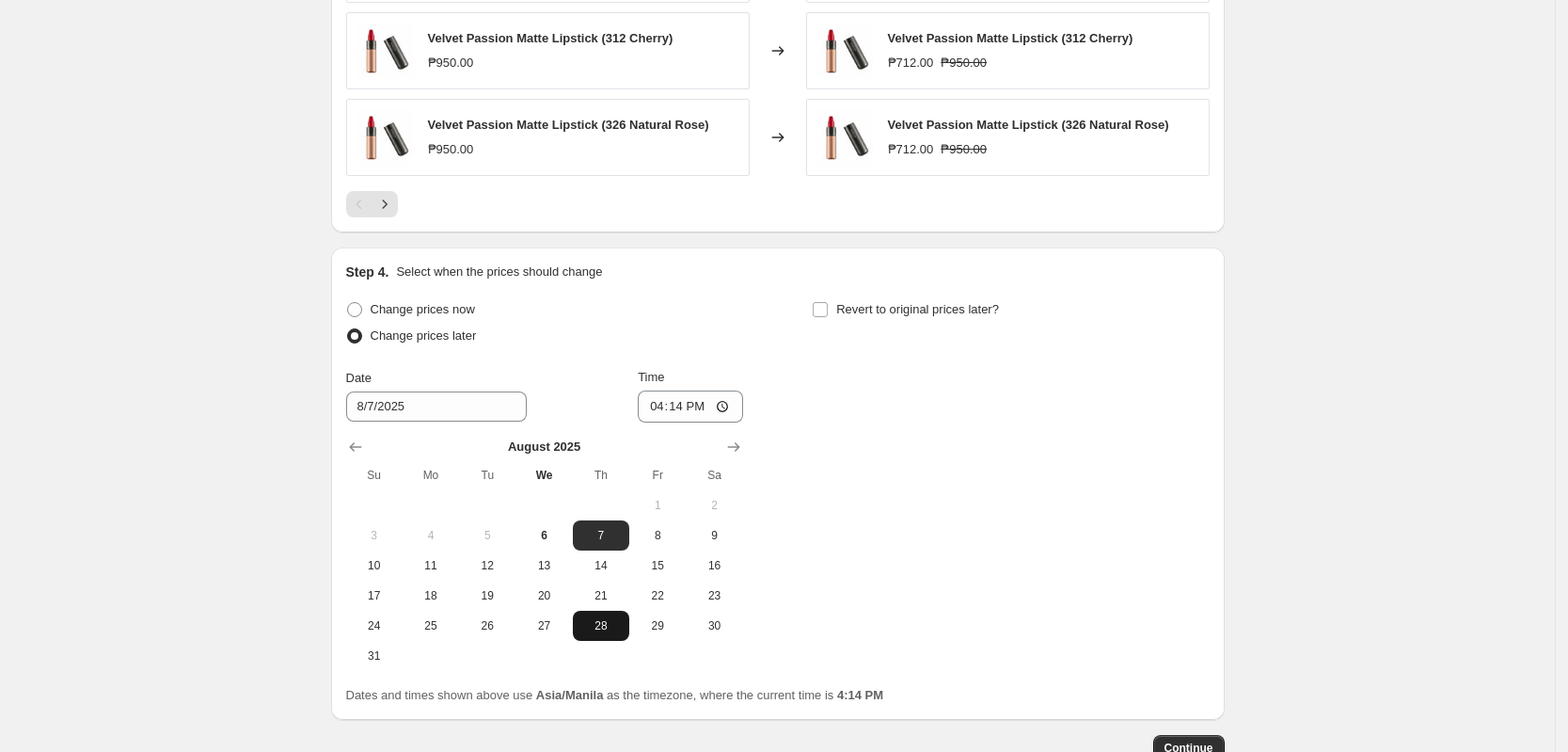 scroll, scrollTop: 1577, scrollLeft: 0, axis: vertical 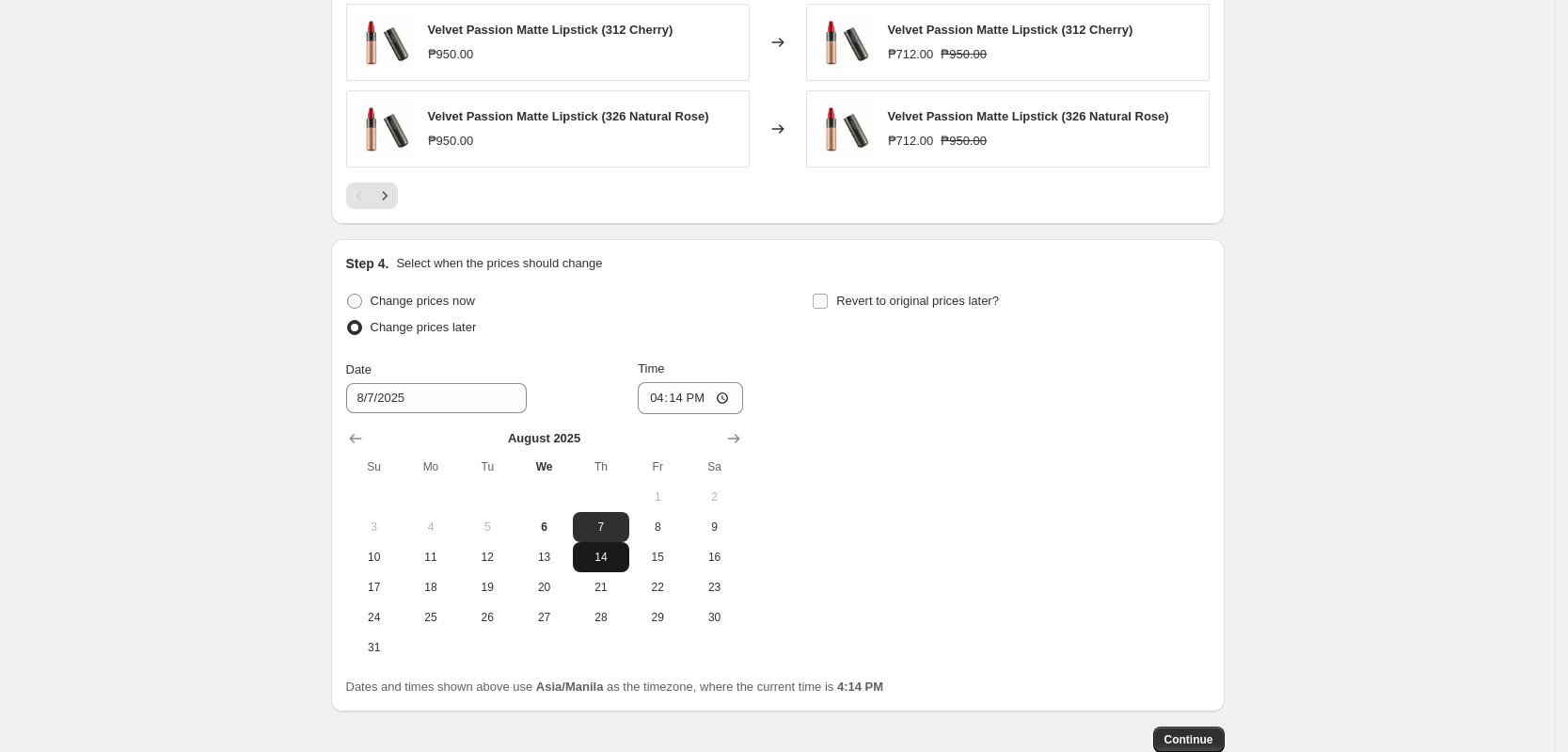 click on "14" at bounding box center [601, 557] 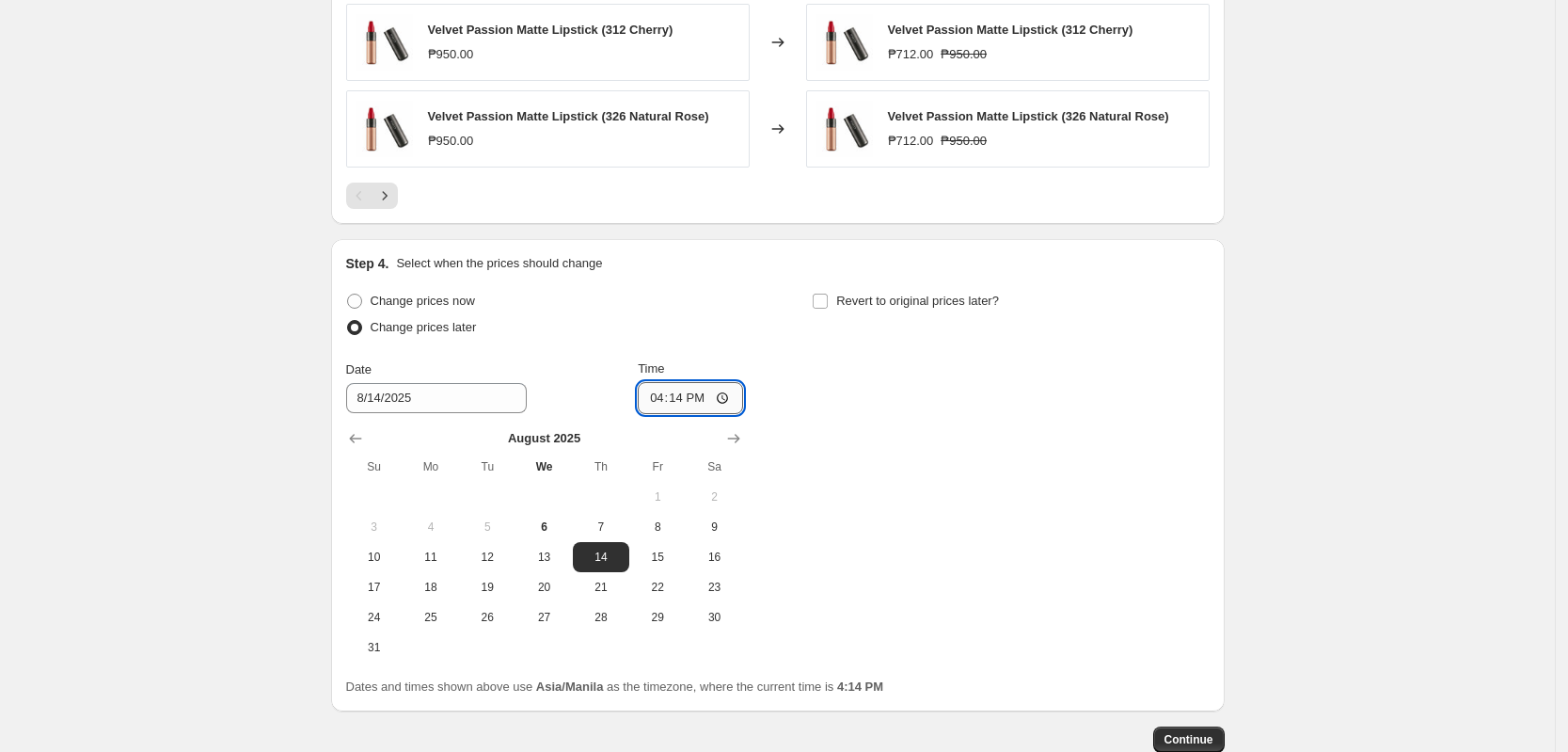 click on "16:14" at bounding box center (690, 398) 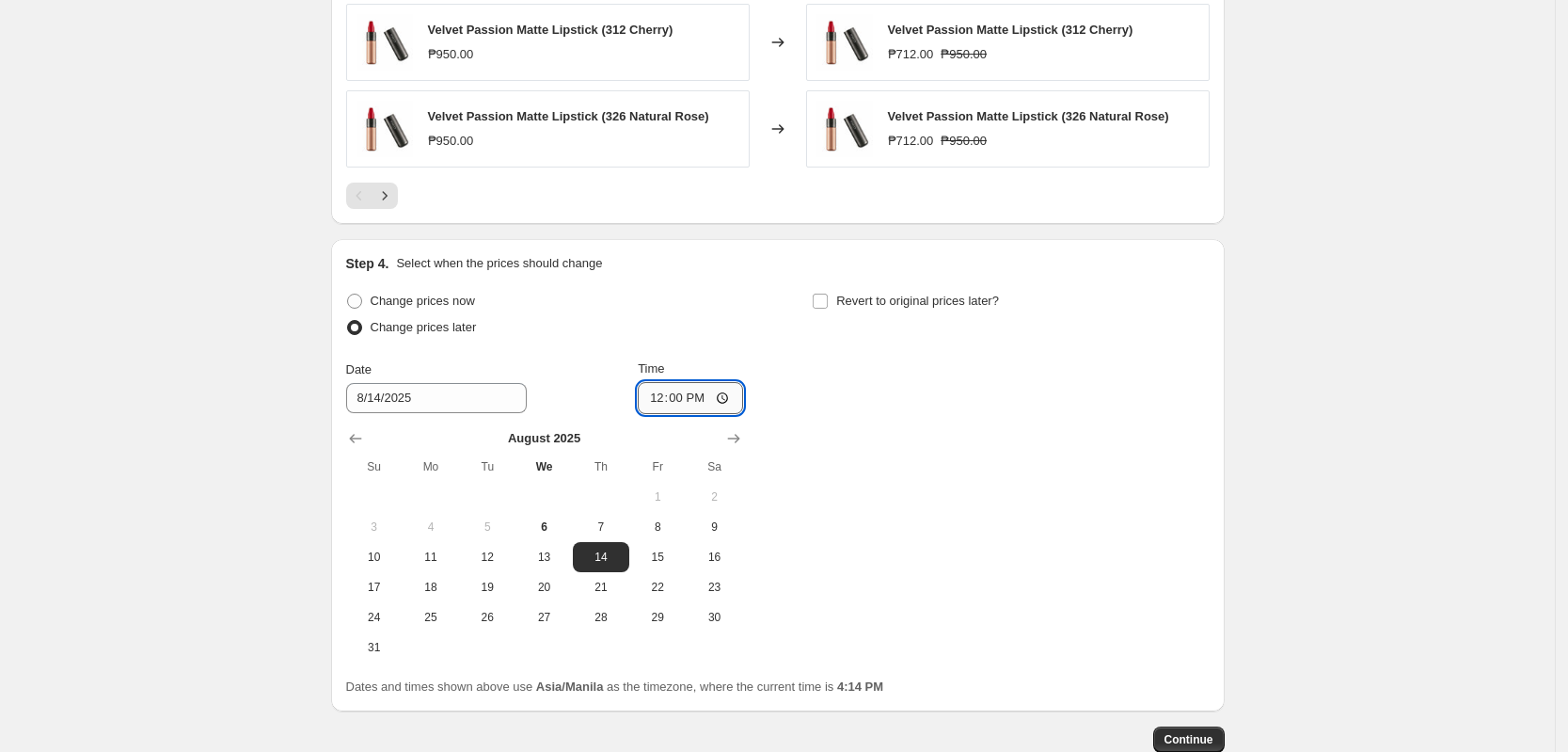 type on "00:00" 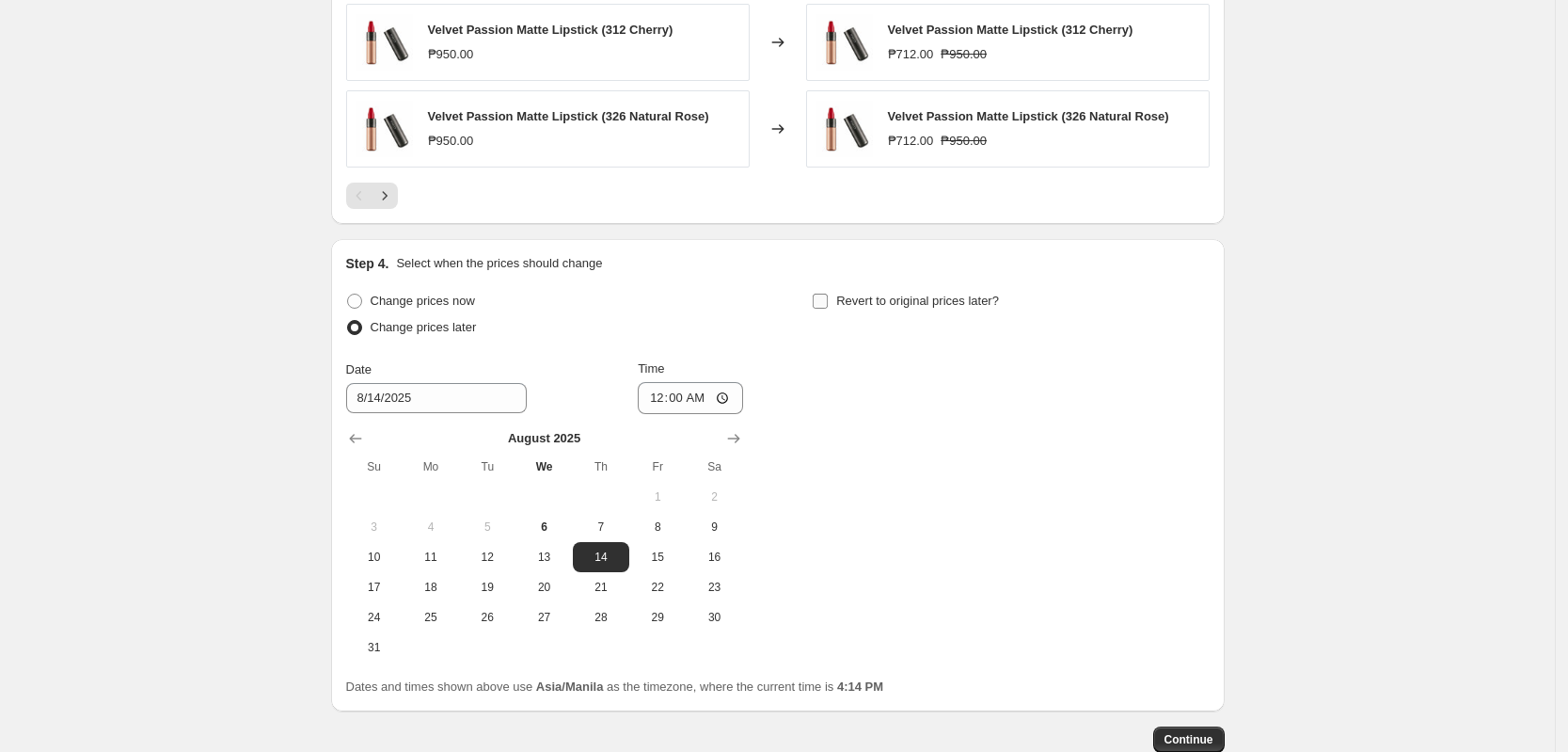 click on "Revert to original prices later?" at bounding box center [820, 301] 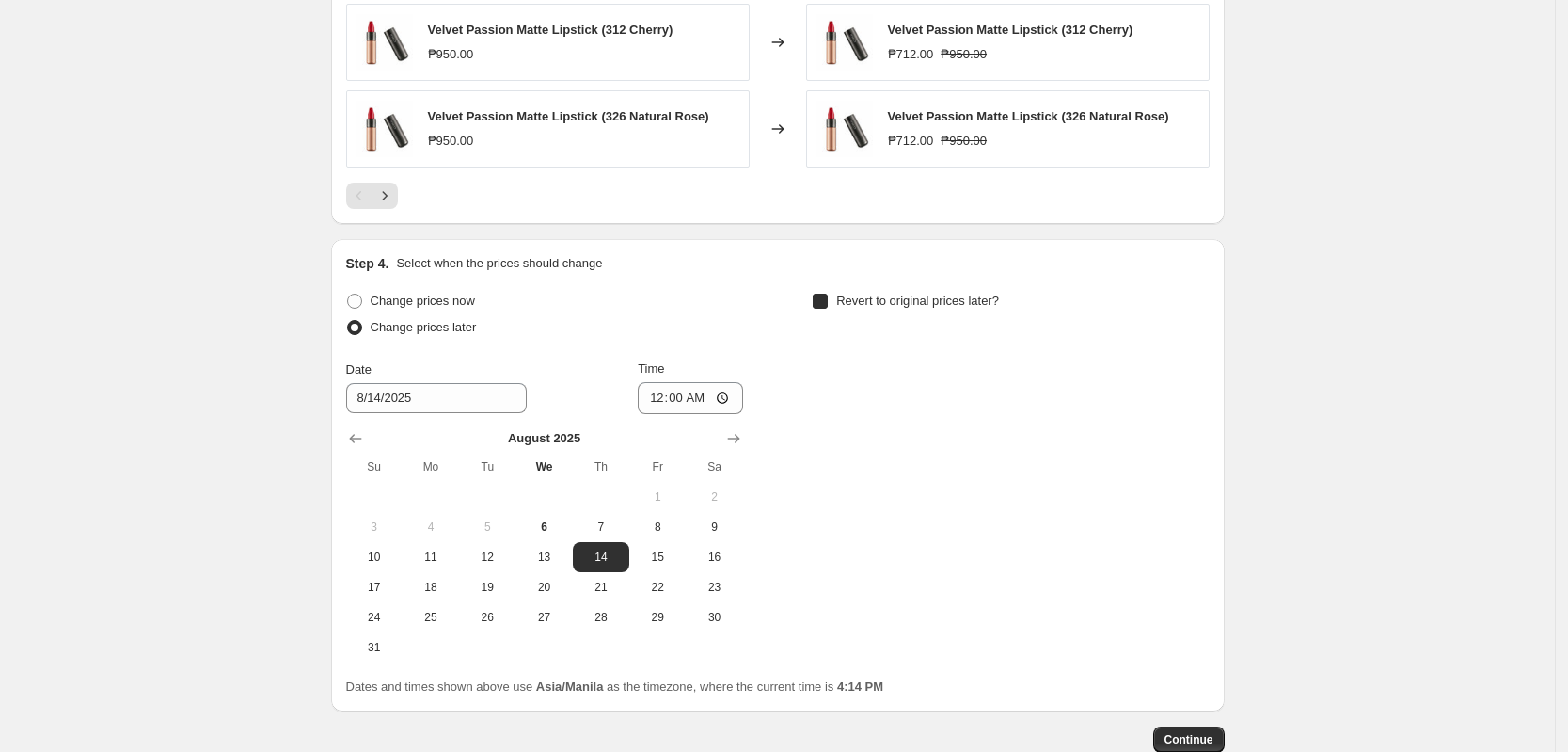 checkbox on "true" 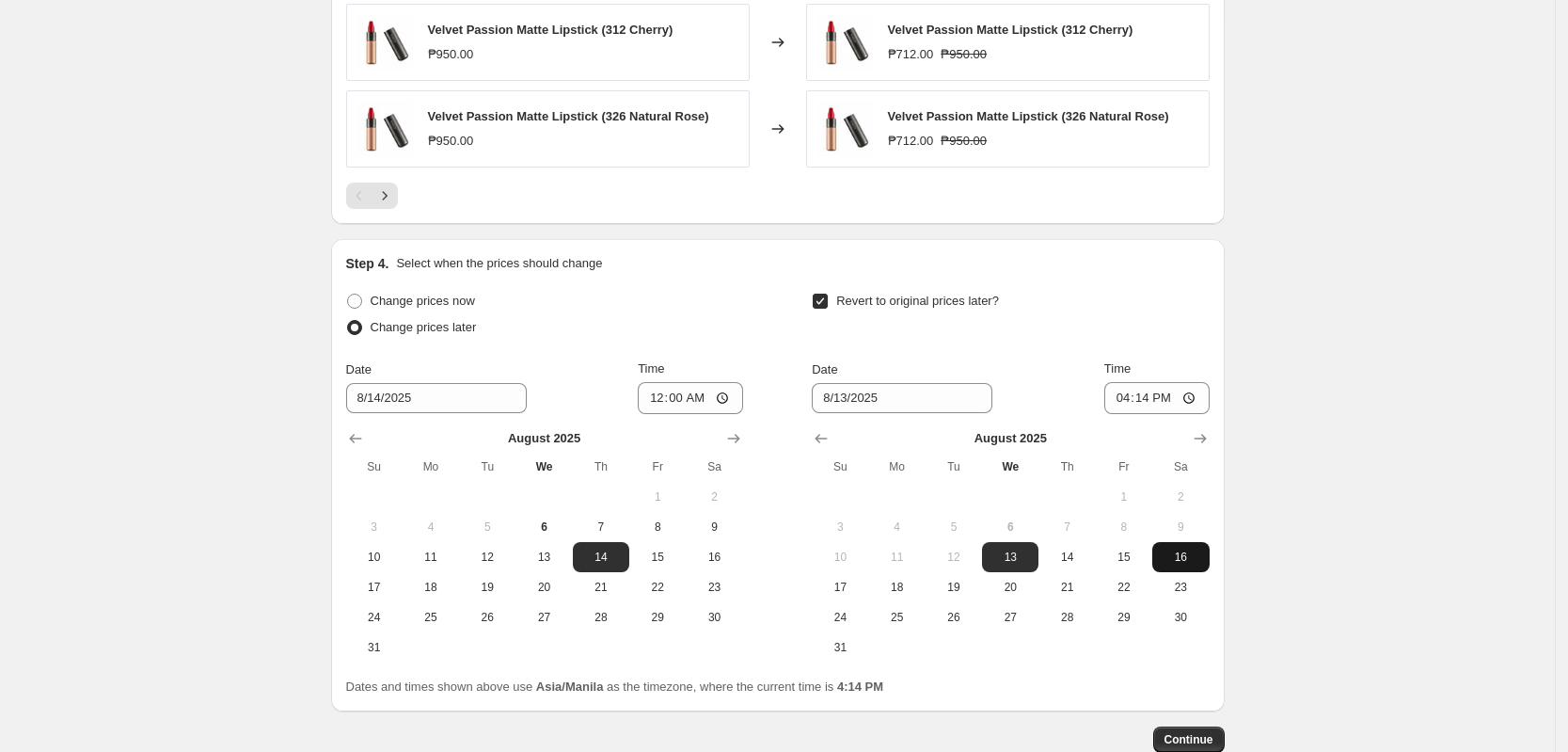 click on "16" at bounding box center [1180, 557] 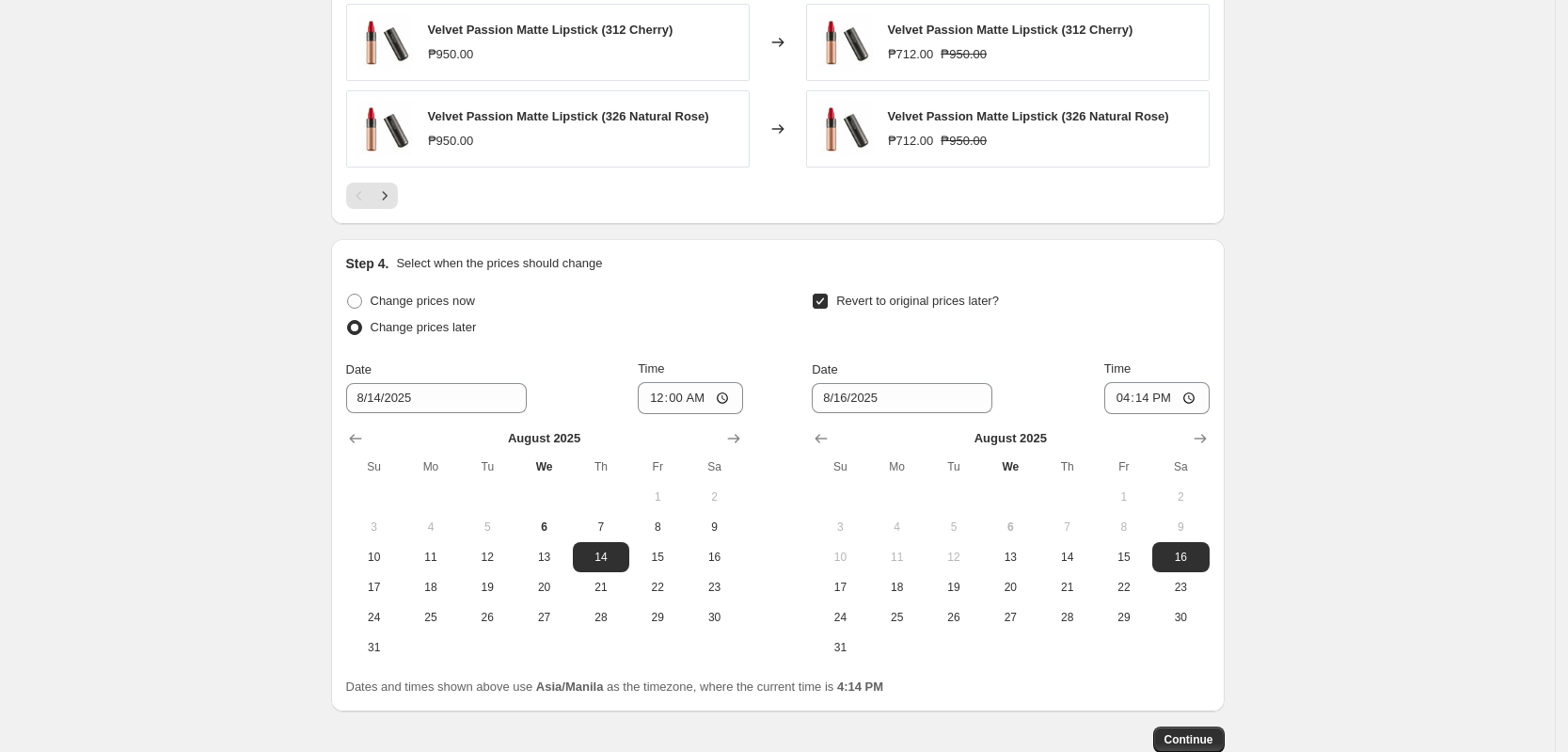 click on "August   2025 Su Mo Tu We Th Fr Sa 1 2 3 4 5 6 7 8 9 10 11 12 13 14 15 16 17 18 19 20 21 22 23 24 25 26 27 28 29 30 31" at bounding box center [1003, 538] 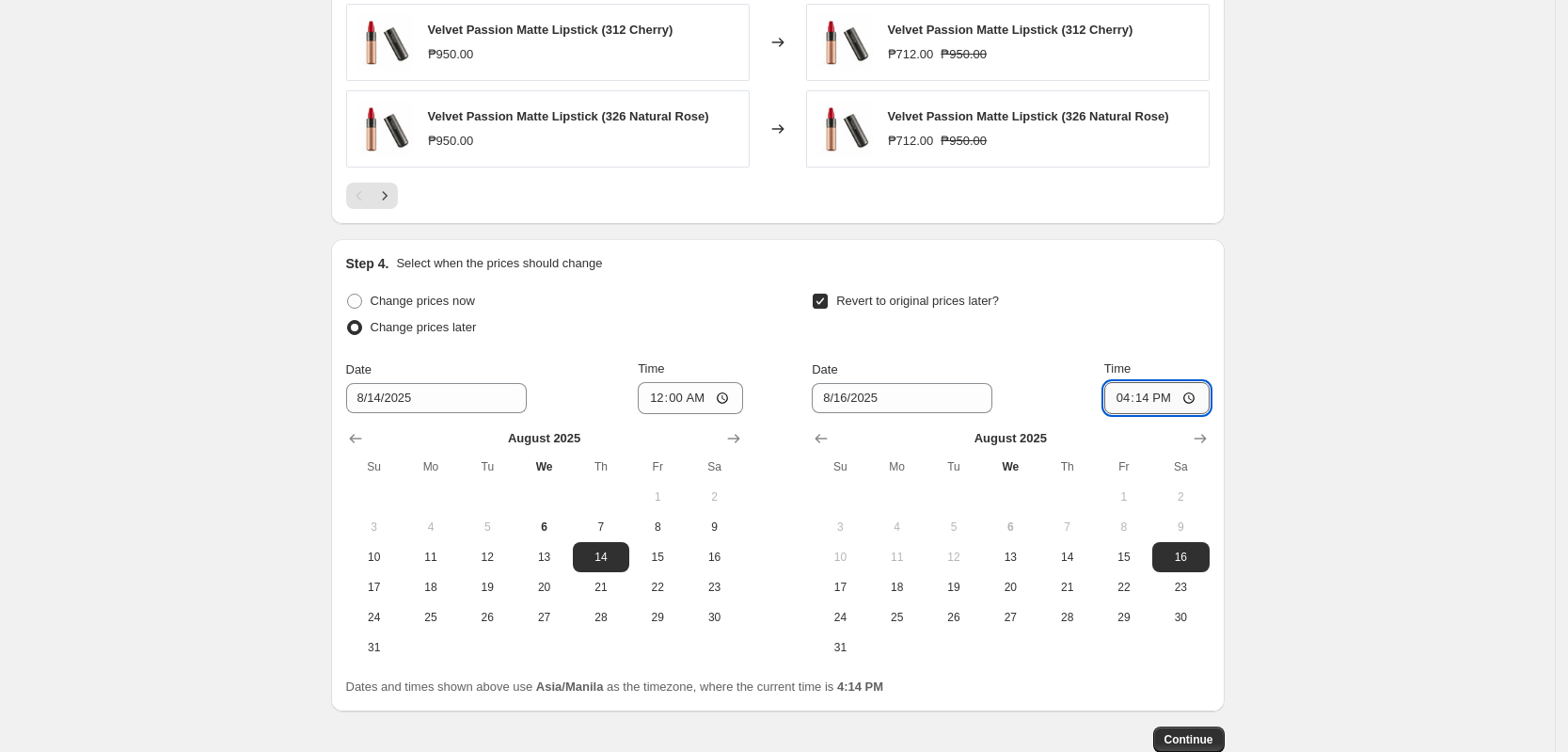 click on "16:14" at bounding box center (1157, 398) 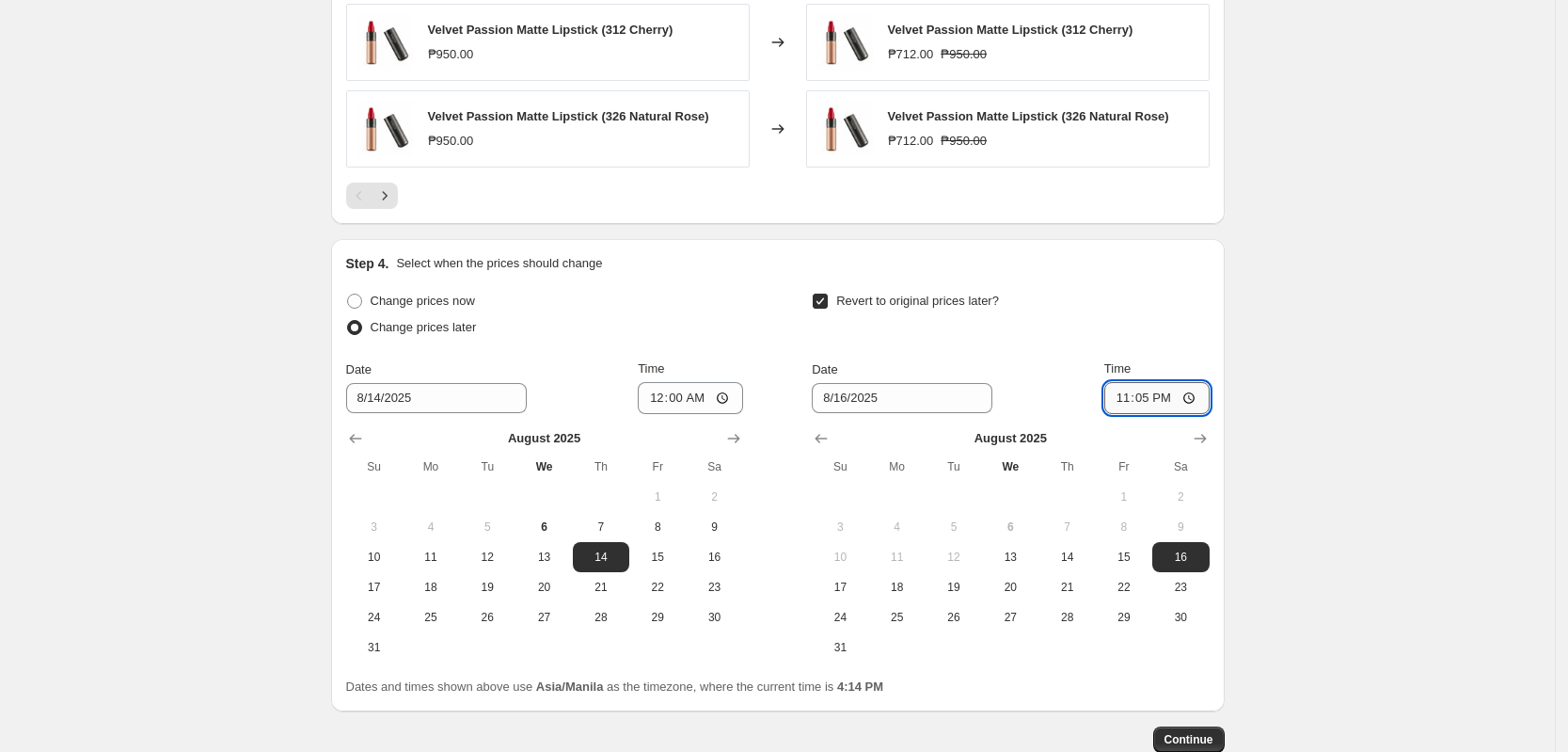 type on "23:59" 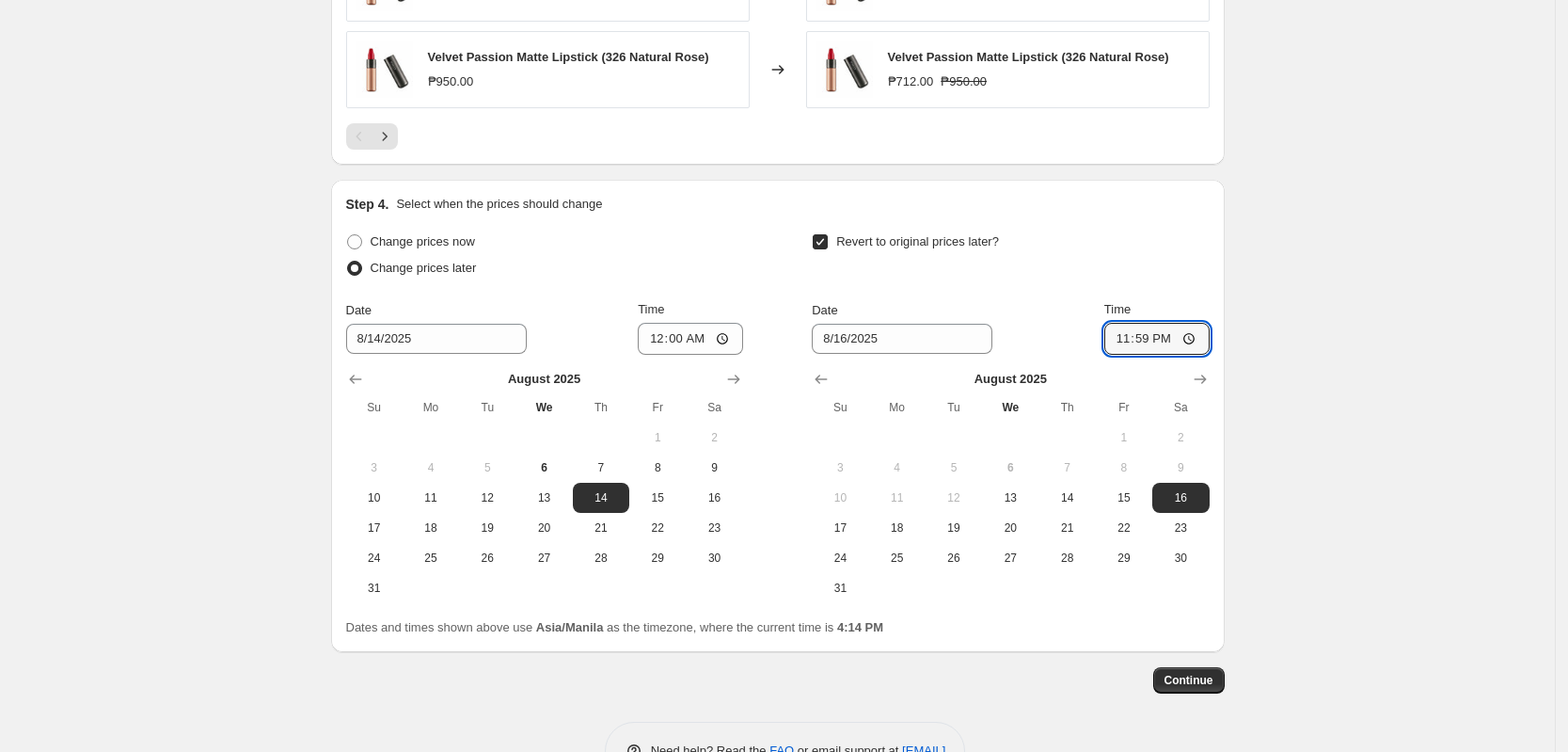 scroll, scrollTop: 1694, scrollLeft: 0, axis: vertical 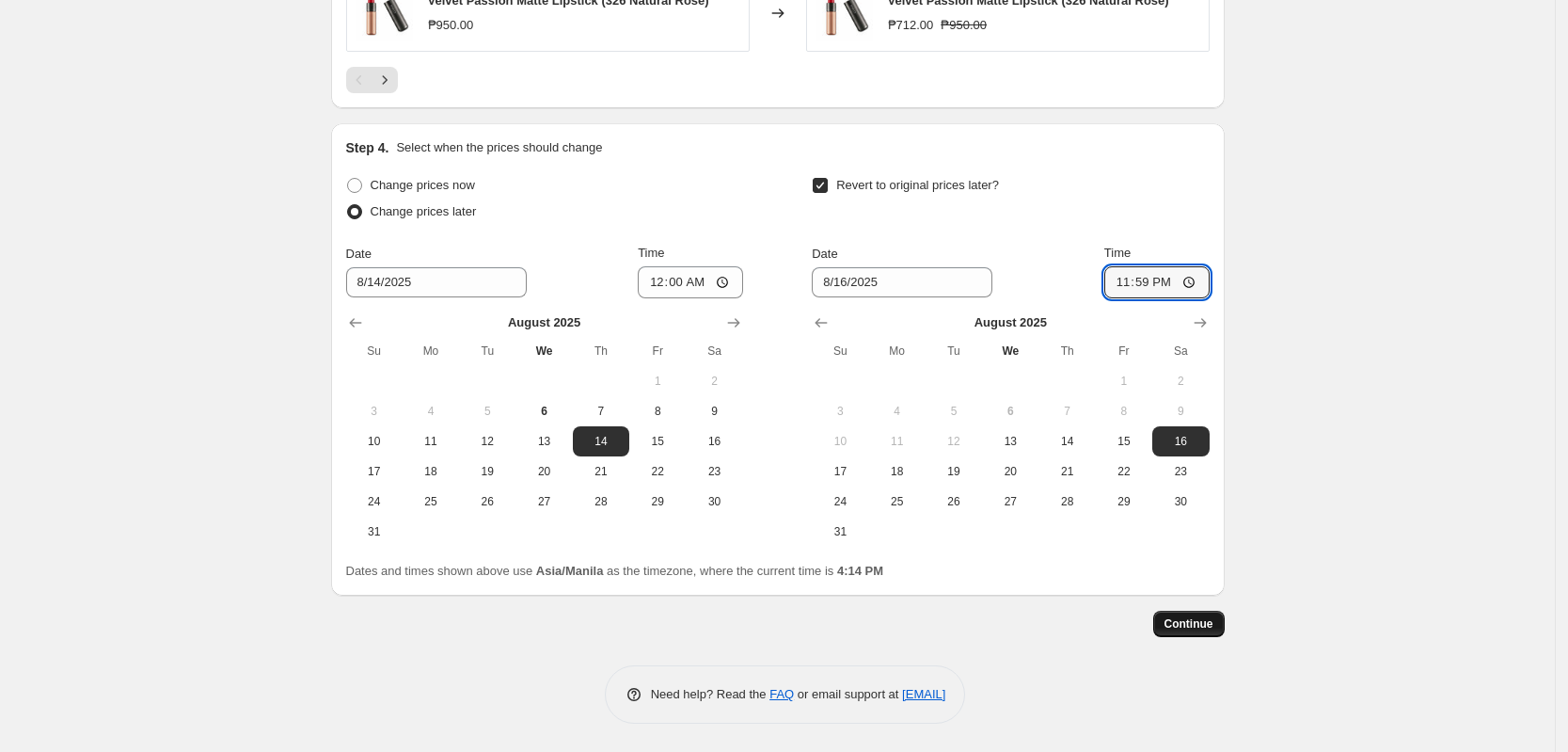click on "Continue" at bounding box center [1189, 624] 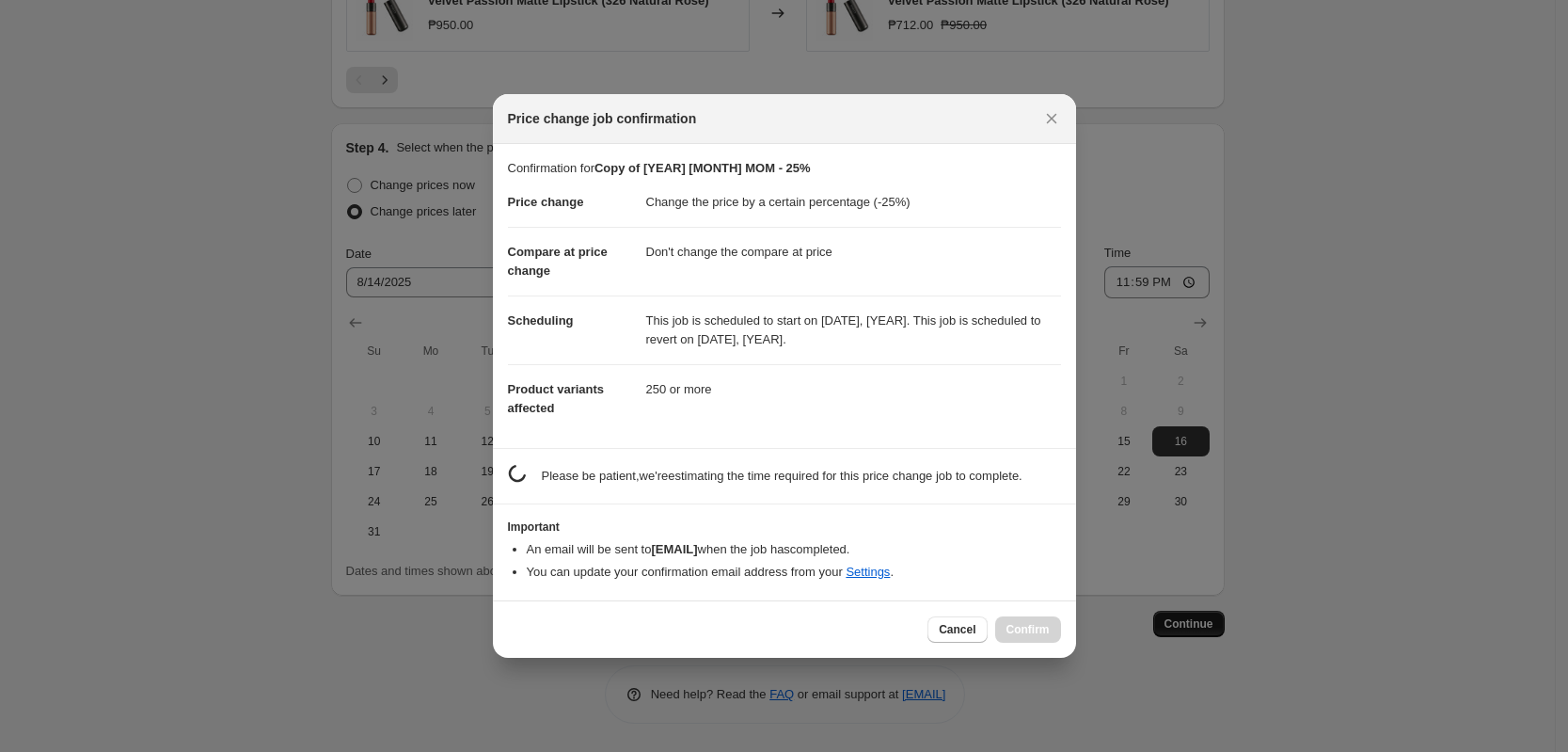 scroll, scrollTop: 0, scrollLeft: 0, axis: both 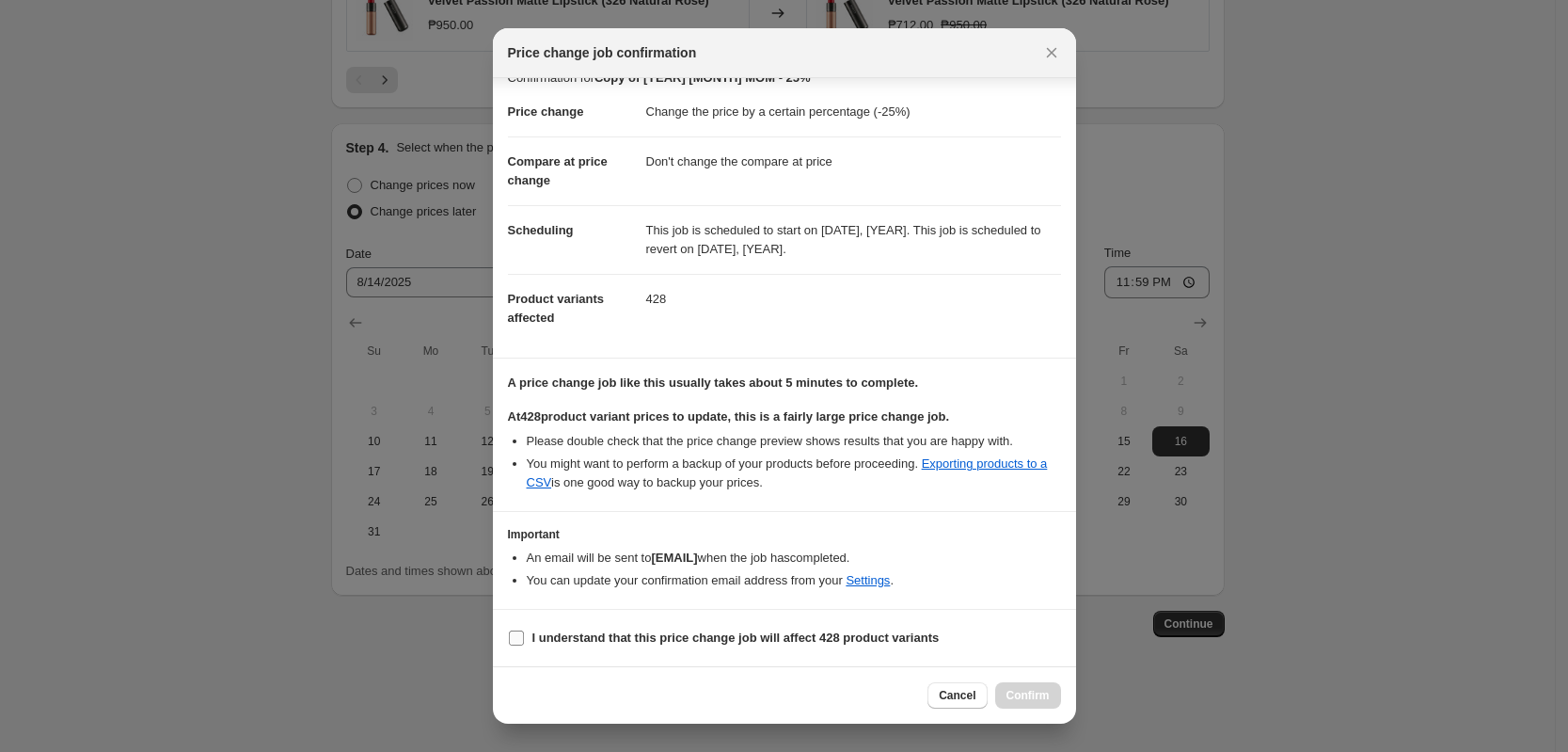 click on "I understand that this price change job will affect 428 product variants" at bounding box center (516, 638) 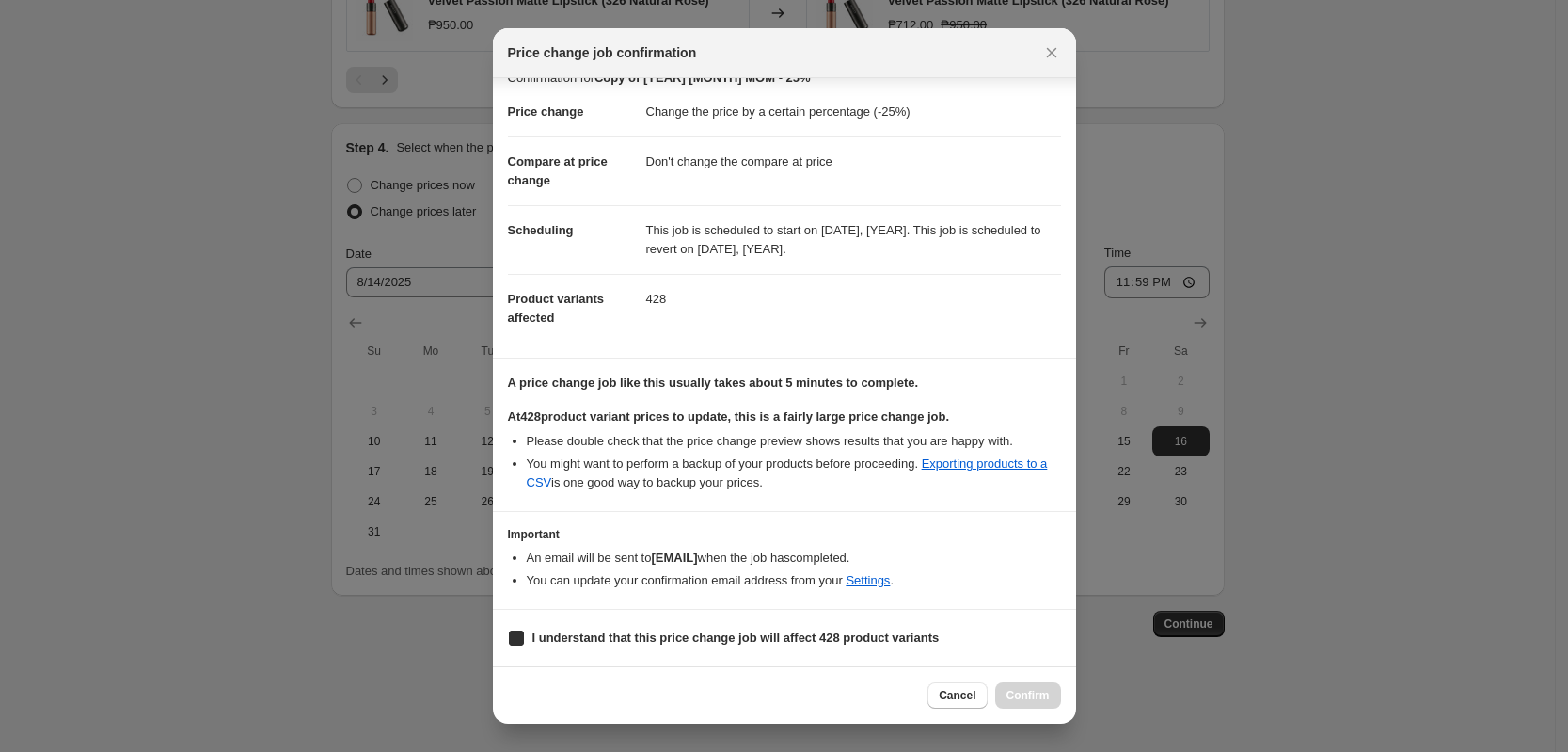 checkbox on "true" 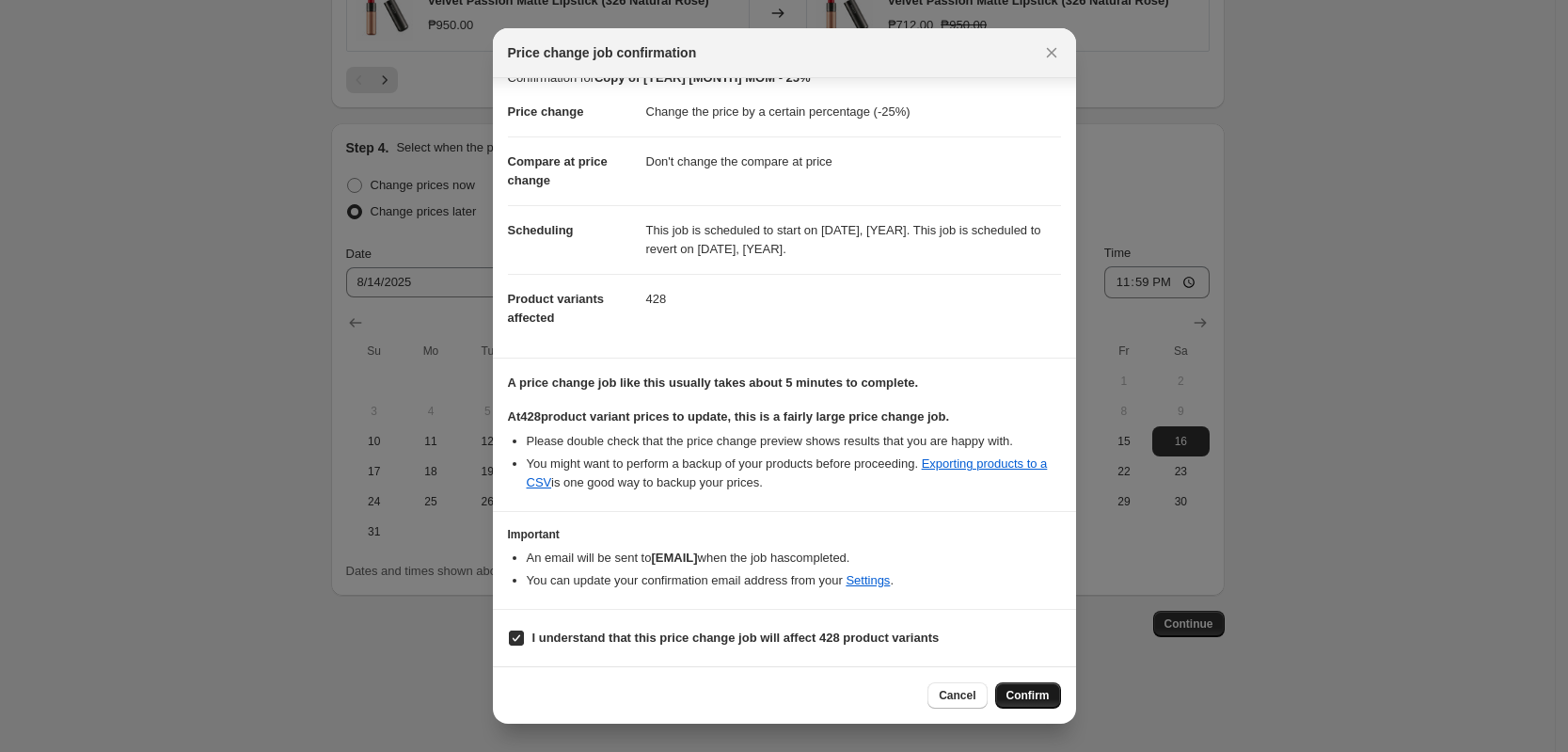 click on "Confirm" at bounding box center (1028, 696) 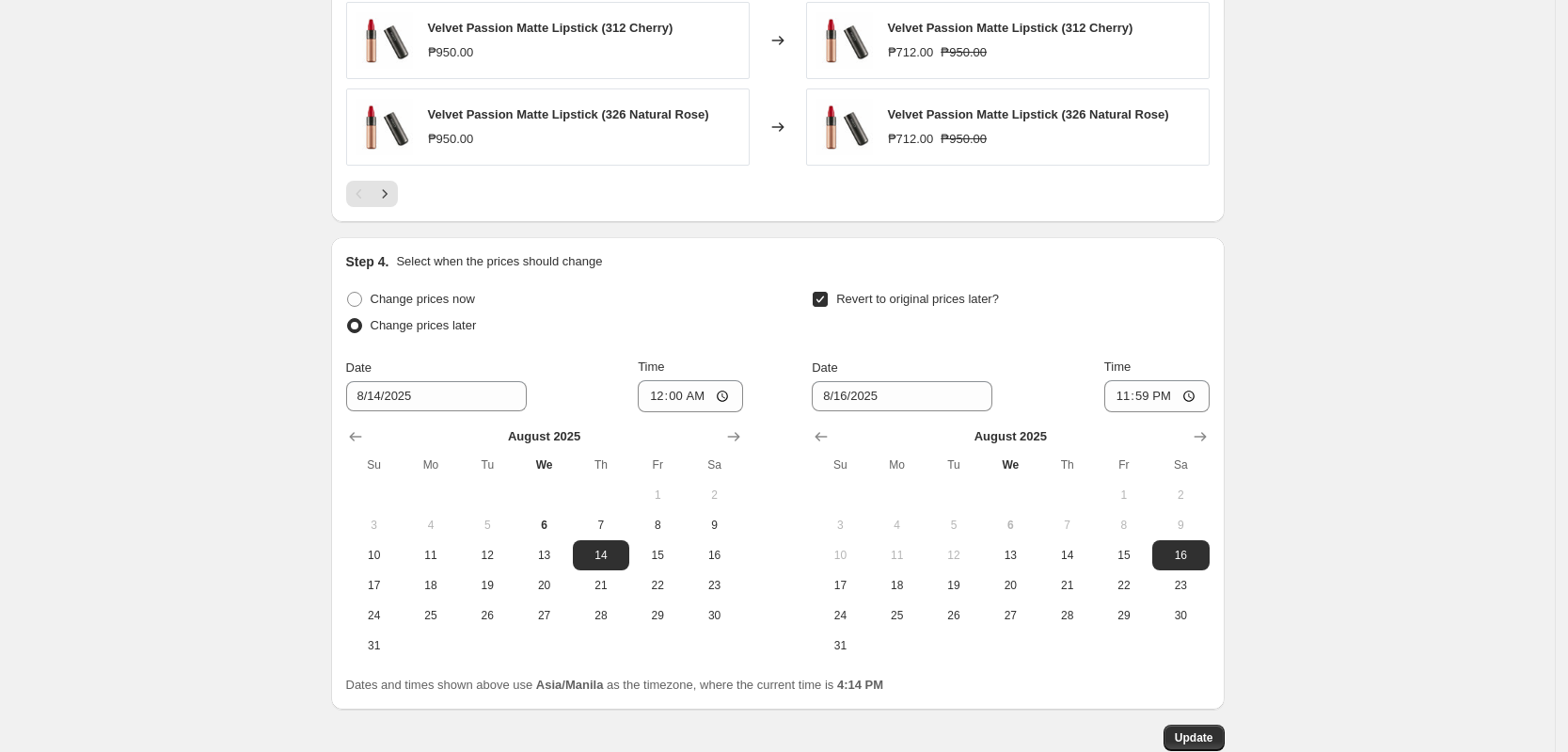 scroll, scrollTop: 1809, scrollLeft: 0, axis: vertical 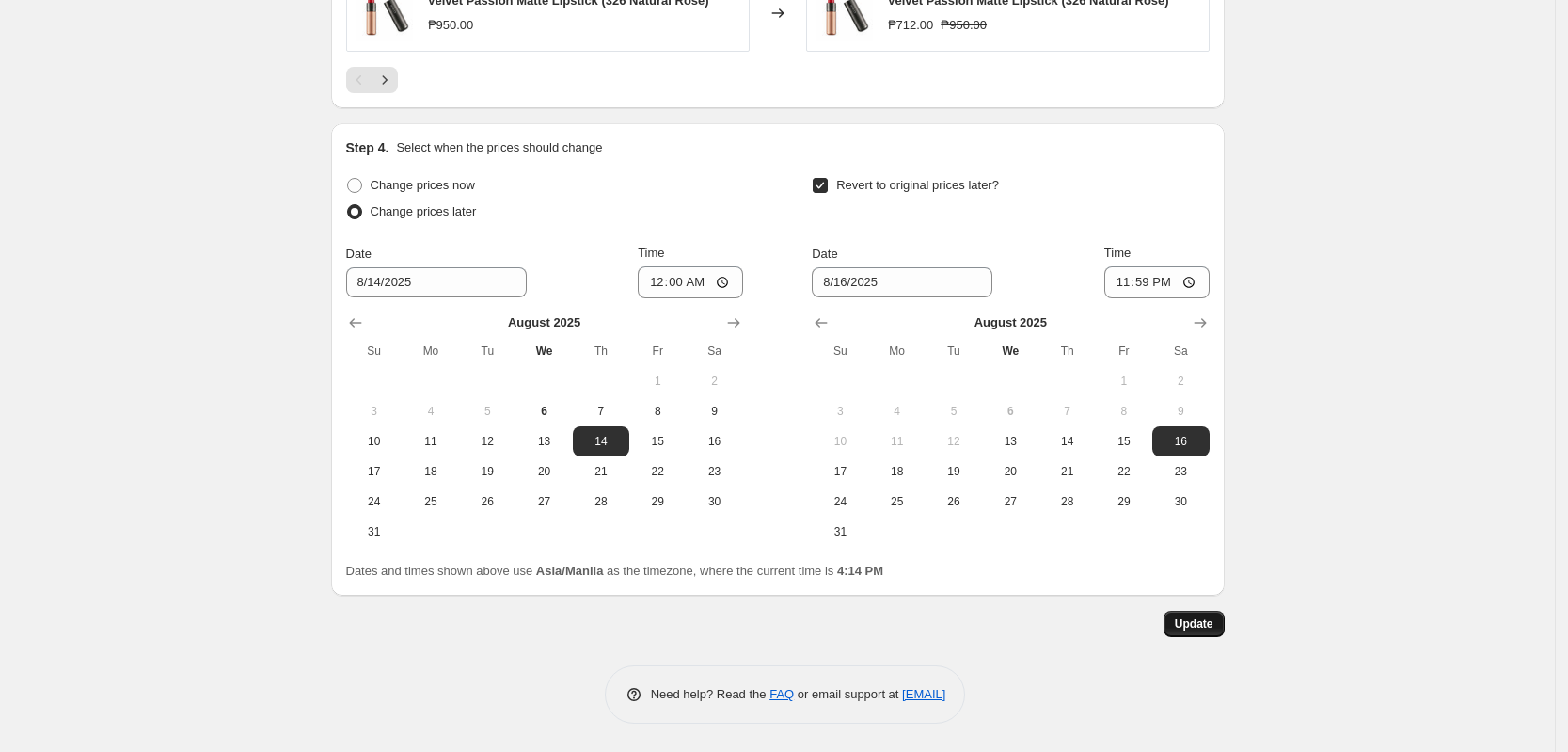 click on "Update" at bounding box center (1194, 624) 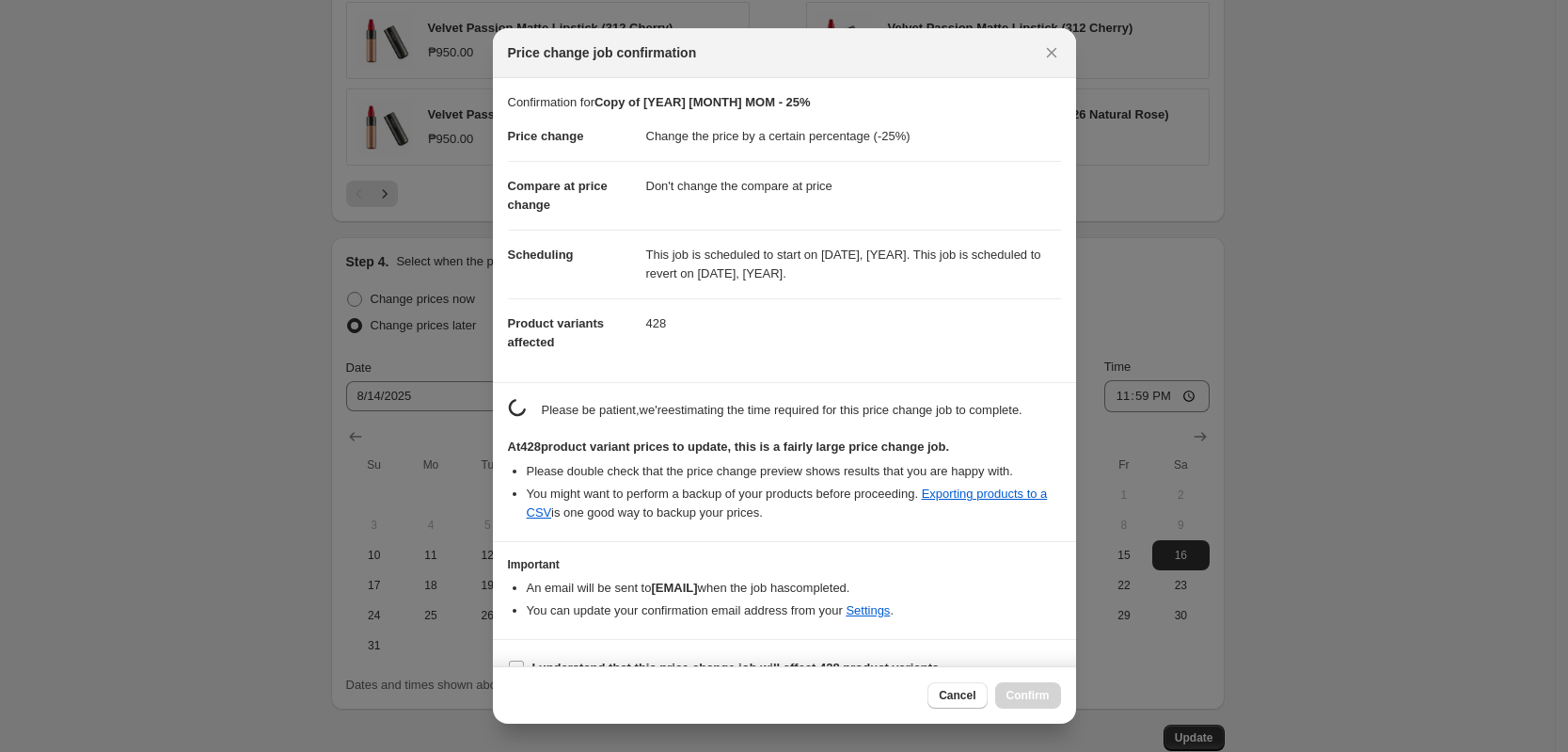 scroll, scrollTop: 1809, scrollLeft: 0, axis: vertical 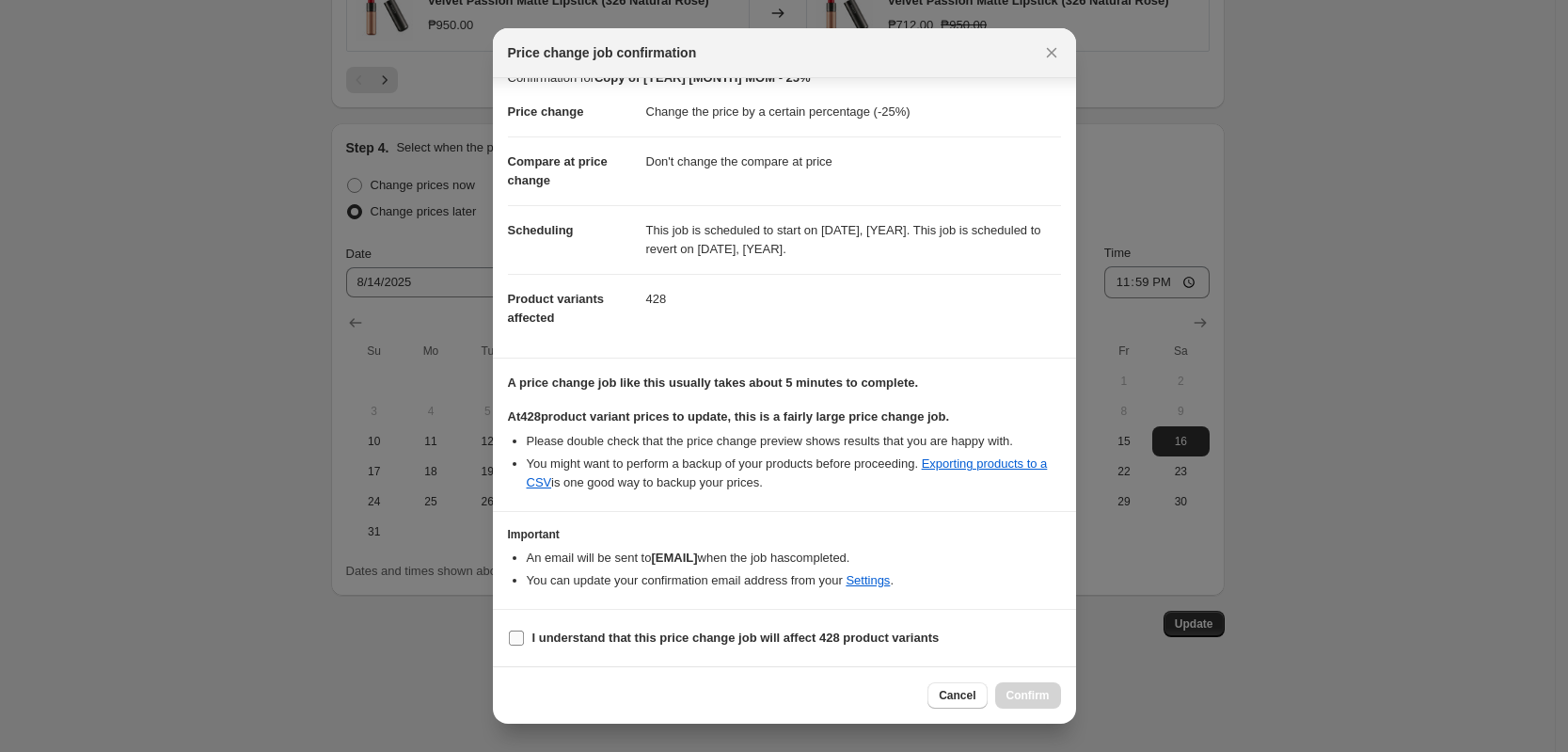 click on "I understand that this price change job will affect 428 product variants" at bounding box center (516, 638) 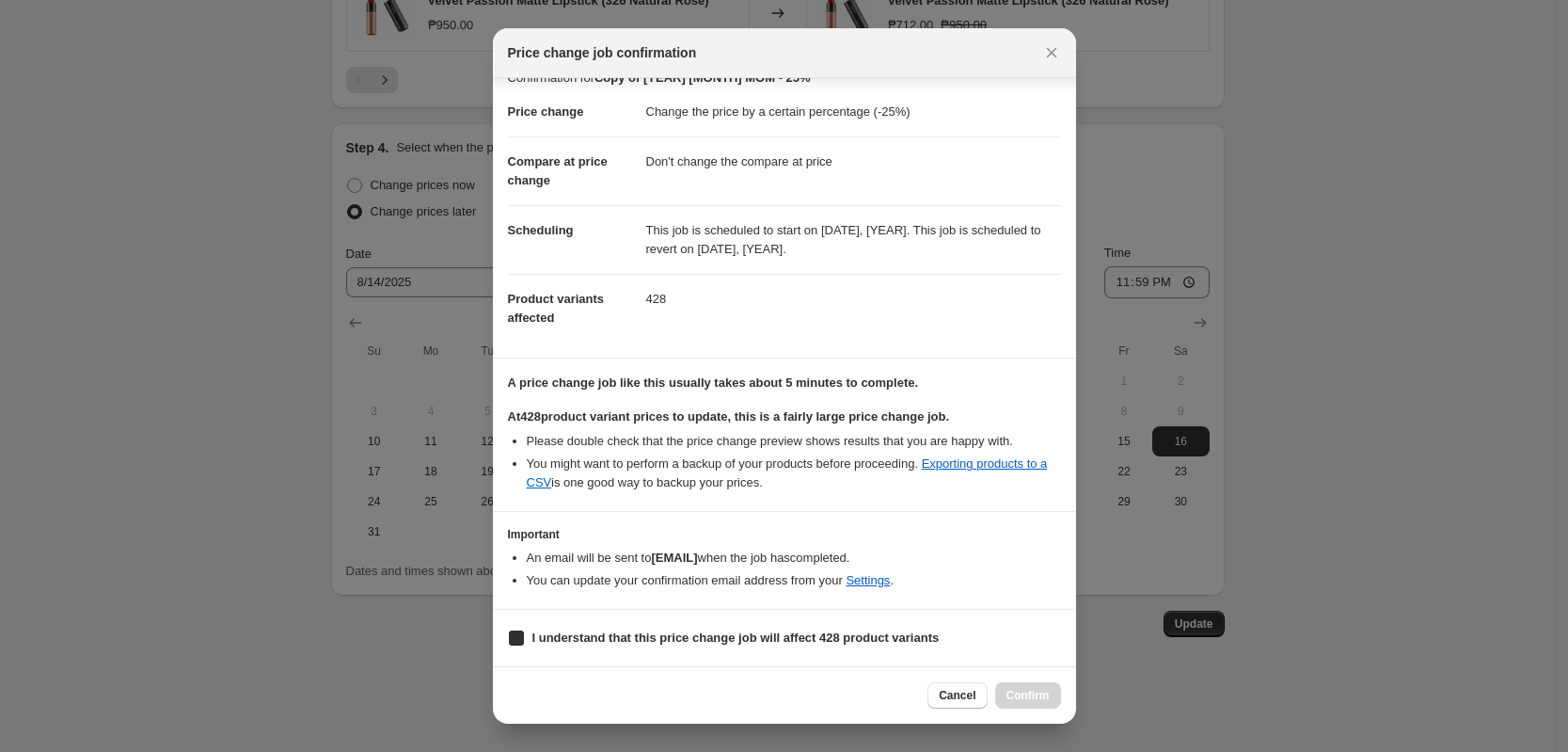 checkbox on "true" 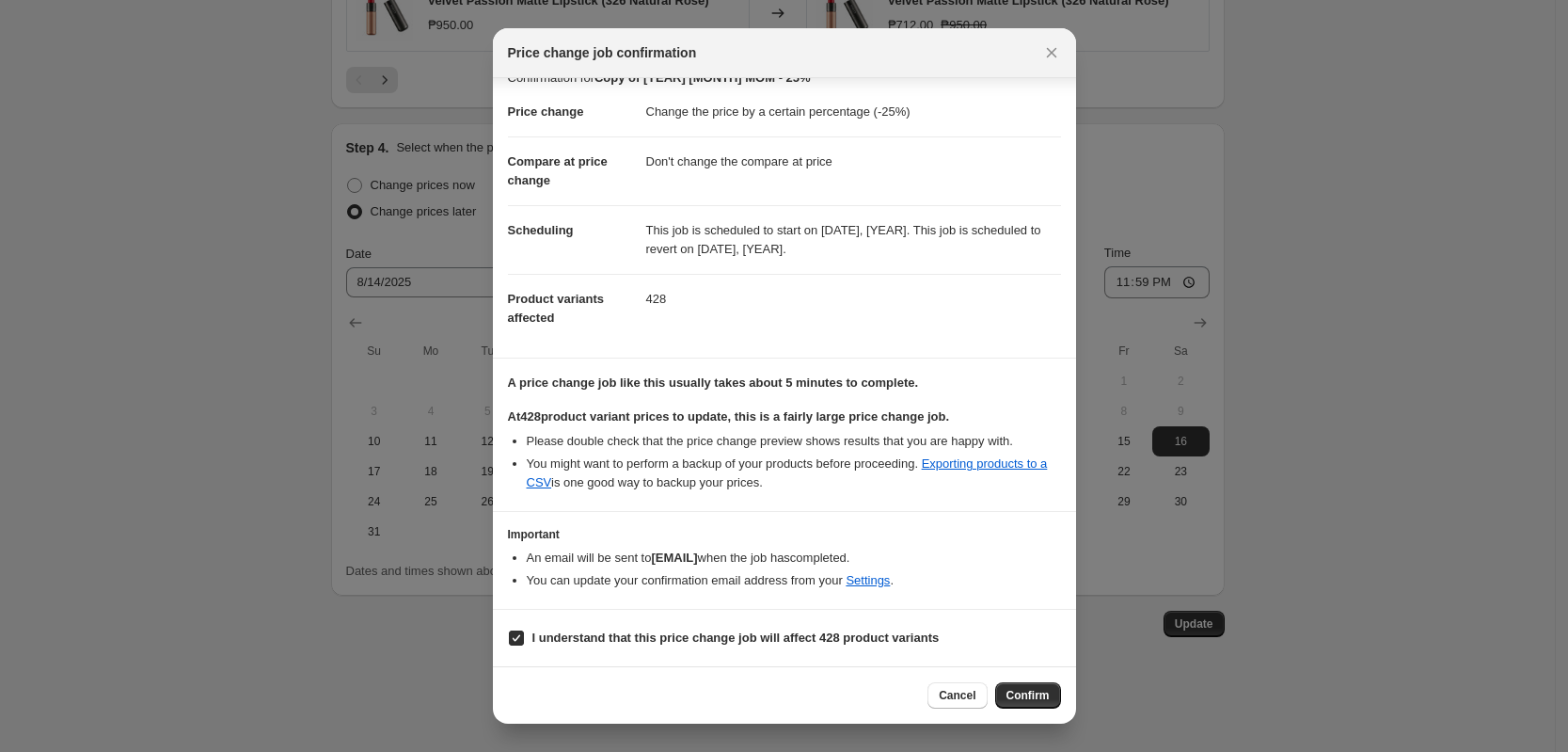 drag, startPoint x: 1025, startPoint y: 694, endPoint x: 1057, endPoint y: 691, distance: 32.140317 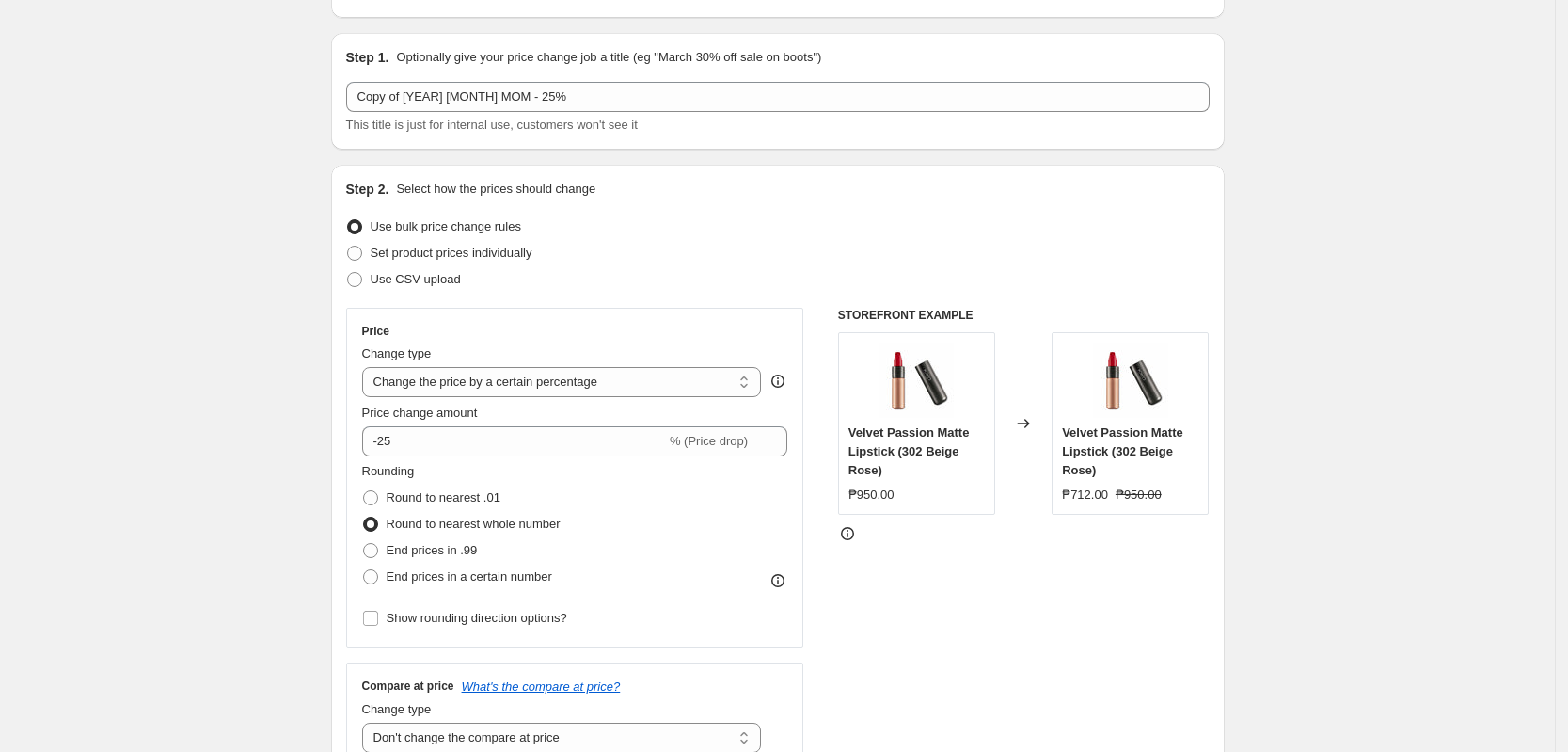 scroll, scrollTop: 0, scrollLeft: 0, axis: both 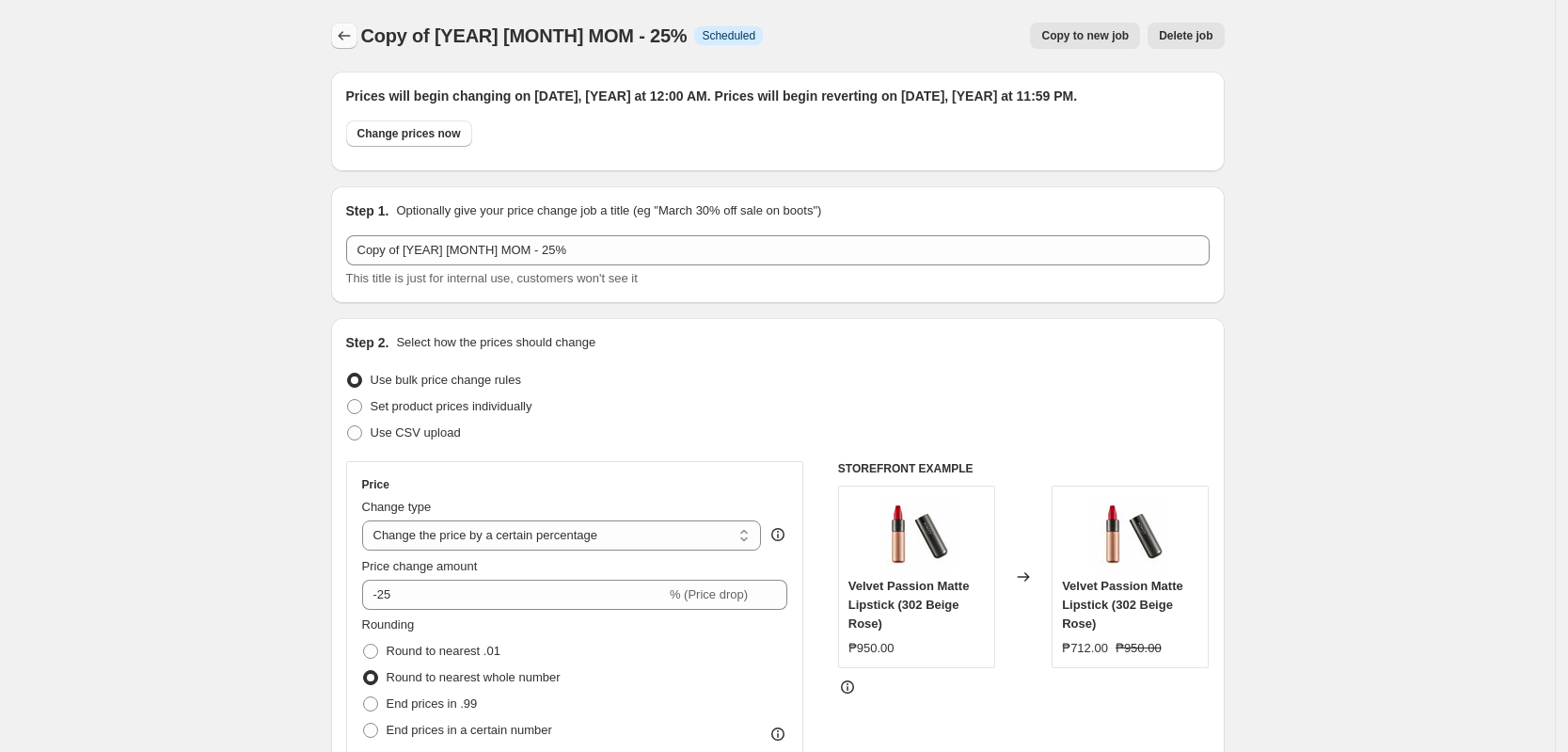 click 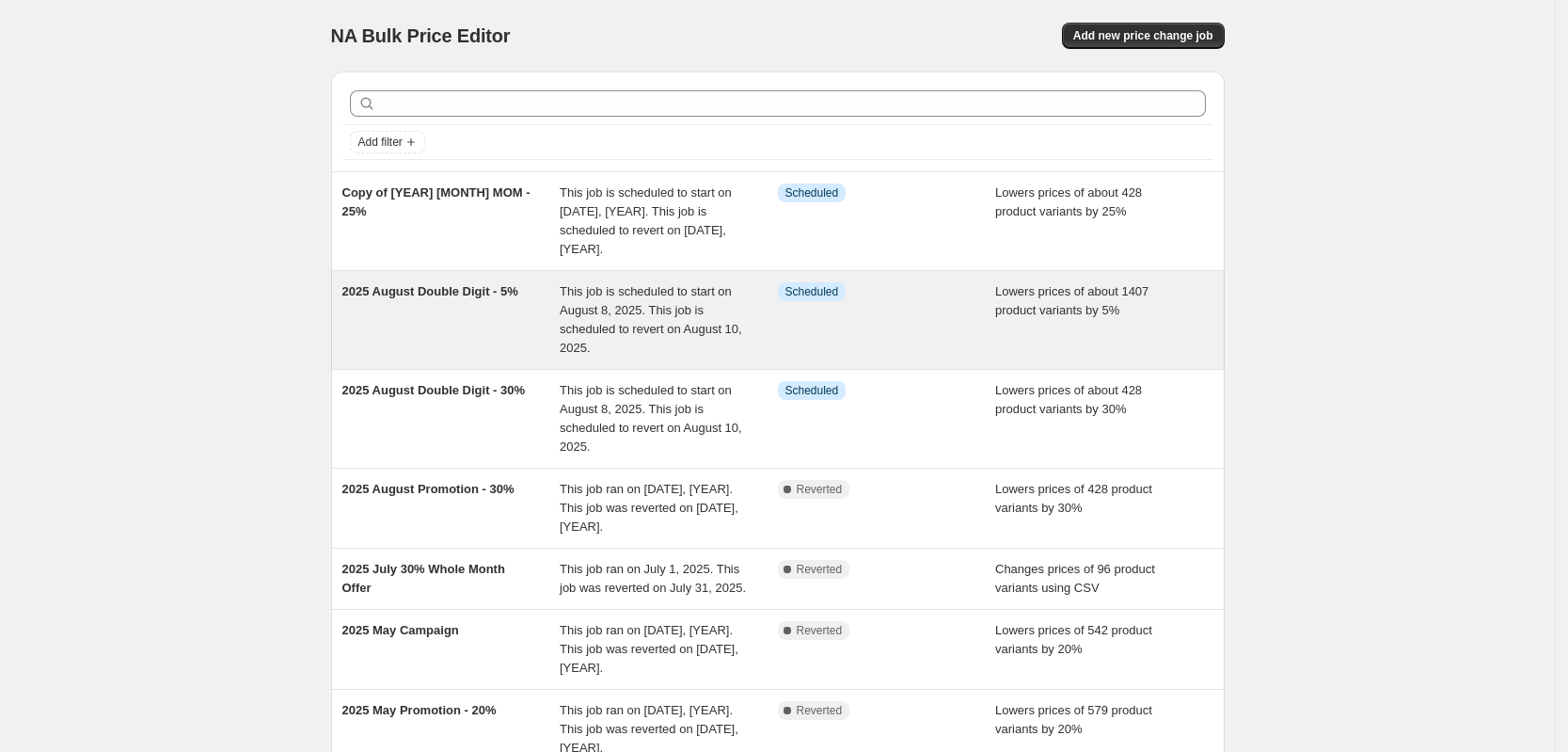 click on "This job is scheduled to start on August 8, 2025. This job is scheduled to revert on August 10, 2025." at bounding box center [651, 319] 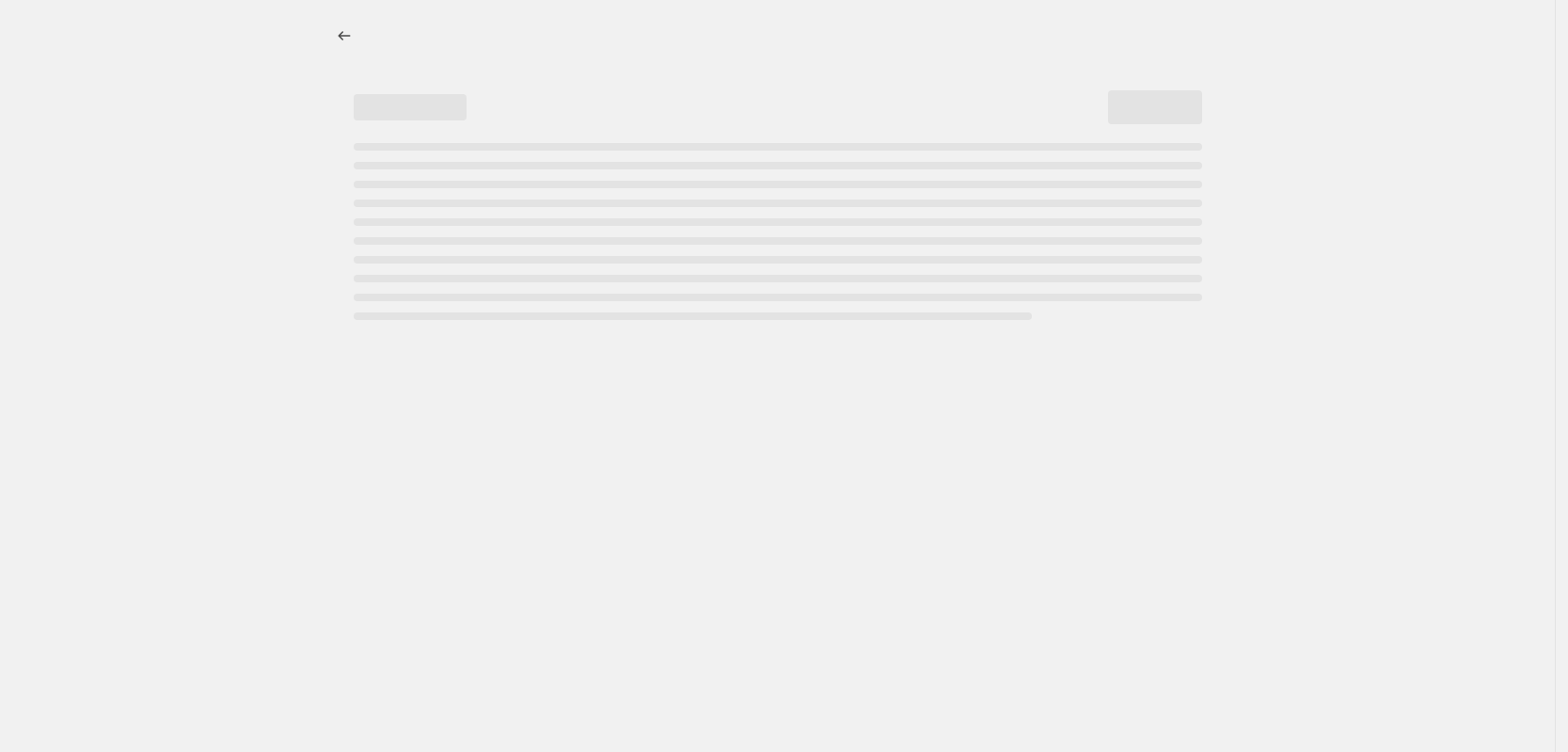 select on "percentage" 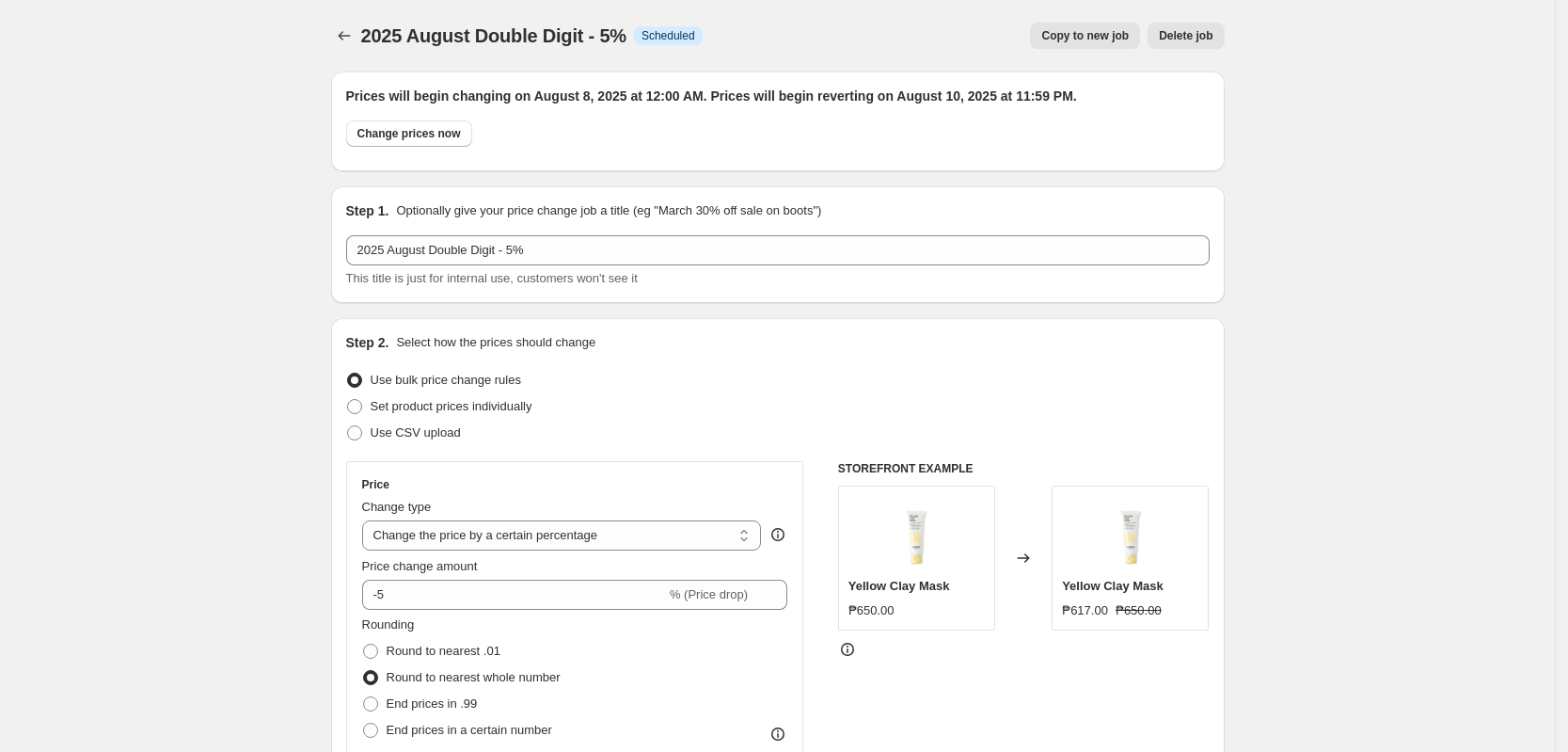 click on "Copy to new job" at bounding box center [1085, 36] 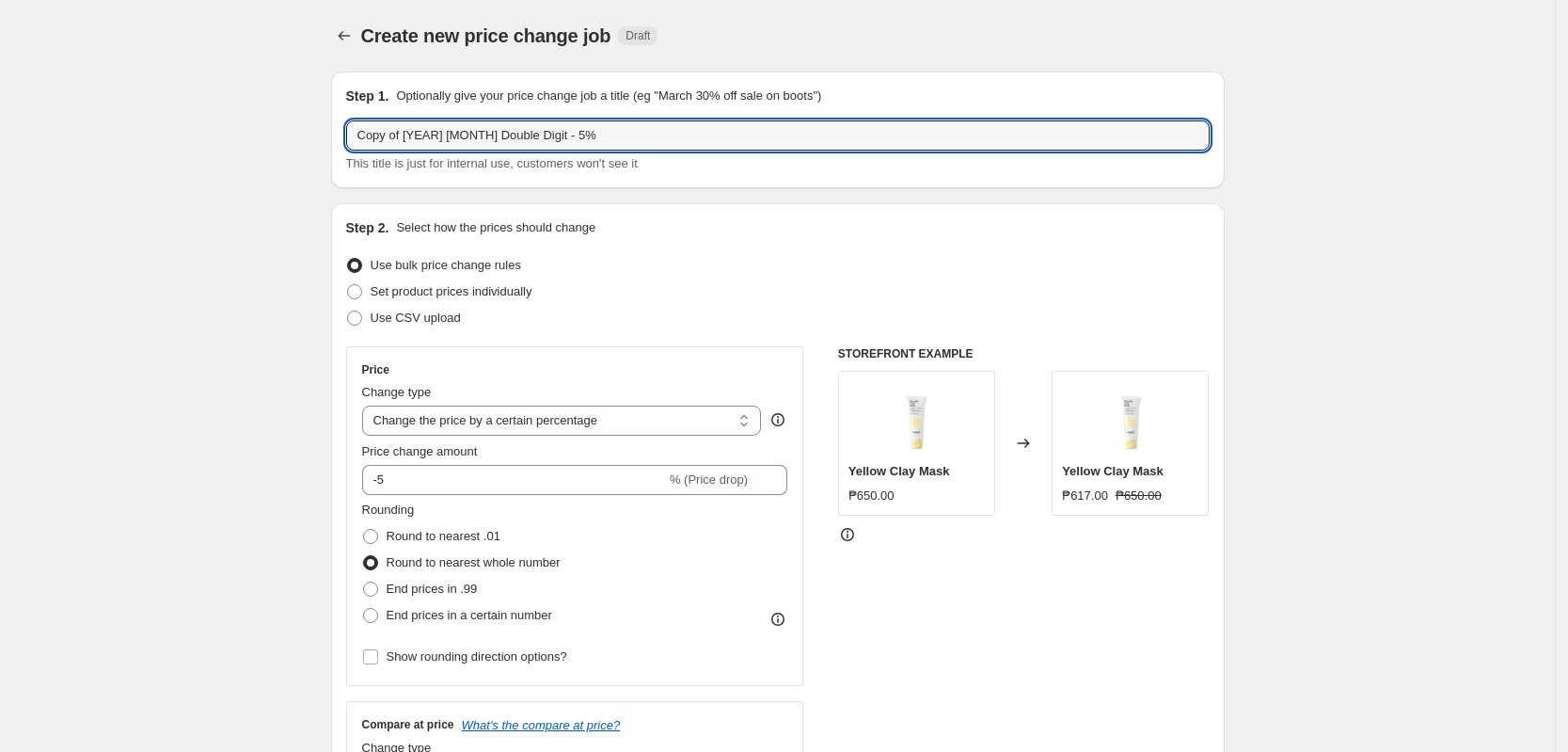 drag, startPoint x: 410, startPoint y: 136, endPoint x: 249, endPoint y: 127, distance: 161.25136 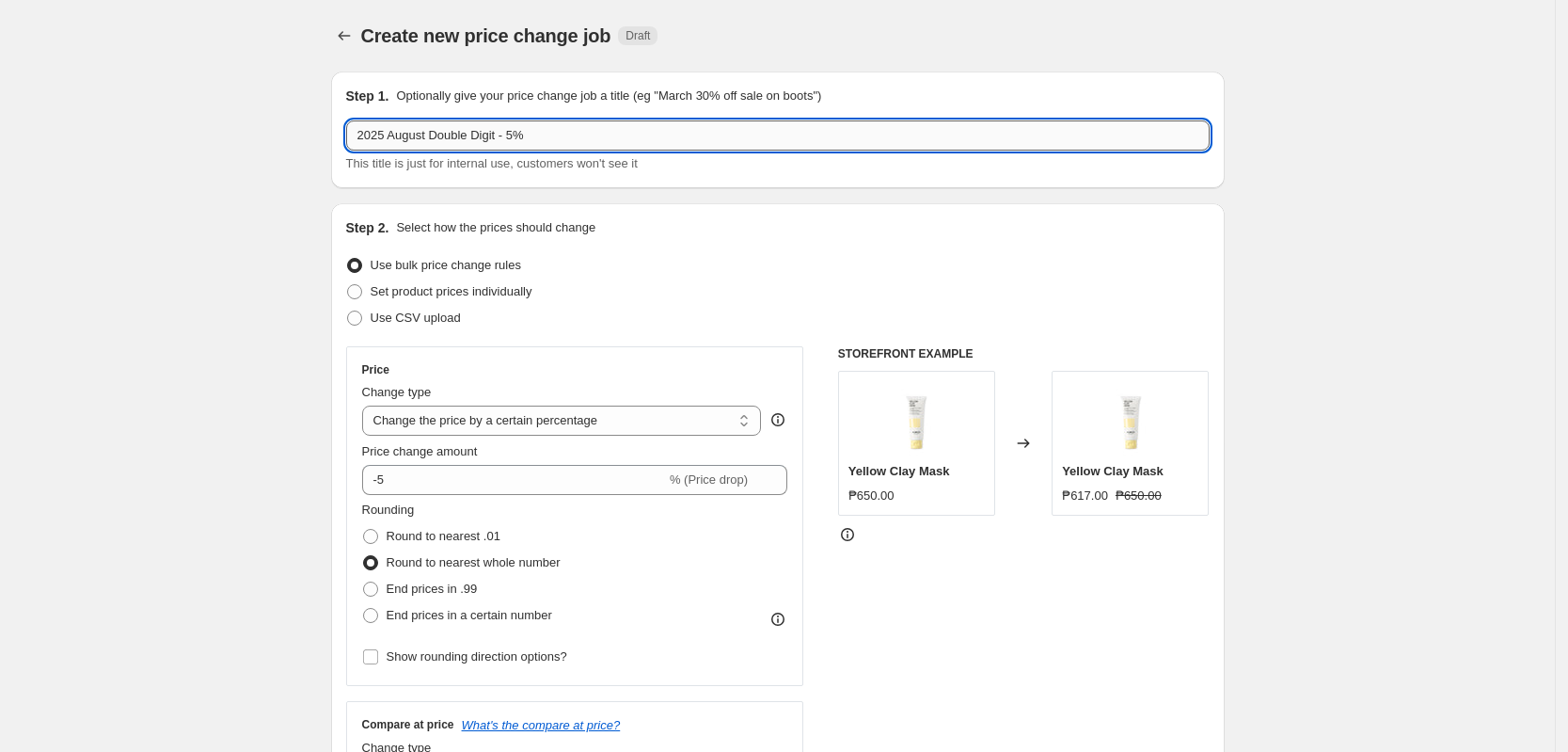 drag, startPoint x: 438, startPoint y: 135, endPoint x: 501, endPoint y: 135, distance: 63 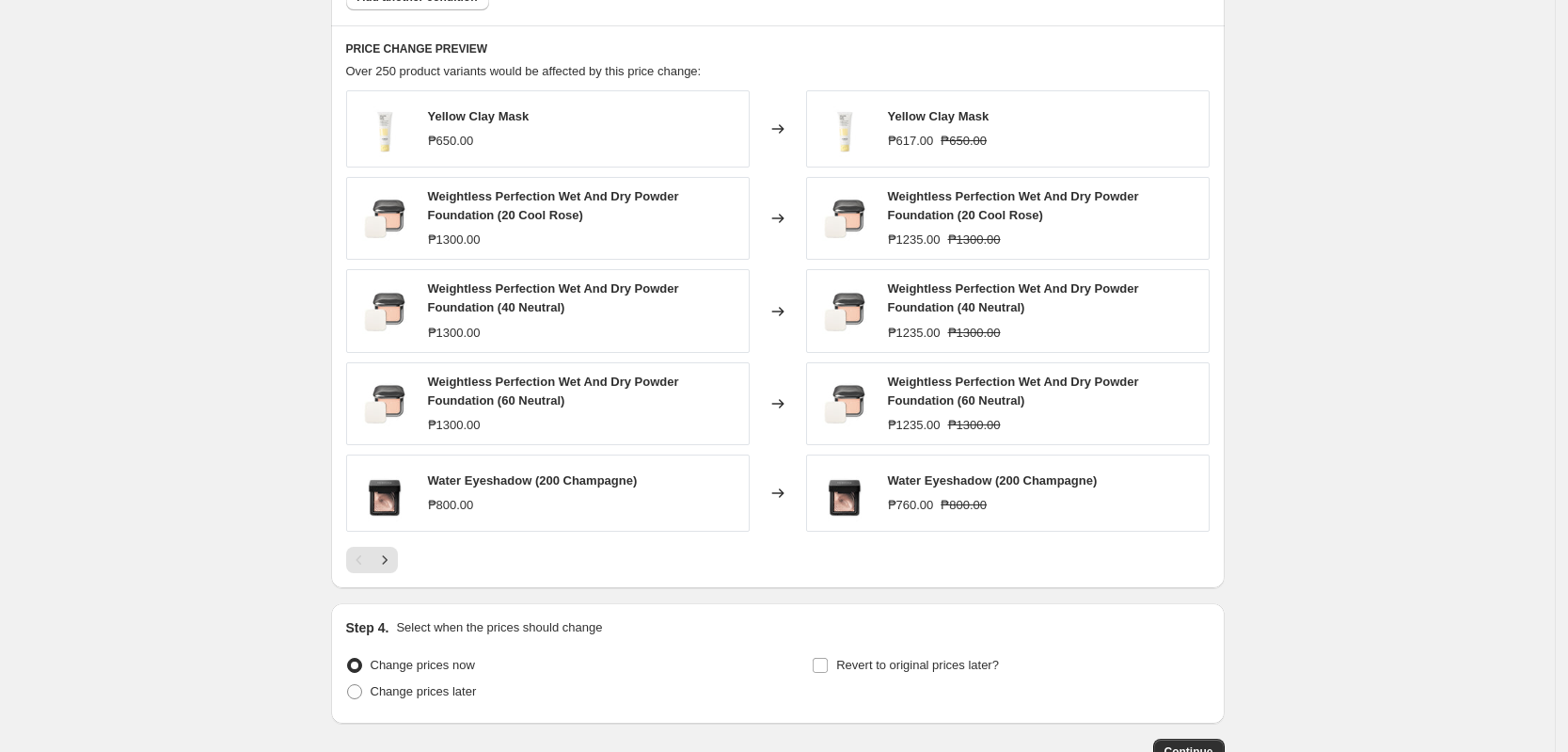 scroll, scrollTop: 1401, scrollLeft: 0, axis: vertical 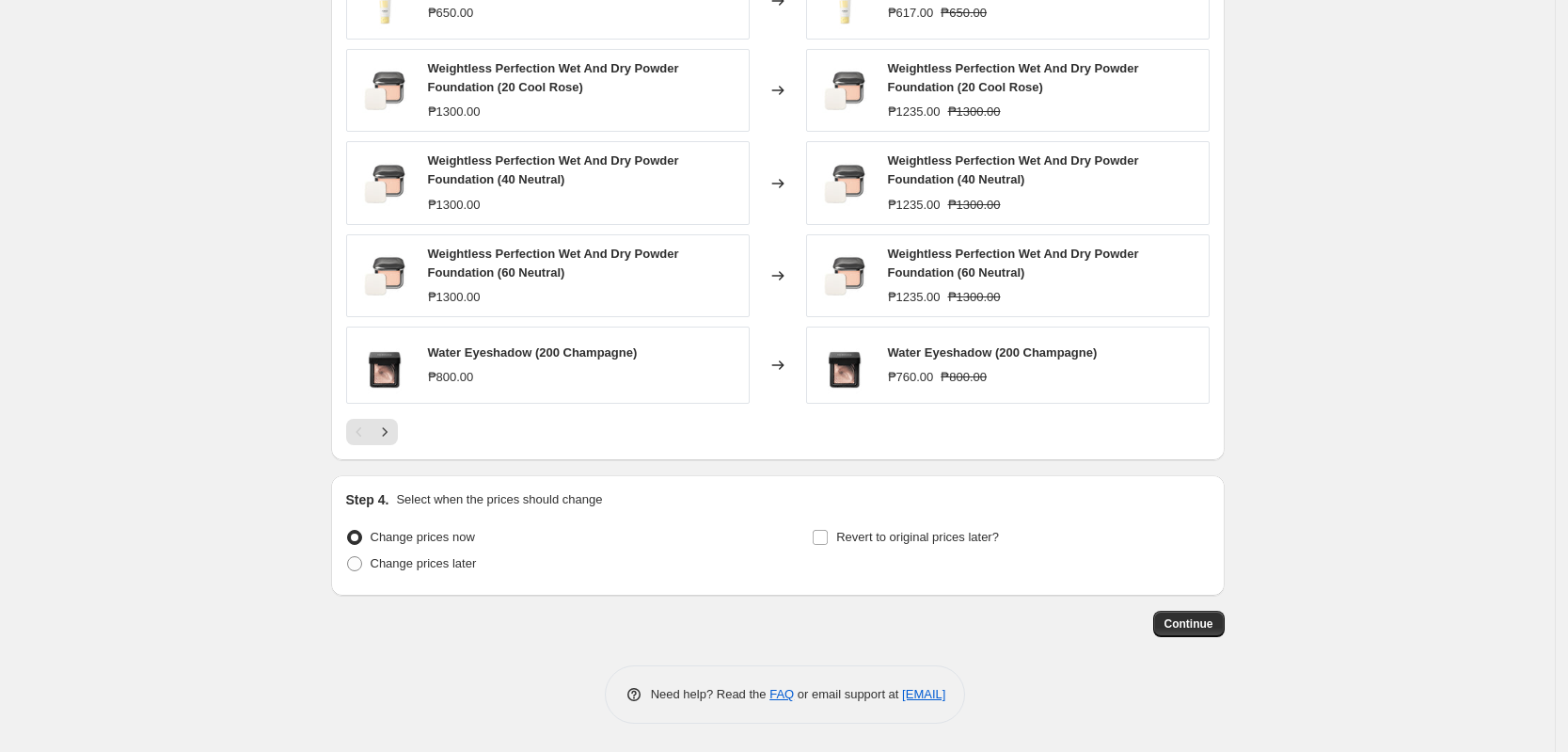 type on "2025 August MOM - 5%" 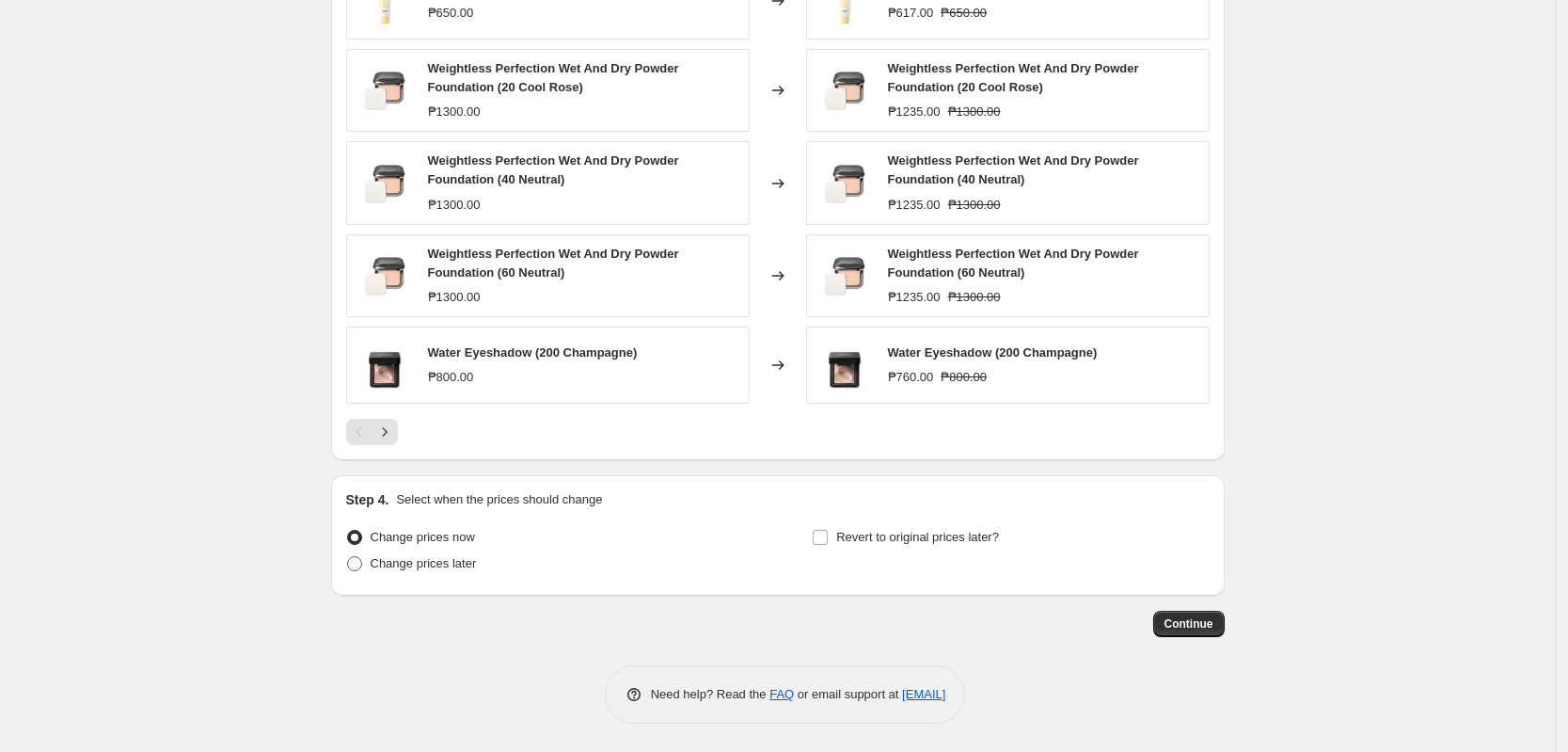 click on "Change prices later" at bounding box center (423, 563) 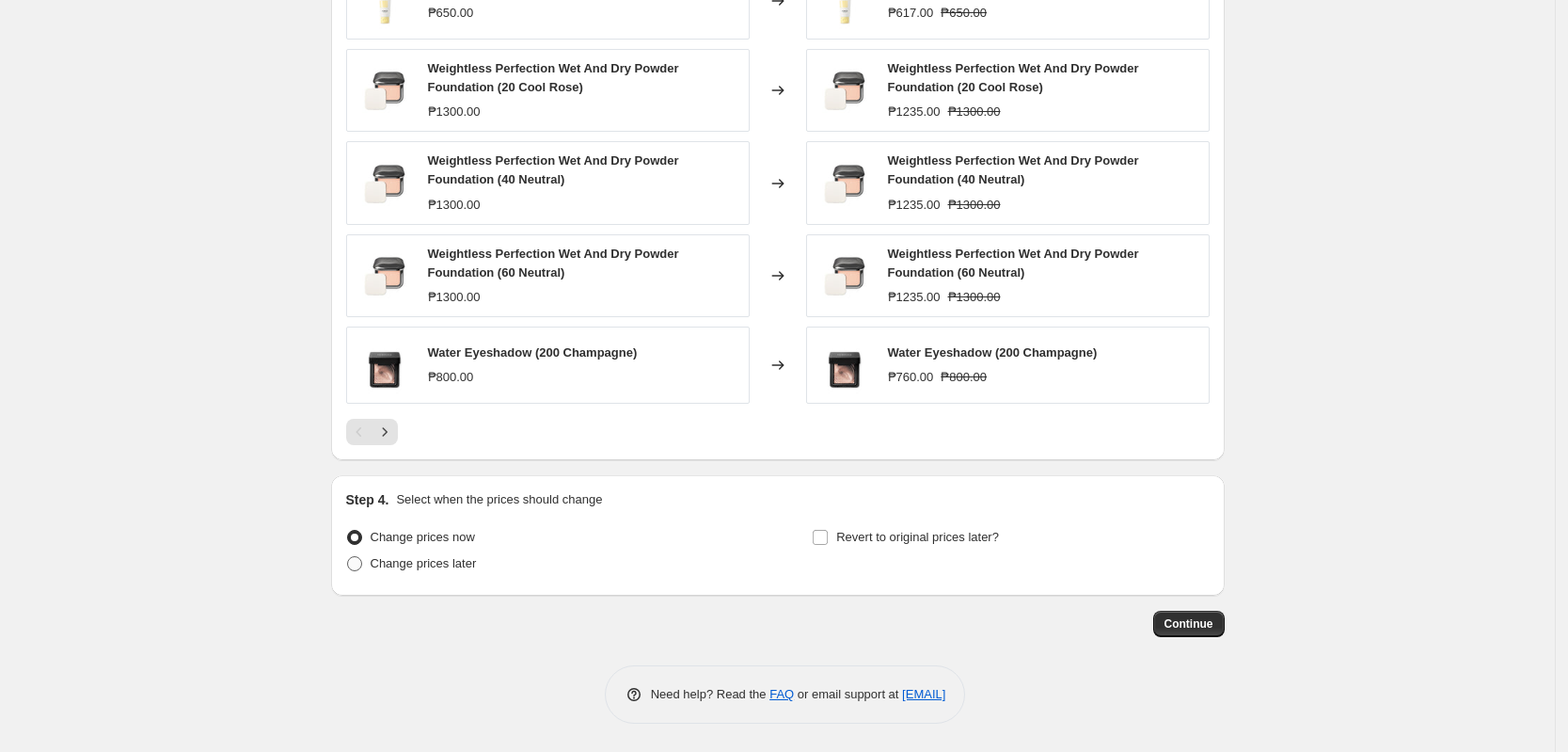 radio on "true" 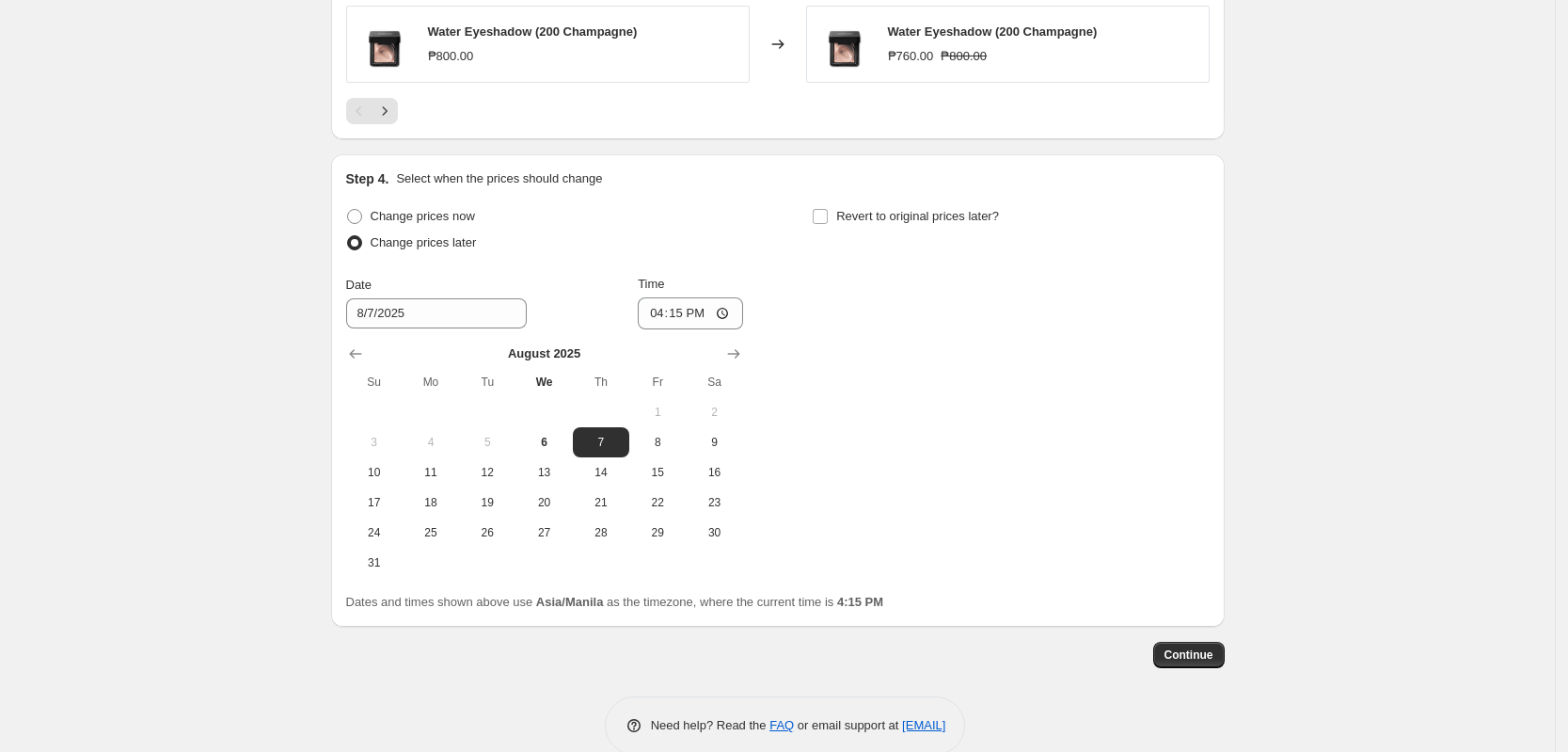 scroll, scrollTop: 1753, scrollLeft: 0, axis: vertical 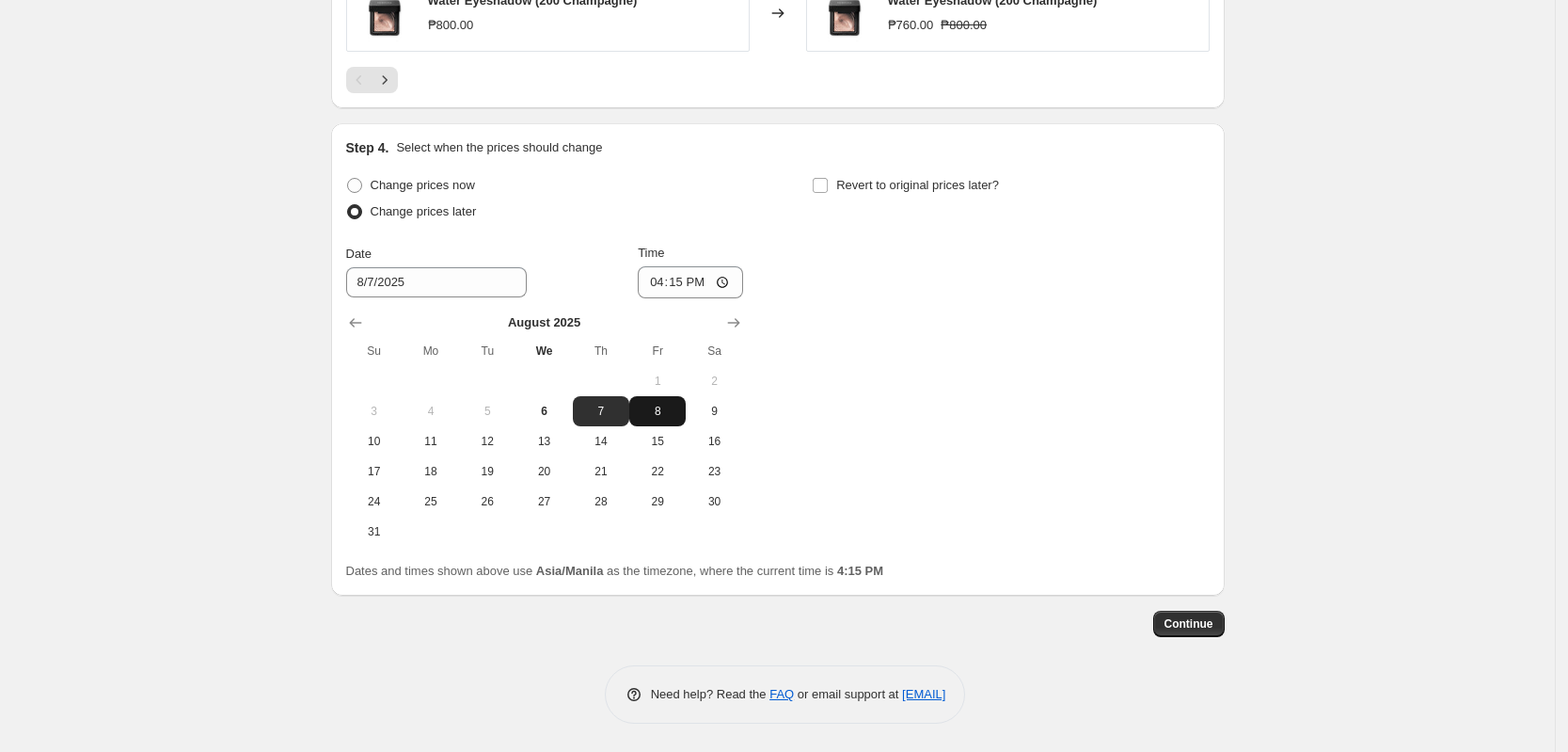 drag, startPoint x: 610, startPoint y: 436, endPoint x: 683, endPoint y: 413, distance: 76.537572 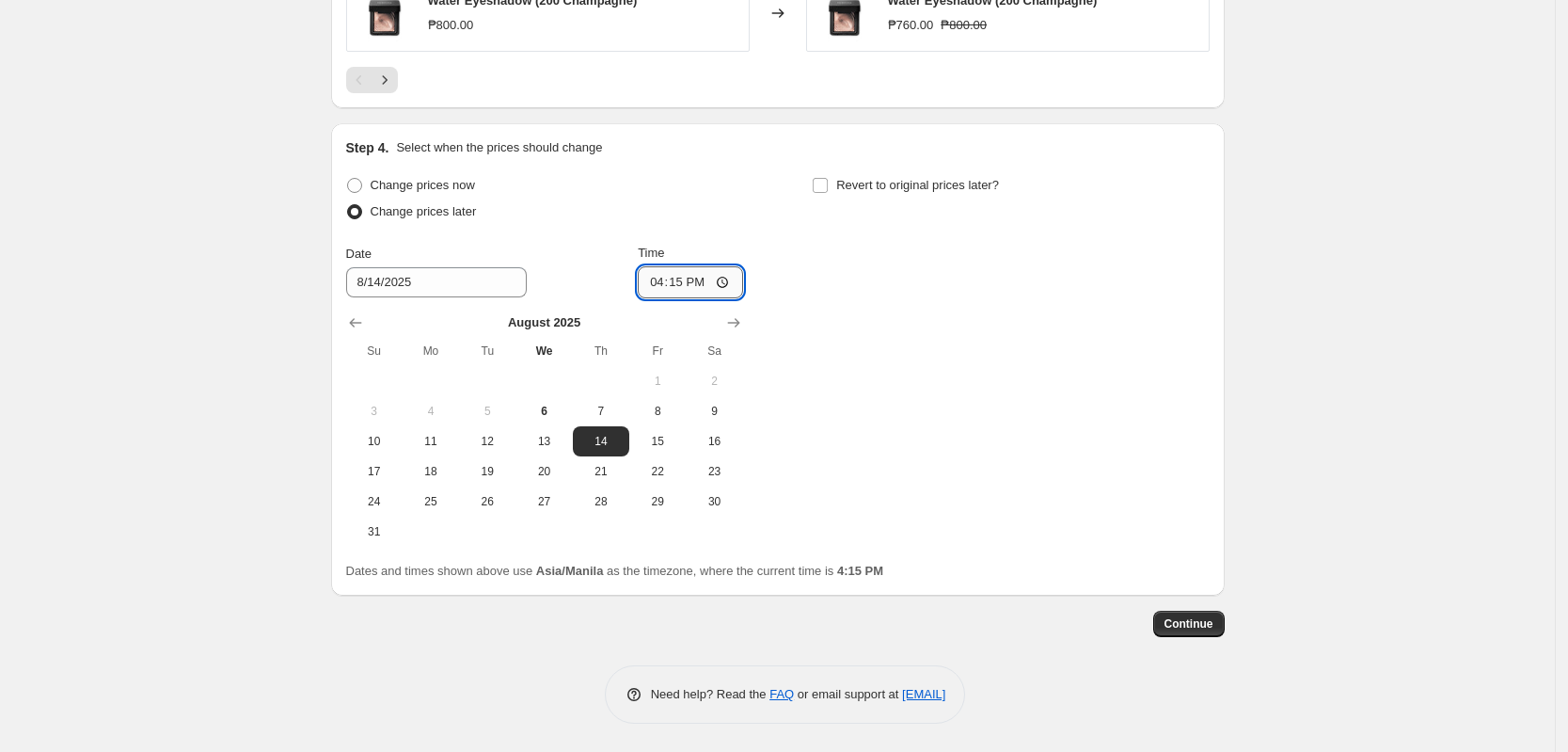click on "16:15" at bounding box center [690, 282] 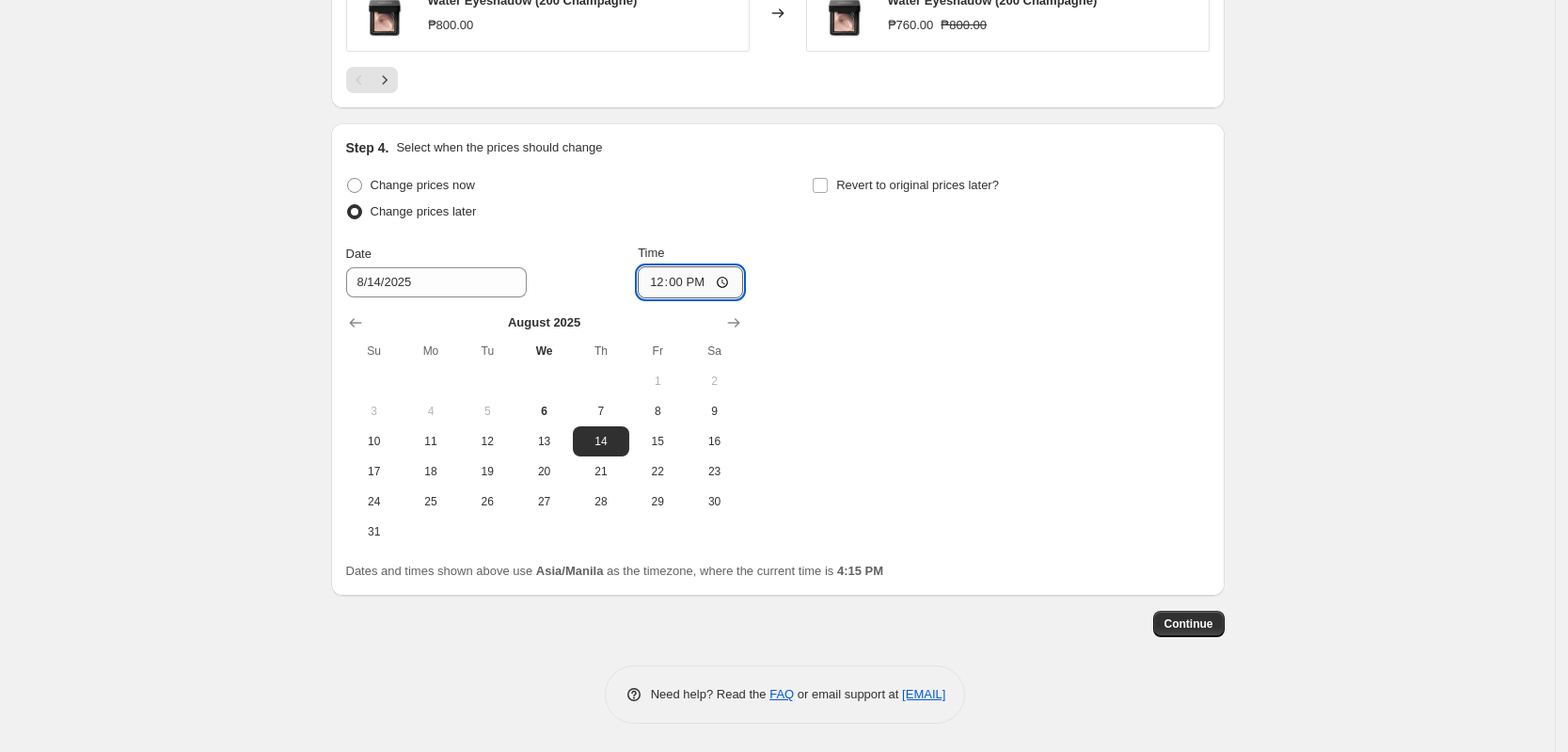 type on "00:00" 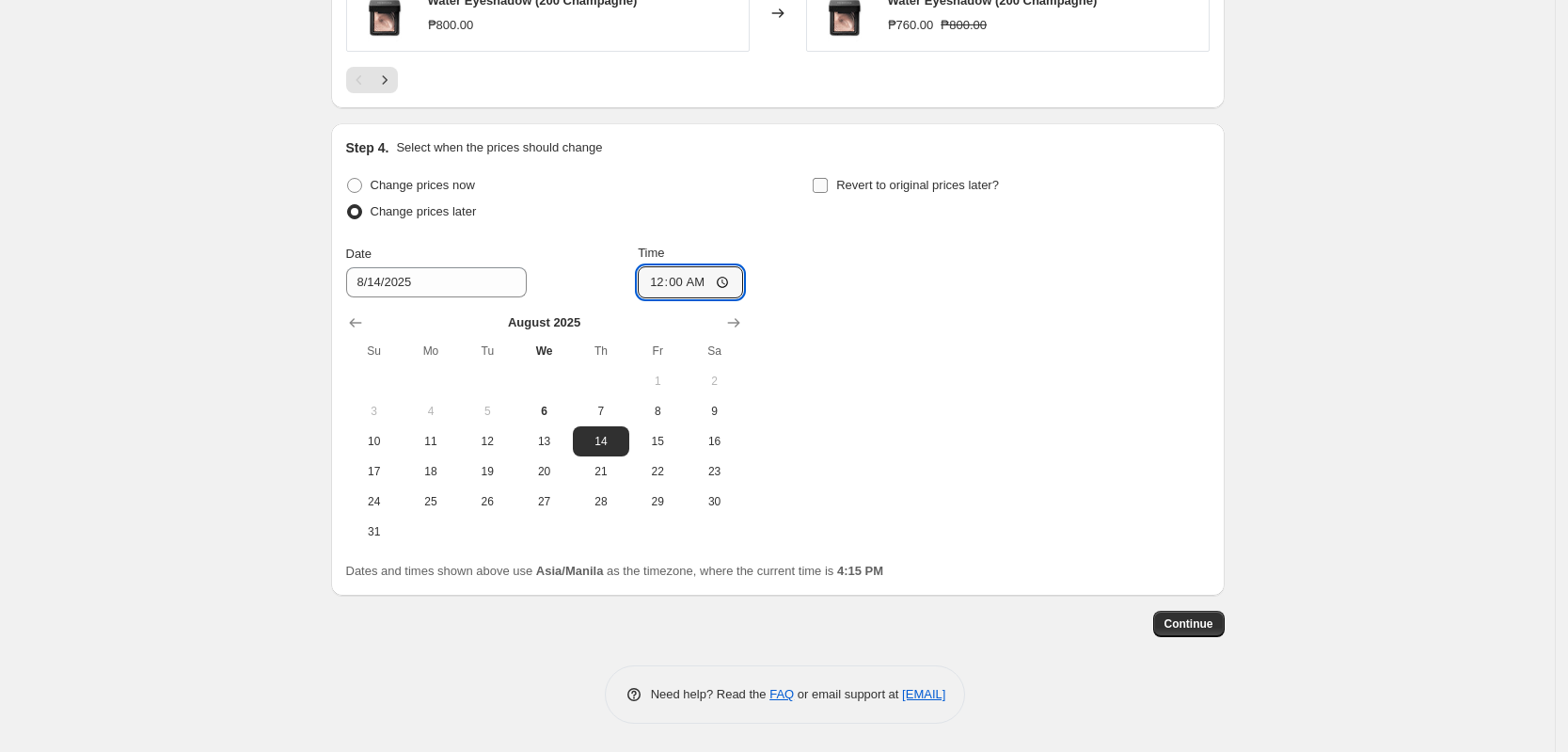 click at bounding box center [820, 185] 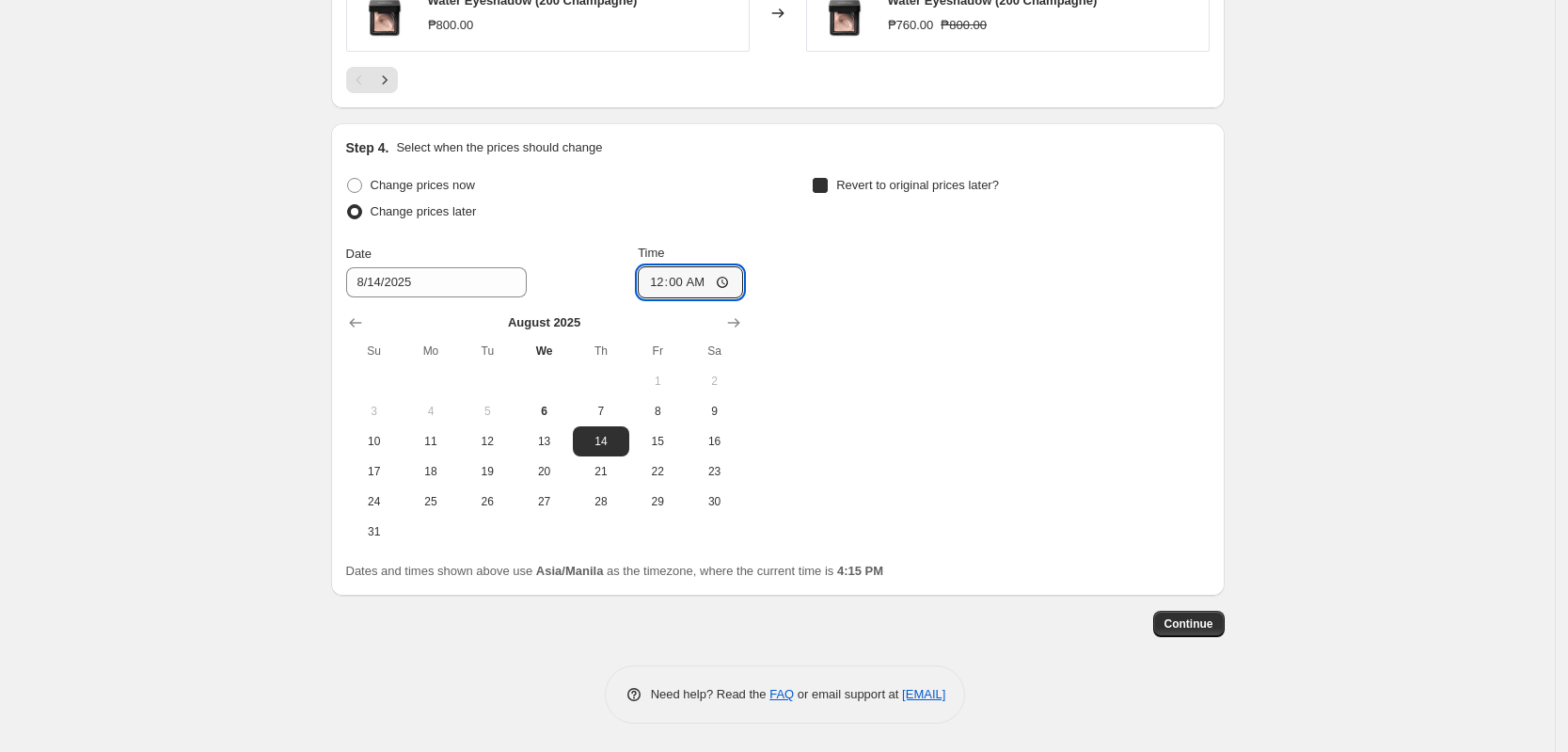 checkbox on "true" 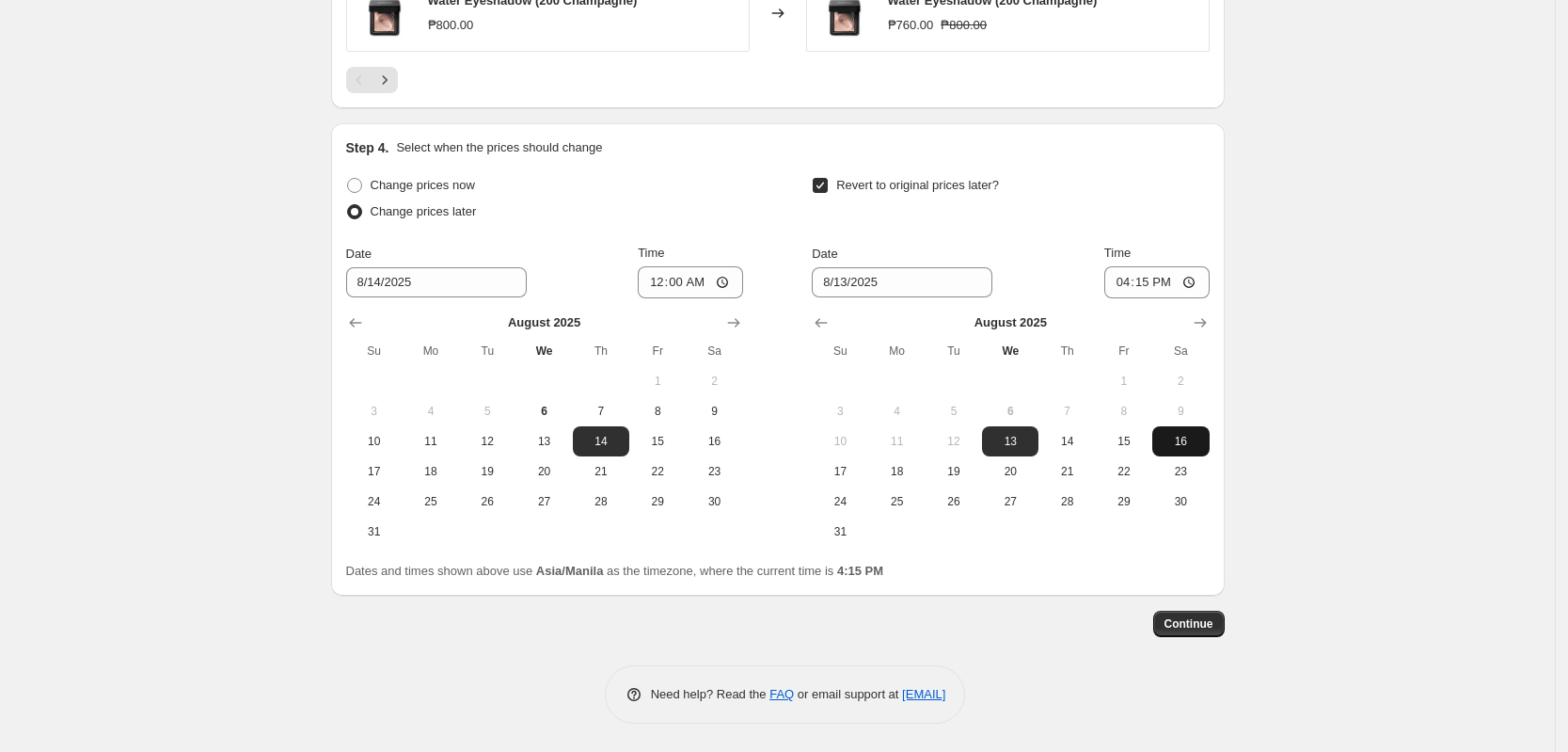 click on "16" at bounding box center [1180, 441] 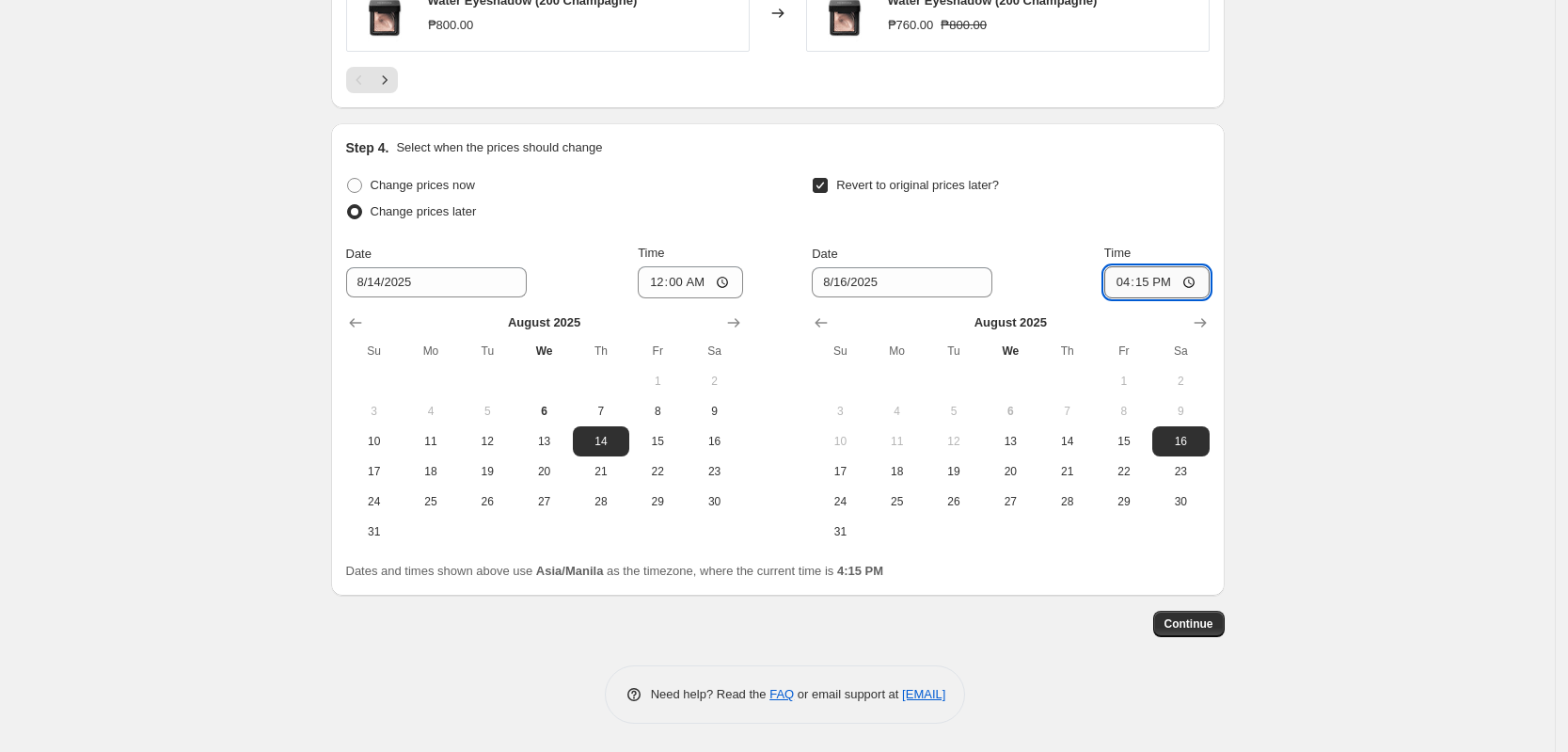 click on "16:15" at bounding box center (1157, 282) 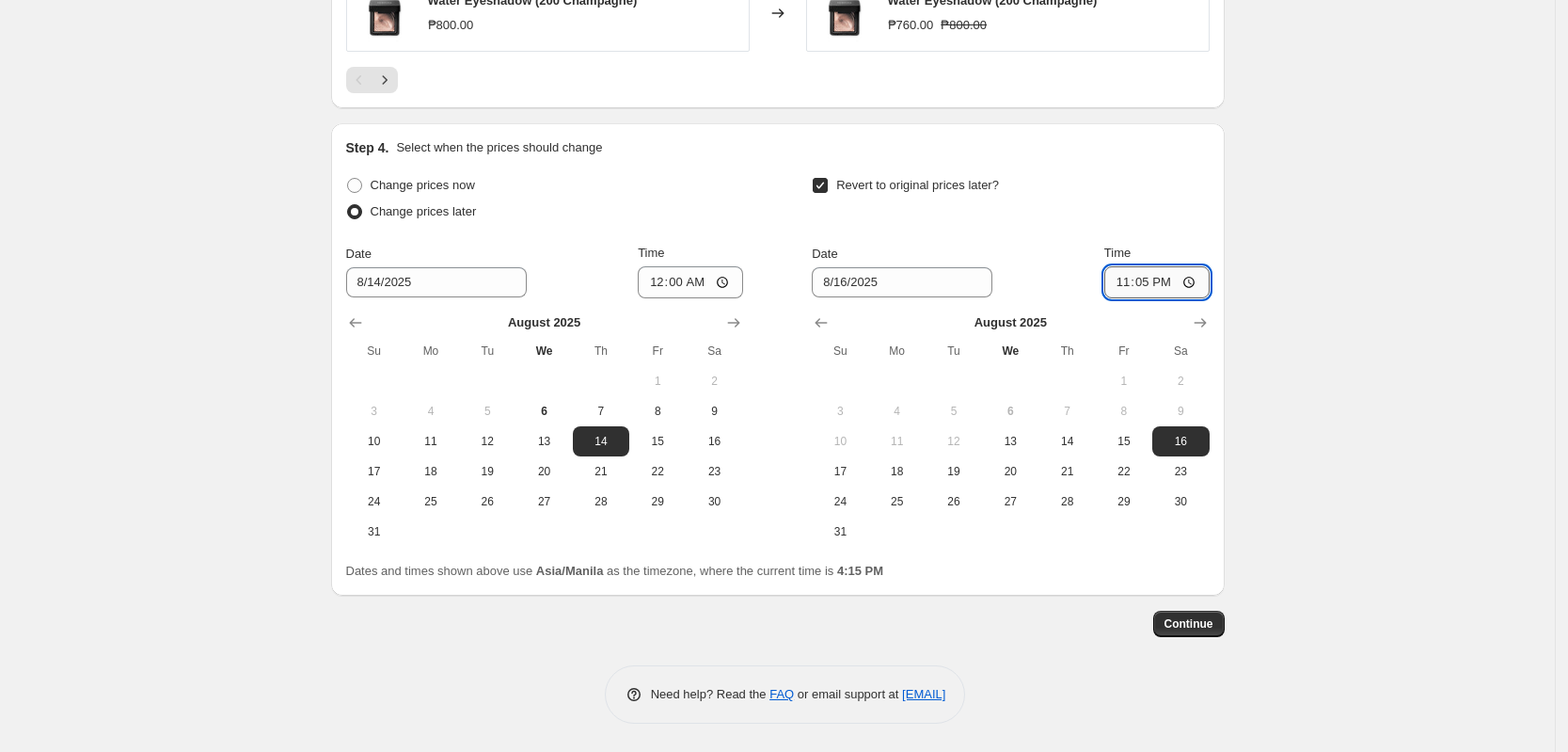 type on "23:59" 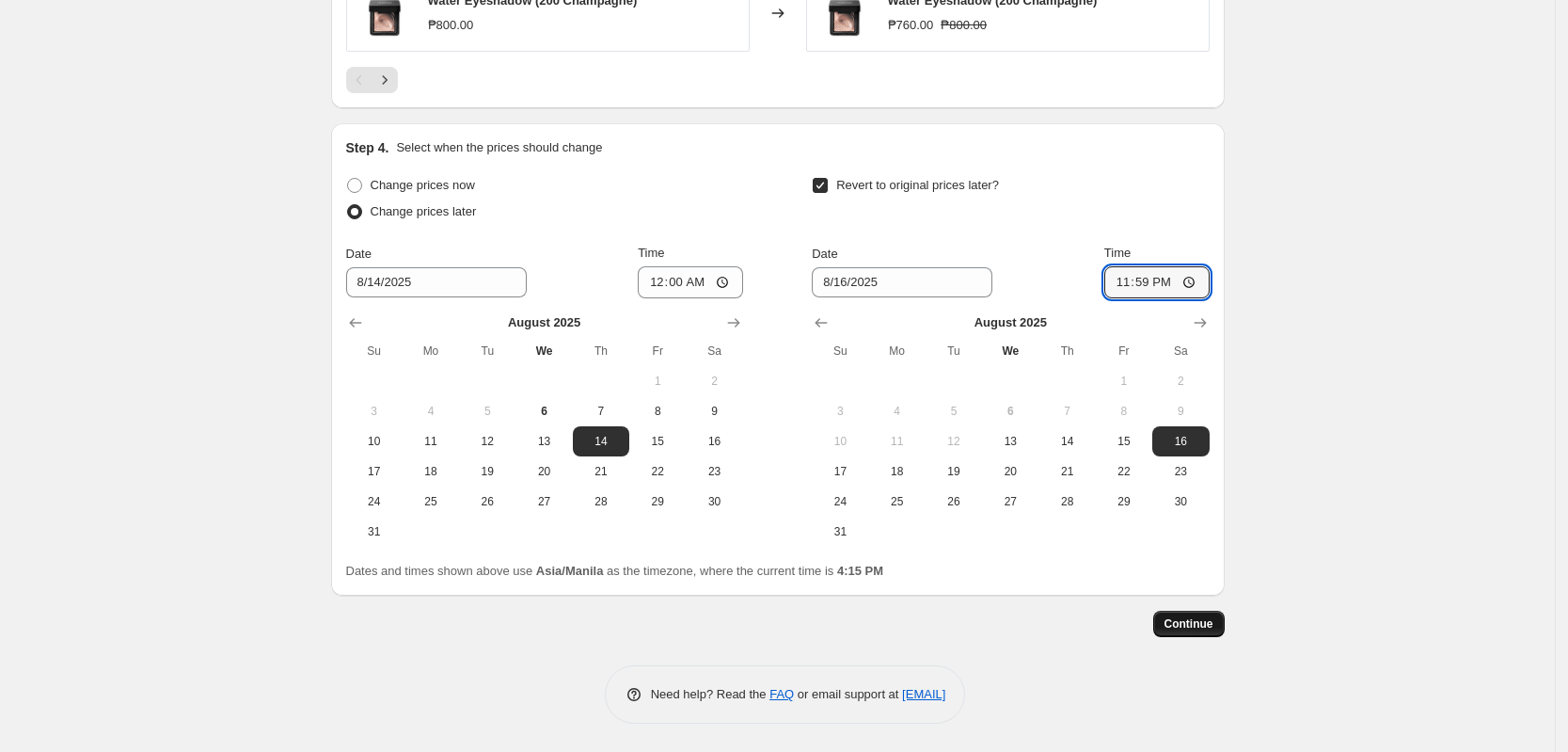 click on "Continue" at bounding box center (1189, 624) 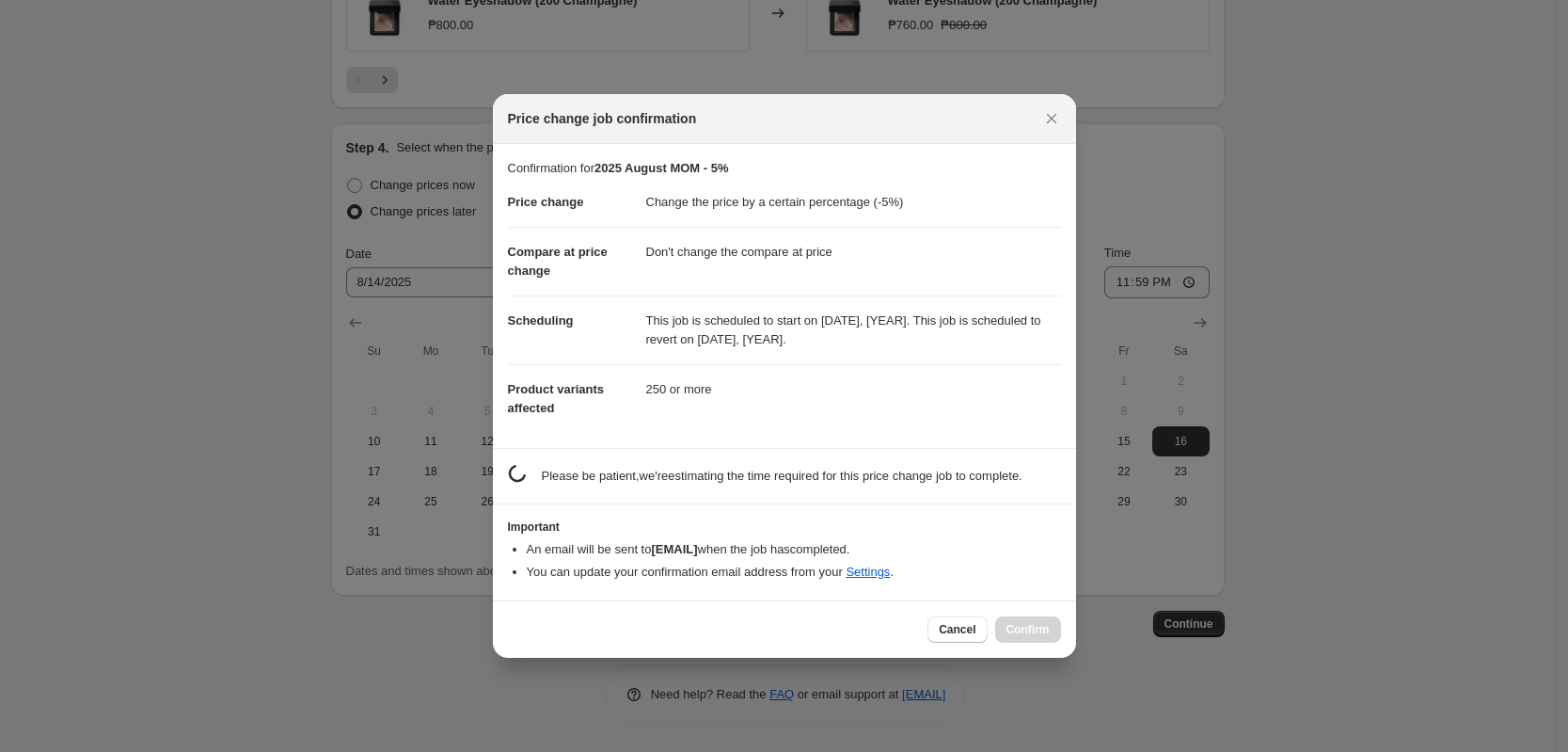 scroll, scrollTop: 0, scrollLeft: 0, axis: both 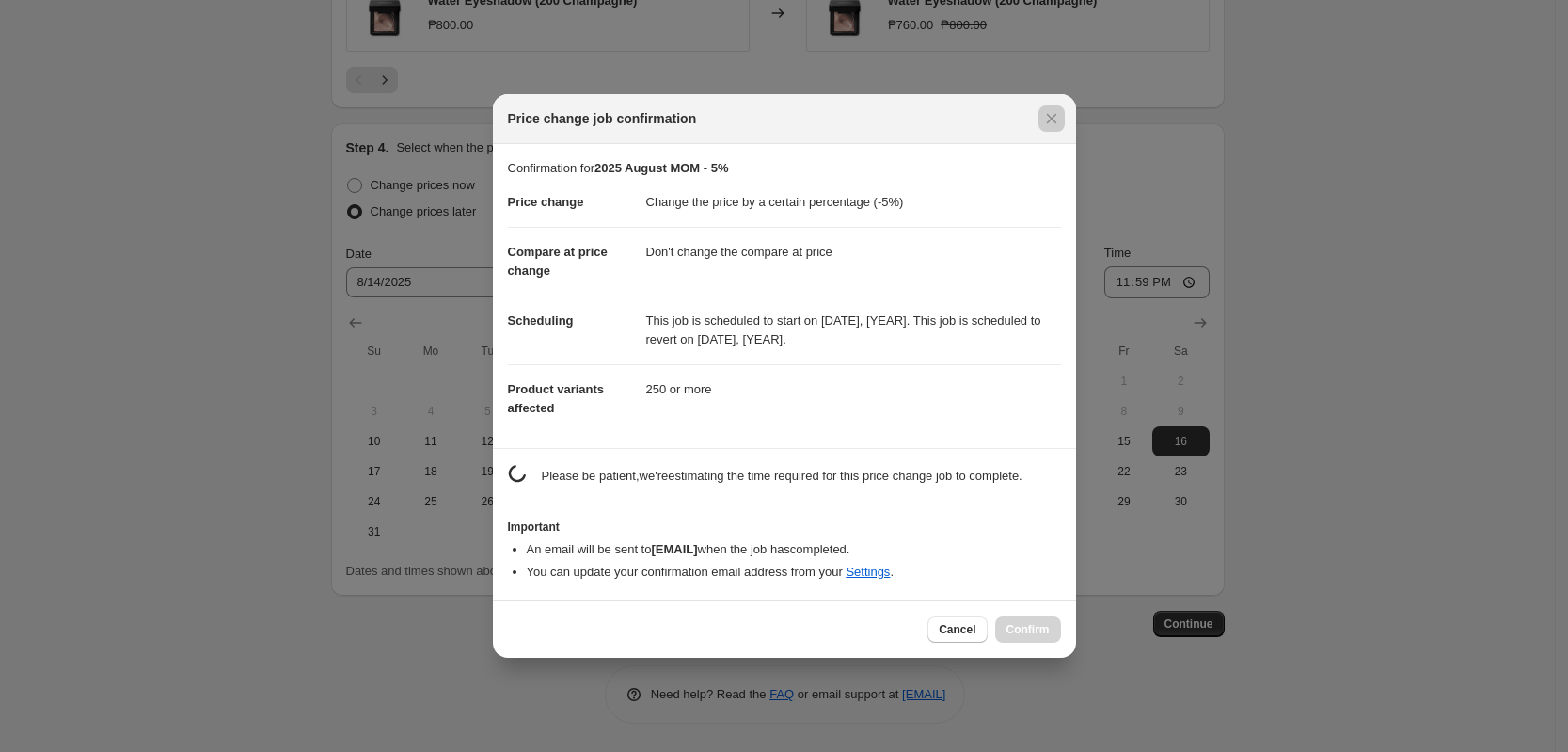 click at bounding box center (784, 376) 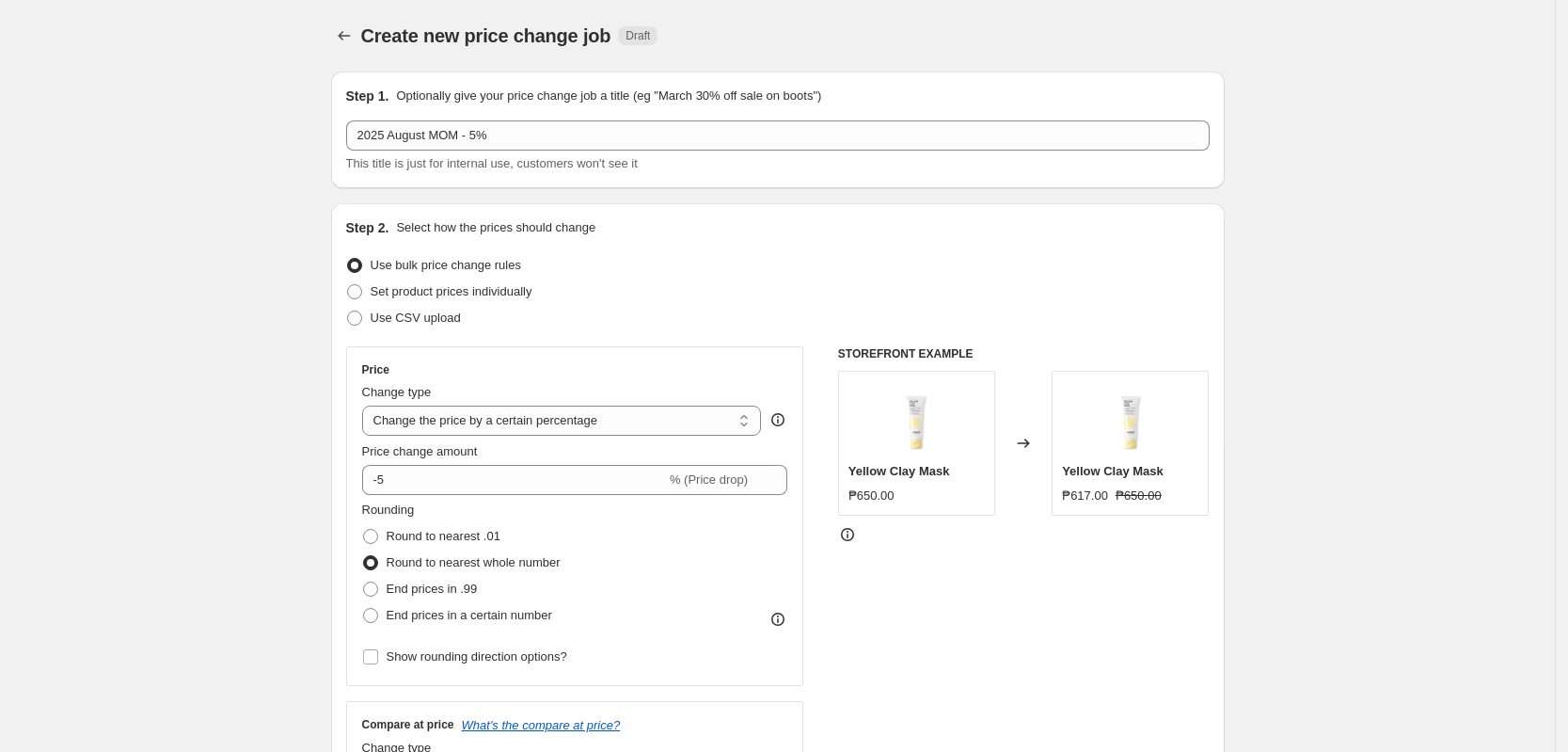 scroll, scrollTop: 1753, scrollLeft: 0, axis: vertical 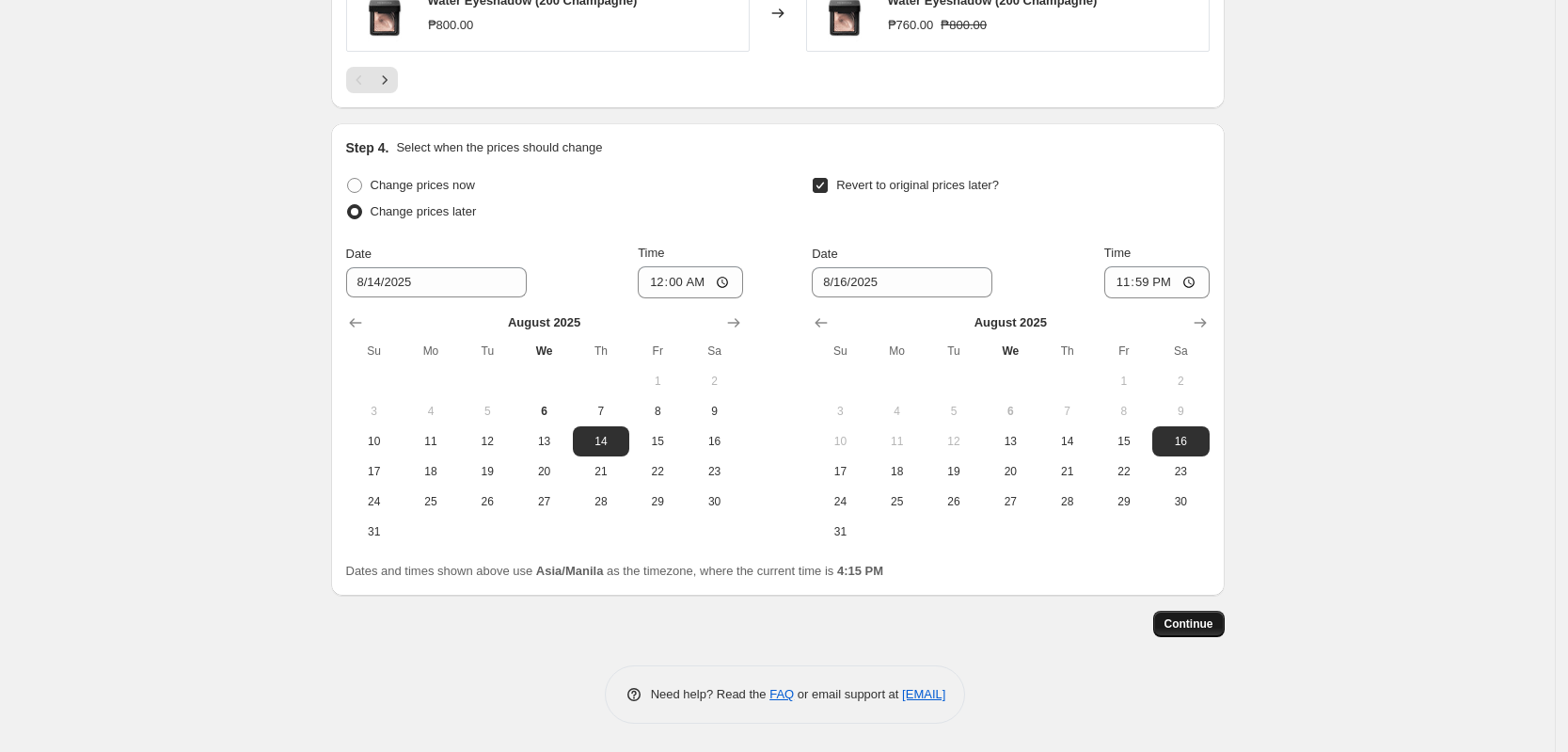 click on "Continue" at bounding box center [1189, 624] 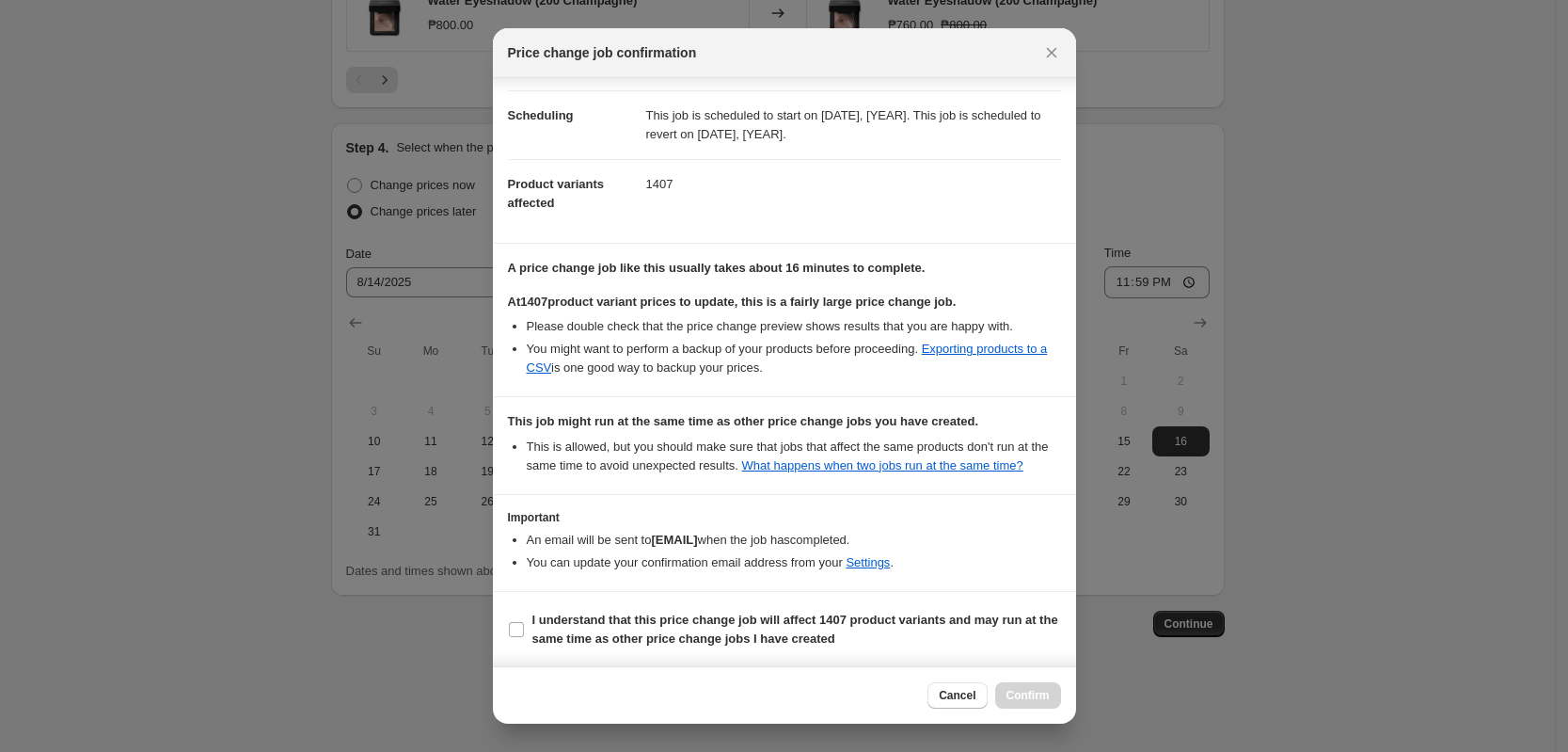 scroll, scrollTop: 140, scrollLeft: 0, axis: vertical 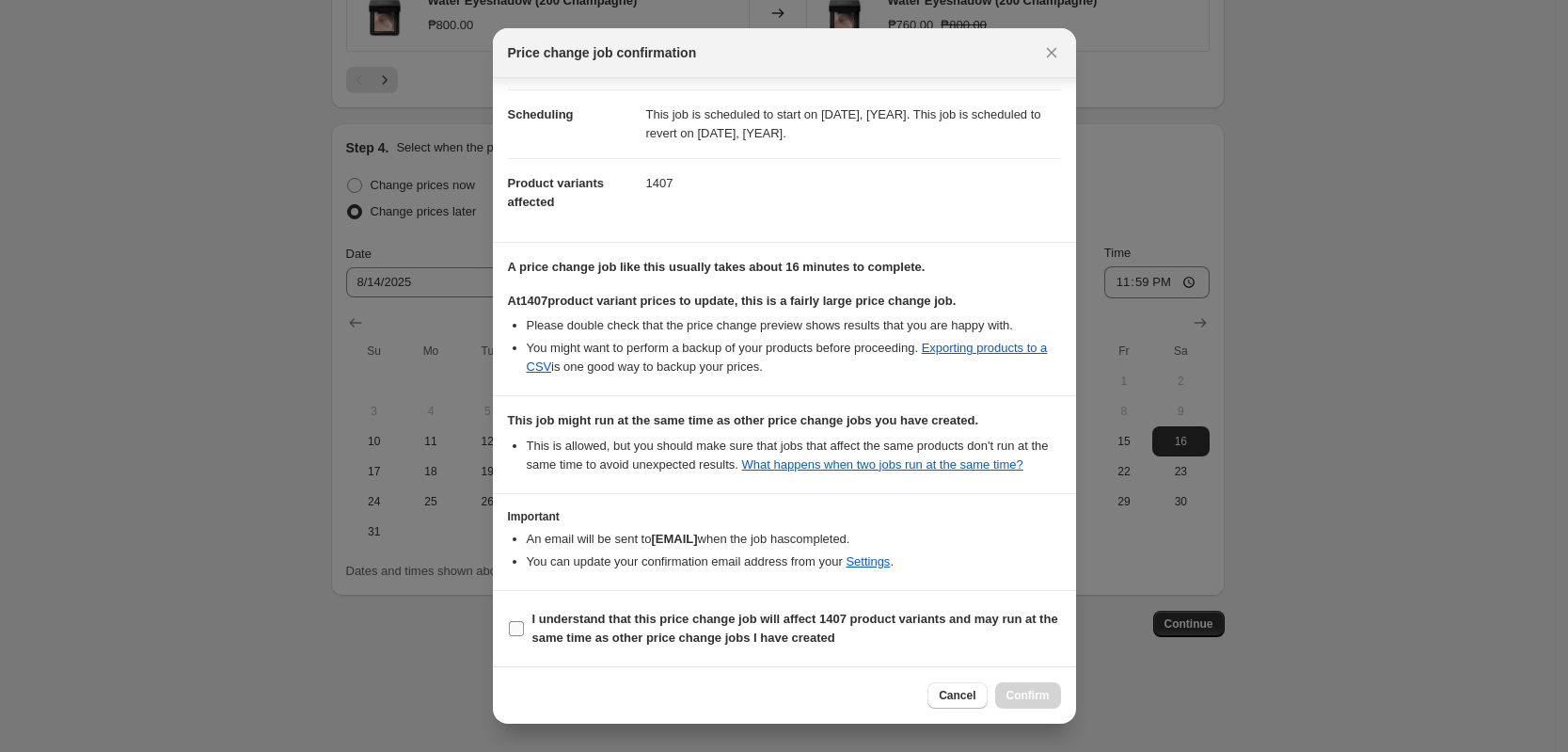 click on "I understand that this price change job will affect 1407 product variants and may run at the same time as other price change jobs I have created" at bounding box center (516, 629) 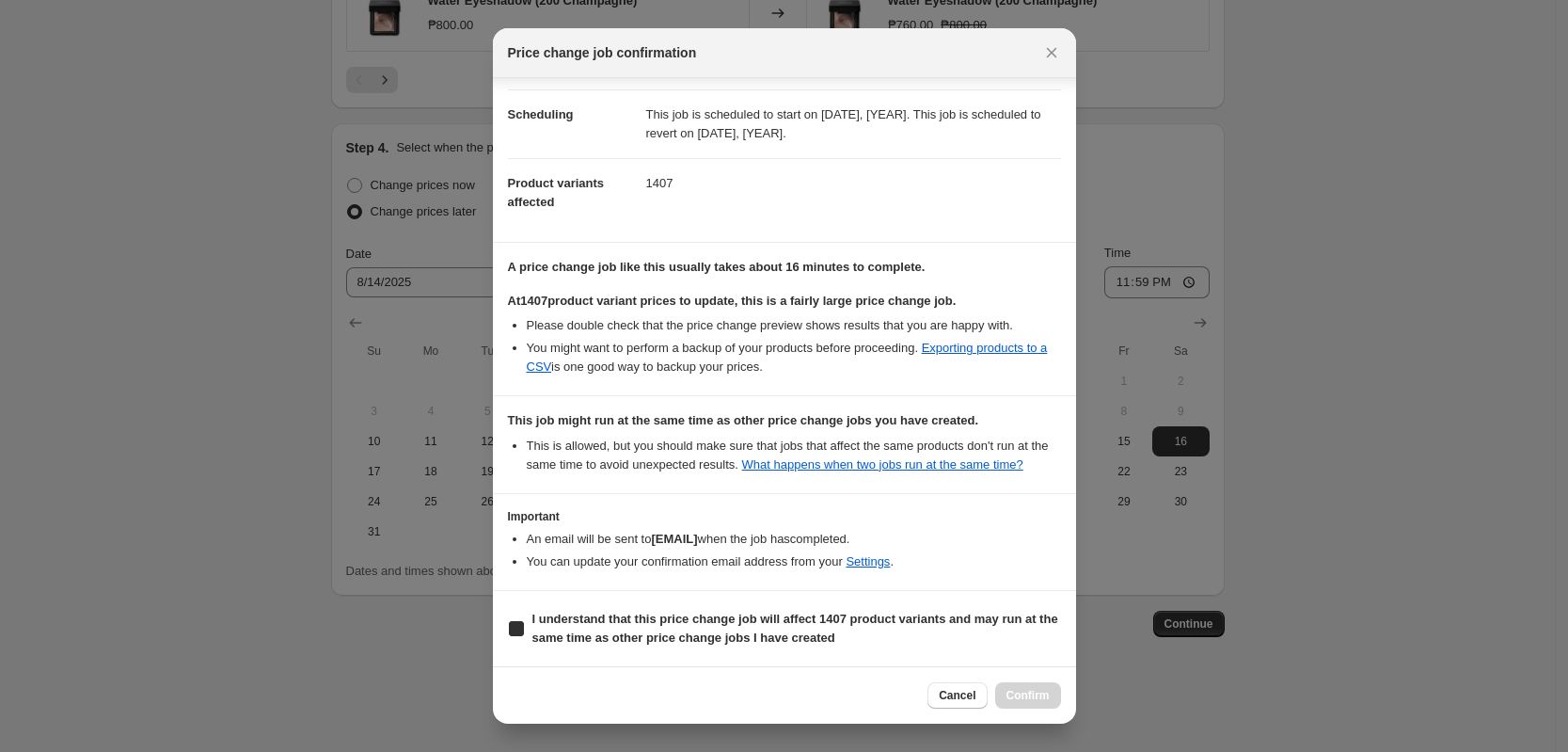checkbox on "true" 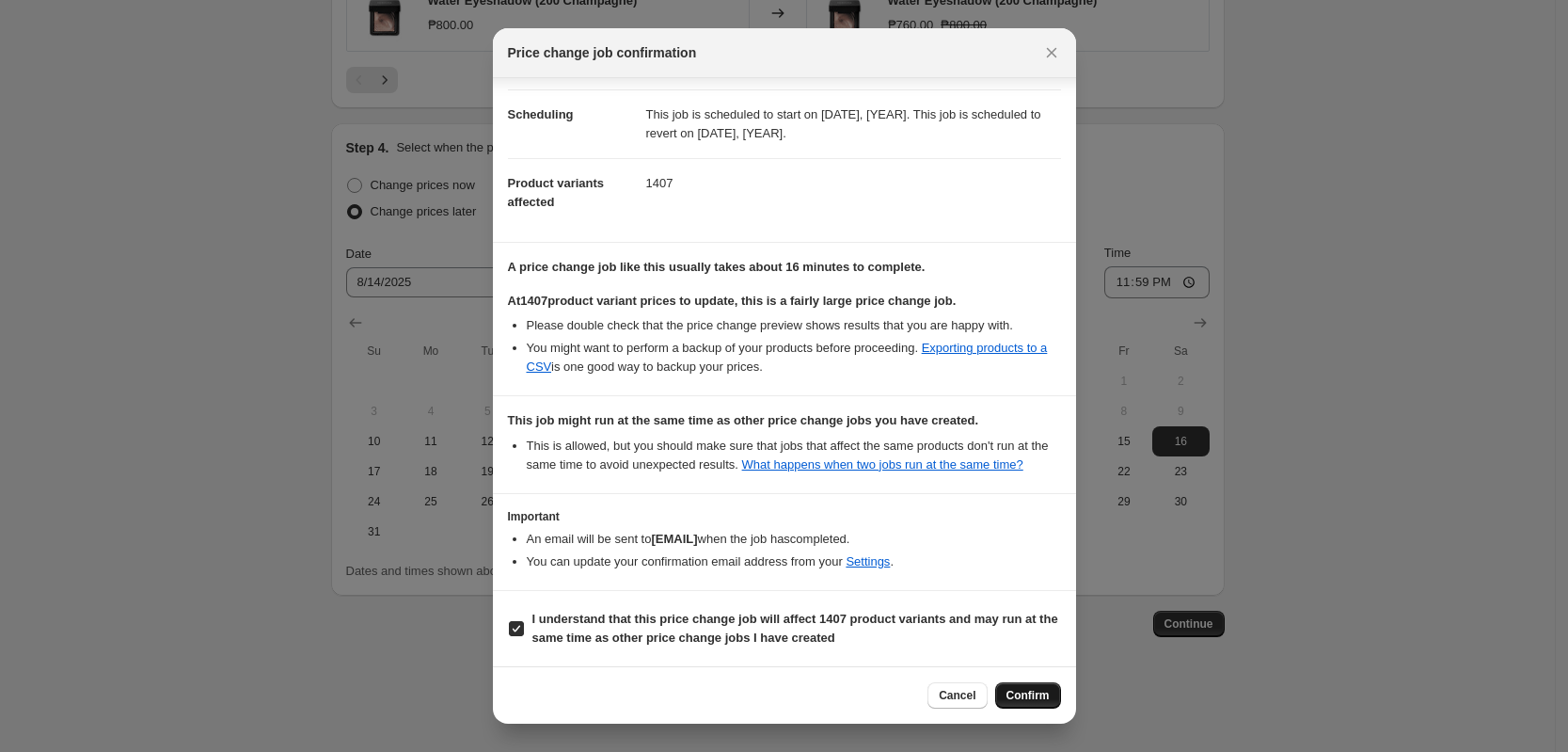 click on "Confirm" at bounding box center (1028, 696) 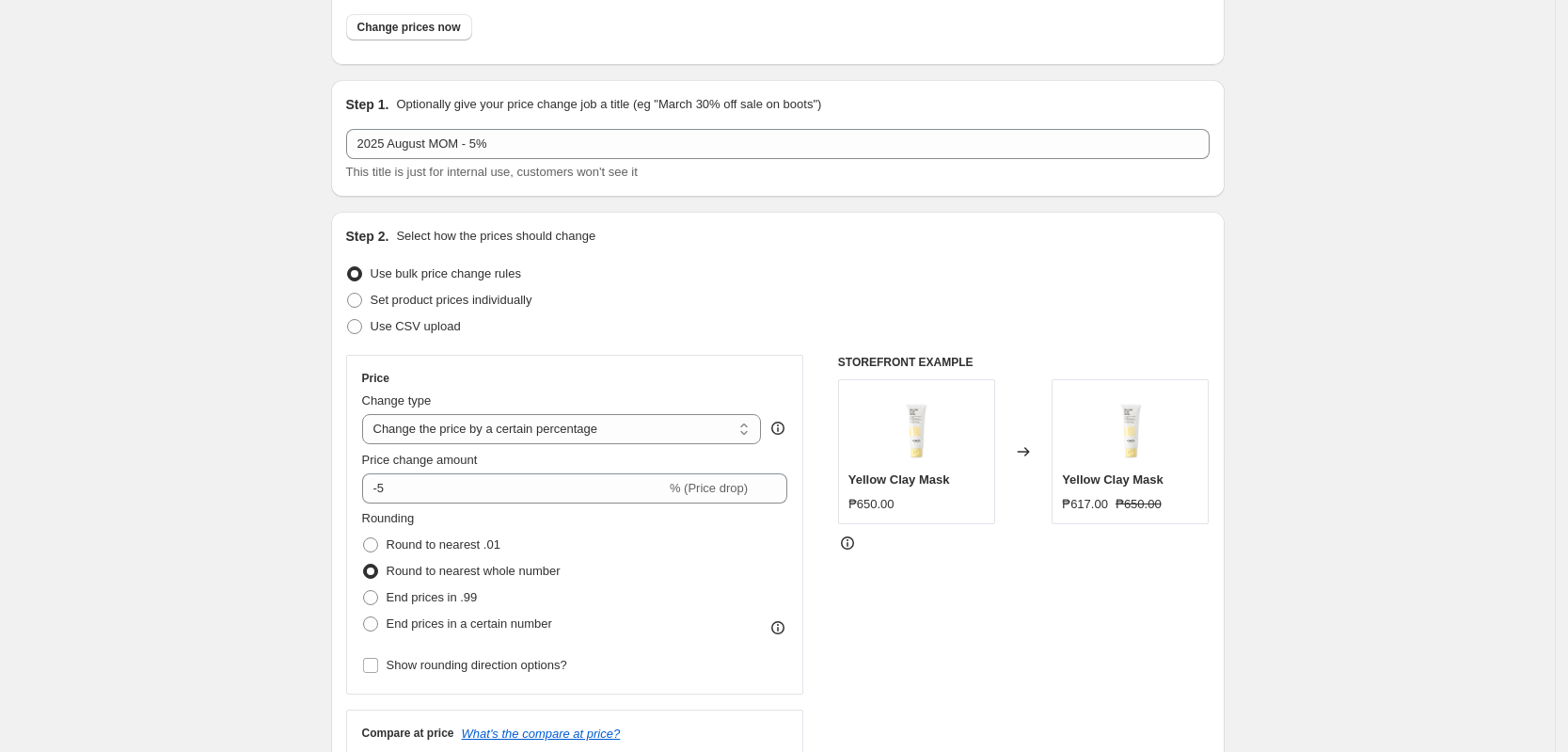scroll, scrollTop: 0, scrollLeft: 0, axis: both 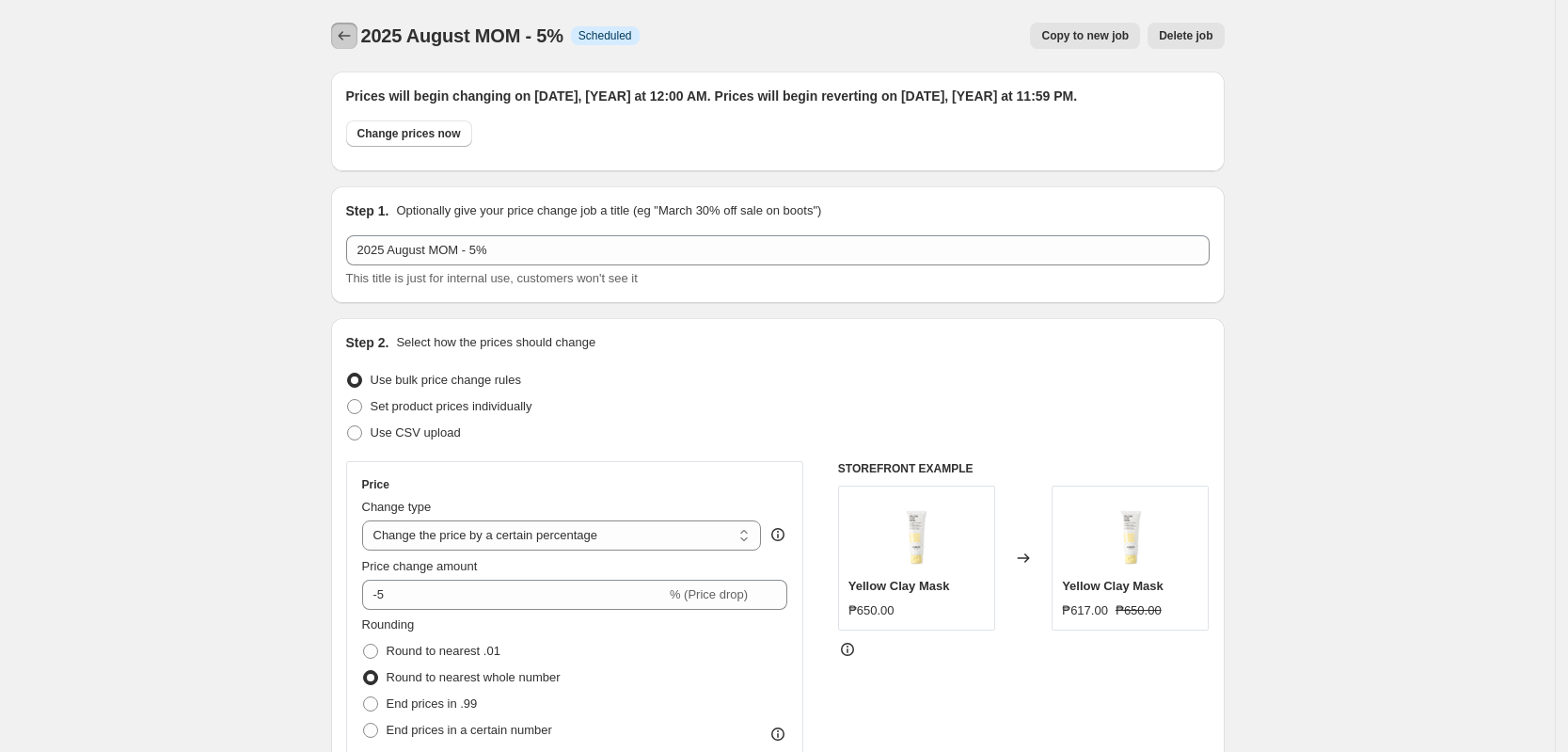 click 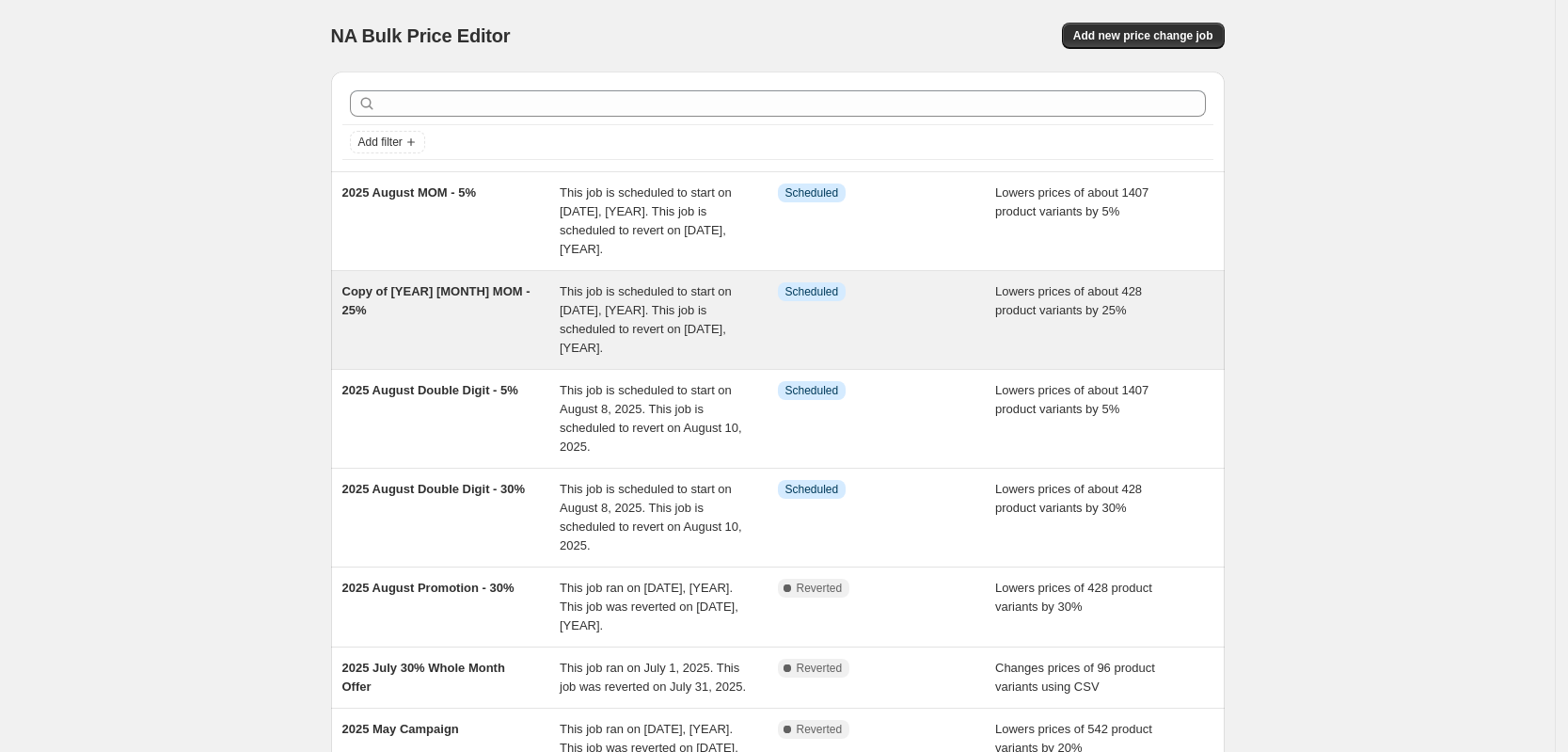 click on "This job is scheduled to start on [DATE]. This job is scheduled to revert on [DATE]." at bounding box center [669, 320] 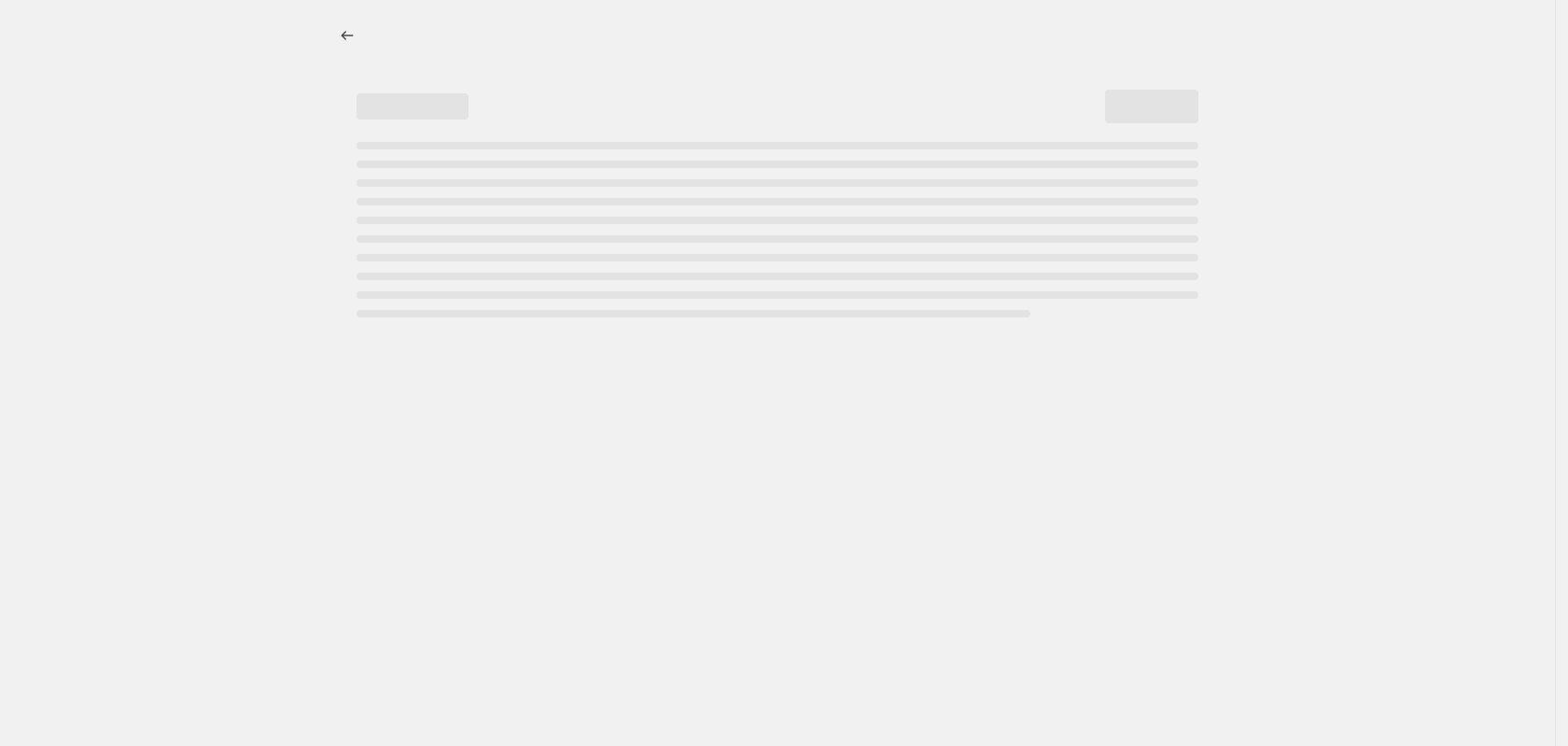 select on "percentage" 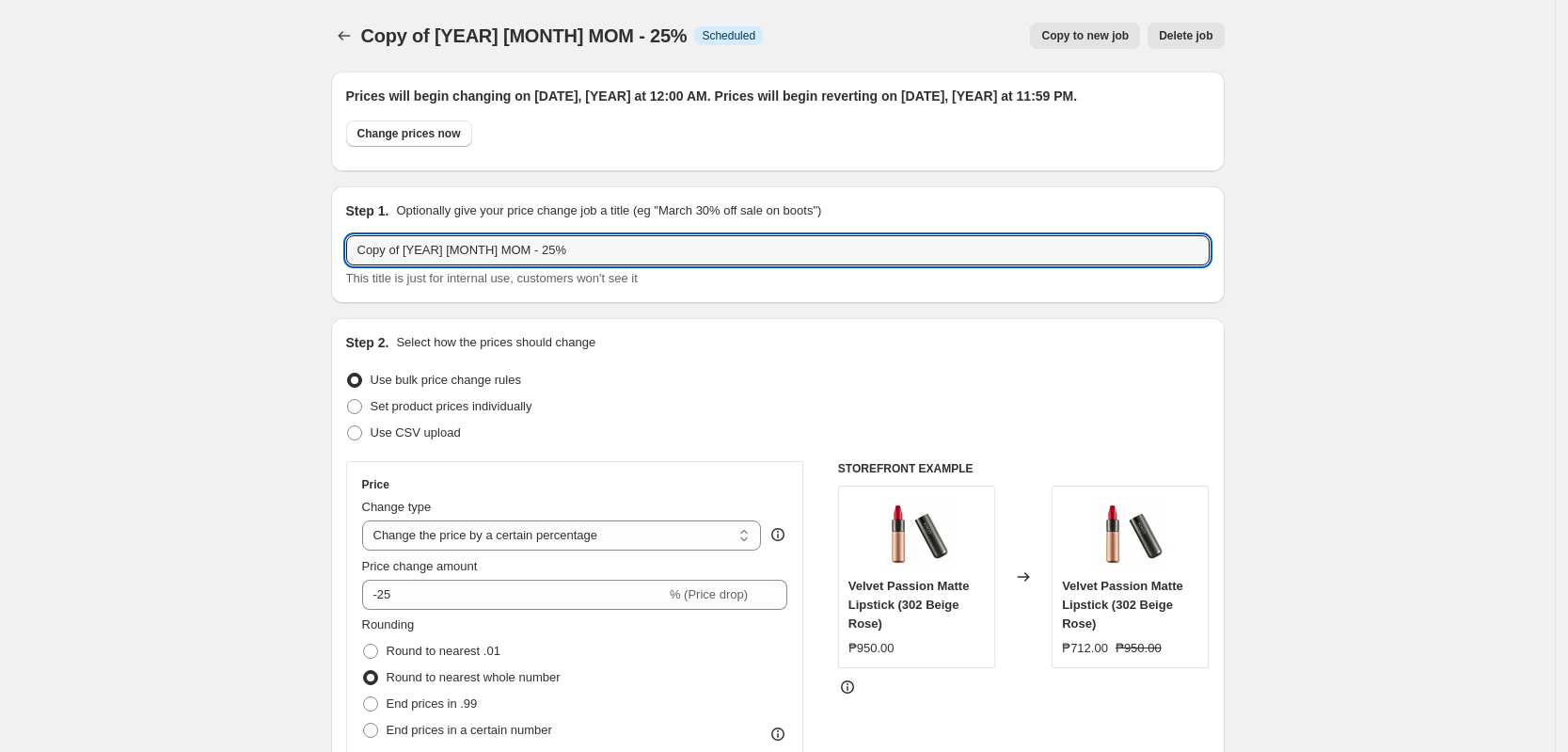 drag, startPoint x: 410, startPoint y: 249, endPoint x: 300, endPoint y: 249, distance: 110 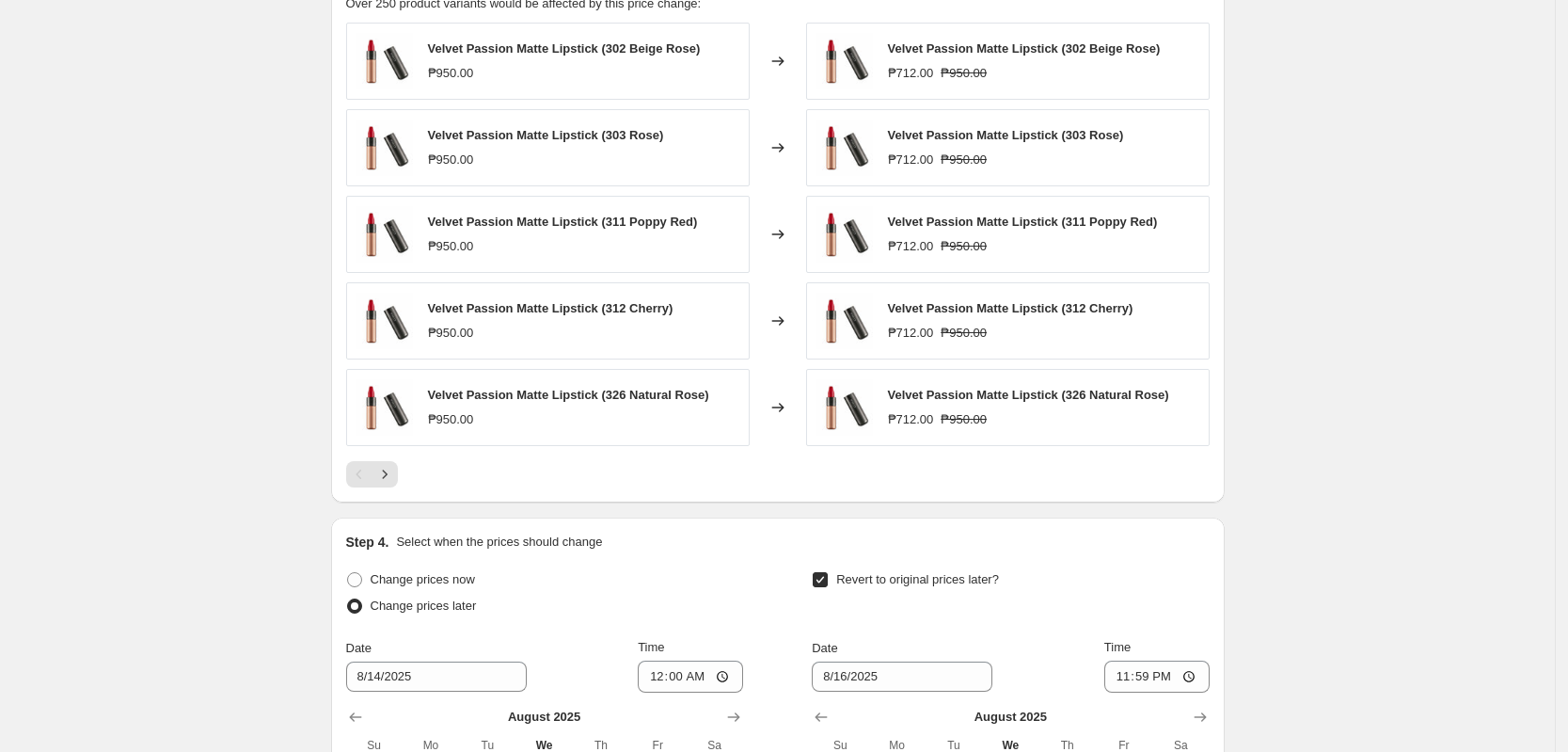 scroll, scrollTop: 1809, scrollLeft: 0, axis: vertical 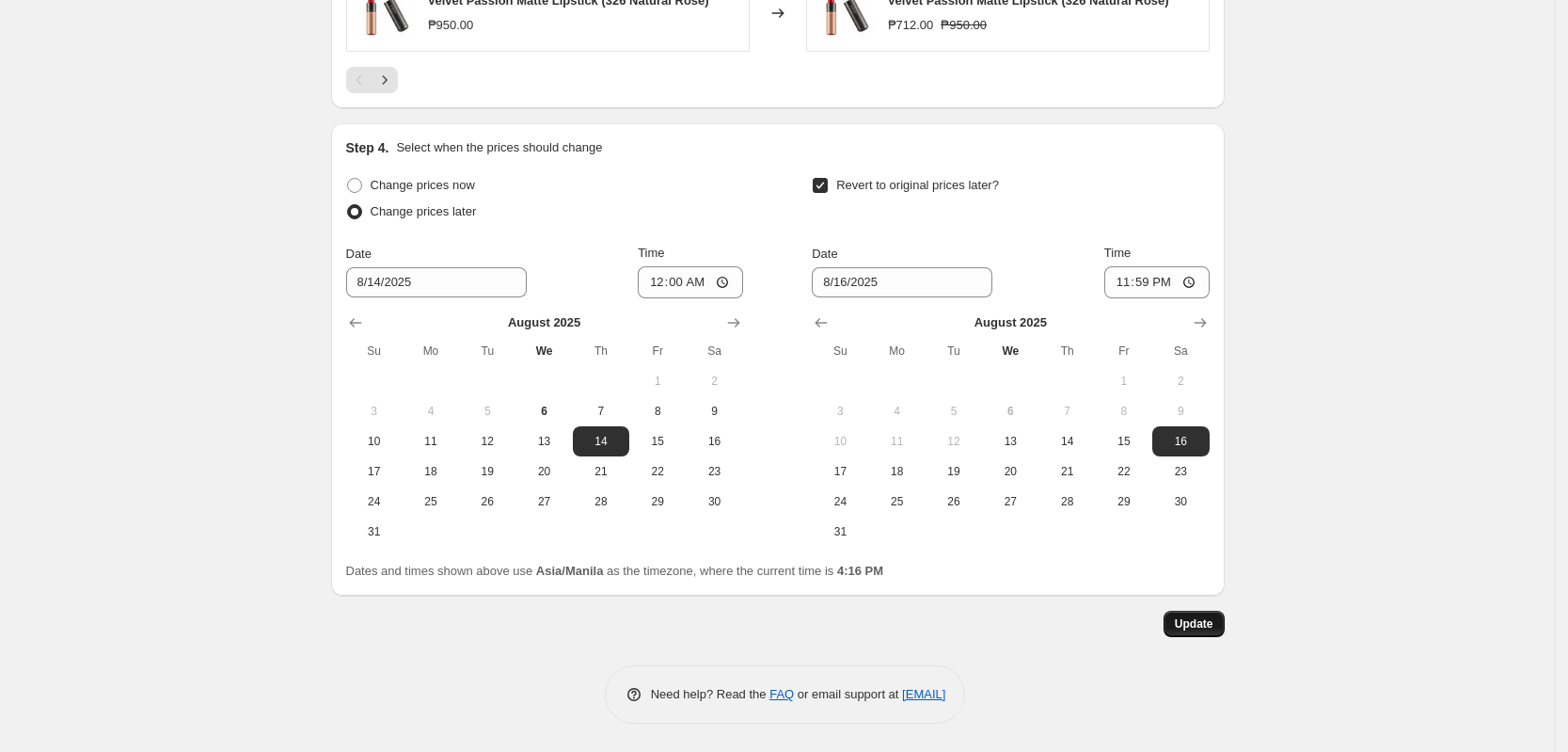 type on "2025 August MOM - 25%" 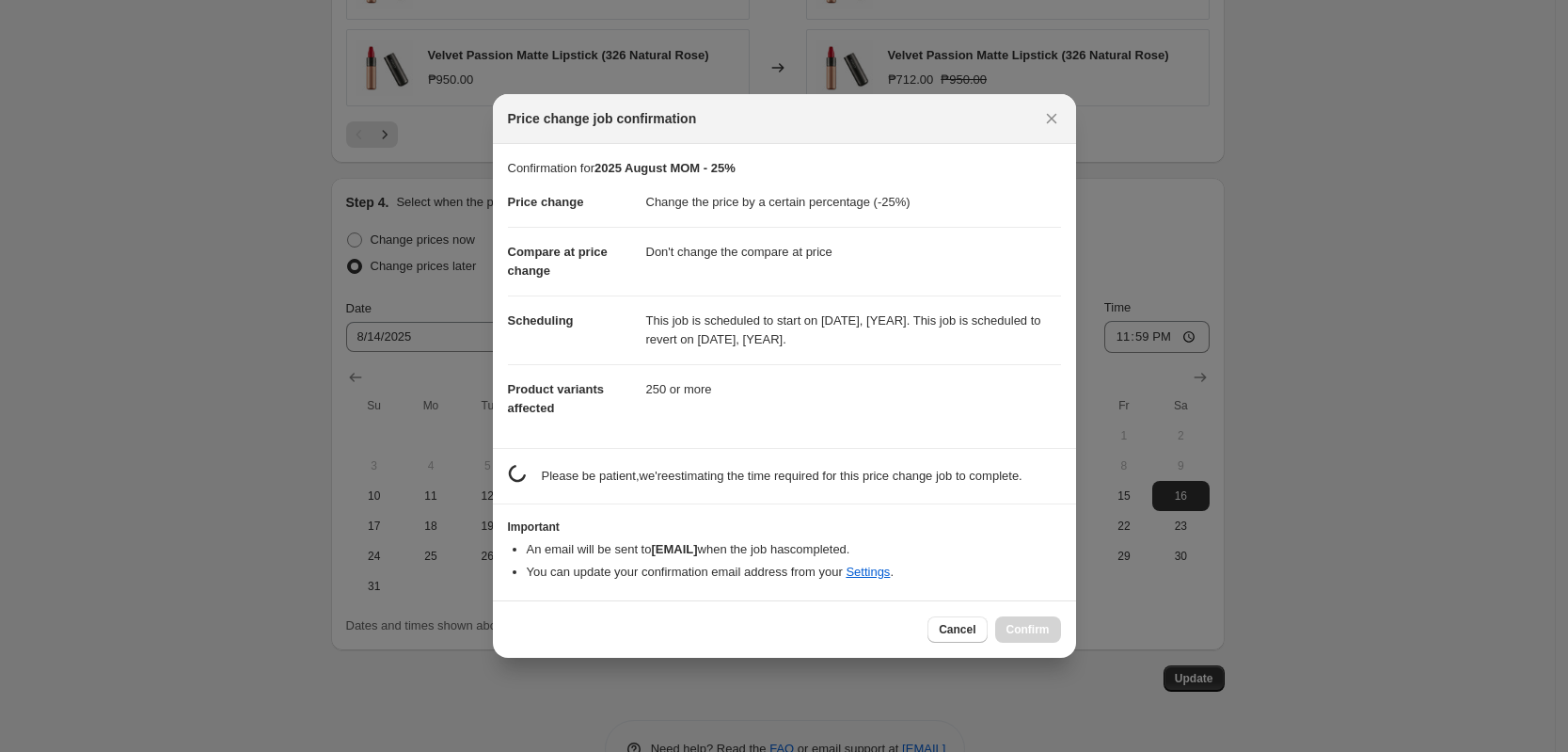 scroll, scrollTop: 0, scrollLeft: 0, axis: both 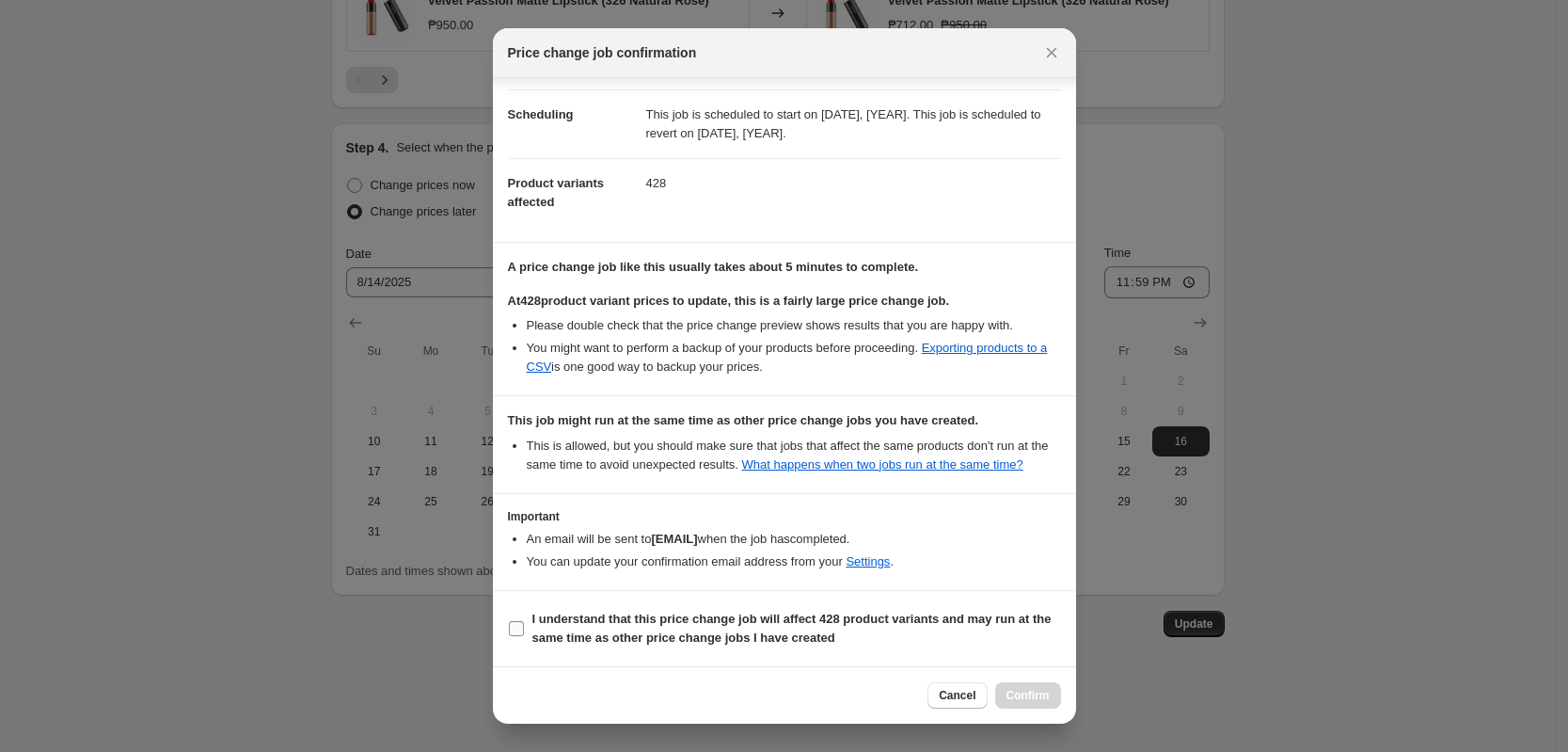click on "I understand that this price change job will affect 428 product variants and may run at the same time as other price change jobs I have created" at bounding box center (516, 629) 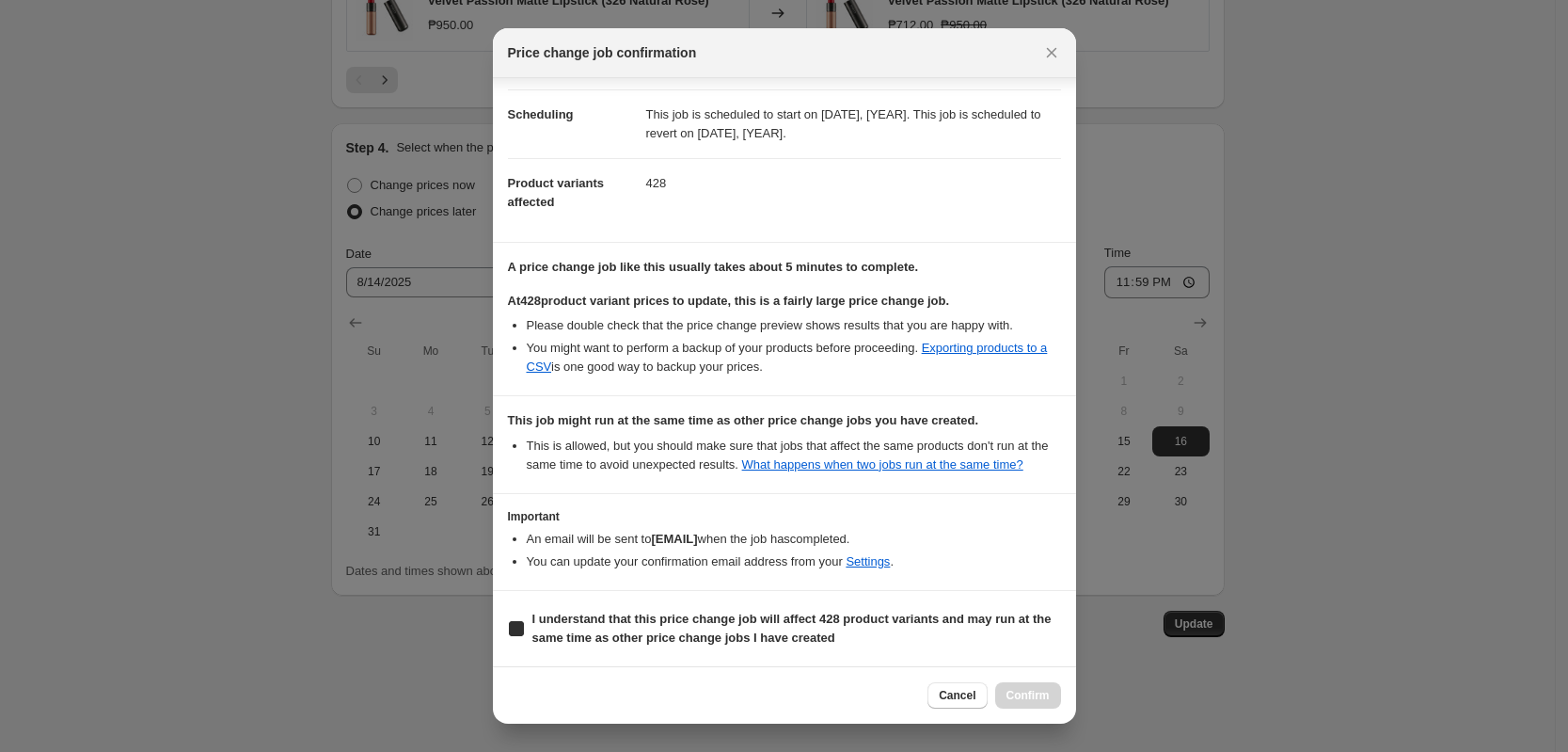 checkbox on "true" 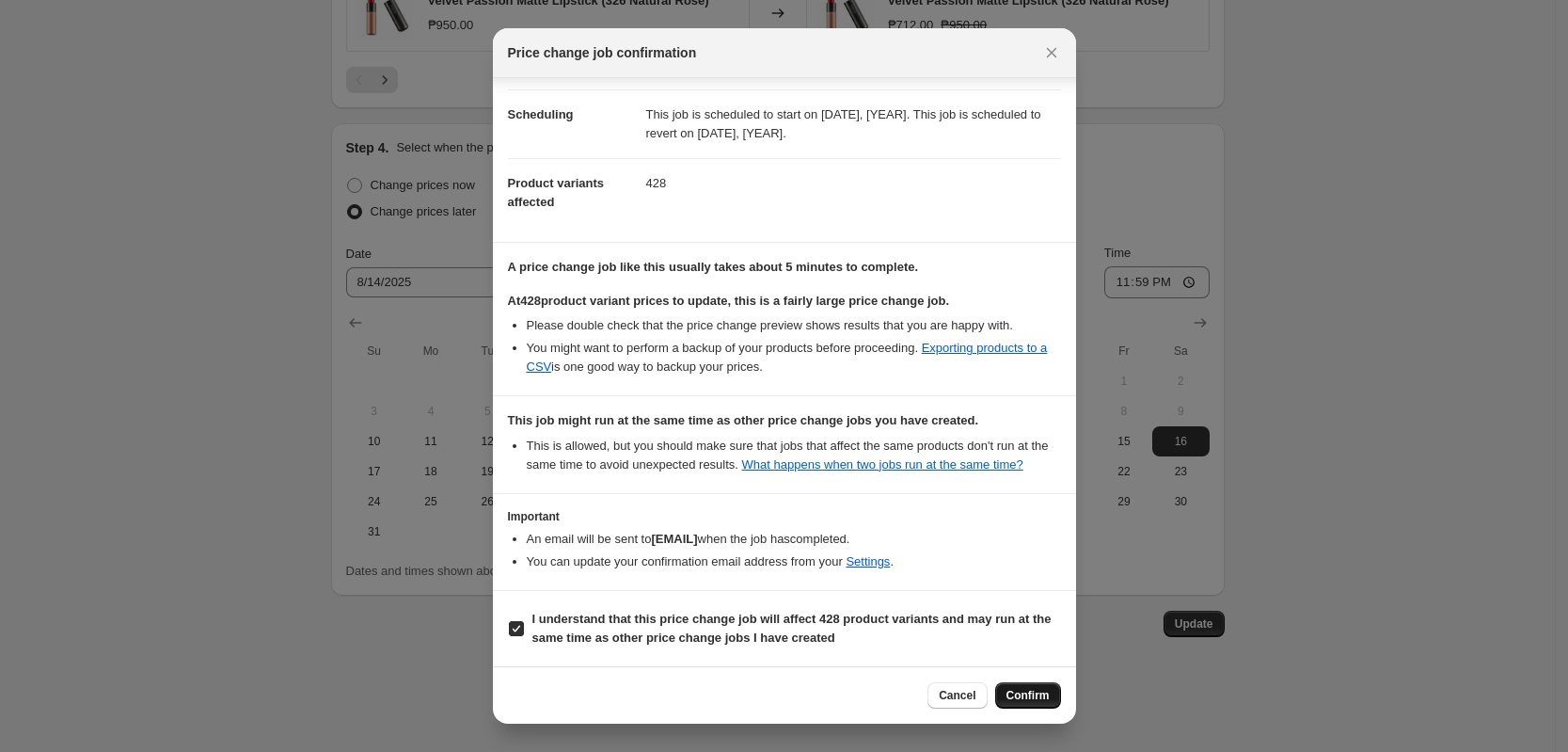 click on "Confirm" at bounding box center [1028, 696] 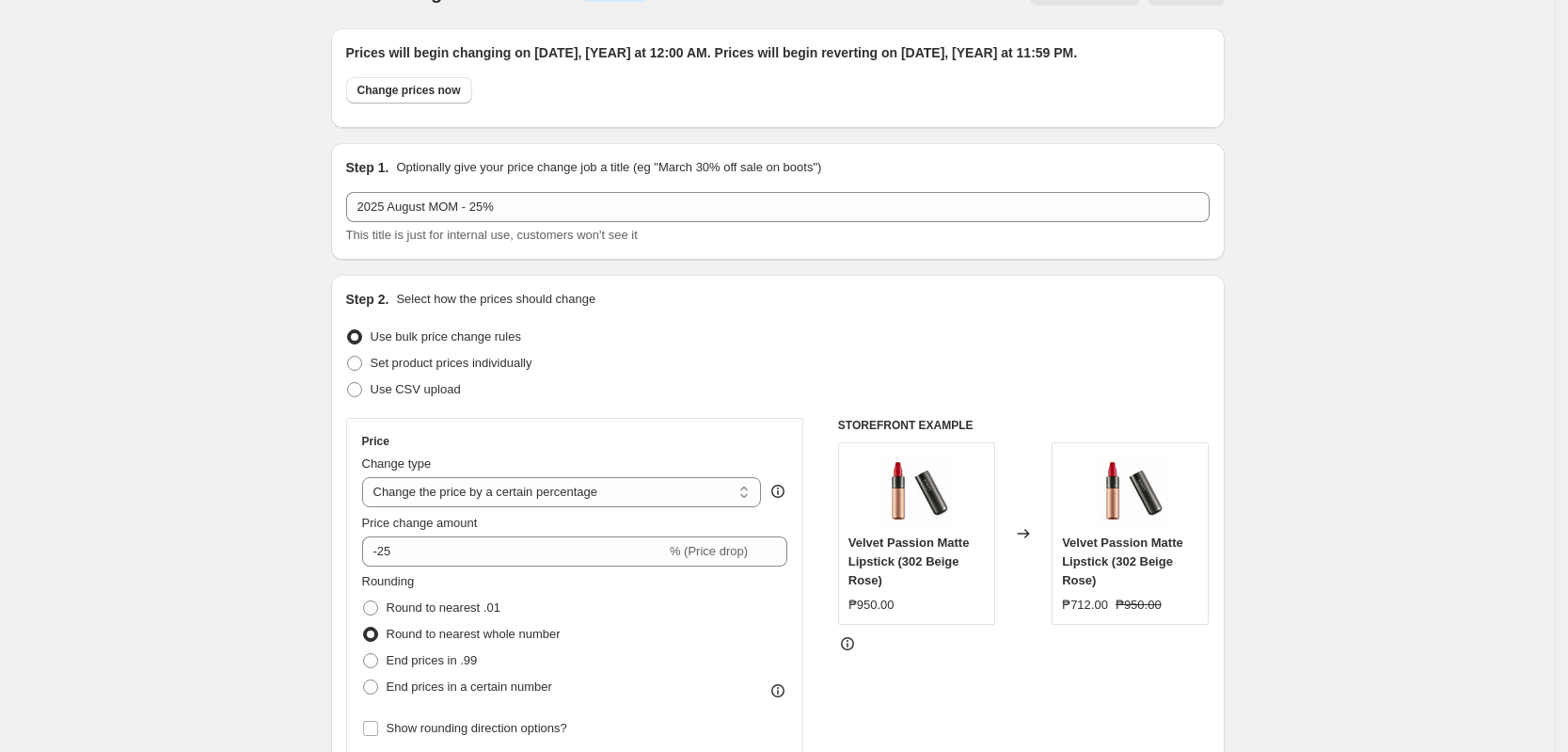 scroll, scrollTop: 0, scrollLeft: 0, axis: both 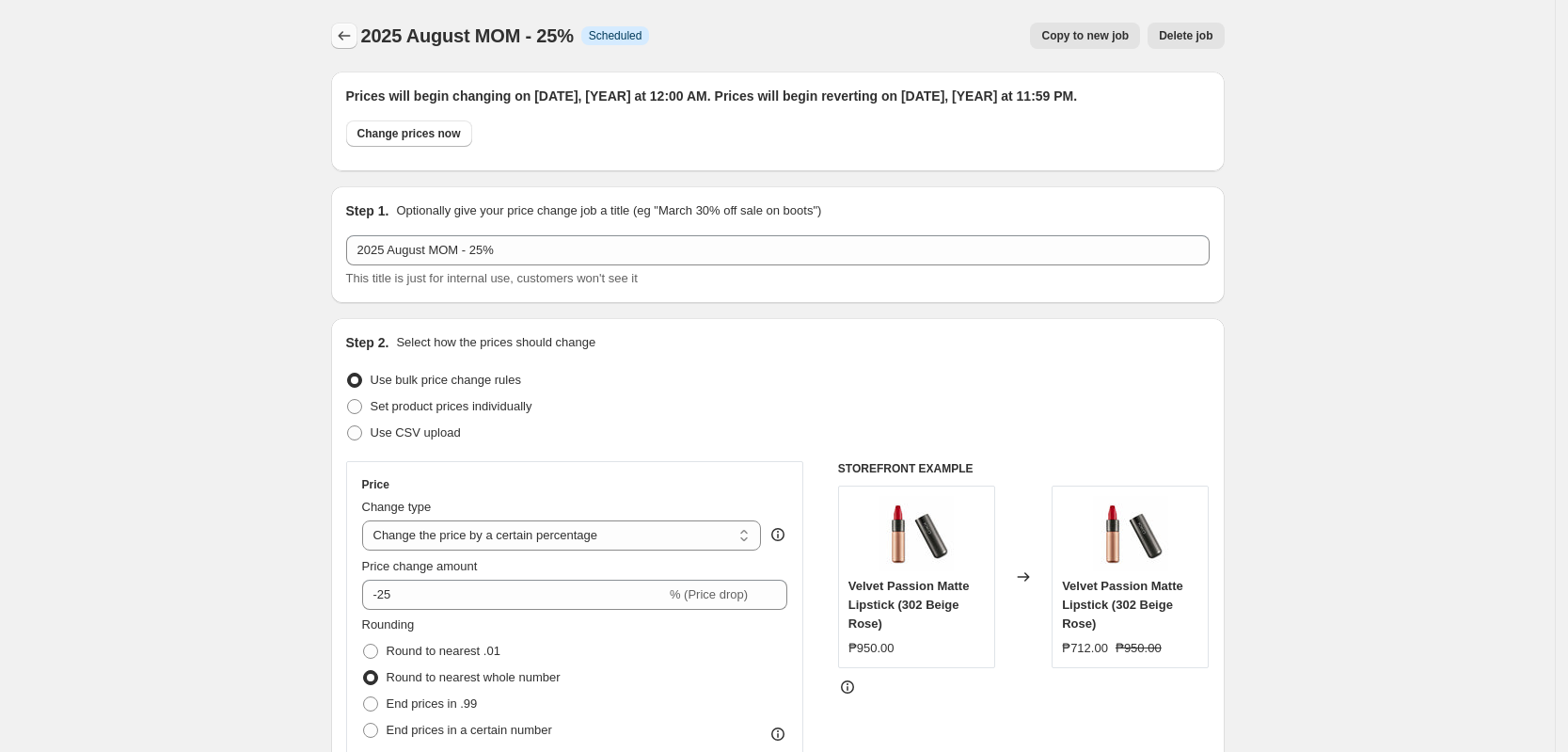 click 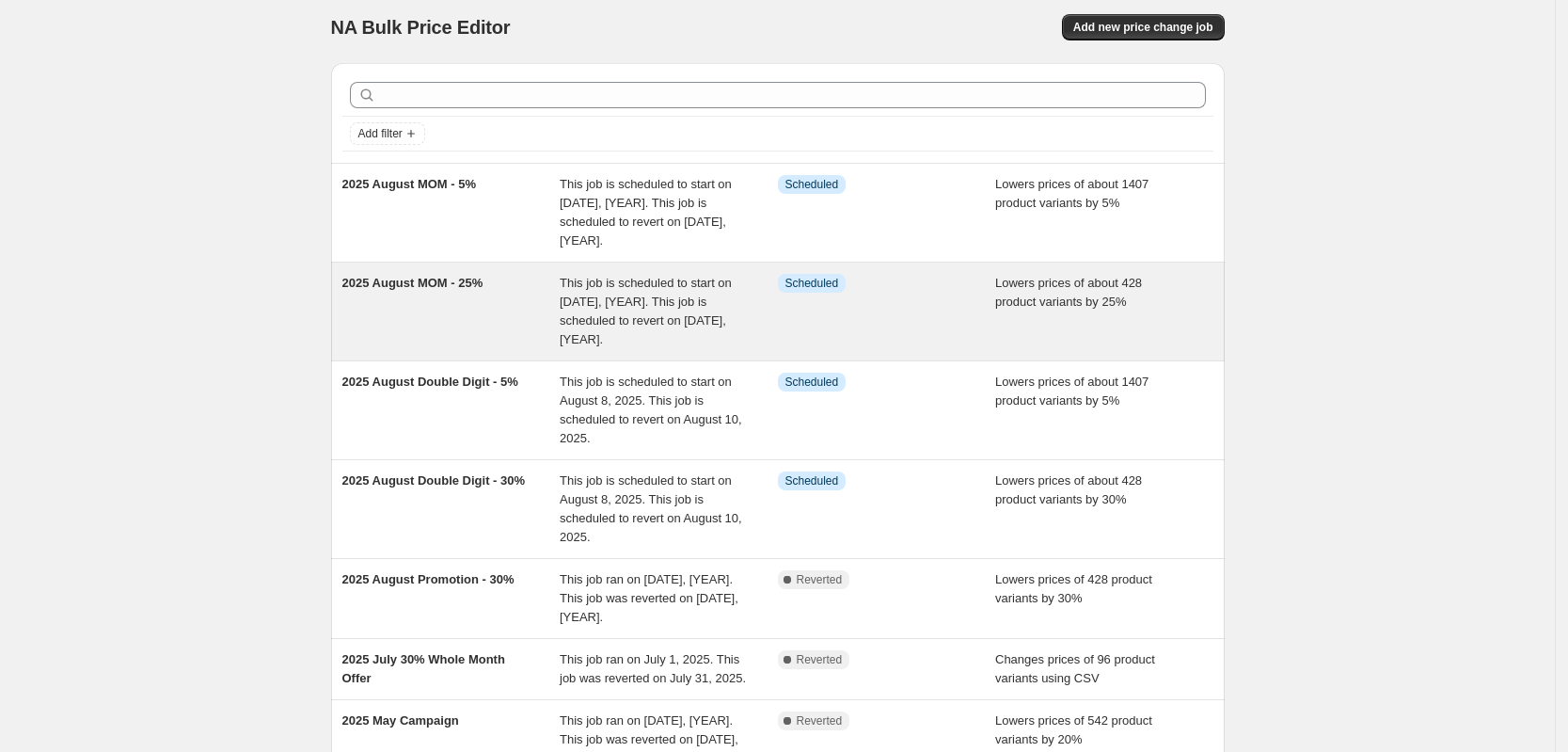 scroll, scrollTop: 0, scrollLeft: 0, axis: both 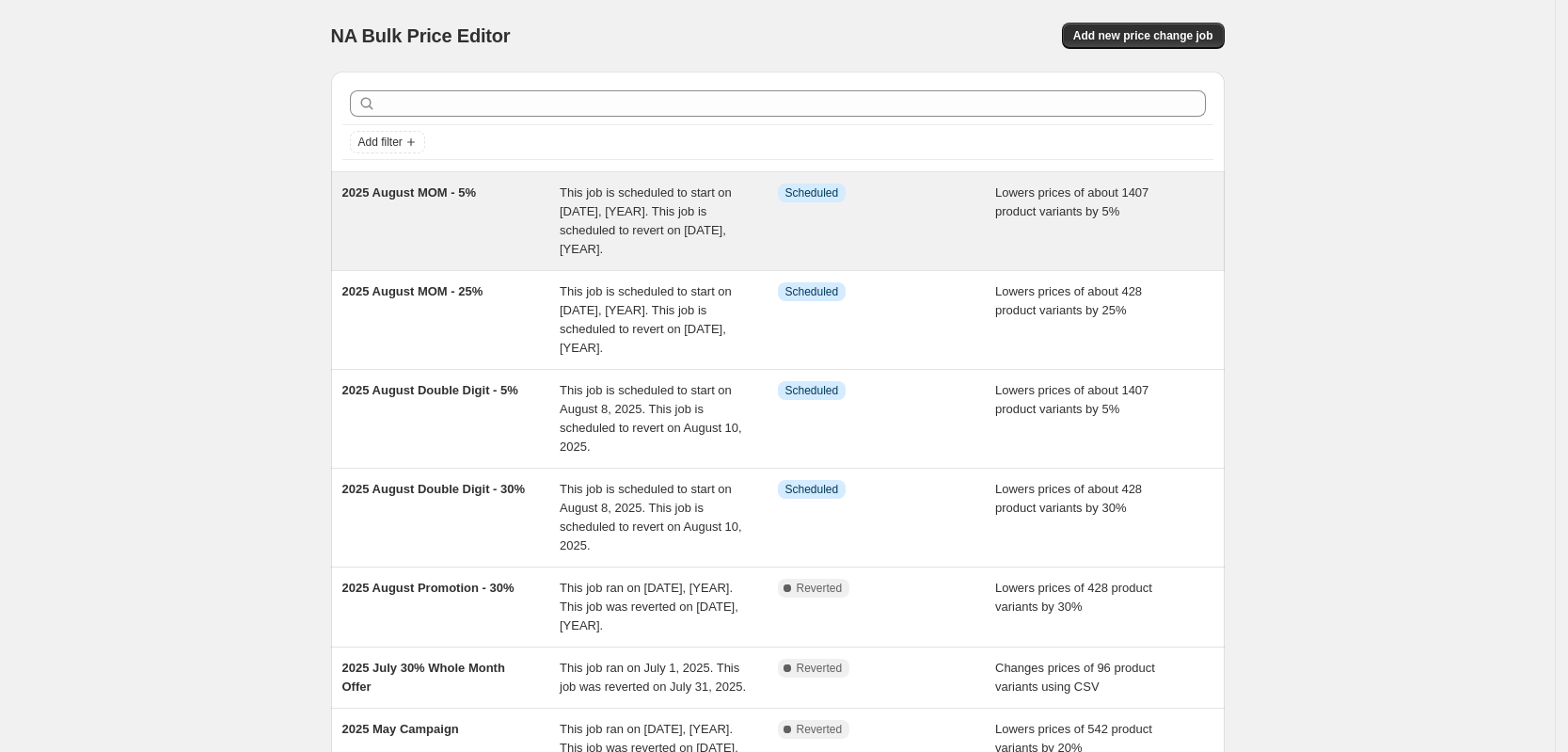 click on "This job is scheduled to start on [DATE]. This job is scheduled to revert on [DATE]." at bounding box center (645, 220) 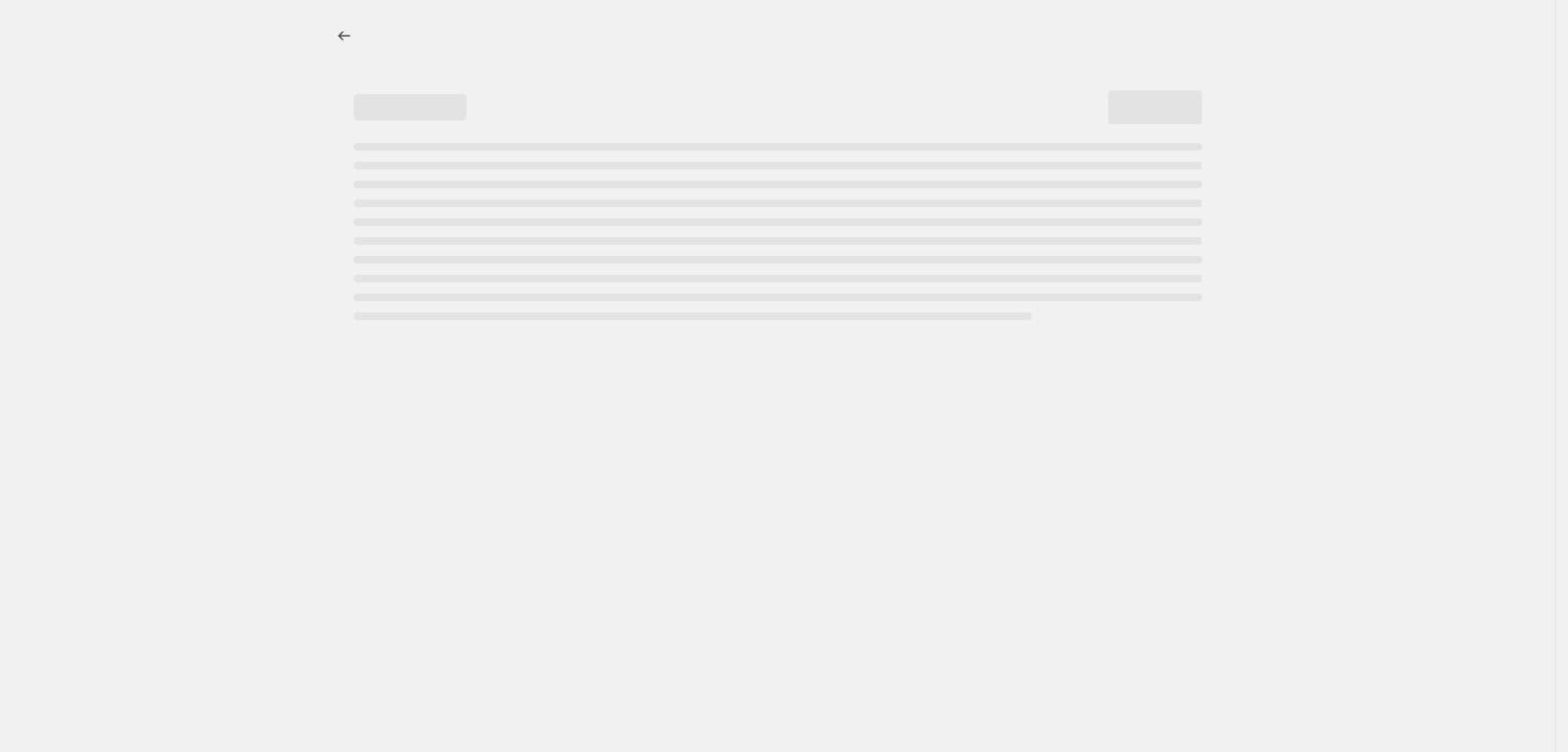 select on "percentage" 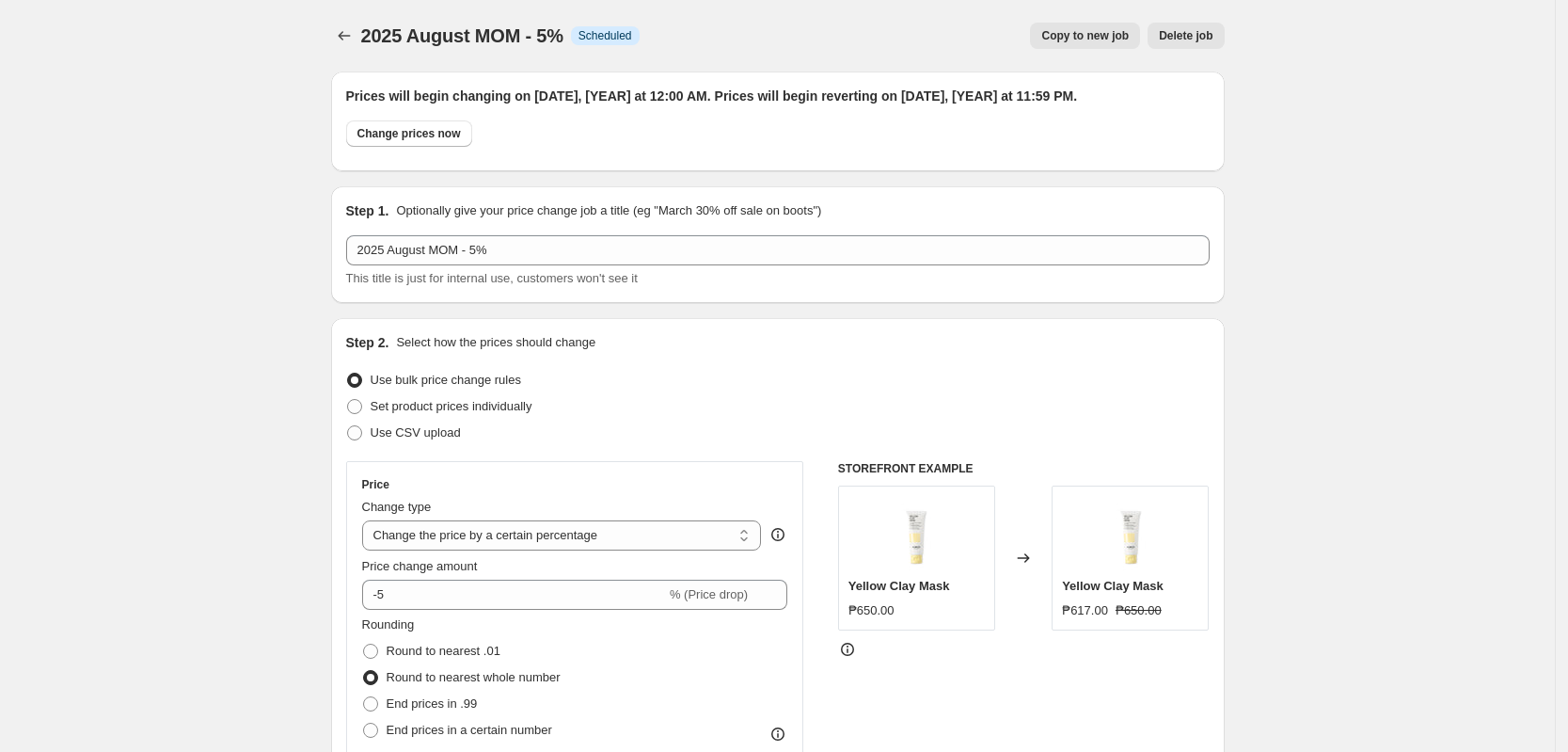 click on "Copy to new job" at bounding box center [1085, 36] 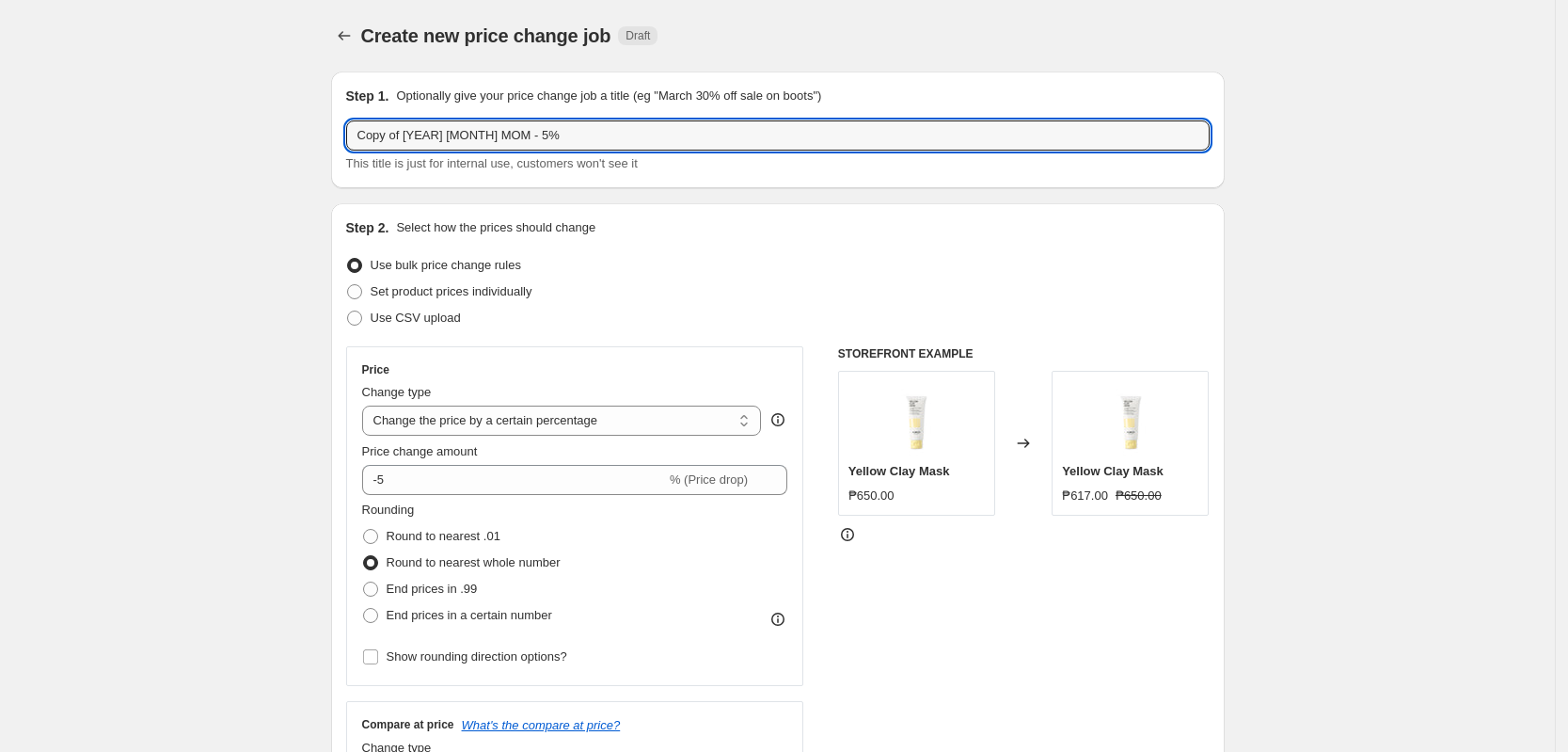 drag, startPoint x: 411, startPoint y: 135, endPoint x: 255, endPoint y: 135, distance: 156 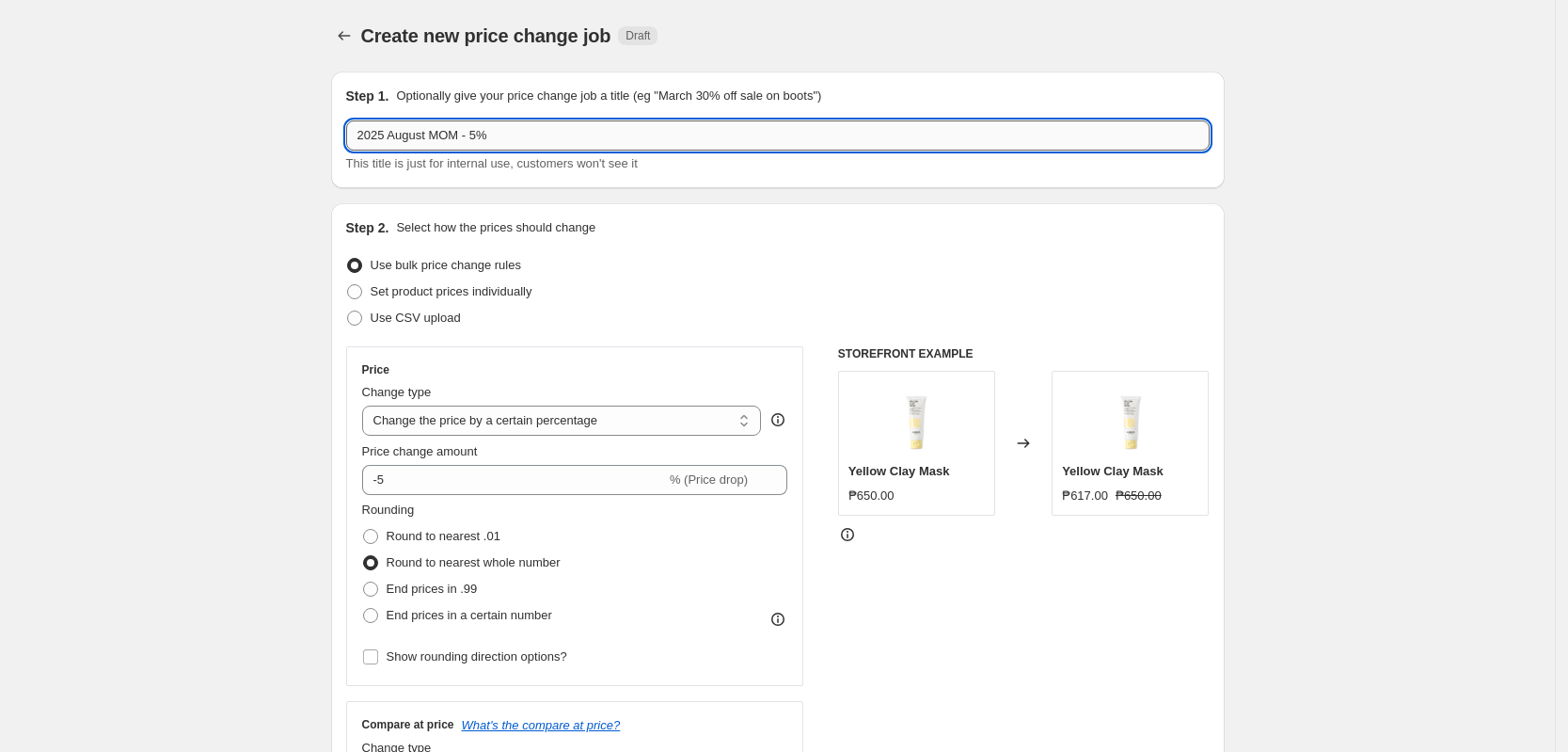 click on "2025 August MOM - 5%" at bounding box center (778, 136) 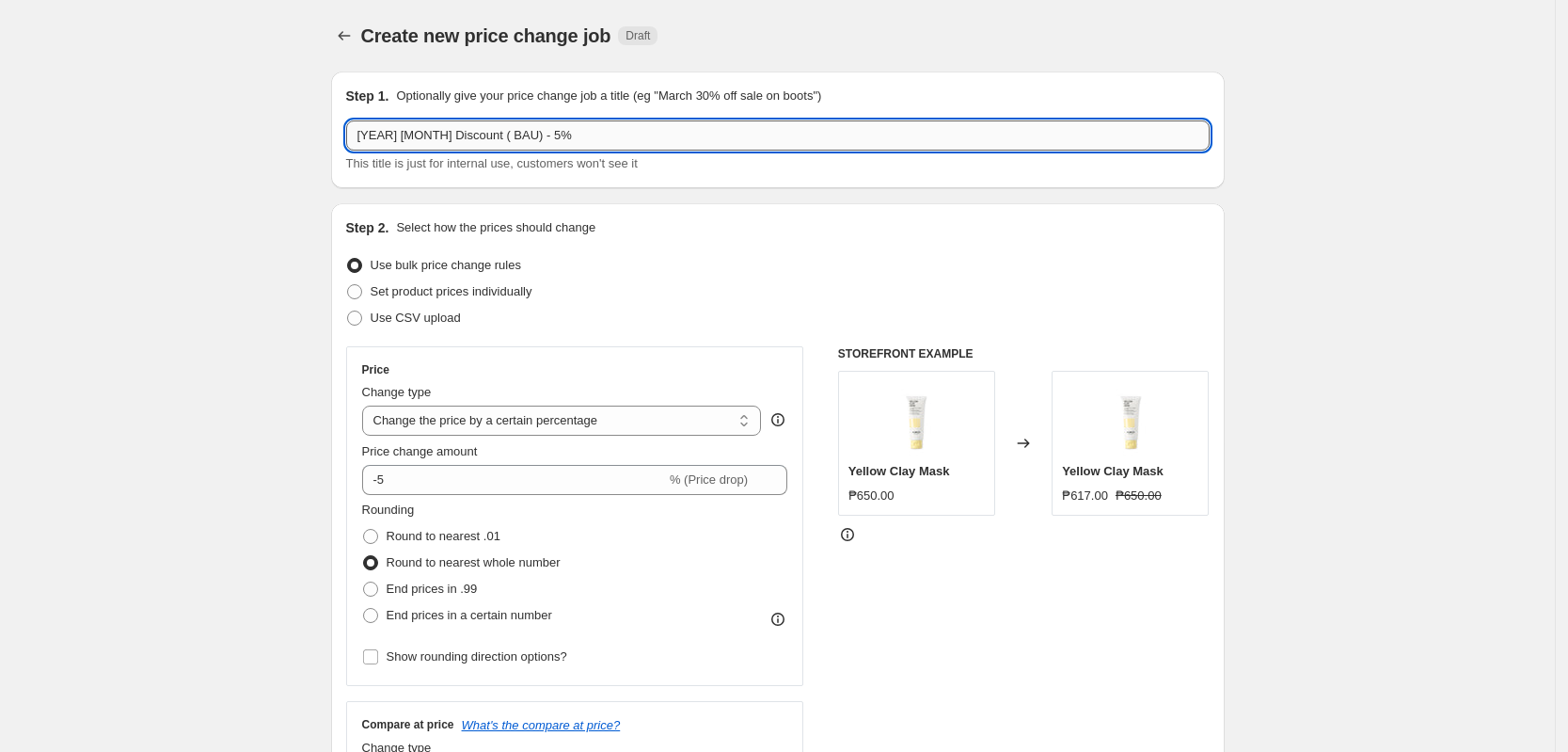 click on "2025 August Discount ( BAU) - 5%" at bounding box center [778, 136] 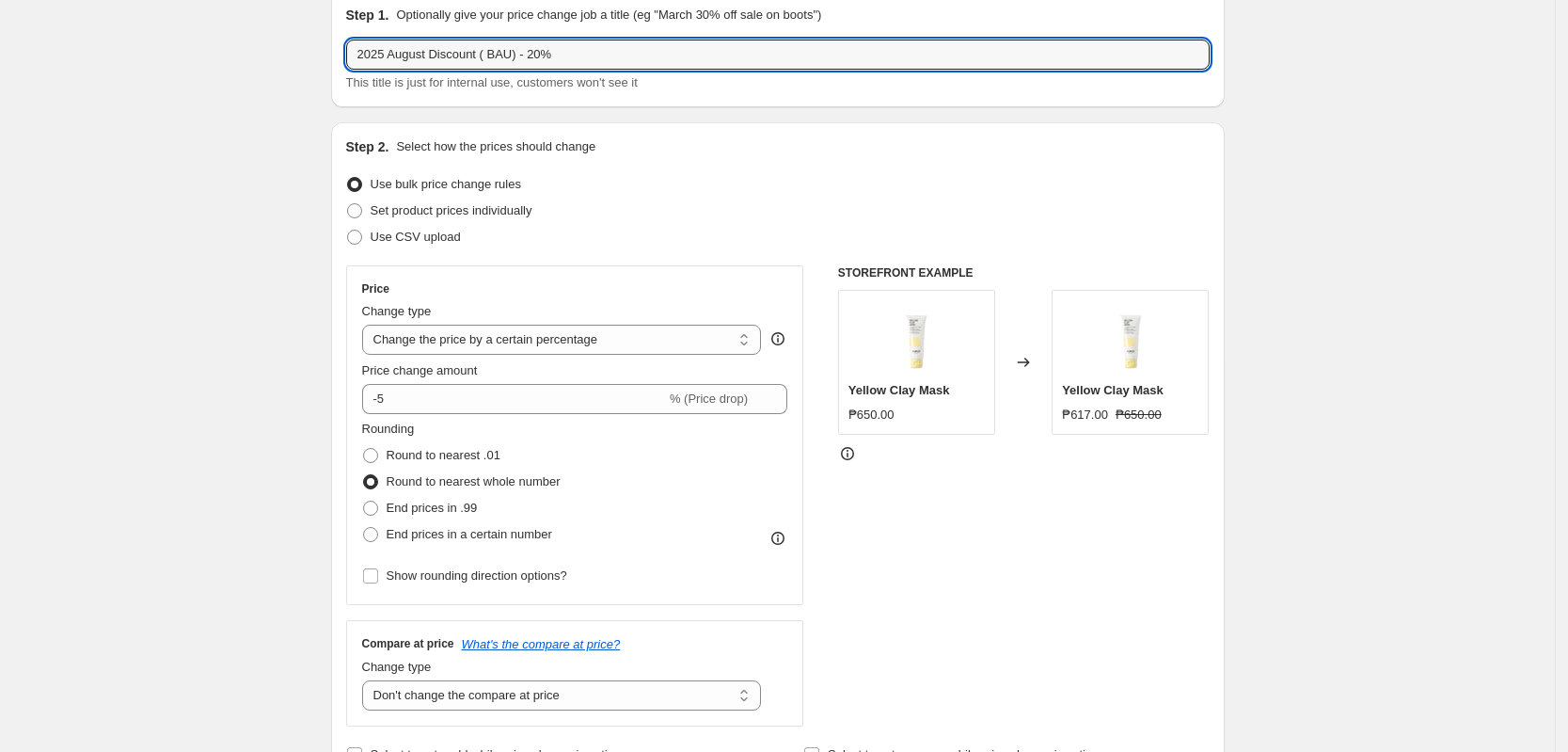 scroll, scrollTop: 118, scrollLeft: 0, axis: vertical 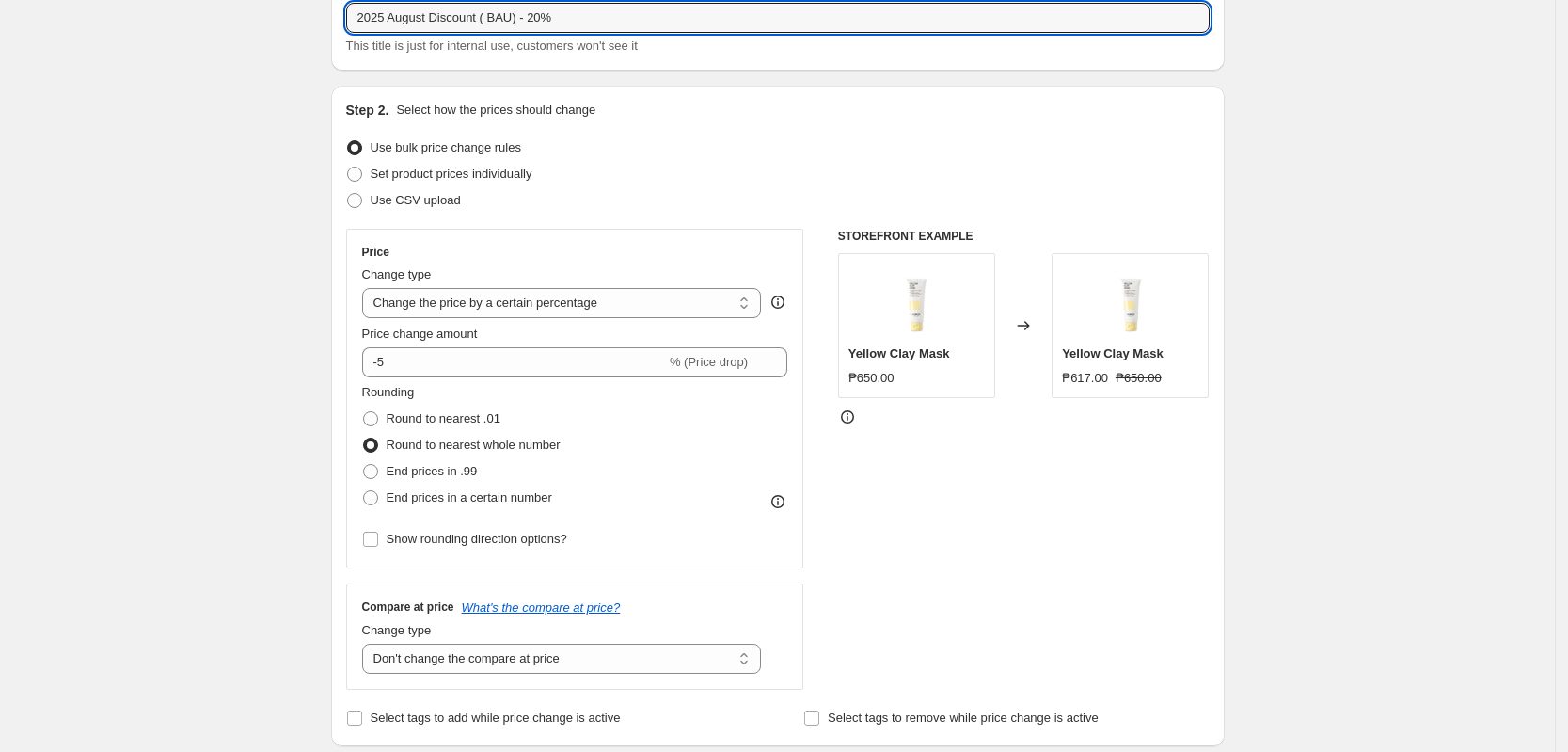 type on "2025 August Discount ( BAU) - 20%" 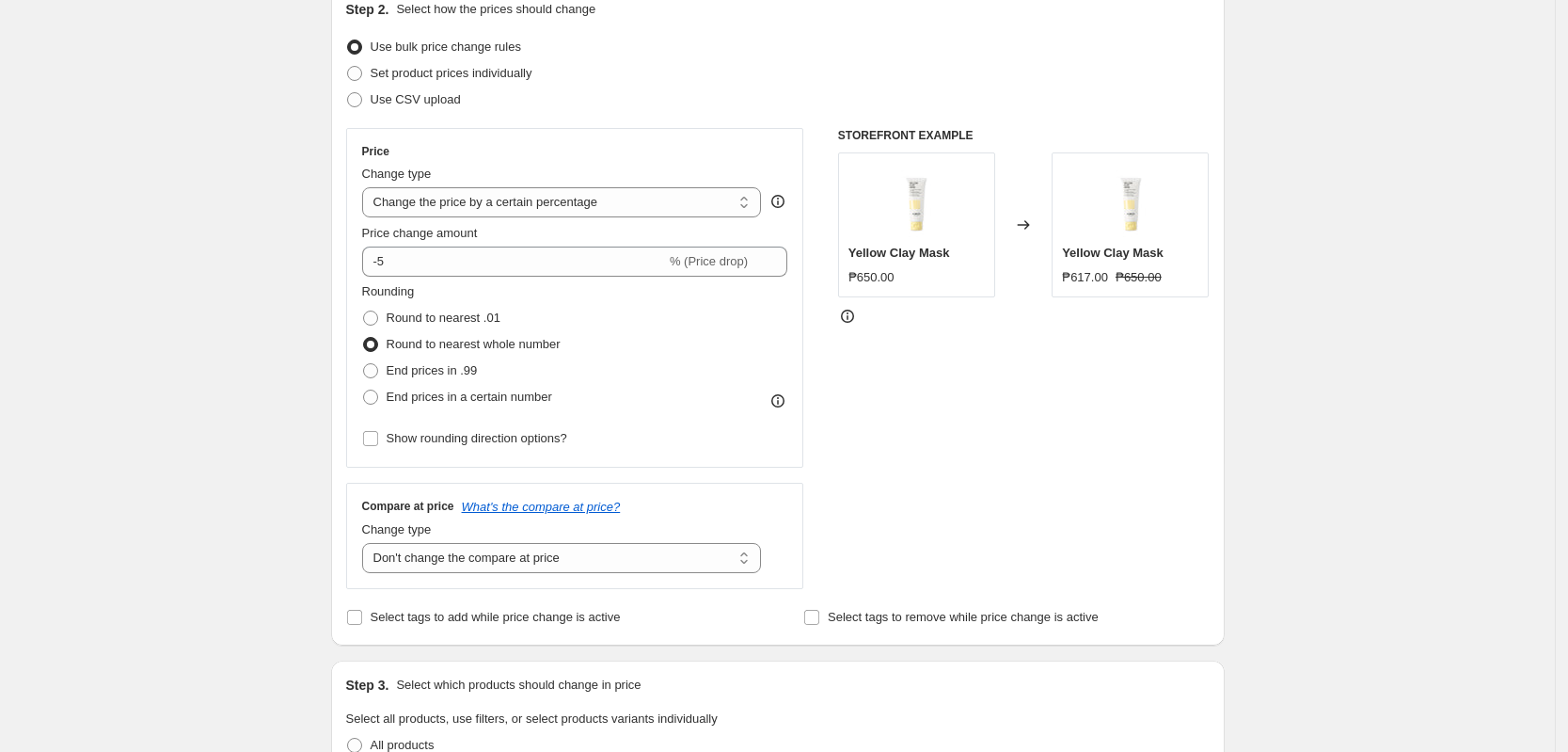 scroll, scrollTop: 353, scrollLeft: 0, axis: vertical 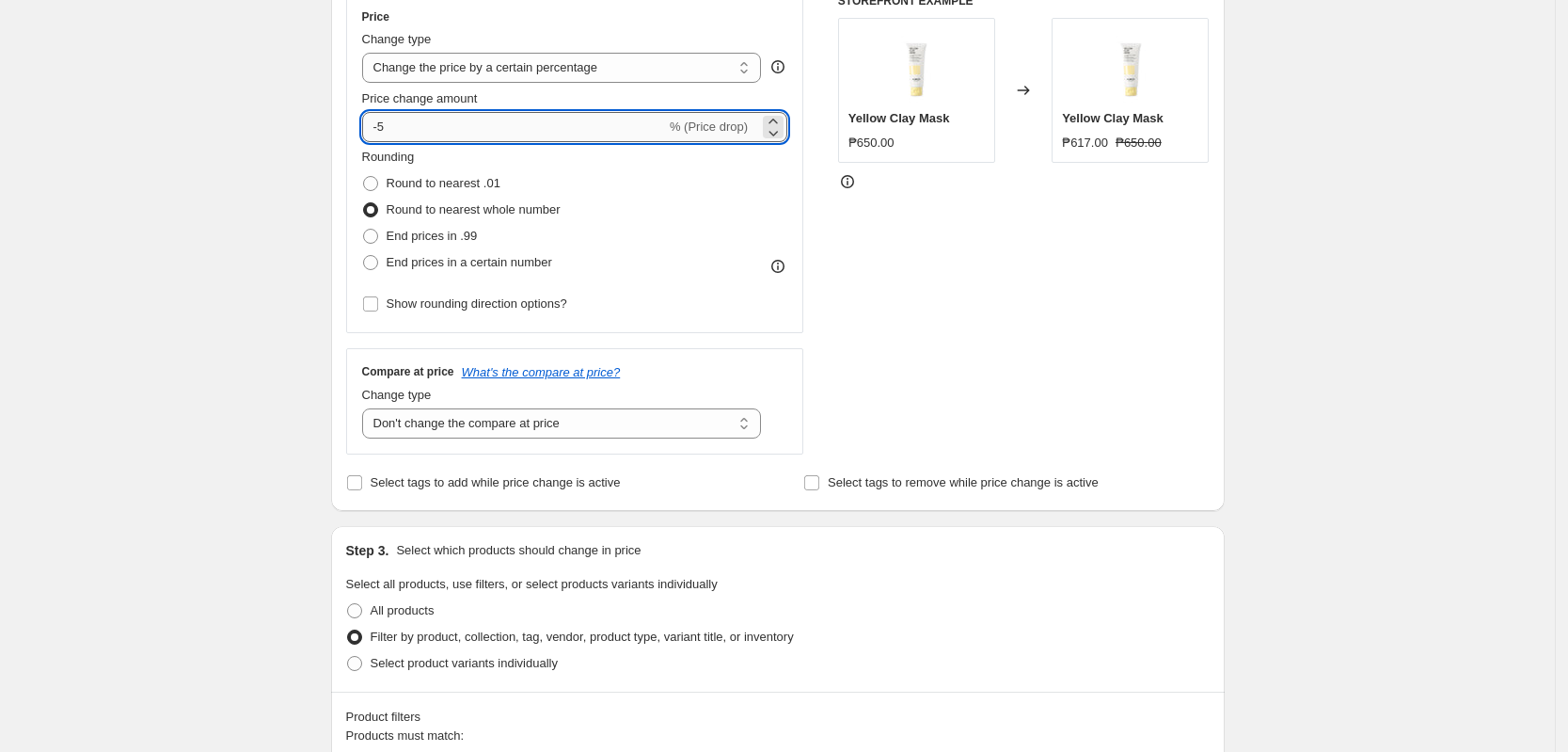 click on "-5" at bounding box center [514, 127] 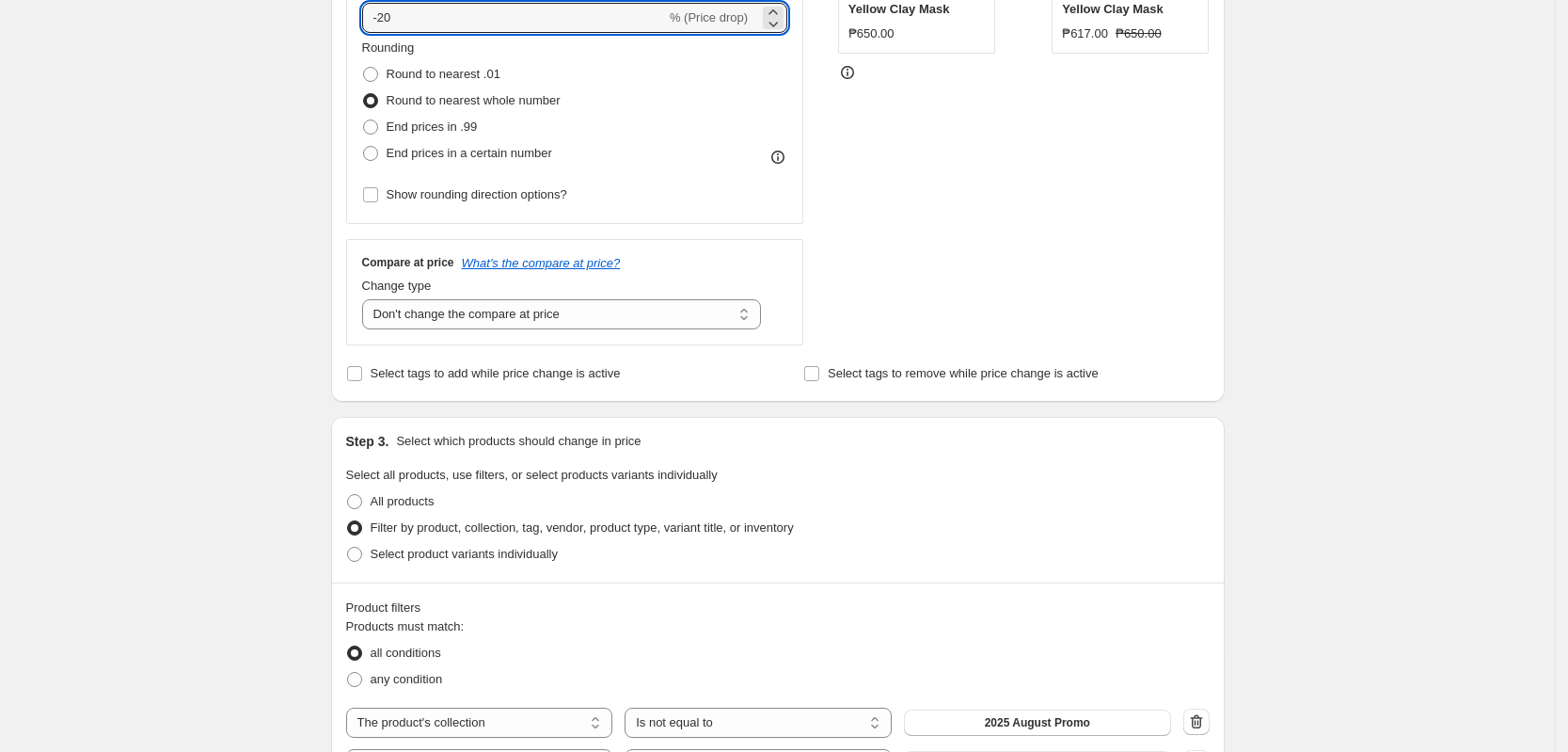 scroll, scrollTop: 706, scrollLeft: 0, axis: vertical 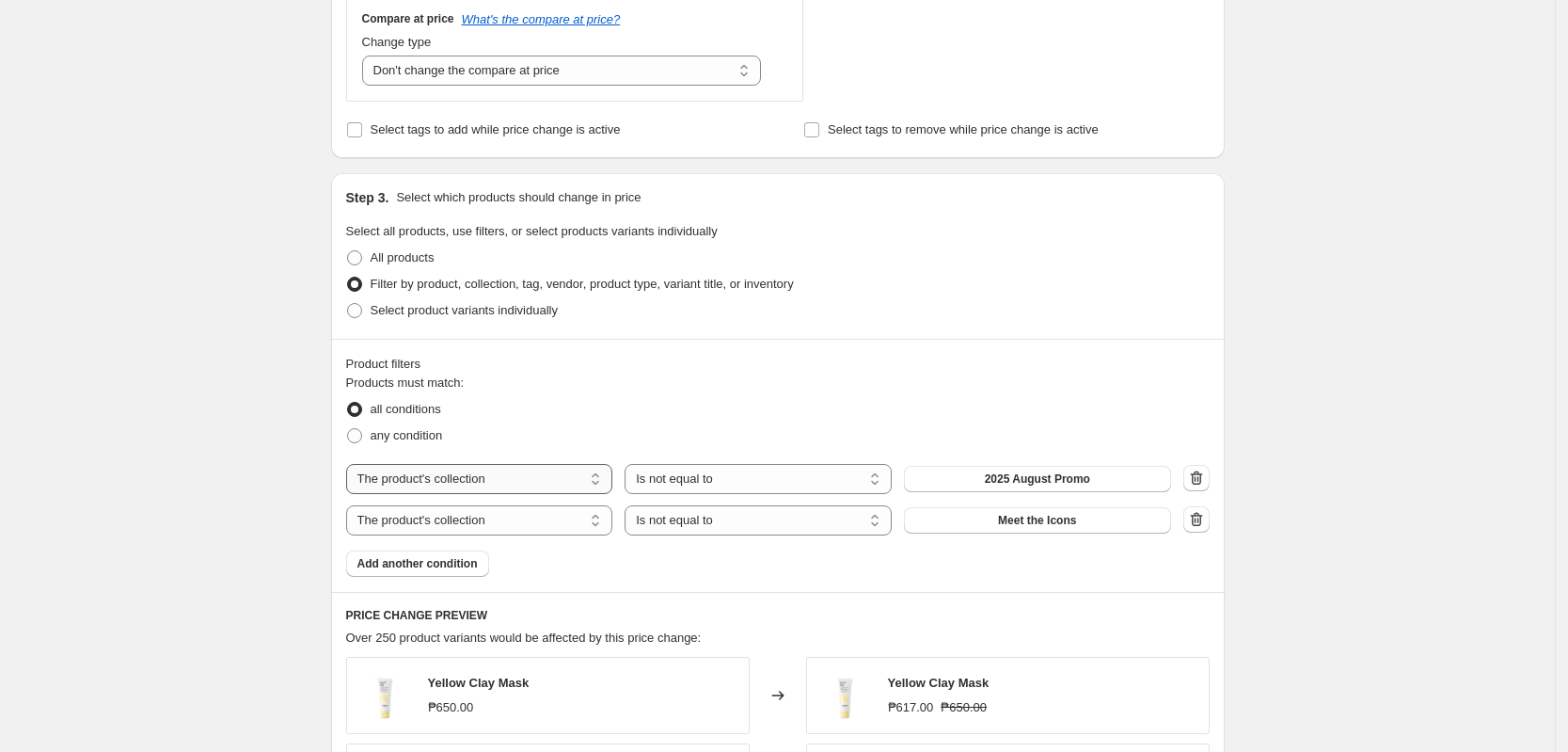 type on "-20" 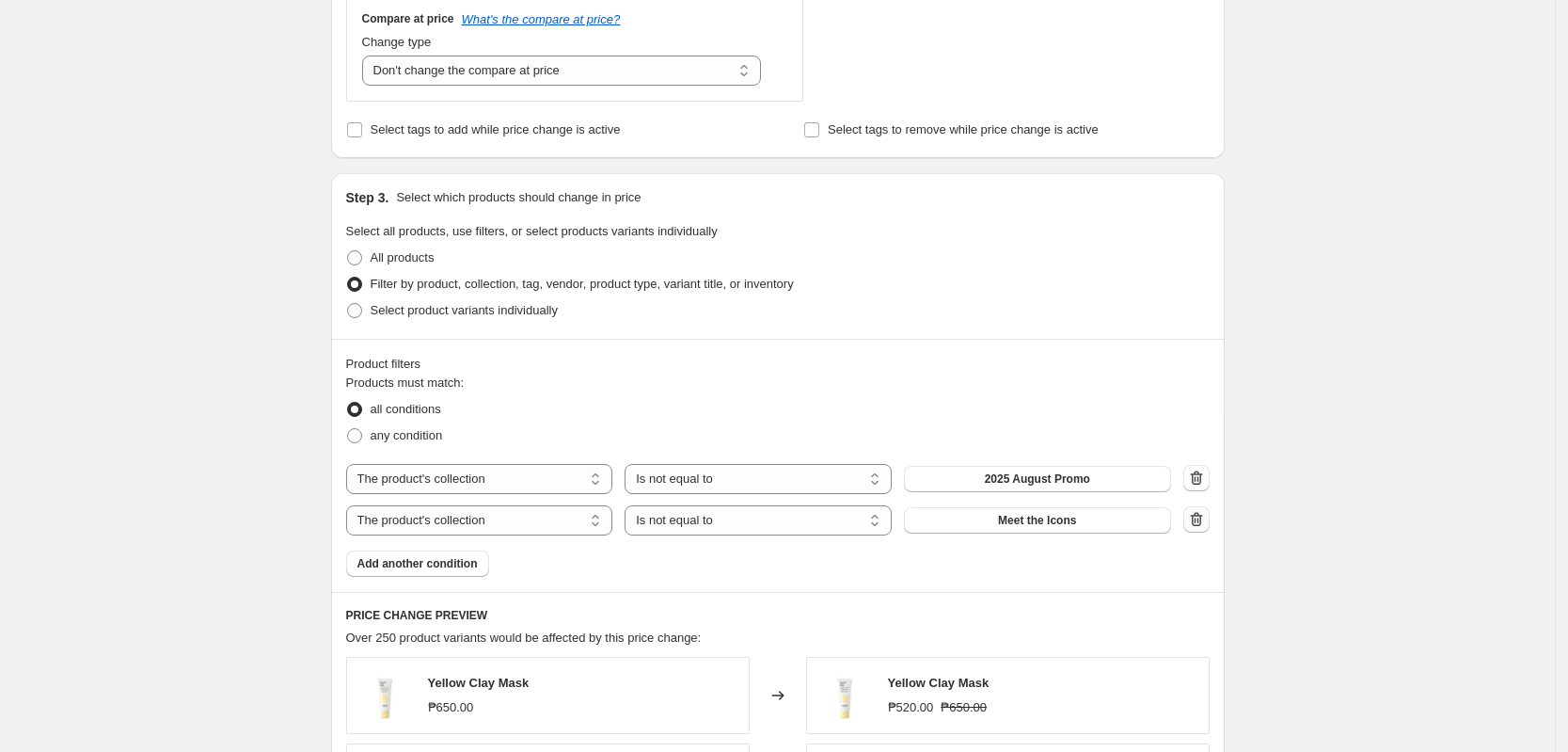 click 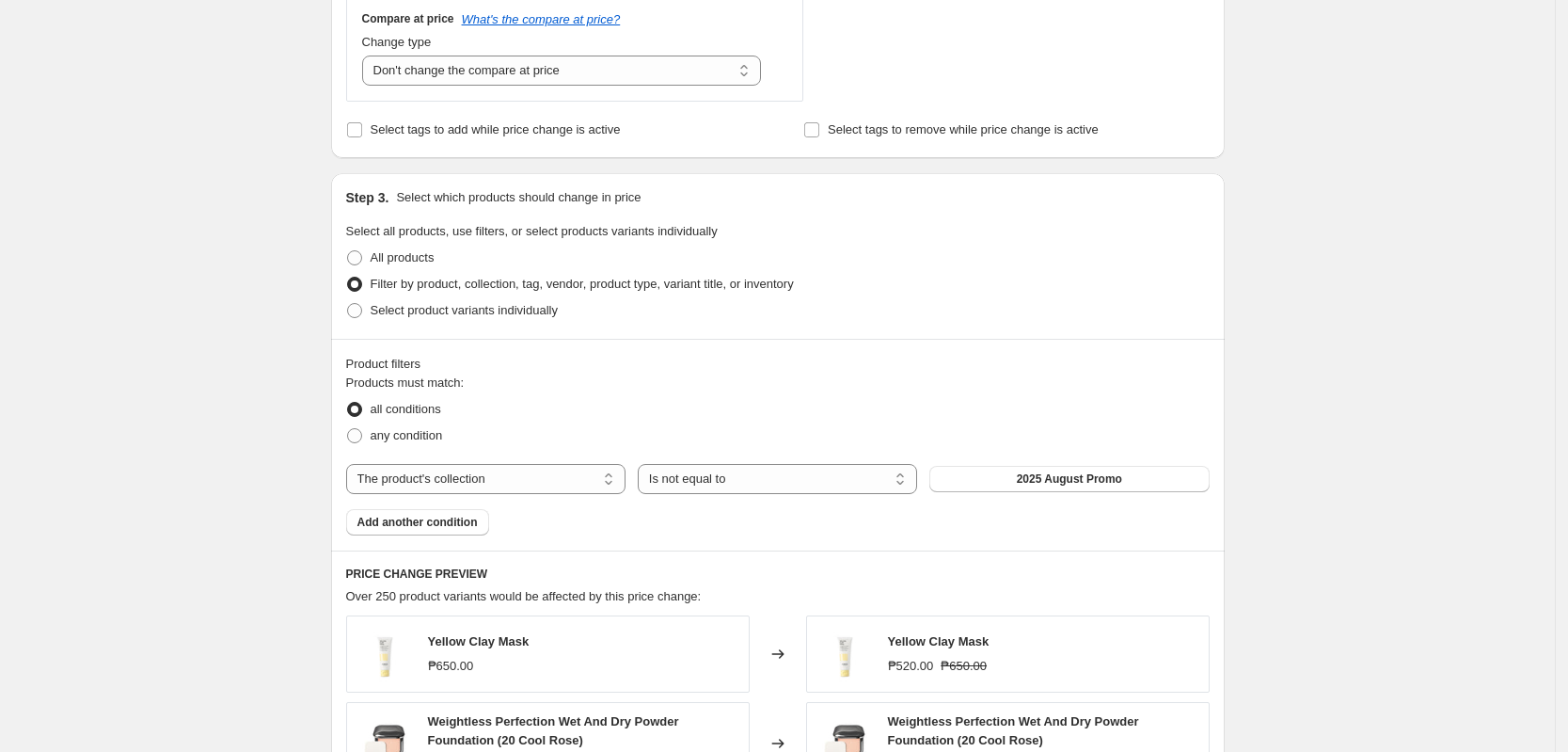 scroll, scrollTop: 824, scrollLeft: 0, axis: vertical 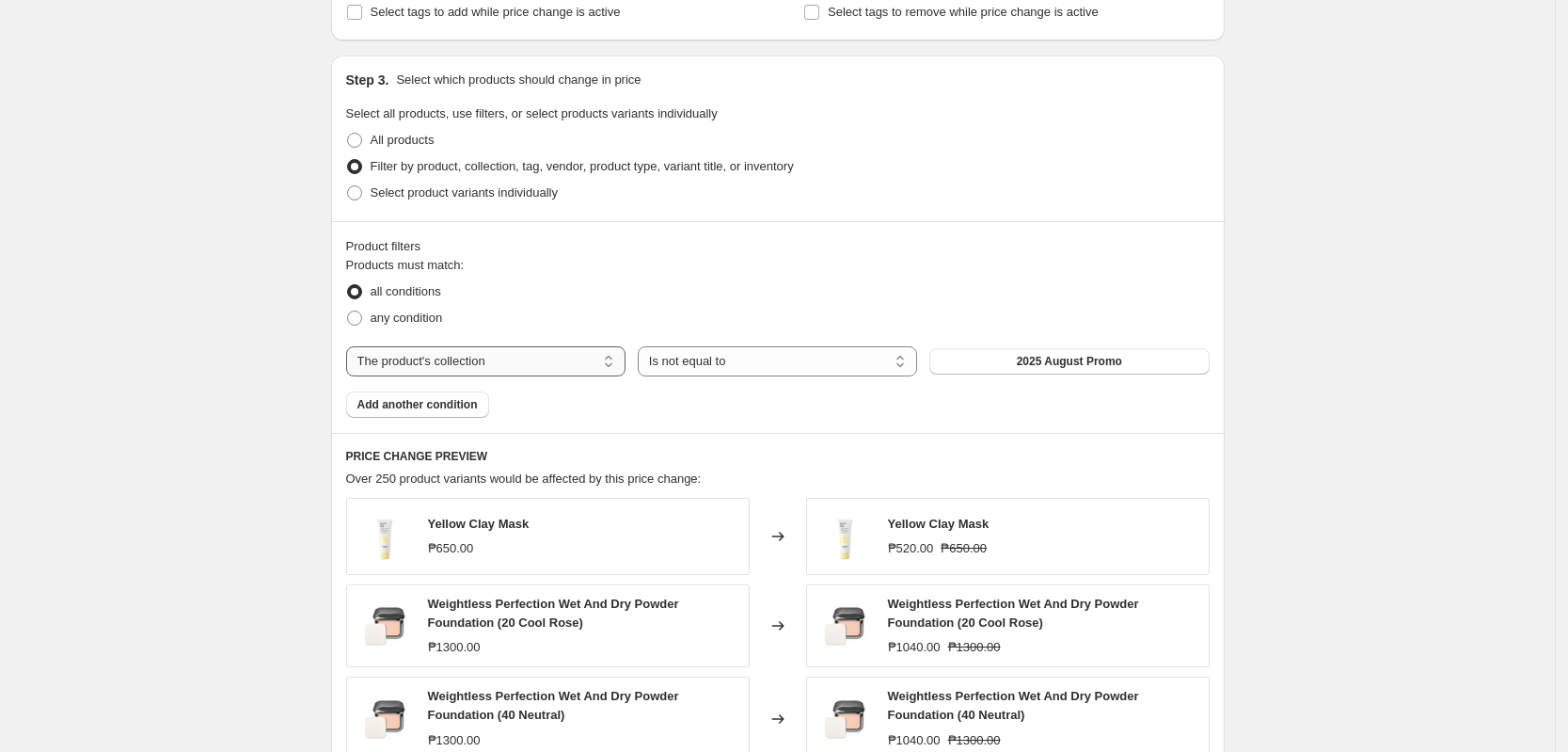 click on "The product The product's collection The product's tag The product's vendor The product's type The product's status The variant's title Inventory quantity" at bounding box center [485, 361] 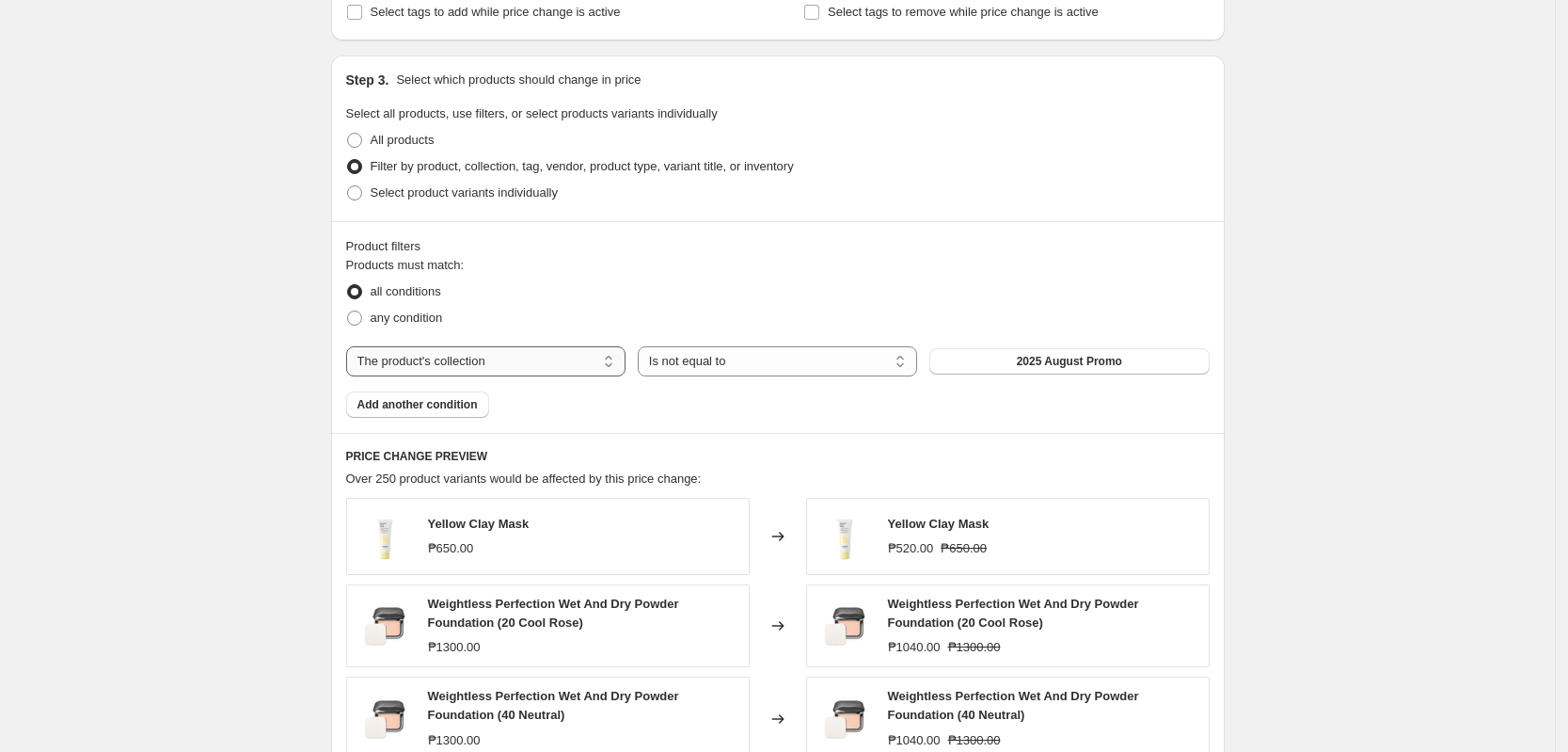 select on "tag" 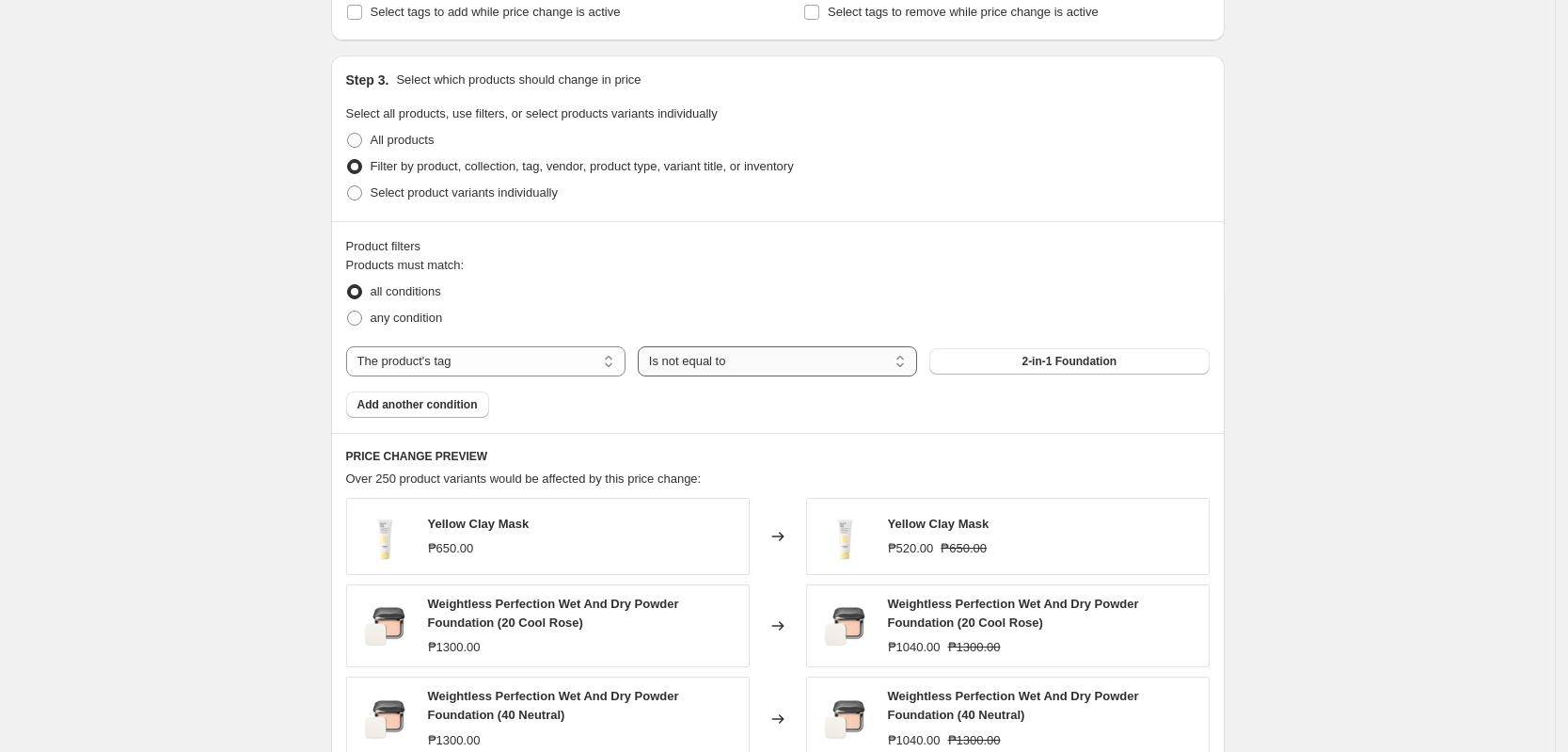 click on "Is equal to Is not equal to" at bounding box center [777, 361] 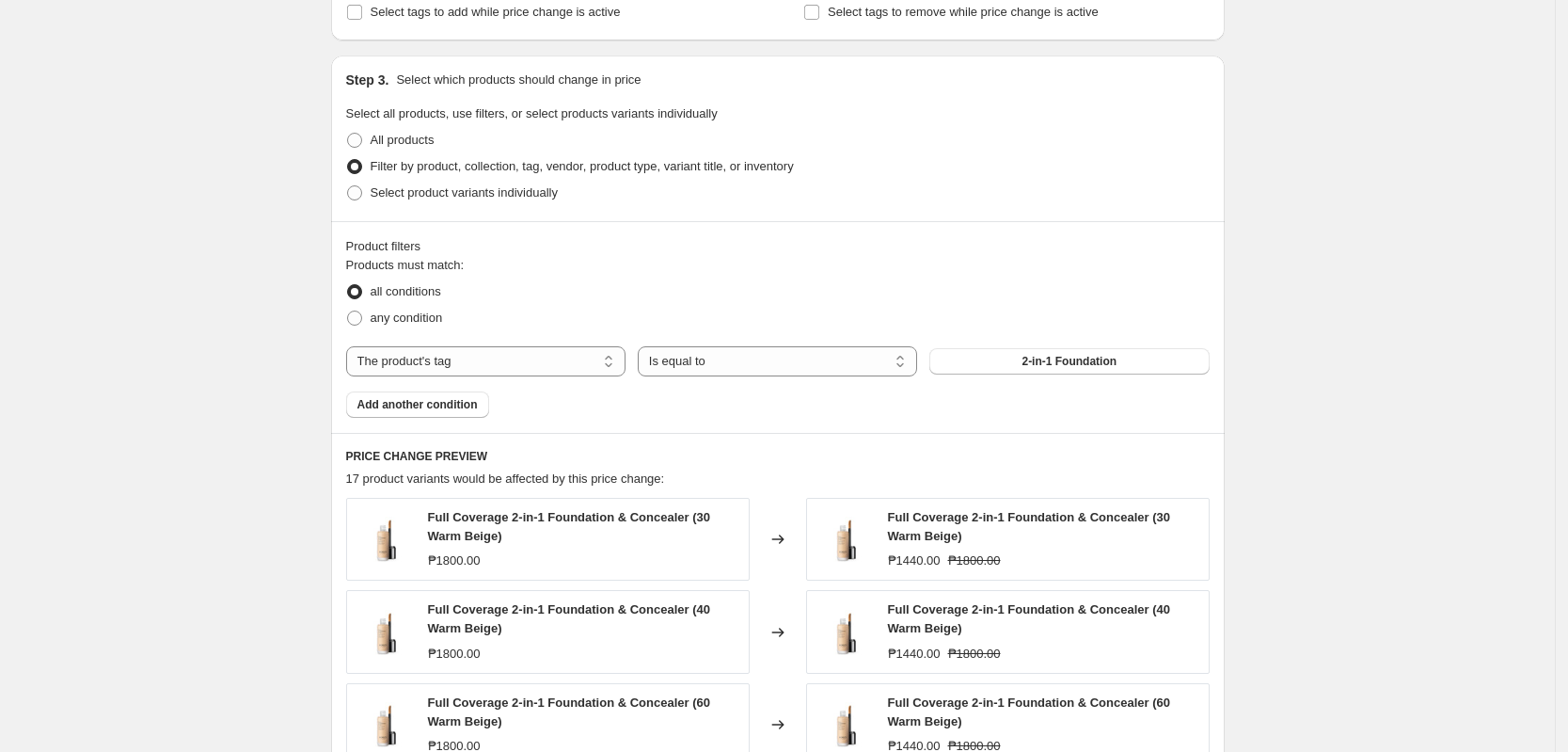 click on "2-in-1 Foundation" at bounding box center [1069, 361] 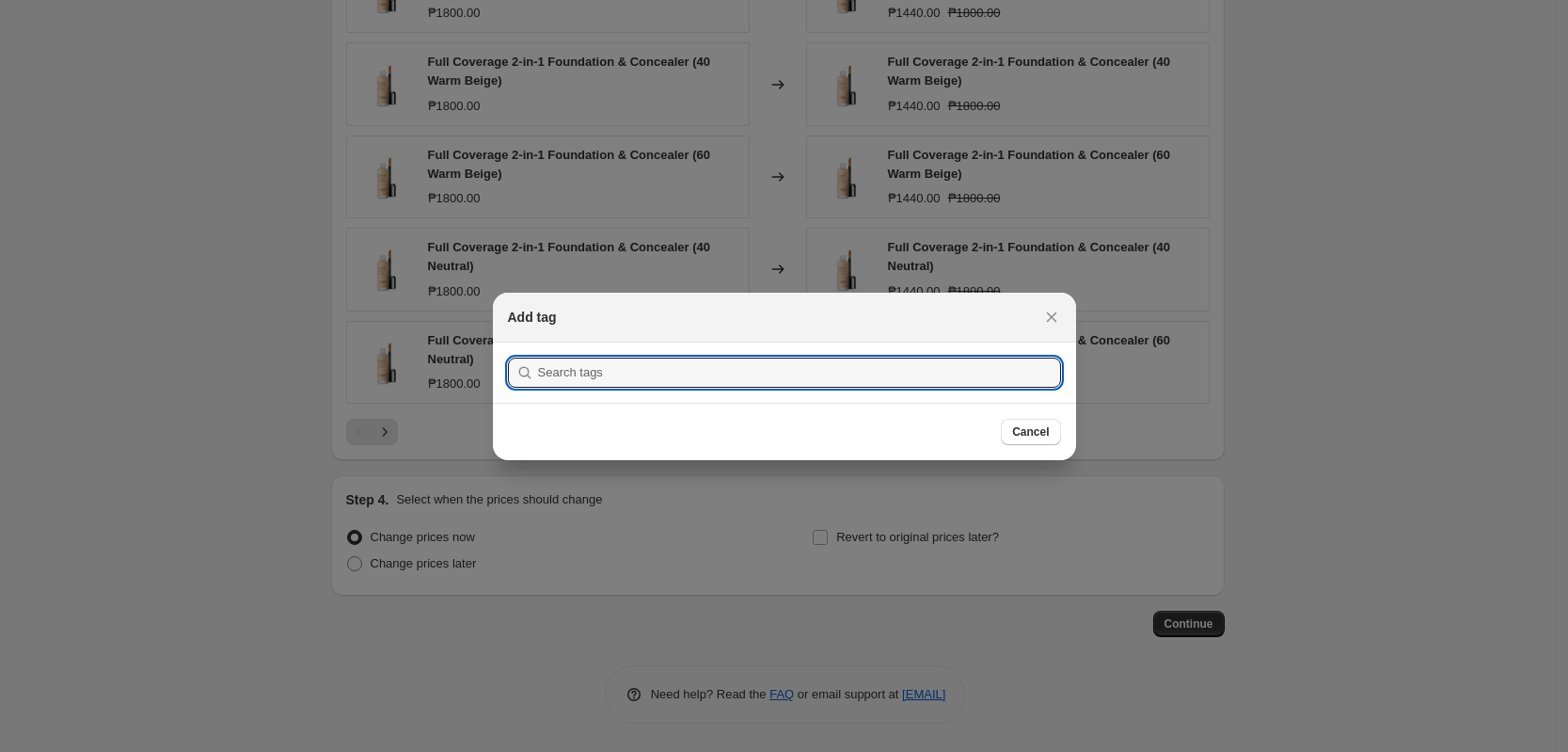 scroll, scrollTop: 824, scrollLeft: 0, axis: vertical 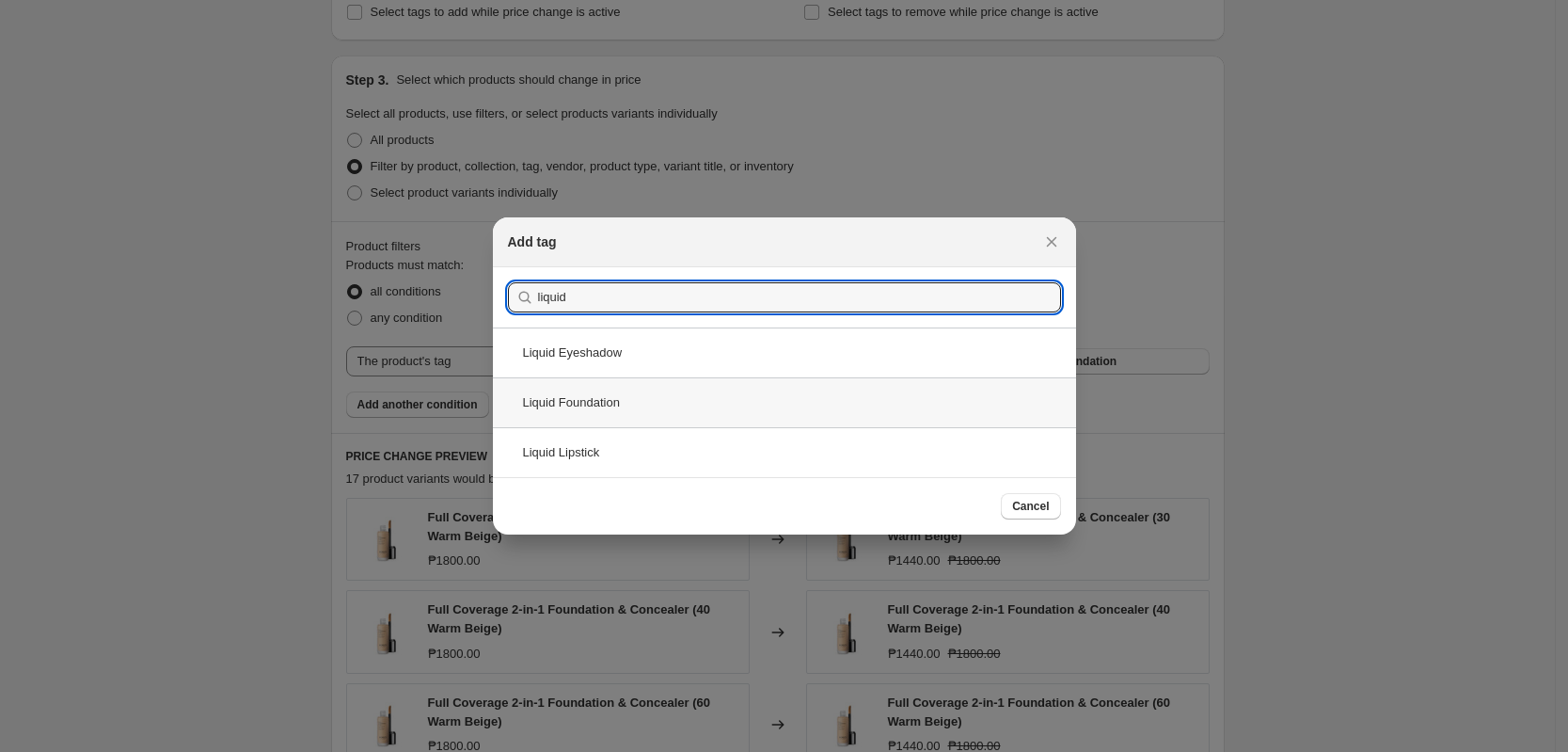 type on "liquid" 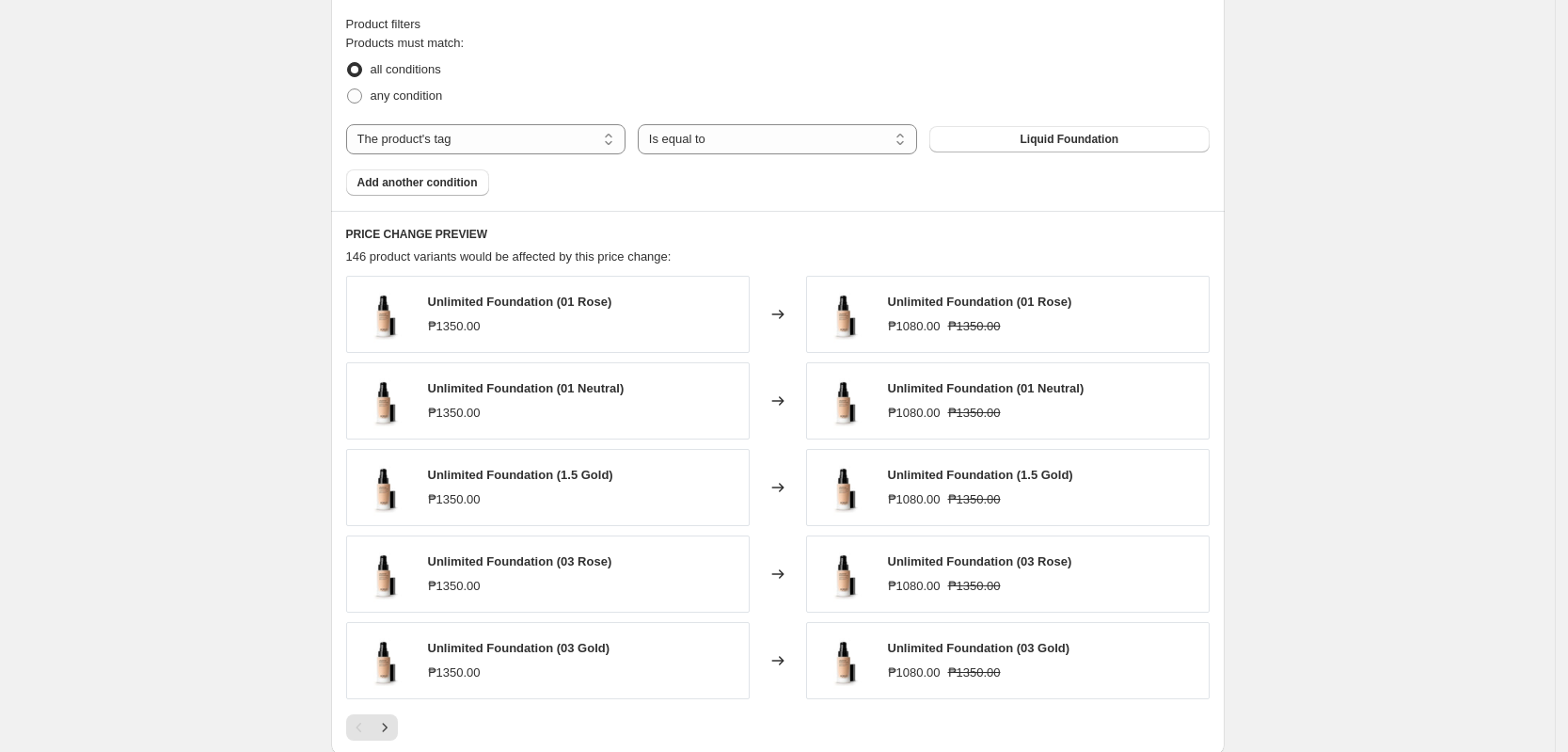 scroll, scrollTop: 1059, scrollLeft: 0, axis: vertical 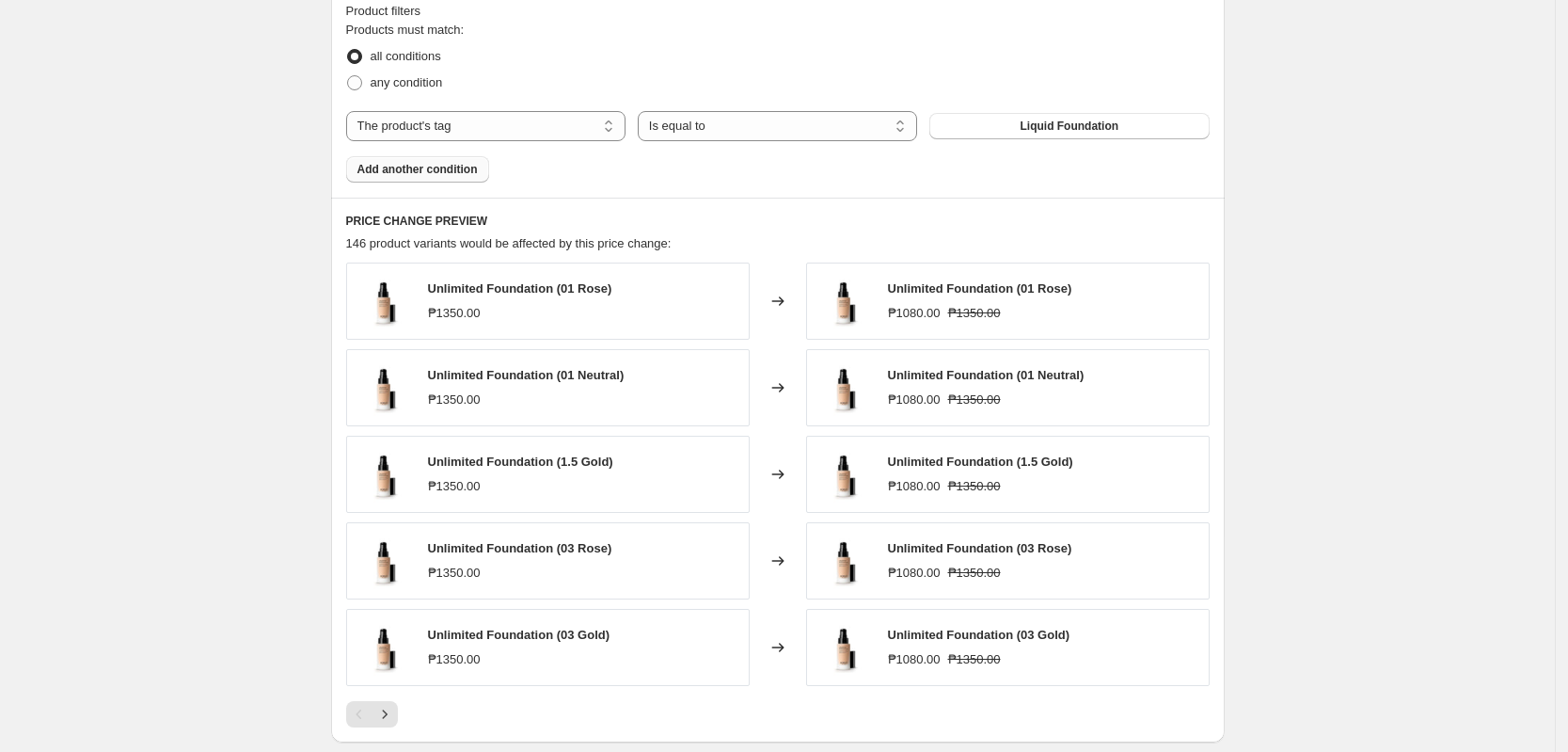 click on "Add another condition" at bounding box center (418, 169) 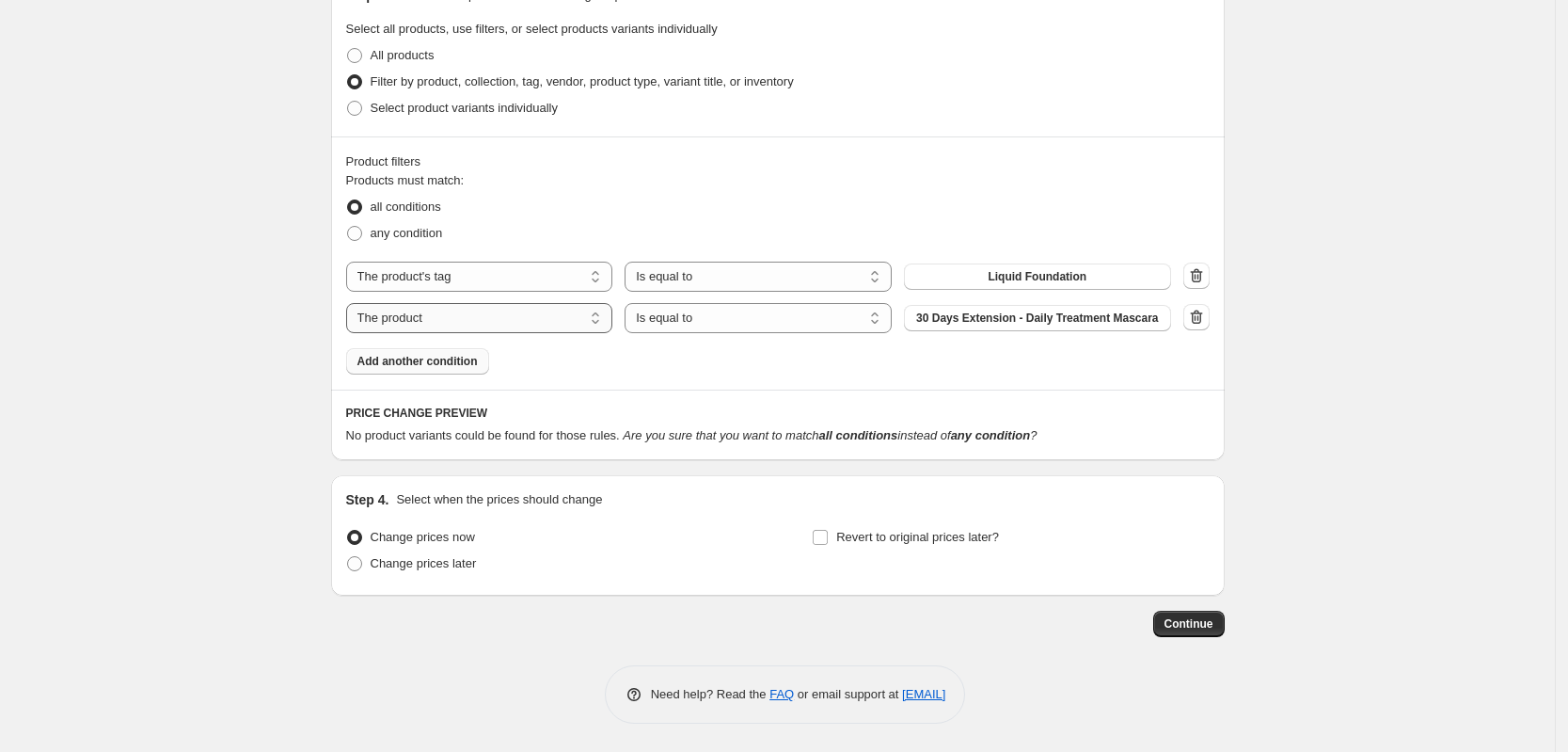 scroll, scrollTop: 909, scrollLeft: 0, axis: vertical 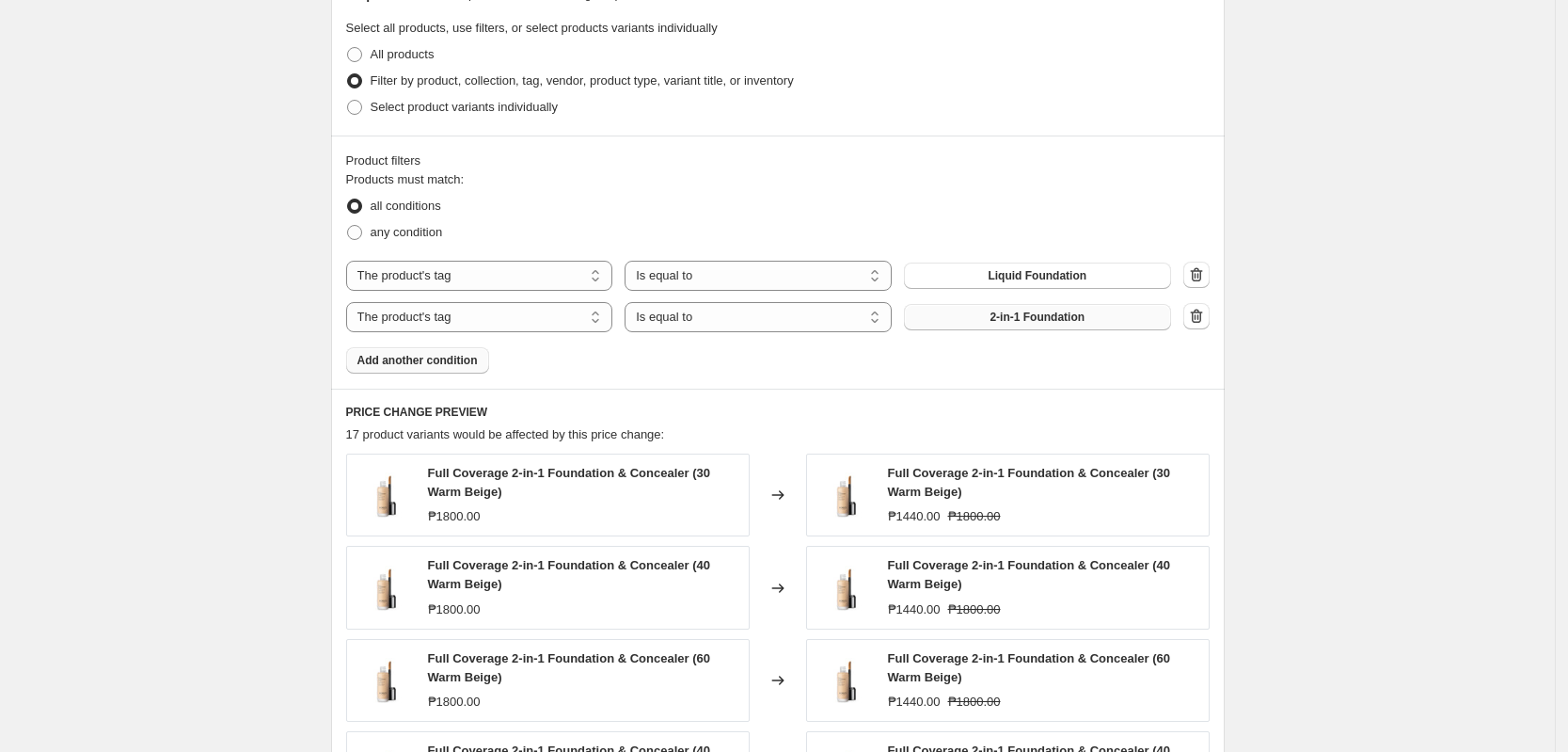 click on "2-in-1 Foundation" at bounding box center (1037, 317) 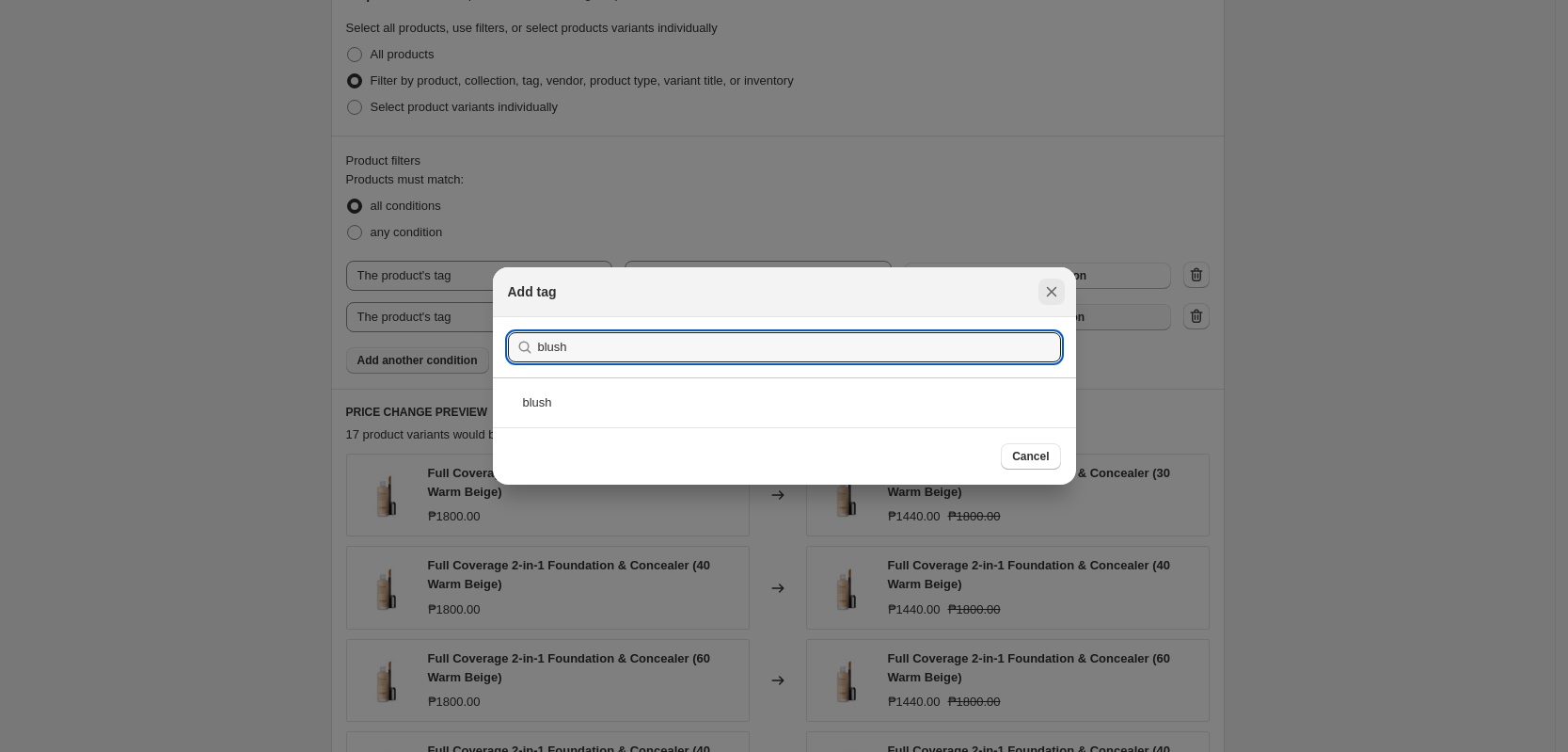 type on "blush" 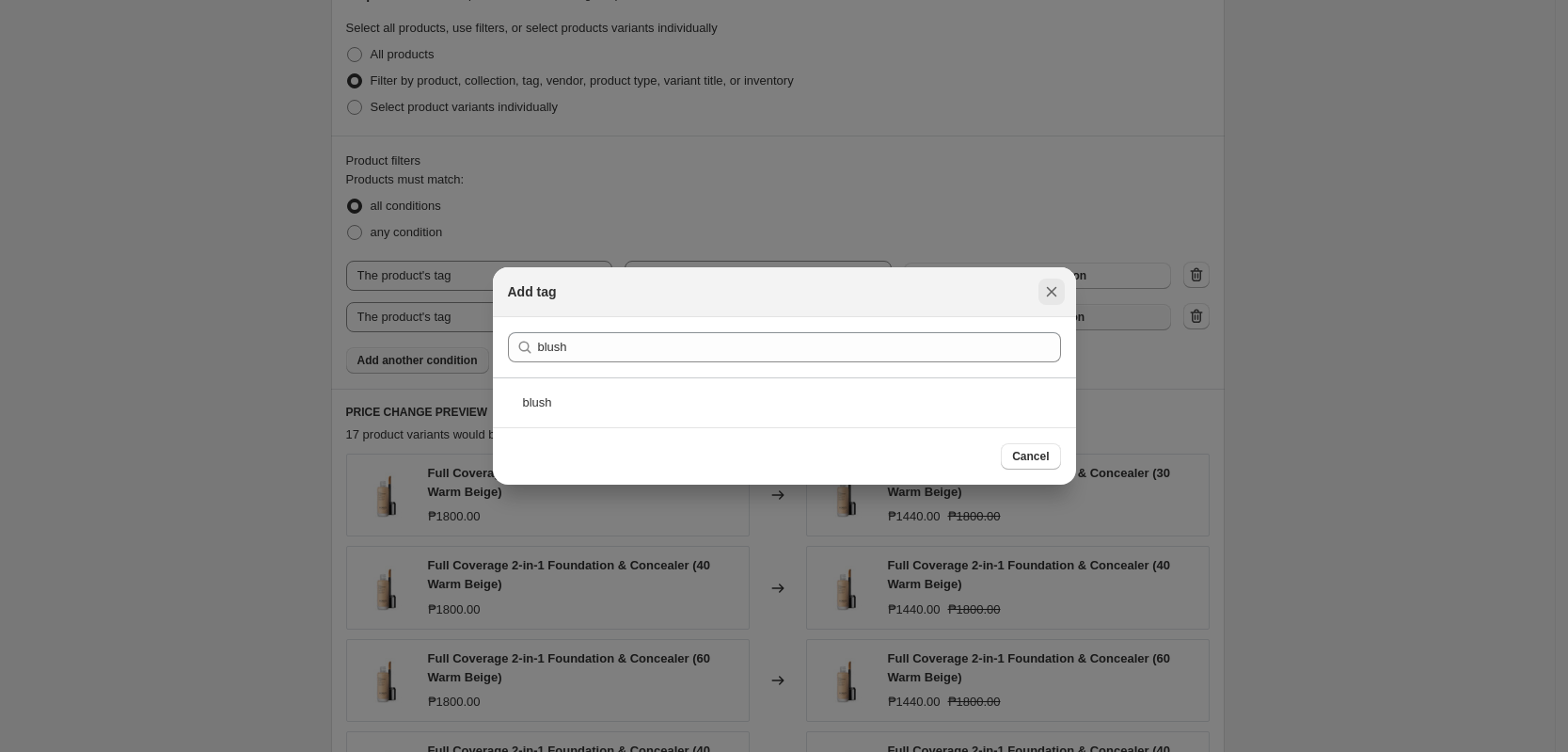 click 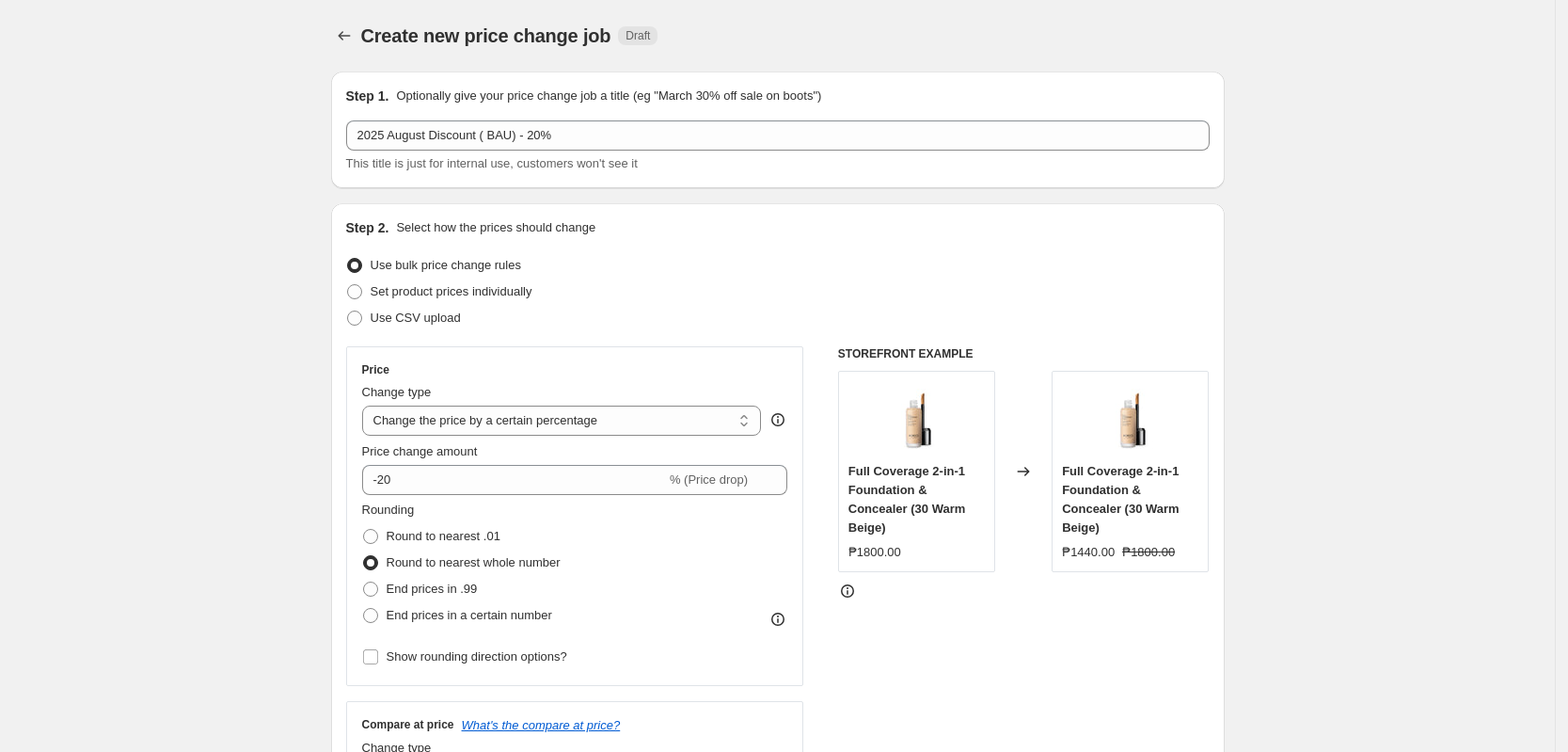scroll, scrollTop: 909, scrollLeft: 0, axis: vertical 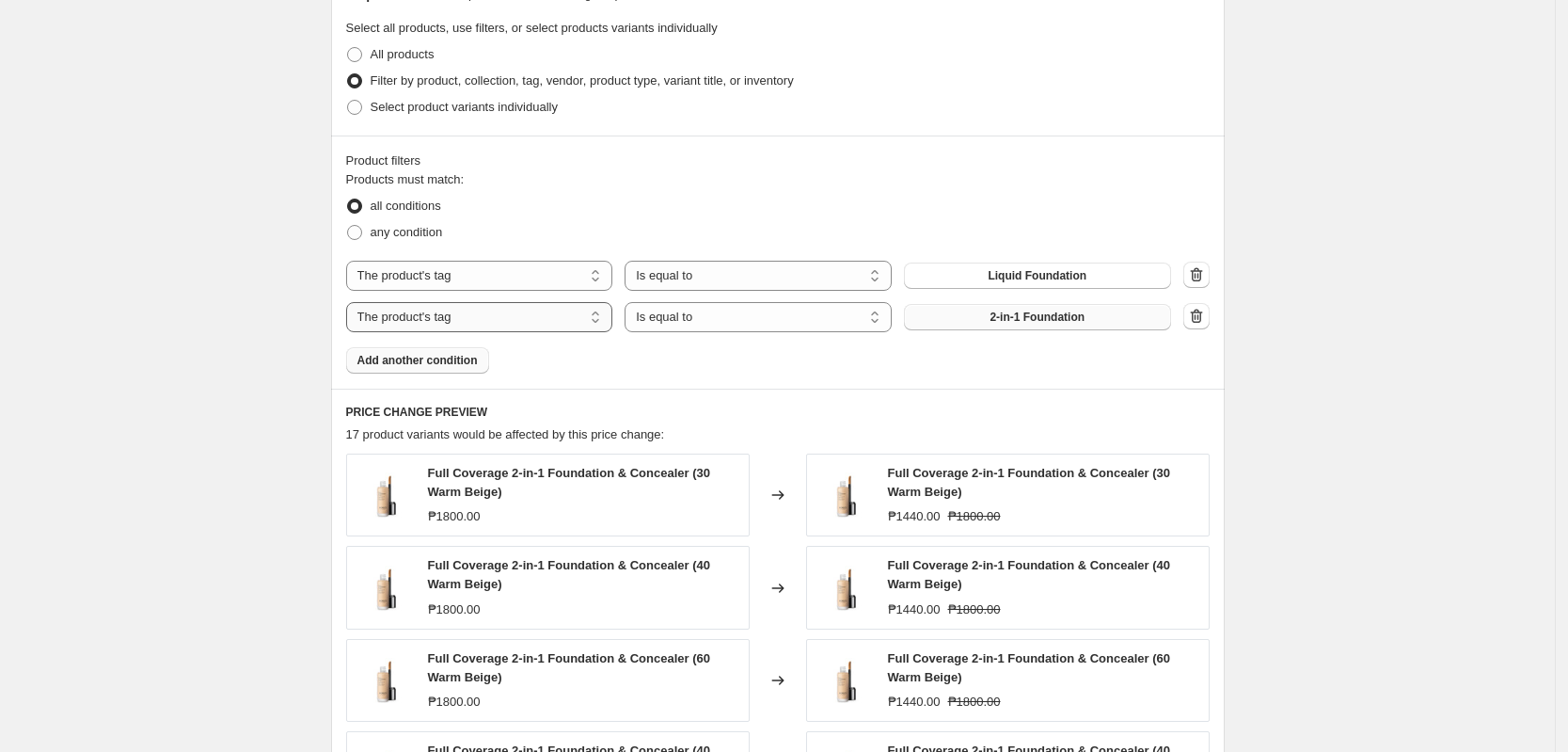 click on "The product The product's collection The product's tag The product's vendor The product's type The product's status The variant's title Inventory quantity" at bounding box center (480, 317) 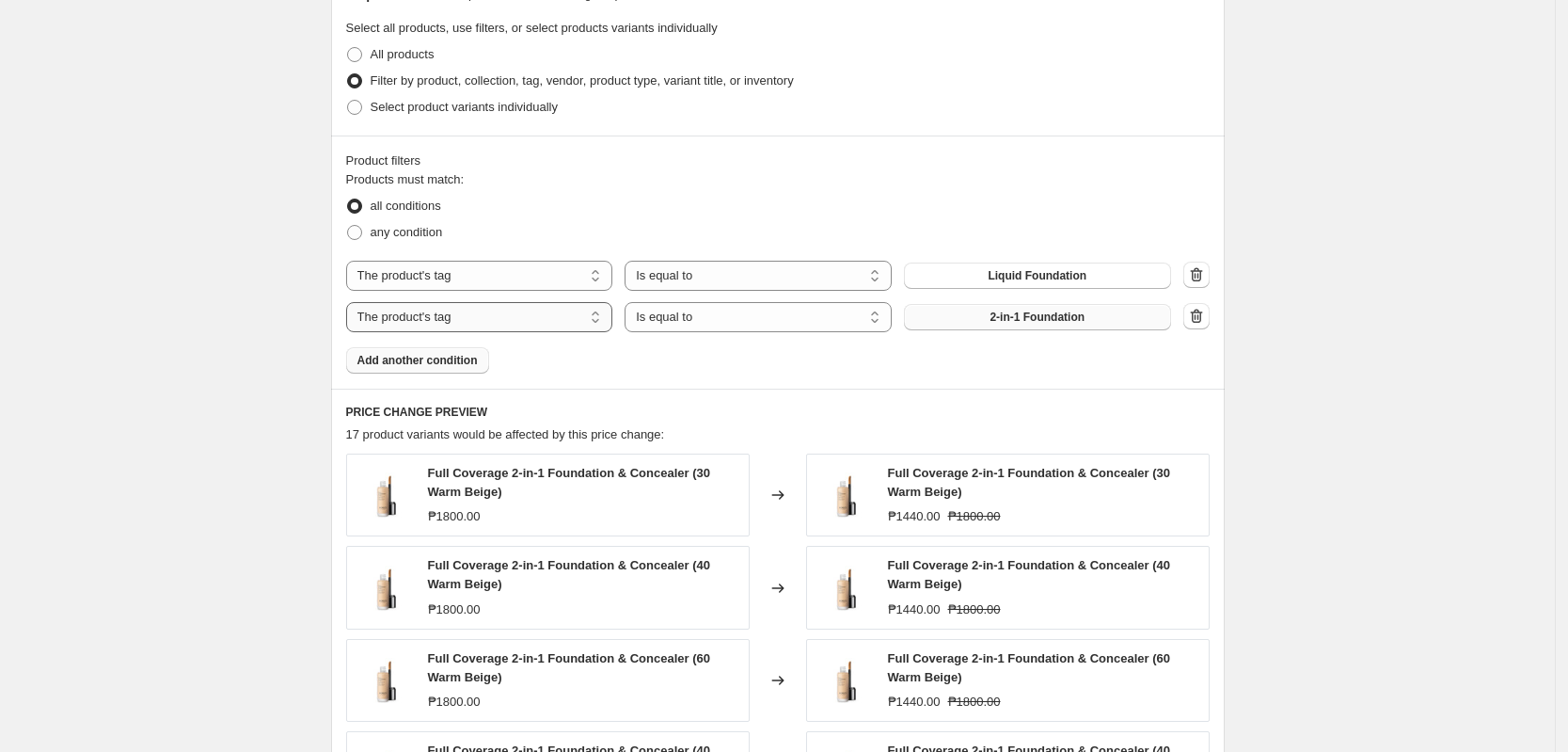 select on "product_type" 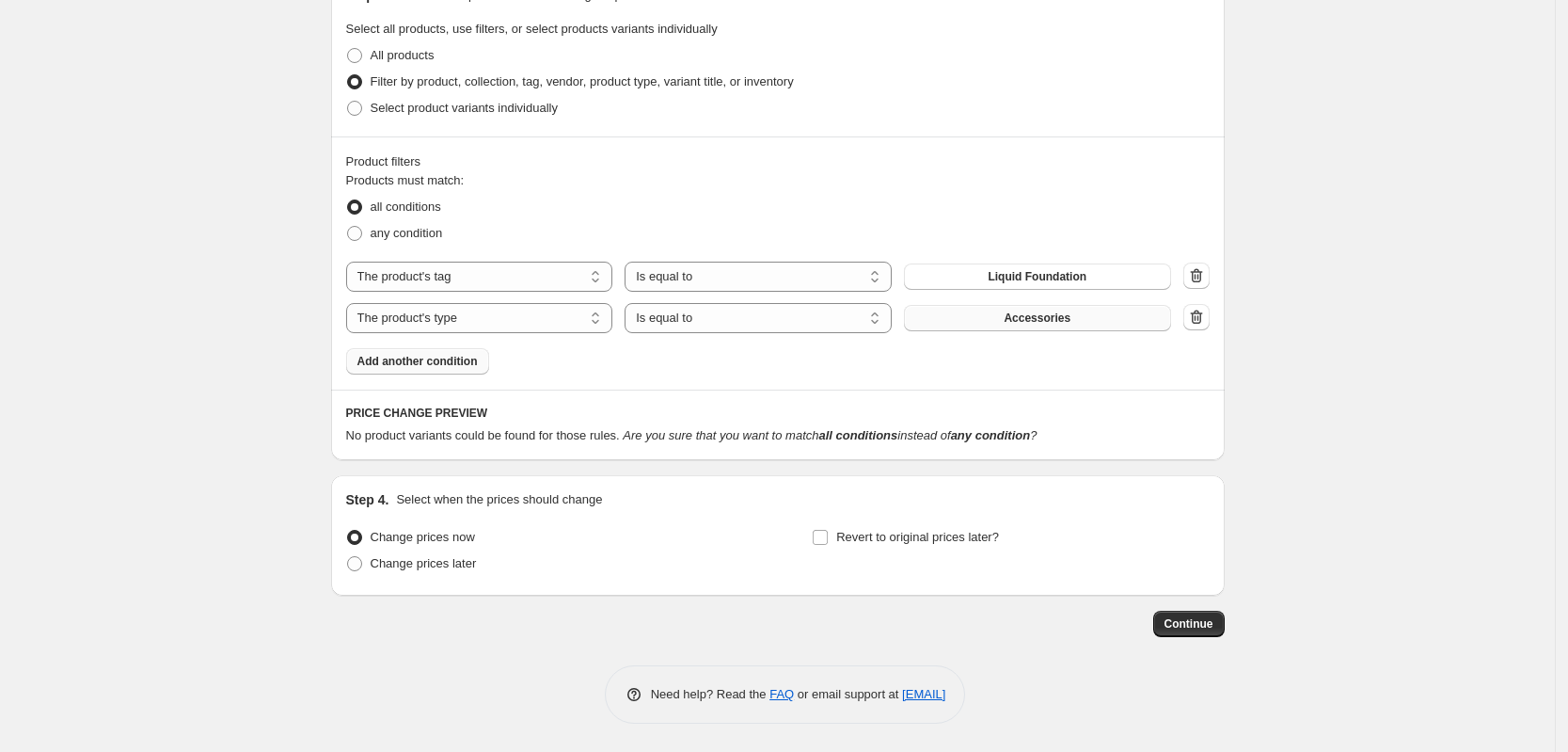 click on "Accessories" at bounding box center [1037, 318] 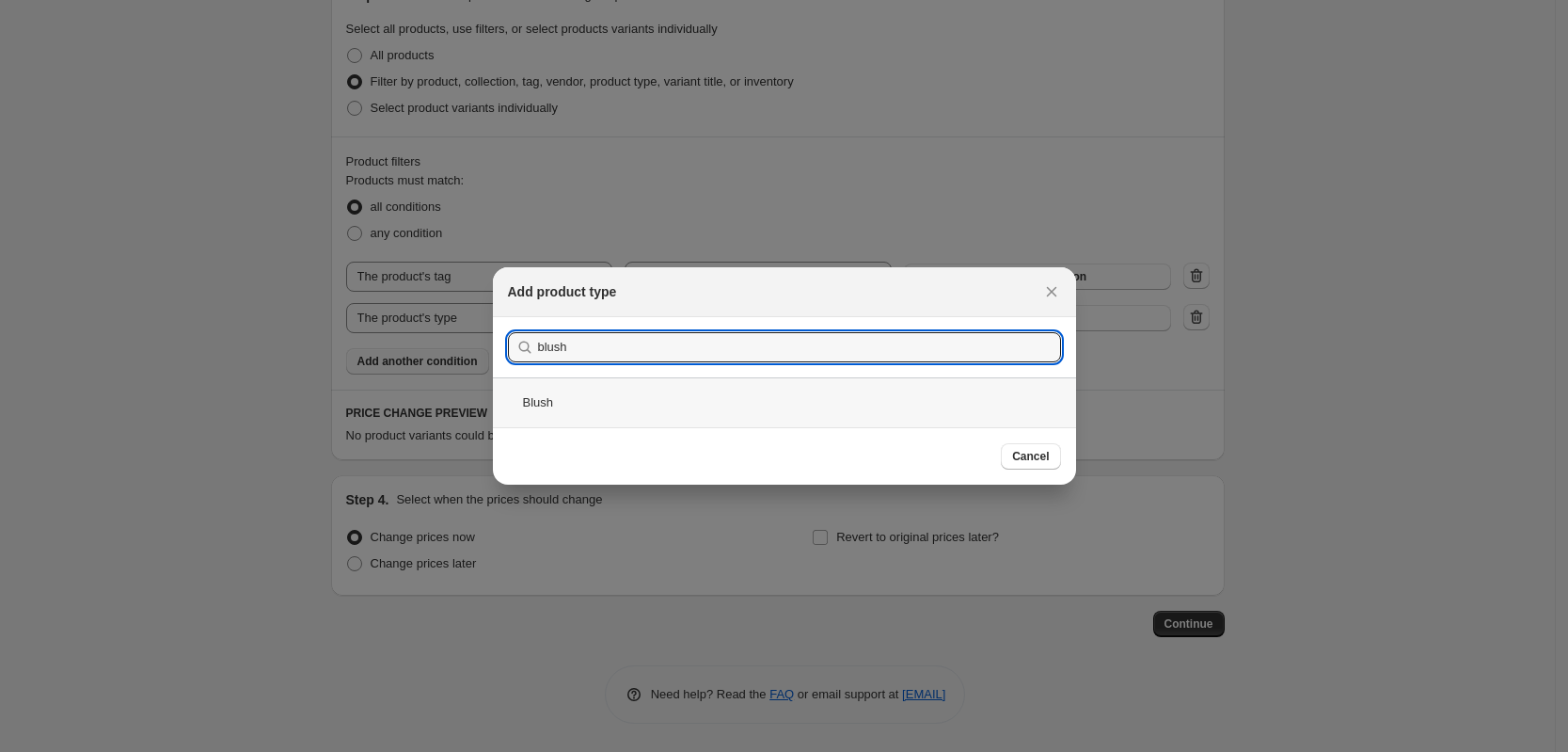 type on "blush" 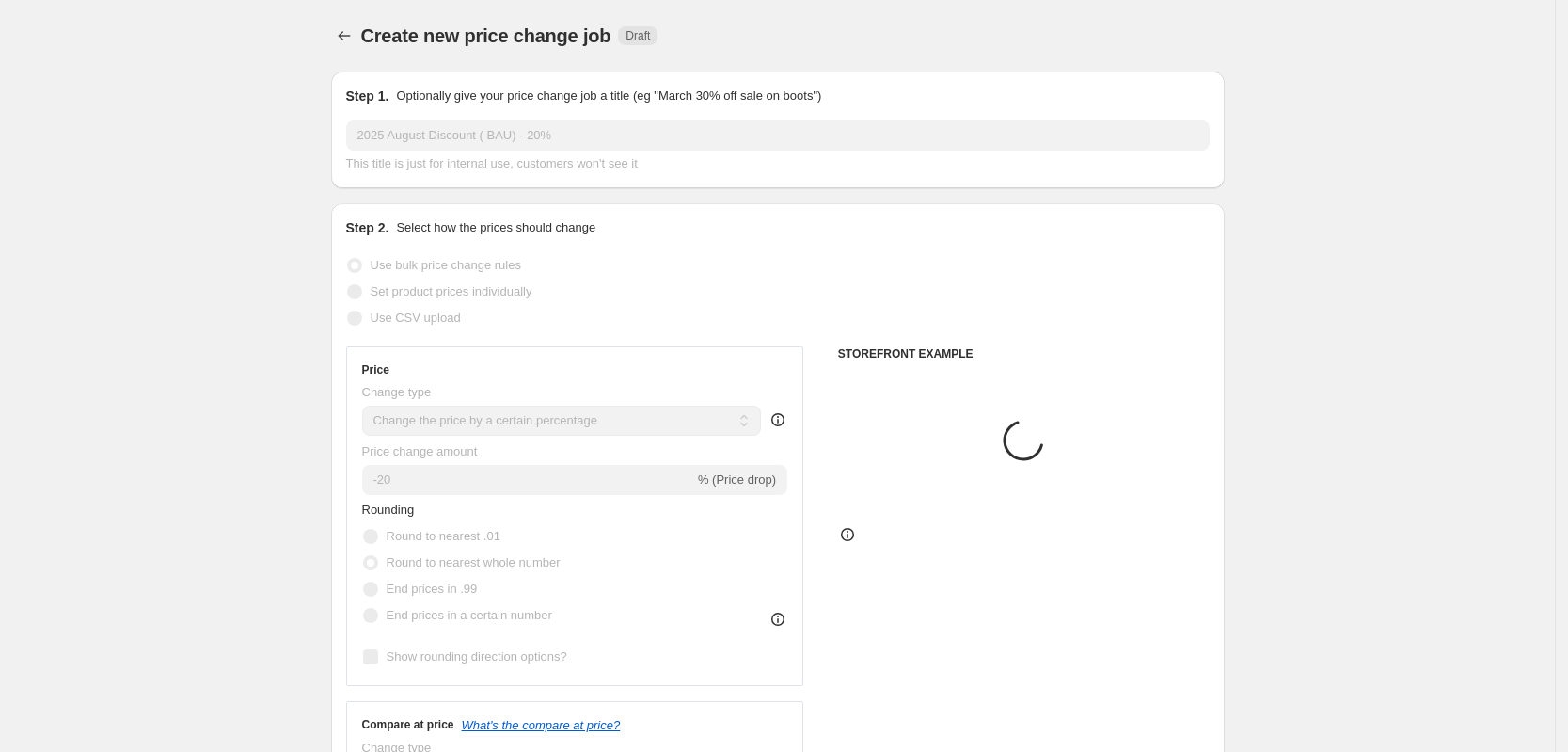 scroll, scrollTop: 909, scrollLeft: 0, axis: vertical 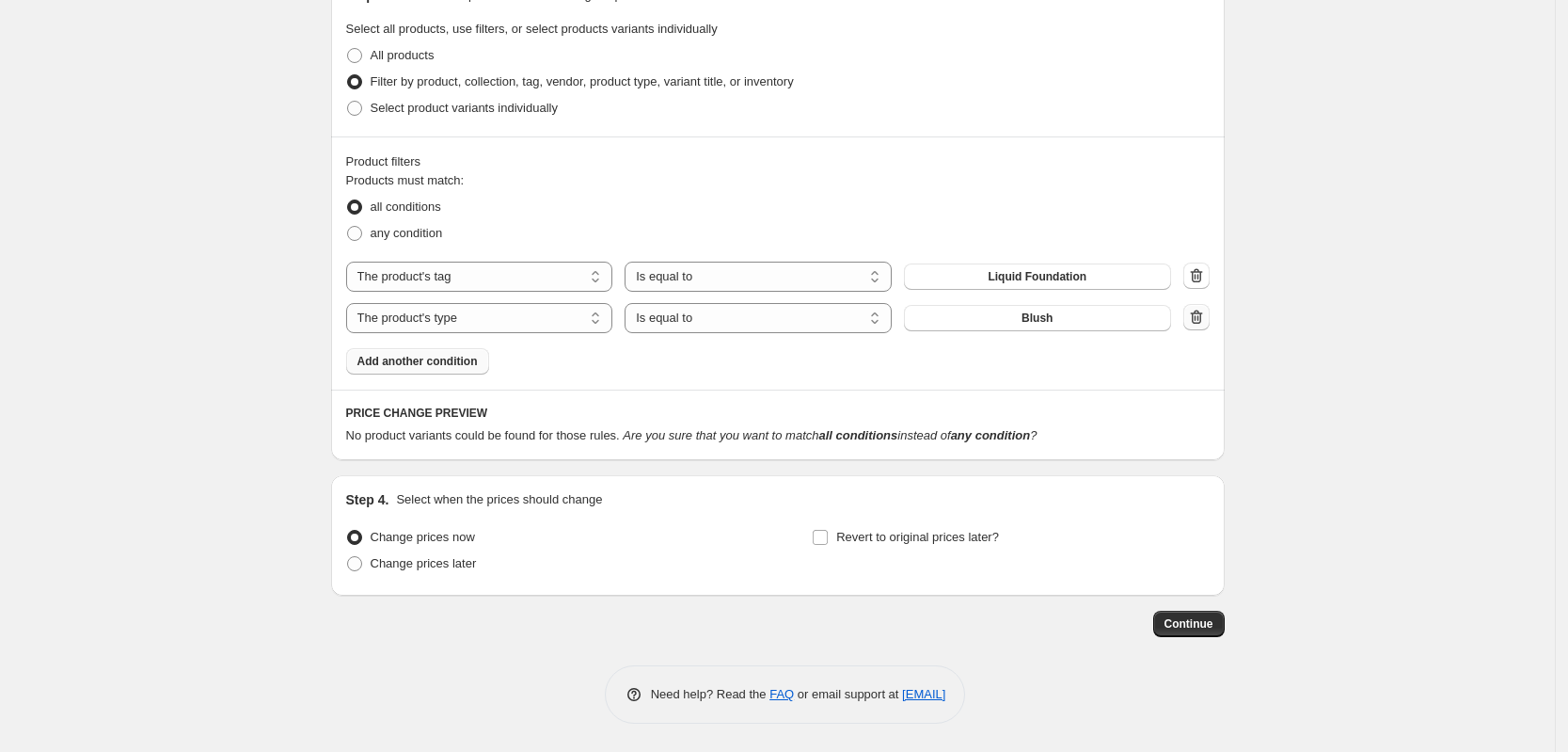 click 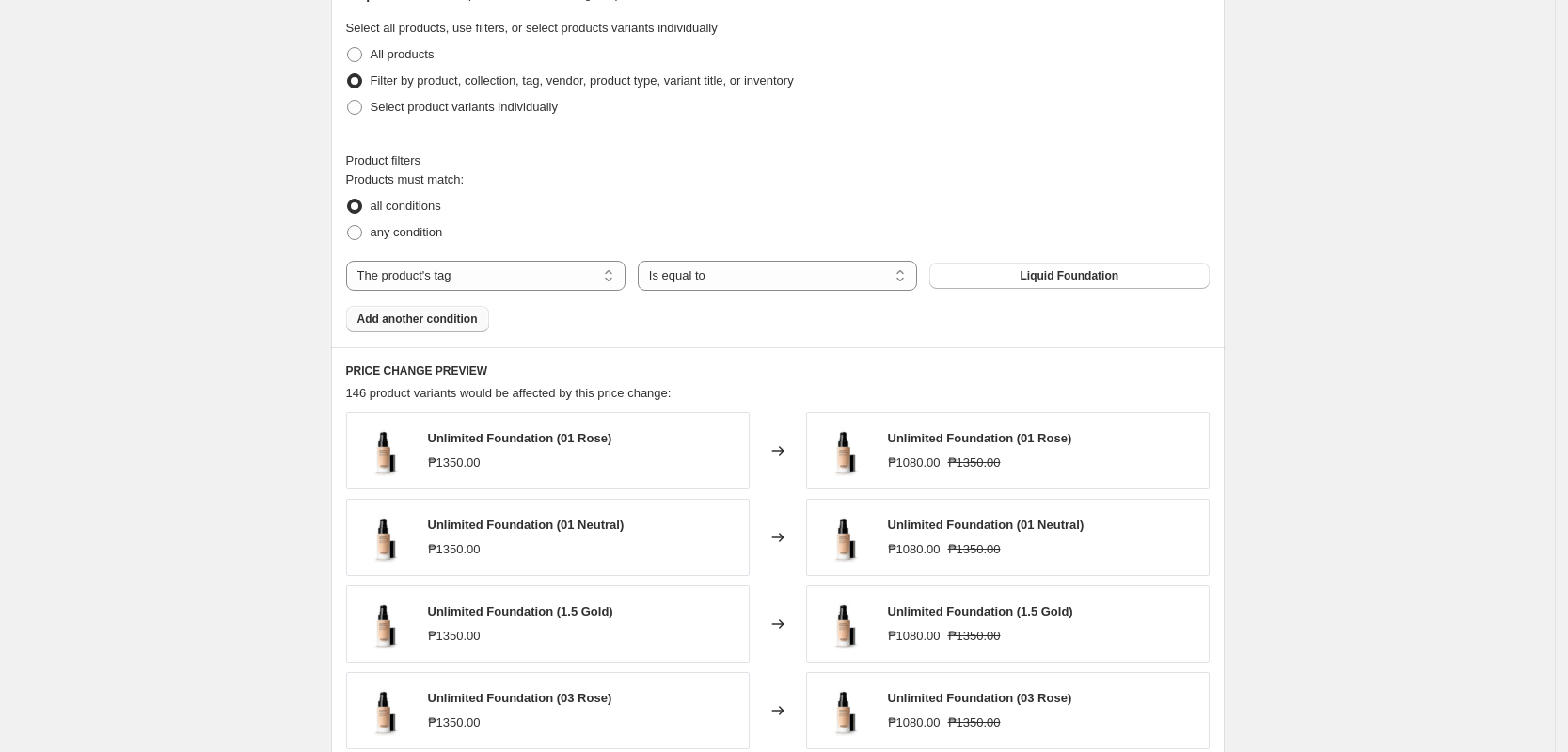 click on "Add another condition" at bounding box center [418, 319] 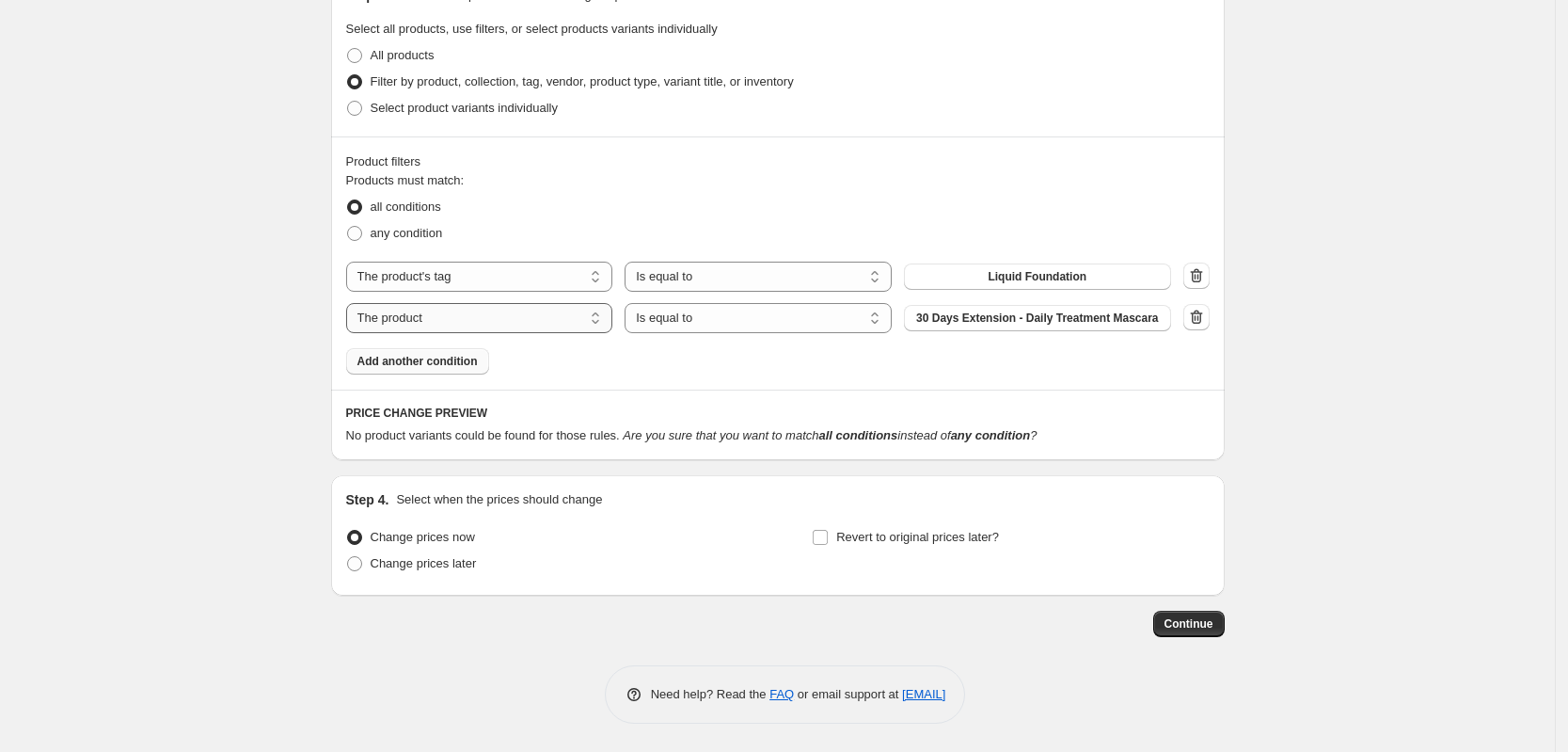 click on "The product The product's collection The product's tag The product's vendor The product's type The product's status The variant's title Inventory quantity" at bounding box center [480, 318] 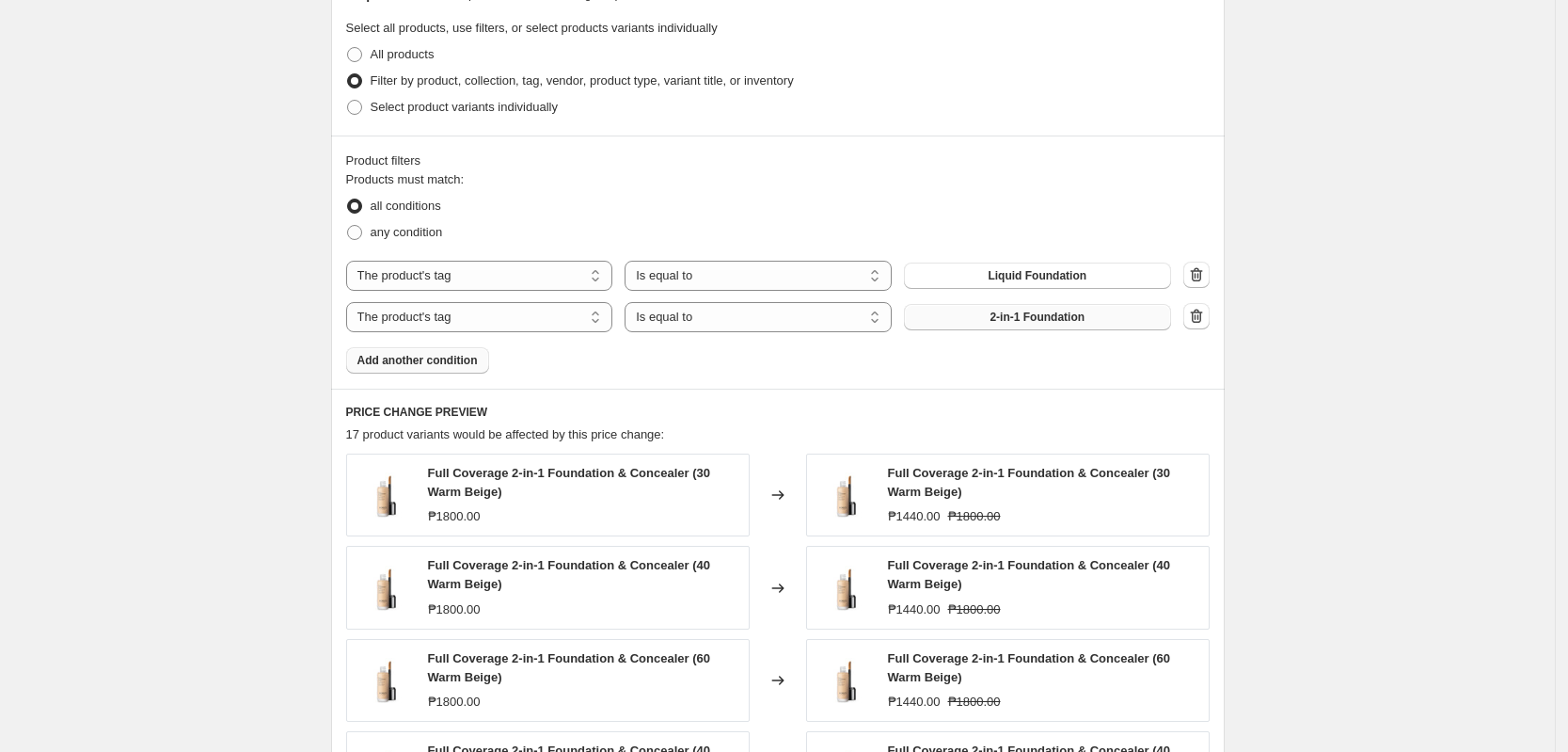 click on "2-in-1 Foundation" at bounding box center (1037, 317) 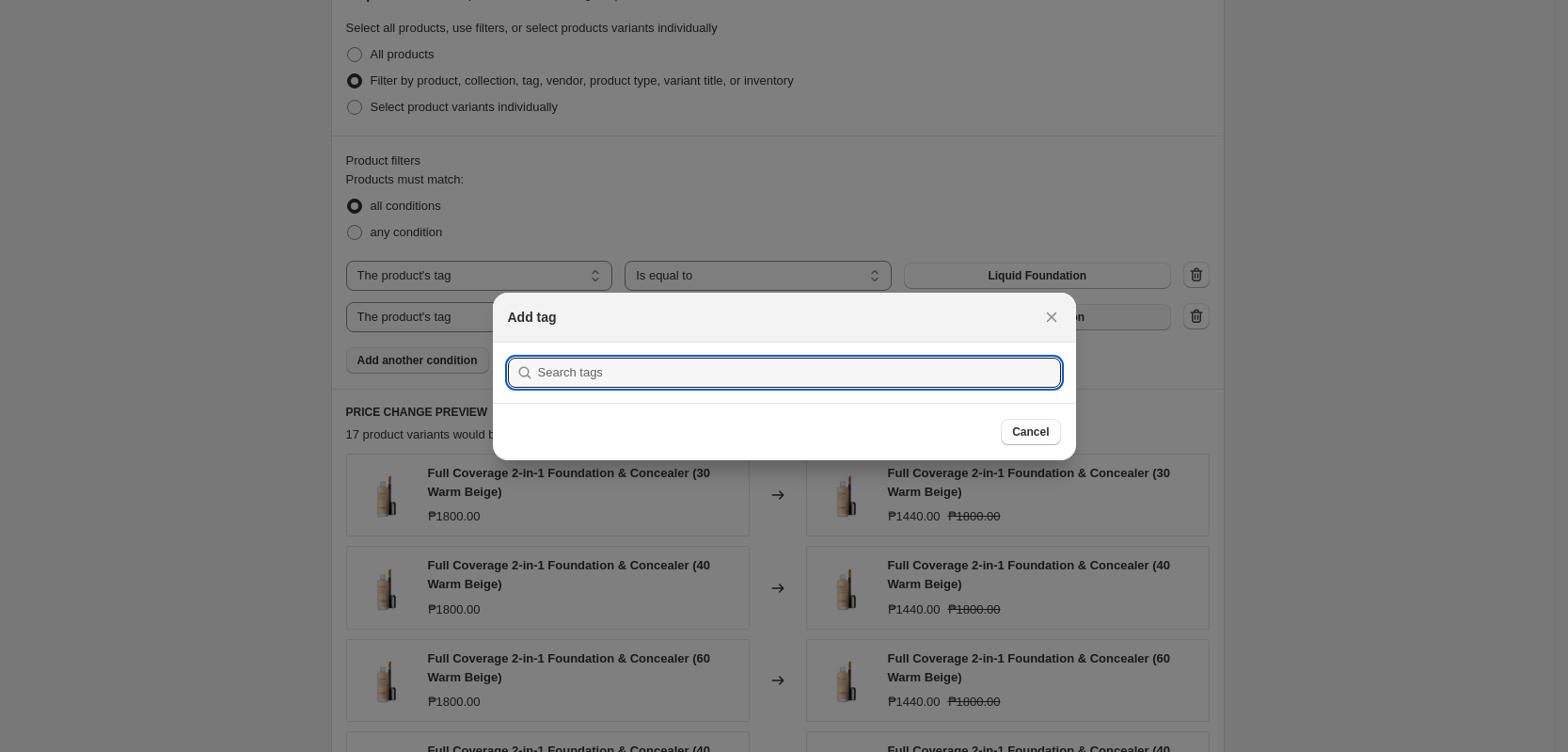 scroll, scrollTop: 0, scrollLeft: 0, axis: both 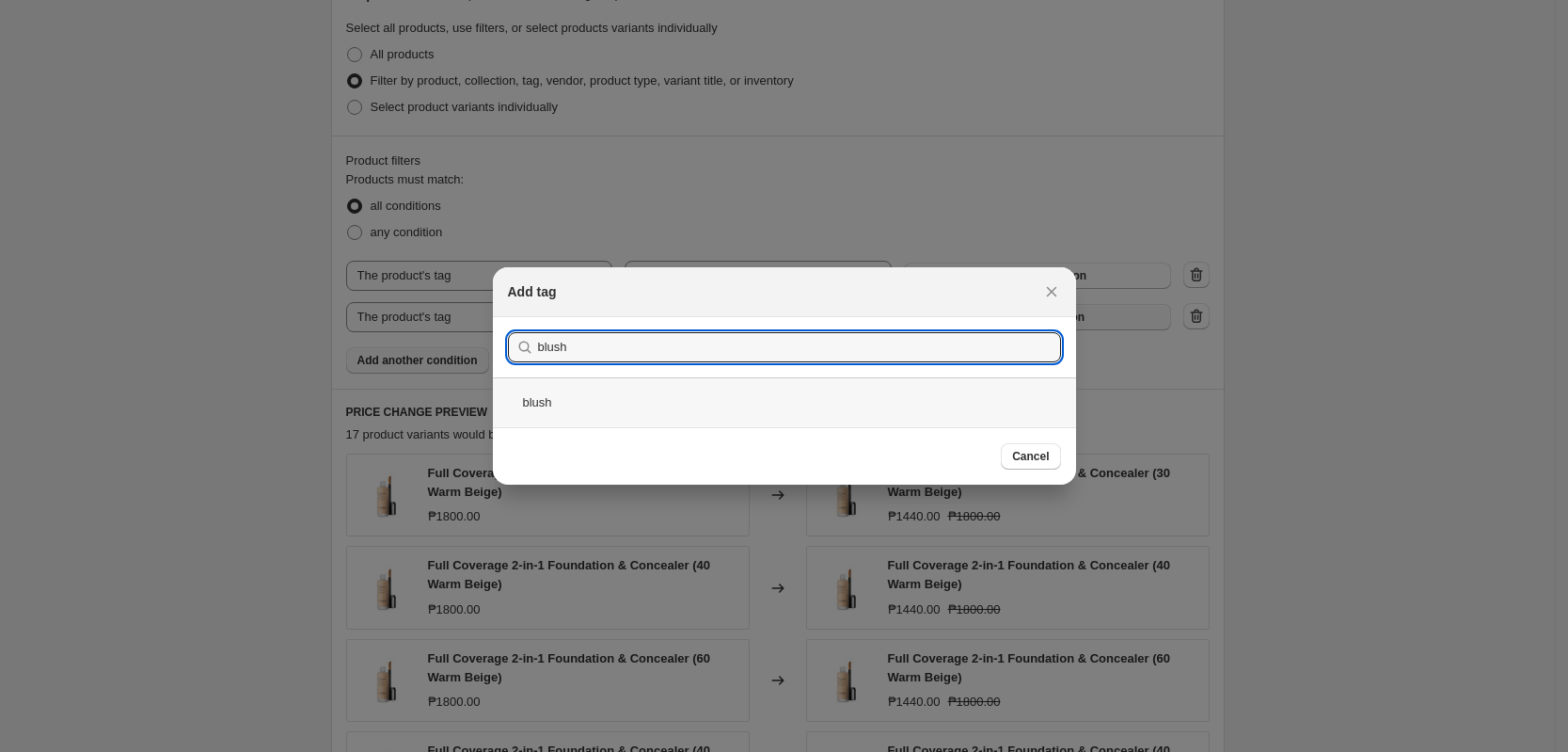 type on "blush" 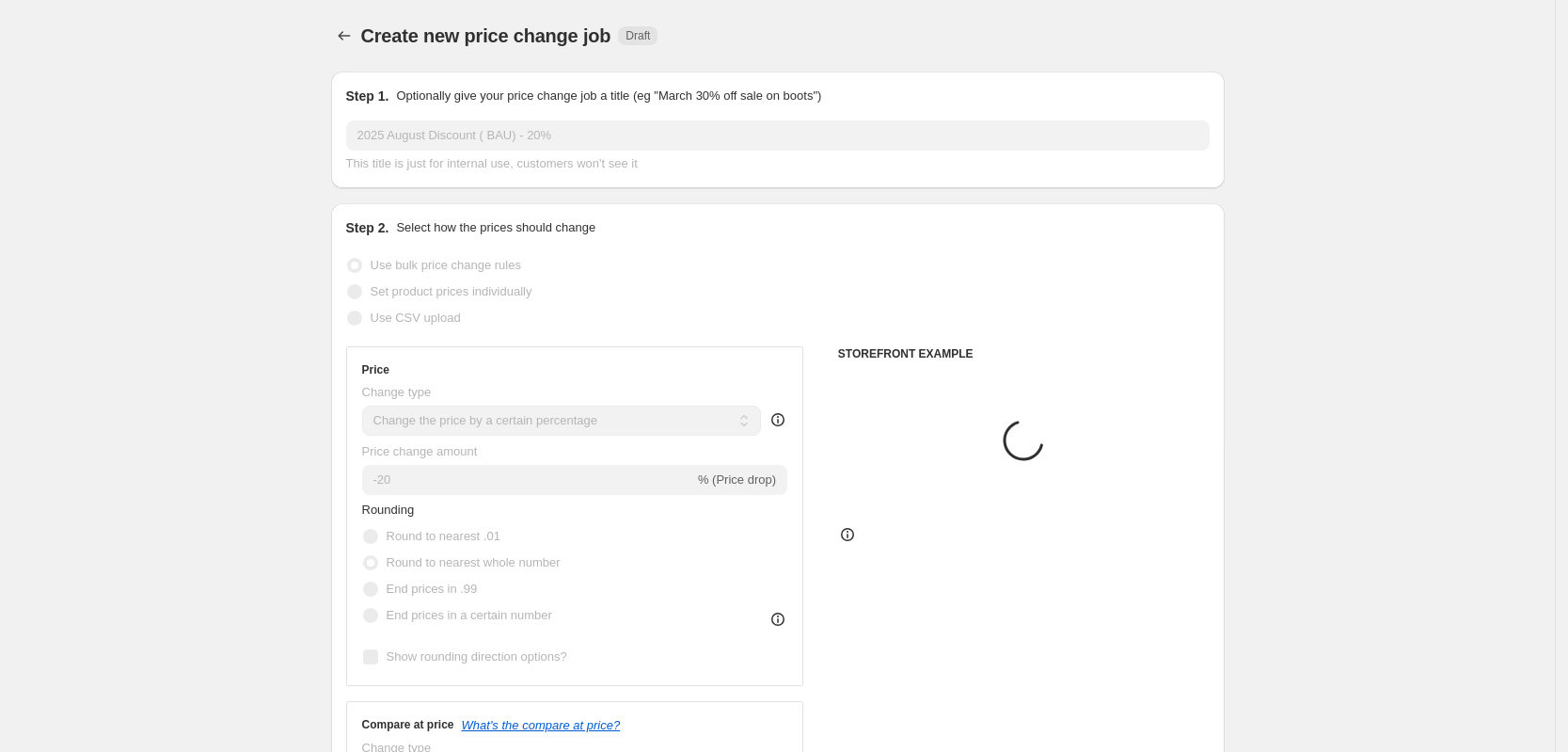 scroll, scrollTop: 909, scrollLeft: 0, axis: vertical 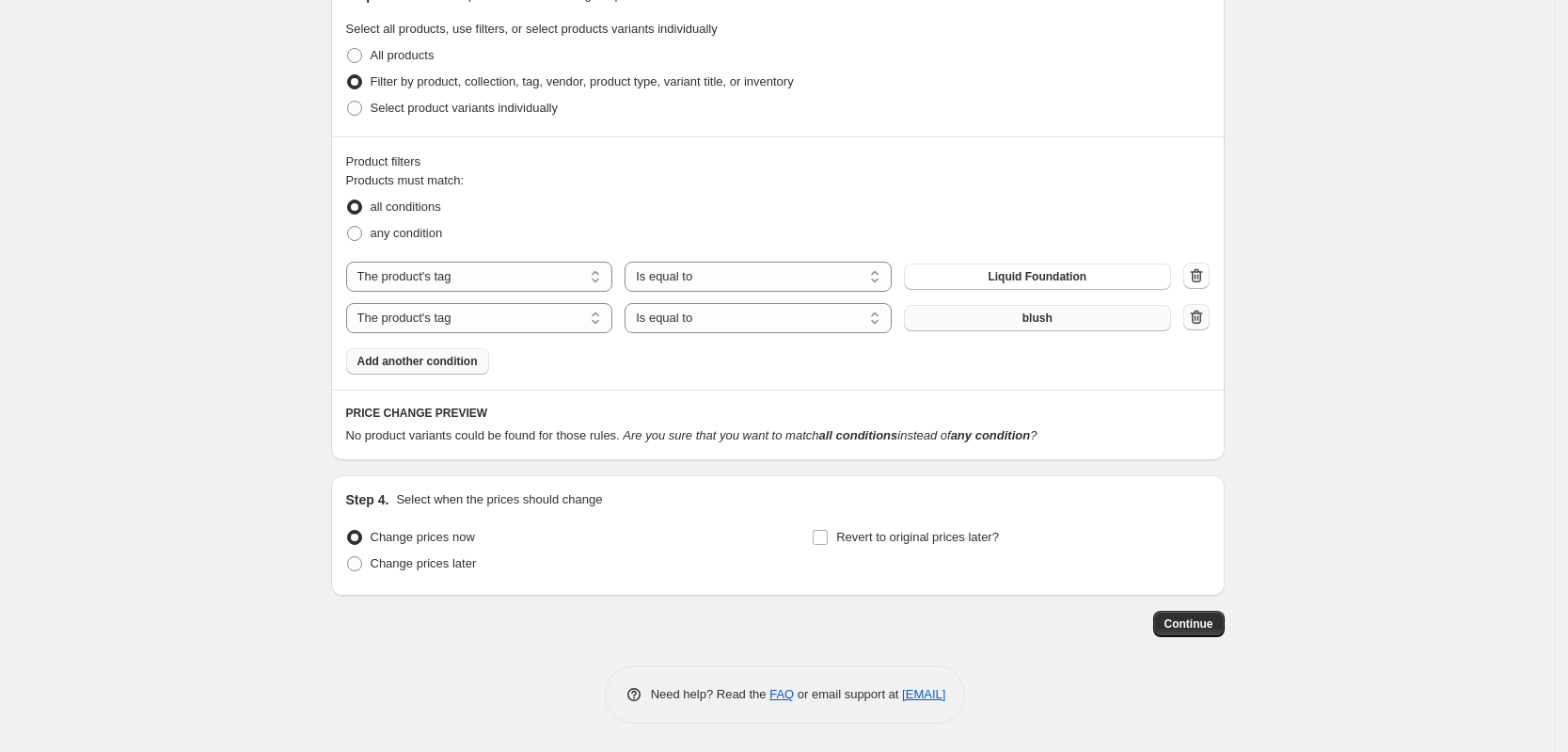 click 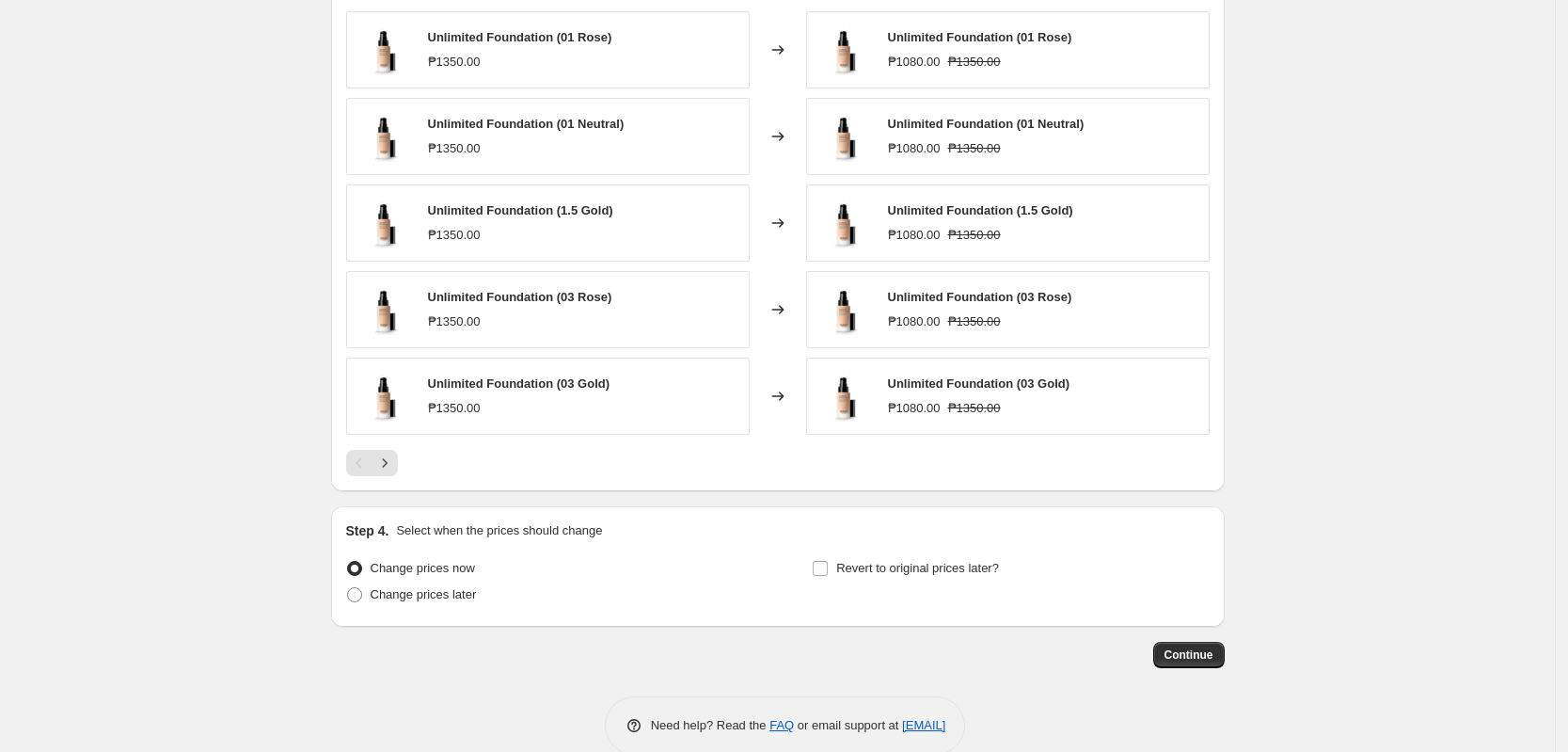 scroll, scrollTop: 1342, scrollLeft: 0, axis: vertical 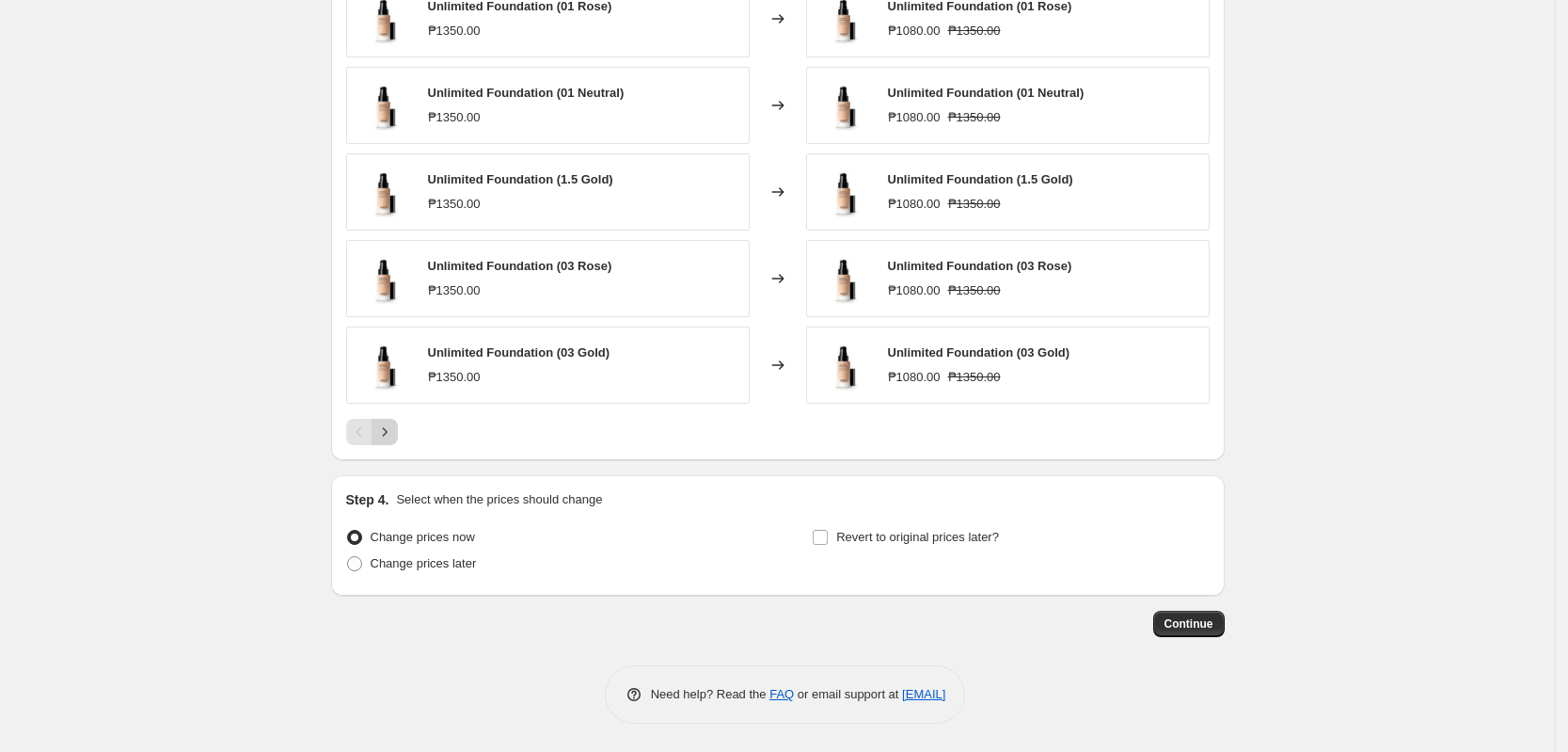 click 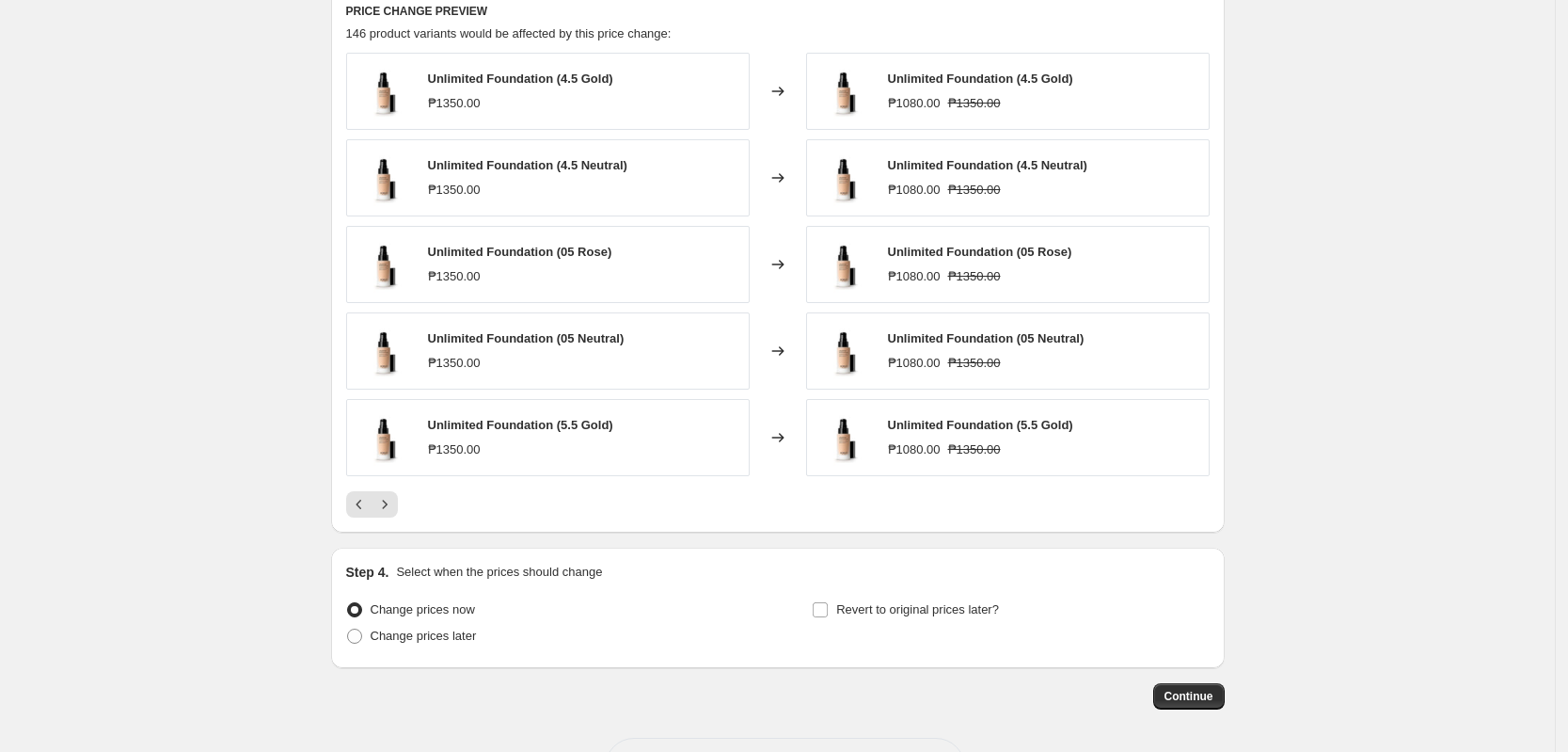 scroll, scrollTop: 1342, scrollLeft: 0, axis: vertical 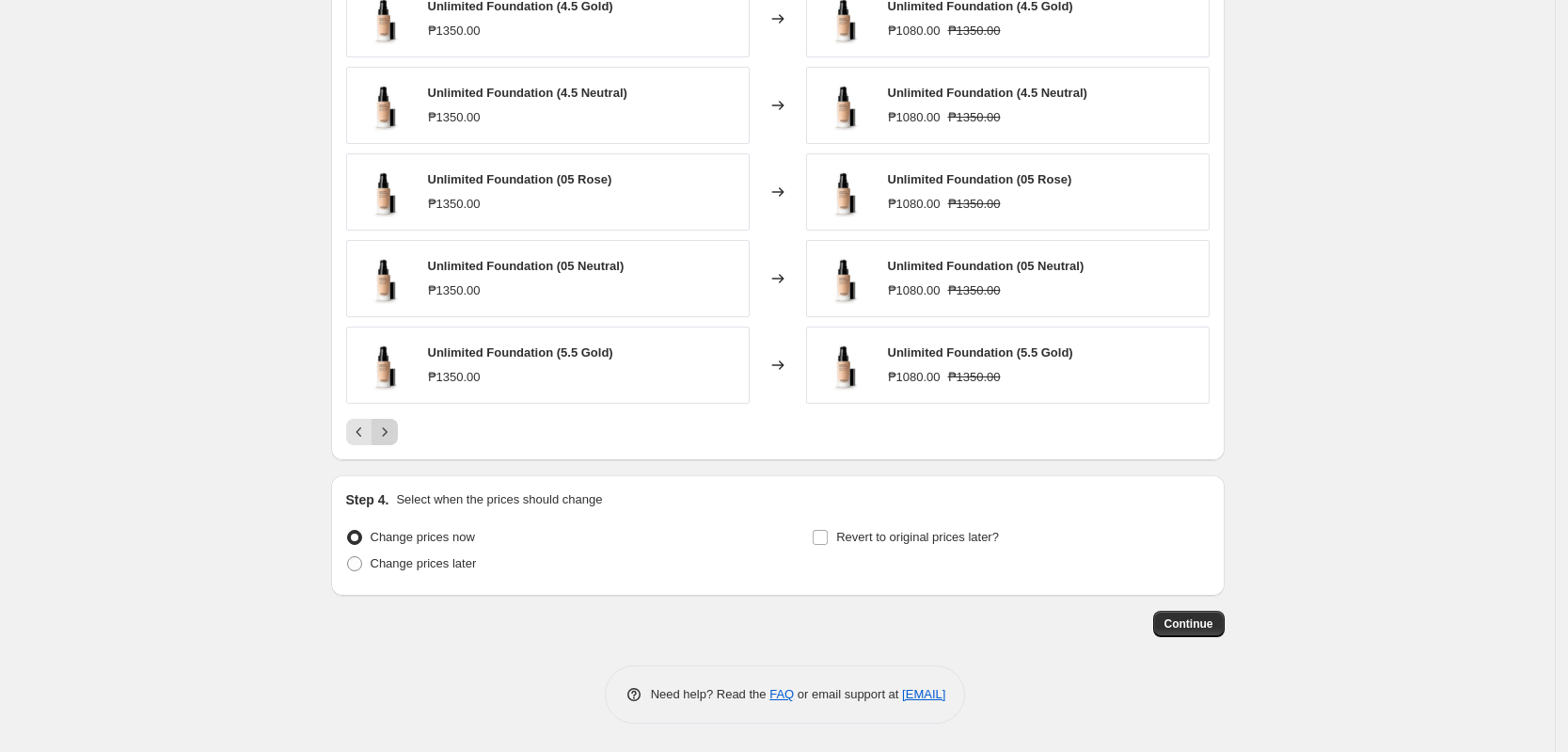 click 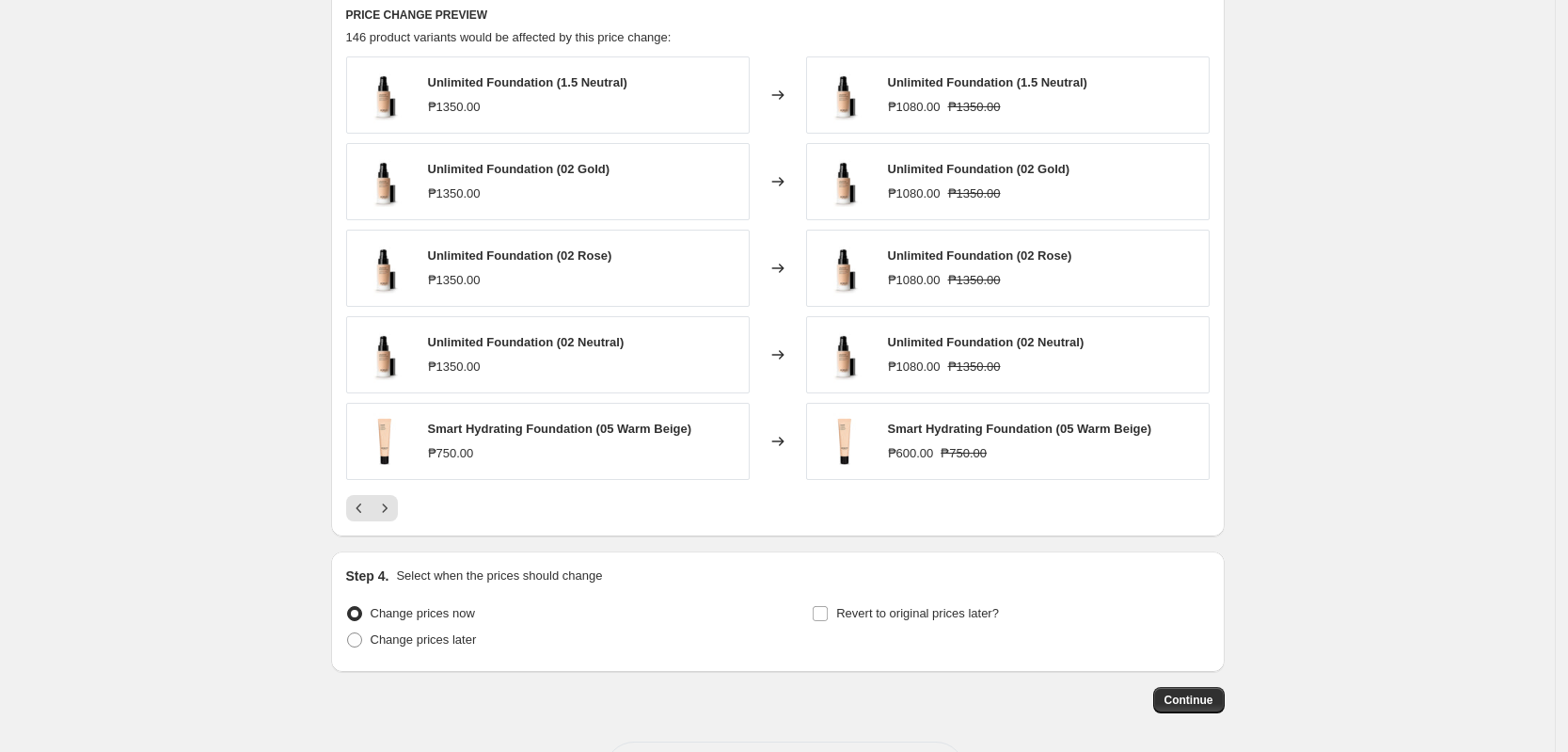 scroll, scrollTop: 1224, scrollLeft: 0, axis: vertical 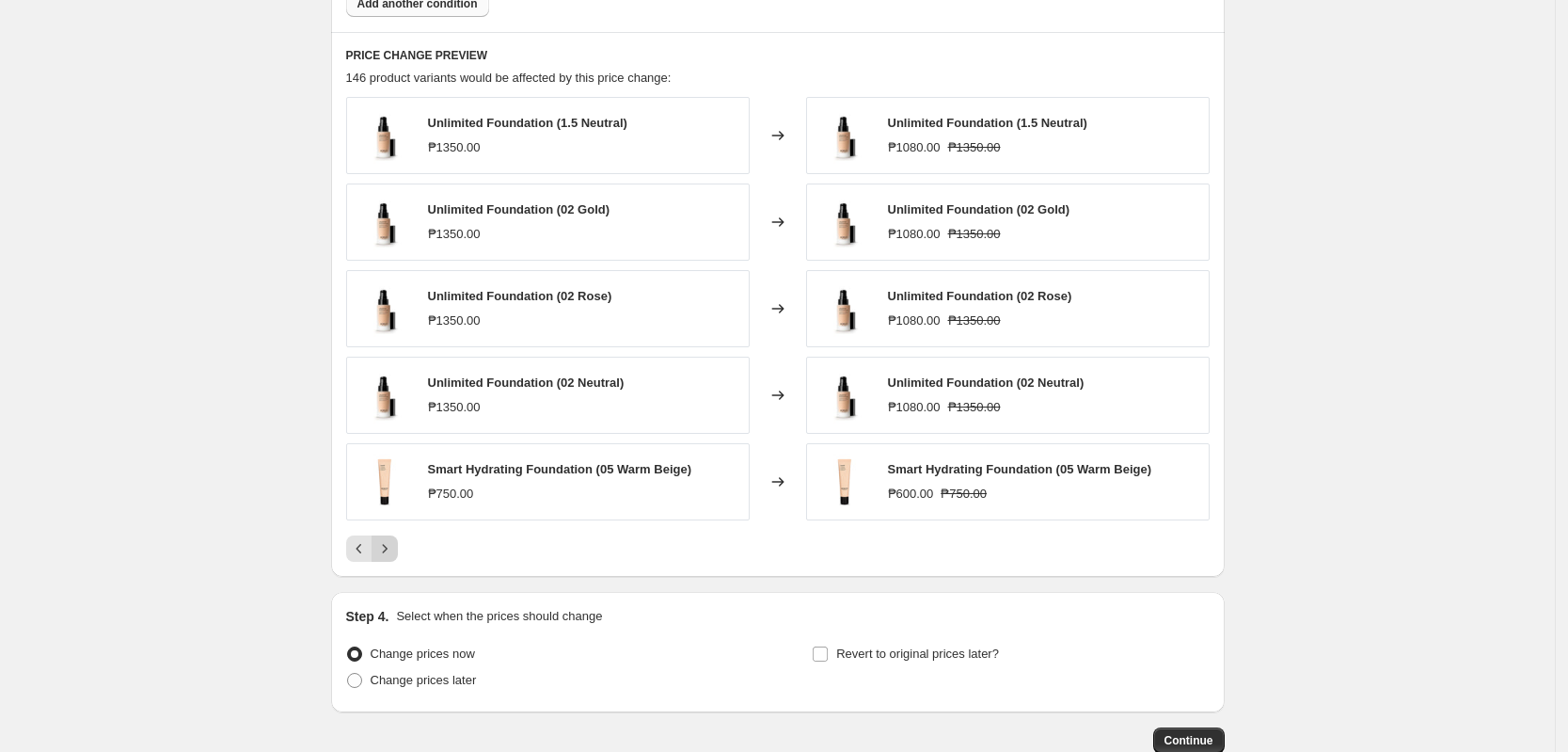 click 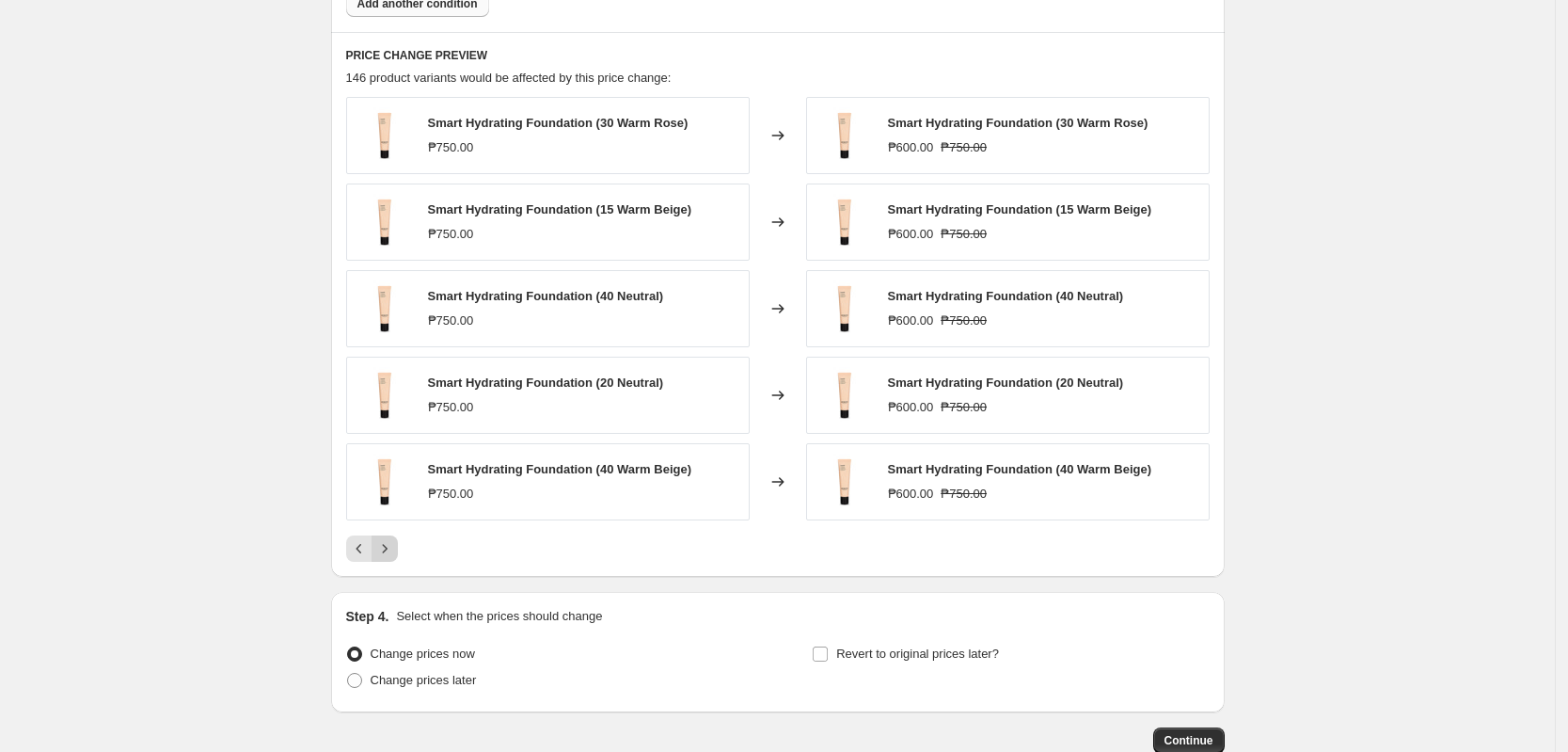 click 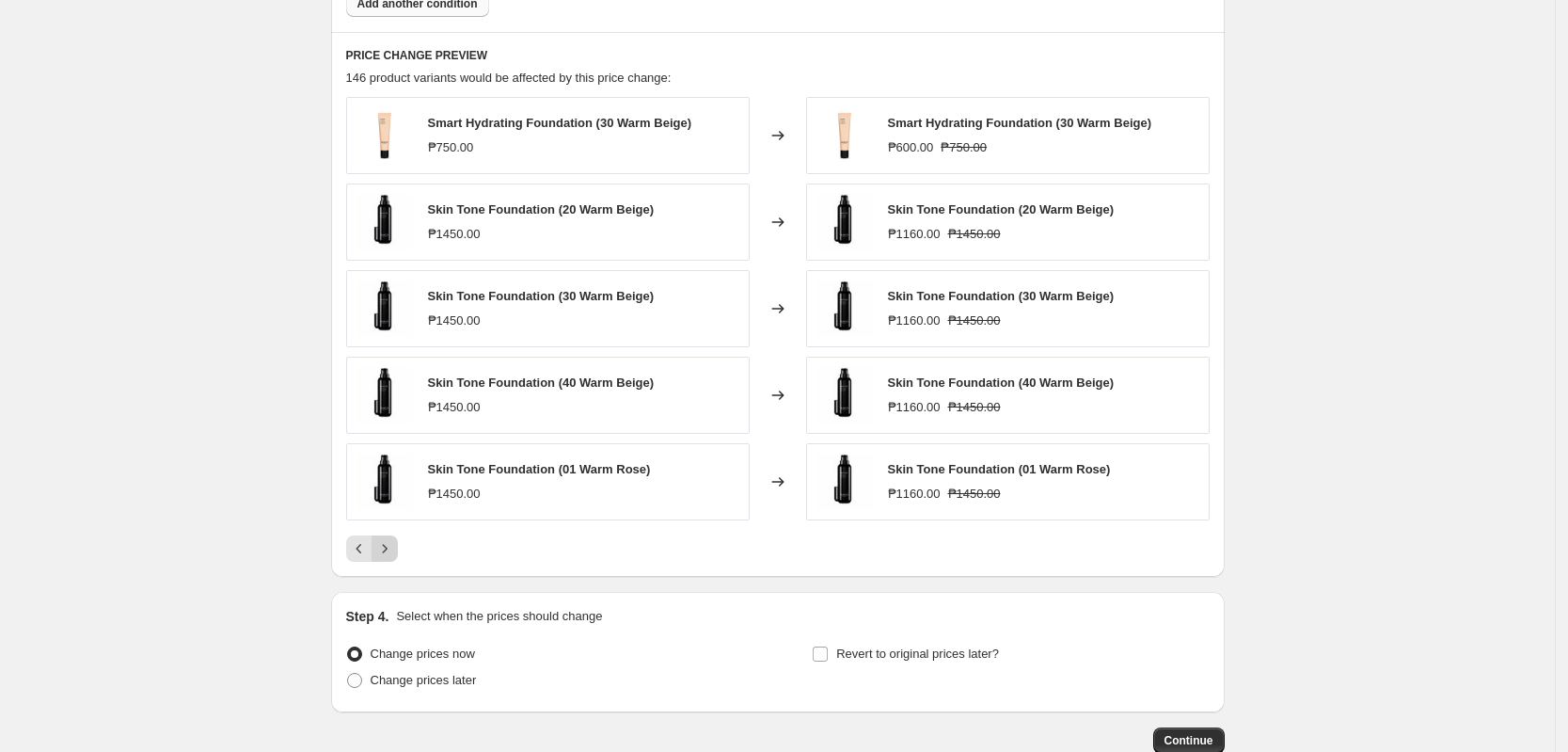 click 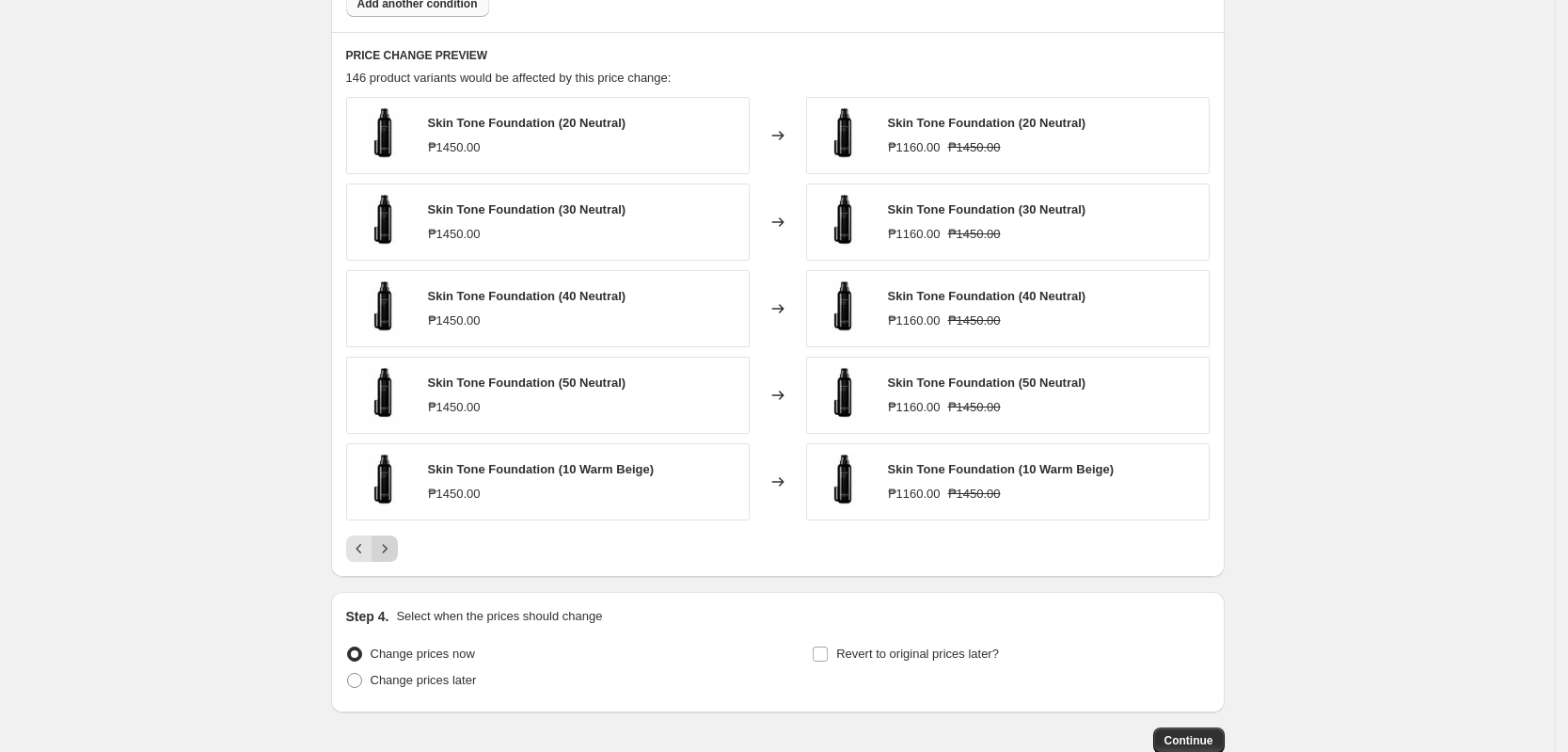click 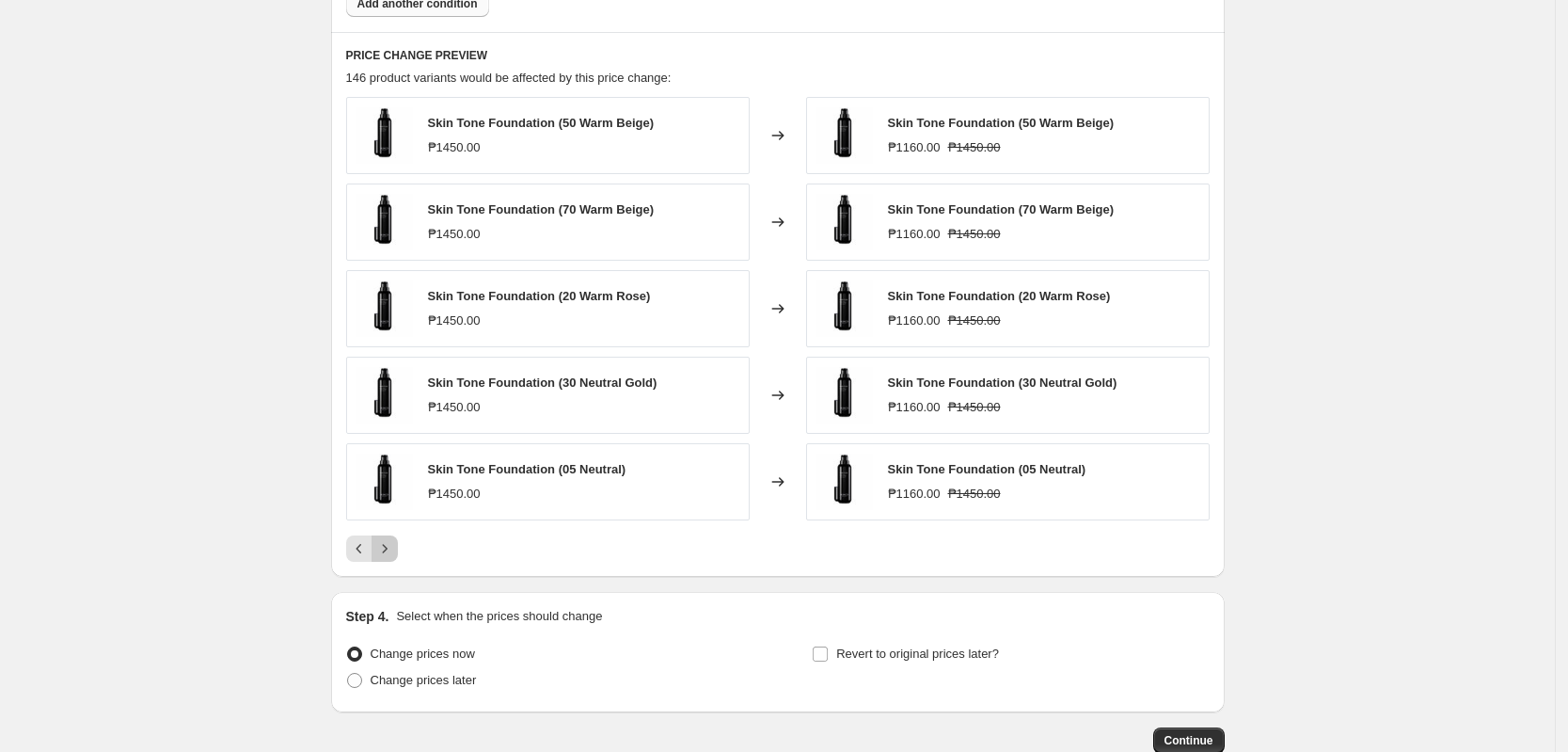 click 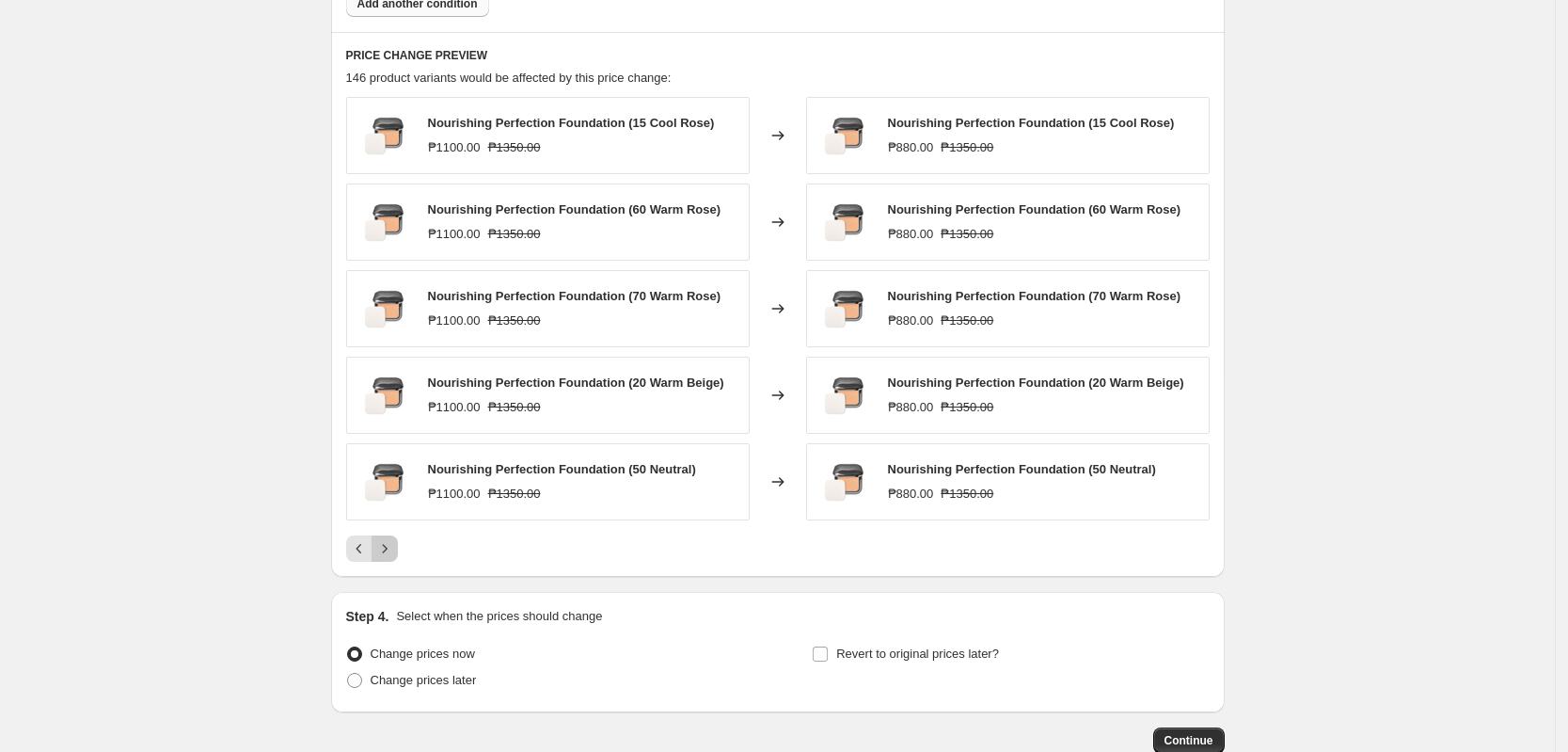 click 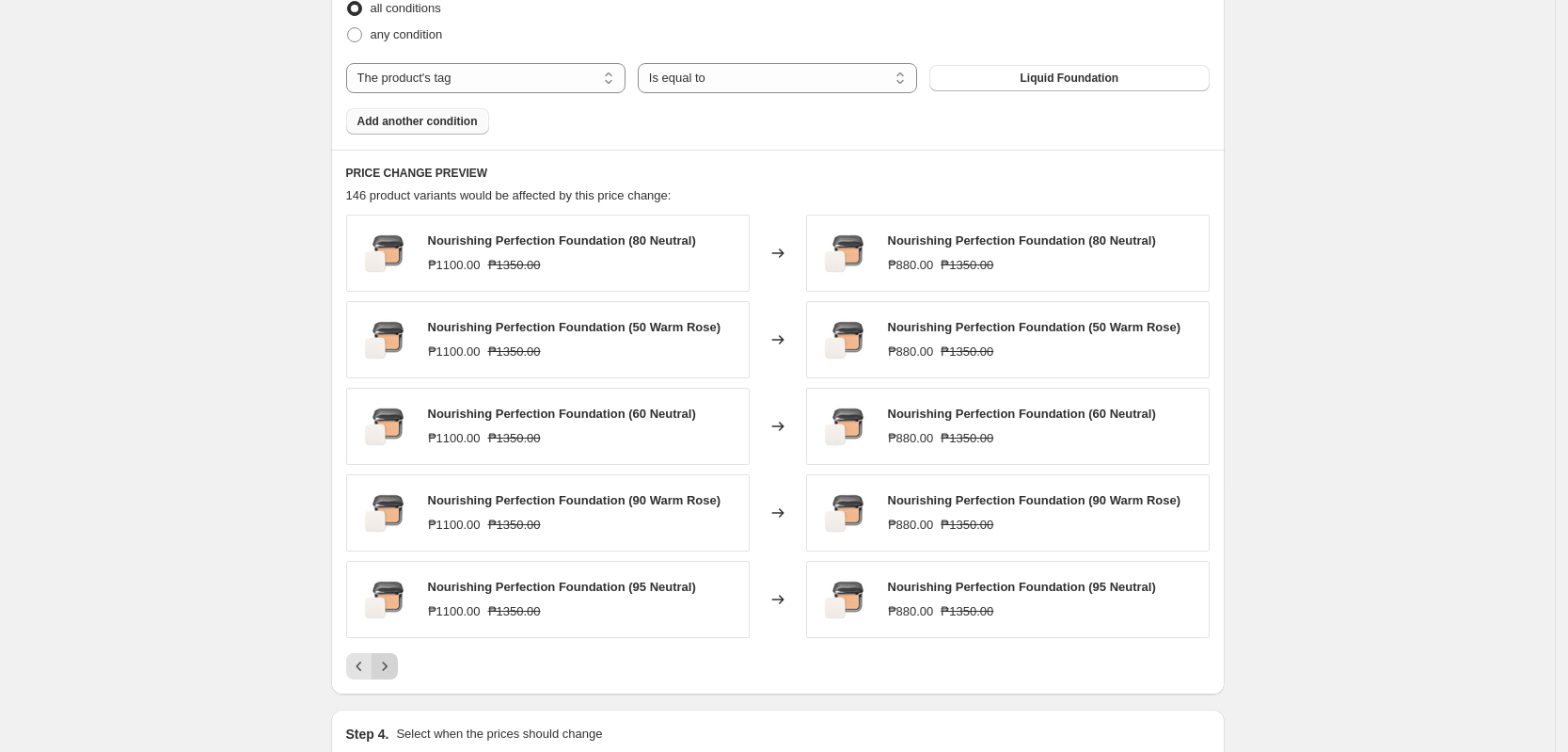 scroll, scrollTop: 989, scrollLeft: 0, axis: vertical 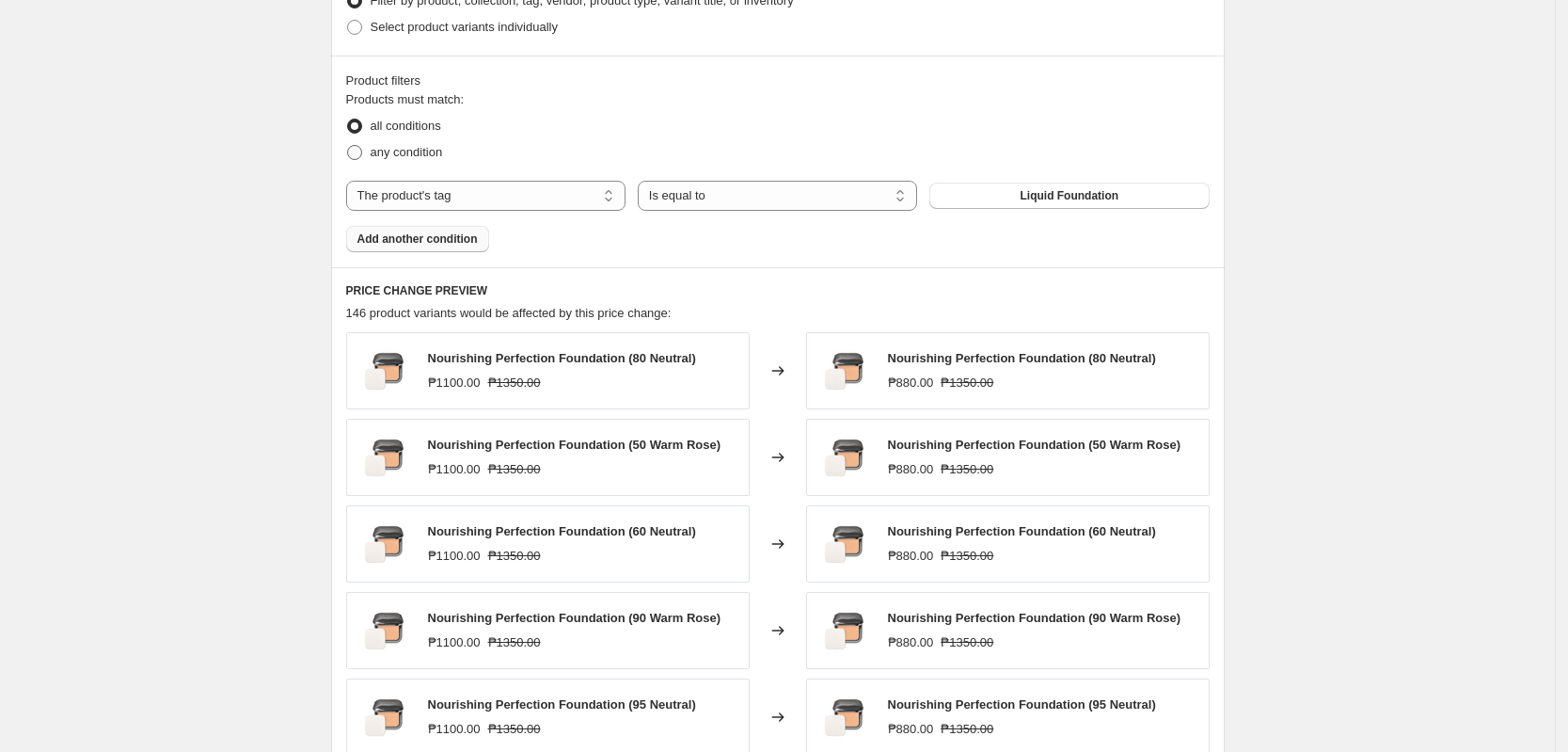 click on "any condition" at bounding box center [406, 152] 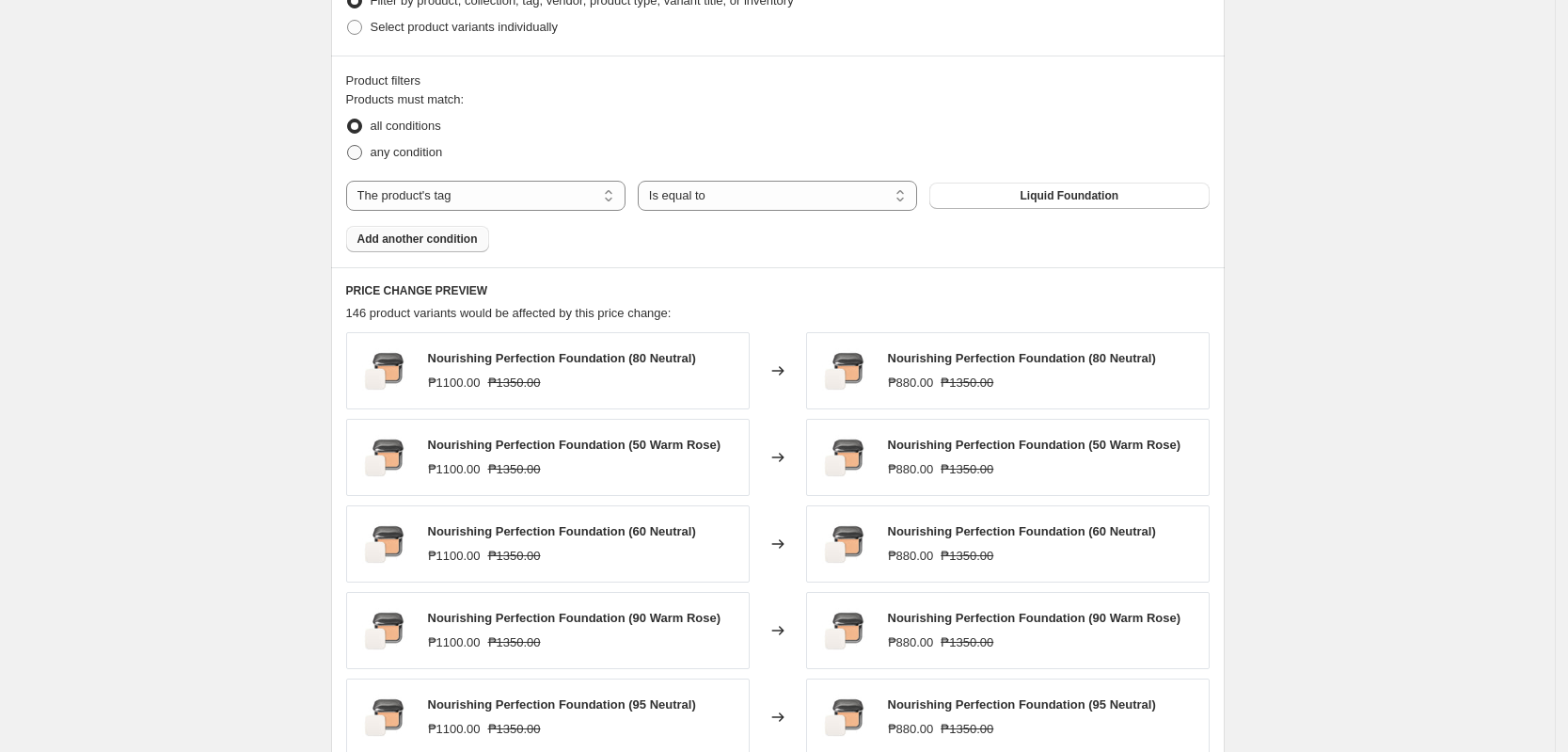 radio on "true" 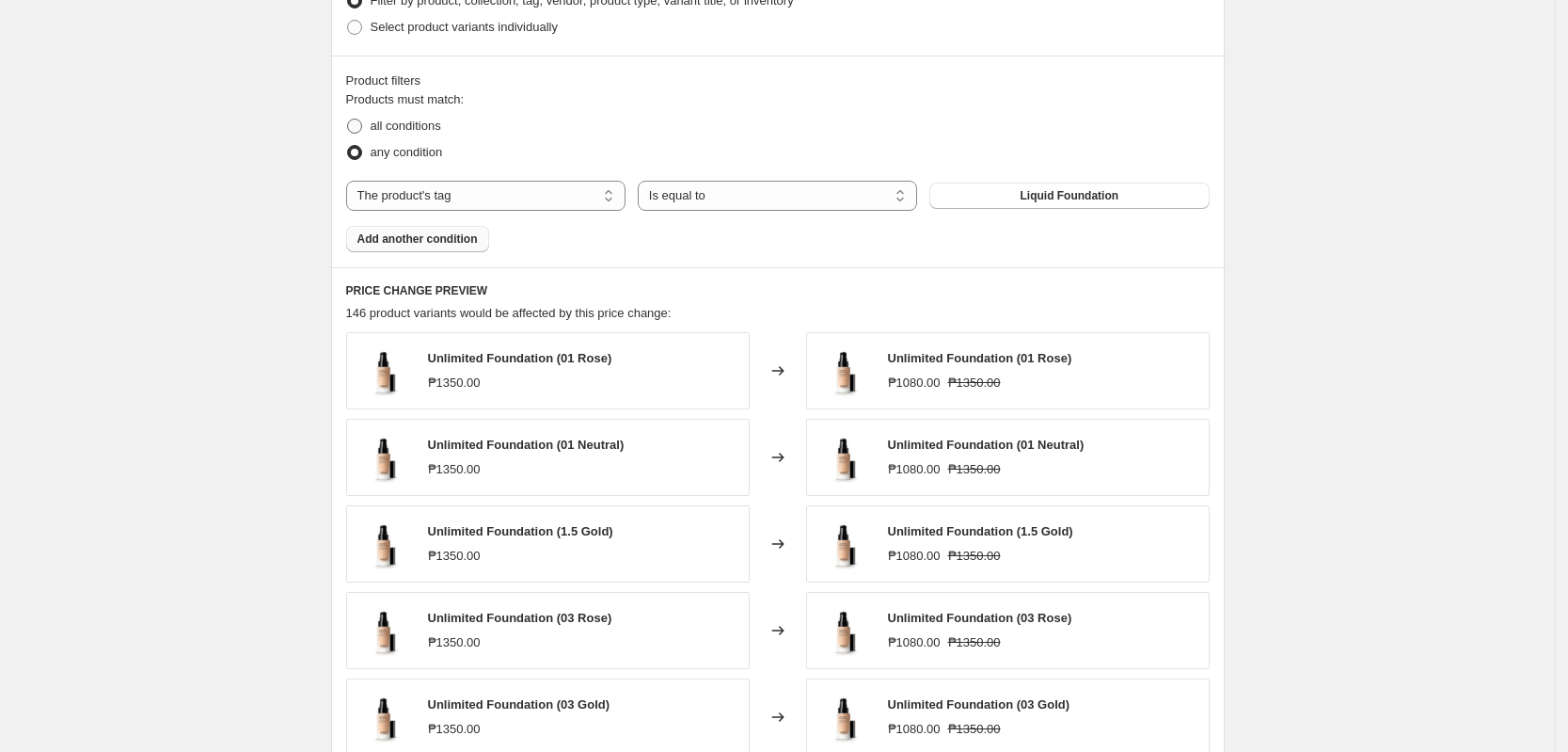 click on "all conditions" at bounding box center [405, 125] 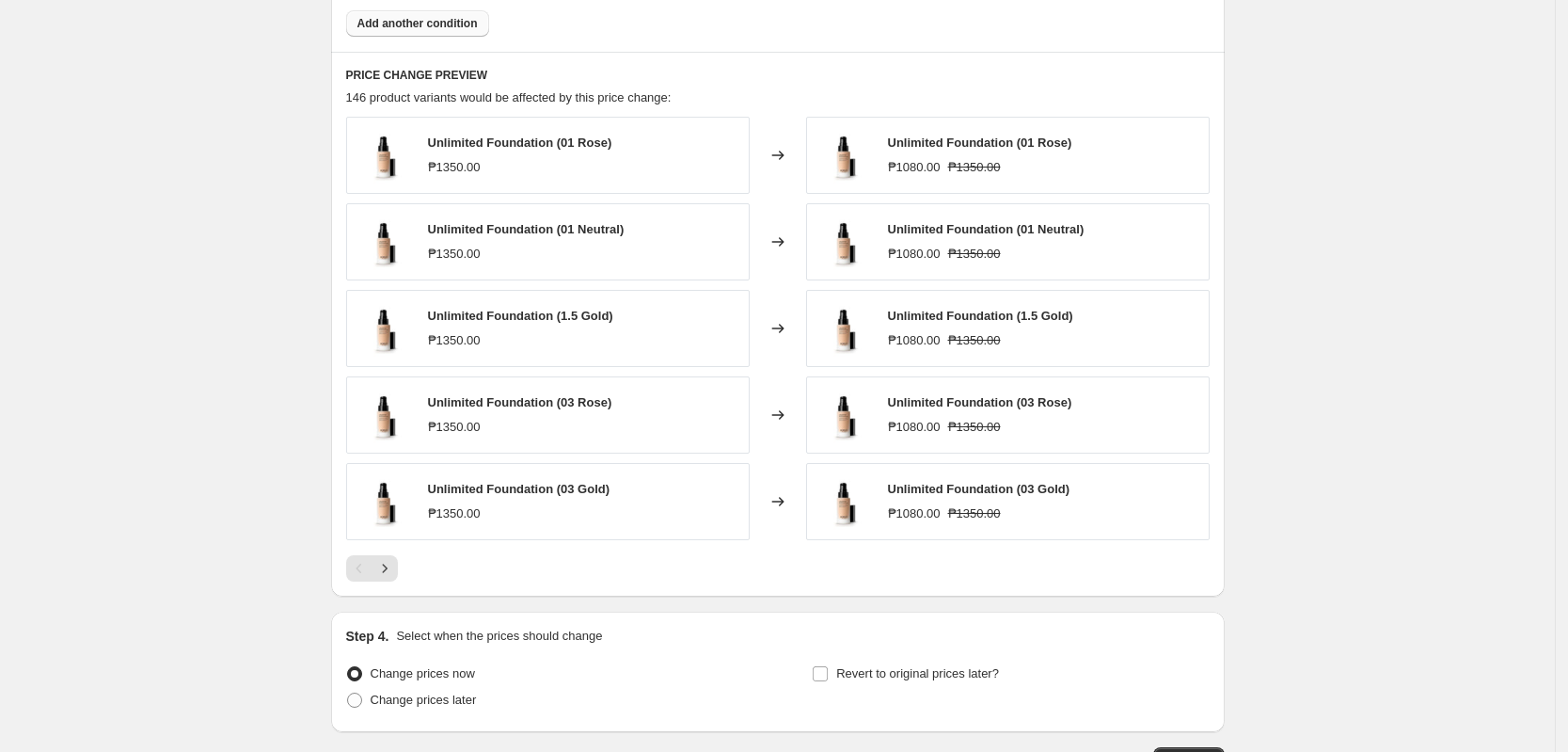 scroll, scrollTop: 1342, scrollLeft: 0, axis: vertical 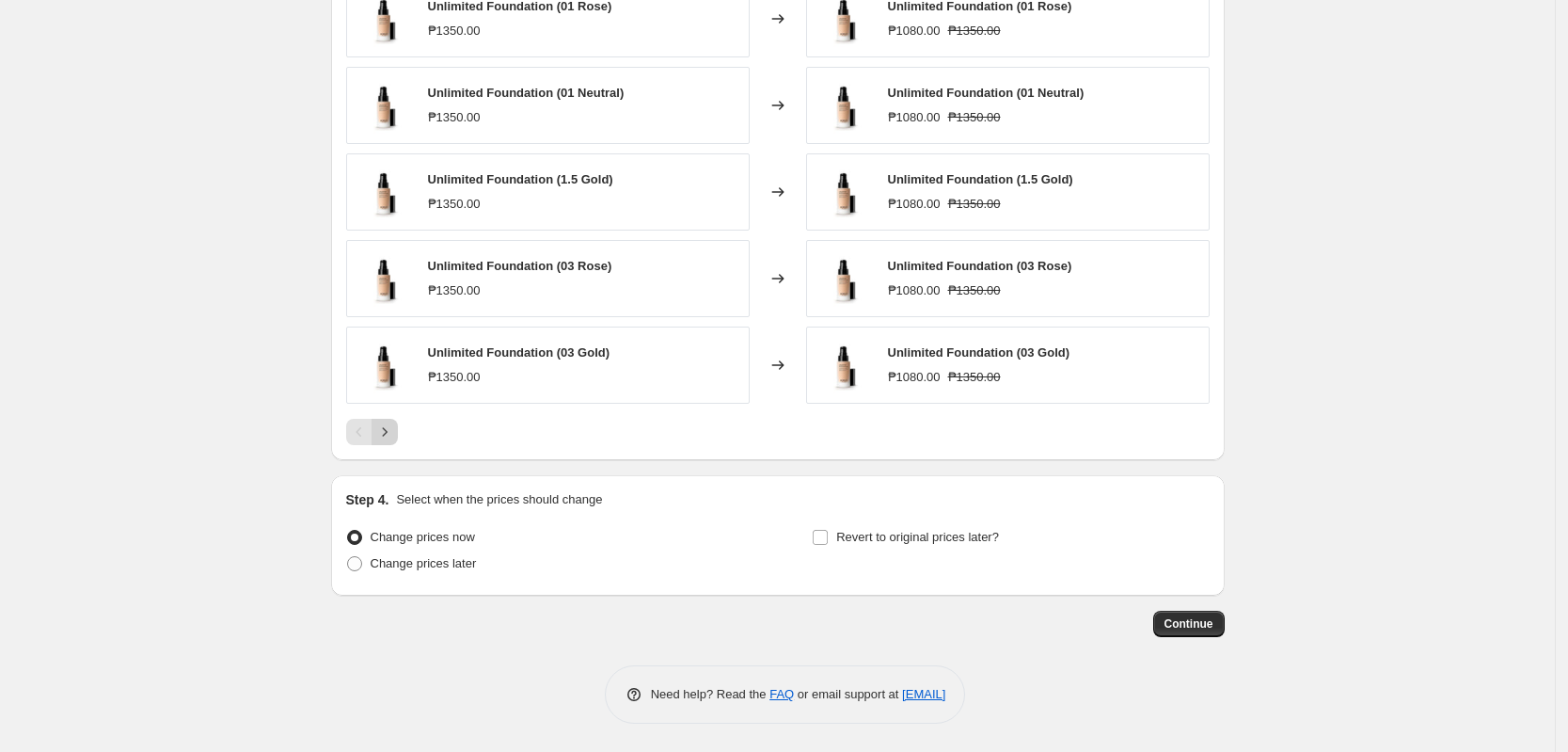 click 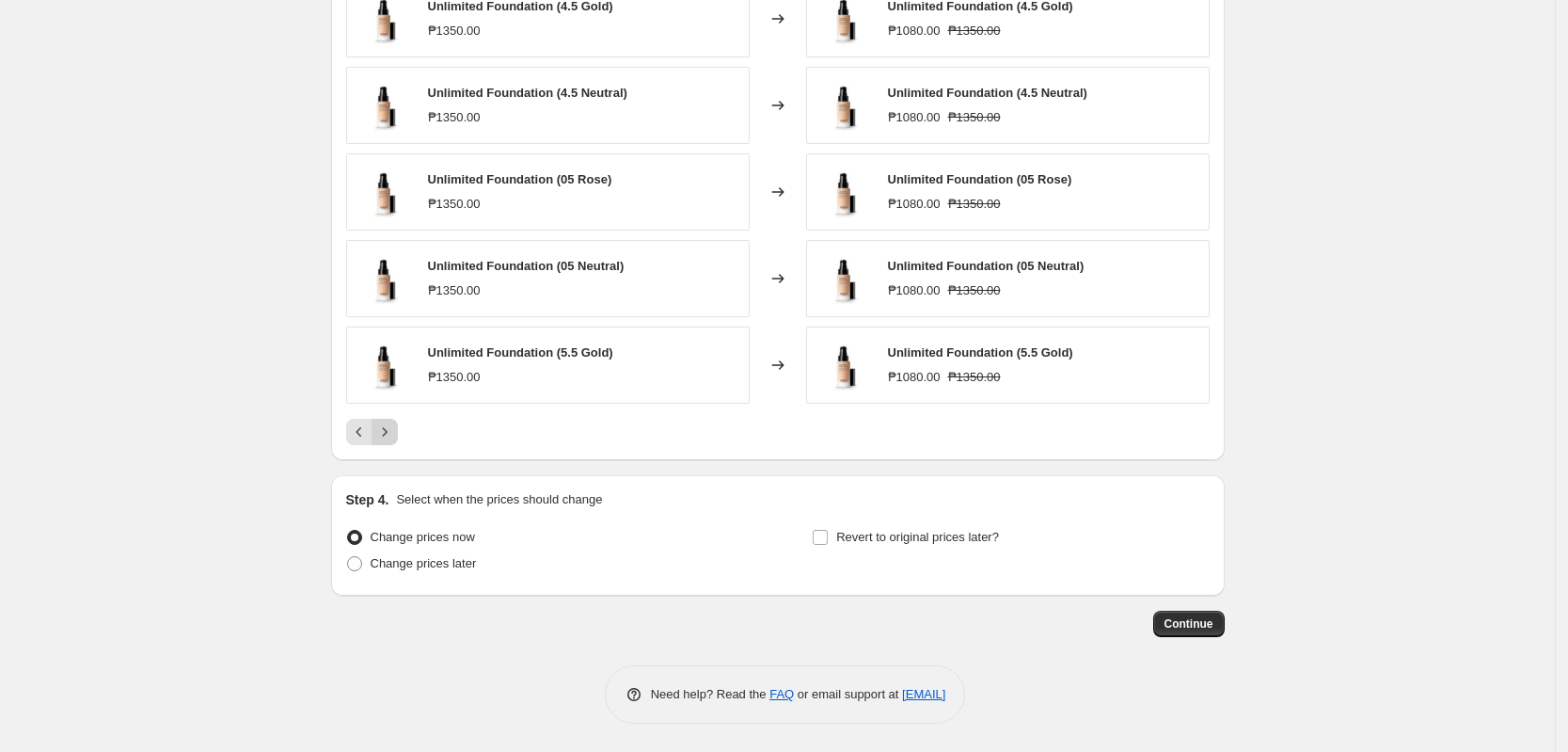 click 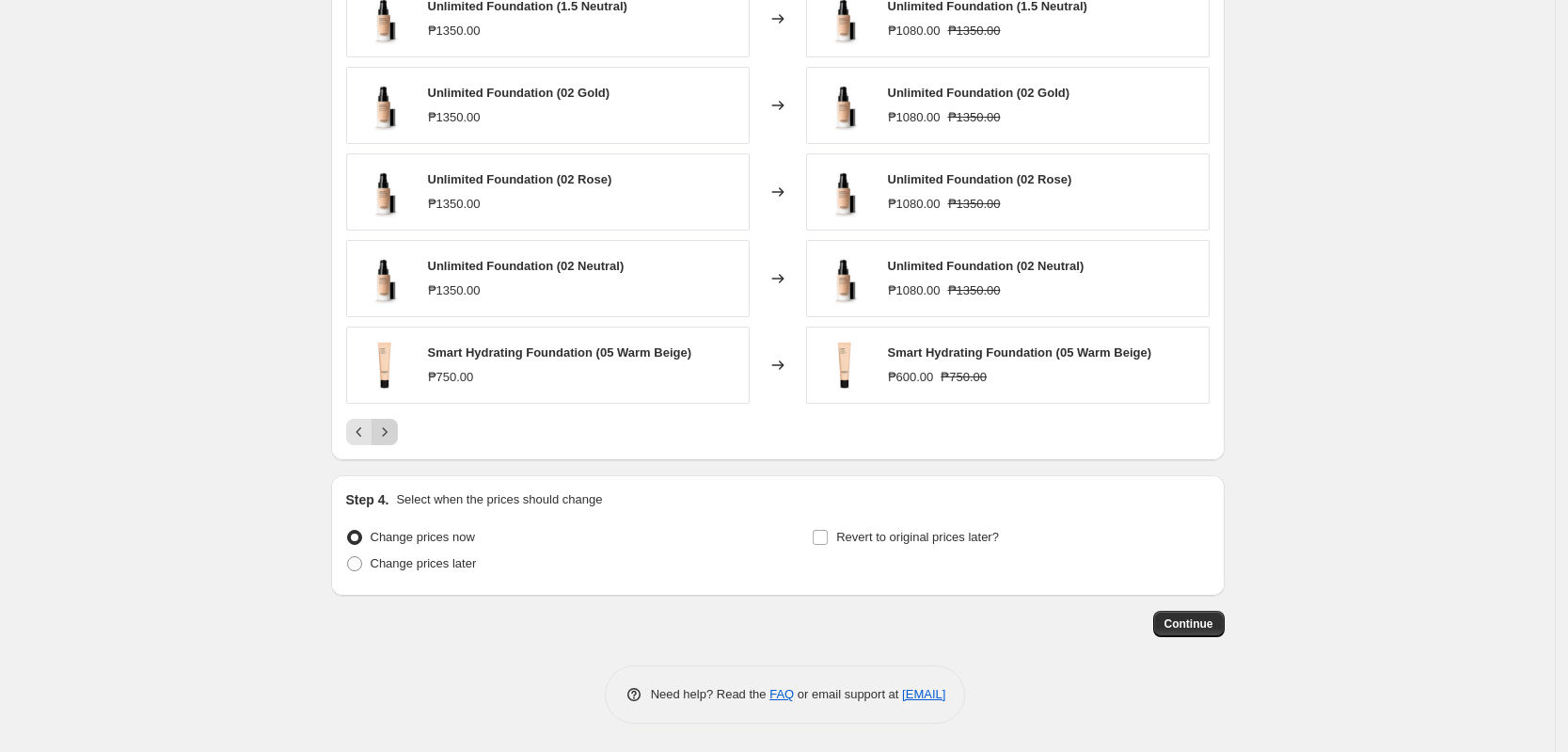 click 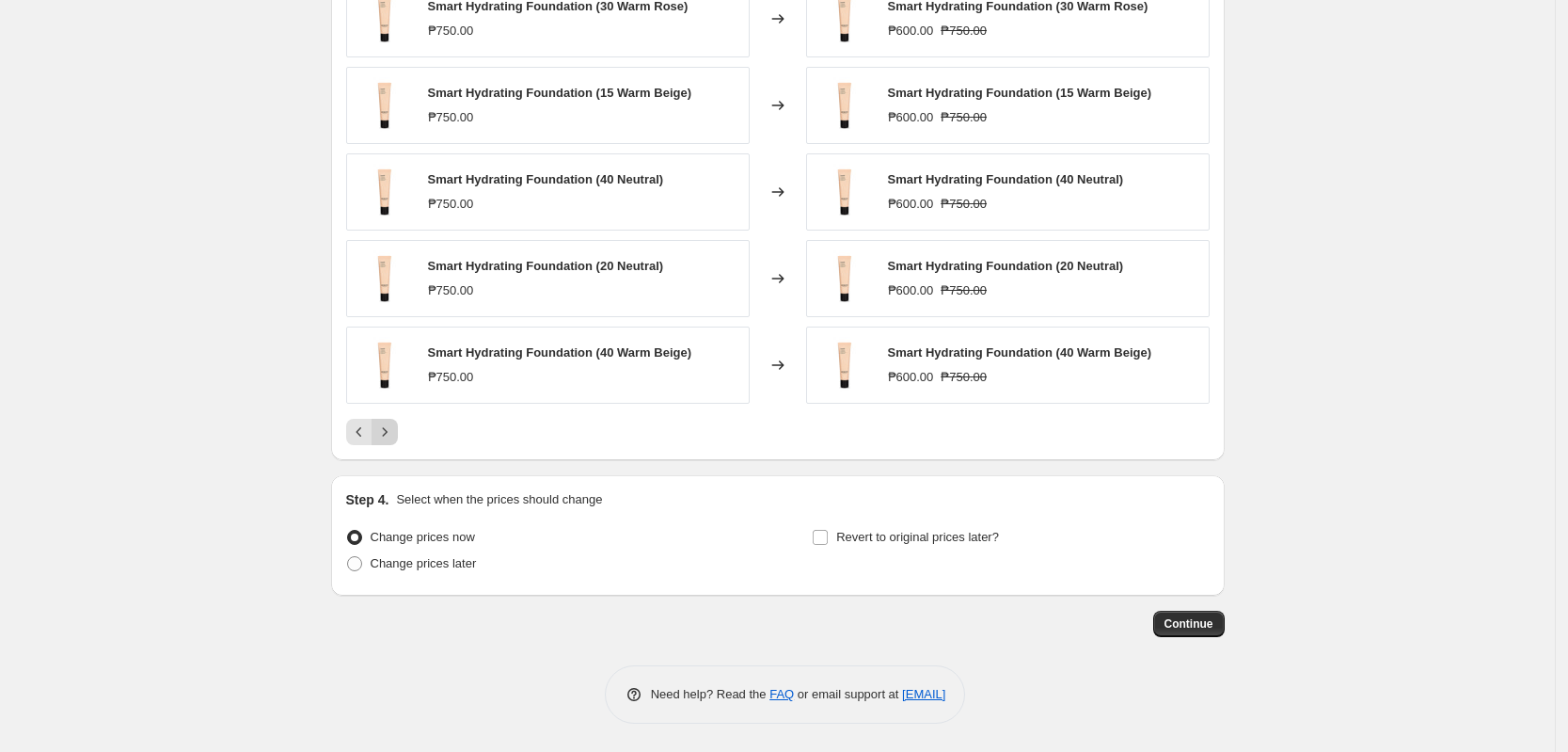 click 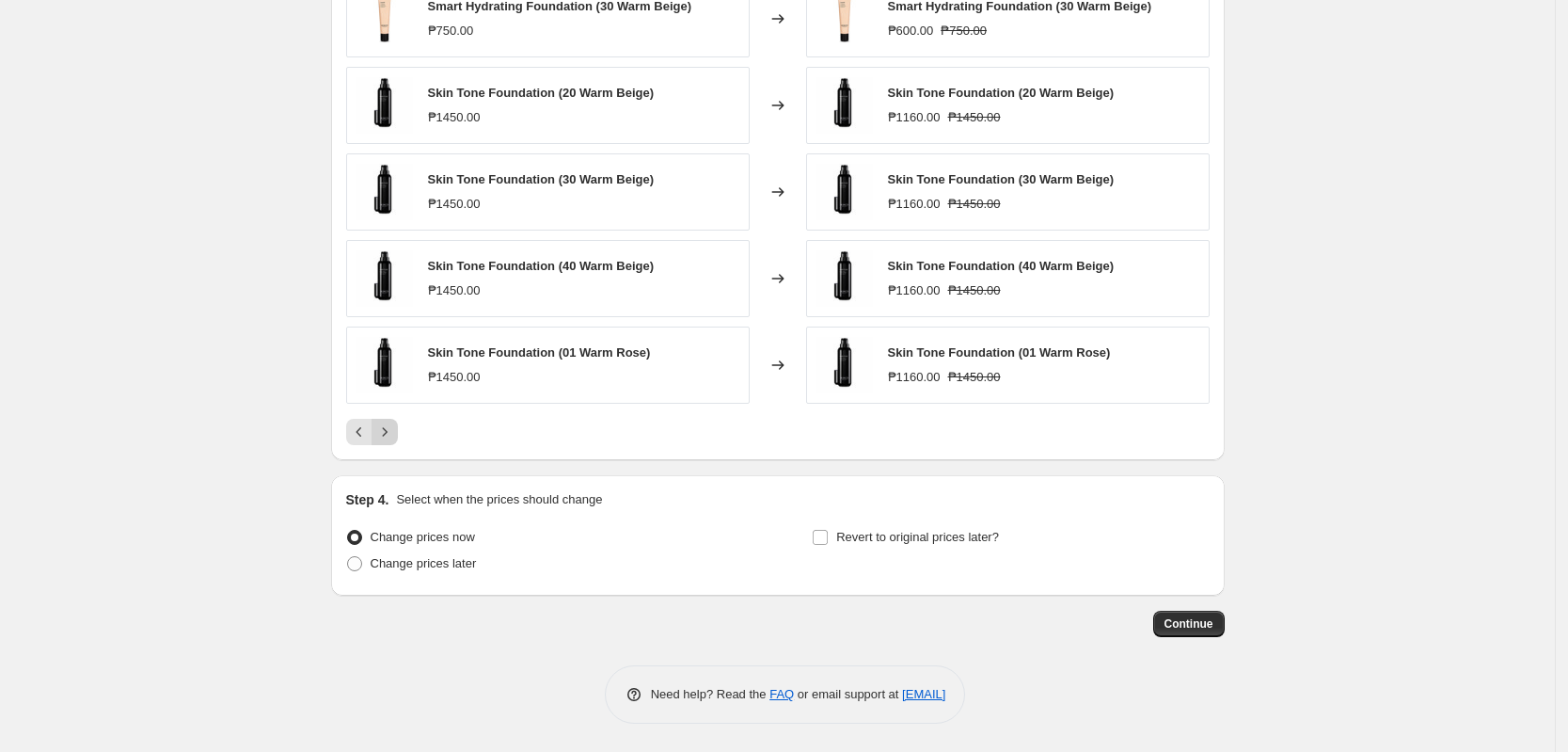 click 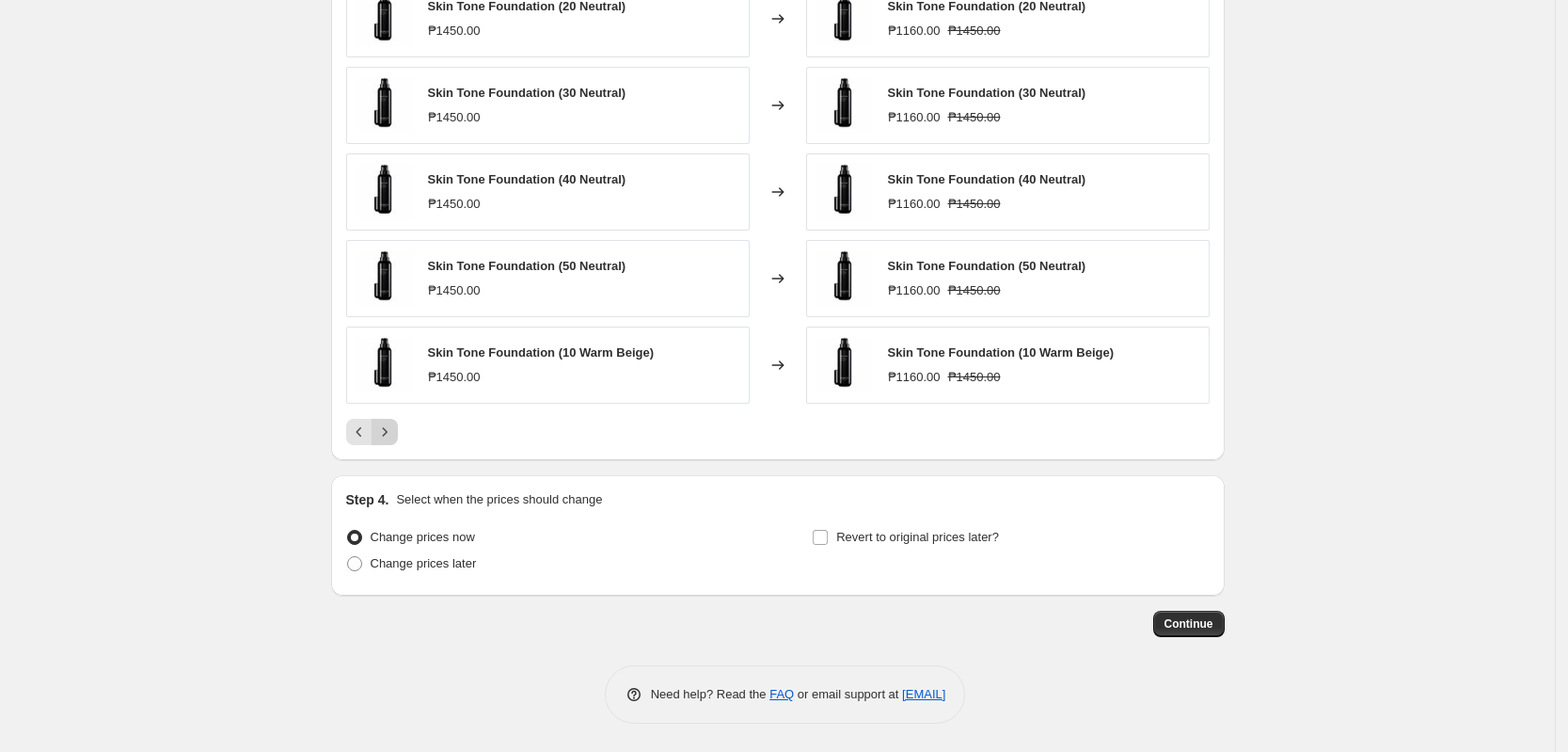 click 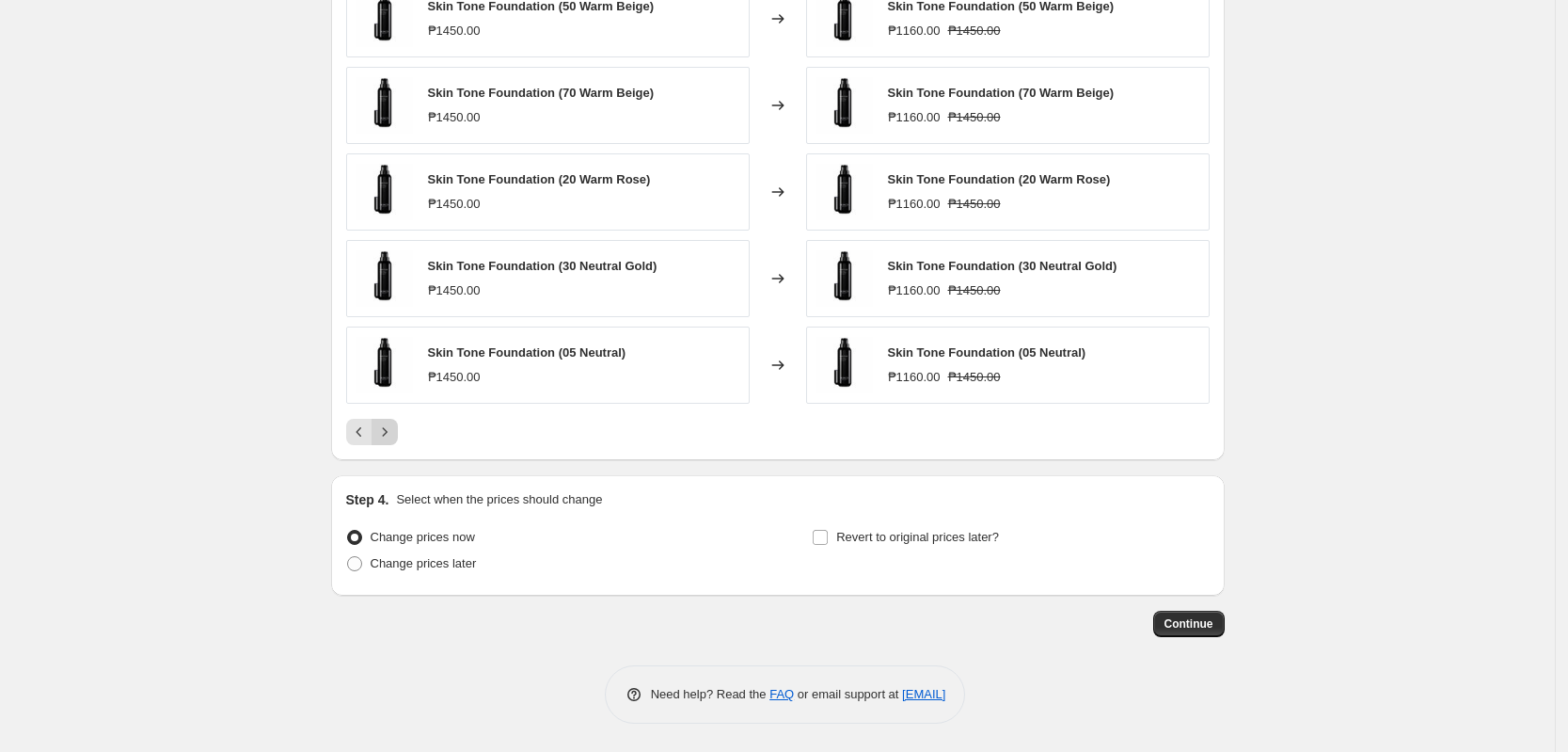 click 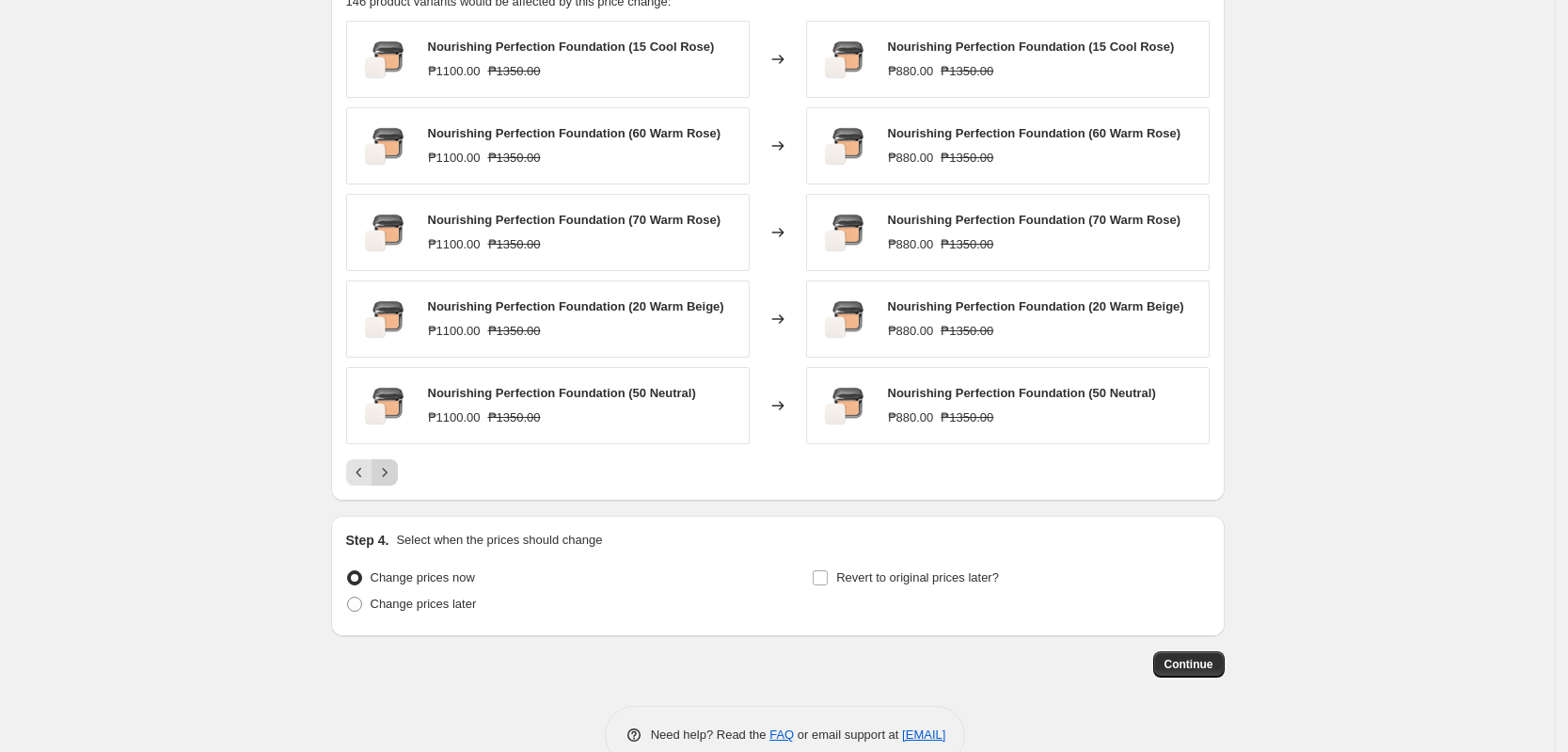scroll, scrollTop: 1342, scrollLeft: 0, axis: vertical 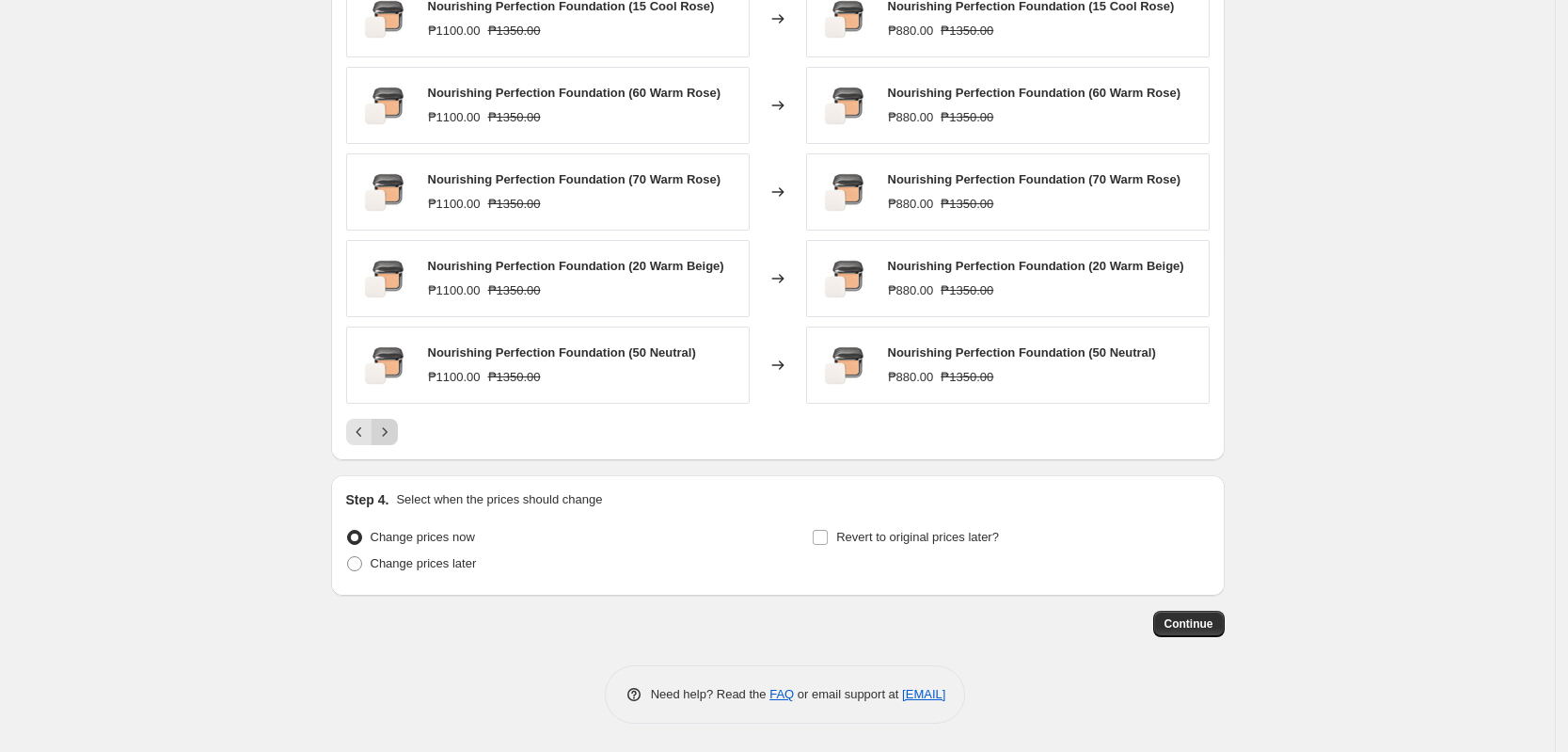 click 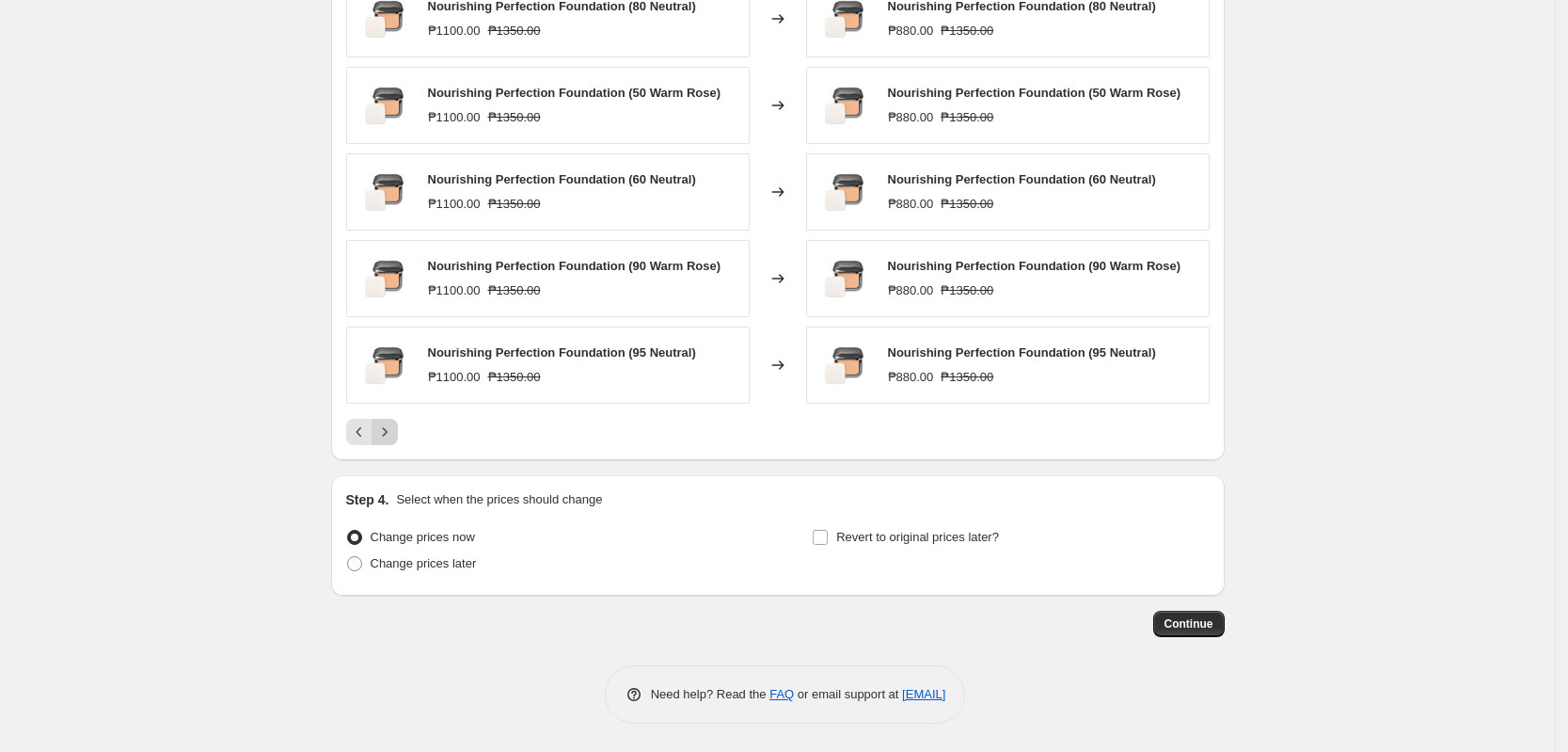click 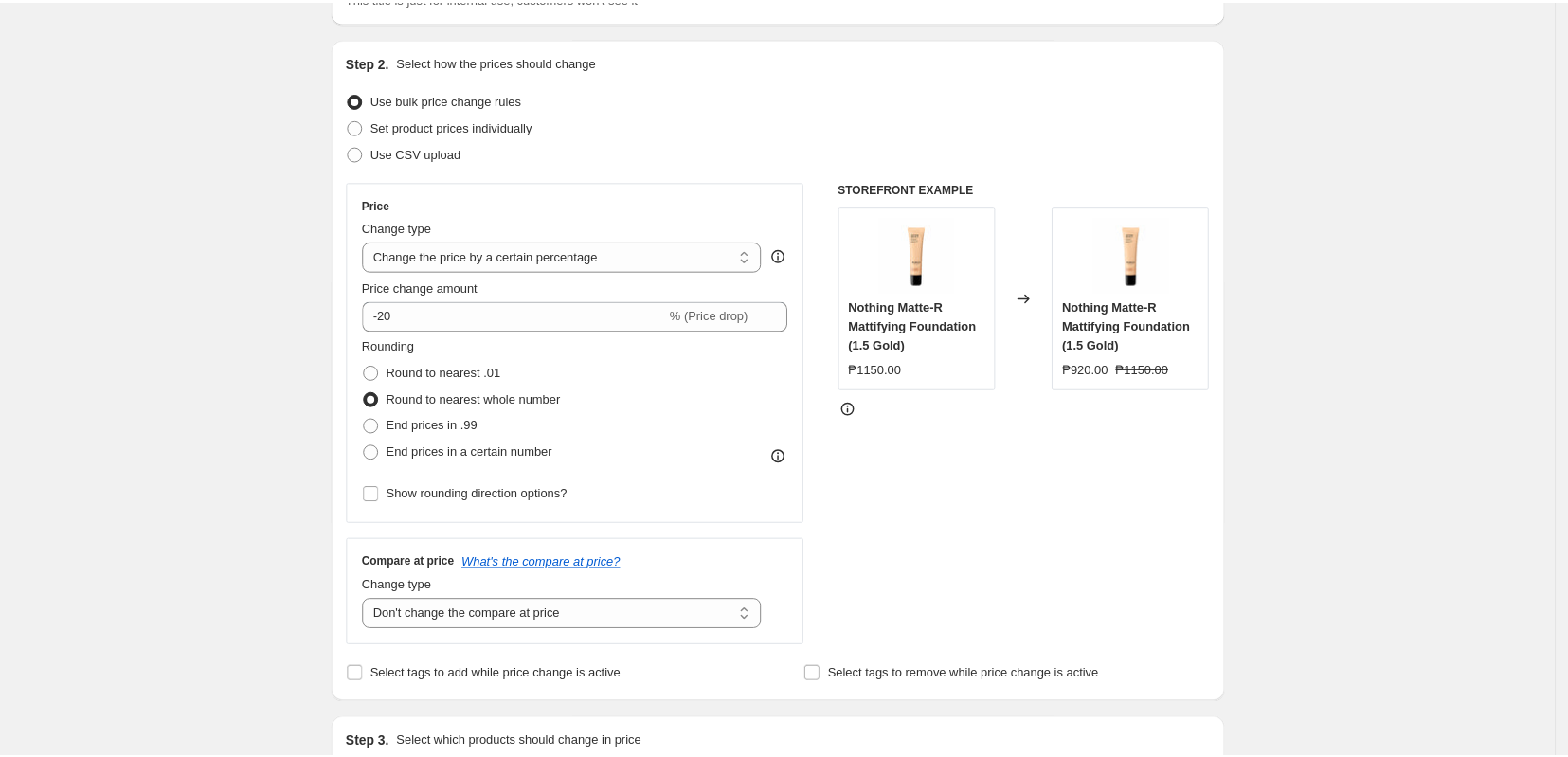scroll, scrollTop: 0, scrollLeft: 0, axis: both 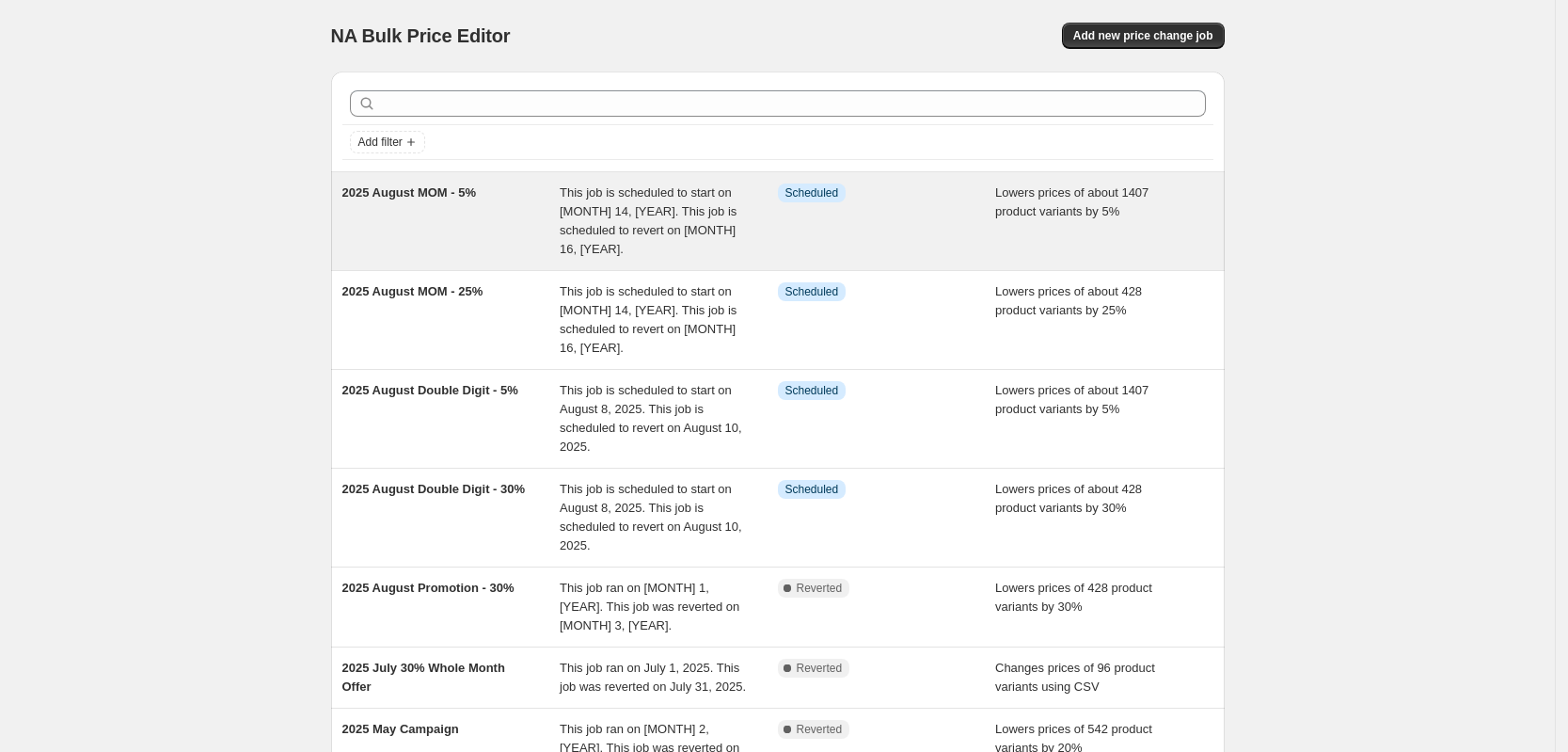 click on "This job is scheduled to start on August 14, 2025. This job is scheduled to revert on August 16, 2025." at bounding box center (648, 220) 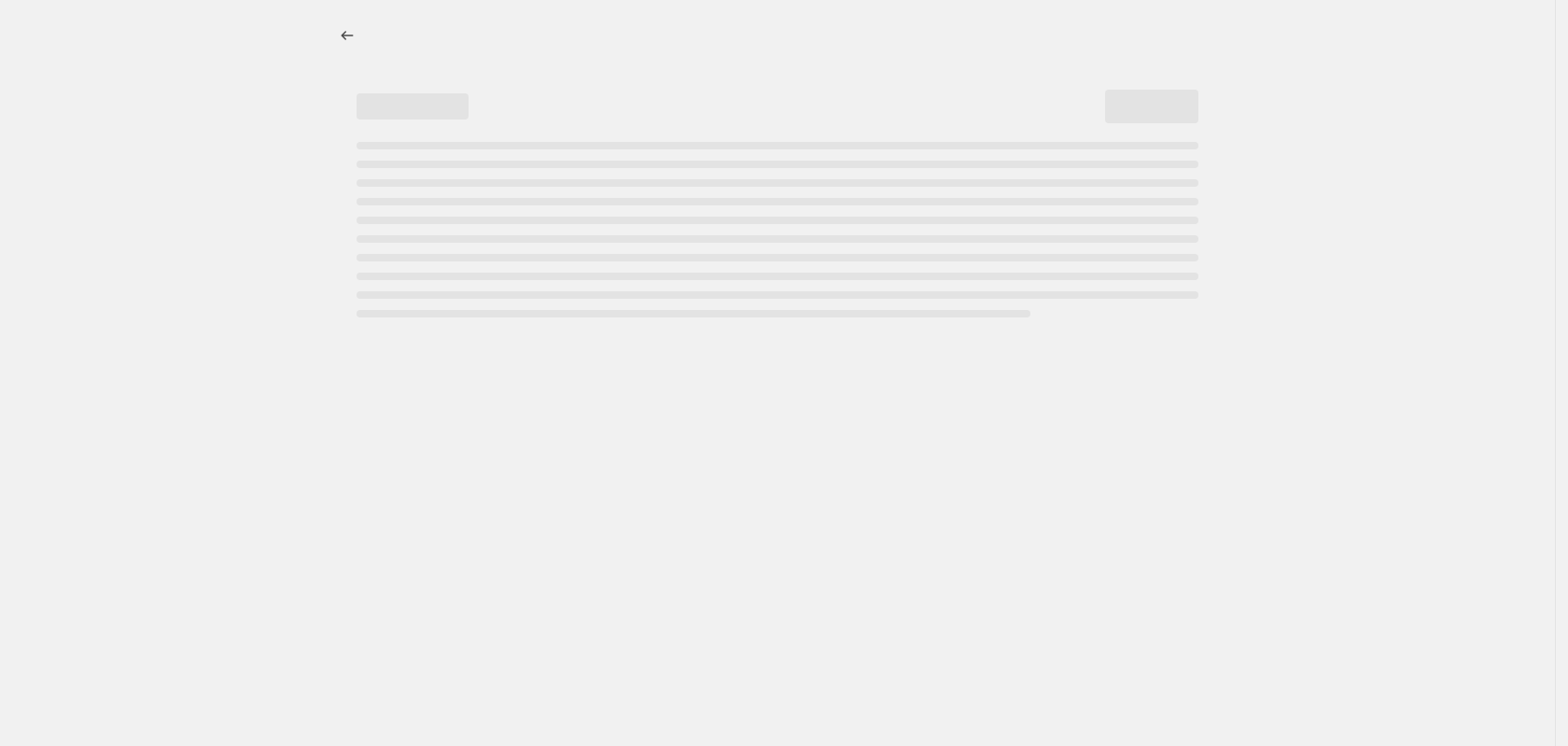 select on "percentage" 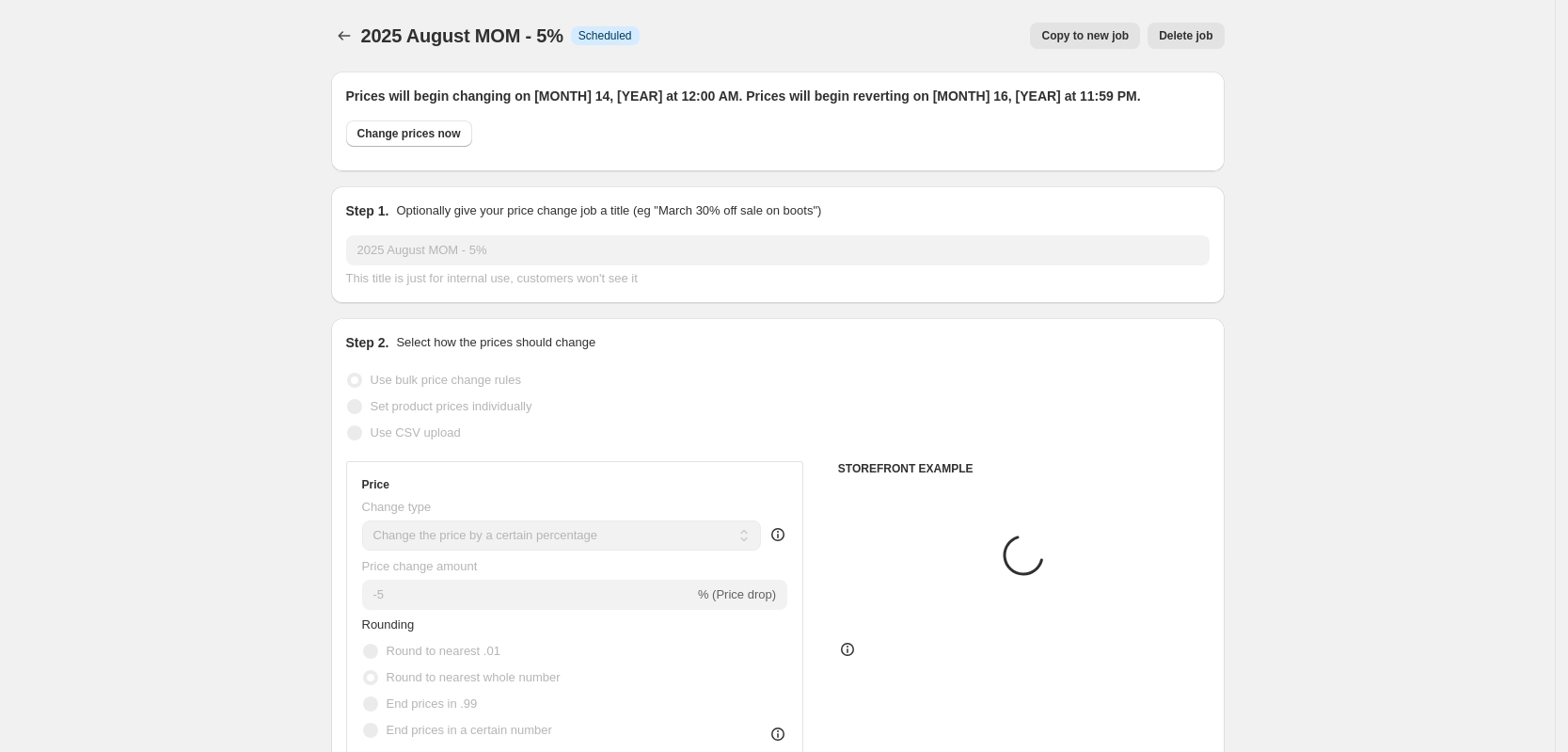 select on "collection" 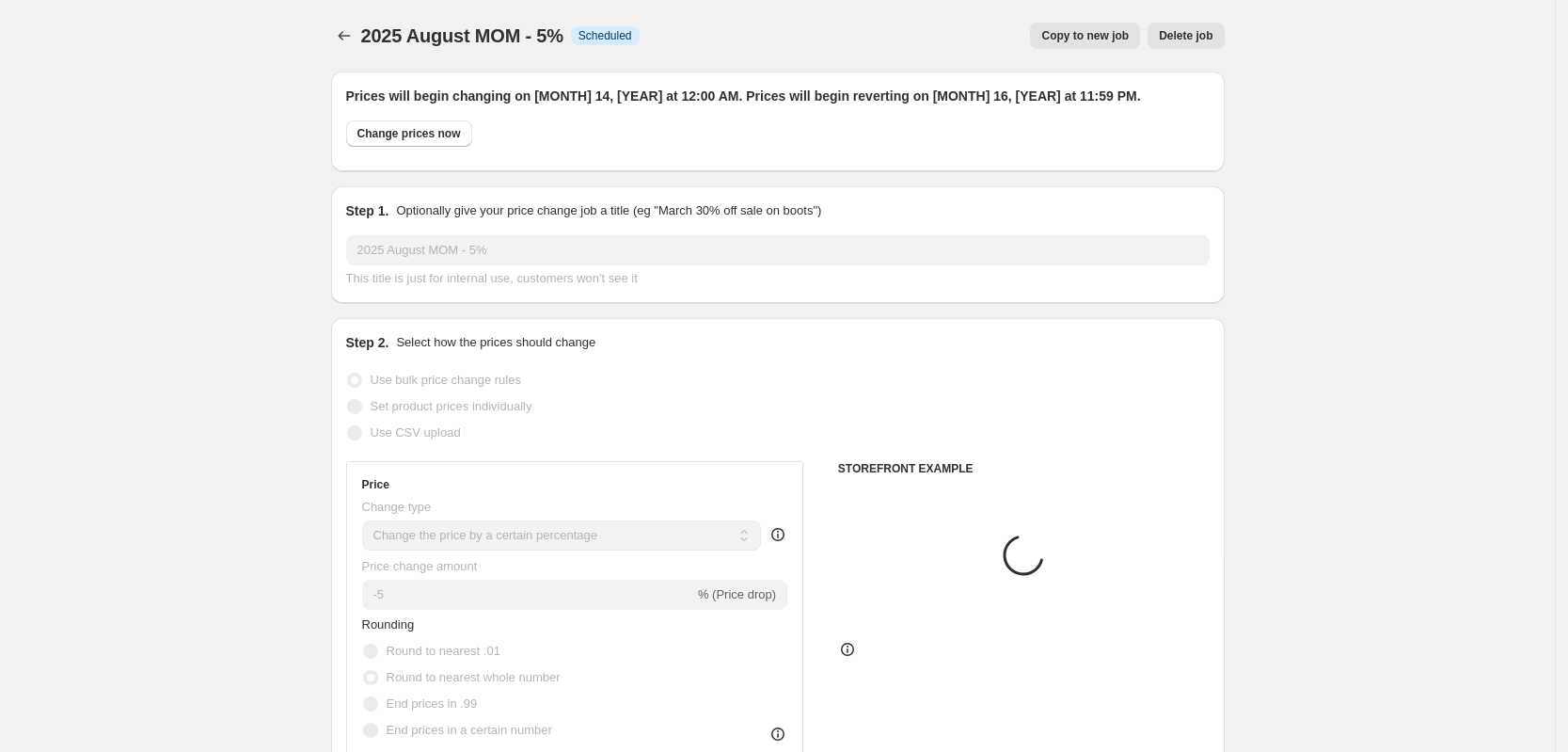 select on "collection" 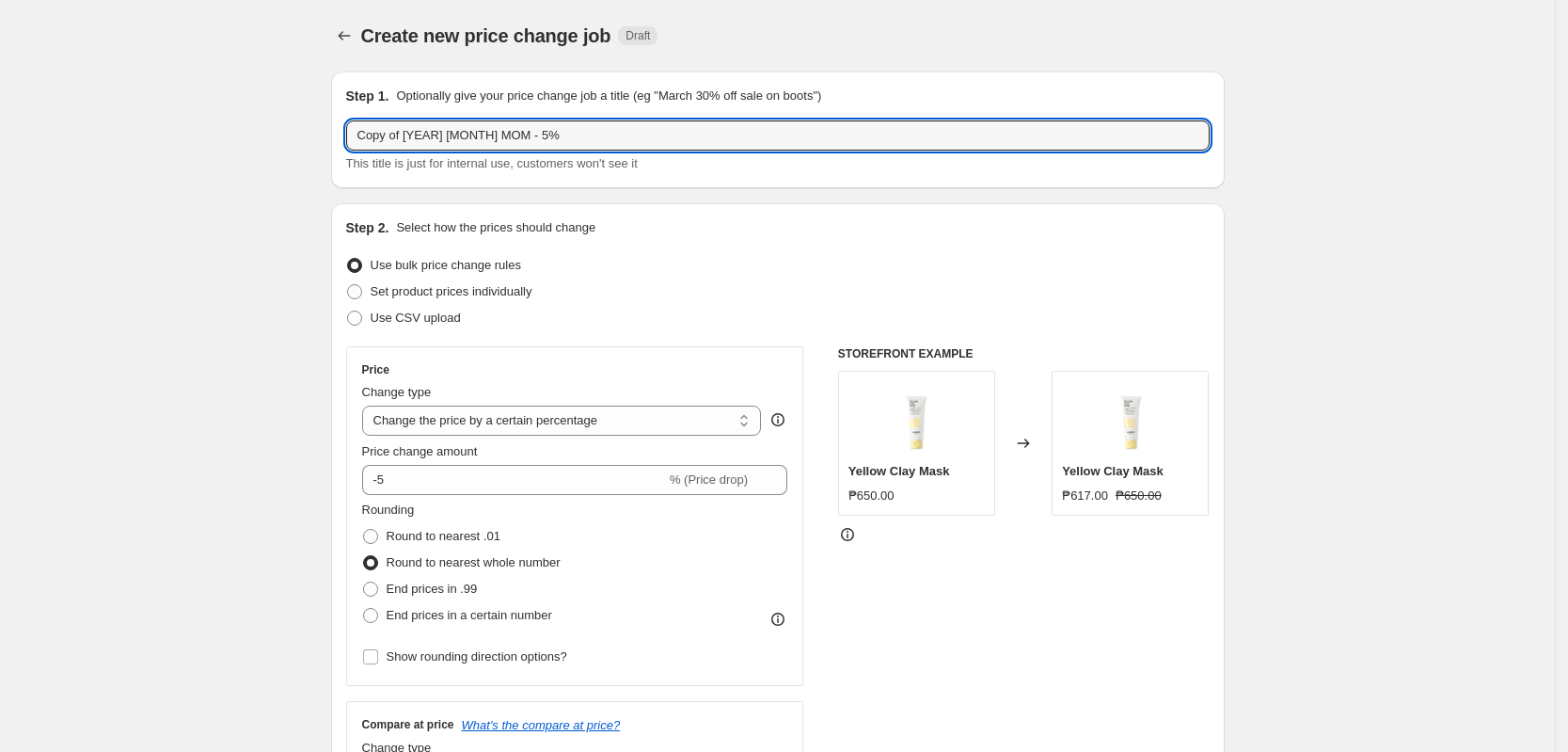 drag, startPoint x: 408, startPoint y: 136, endPoint x: 313, endPoint y: 136, distance: 95 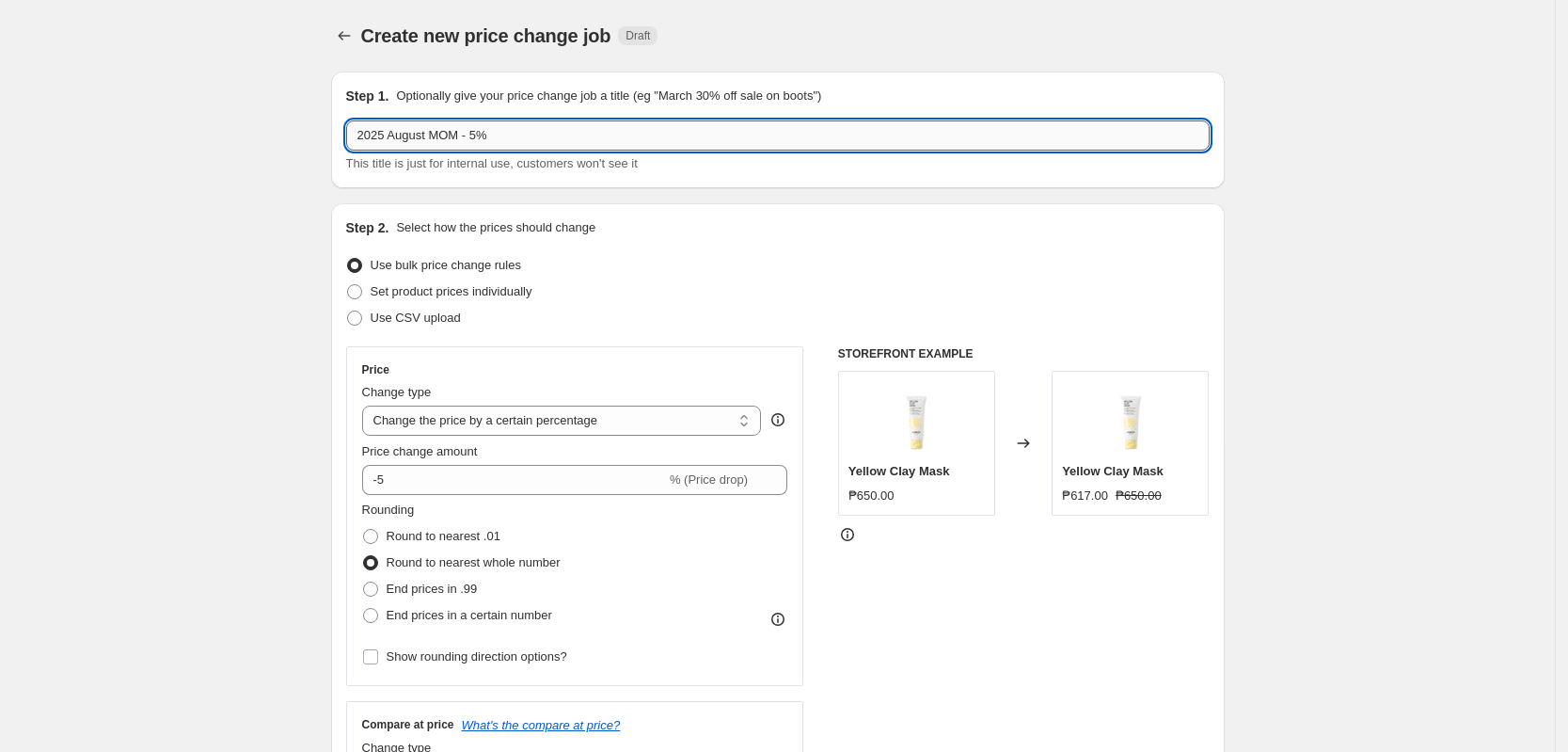 click on "2025 August MOM - 5%" at bounding box center [778, 136] 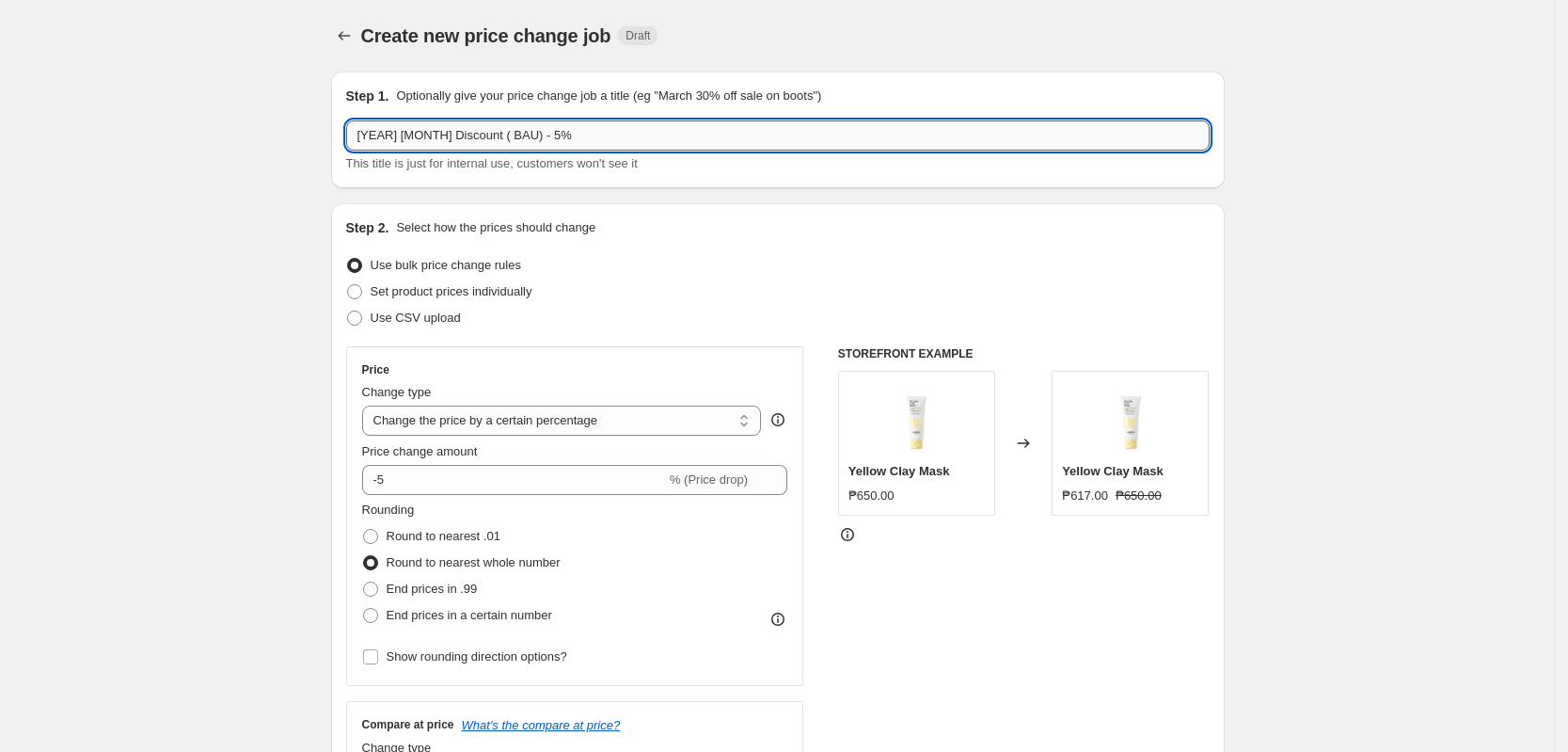 click on "2025 August Discount ( BAU) - 5%" at bounding box center [778, 136] 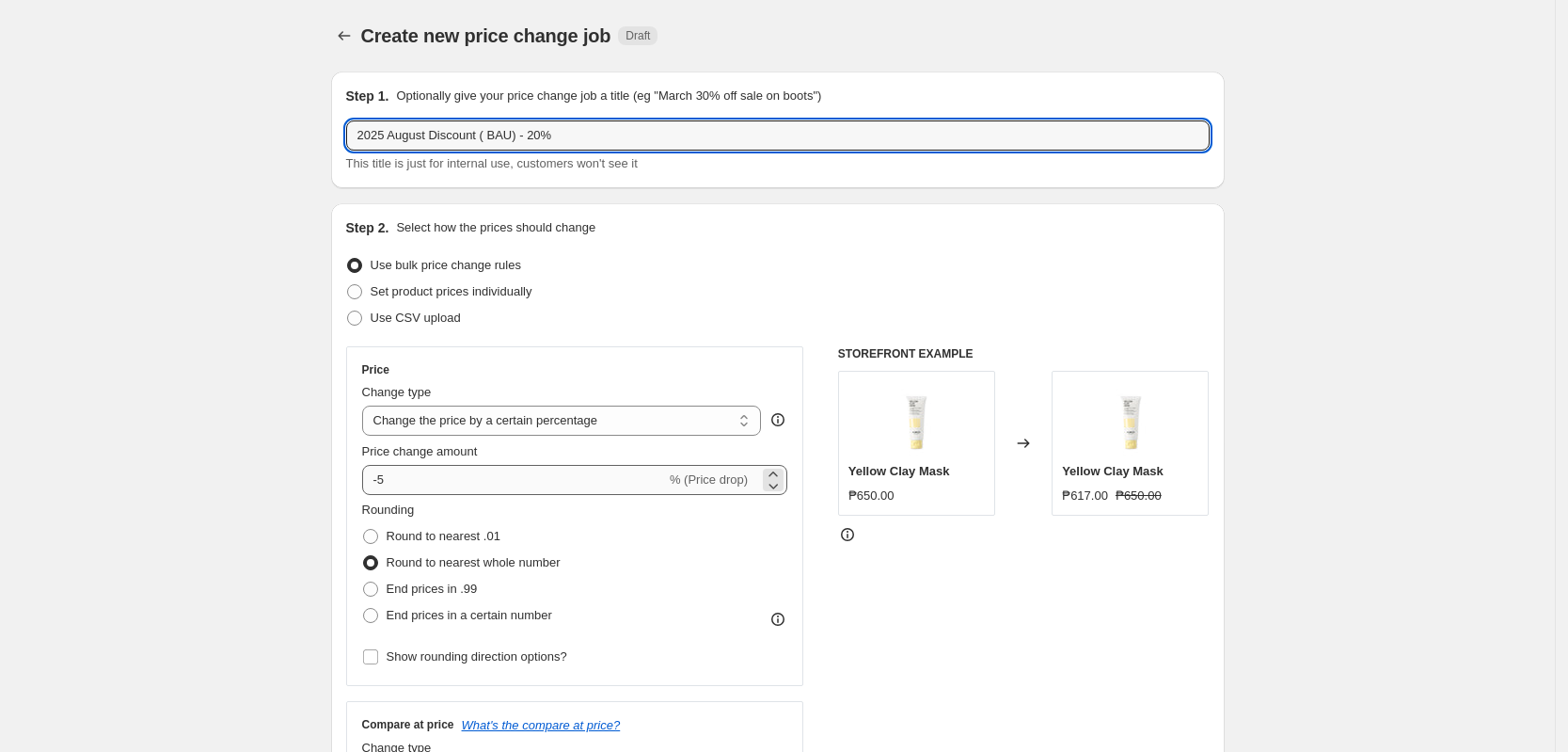 type on "2025 August Discount ( BAU) - 20%" 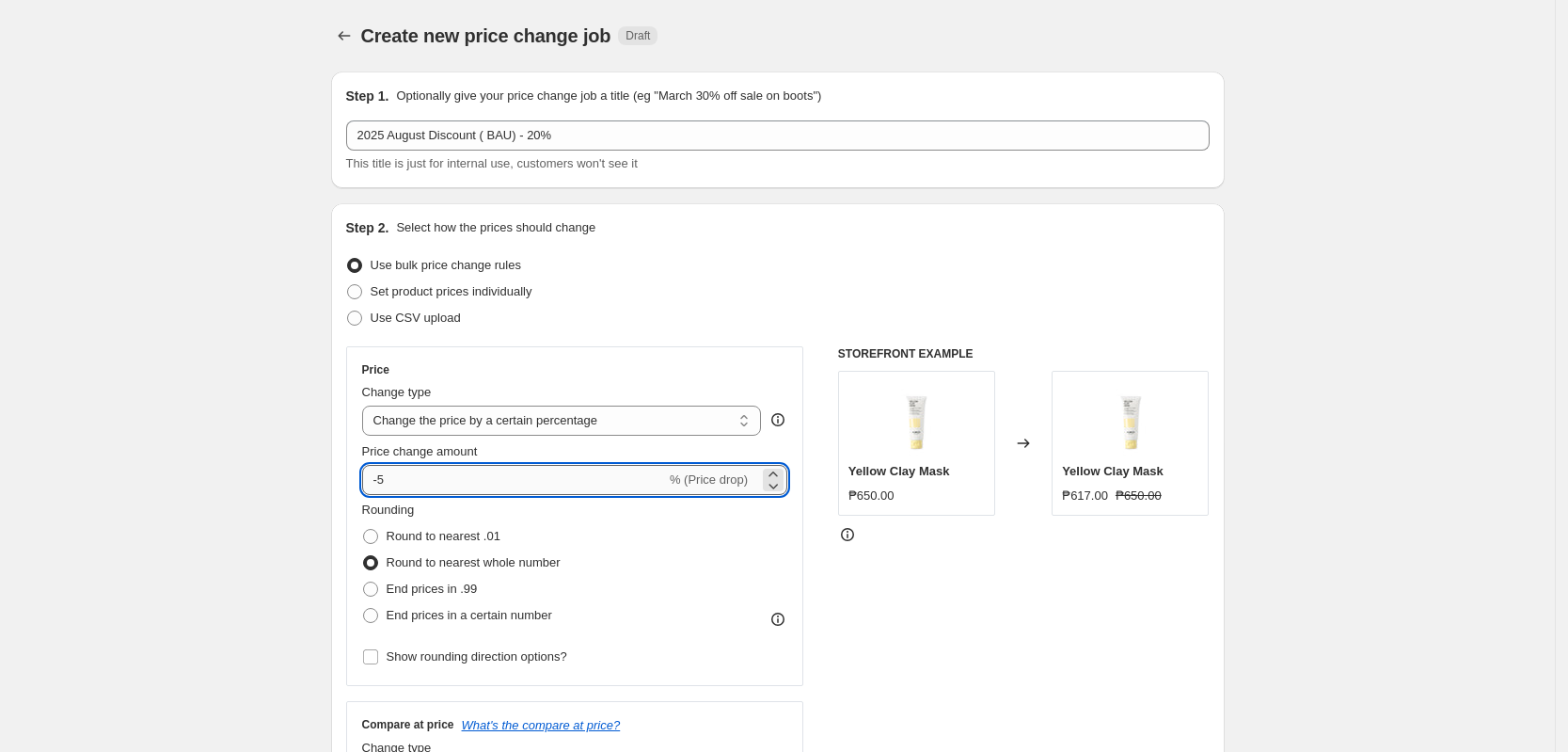 click on "-5" at bounding box center [514, 480] 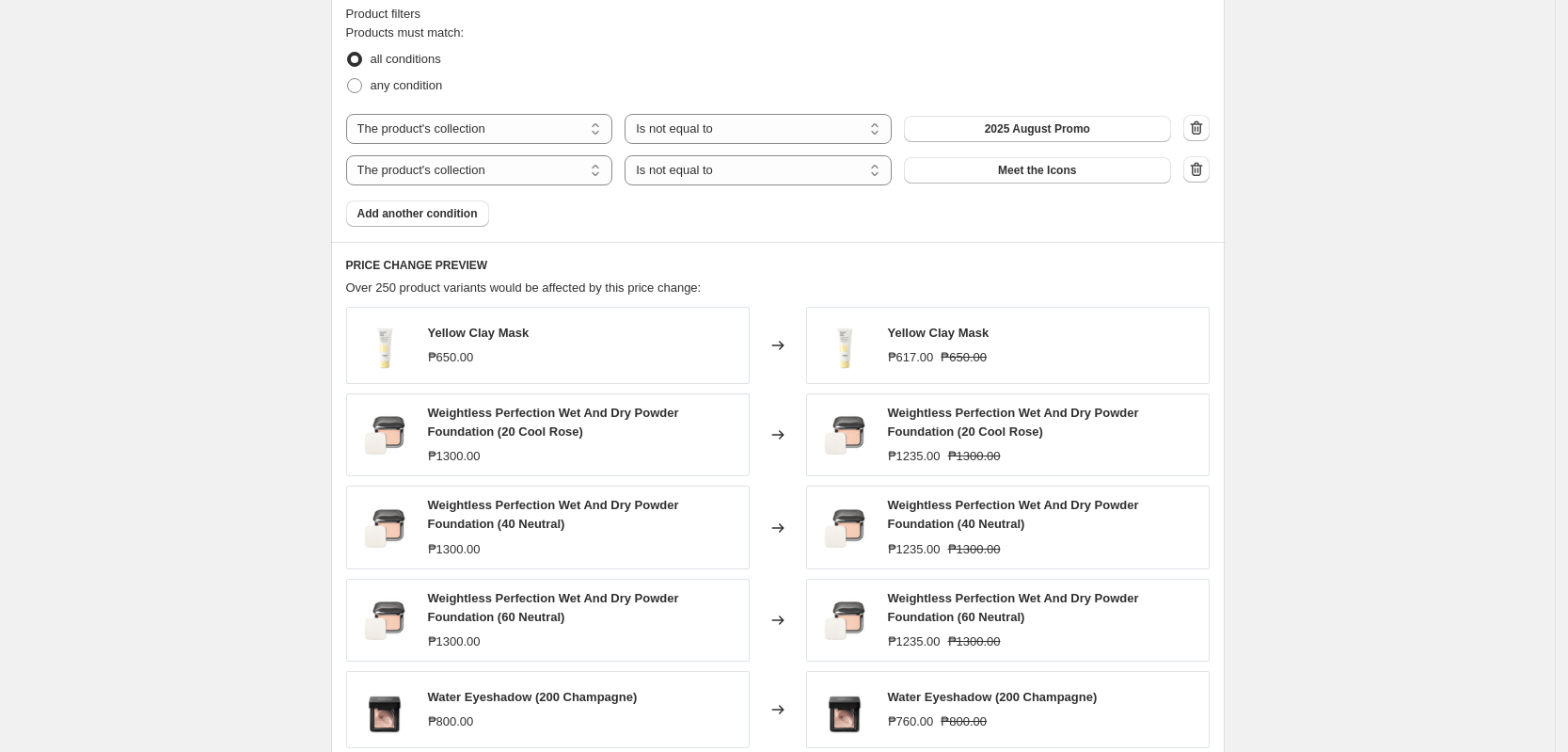 scroll, scrollTop: 1059, scrollLeft: 0, axis: vertical 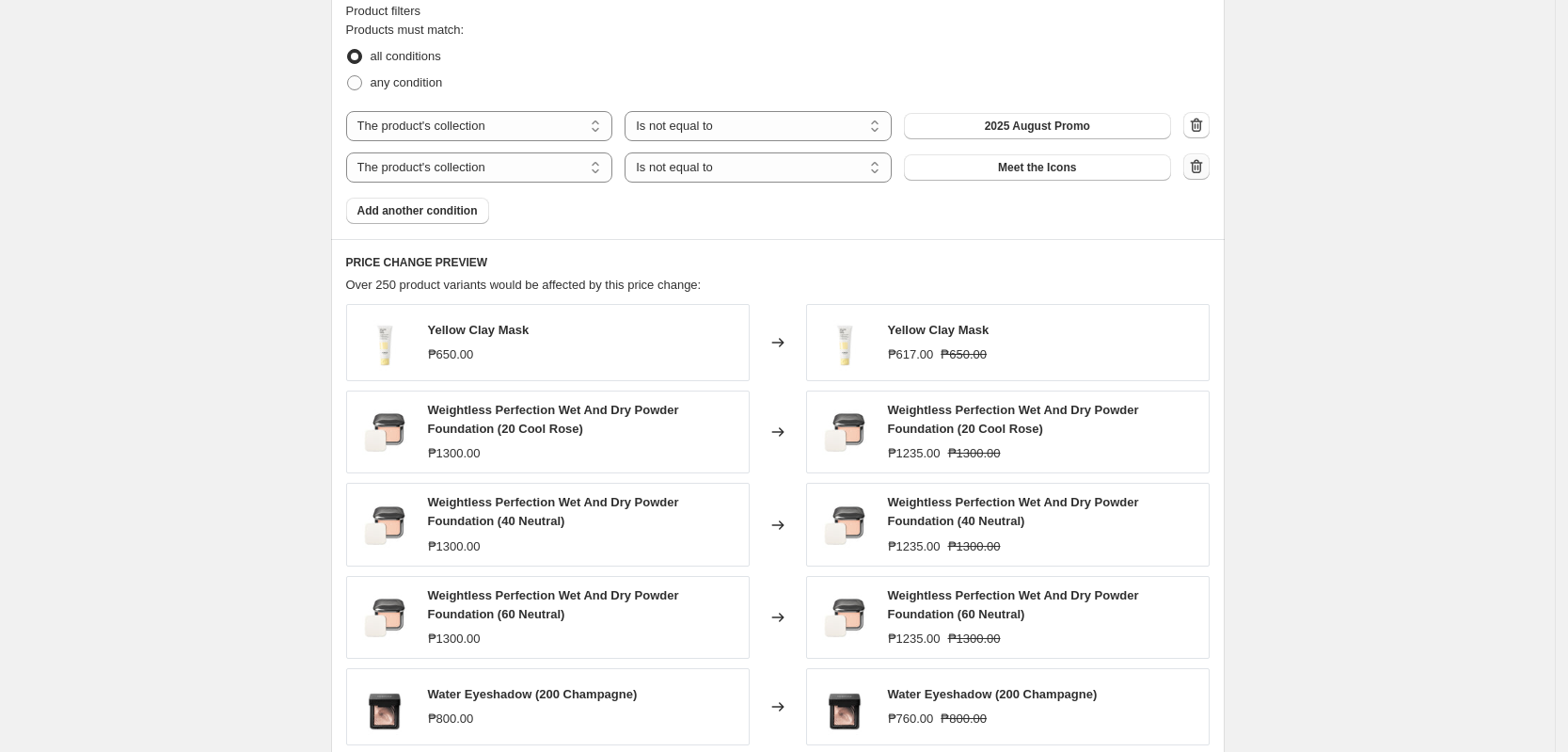 type on "-20" 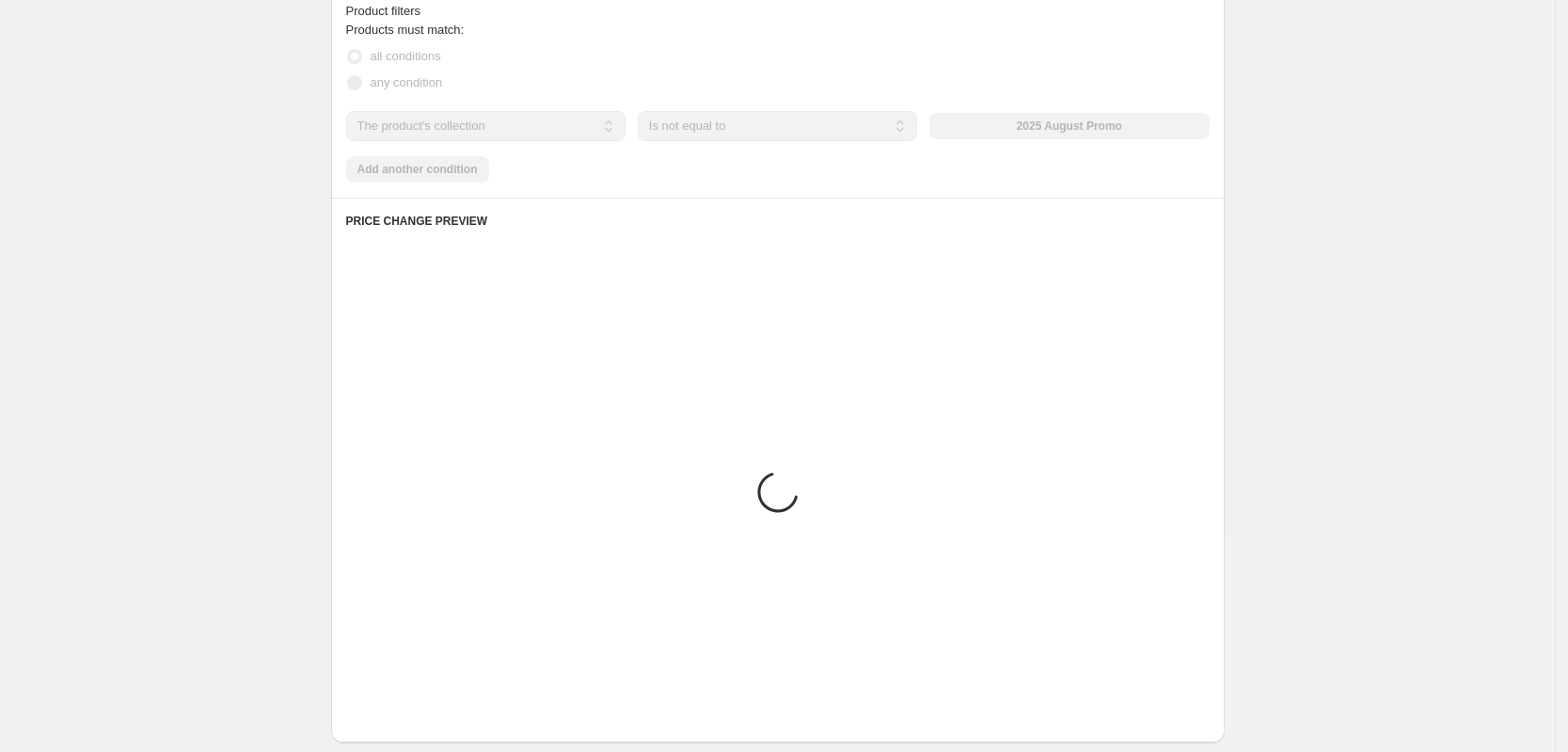 click on "The product The product's collection The product's tag The product's vendor The product's type The product's status The variant's title Inventory quantity The product's collection Is equal to Is not equal to Is not equal to 2025 August Promo" at bounding box center (778, 126) 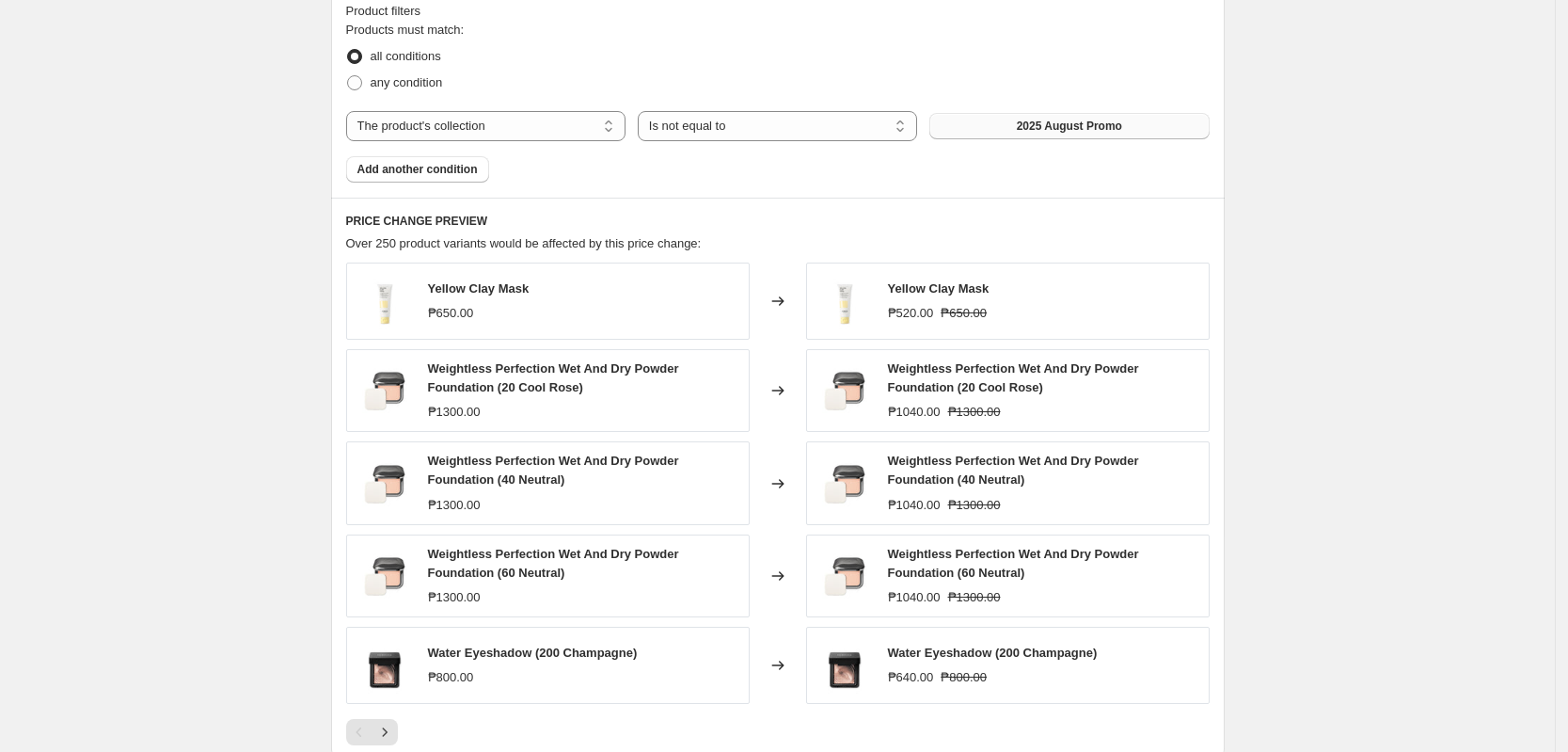 click on "2025 August Promo" at bounding box center [1069, 126] 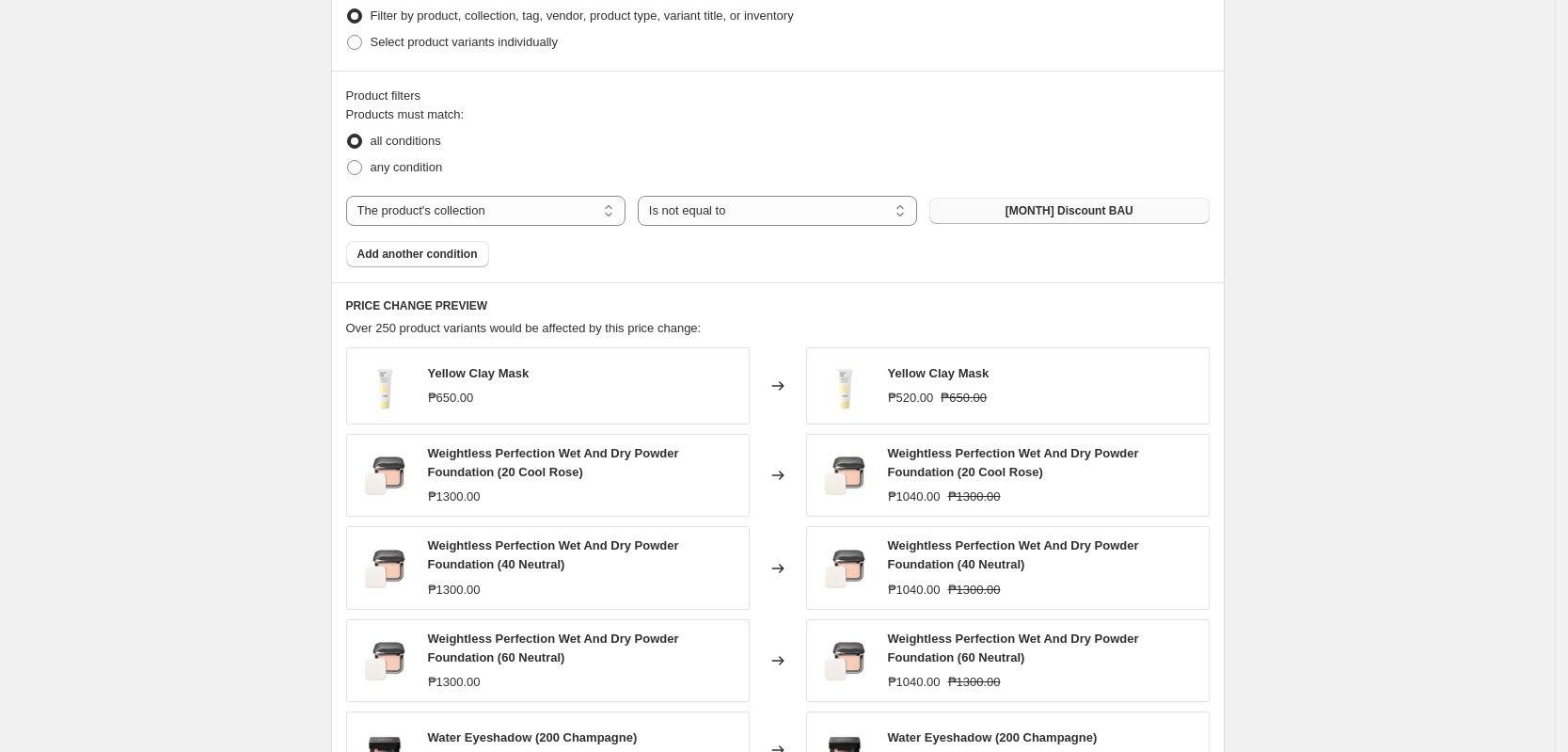 scroll, scrollTop: 941, scrollLeft: 0, axis: vertical 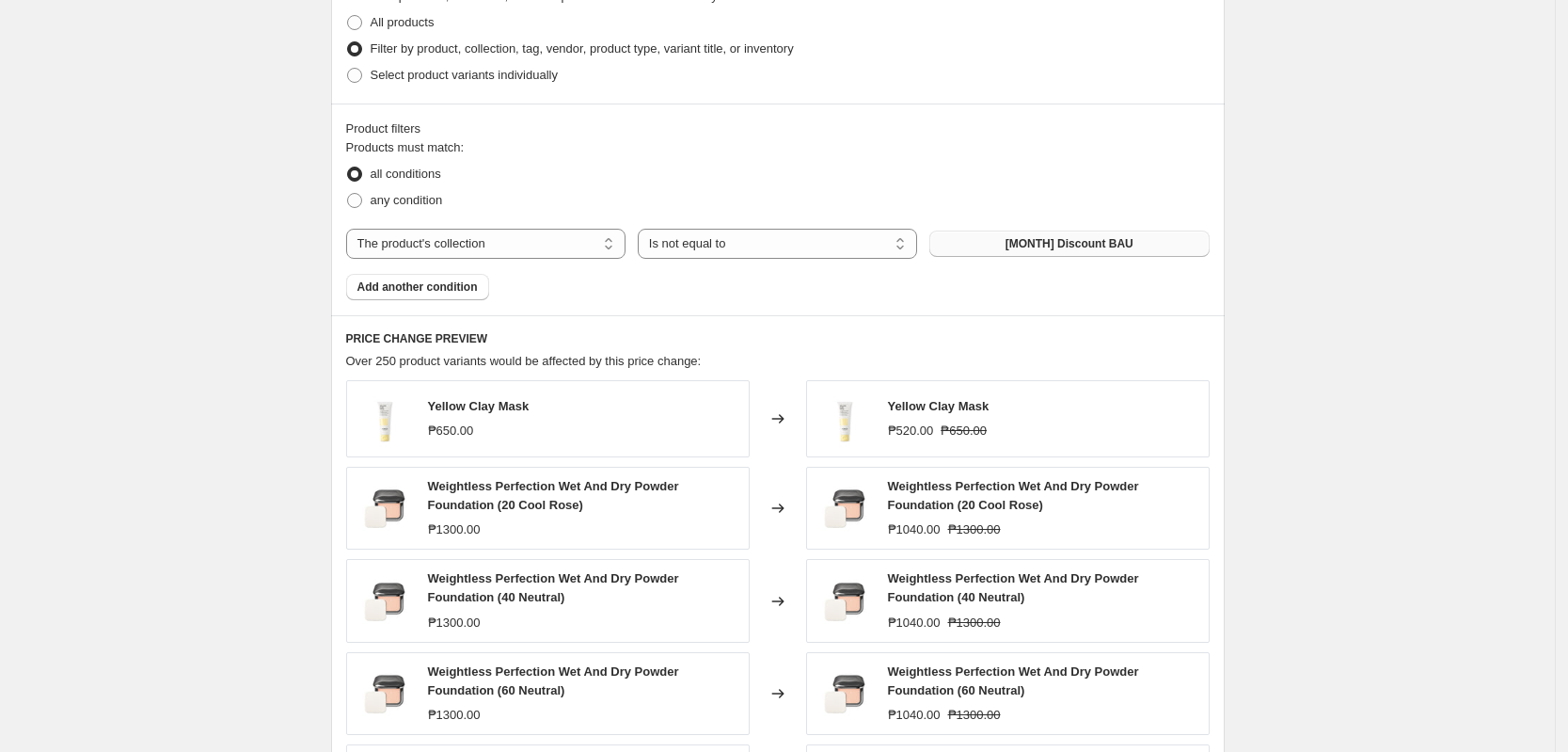 click on "August Discount BAU" at bounding box center [1069, 244] 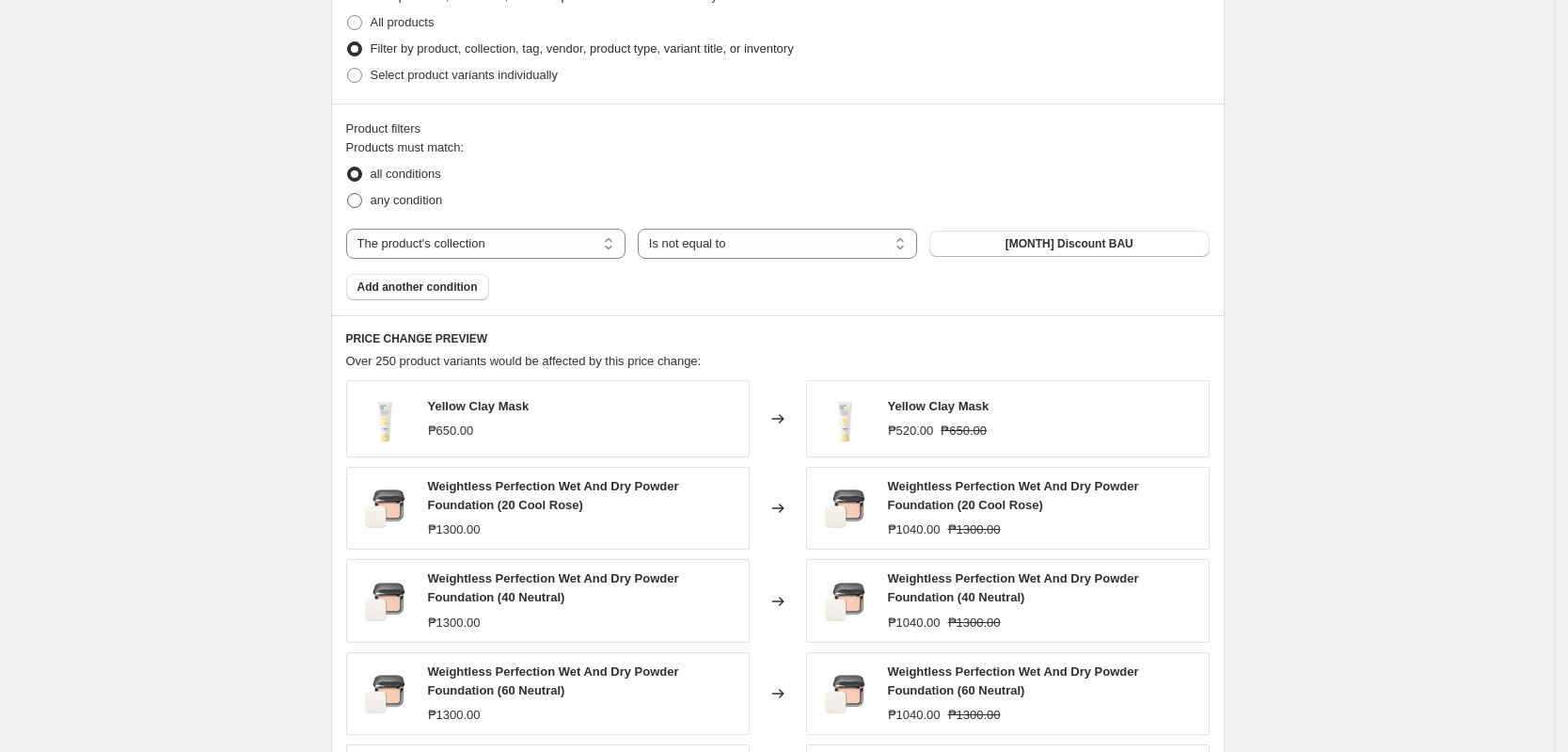 click on "any condition" at bounding box center (406, 200) 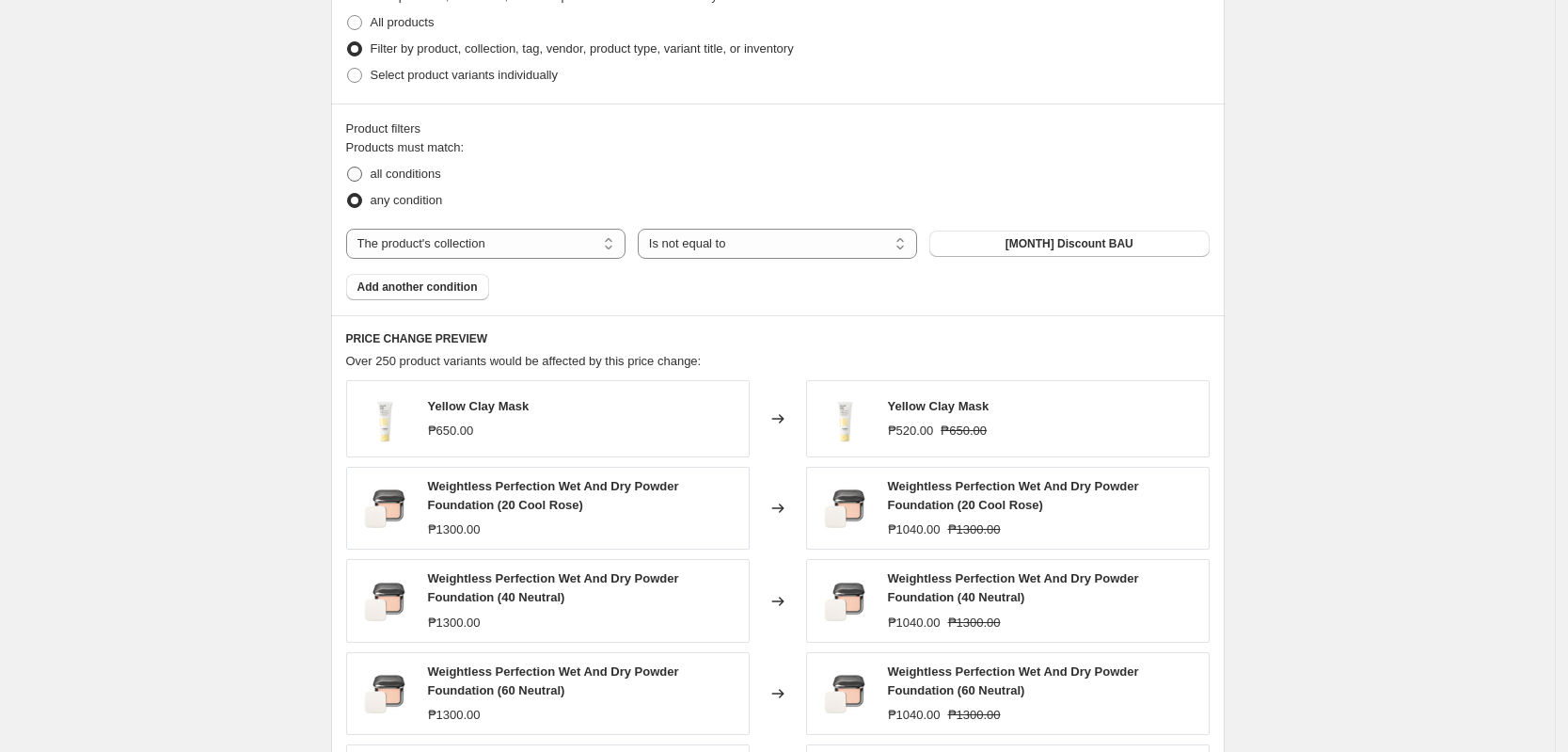 click on "all conditions" at bounding box center [405, 173] 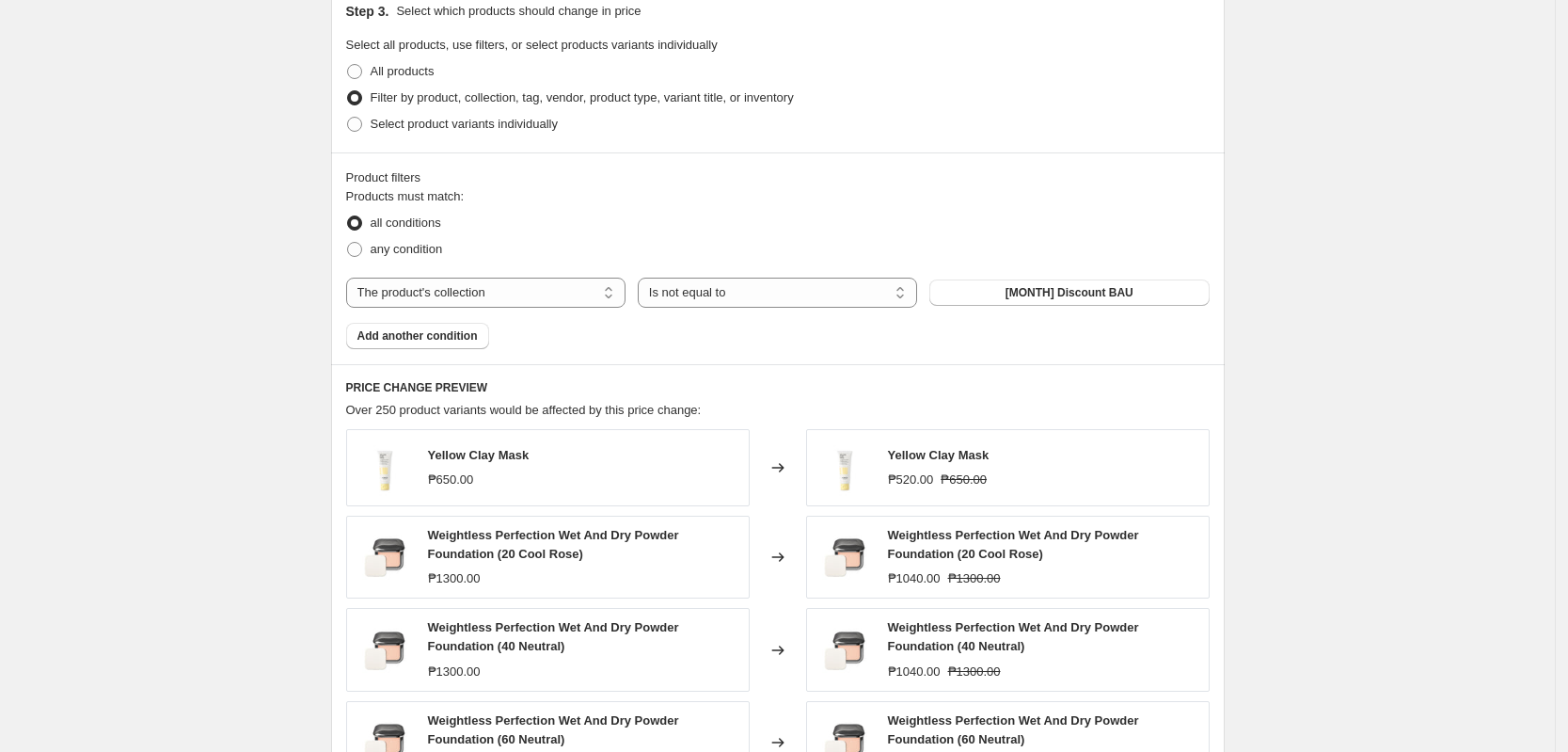 scroll, scrollTop: 889, scrollLeft: 0, axis: vertical 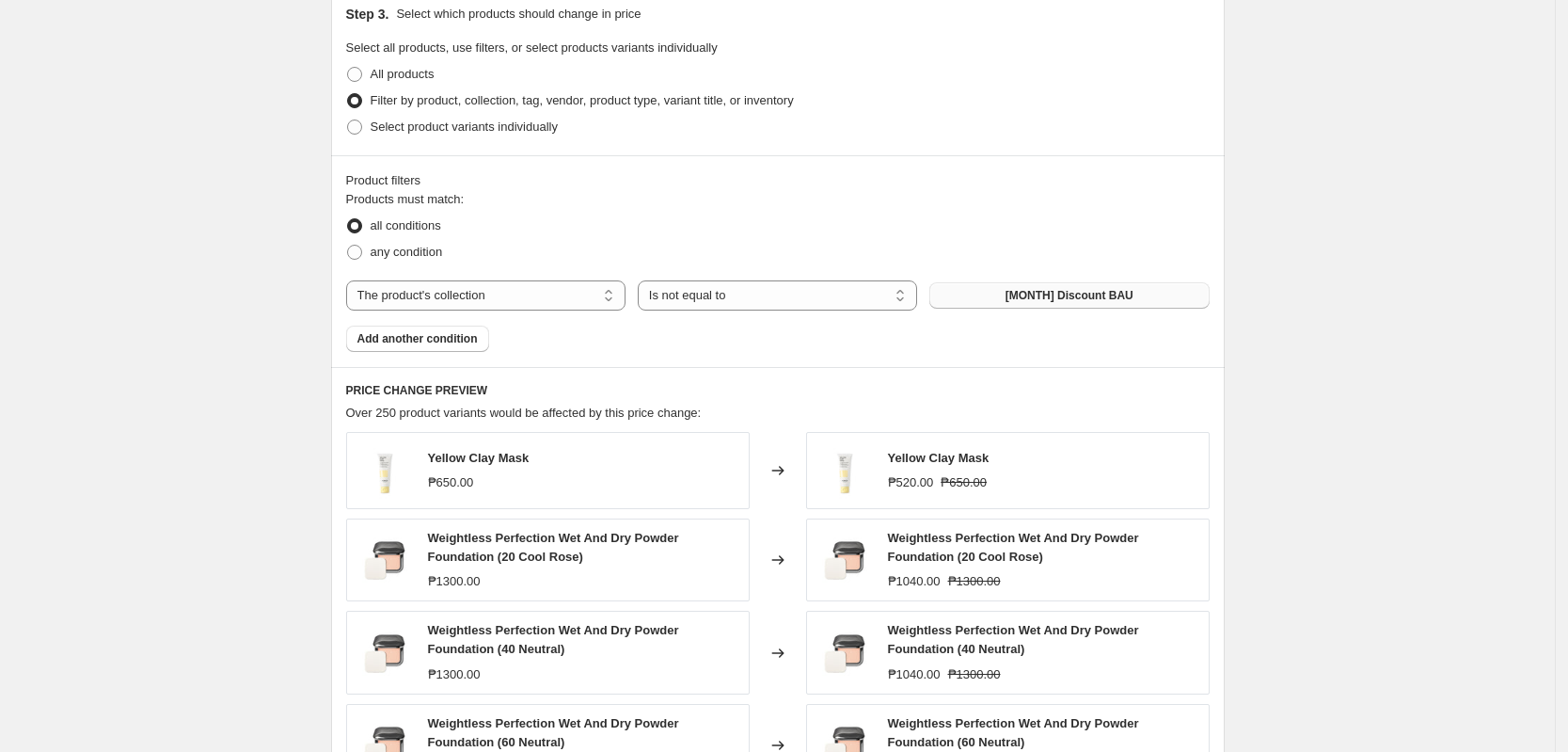 click on "August Discount BAU" at bounding box center (1069, 296) 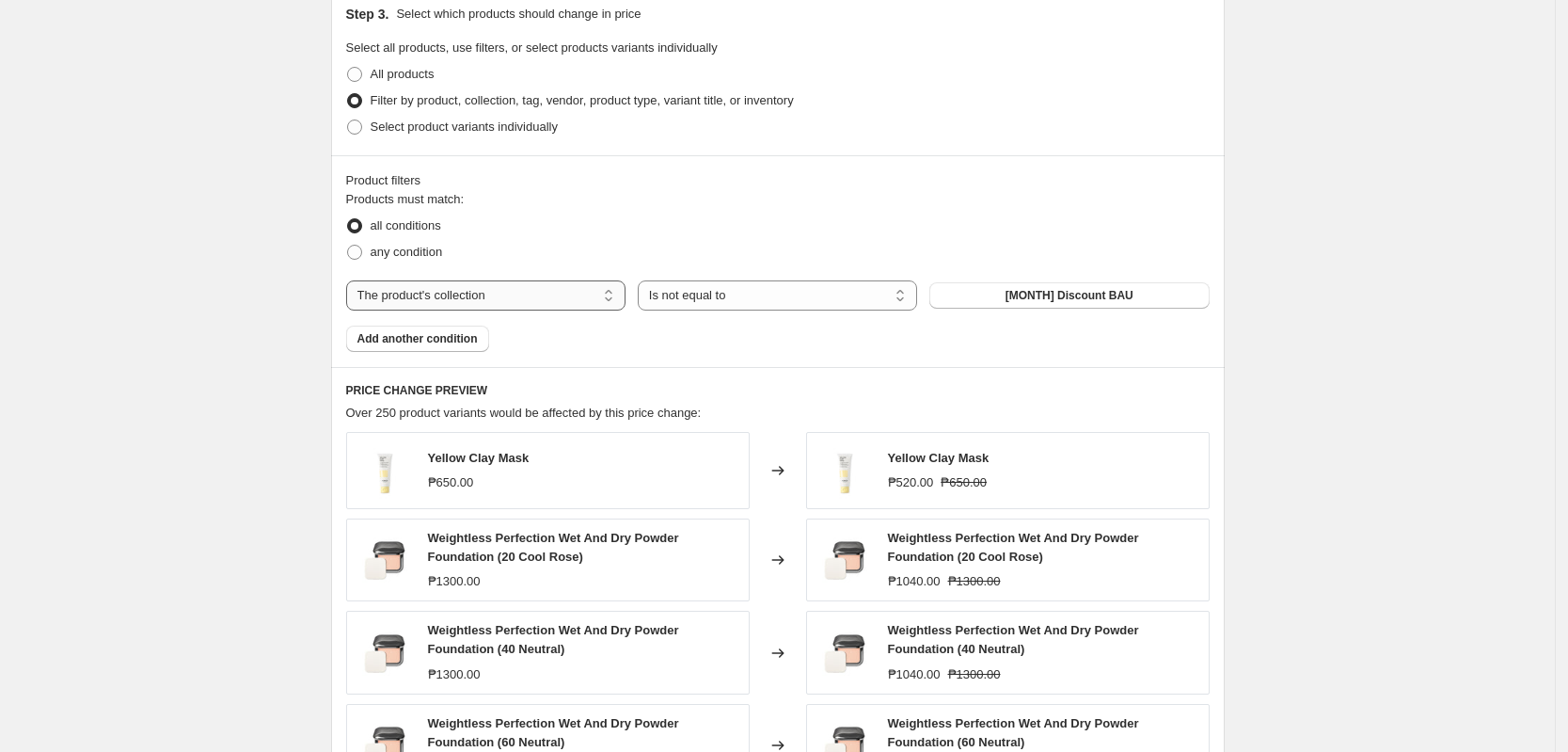 click on "The product The product's collection The product's tag The product's vendor The product's type The product's status The variant's title Inventory quantity" at bounding box center [485, 296] 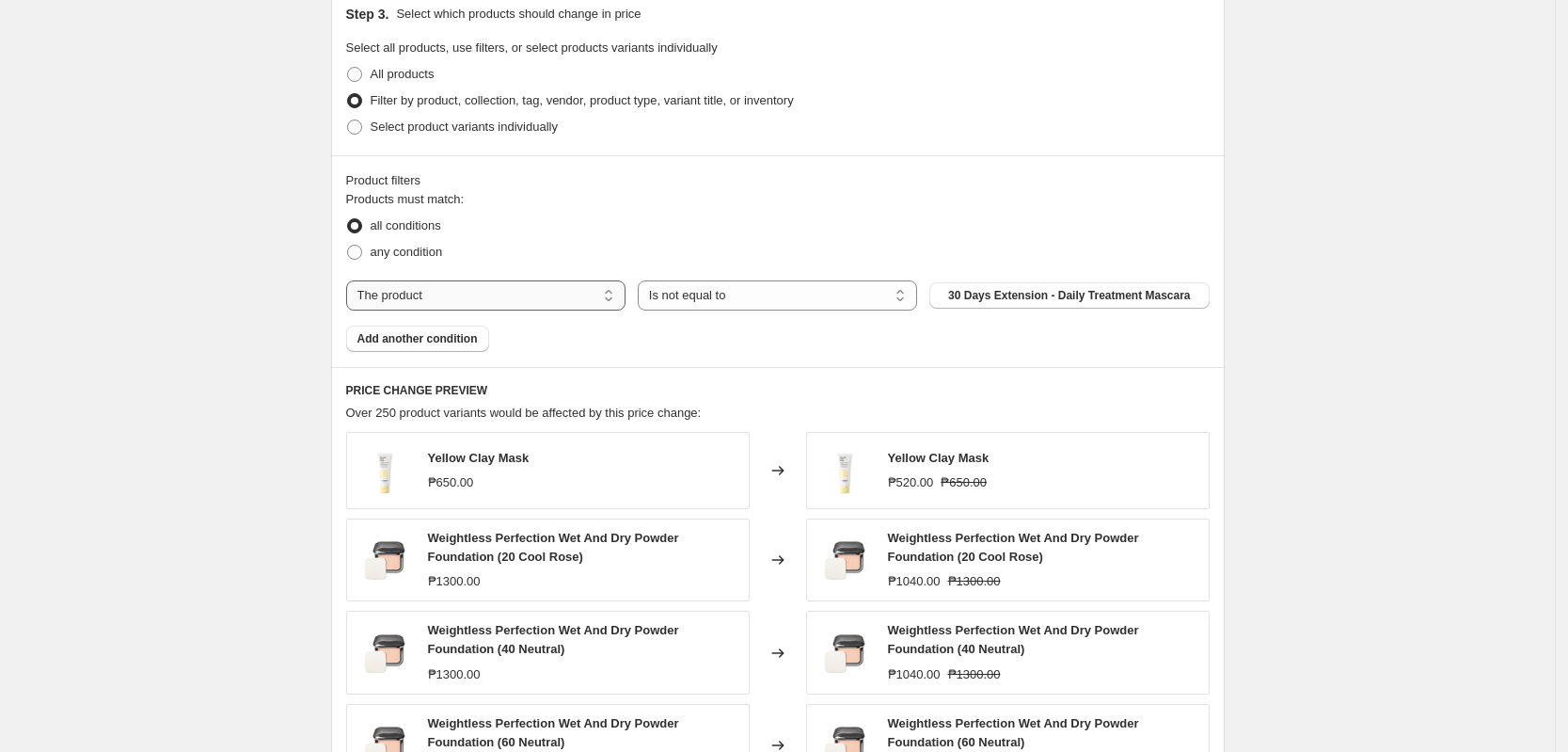 click on "The product The product's collection The product's tag The product's vendor The product's type The product's status The variant's title Inventory quantity" at bounding box center [485, 296] 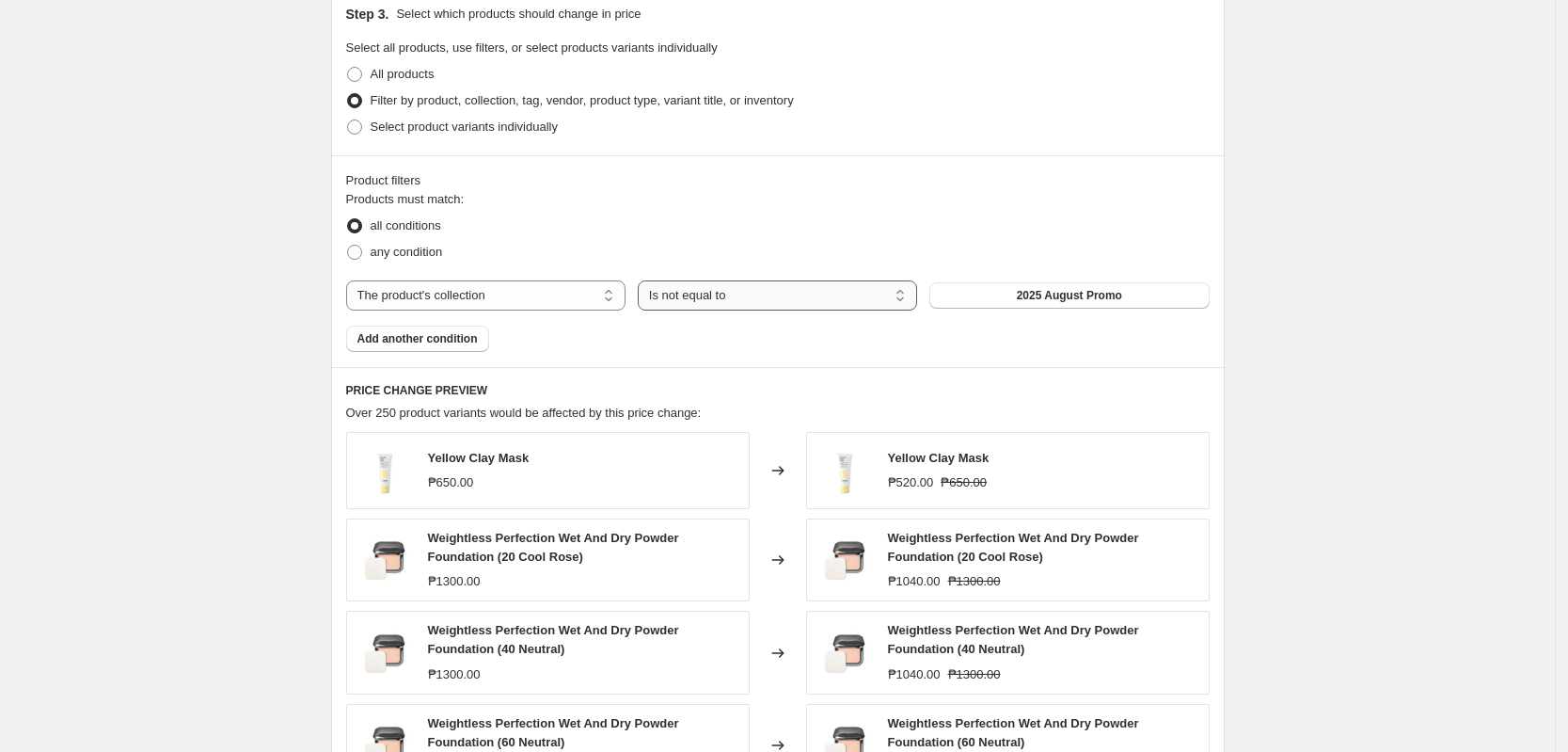 click on "Is equal to Is not equal to" at bounding box center [777, 296] 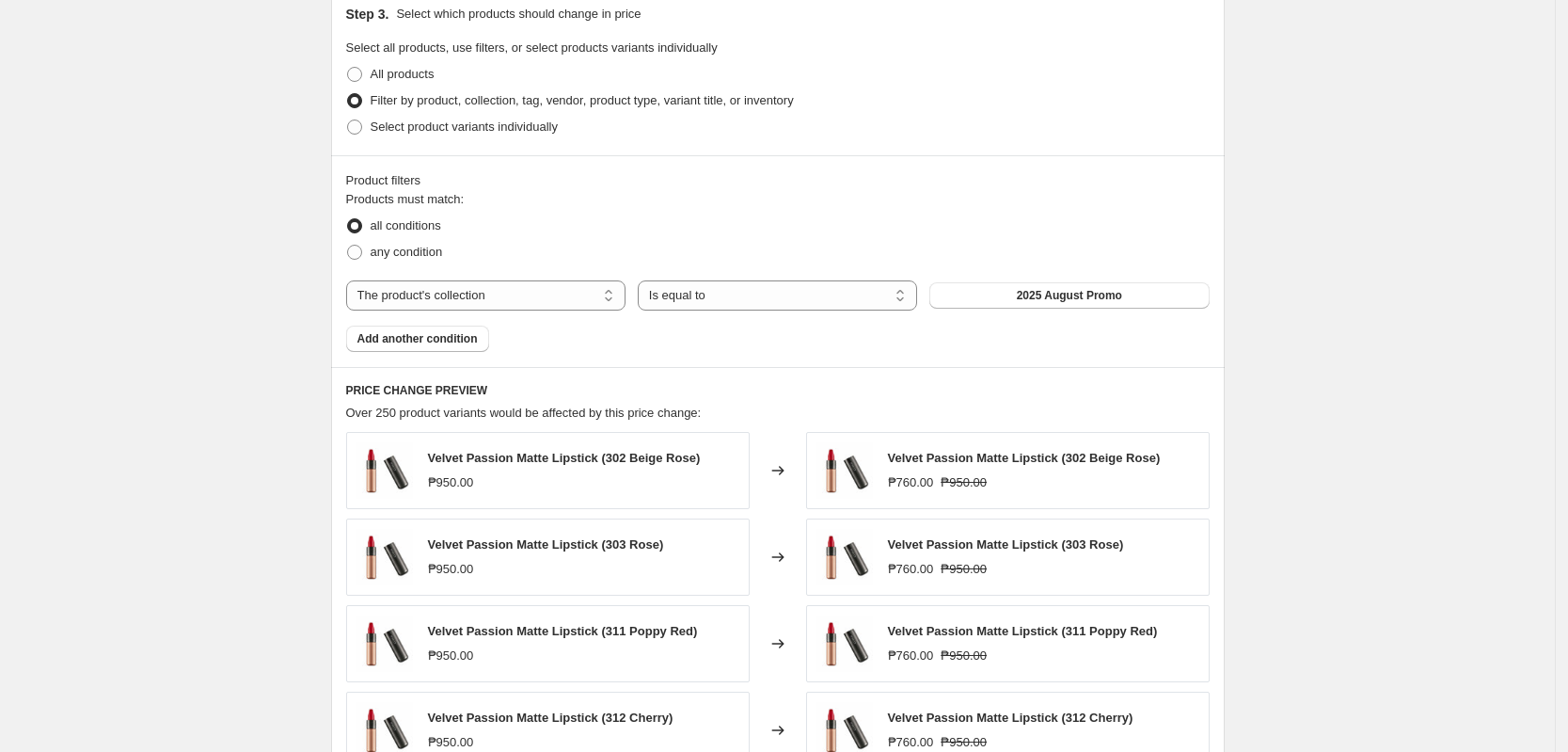 click on "2025 August Promo" at bounding box center [1069, 296] 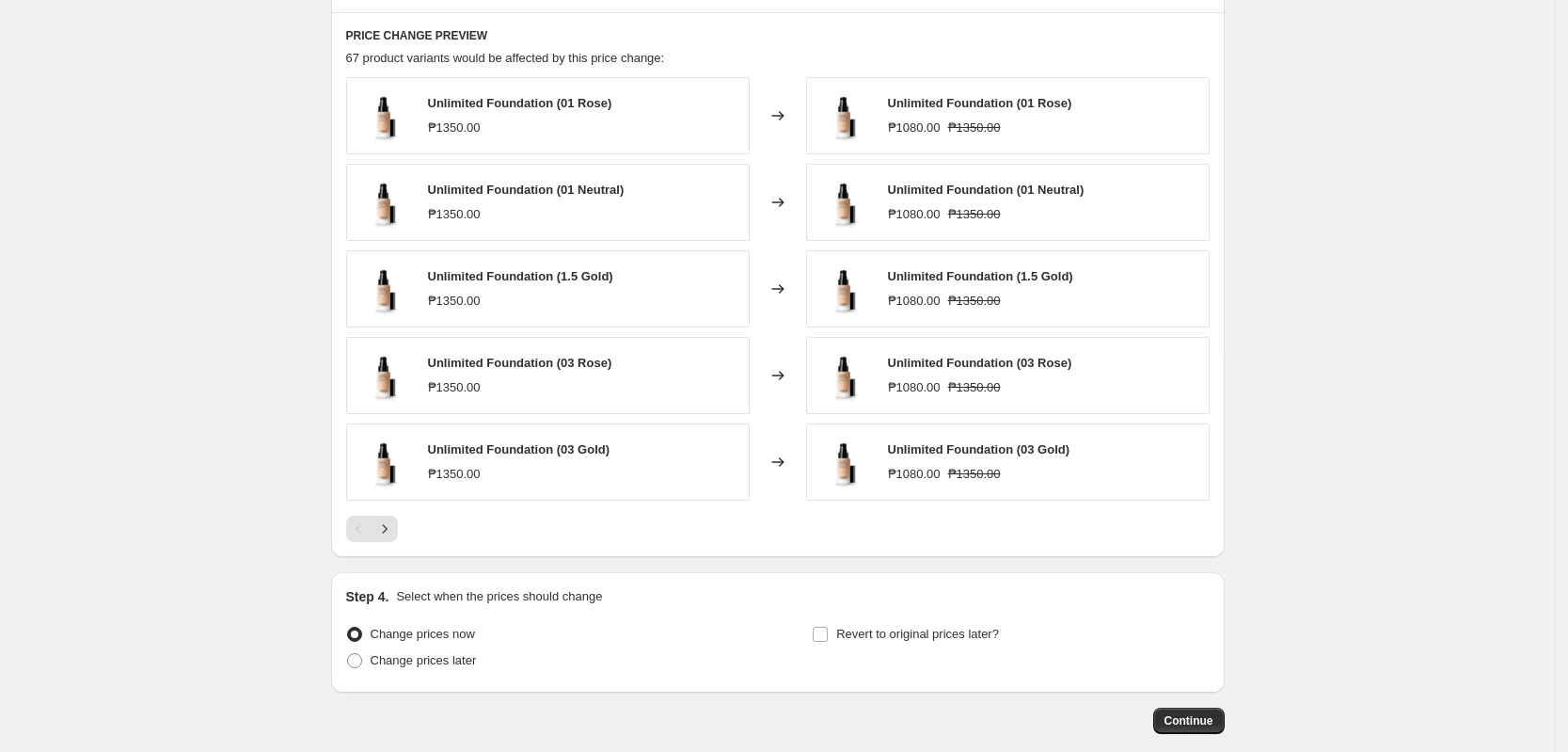 scroll, scrollTop: 1342, scrollLeft: 0, axis: vertical 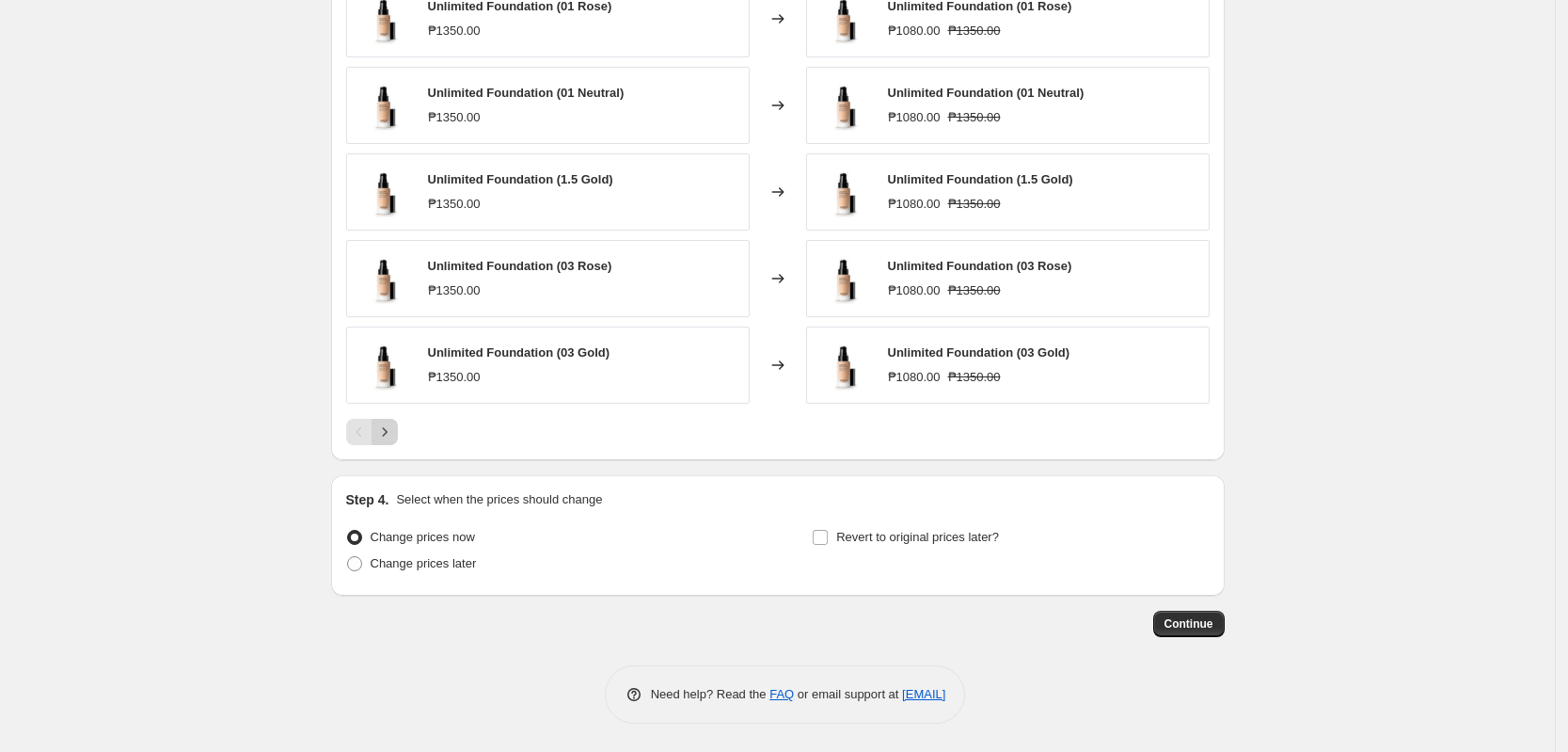 click at bounding box center [385, 432] 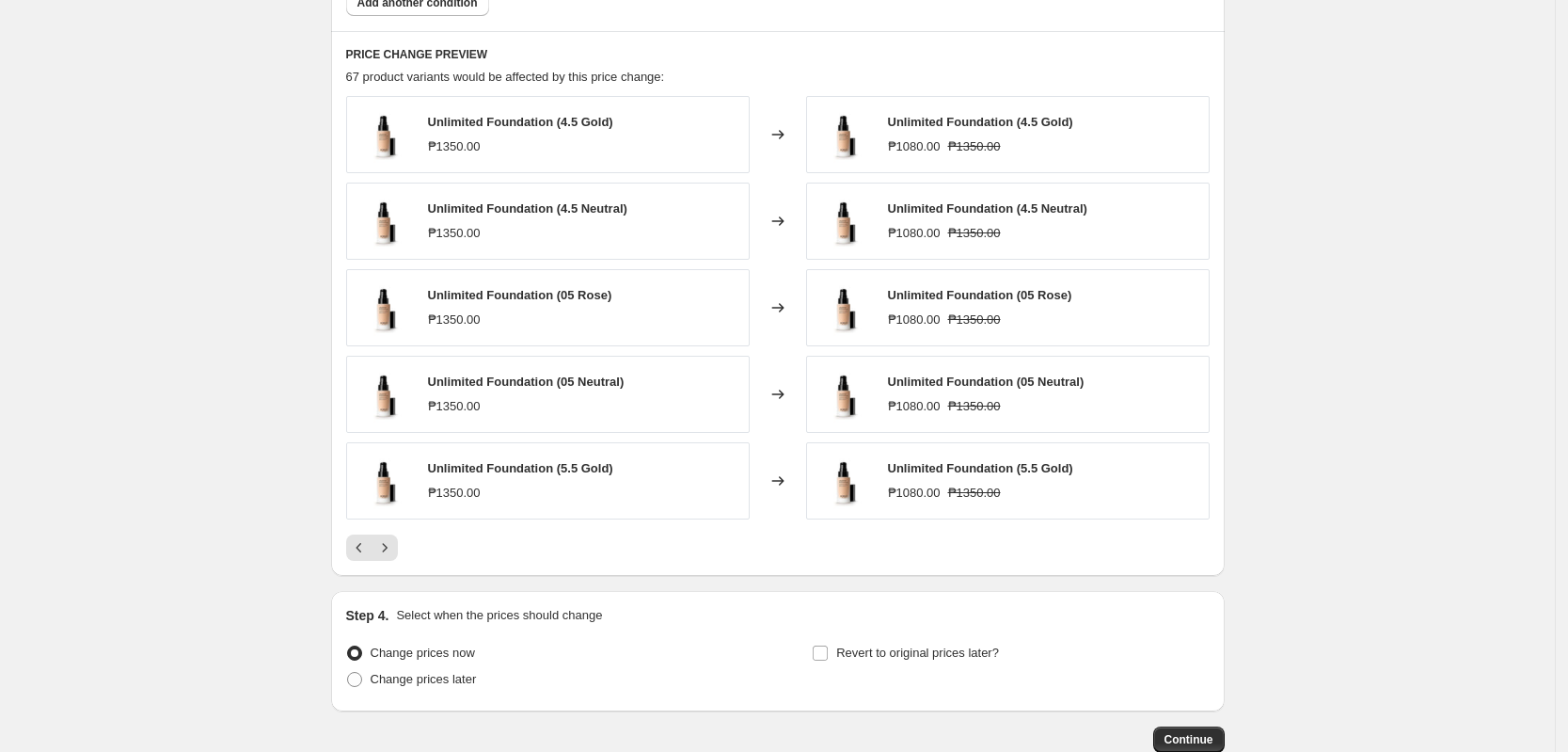 scroll, scrollTop: 1224, scrollLeft: 0, axis: vertical 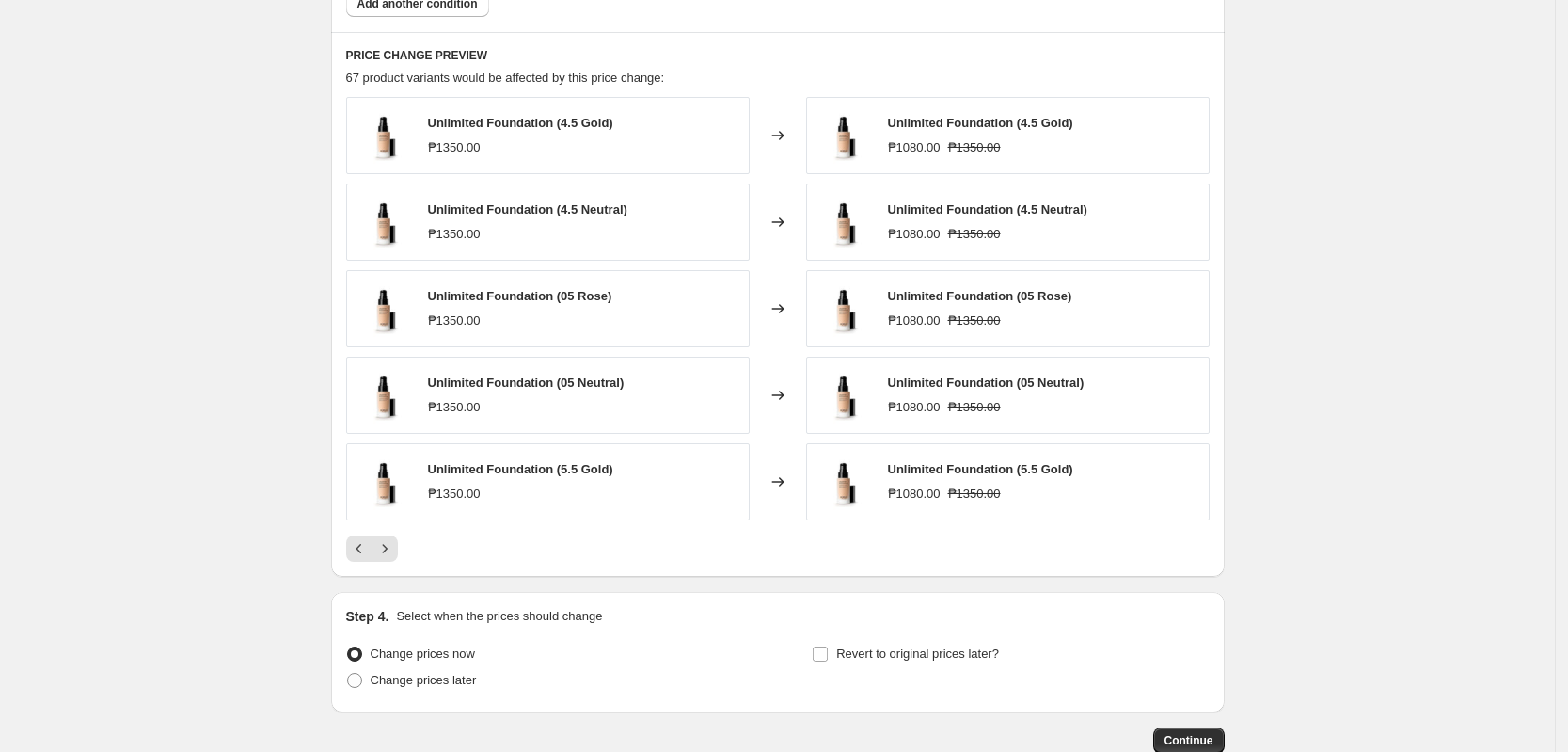 click on "PRICE CHANGE PREVIEW 67 product variants would be affected by this price change: Unlimited Foundation (4.5 Gold) ₱1350.00 Changed to Unlimited Foundation (4.5 Gold) ₱1080.00 ₱1350.00 Unlimited Foundation (4.5 Neutral) ₱1350.00 Changed to Unlimited Foundation (4.5 Neutral) ₱1080.00 ₱1350.00 Unlimited Foundation (05 Rose) ₱1350.00 Changed to Unlimited Foundation (05 Rose) ₱1080.00 ₱1350.00 Unlimited Foundation (05 Neutral) ₱1350.00 Changed to Unlimited Foundation (05 Neutral) ₱1080.00 ₱1350.00 Unlimited Foundation (5.5 Gold) ₱1350.00 Changed to Unlimited Foundation (5.5 Gold) ₱1080.00 ₱1350.00" at bounding box center (778, 304) 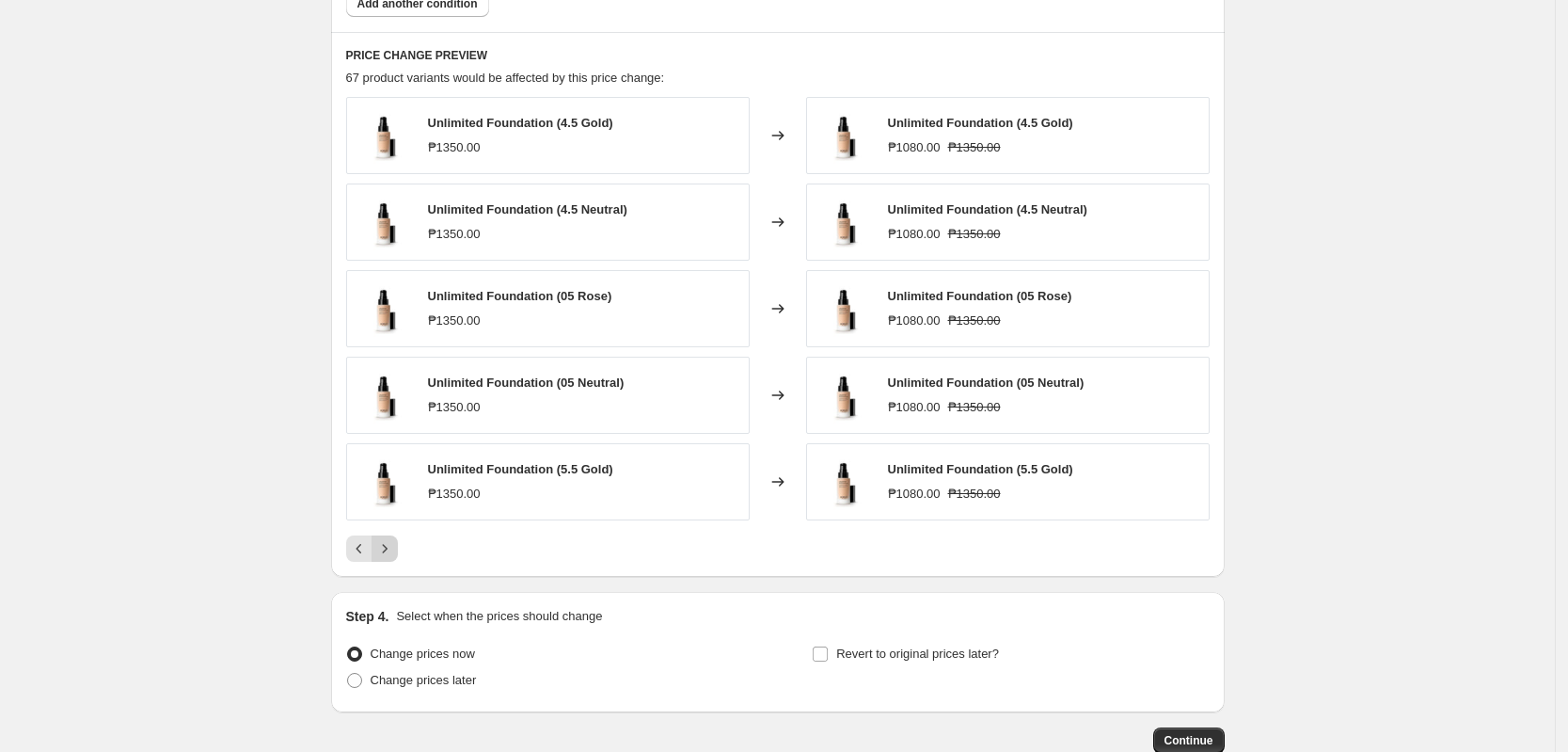 click 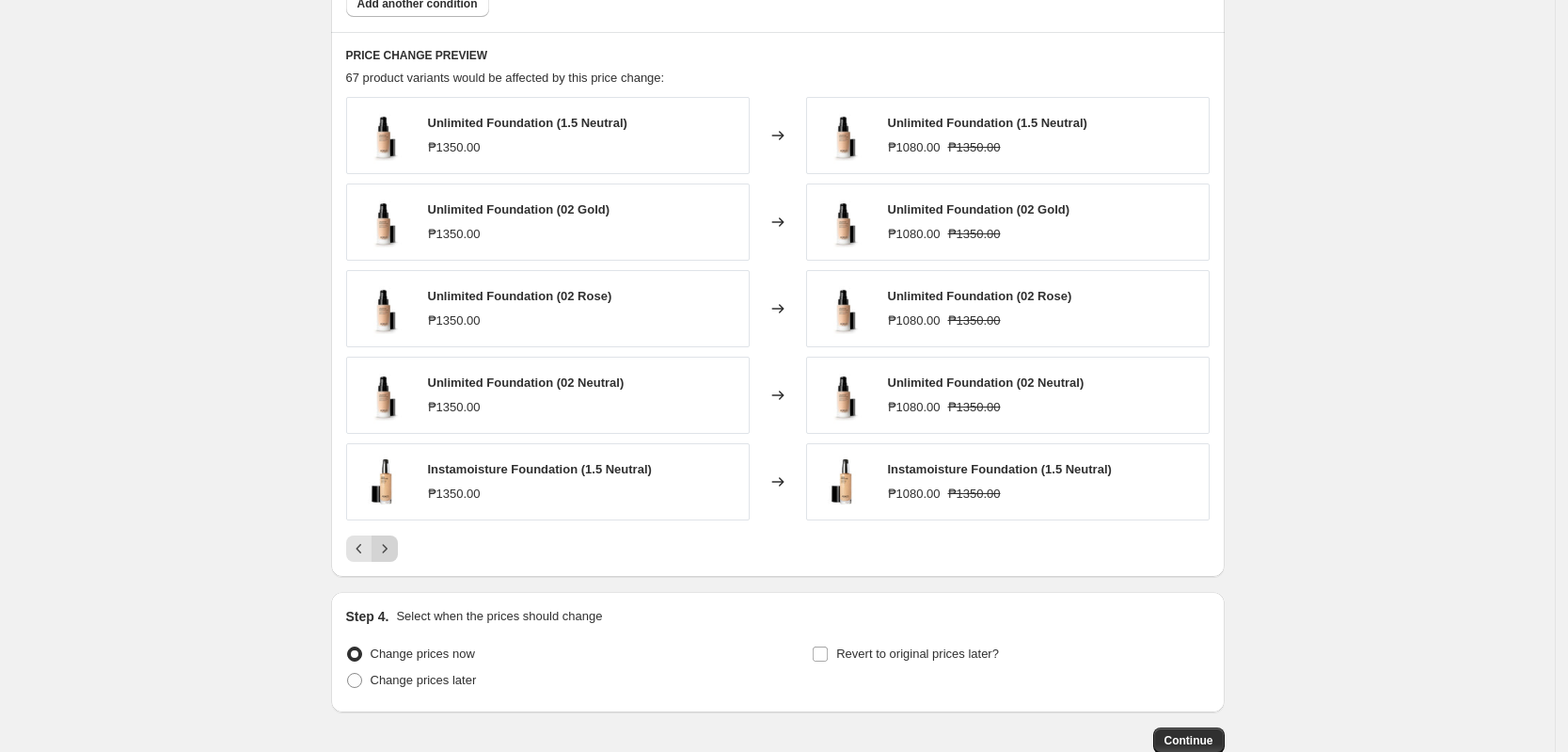 click 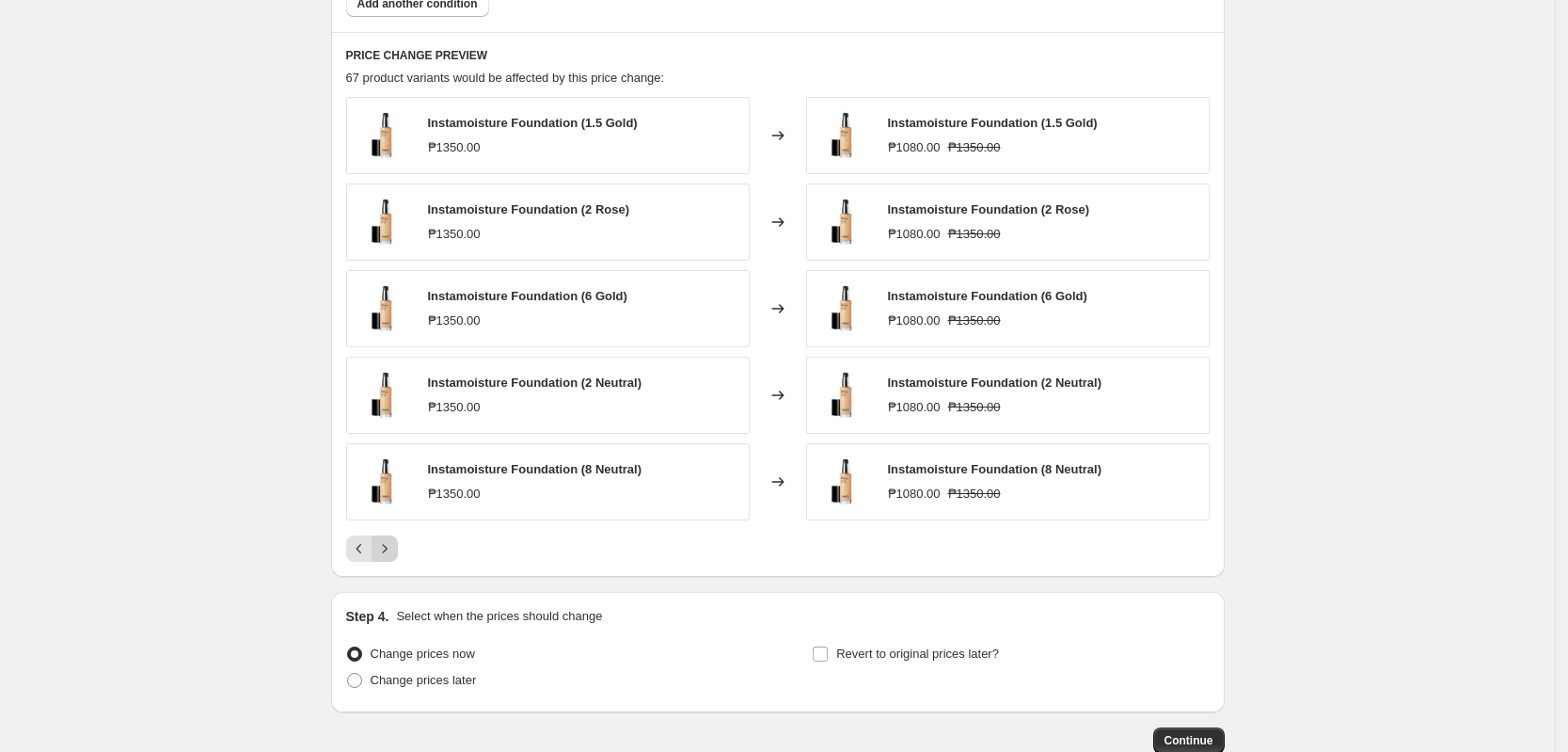 click 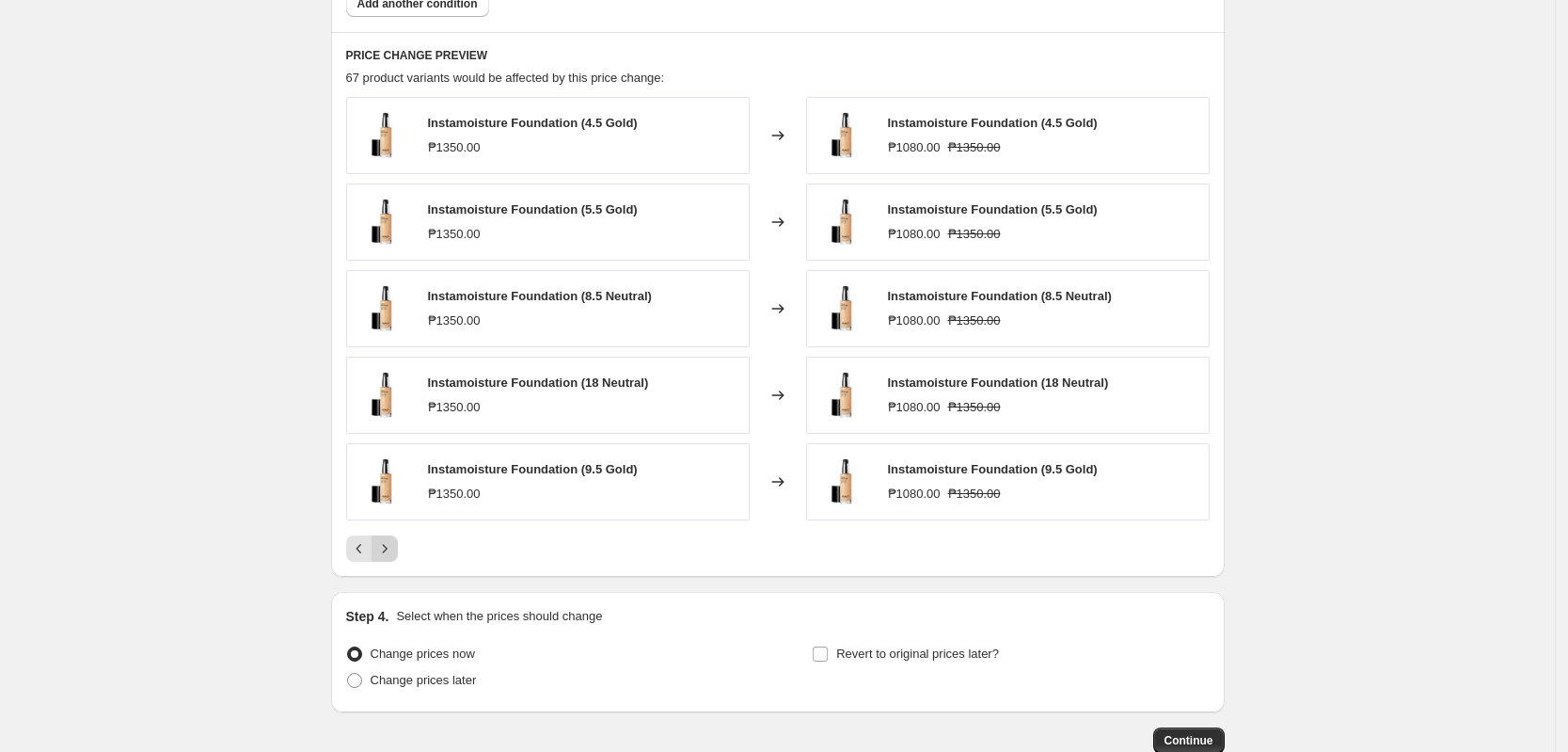 click 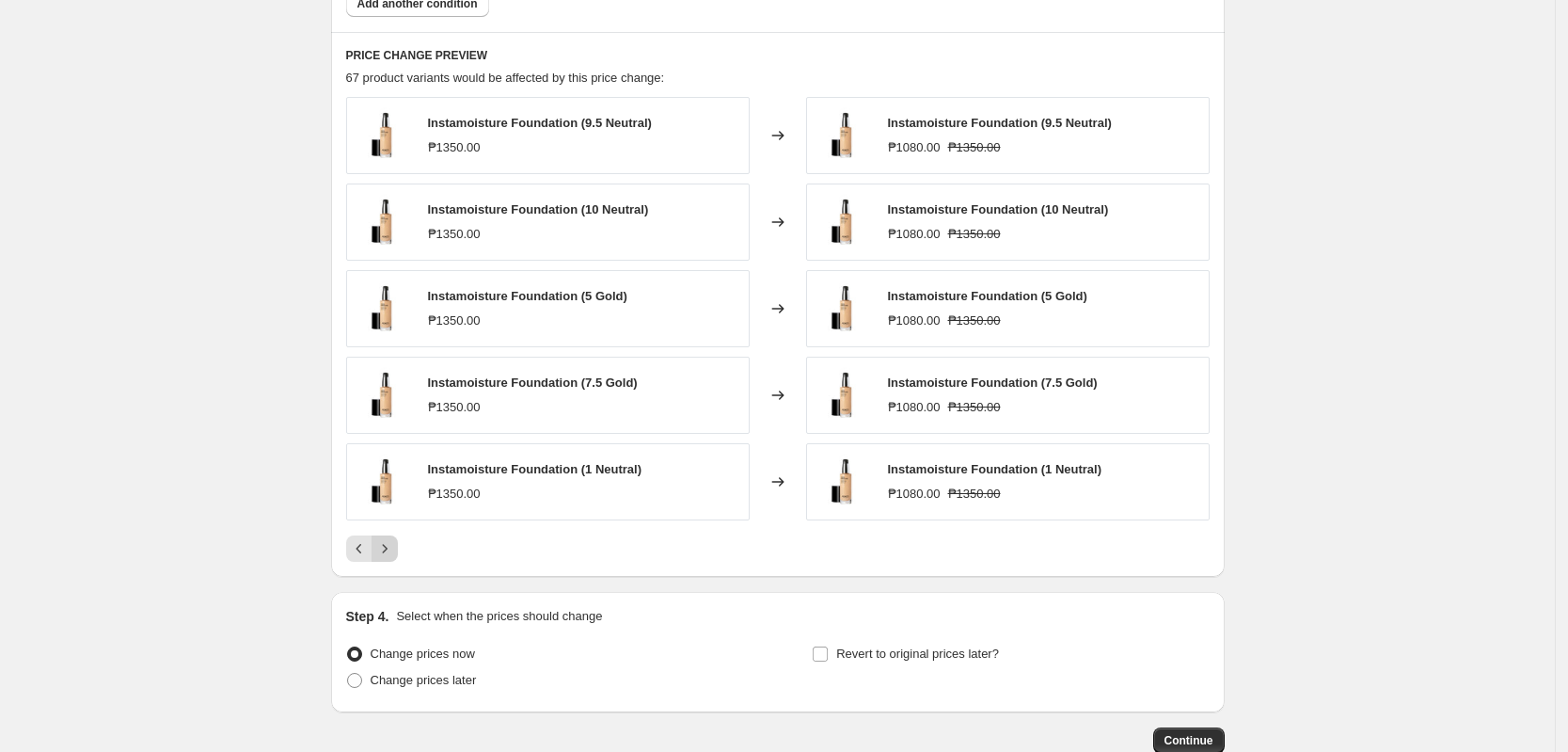 click 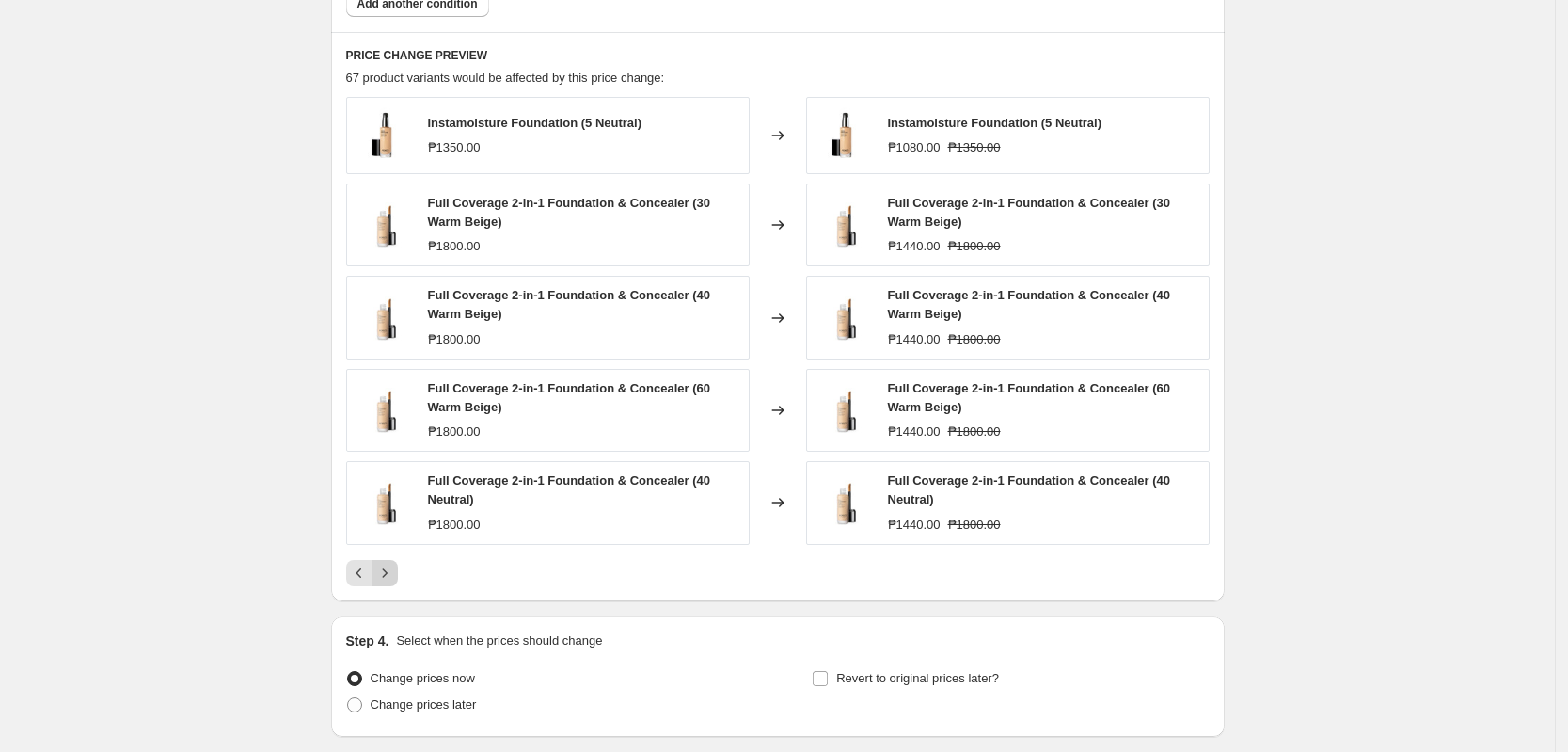 click on "Instamoisture Foundation (5 Neutral) ₱1350.00 Changed to Instamoisture Foundation (5 Neutral) ₱1080.00 ₱1350.00 Full Coverage 2-in-1 Foundation & Concealer (30 Warm Beige) ₱1800.00 Changed to Full Coverage 2-in-1 Foundation & Concealer (30 Warm Beige) ₱1440.00 ₱1800.00 Full Coverage 2-in-1 Foundation & Concealer (40 Warm Beige) ₱1800.00 Changed to Full Coverage 2-in-1 Foundation & Concealer (40 Warm Beige) ₱1440.00 ₱1800.00 Full Coverage 2-in-1 Foundation & Concealer (60 Warm Beige) ₱1800.00 Changed to Full Coverage 2-in-1 Foundation & Concealer (60 Warm Beige) ₱1440.00 ₱1800.00 Full Coverage 2-in-1 Foundation & Concealer (40 Neutral) ₱1800.00 Changed to Full Coverage 2-in-1 Foundation & Concealer (40 Neutral) ₱1440.00 ₱1800.00" at bounding box center (778, 342) 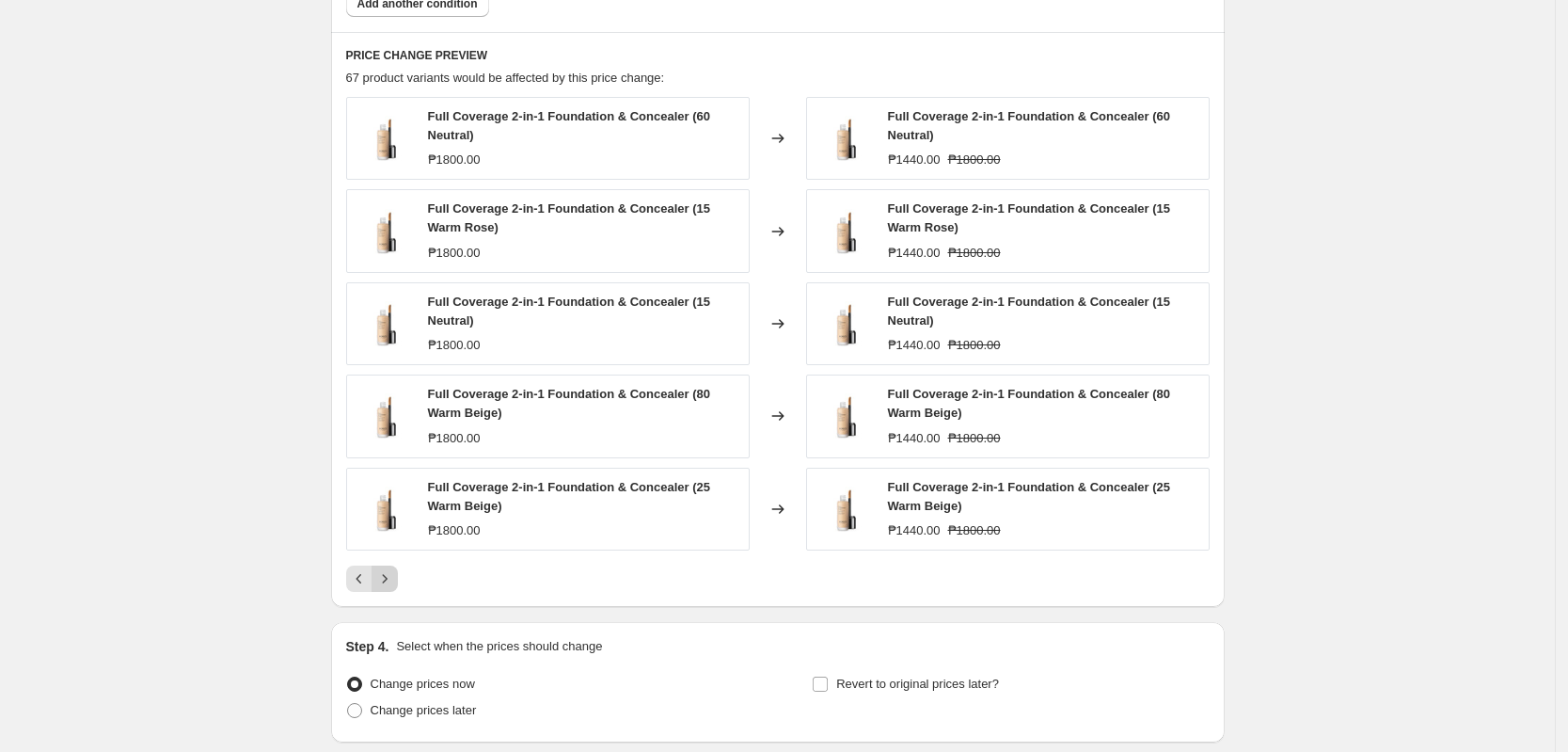 click at bounding box center [385, 579] 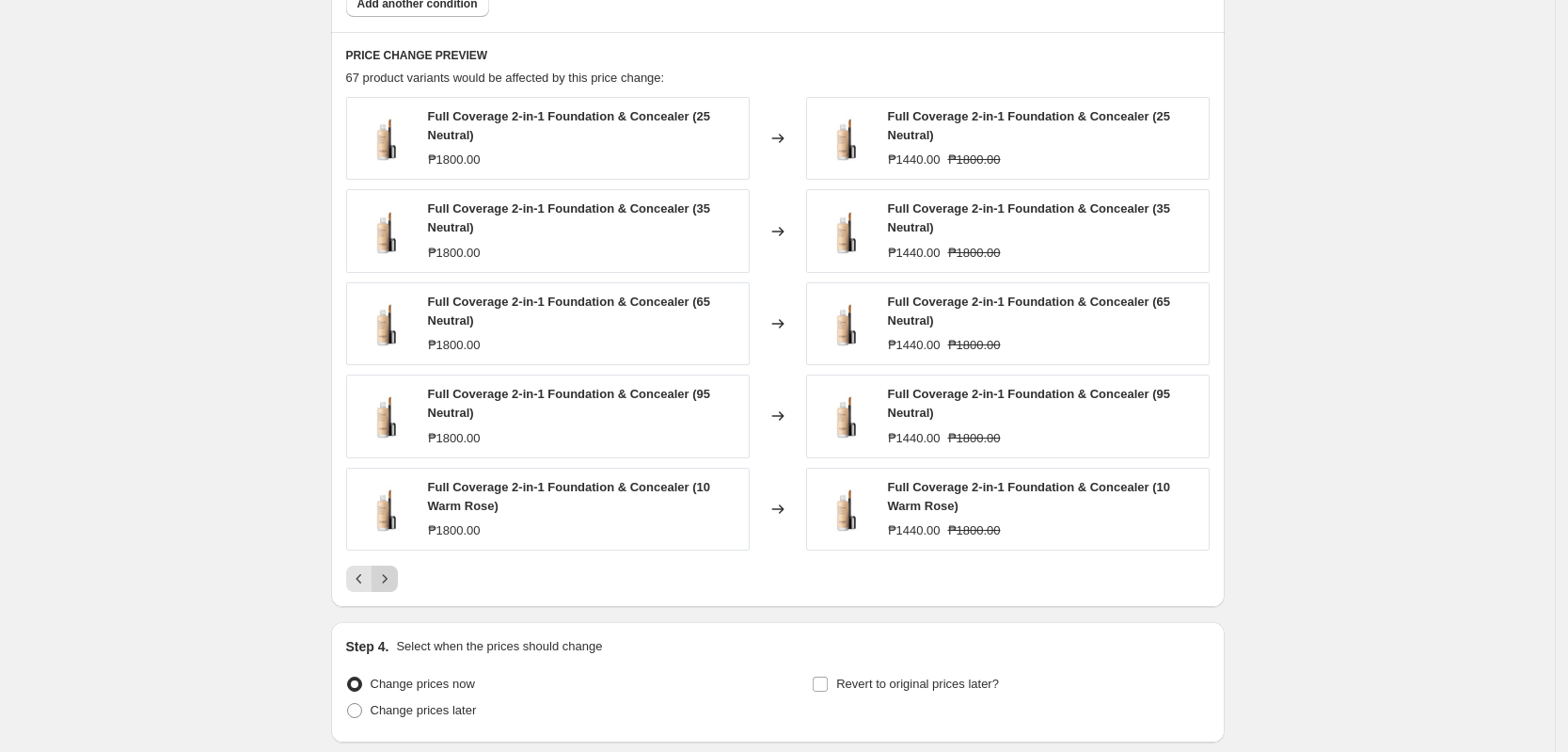 click at bounding box center (385, 579) 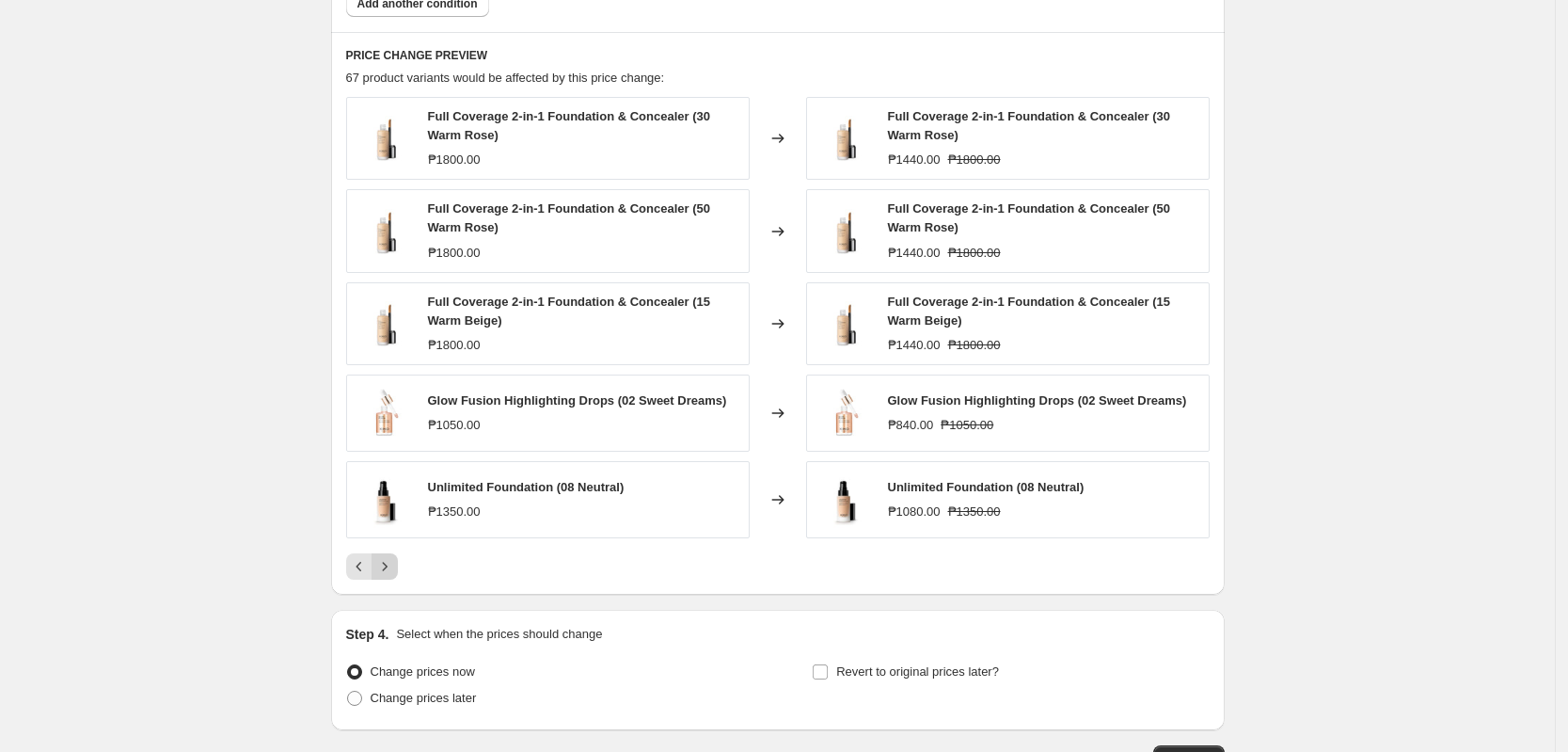 click 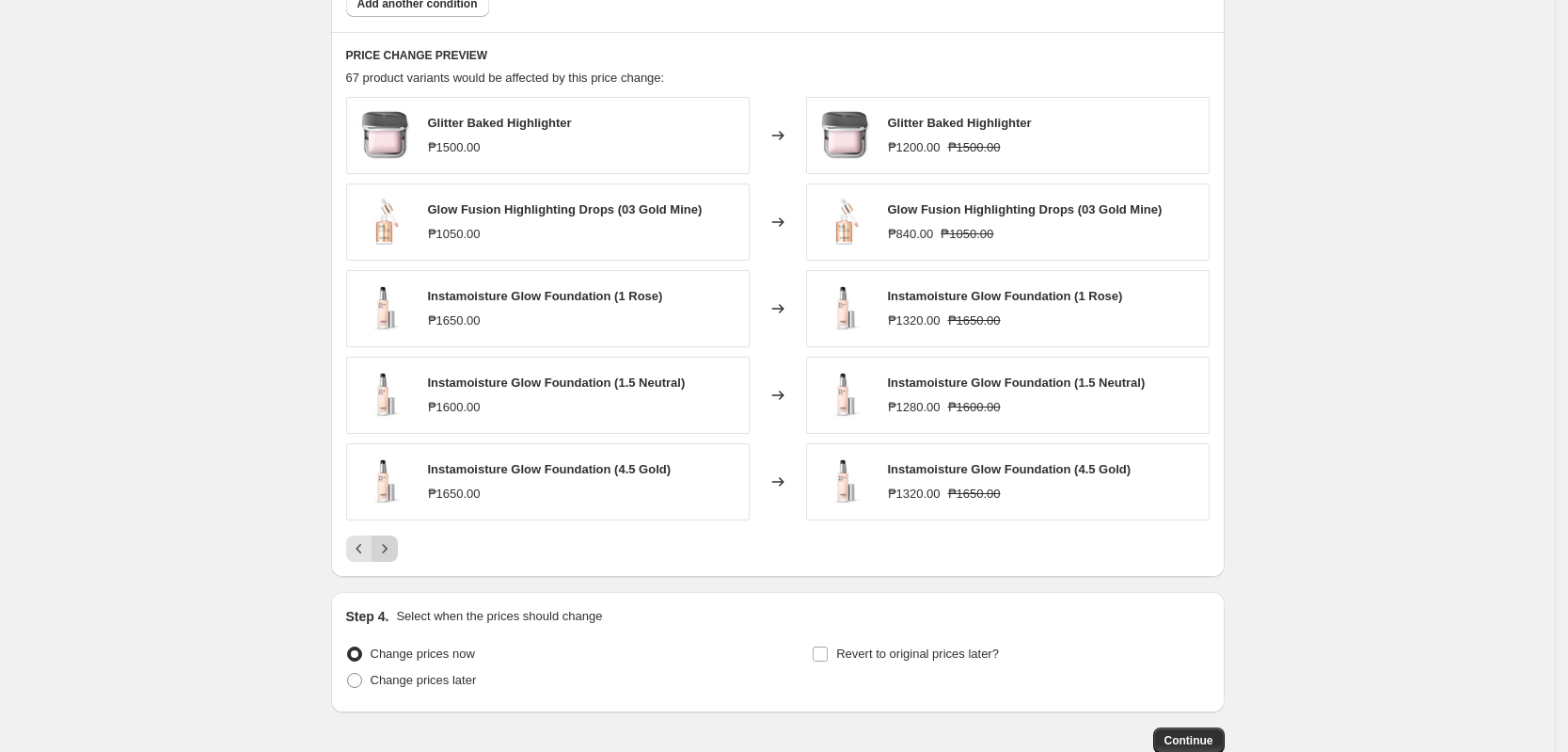 click on "PRICE CHANGE PREVIEW 67 product variants would be affected by this price change: Glitter Baked Highlighter ₱1500.00 Changed to Glitter Baked Highlighter ₱1200.00 ₱1500.00 Glow Fusion Highlighting Drops (03 Gold Mine) ₱1050.00 Changed to Glow Fusion Highlighting Drops (03 Gold Mine) ₱840.00 ₱1050.00 Instamoisture Glow Foundation (1 Rose) ₱1650.00 Changed to Instamoisture Glow Foundation (1 Rose) ₱1320.00 ₱1650.00 Instamoisture Glow Foundation (1.5 Neutral) ₱1600.00 Changed to Instamoisture Glow Foundation (1.5 Neutral) ₱1280.00 ₱1600.00 Instamoisture Glow Foundation (4.5 Gold) ₱1650.00 Changed to Instamoisture Glow Foundation (4.5 Gold) ₱1320.00 ₱1650.00" at bounding box center [778, 304] 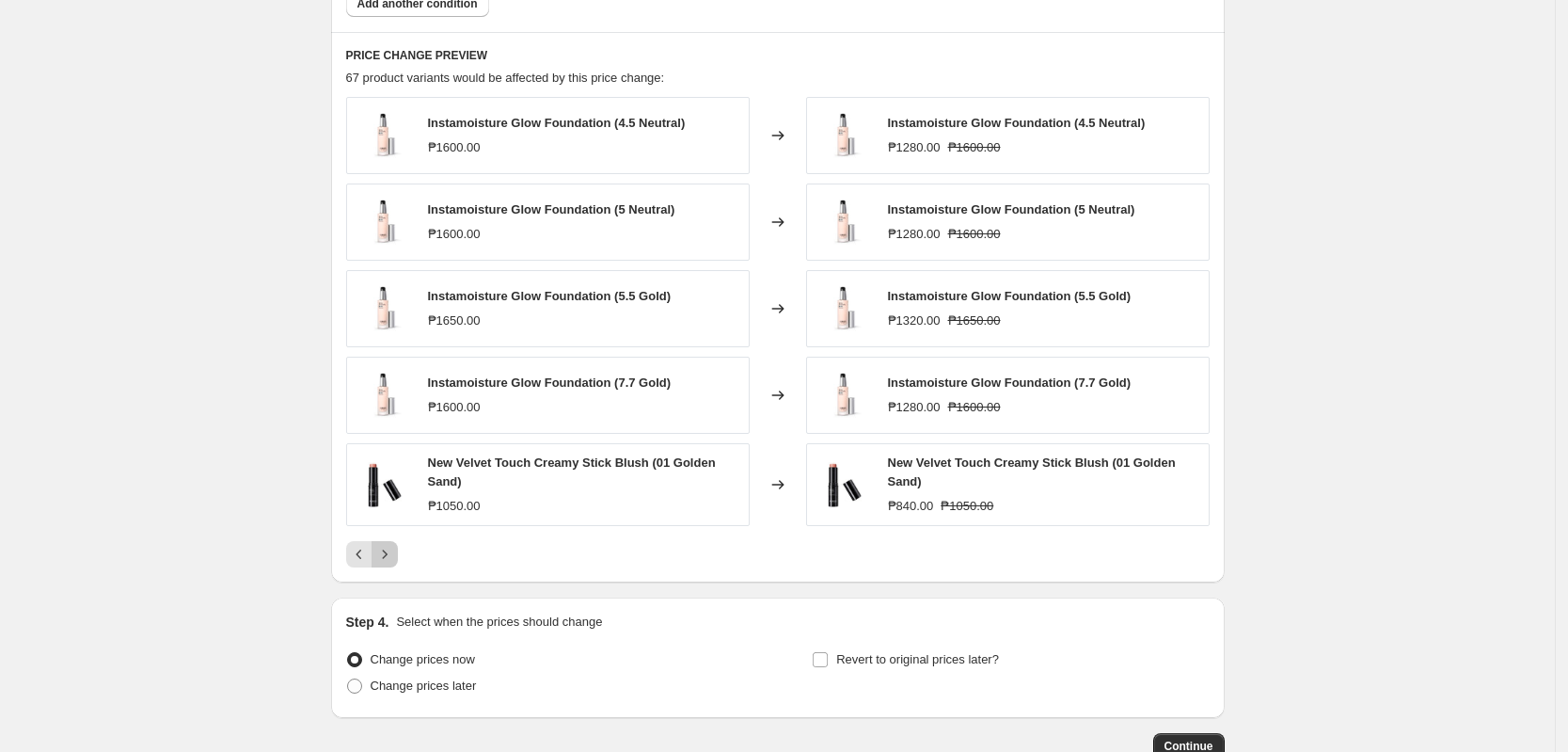 click 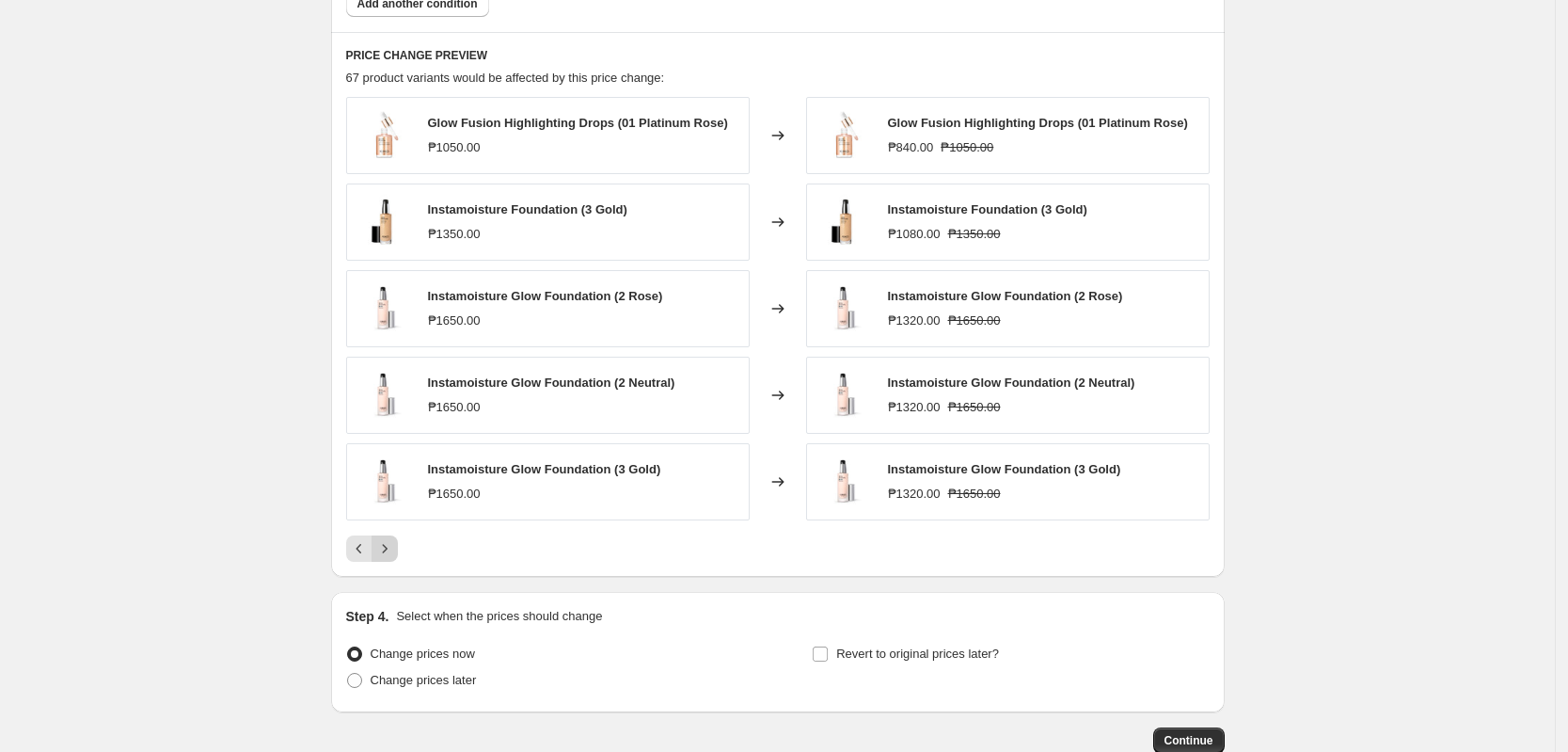 click 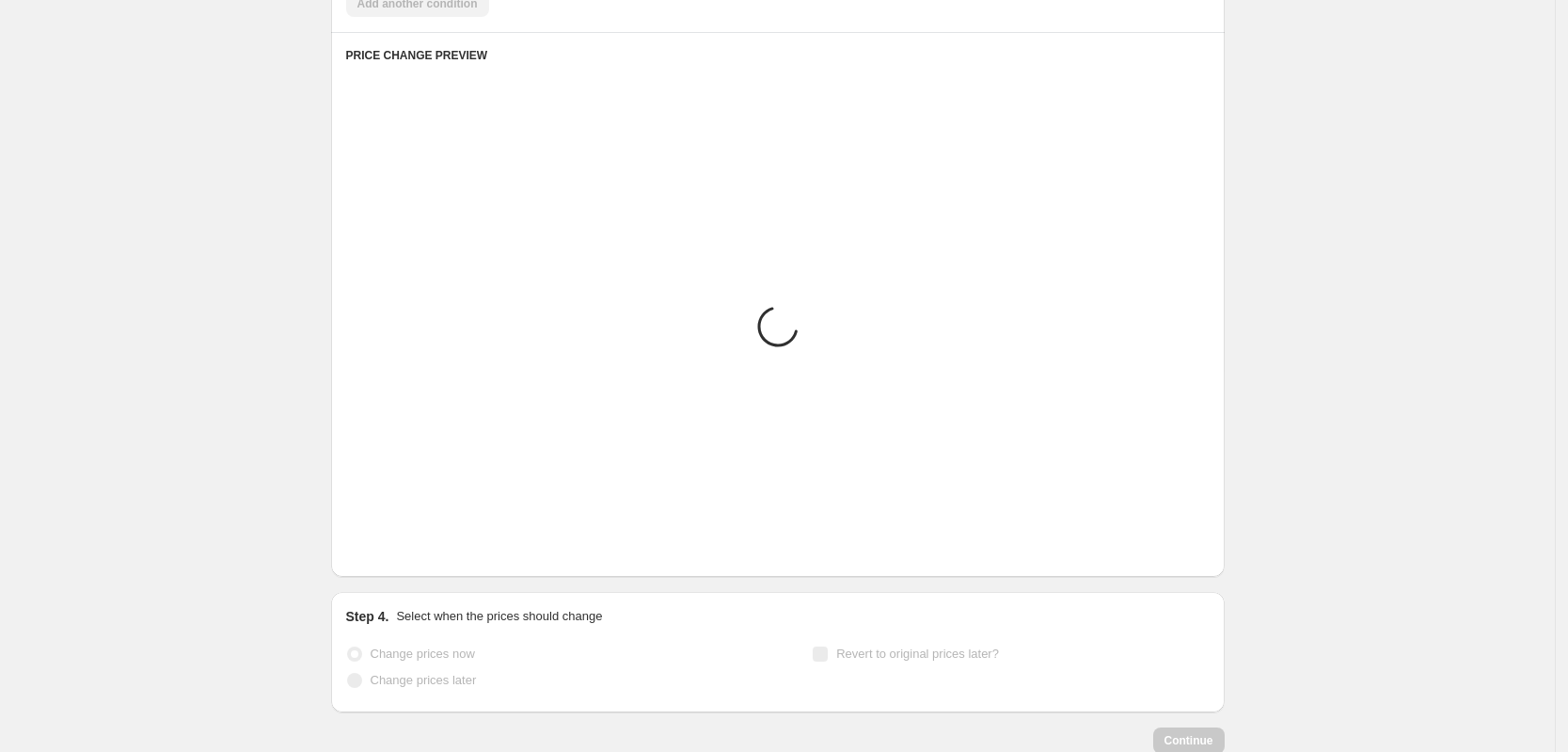 scroll, scrollTop: 1082, scrollLeft: 0, axis: vertical 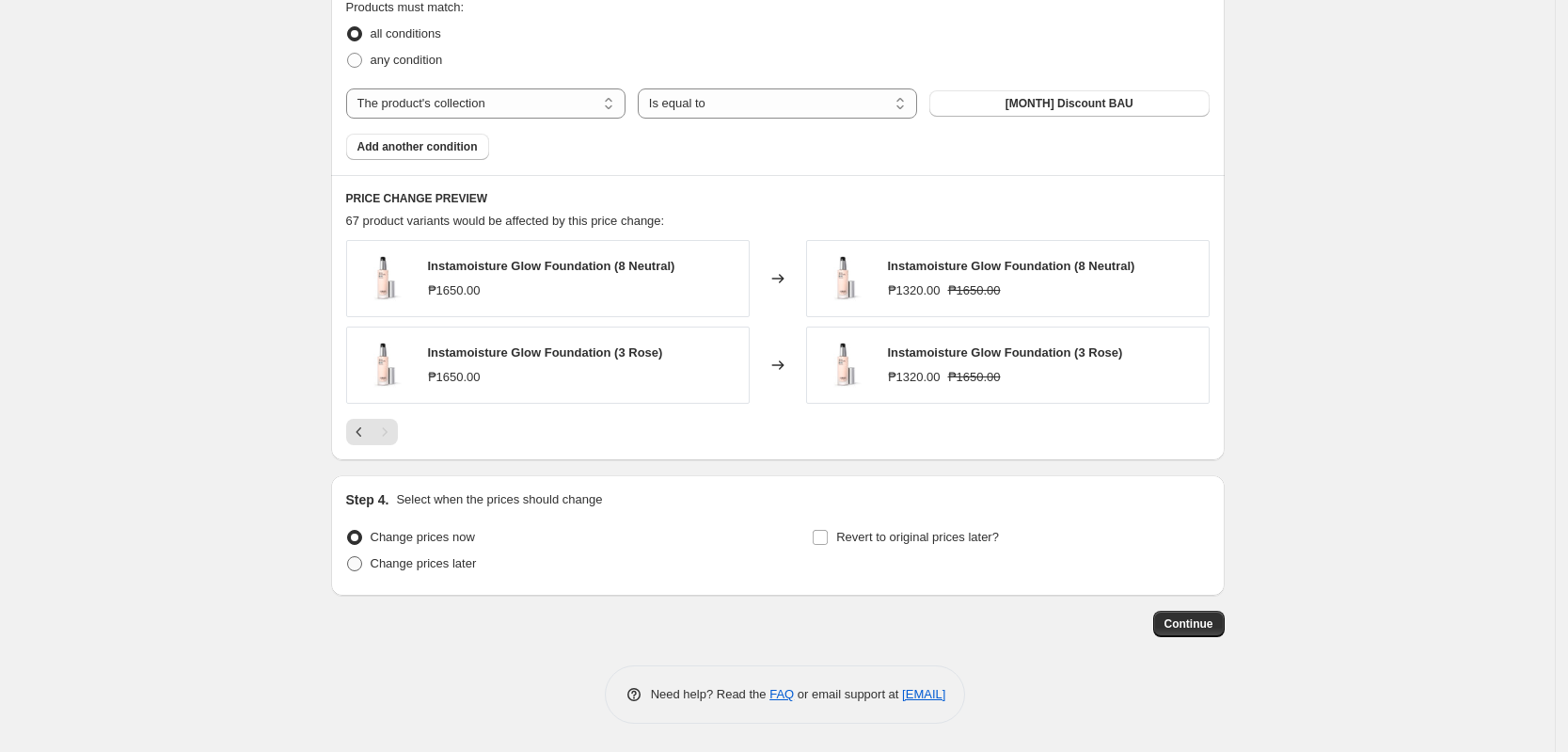 click on "Change prices later" at bounding box center [423, 563] 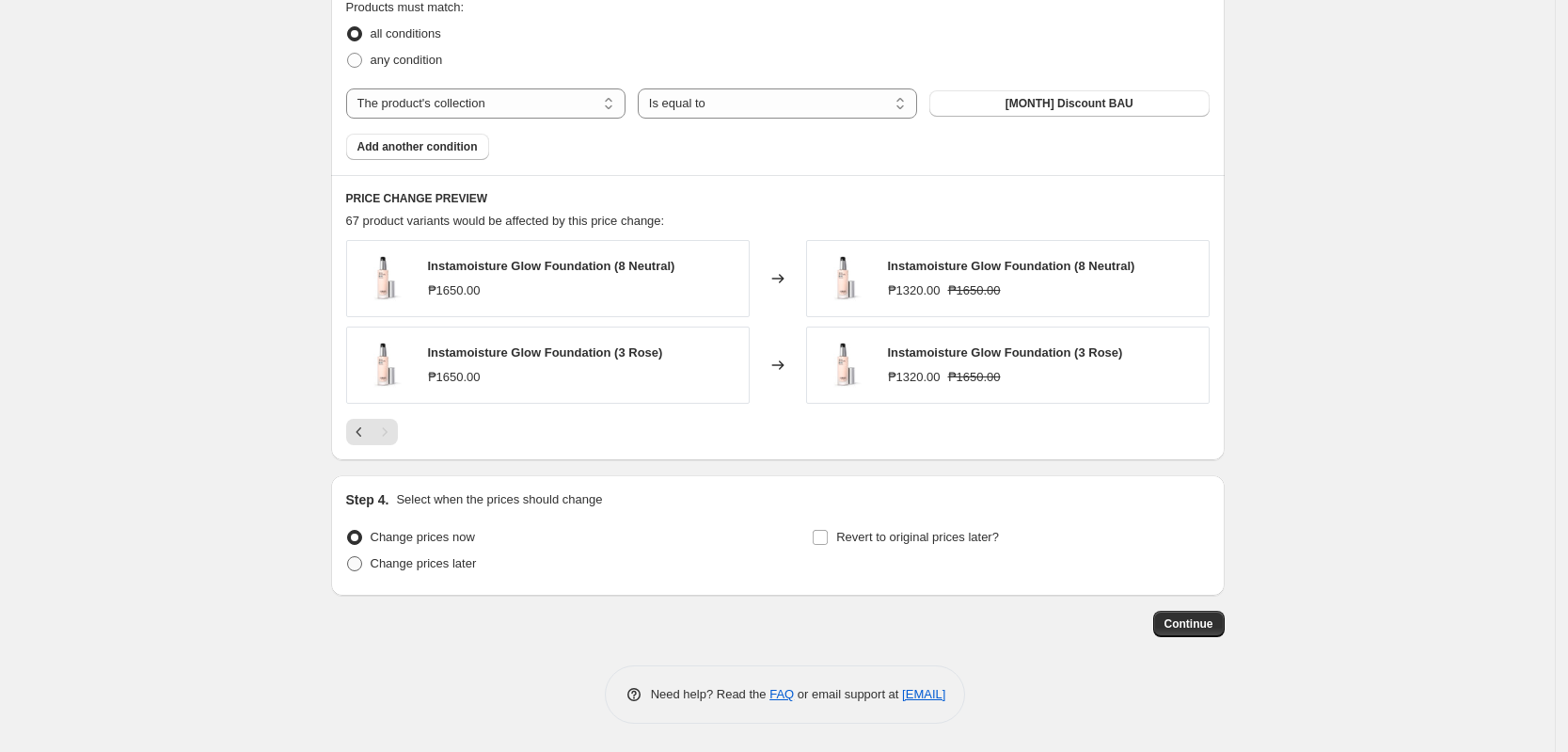 radio on "true" 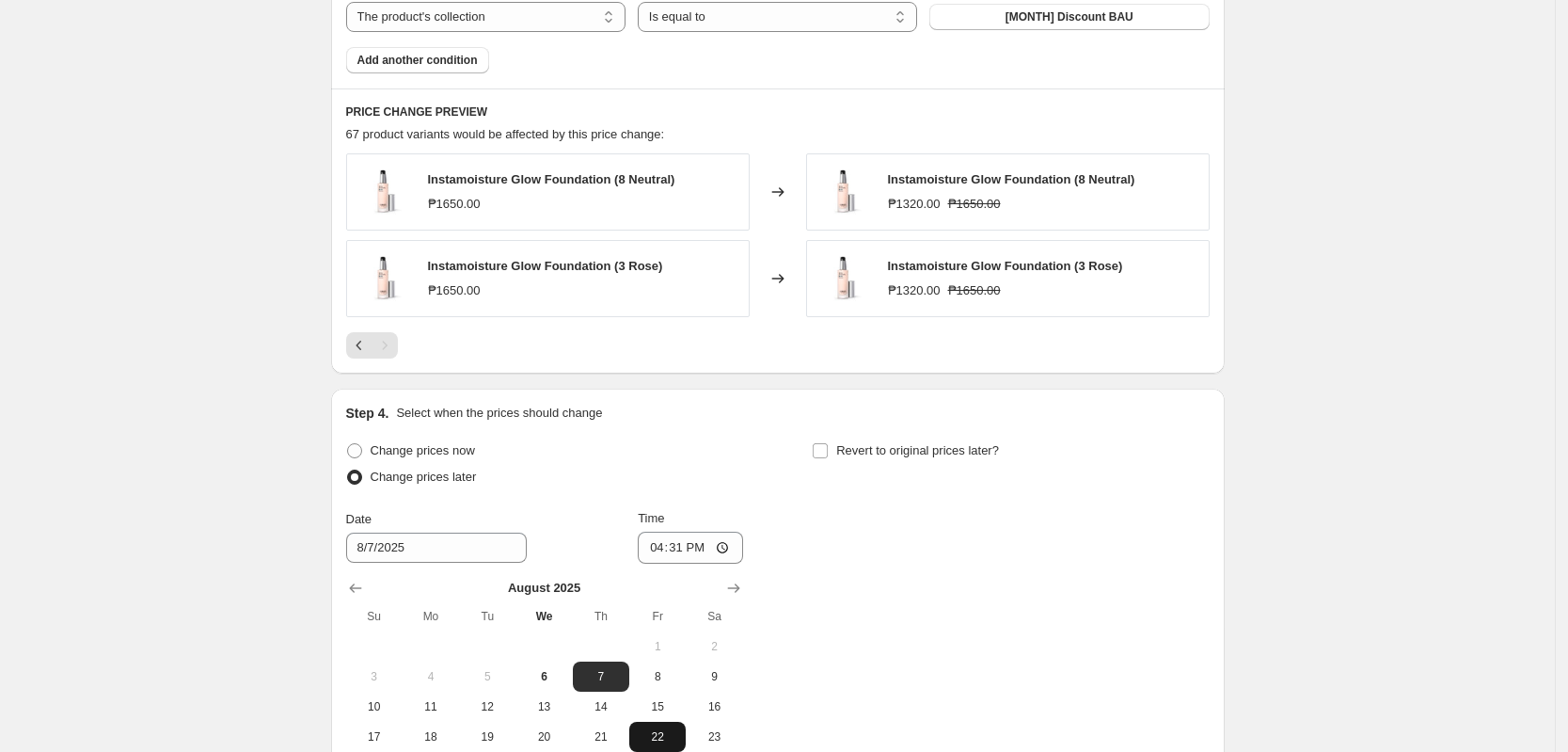 scroll, scrollTop: 1318, scrollLeft: 0, axis: vertical 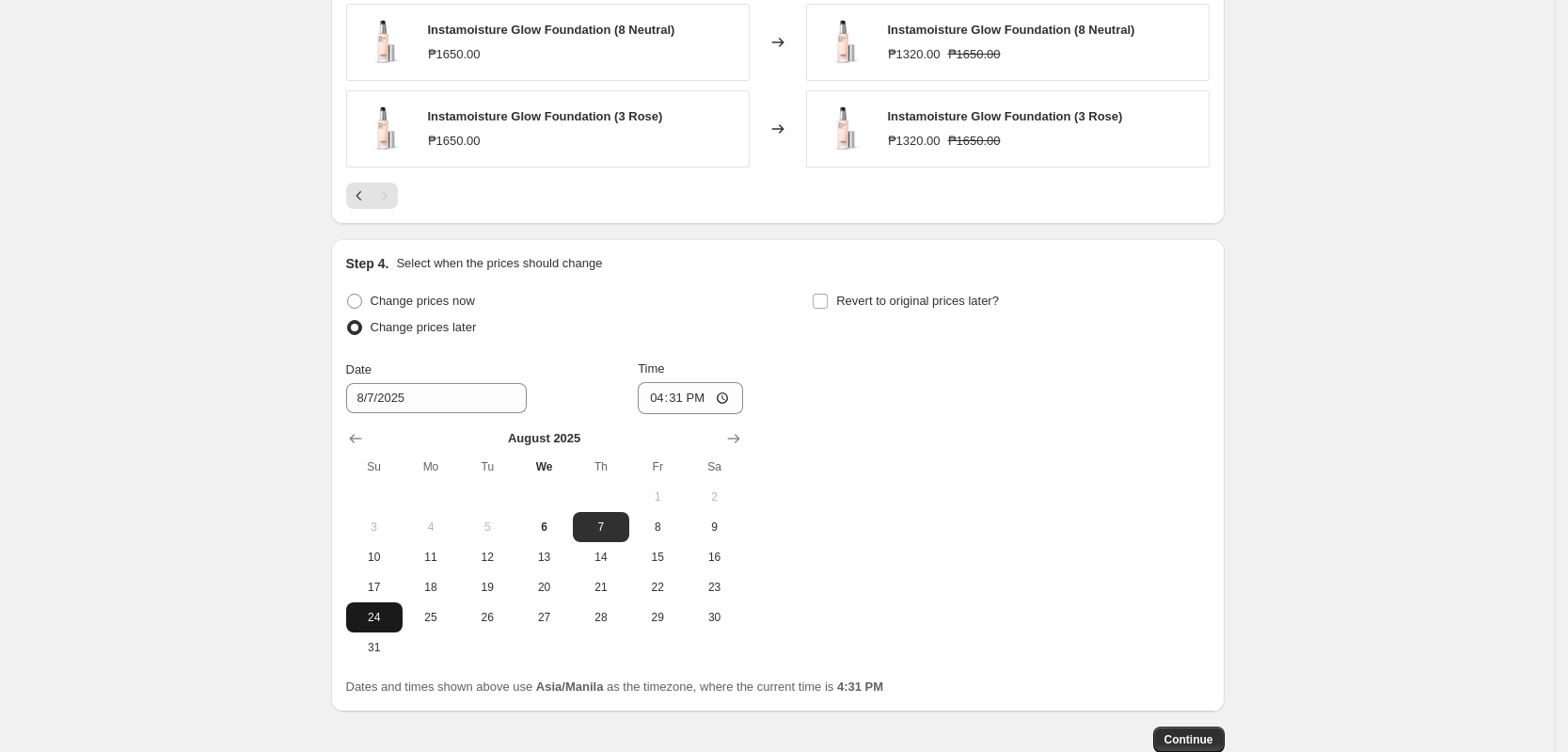 click on "24" at bounding box center [374, 617] 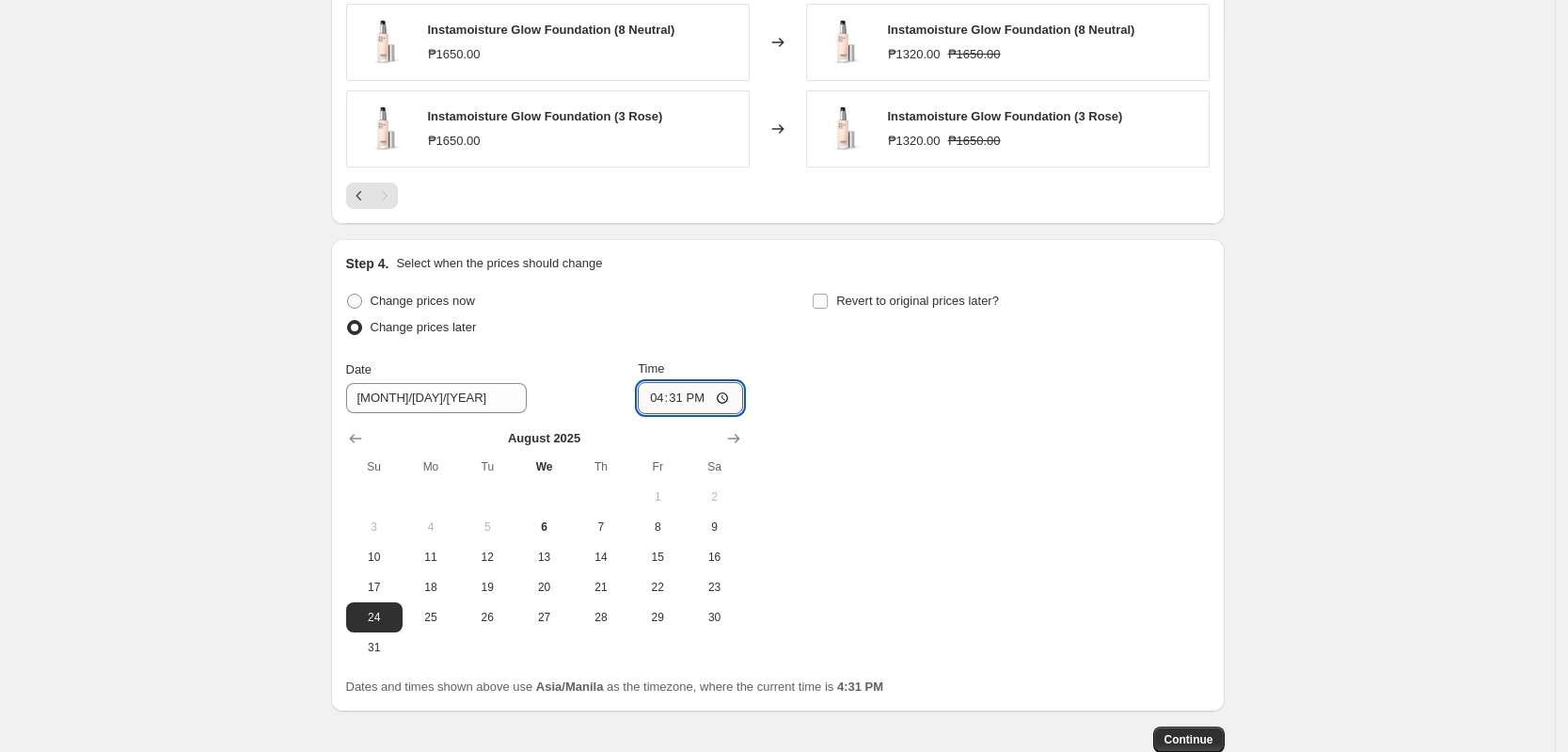 click on "16:31" at bounding box center [690, 398] 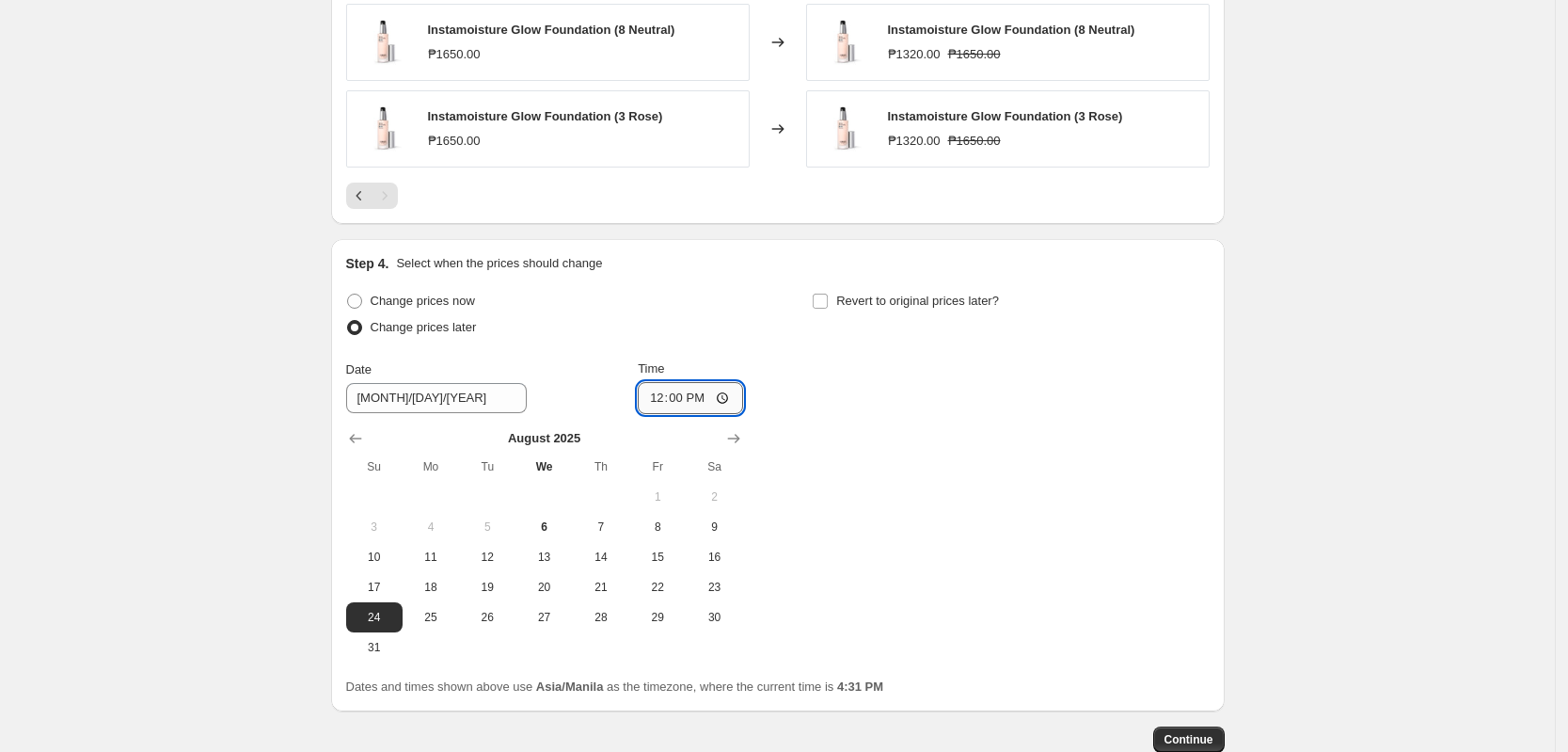 type on "00:00" 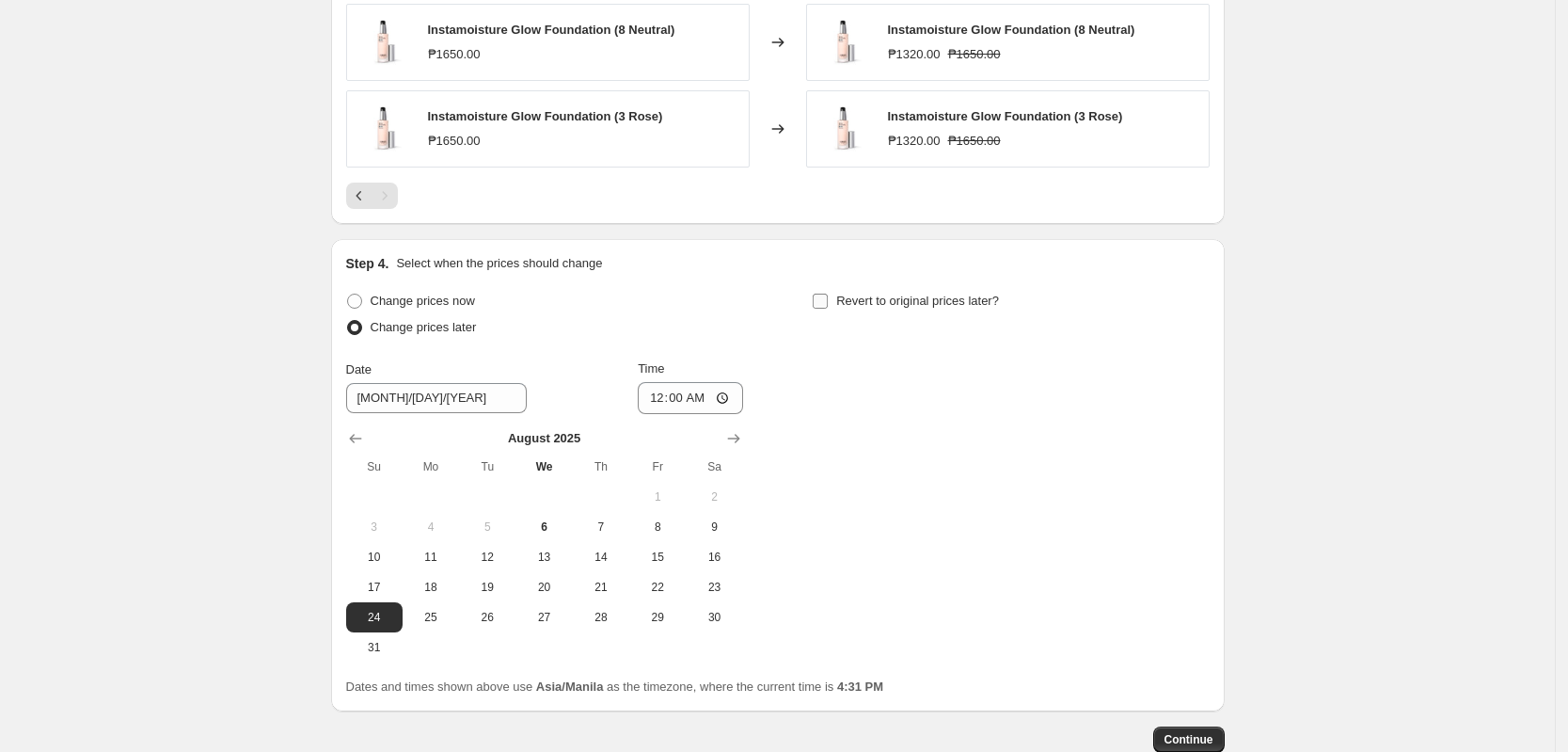 click on "Revert to original prices later?" at bounding box center [820, 301] 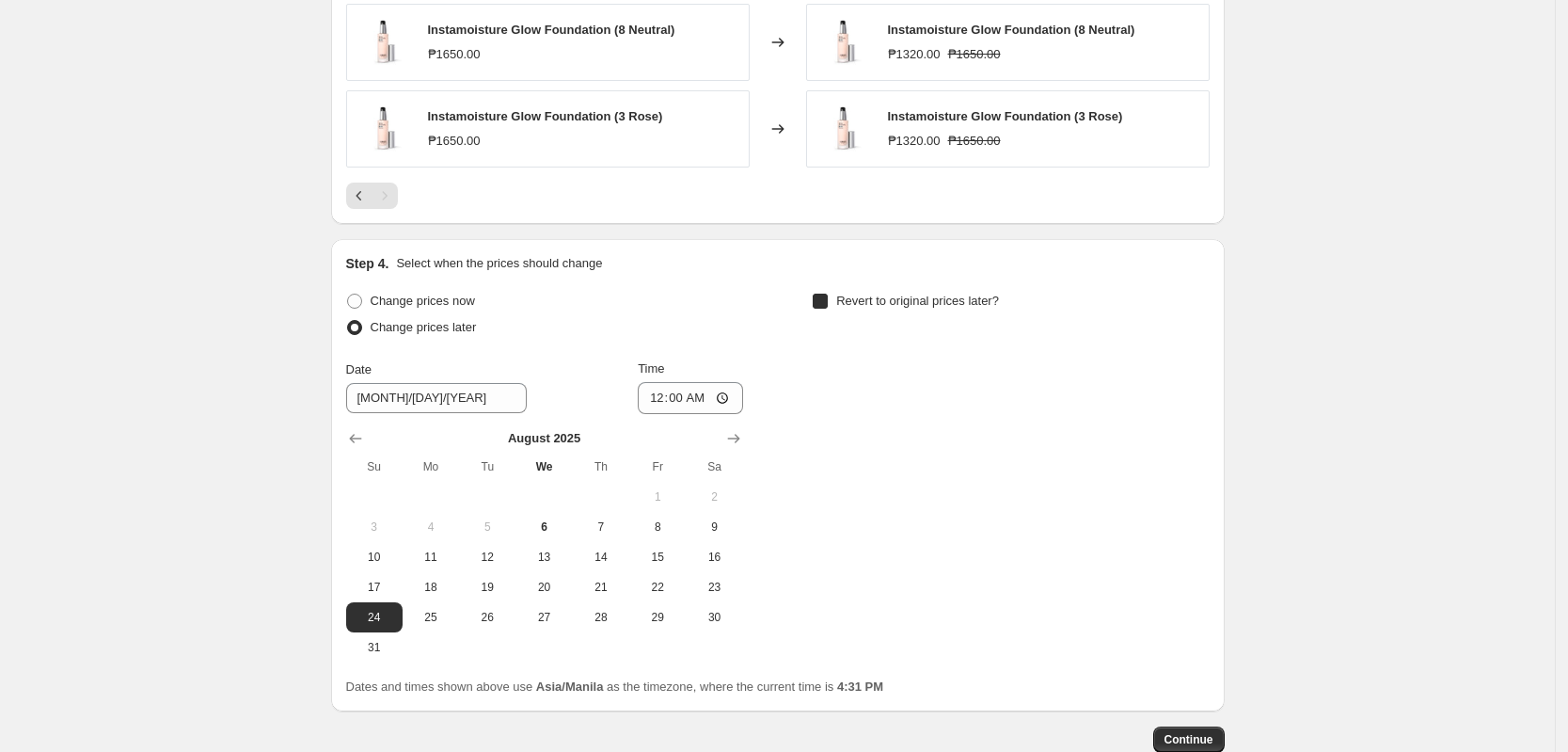 checkbox on "true" 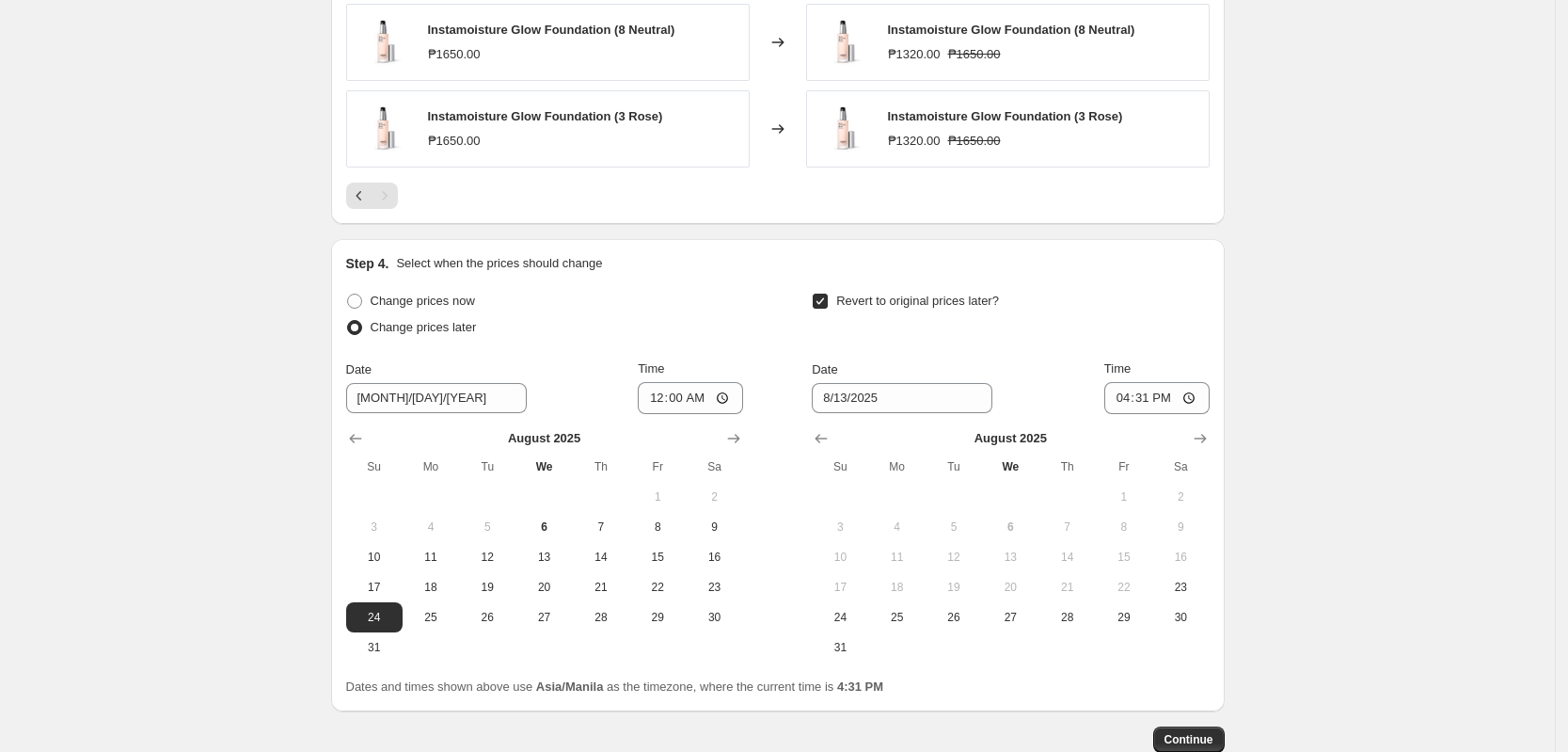 drag, startPoint x: 1079, startPoint y: 623, endPoint x: 1116, endPoint y: 460, distance: 167.14664 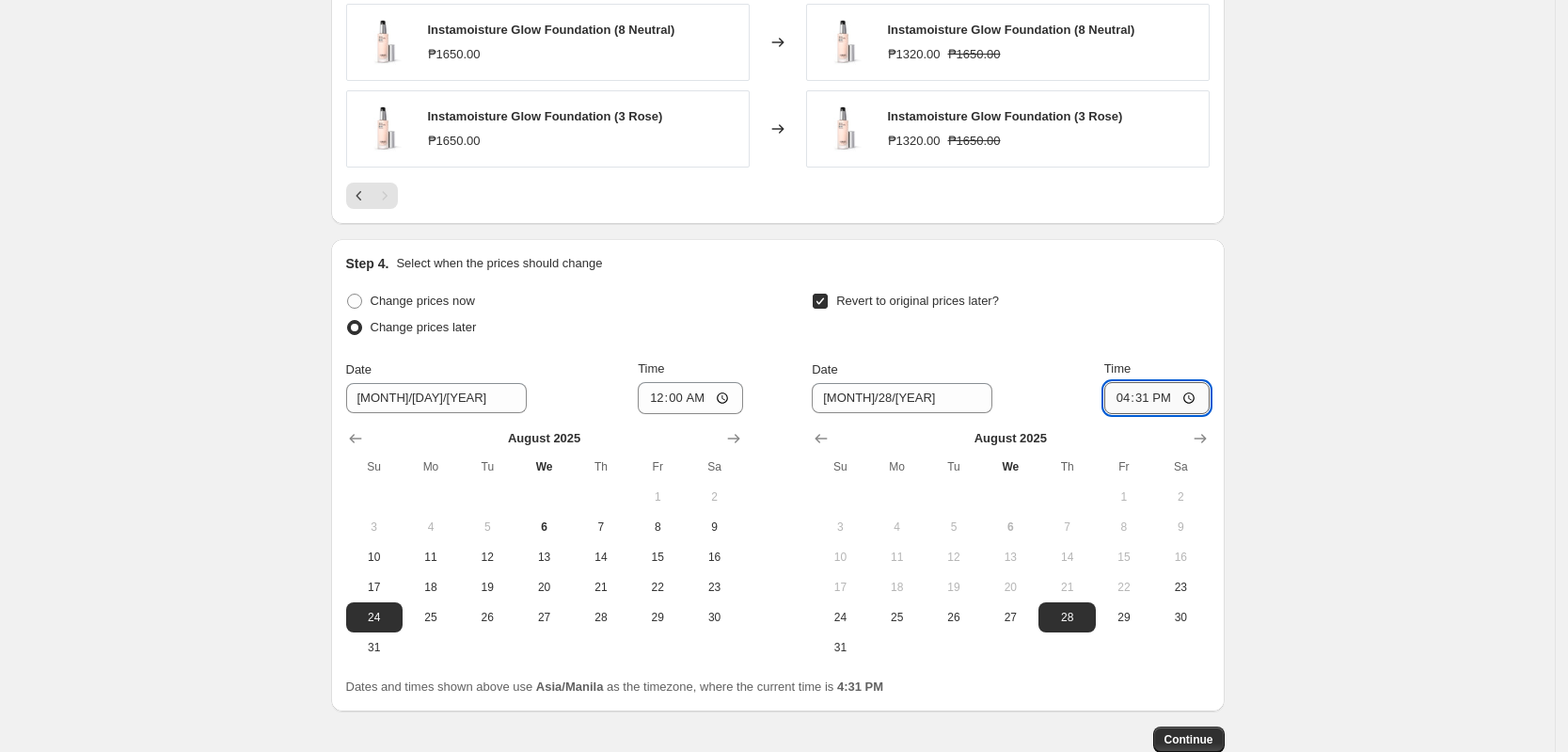 click on "16:31" at bounding box center (1157, 398) 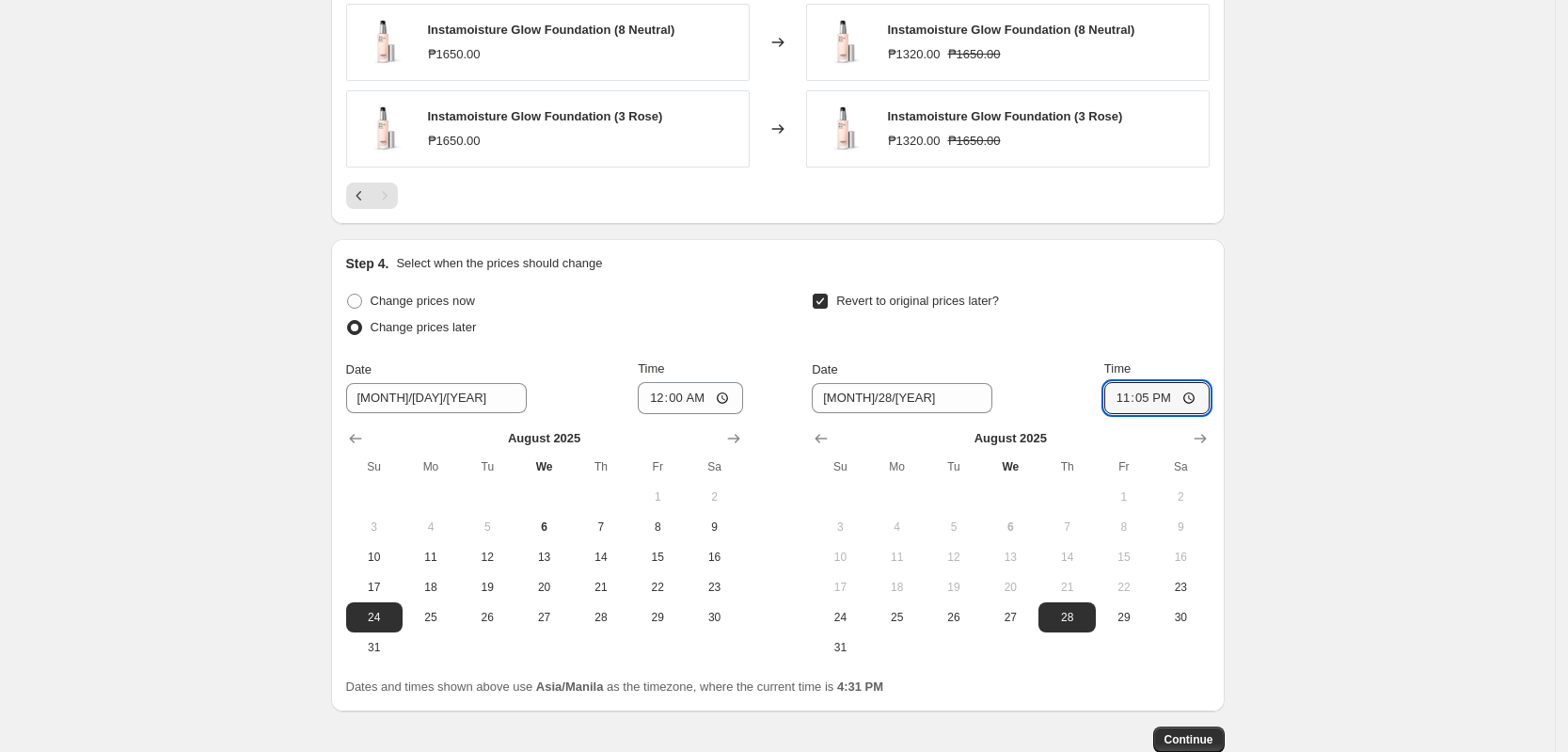 type on "23:59" 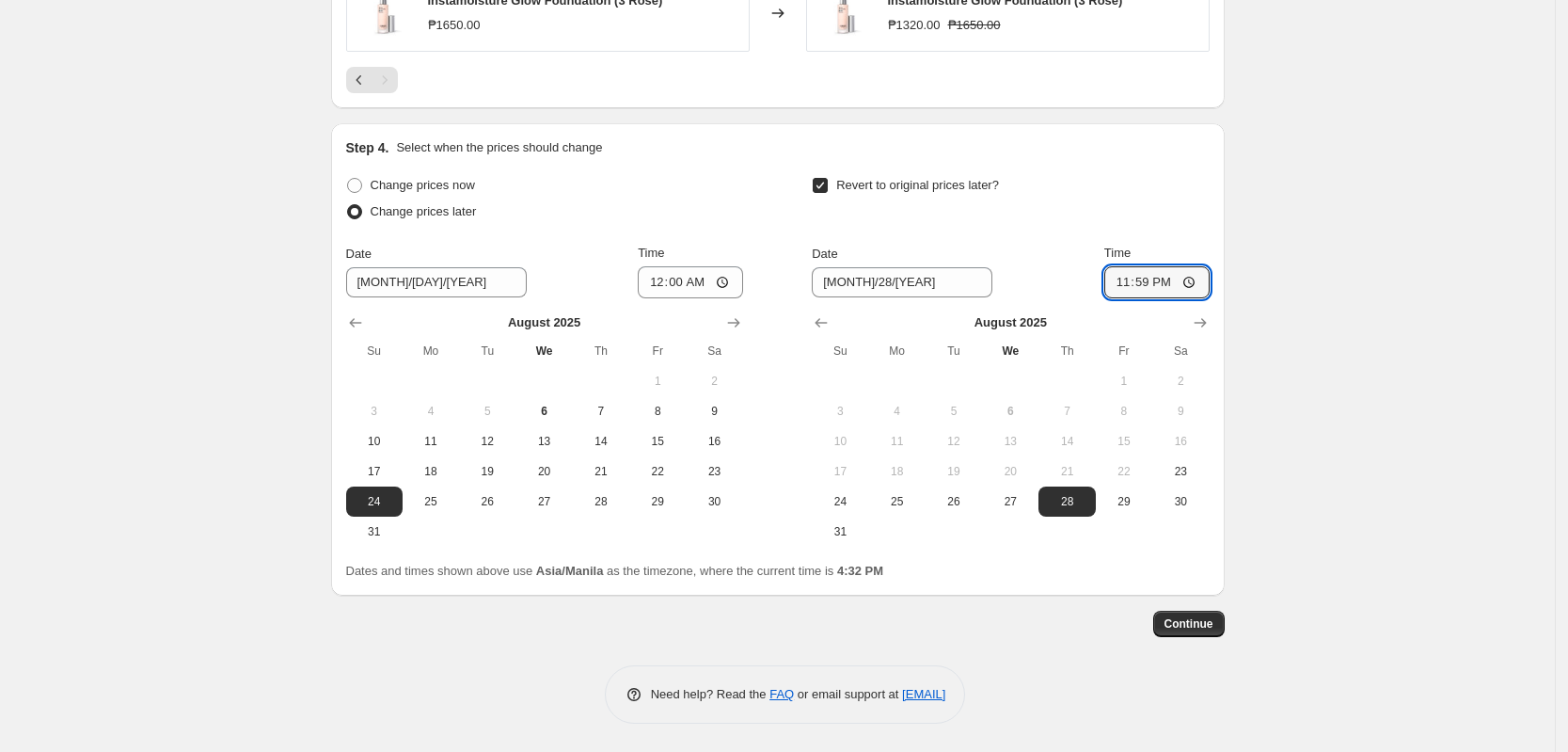 scroll, scrollTop: 1434, scrollLeft: 0, axis: vertical 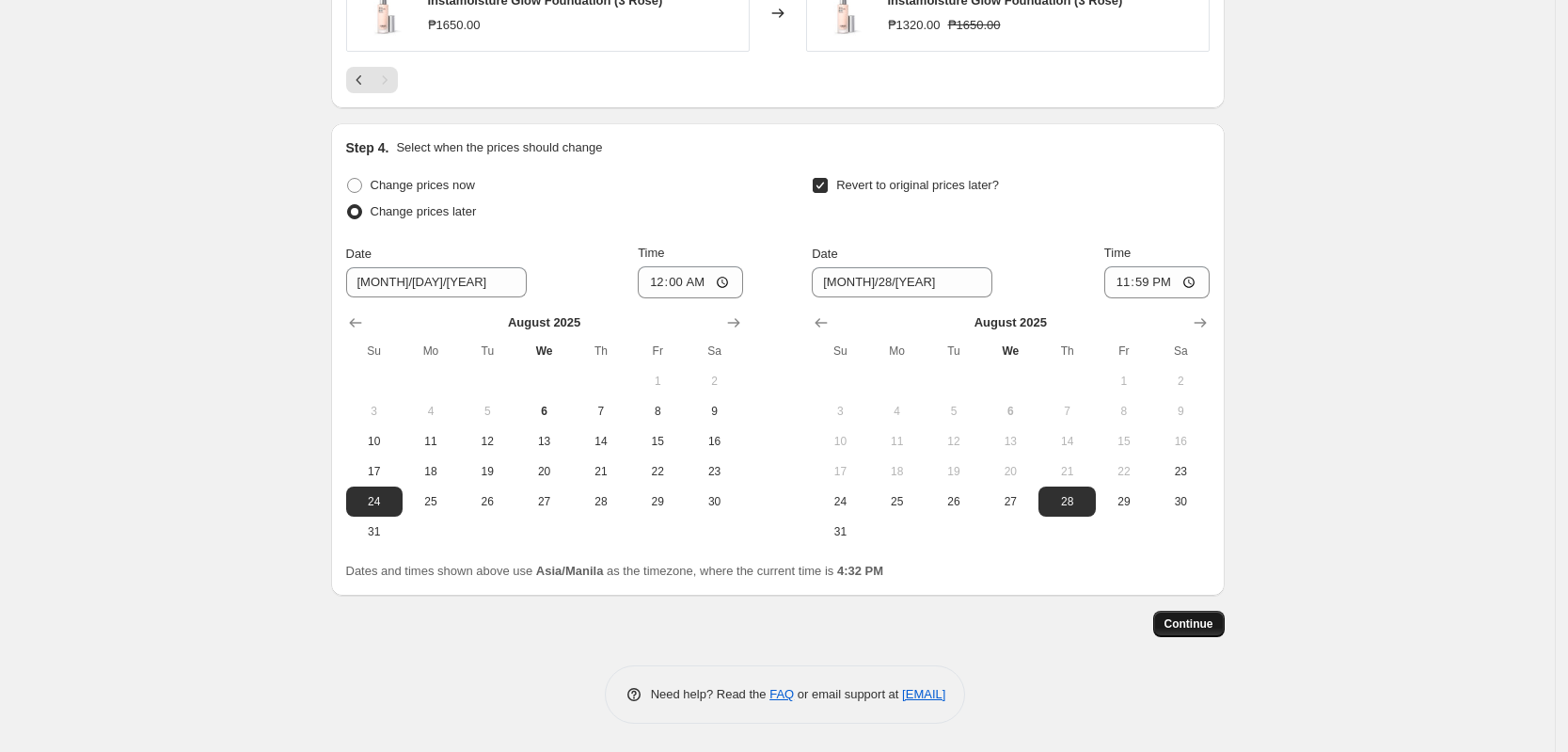click on "Continue" at bounding box center [1189, 624] 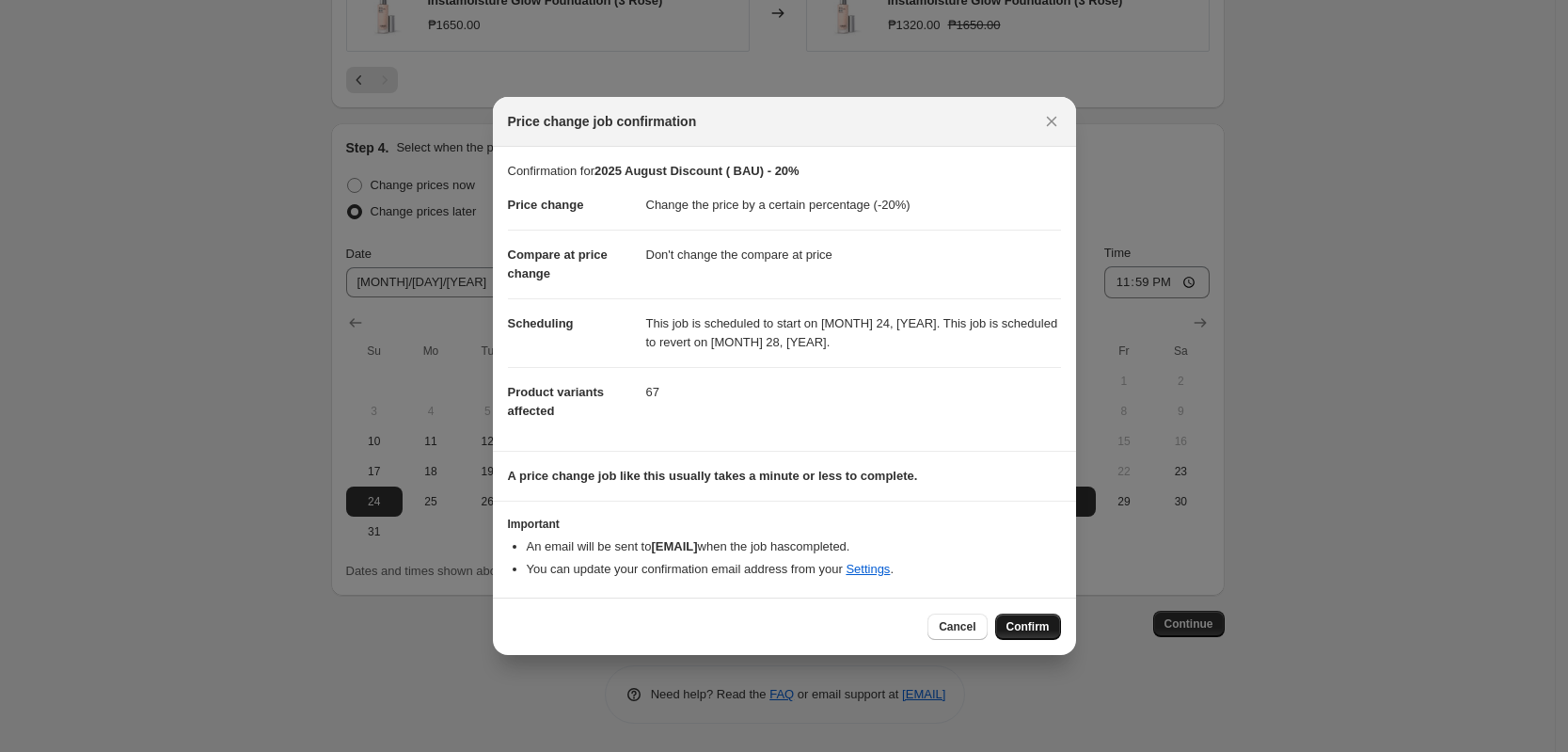 click on "Confirm" at bounding box center (1028, 627) 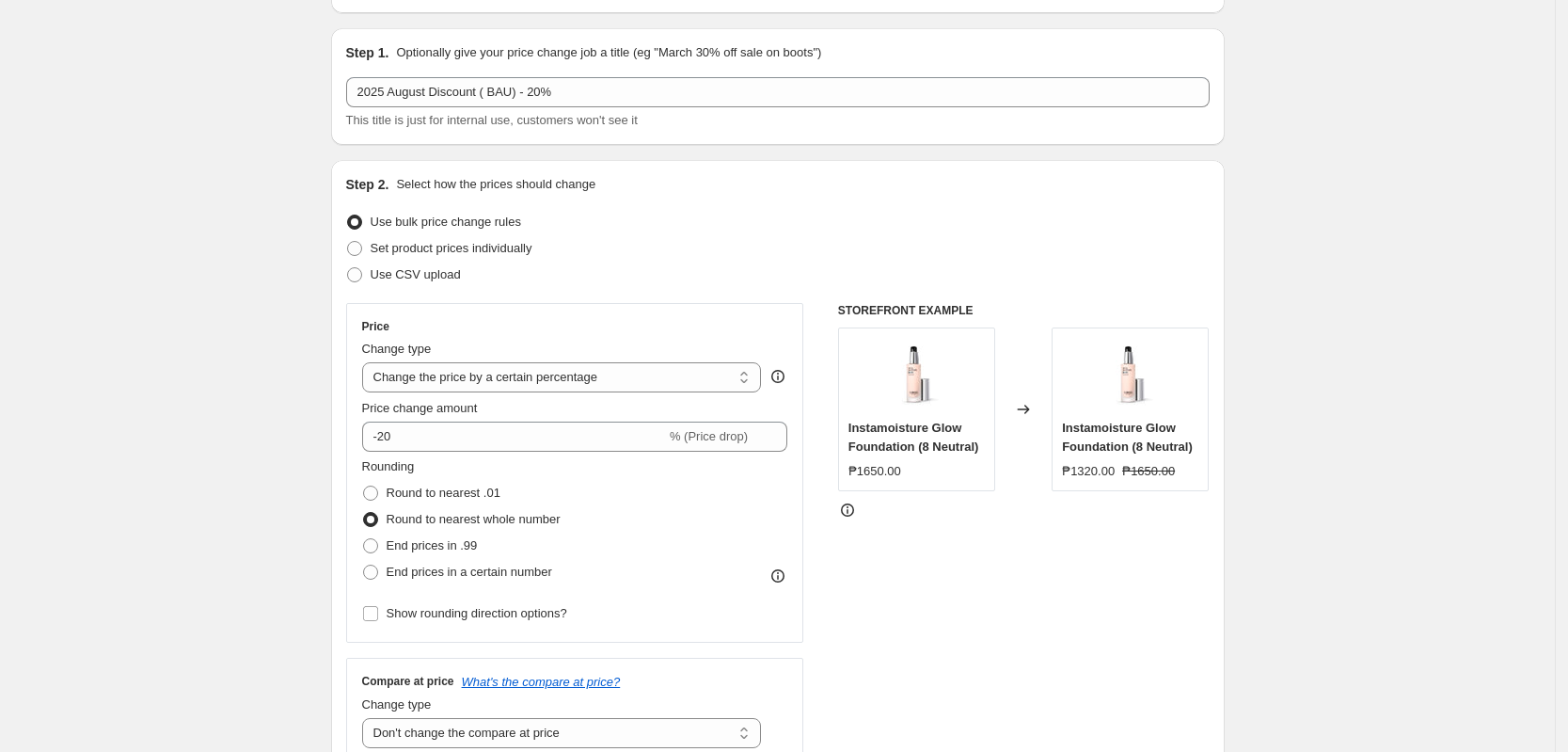 scroll, scrollTop: 0, scrollLeft: 0, axis: both 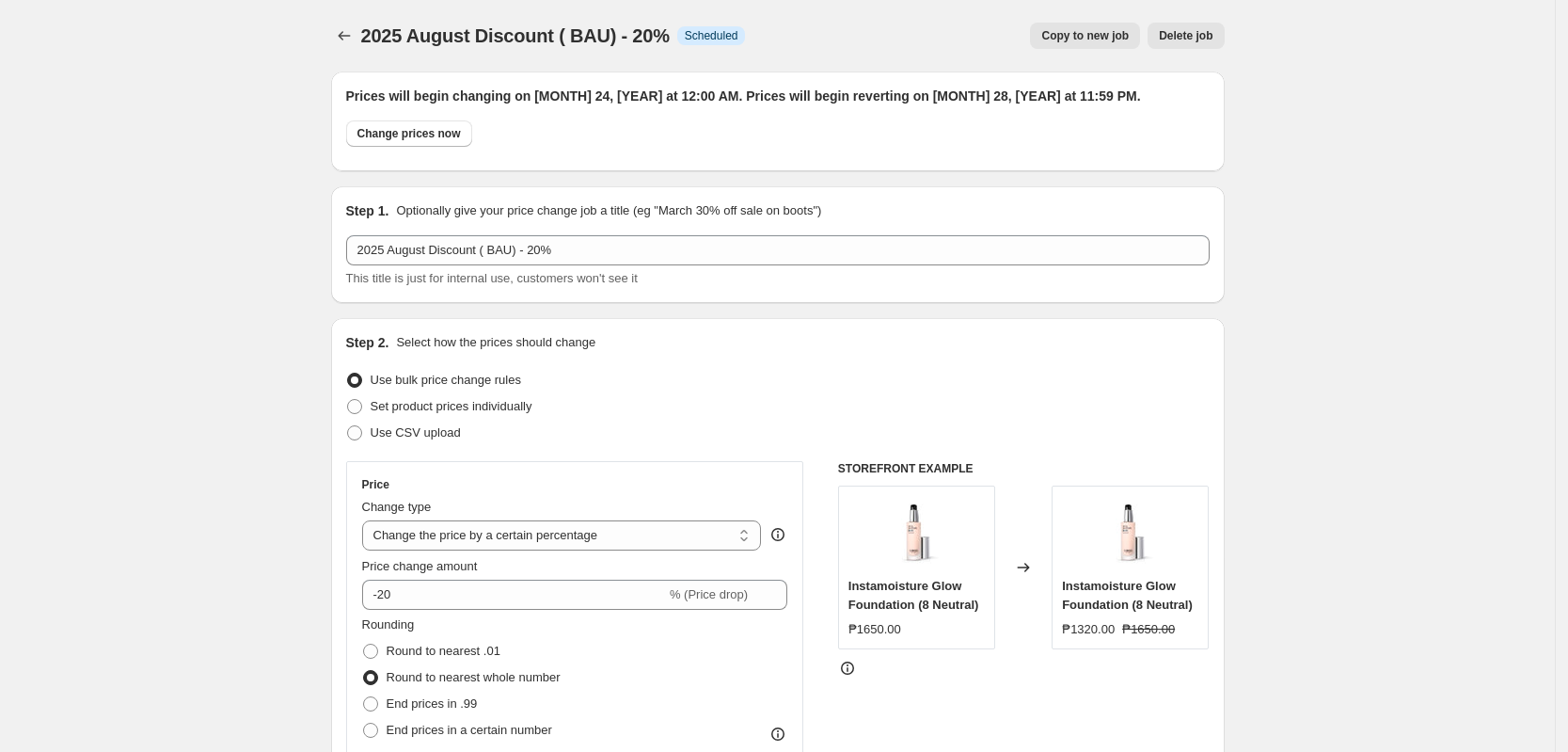 click on "Copy to new job" at bounding box center (1085, 36) 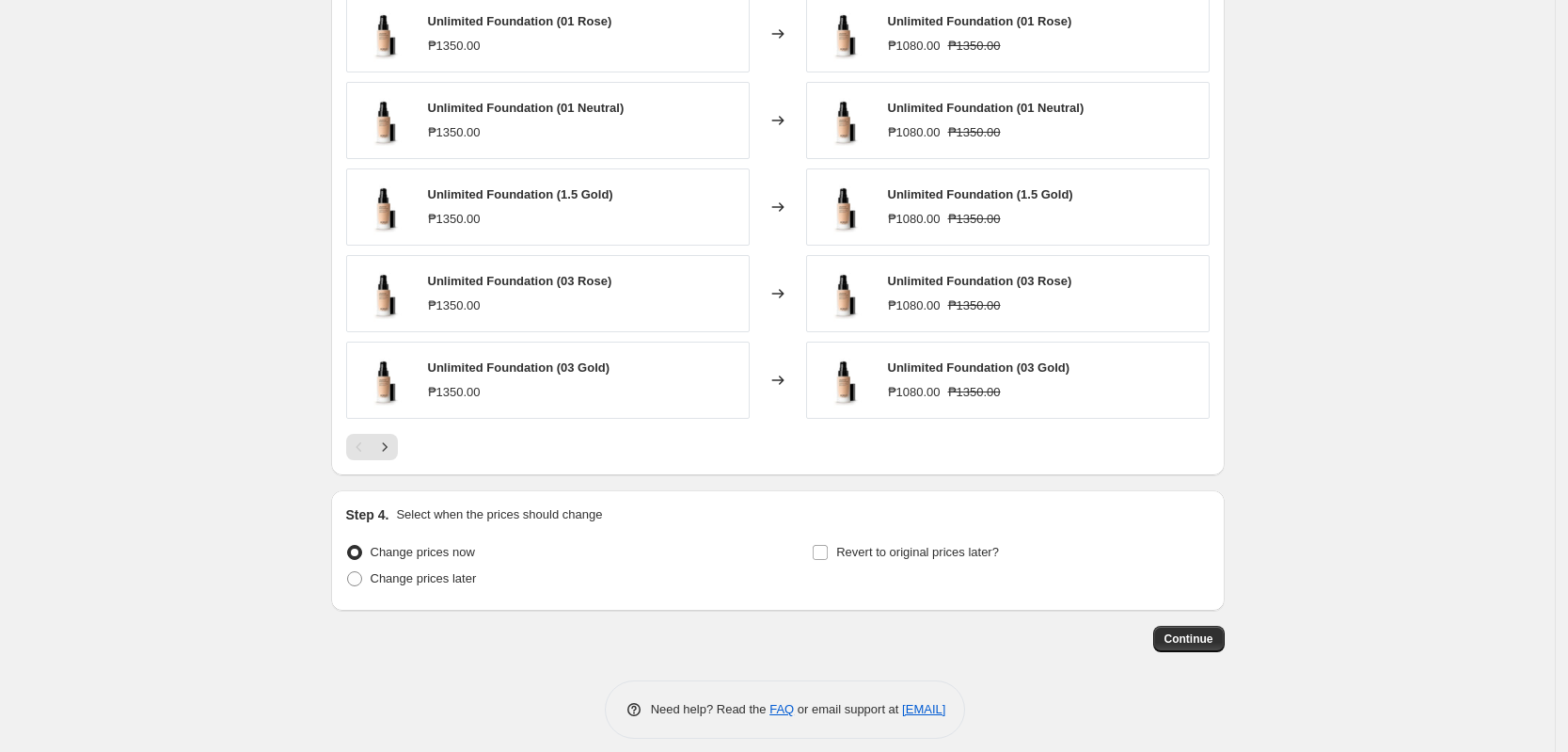scroll, scrollTop: 1342, scrollLeft: 0, axis: vertical 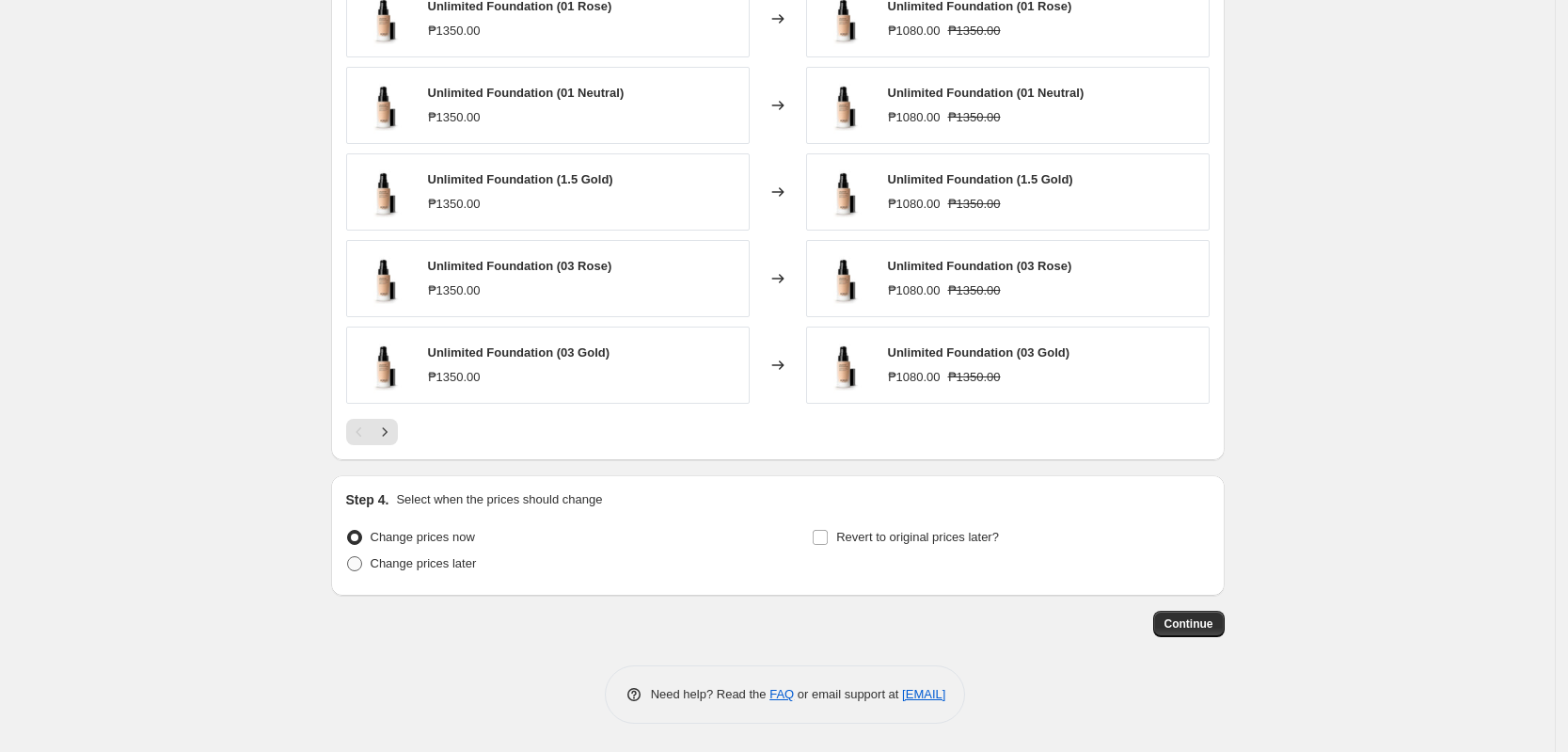 click on "Change prices later" at bounding box center (423, 563) 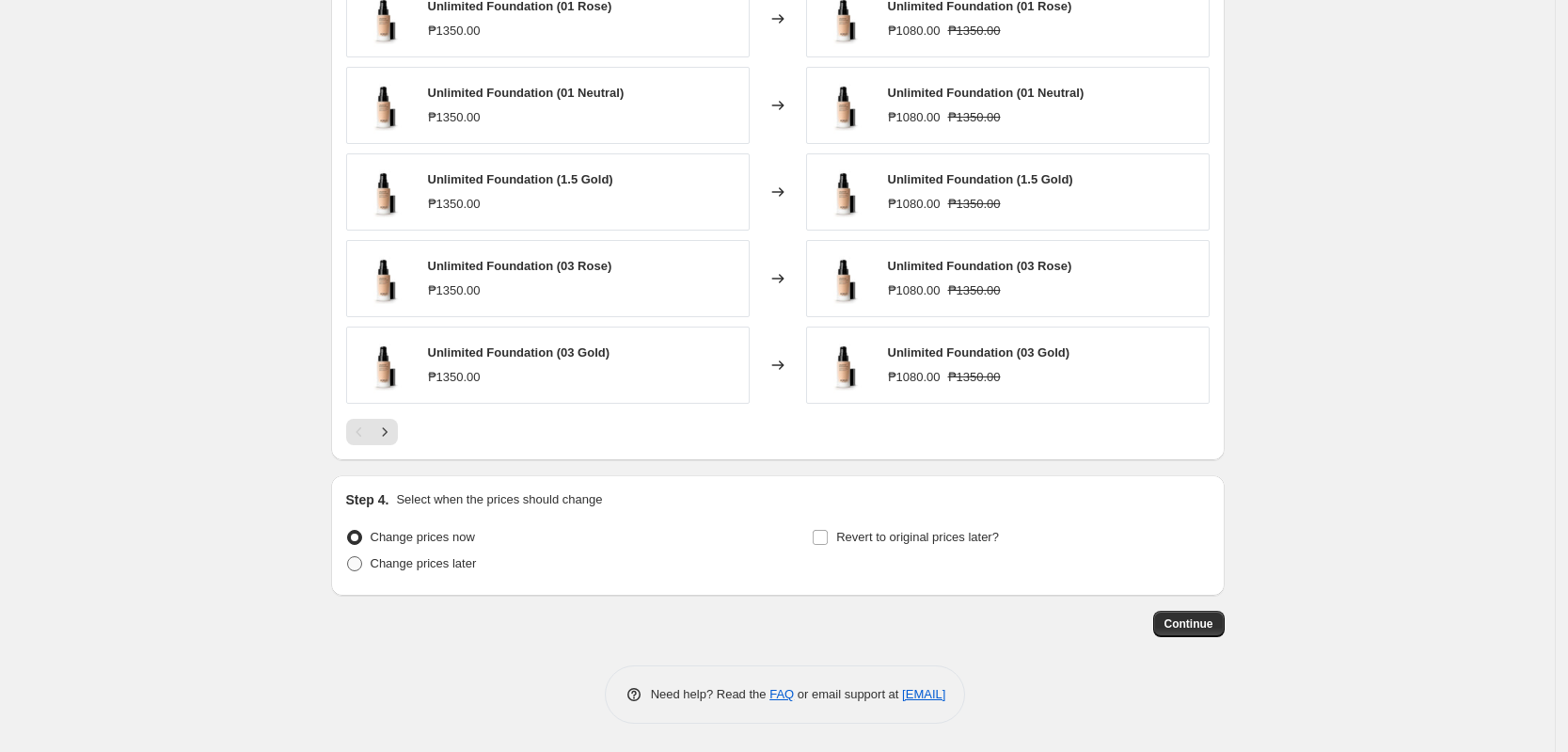 radio on "true" 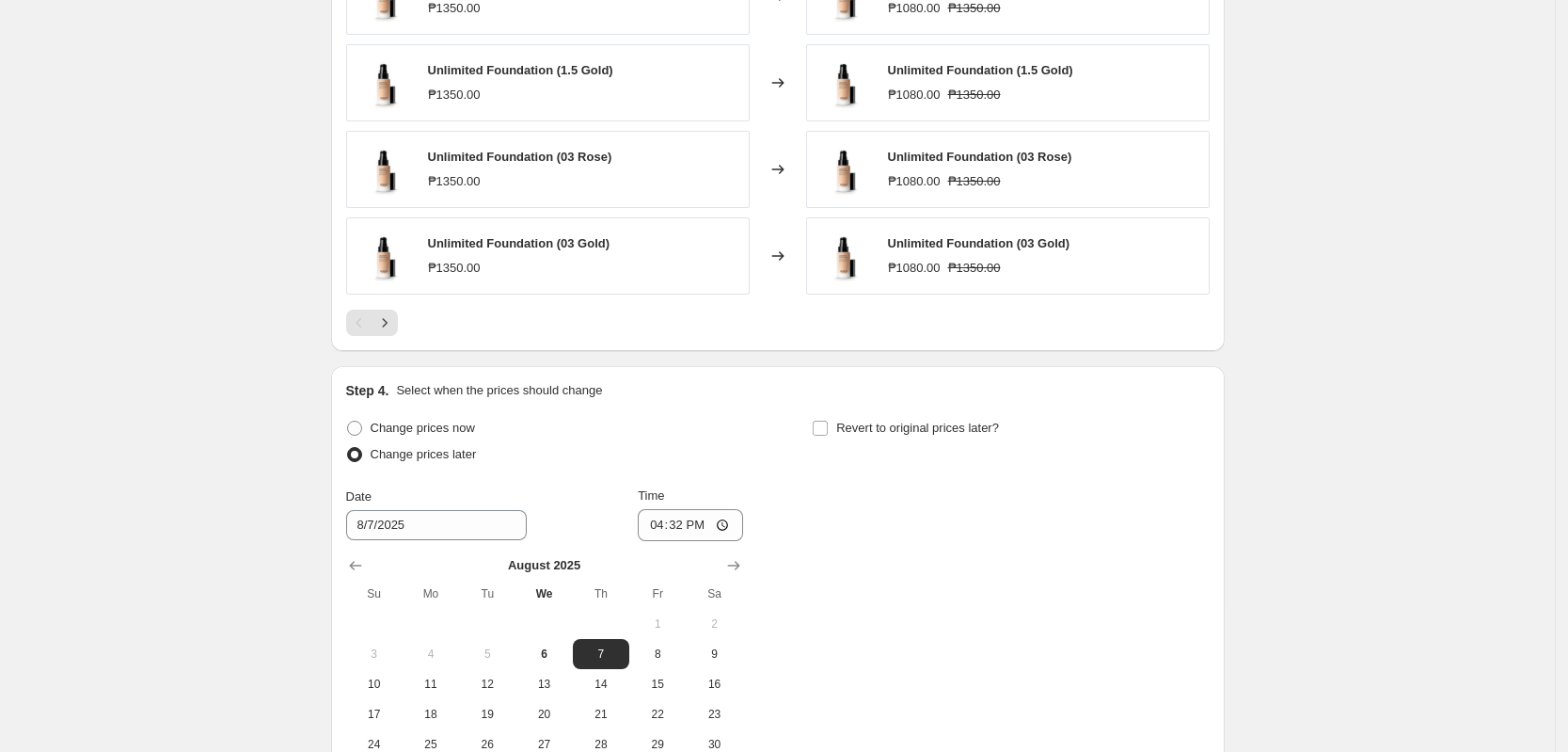 scroll, scrollTop: 1694, scrollLeft: 0, axis: vertical 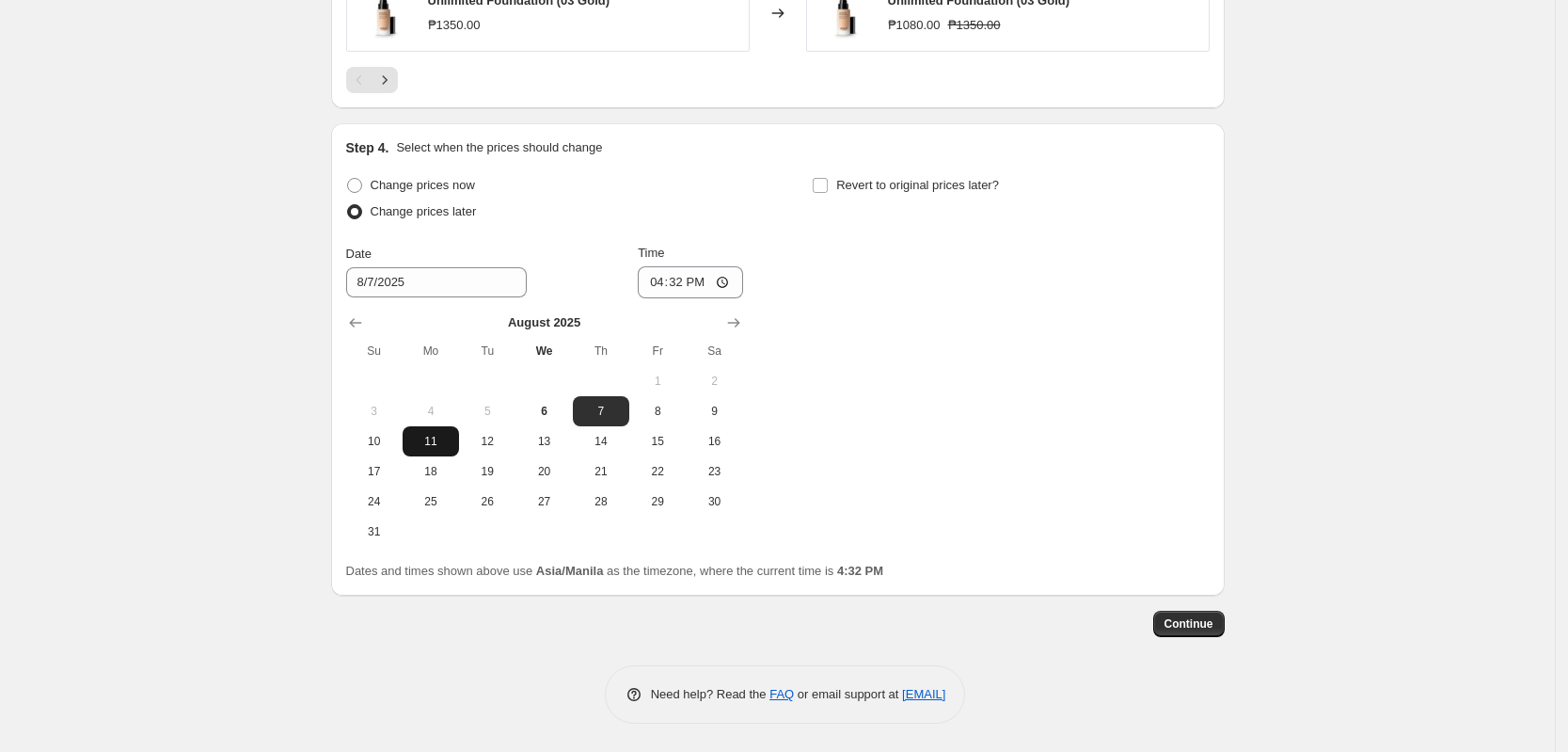 click on "11" at bounding box center [431, 441] 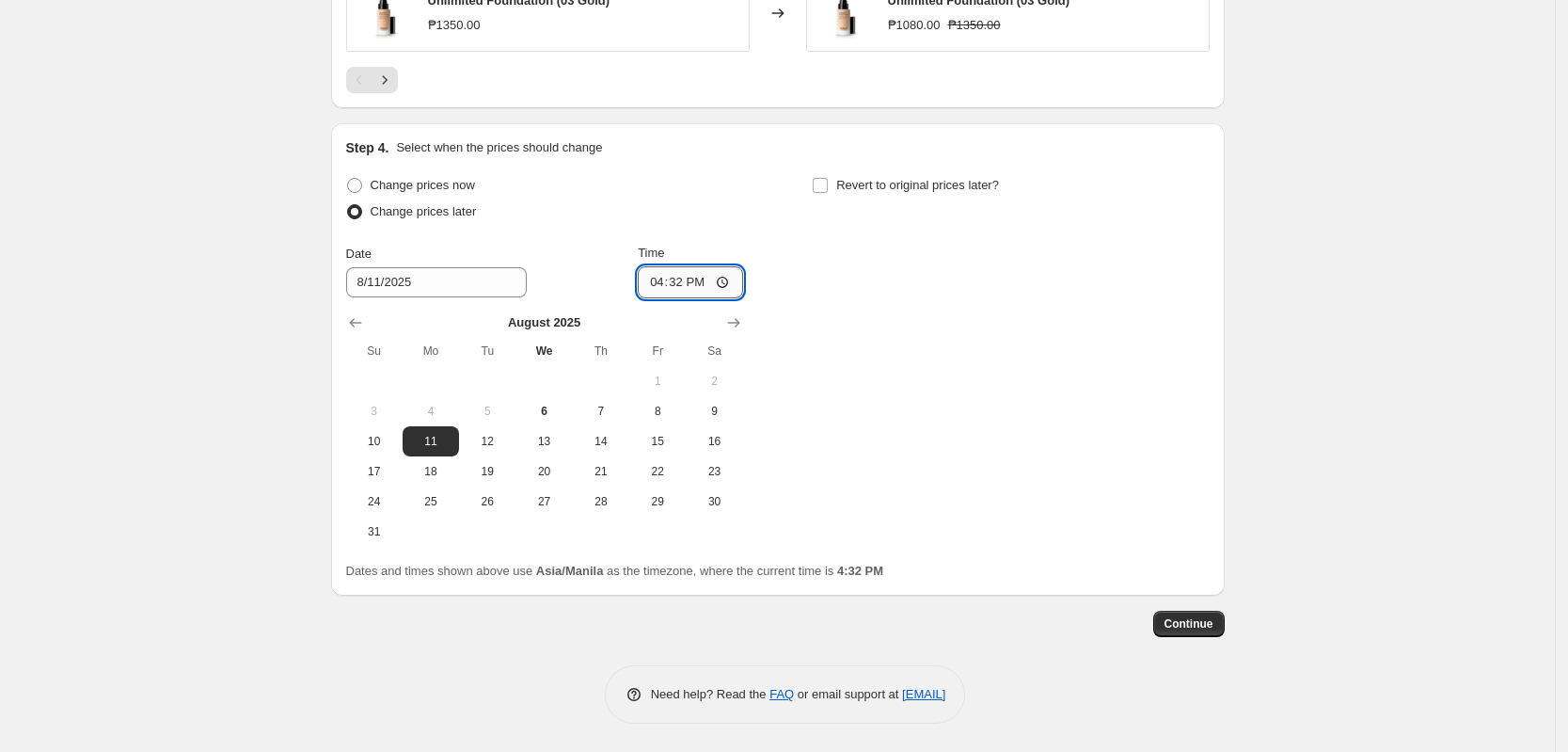 click on "16:32" at bounding box center [690, 282] 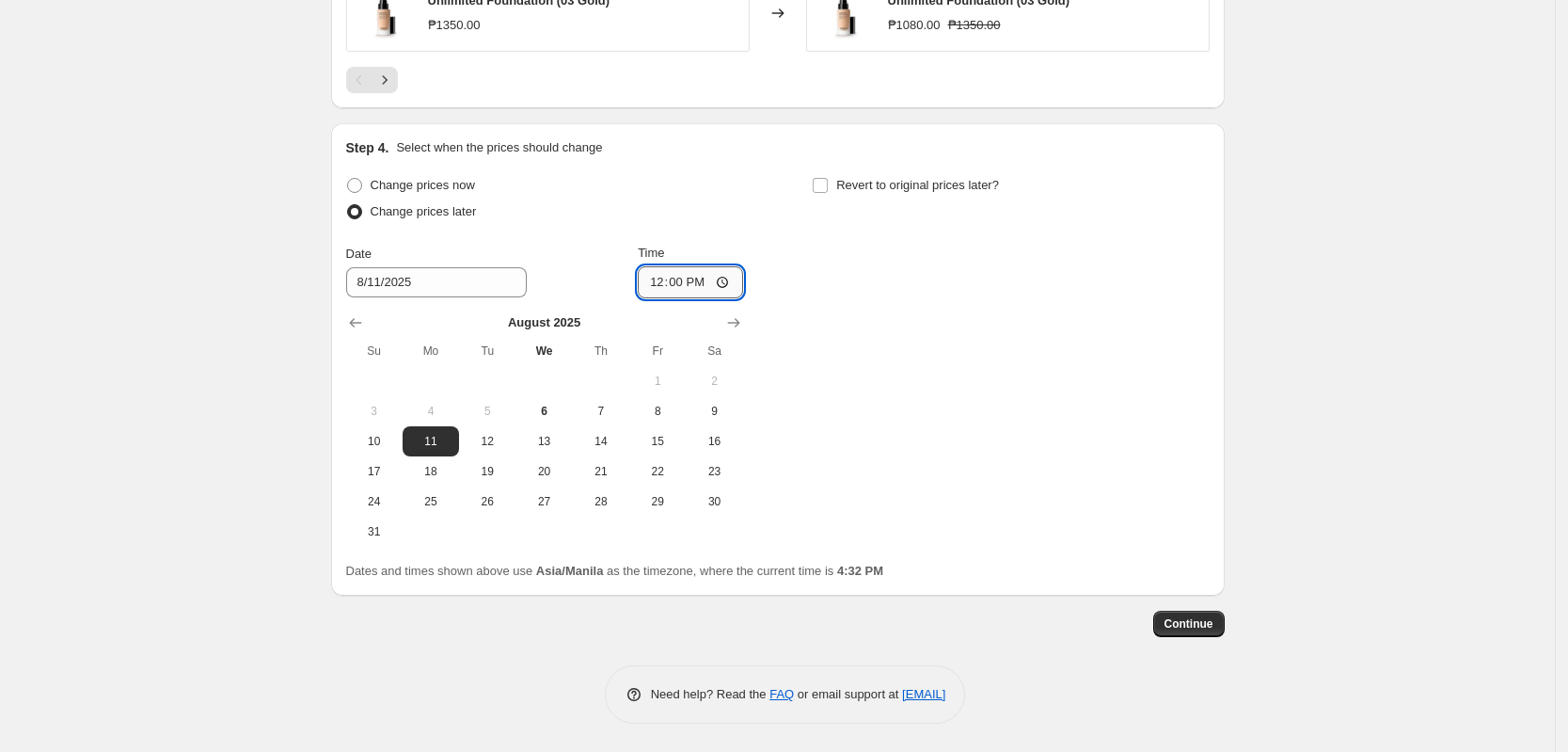 type on "00:00" 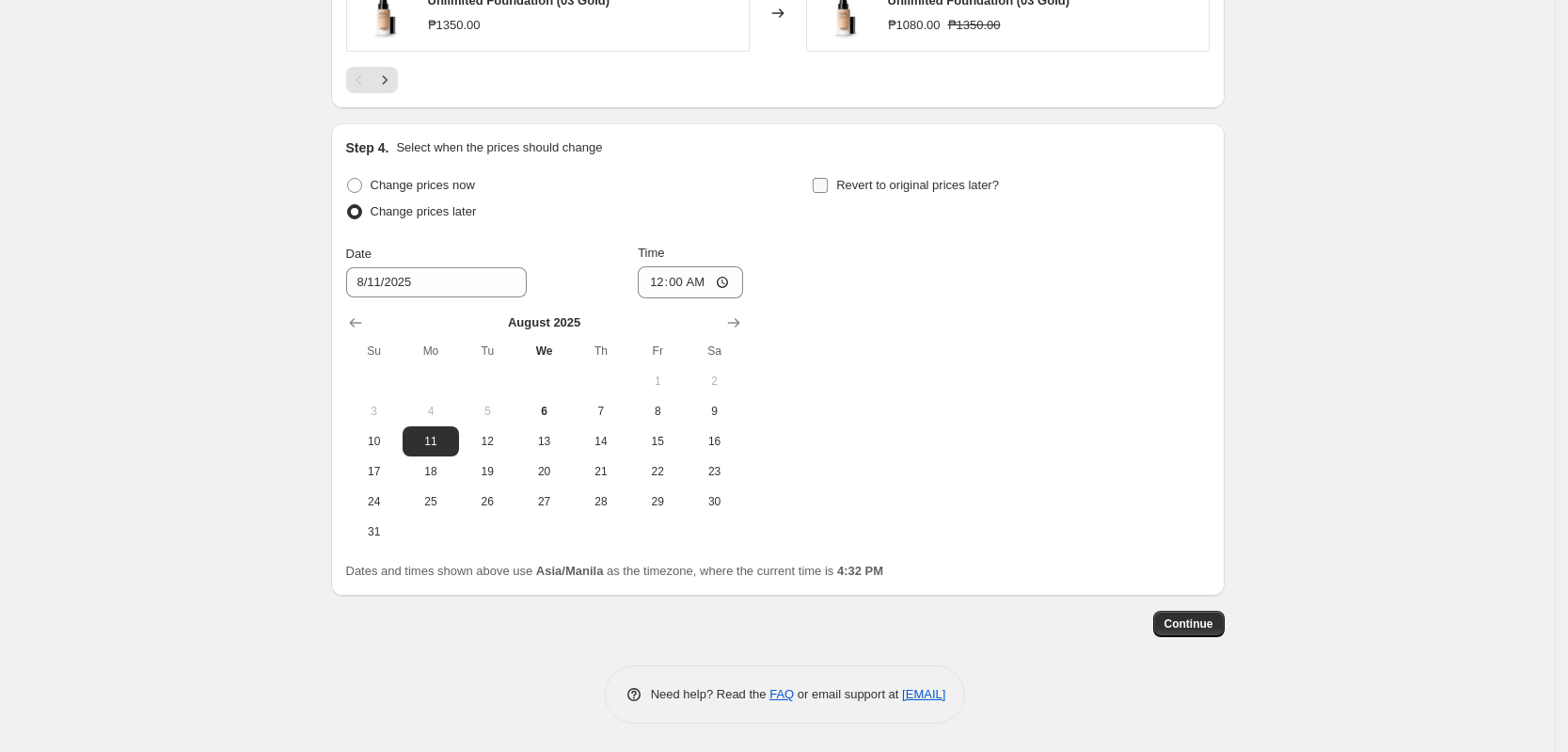 click on "Revert to original prices later?" at bounding box center [820, 185] 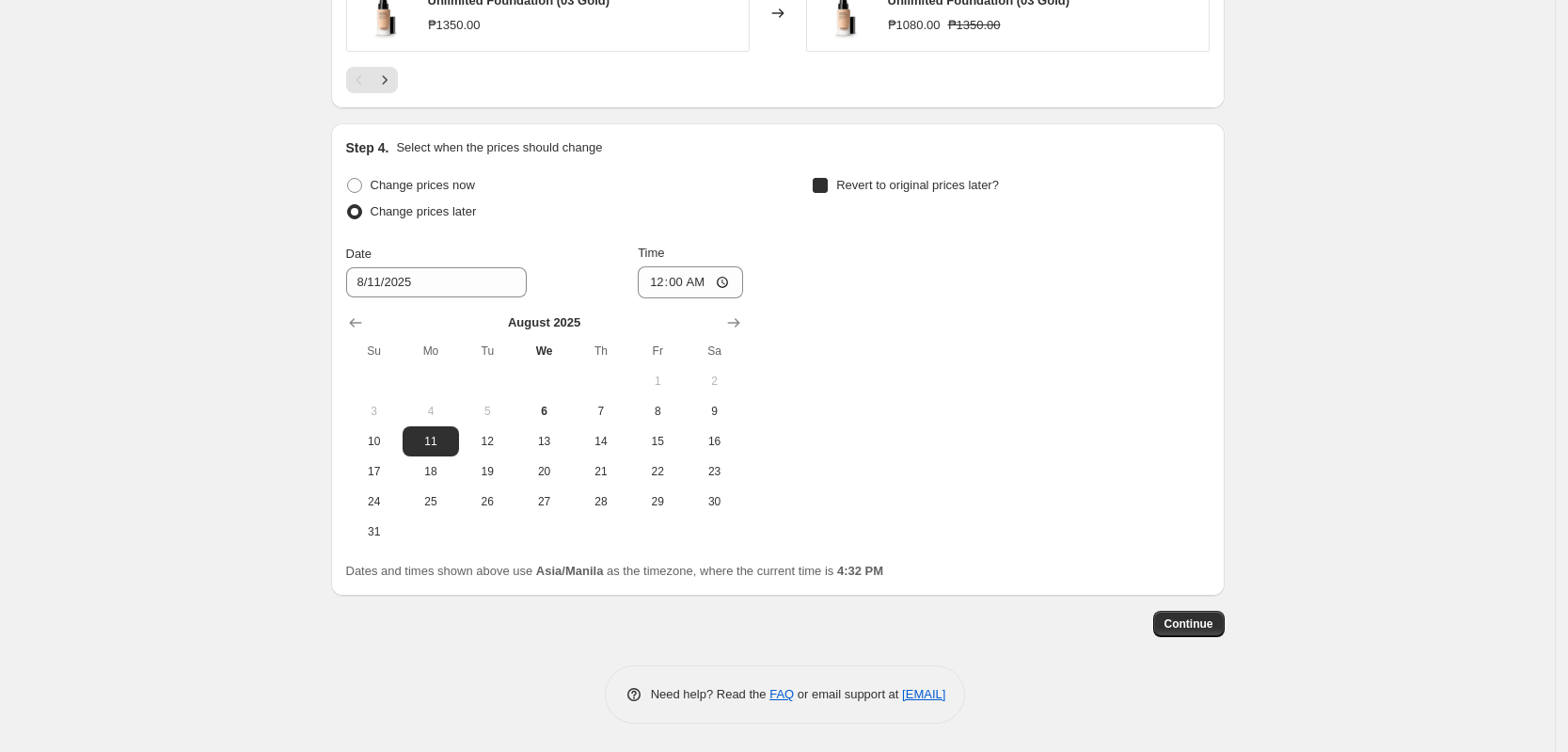 checkbox on "true" 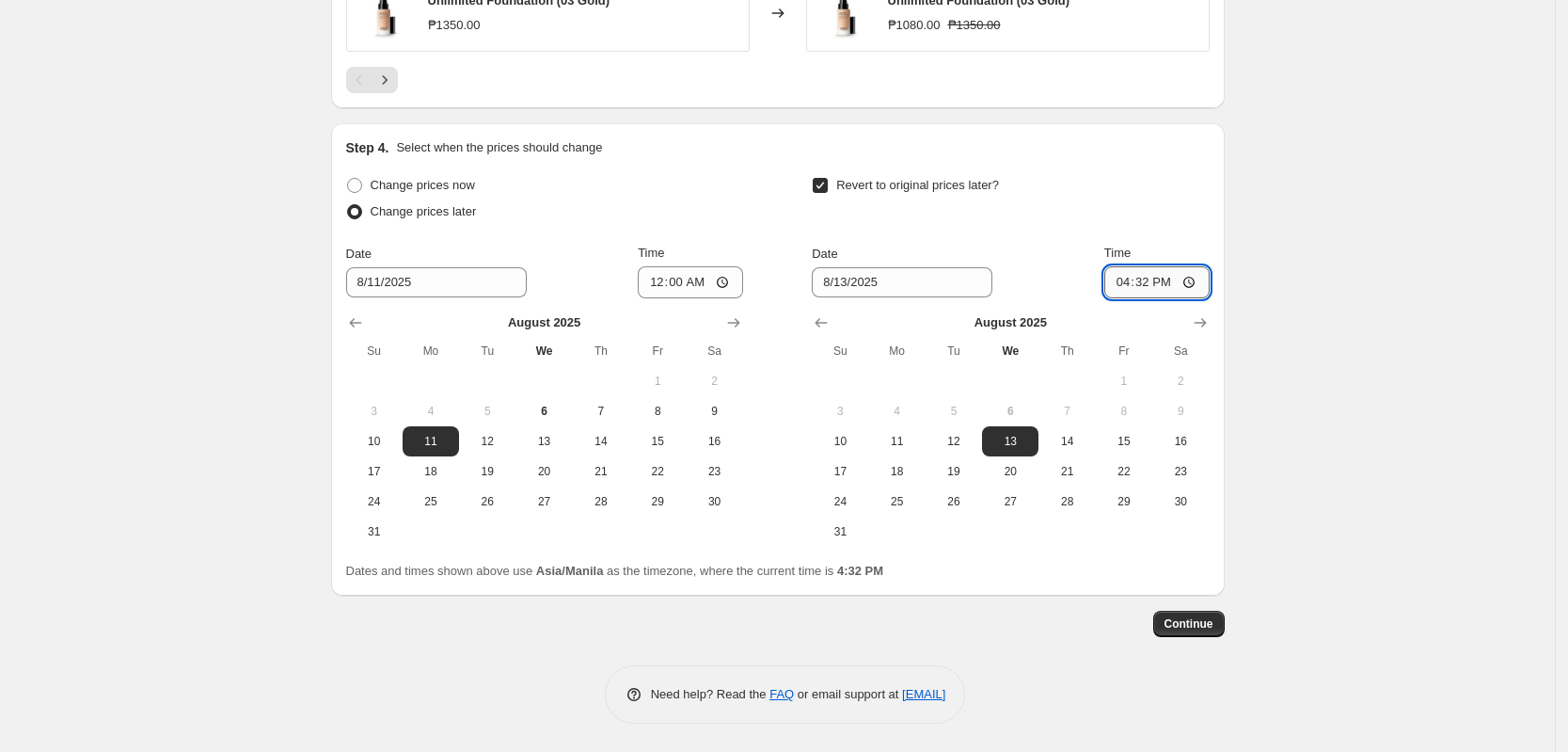 click on "16:32" at bounding box center (1157, 282) 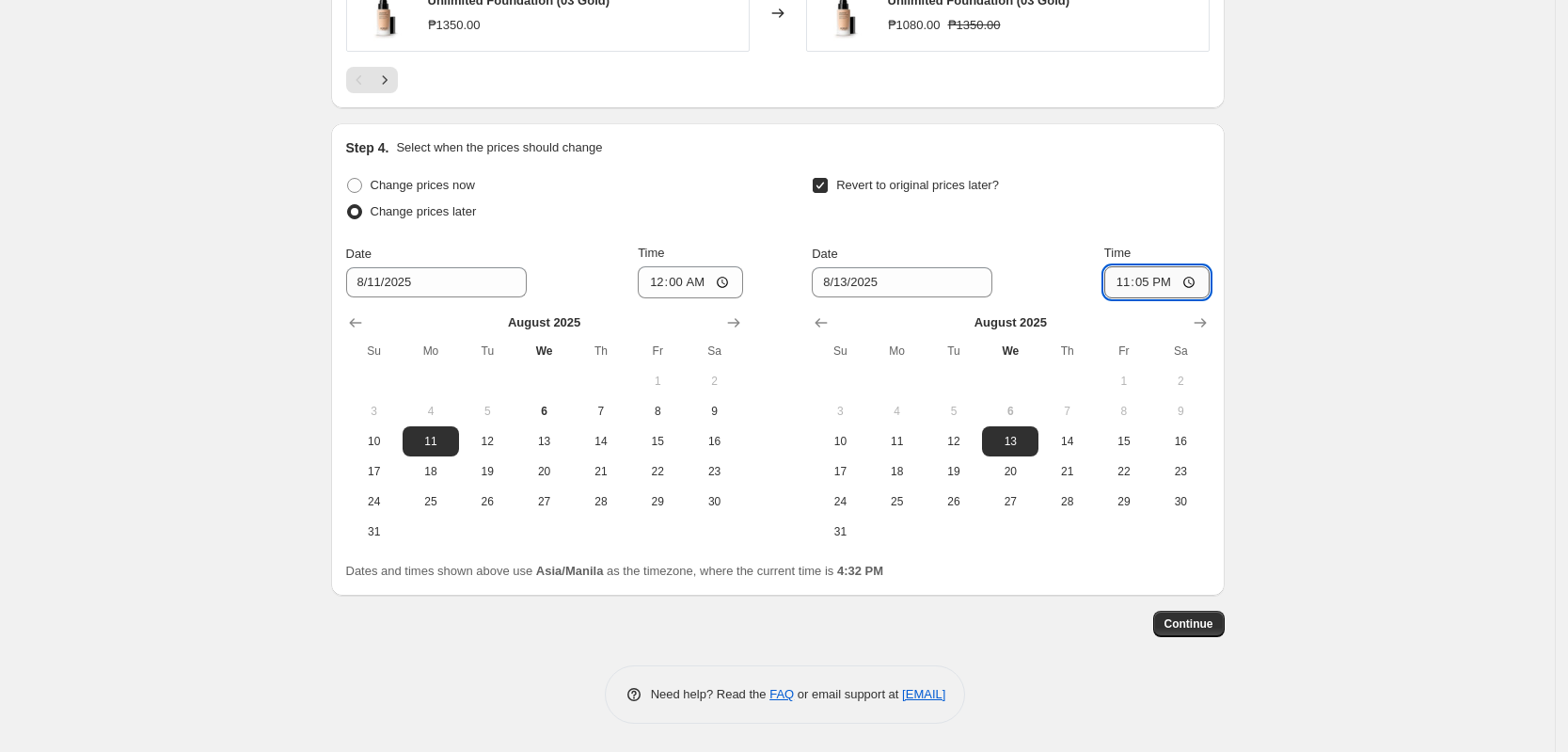 type on "23:59" 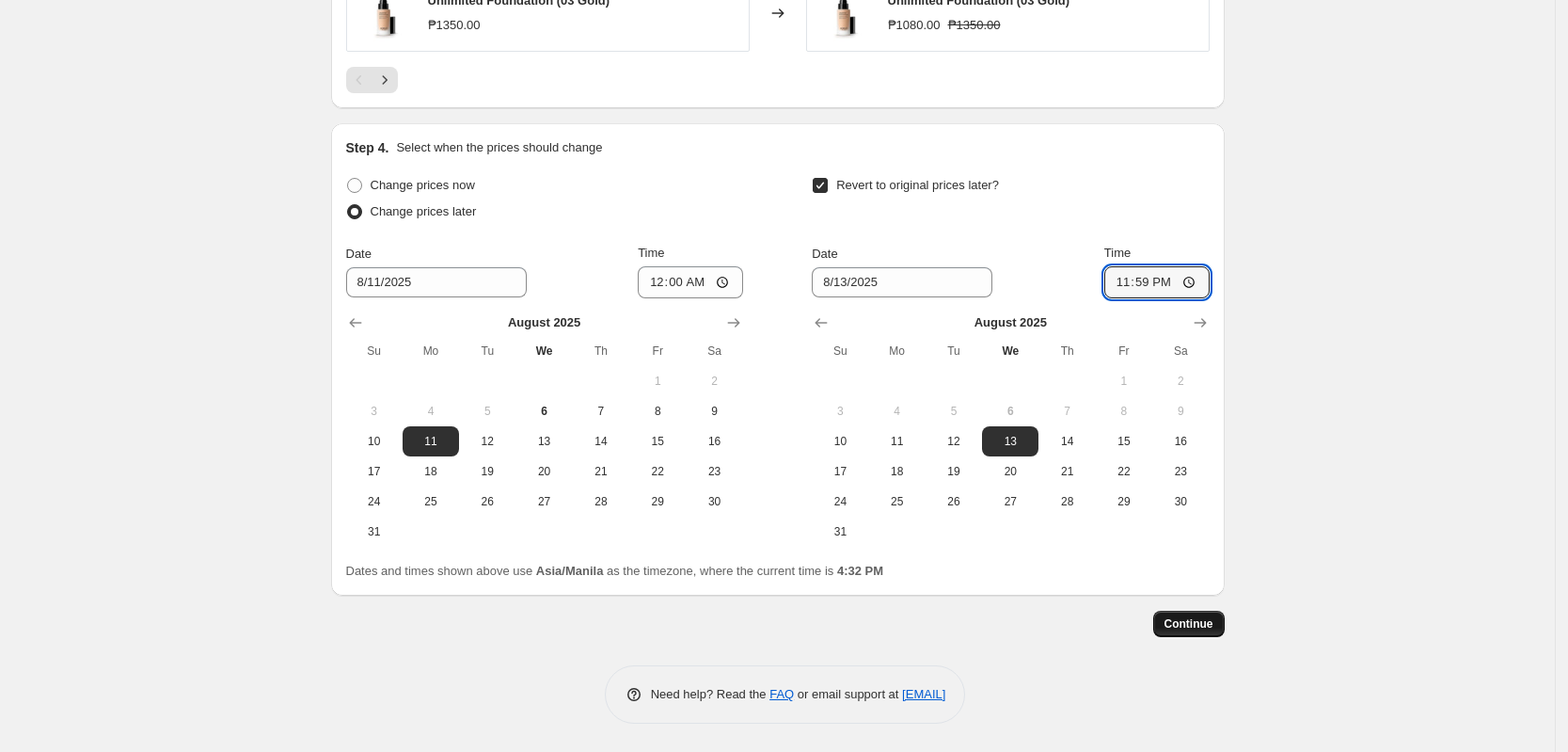 click on "Continue" at bounding box center (1189, 624) 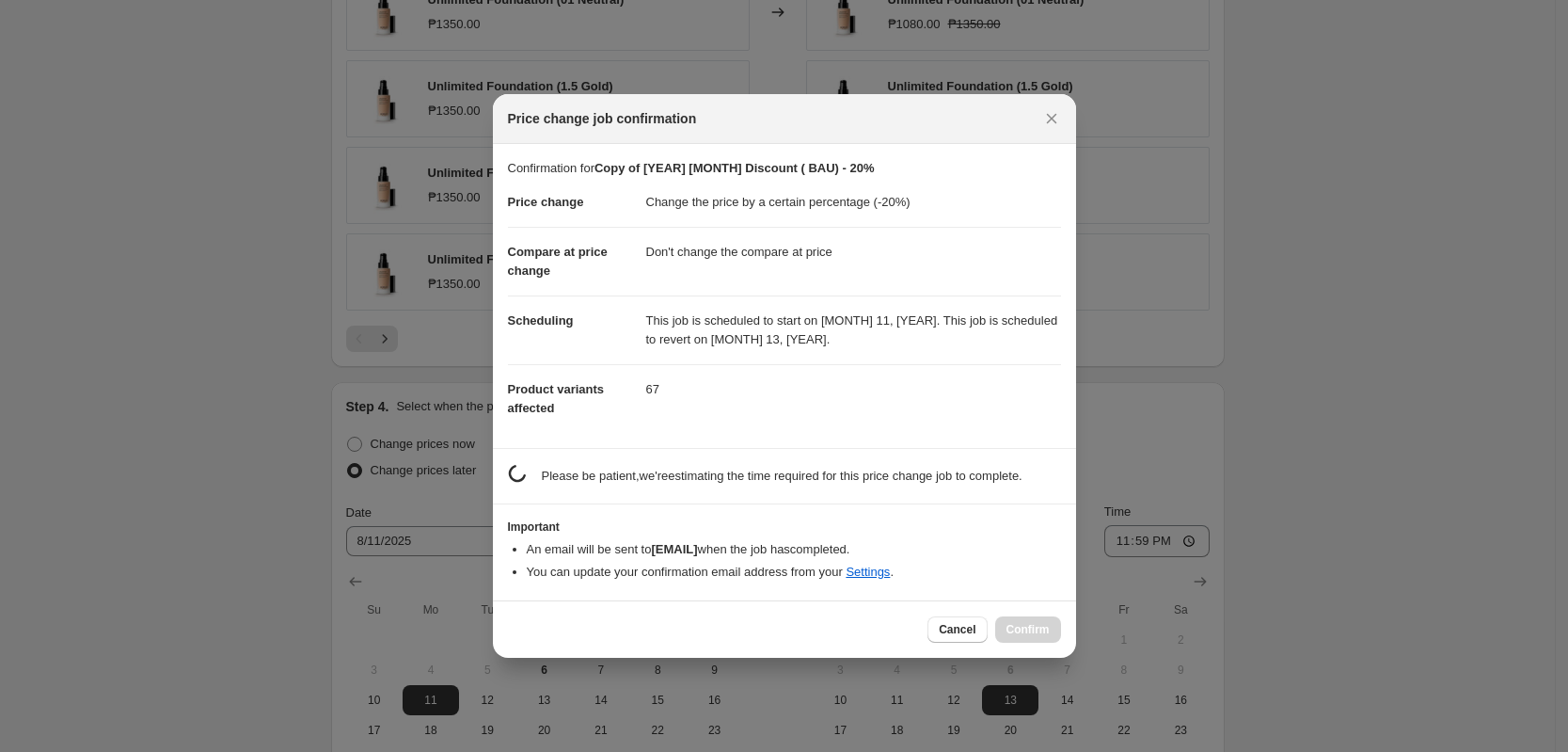 scroll, scrollTop: 0, scrollLeft: 0, axis: both 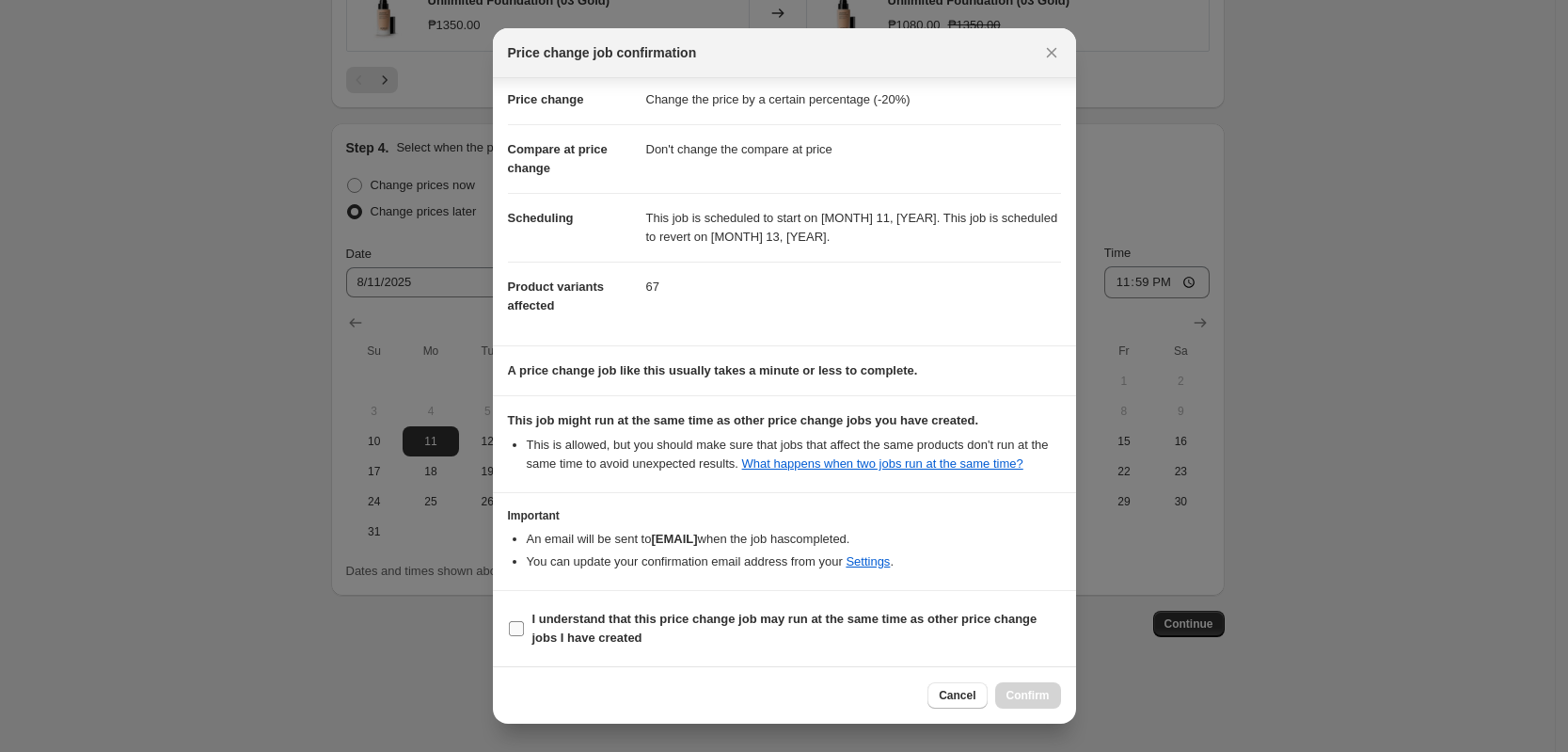click on "I understand that this price change job may run at the same time as other price change jobs I have created" at bounding box center (516, 629) 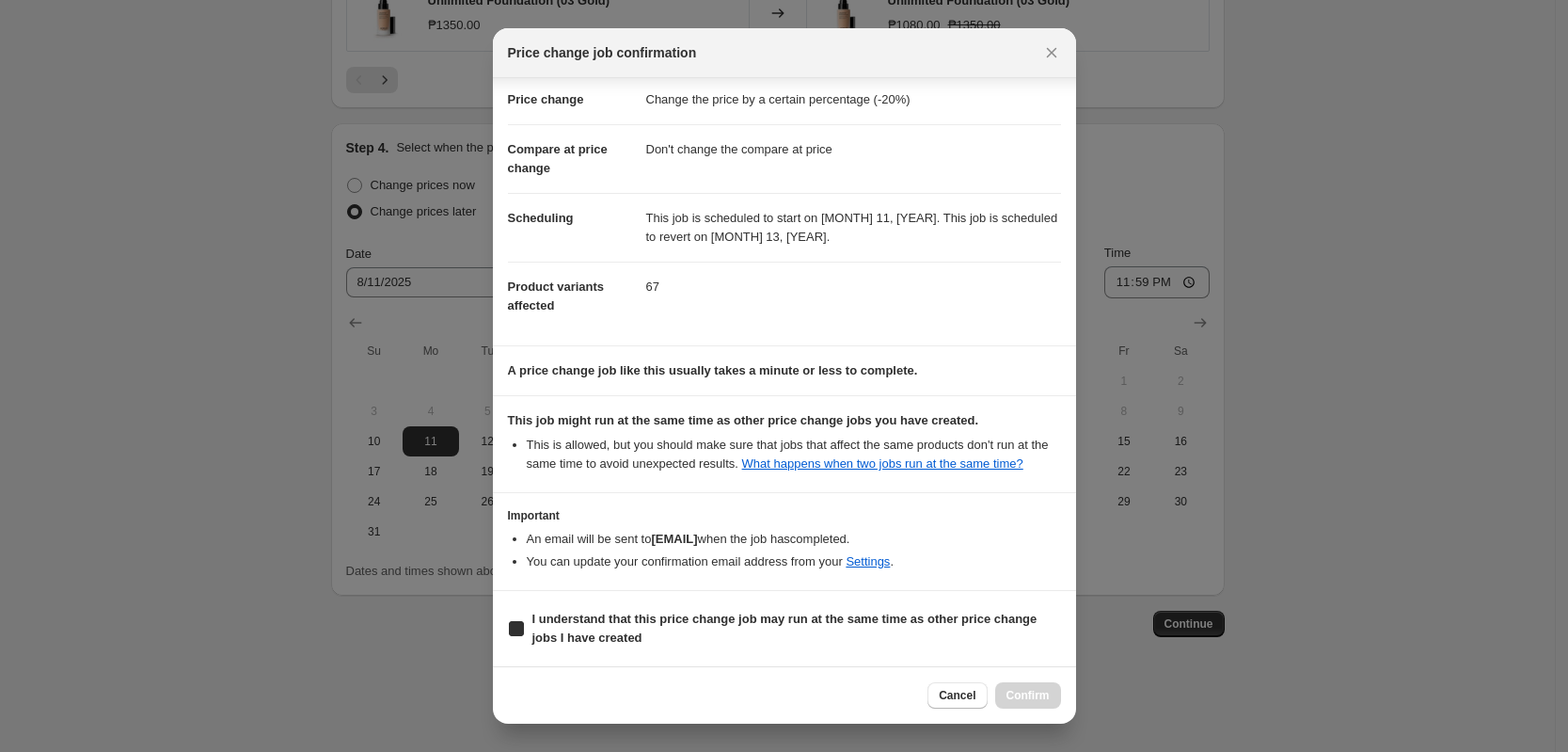 checkbox on "true" 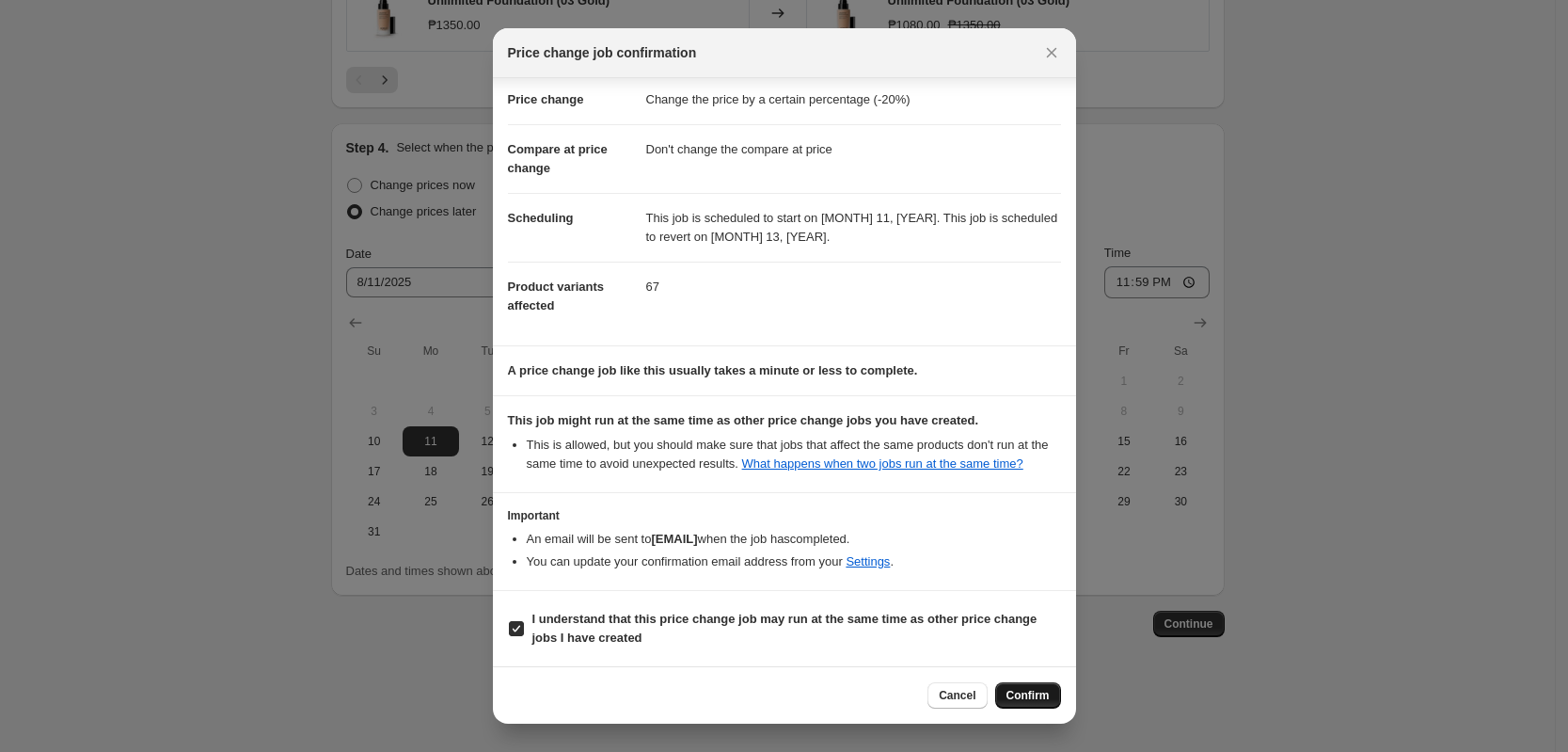 click on "Confirm" at bounding box center (1028, 696) 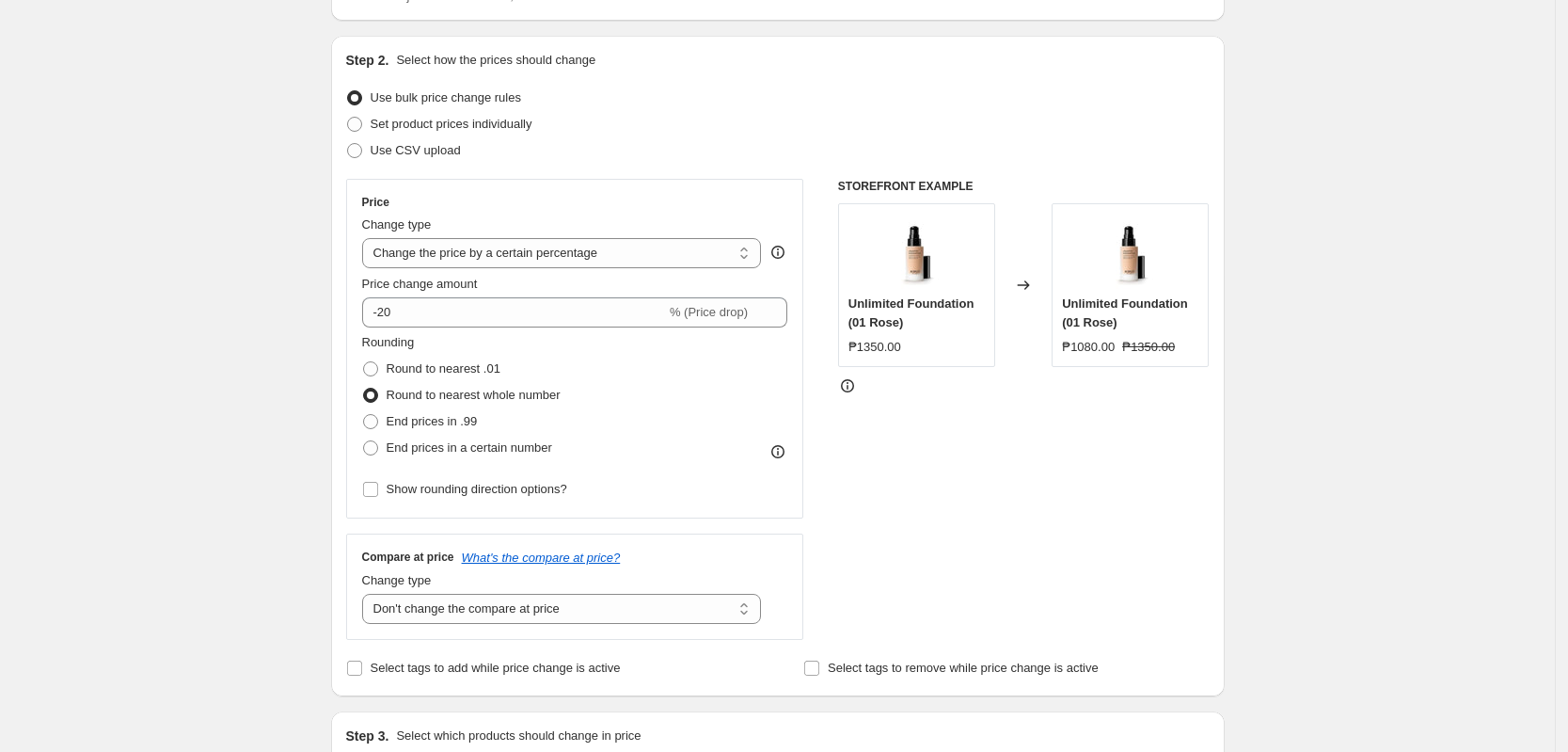 scroll, scrollTop: 0, scrollLeft: 0, axis: both 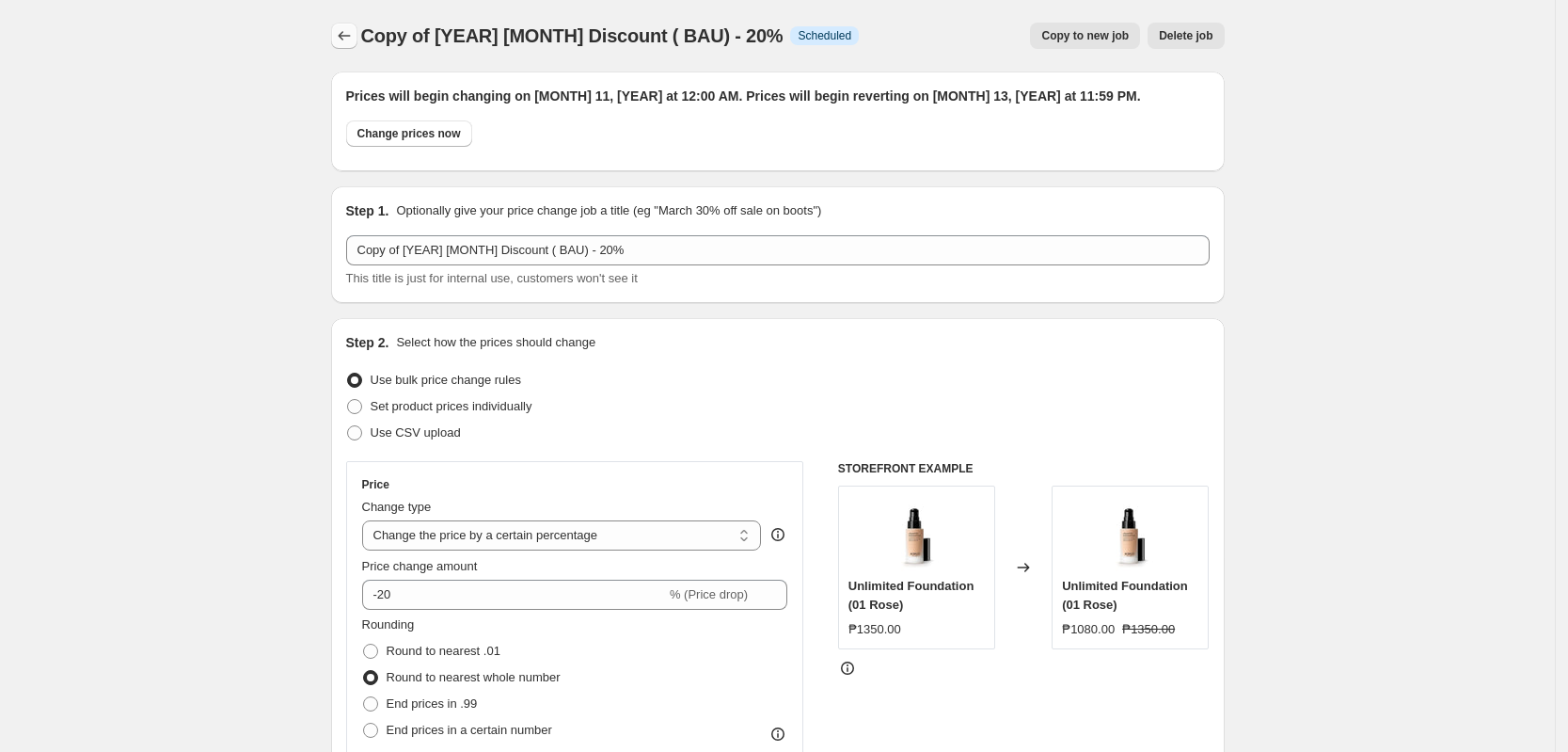 click 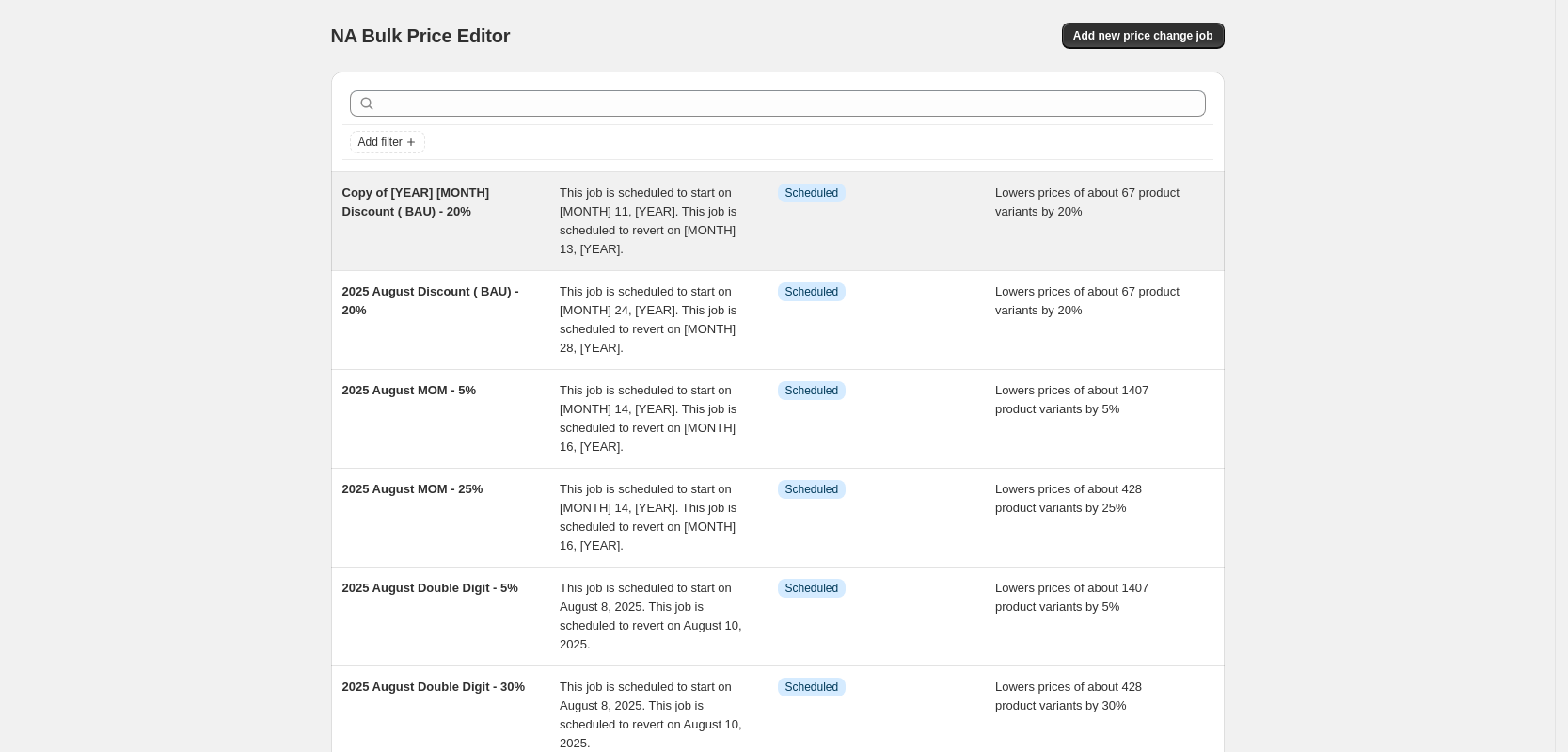 click on "This job is scheduled to start on August 11, 2025. This job is scheduled to revert on August 13, 2025." at bounding box center (648, 220) 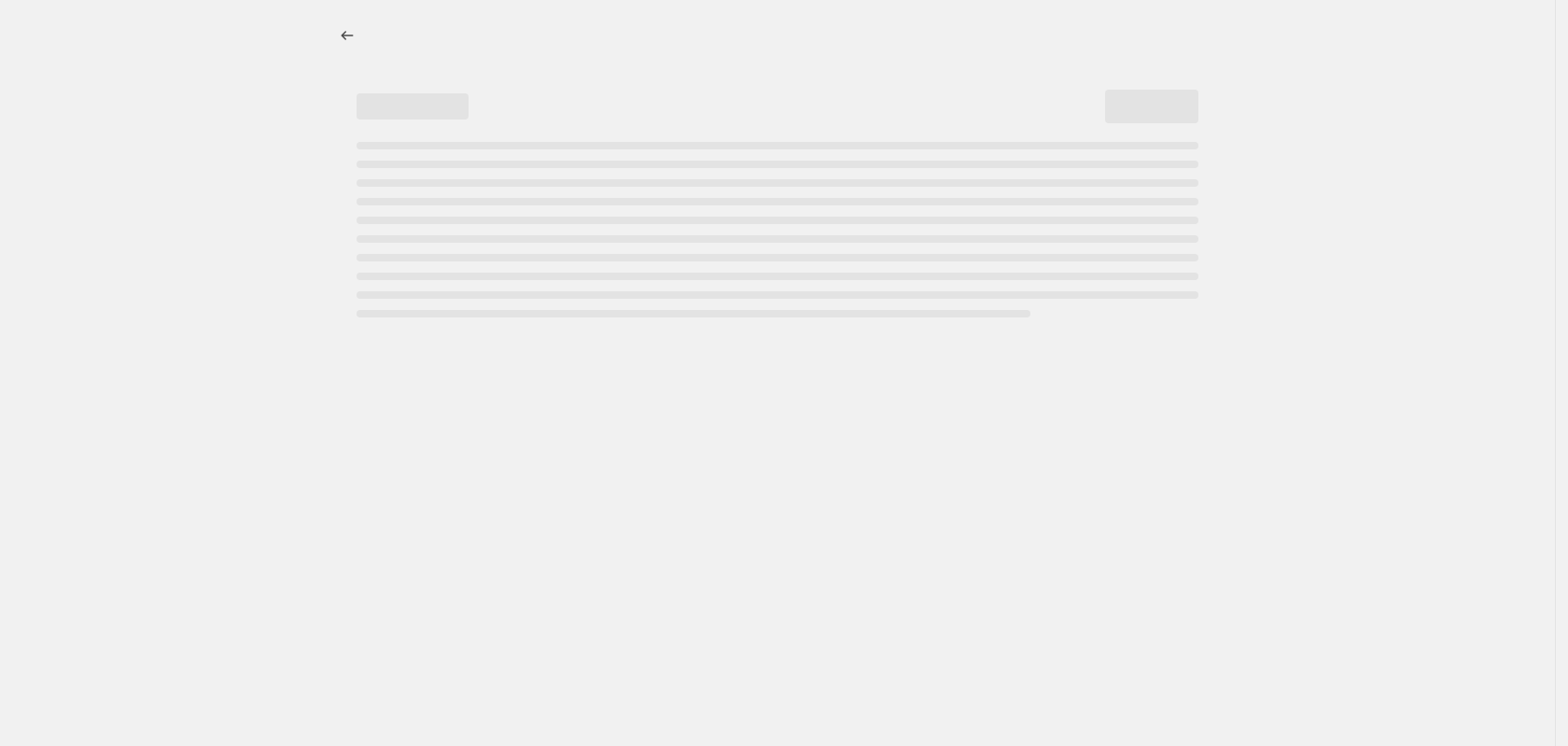 select on "percentage" 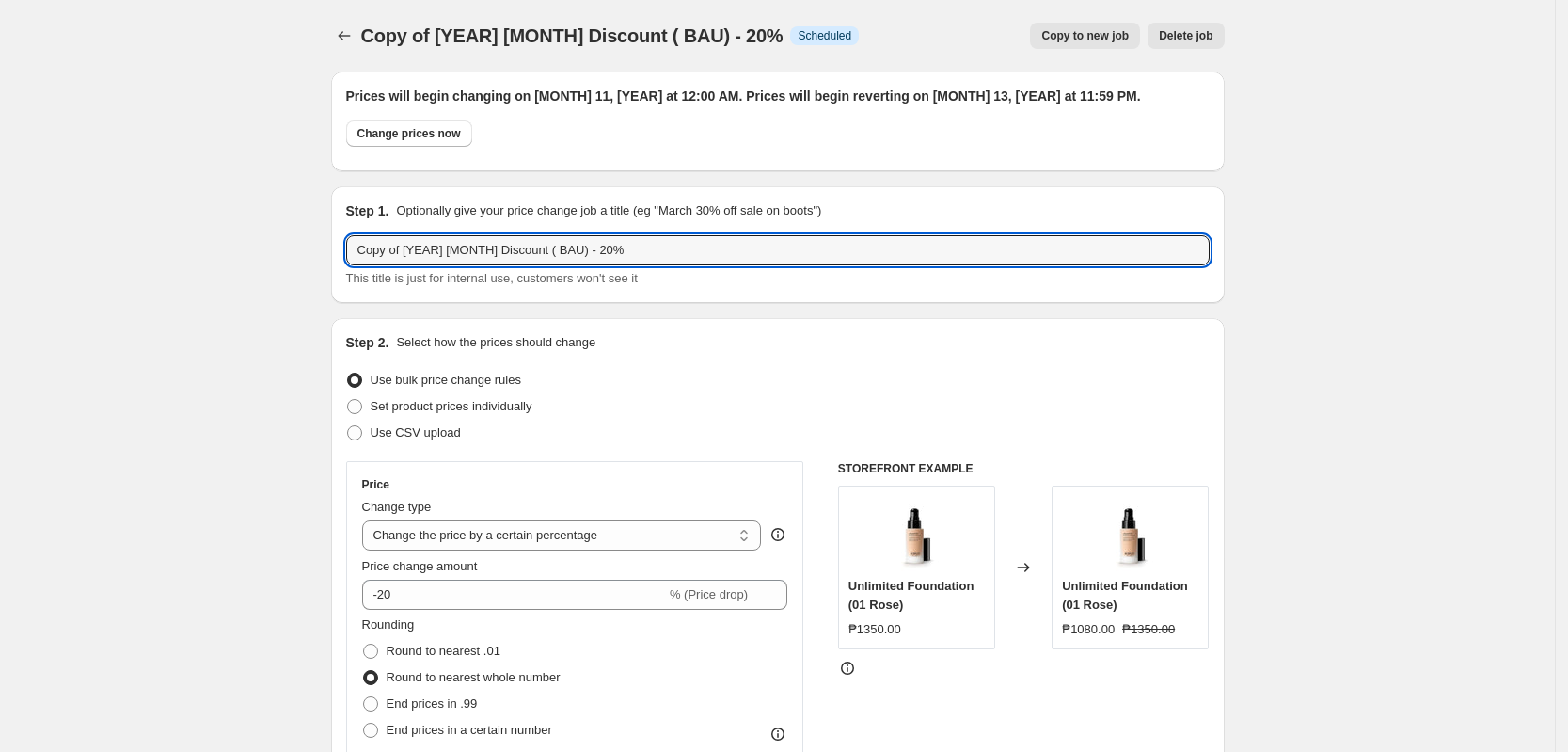 drag, startPoint x: 408, startPoint y: 250, endPoint x: 300, endPoint y: 254, distance: 108.07405 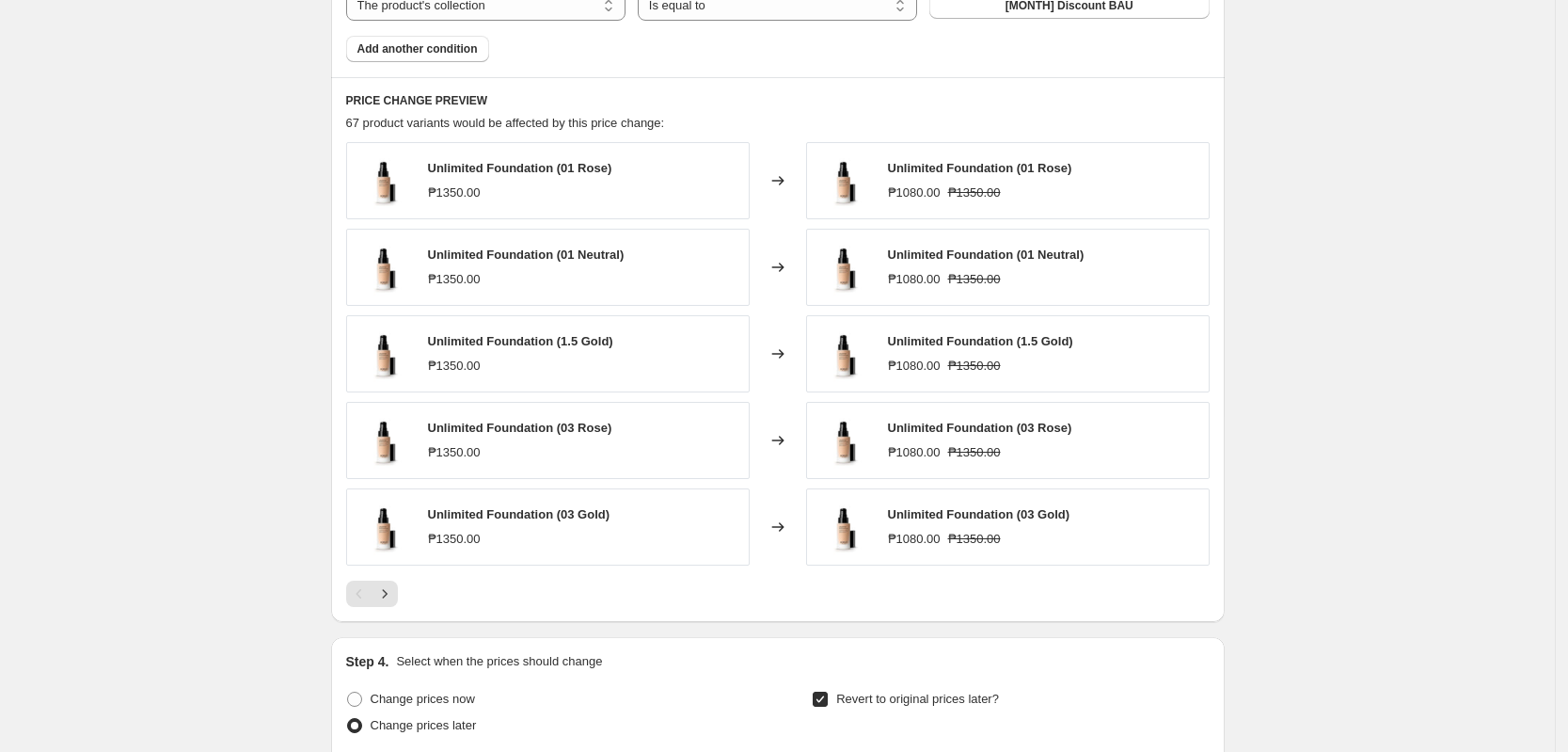 scroll, scrollTop: 1809, scrollLeft: 0, axis: vertical 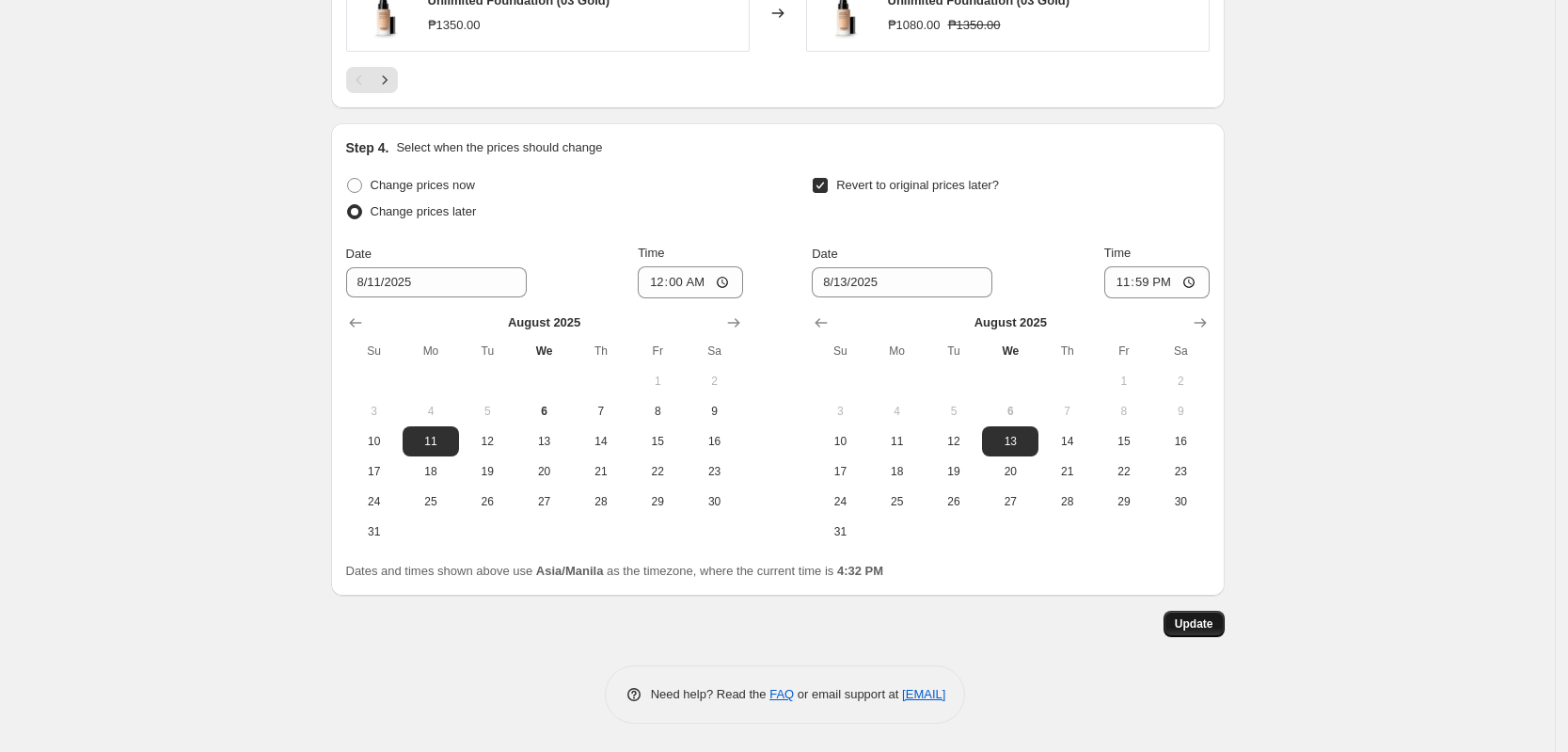 type on "2025 August Discount ( BAU) - 20%" 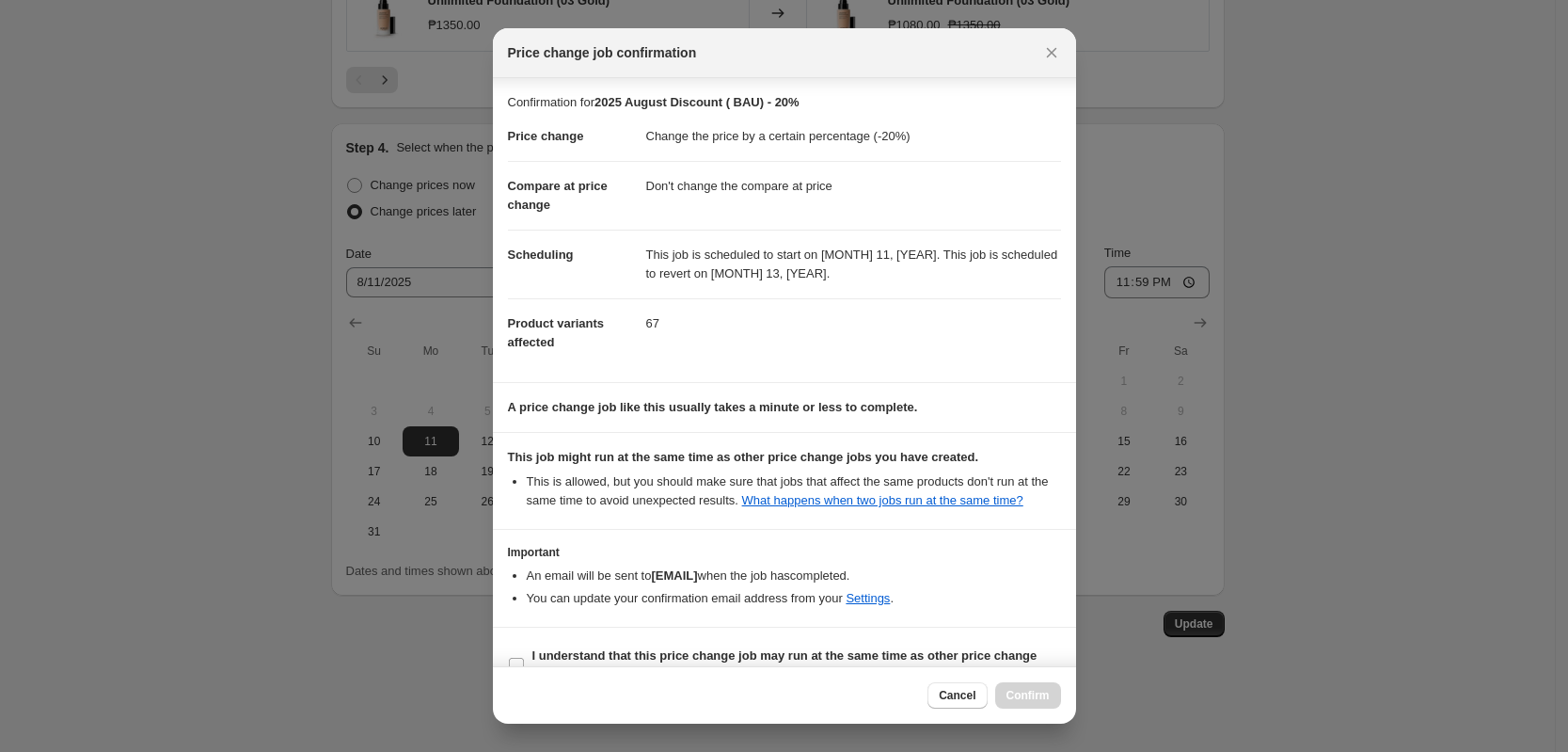 scroll, scrollTop: 37, scrollLeft: 0, axis: vertical 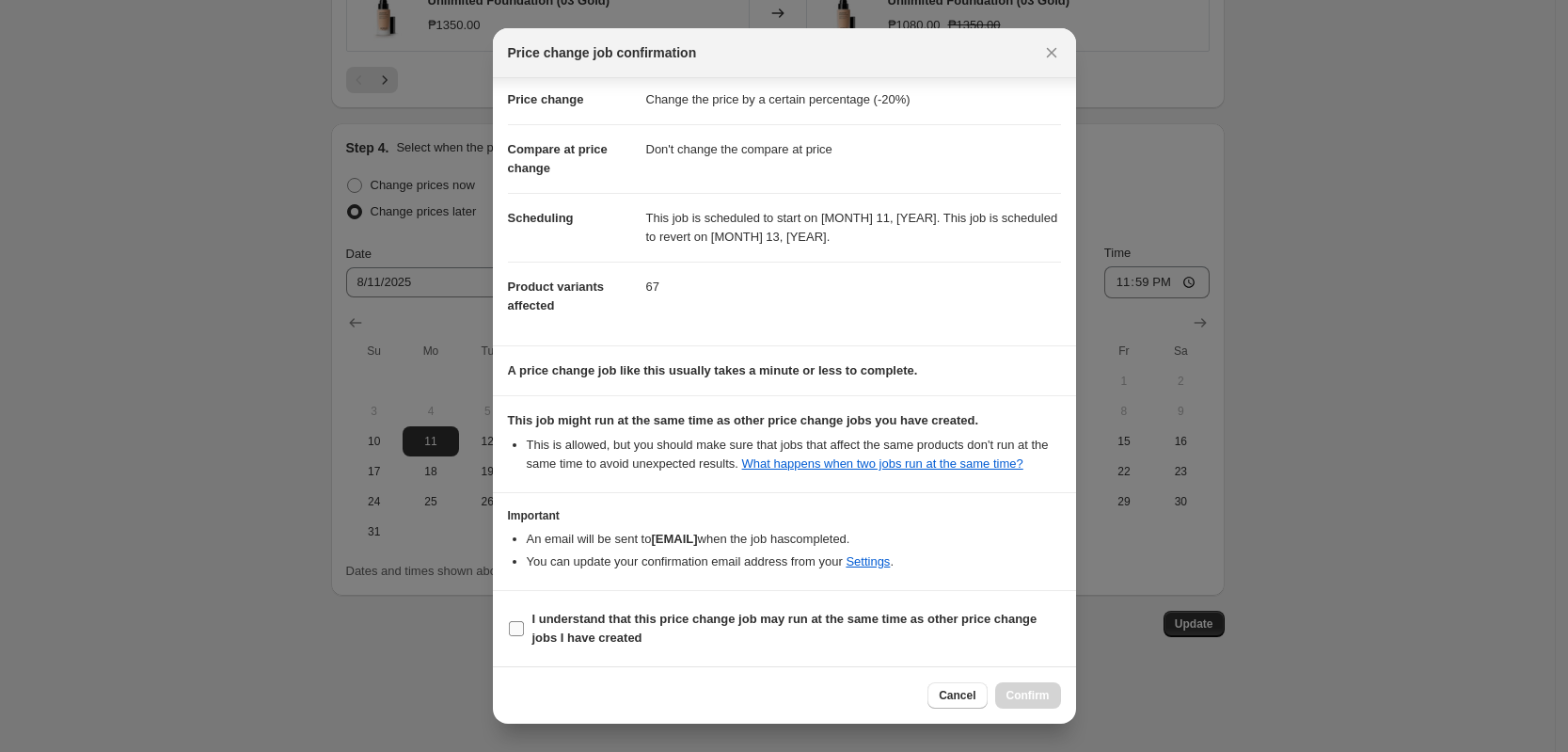 click on "I understand that this price change job may run at the same time as other price change jobs I have created" at bounding box center (516, 629) 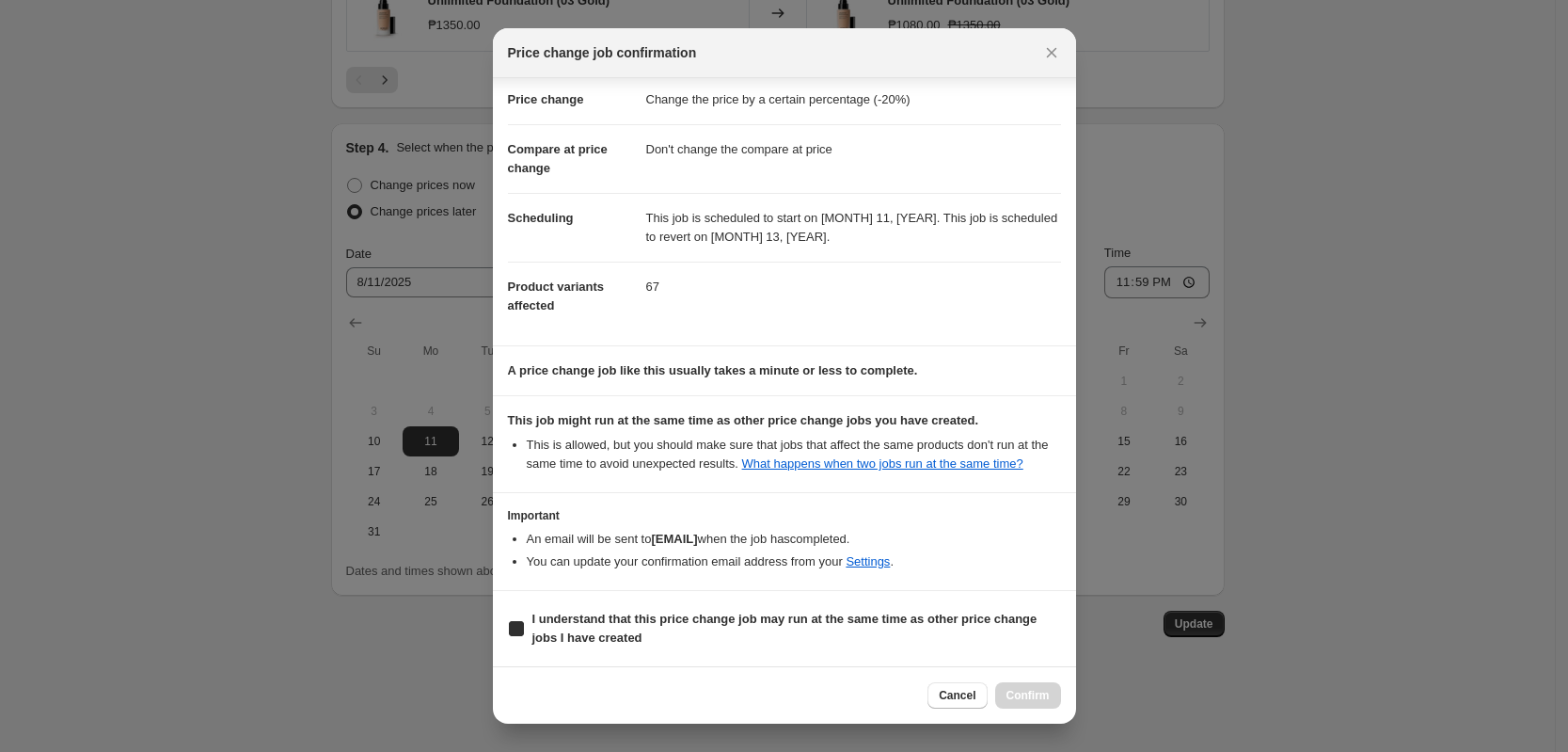 checkbox on "true" 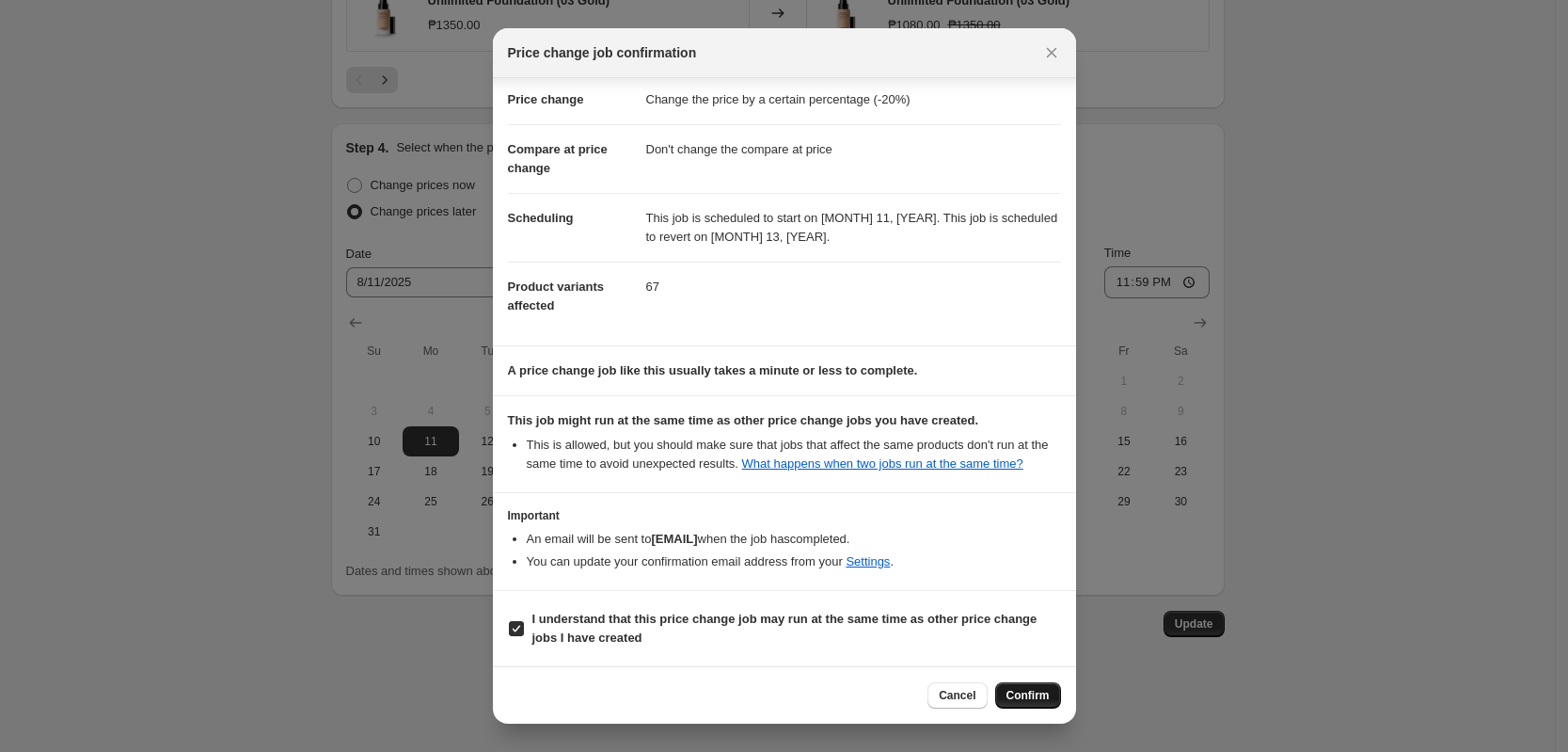 click on "Confirm" at bounding box center (1028, 696) 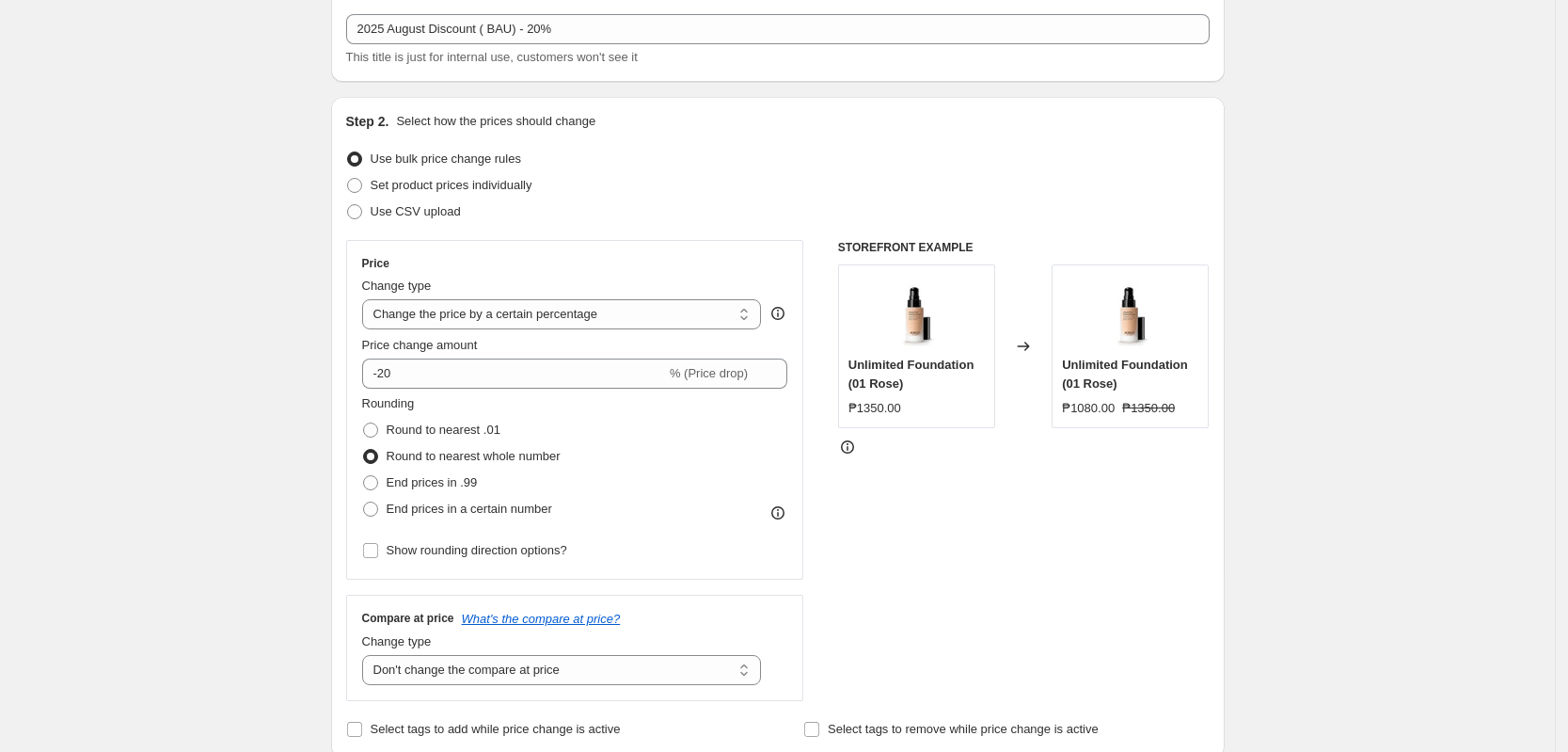 scroll, scrollTop: 0, scrollLeft: 0, axis: both 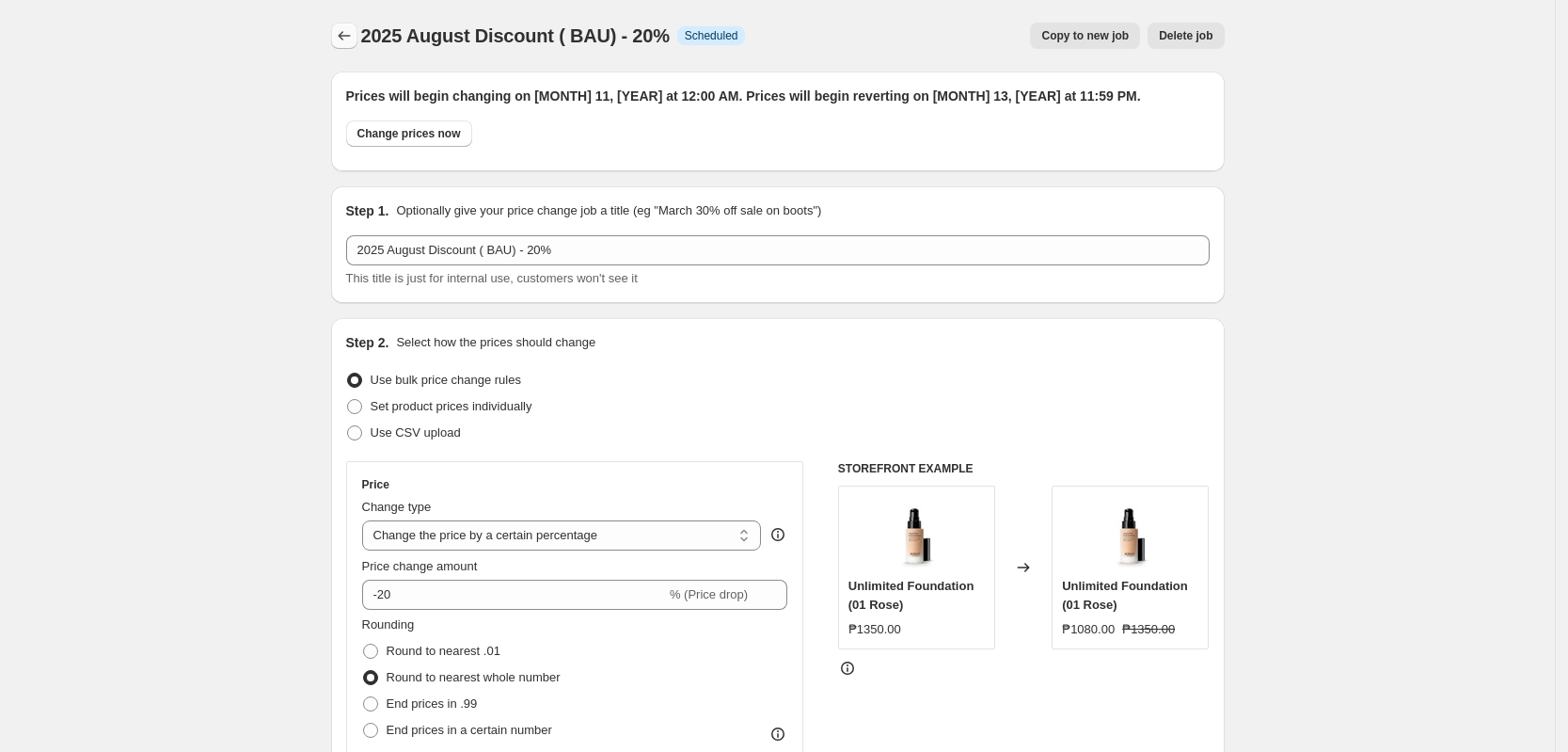 click 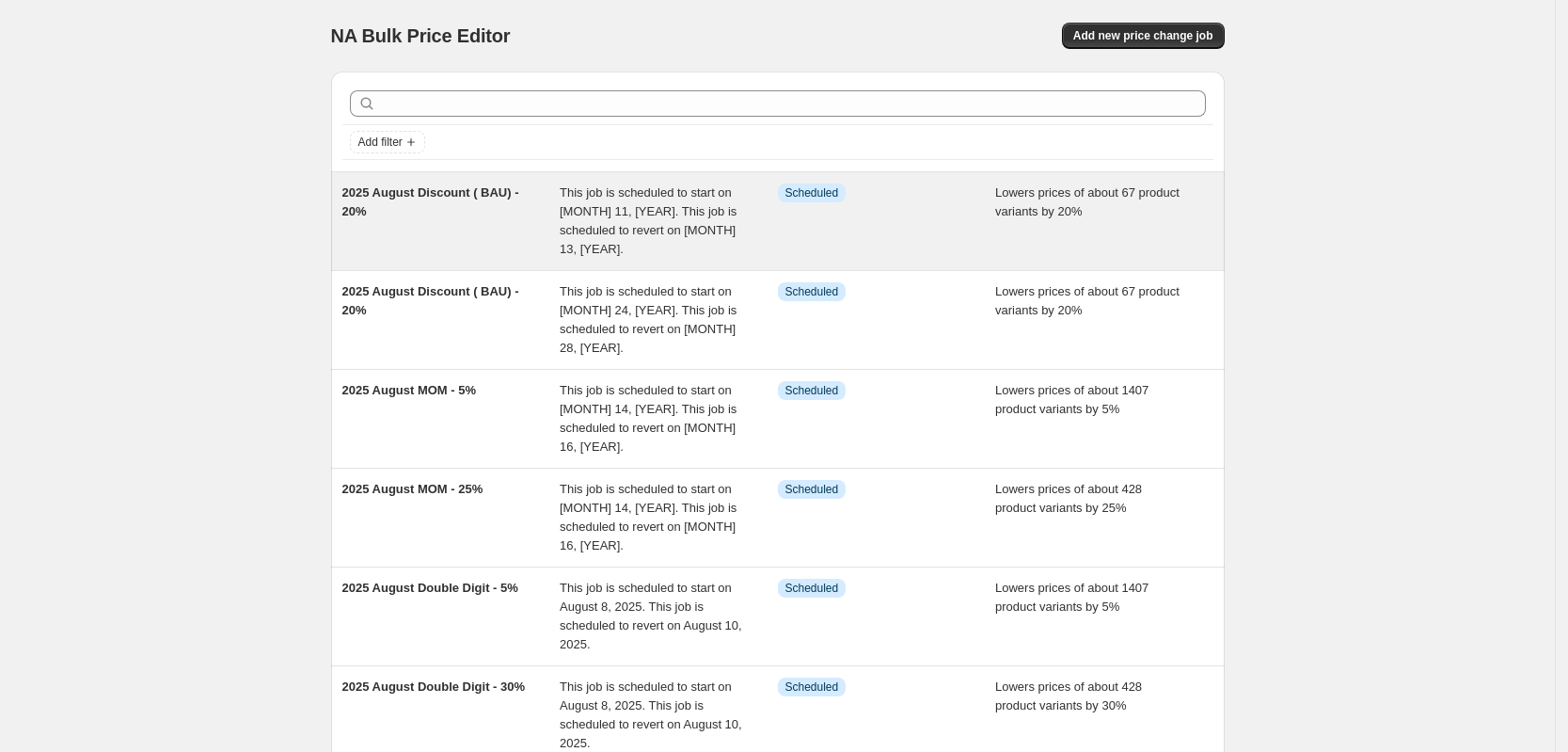 click on "This job is scheduled to start on August 11, 2025. This job is scheduled to revert on August 13, 2025." at bounding box center (648, 220) 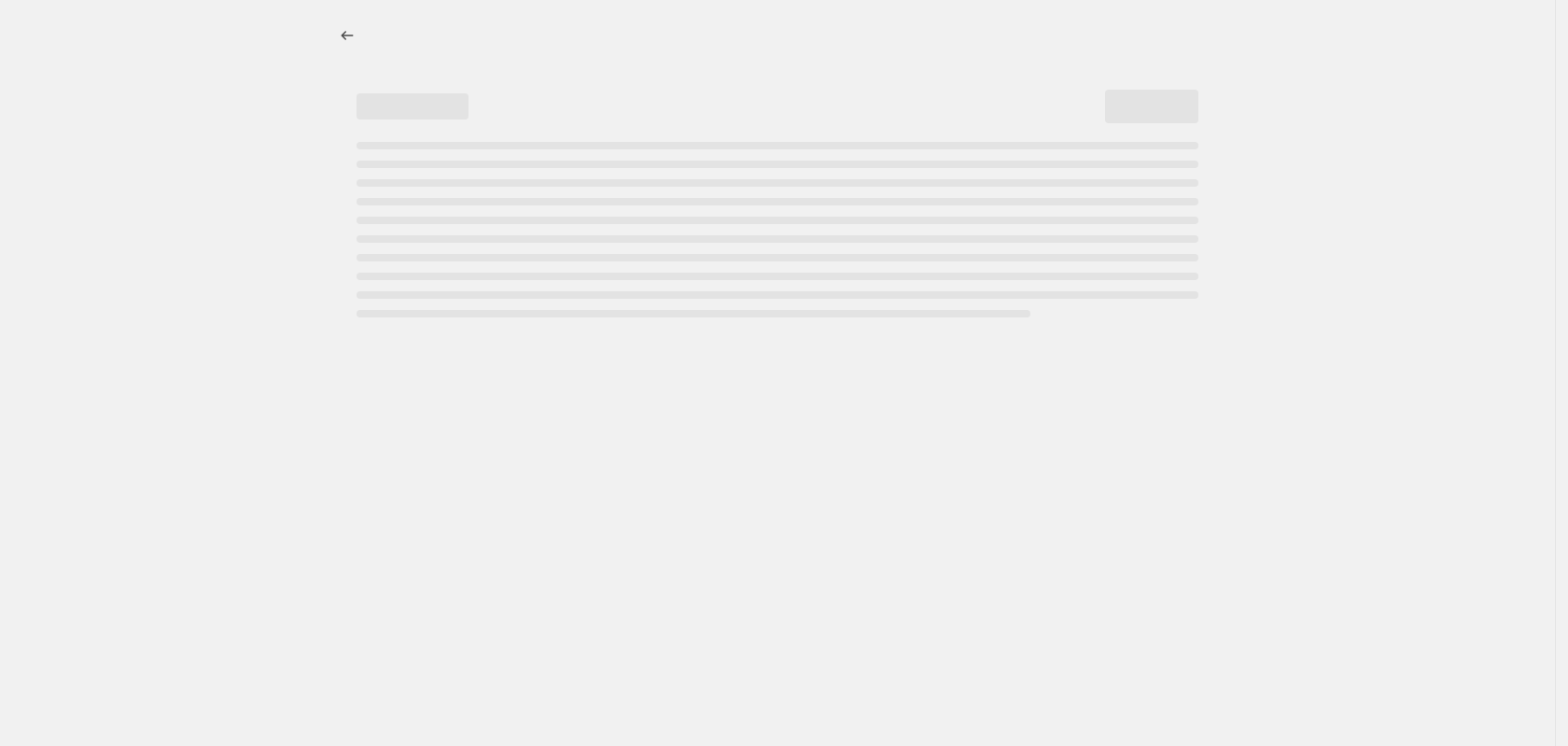 select on "percentage" 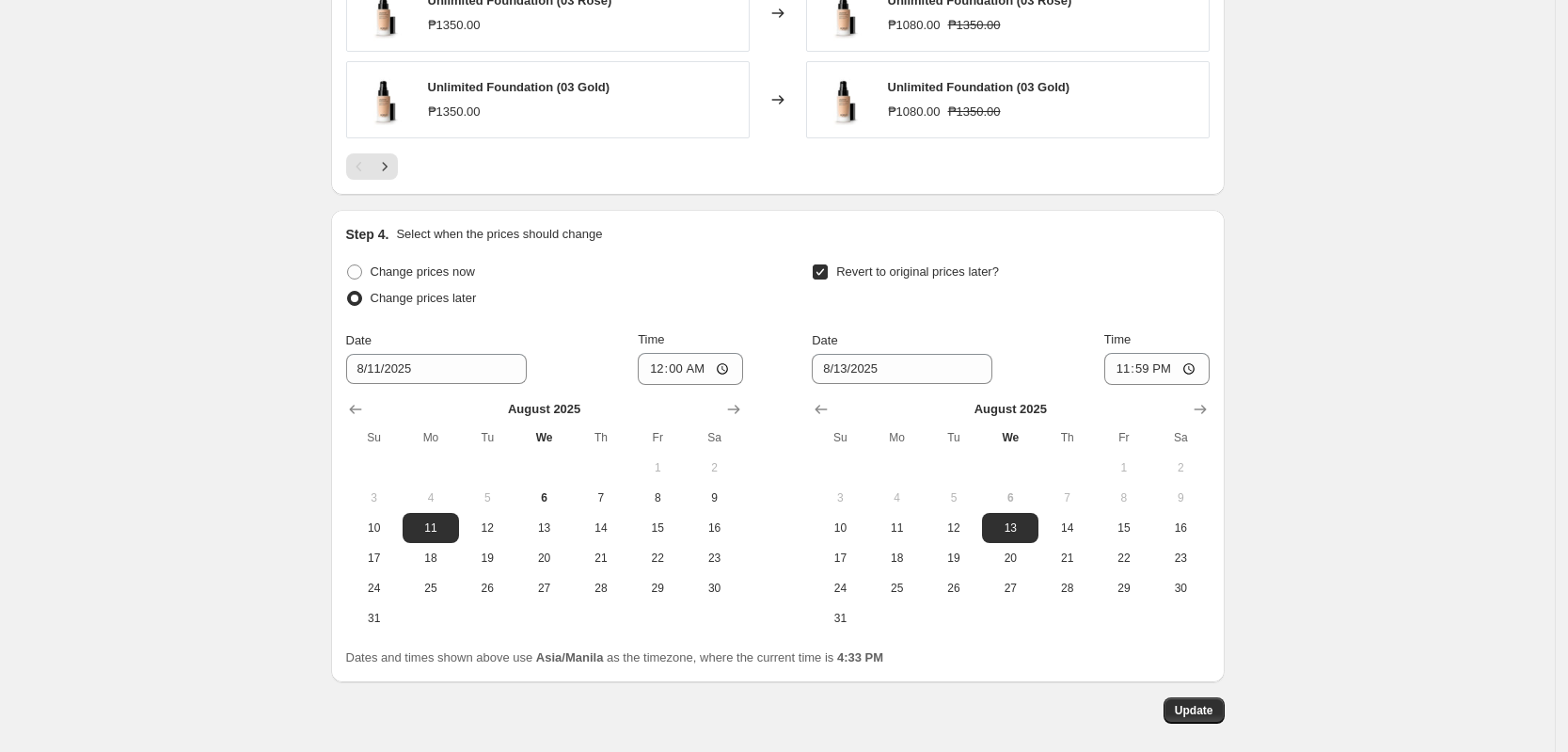 scroll, scrollTop: 1809, scrollLeft: 0, axis: vertical 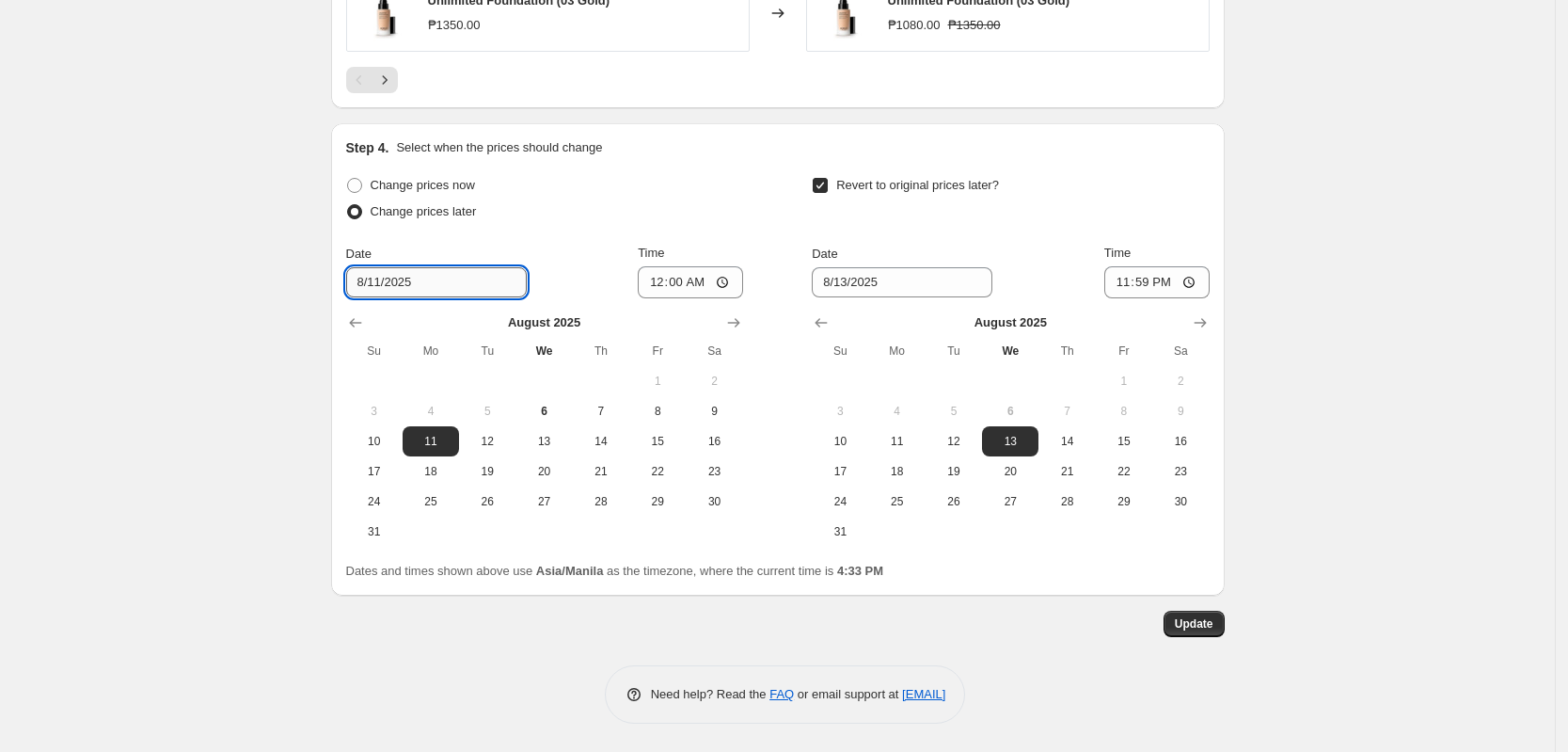 click on "8/11/2025" at bounding box center [436, 282] 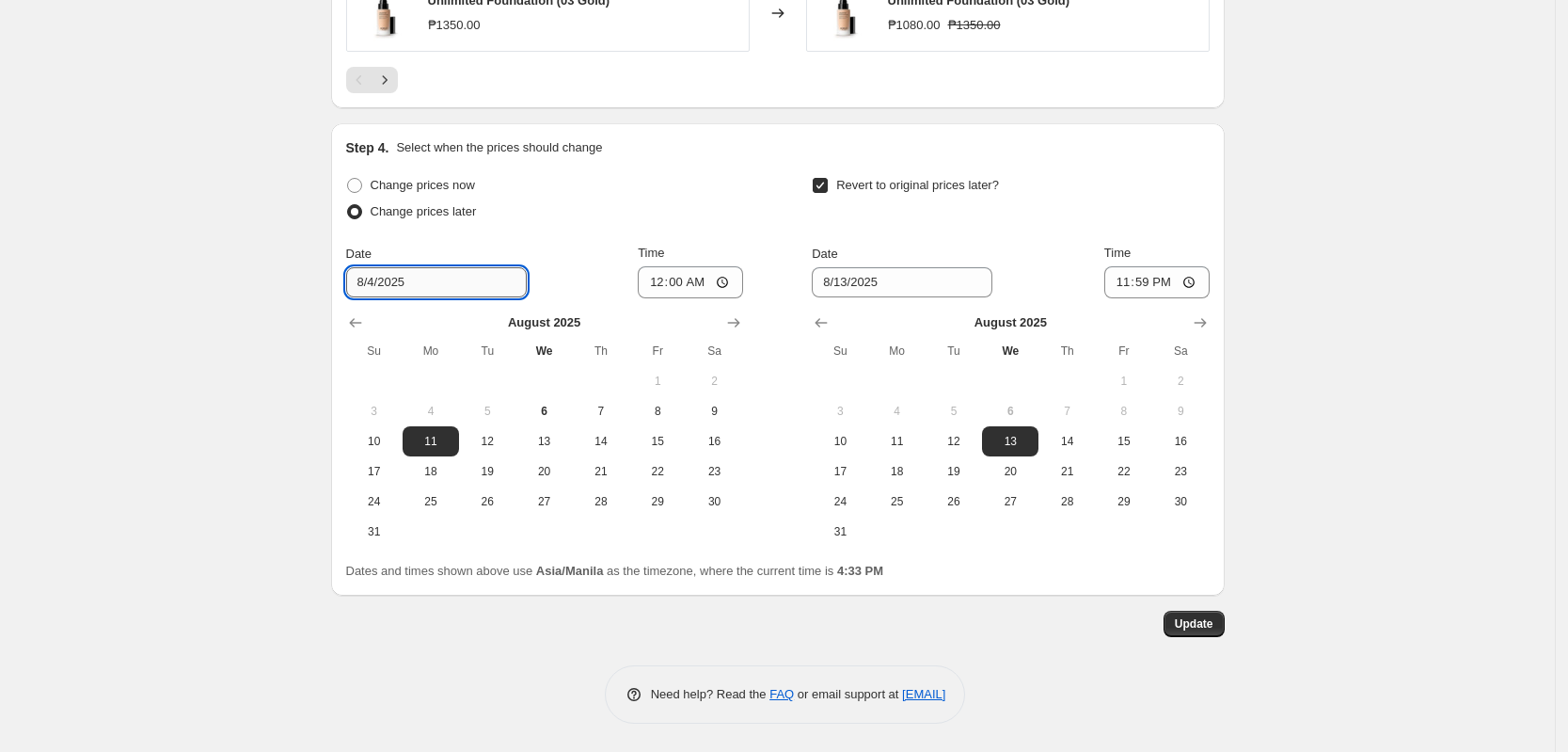 type on "8/4/2025" 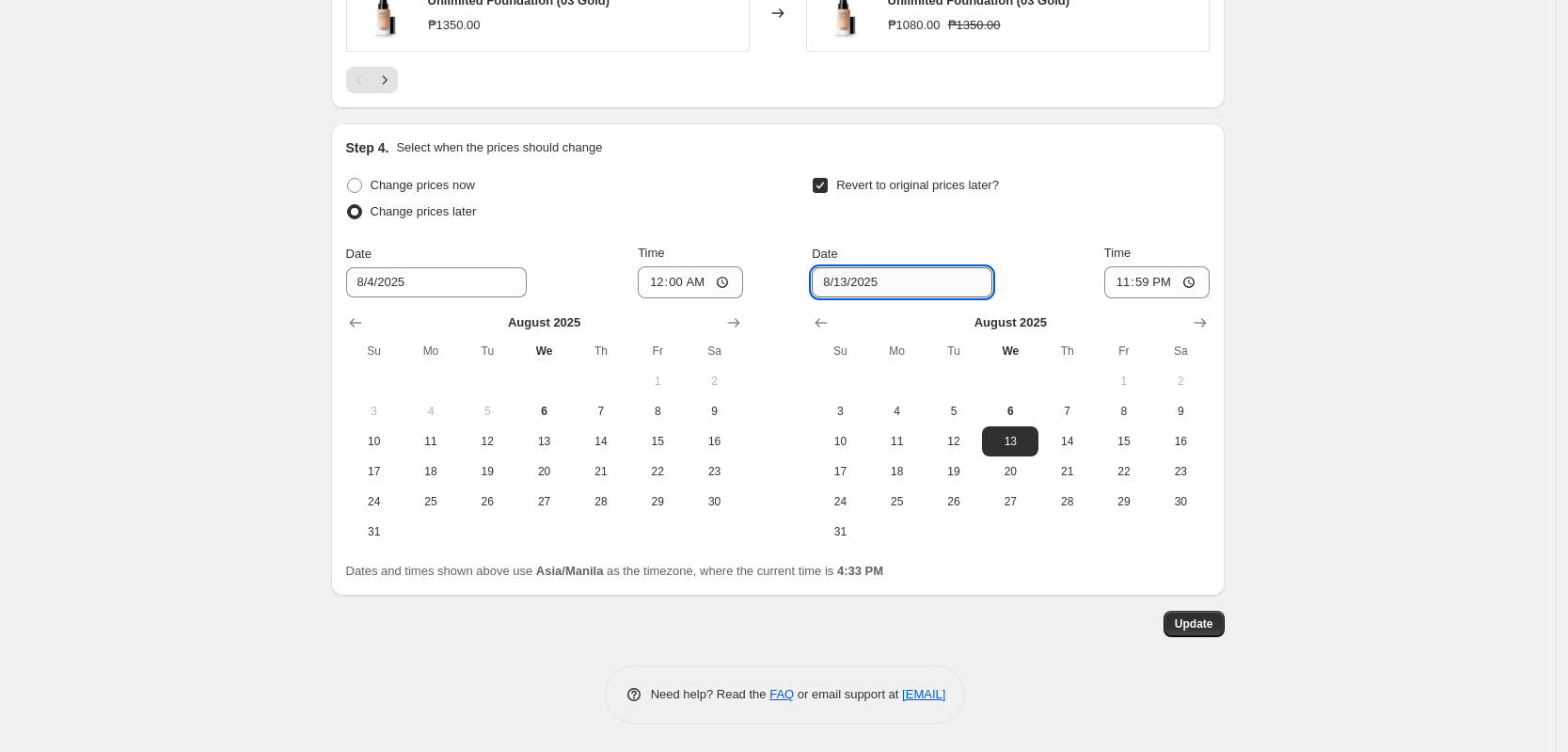 click on "8/13/2025" at bounding box center (902, 282) 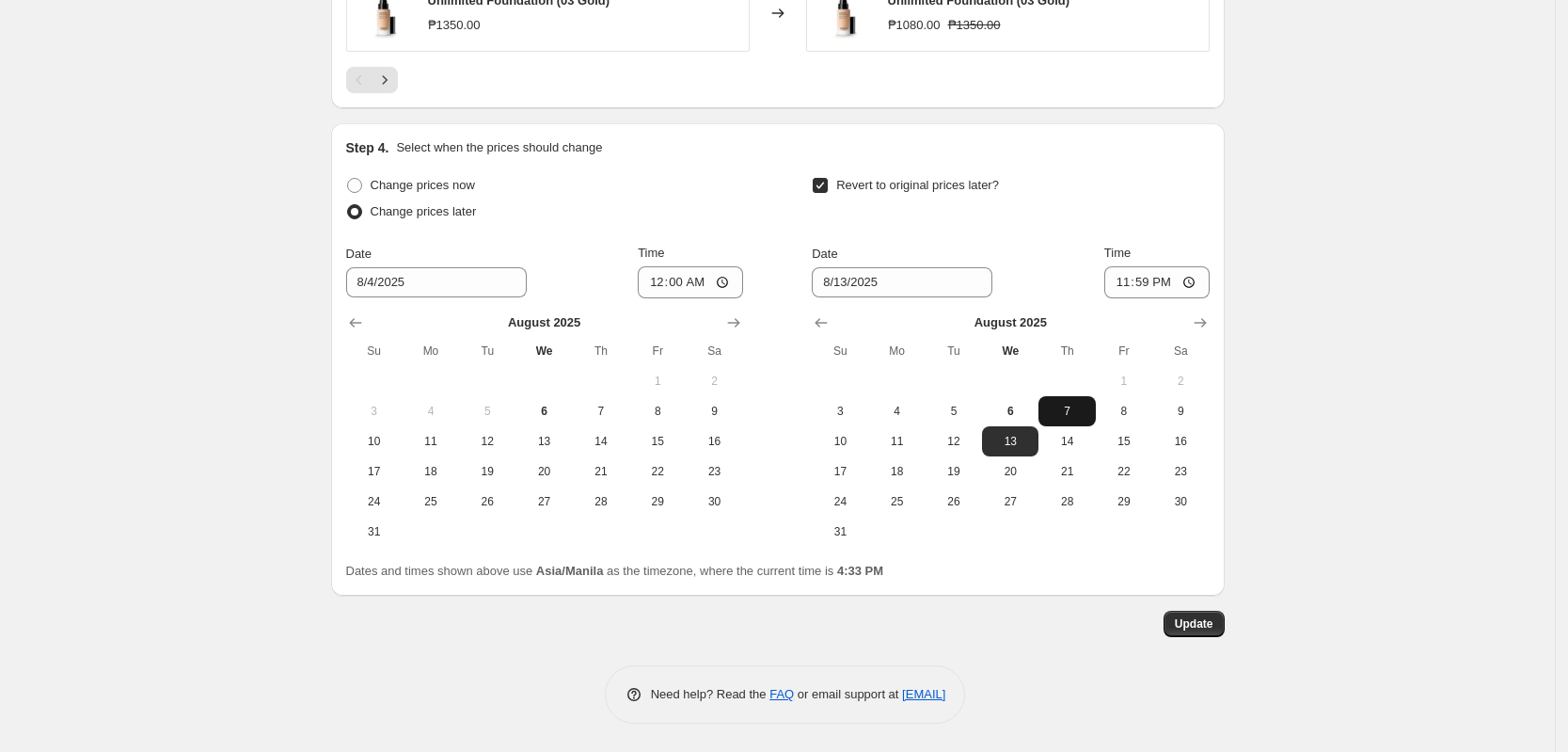 drag, startPoint x: 1073, startPoint y: 419, endPoint x: 1114, endPoint y: 326, distance: 101.636608 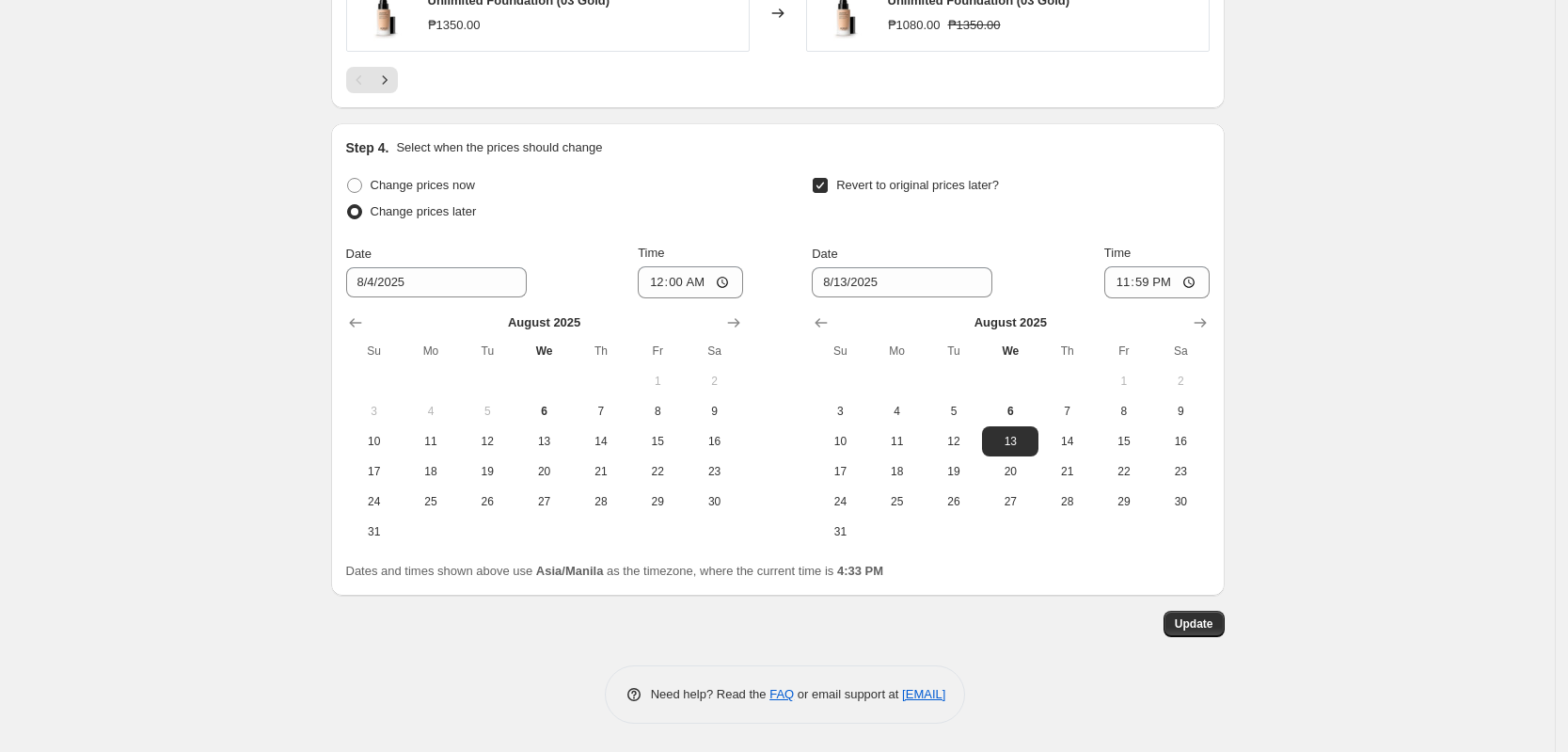 click on "7" at bounding box center (1067, 411) 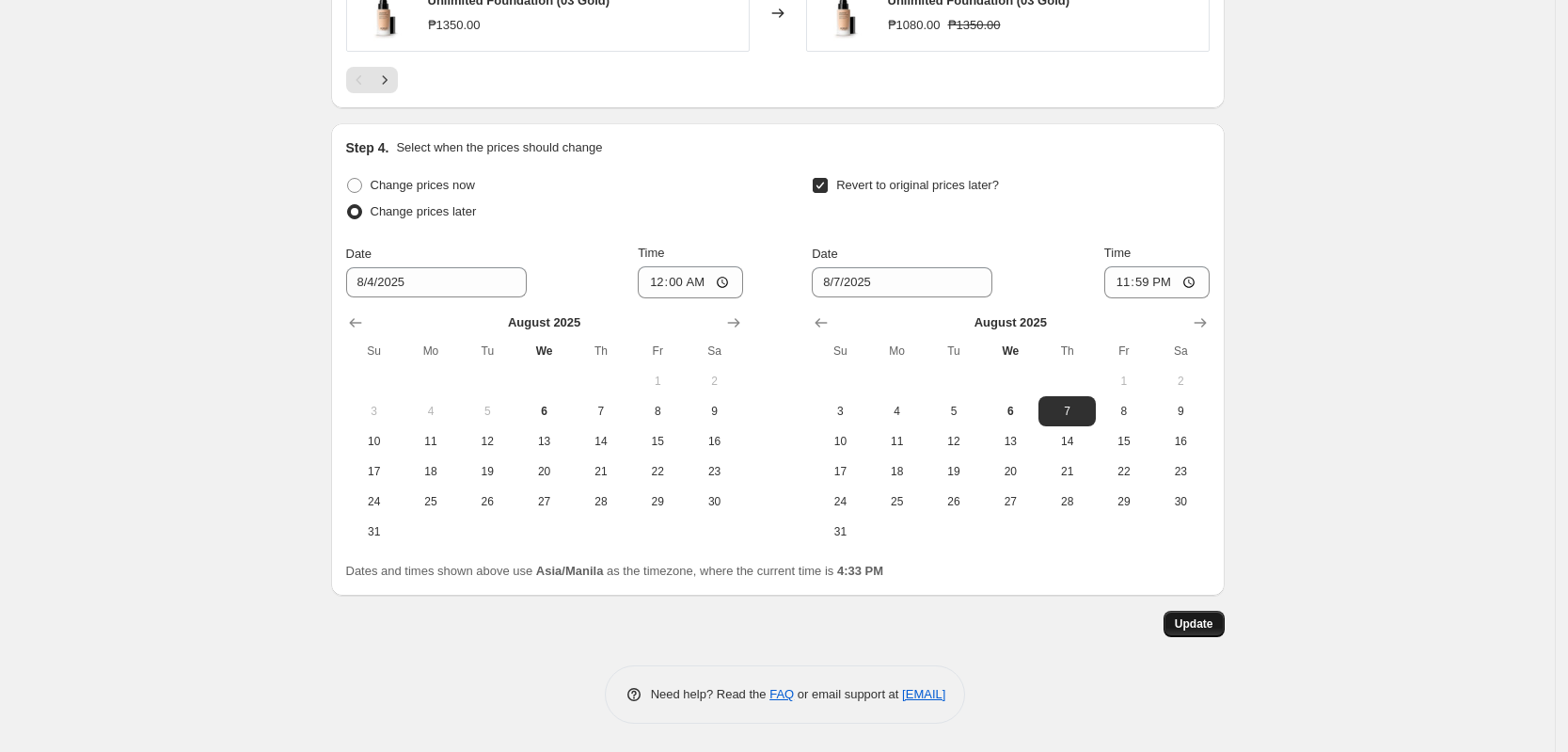 click on "Update" at bounding box center (1194, 624) 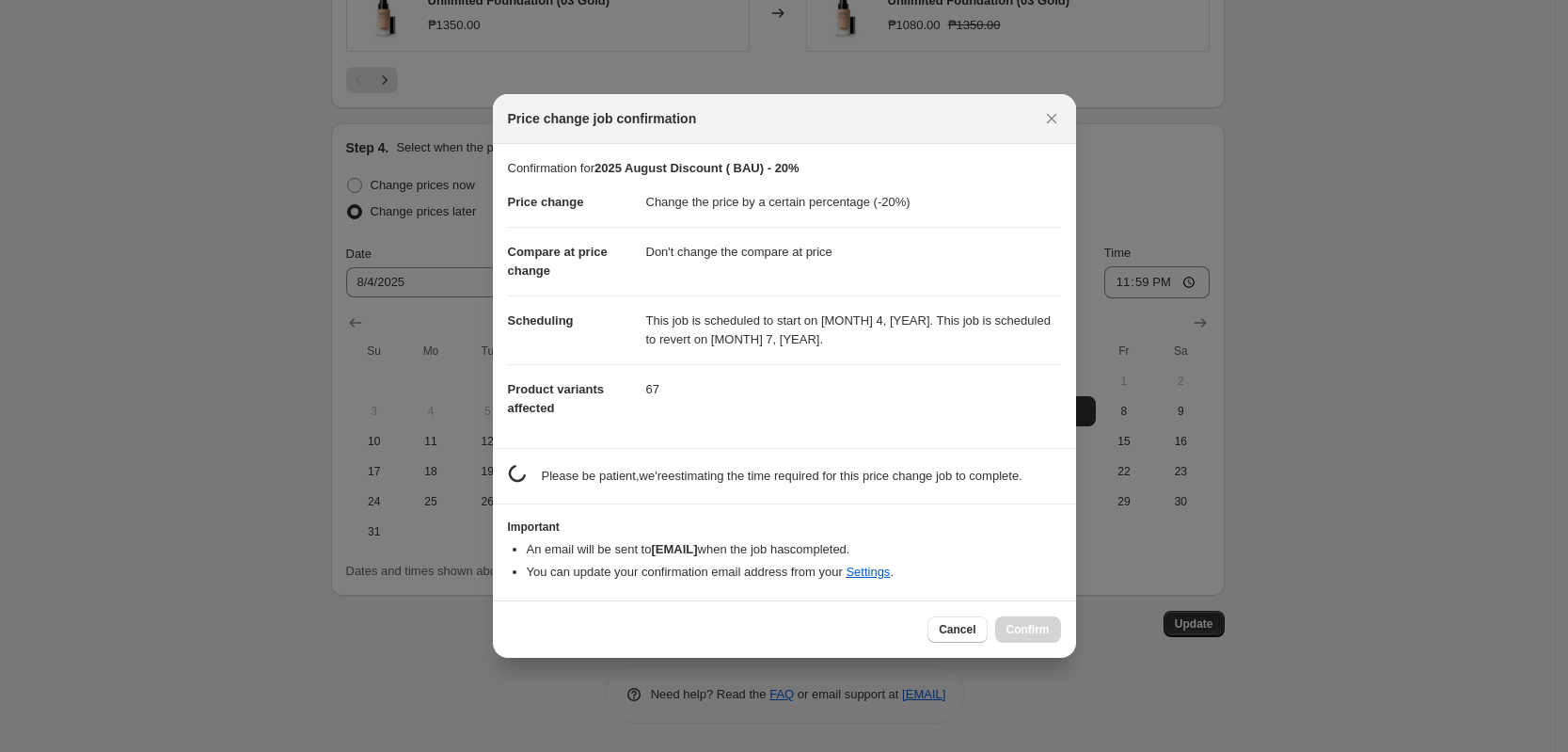 scroll, scrollTop: 0, scrollLeft: 0, axis: both 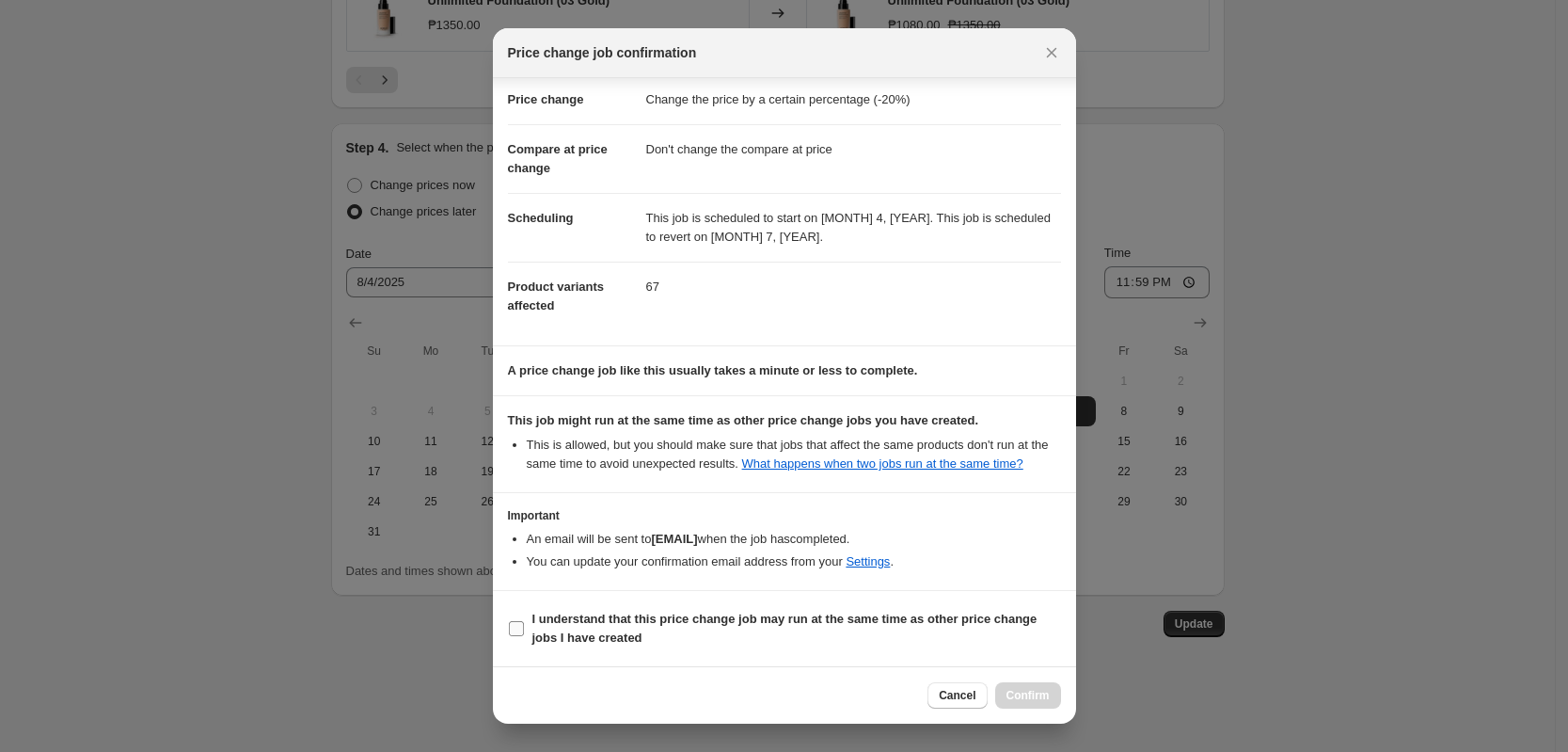 click on "I understand that this price change job may run at the same time as other price change jobs I have created" at bounding box center [516, 629] 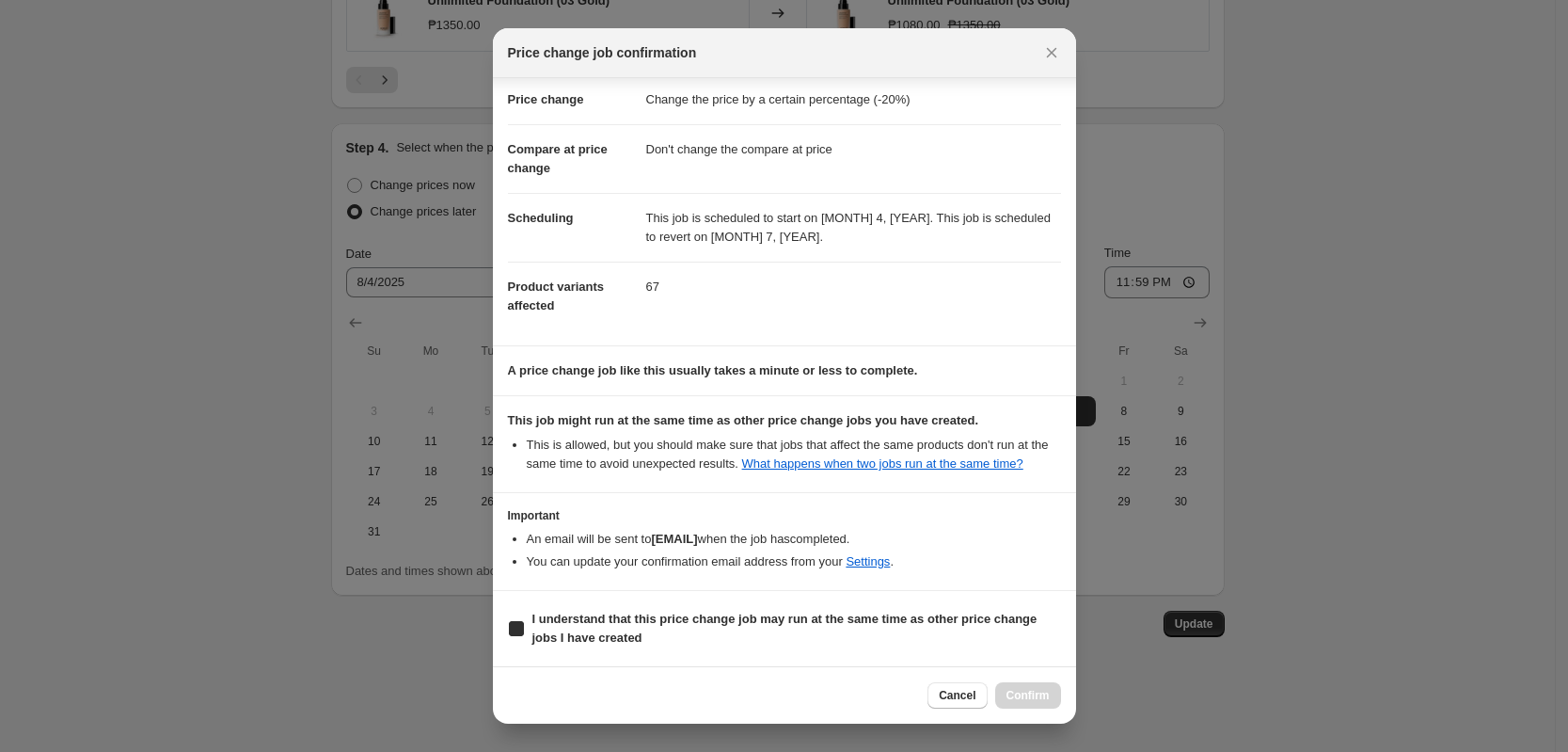 checkbox on "true" 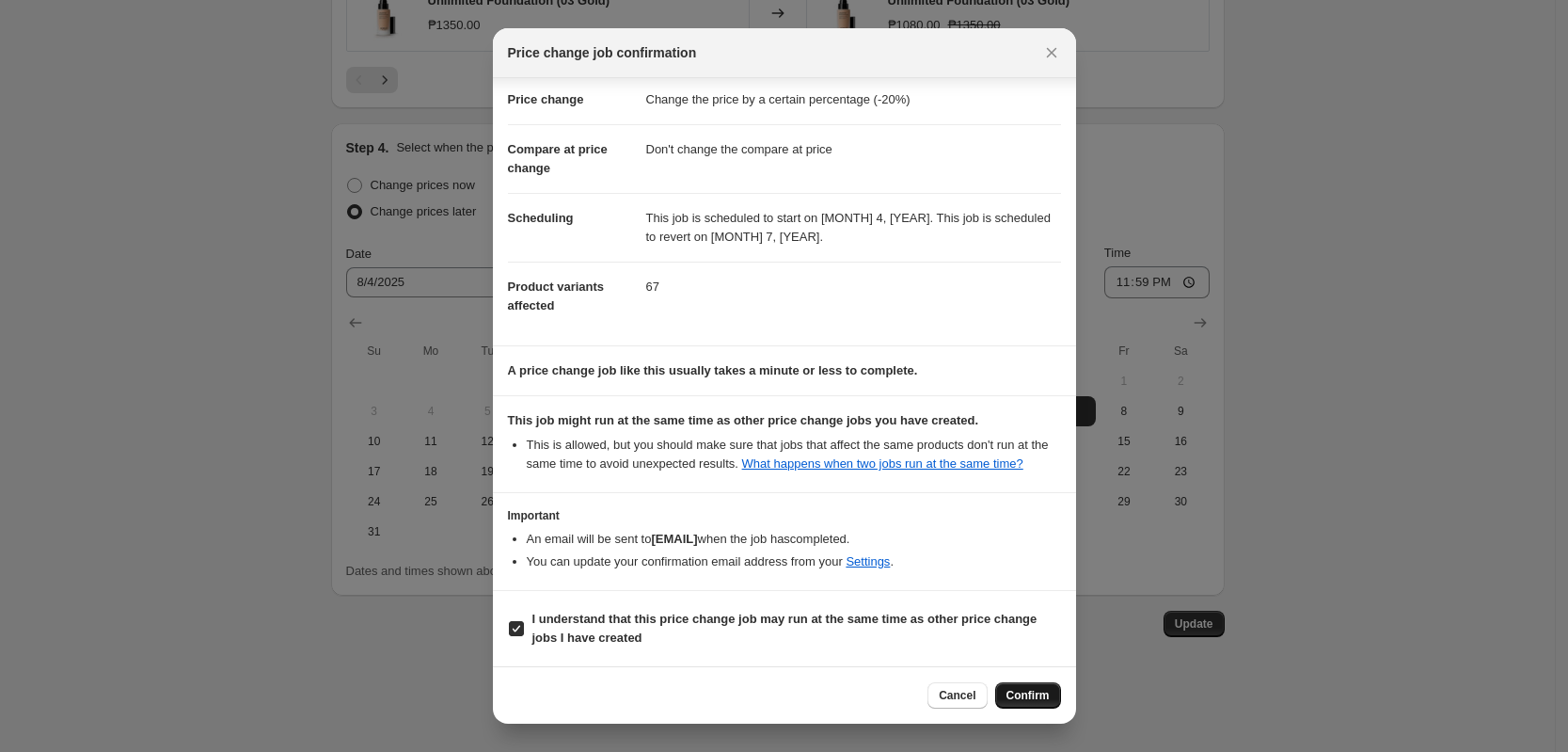 click on "Confirm" at bounding box center [1028, 696] 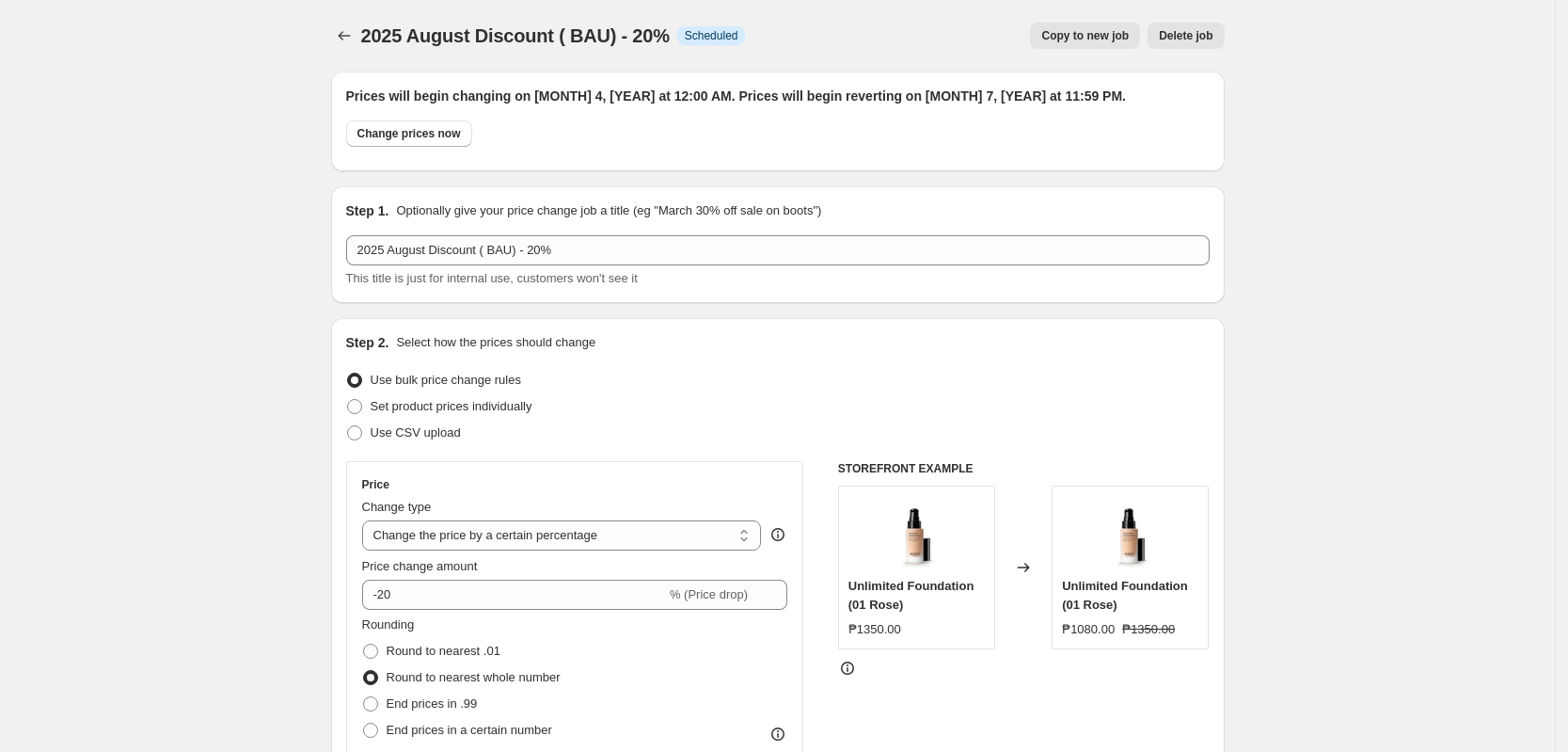 scroll, scrollTop: 1809, scrollLeft: 0, axis: vertical 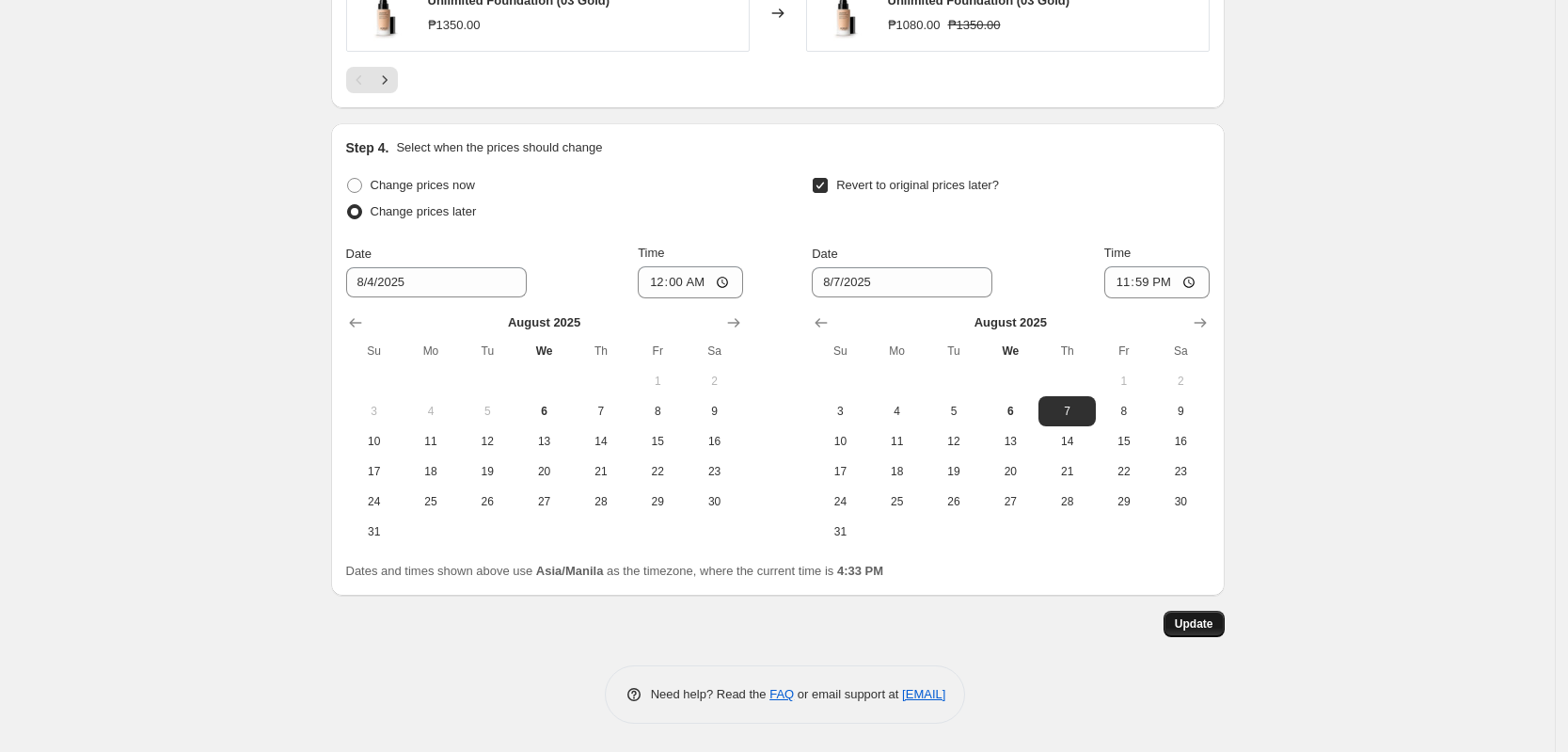 click on "Update" at bounding box center [1194, 624] 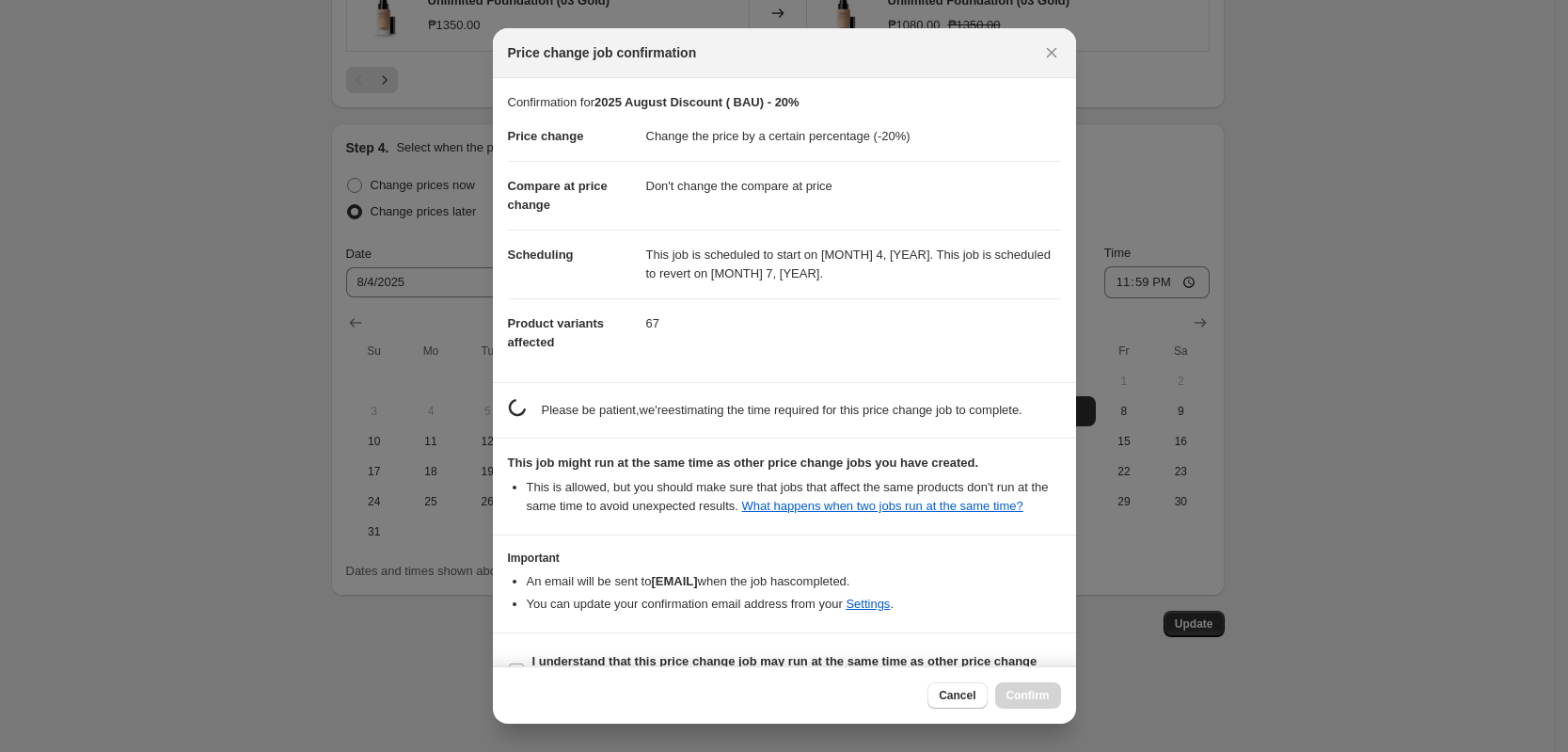 scroll, scrollTop: 0, scrollLeft: 0, axis: both 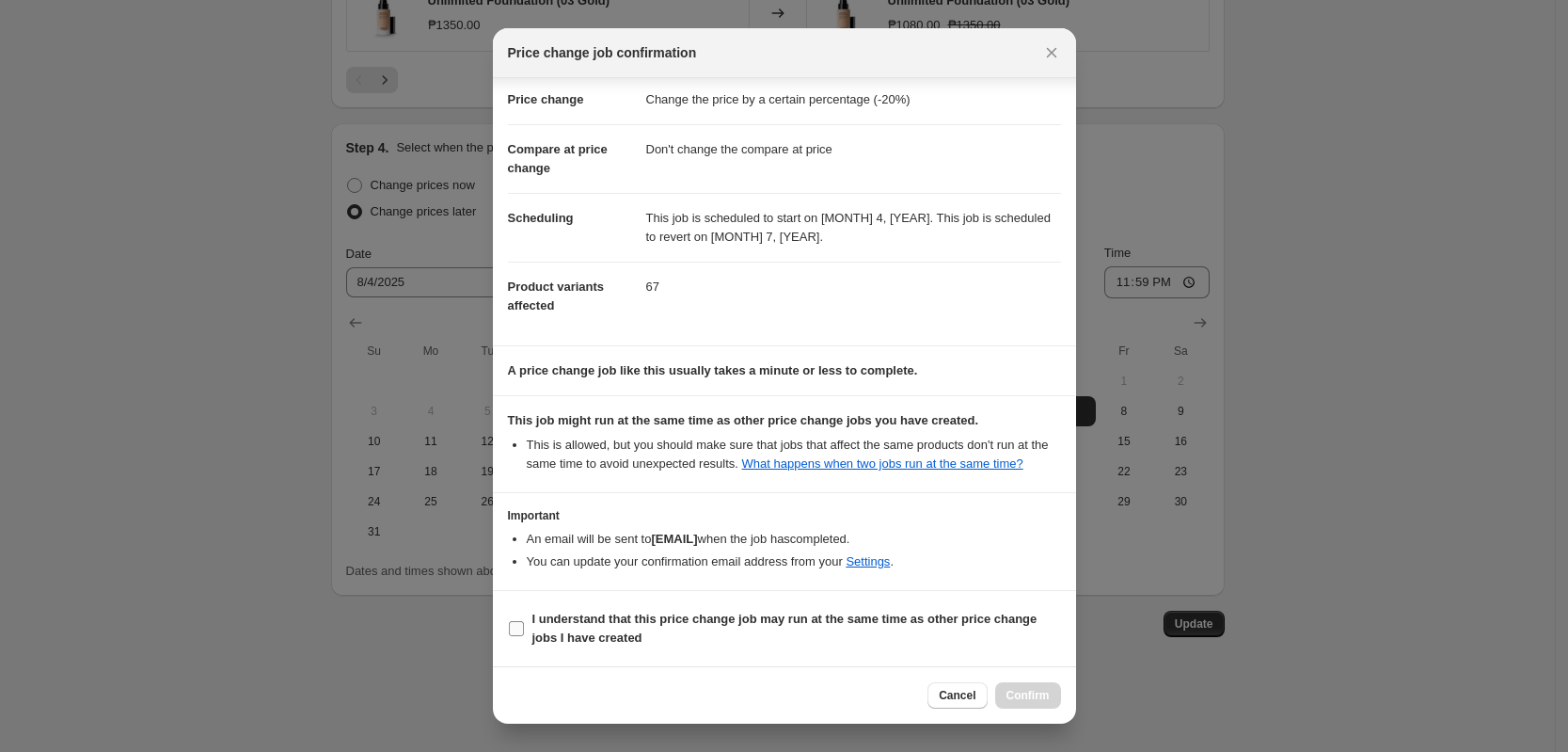 click on "I understand that this price change job may run at the same time as other price change jobs I have created" at bounding box center [516, 629] 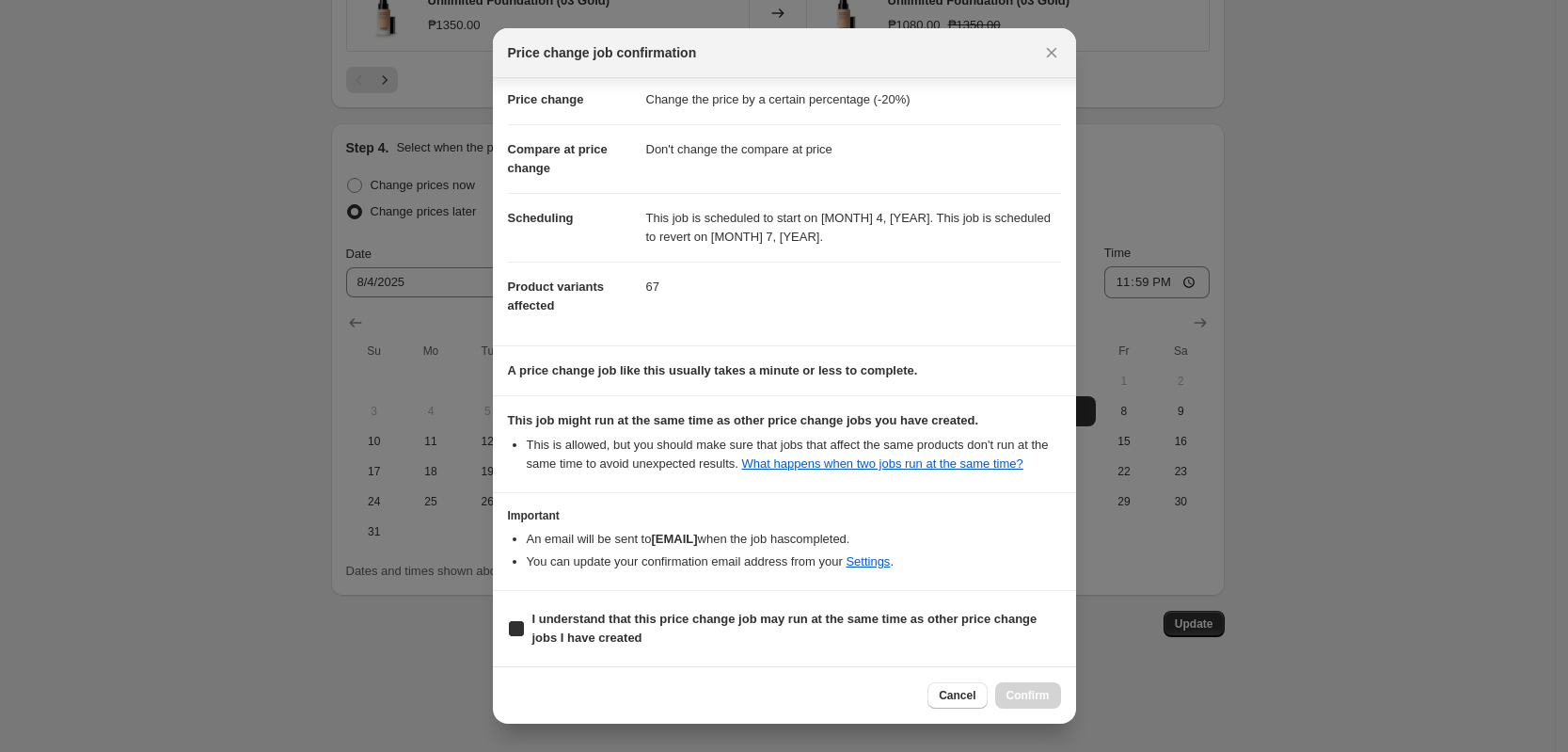 checkbox on "true" 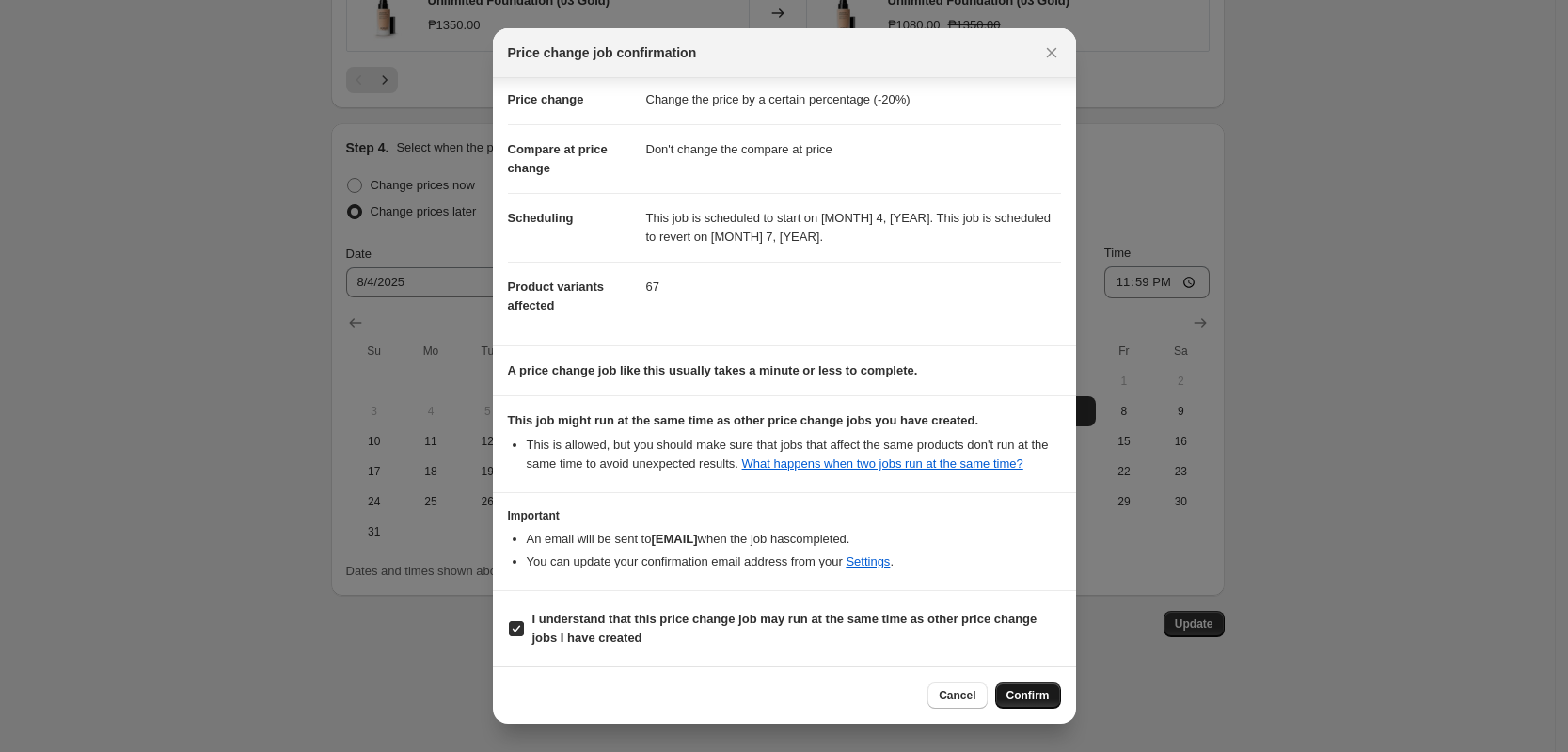 click on "Confirm" at bounding box center [1028, 696] 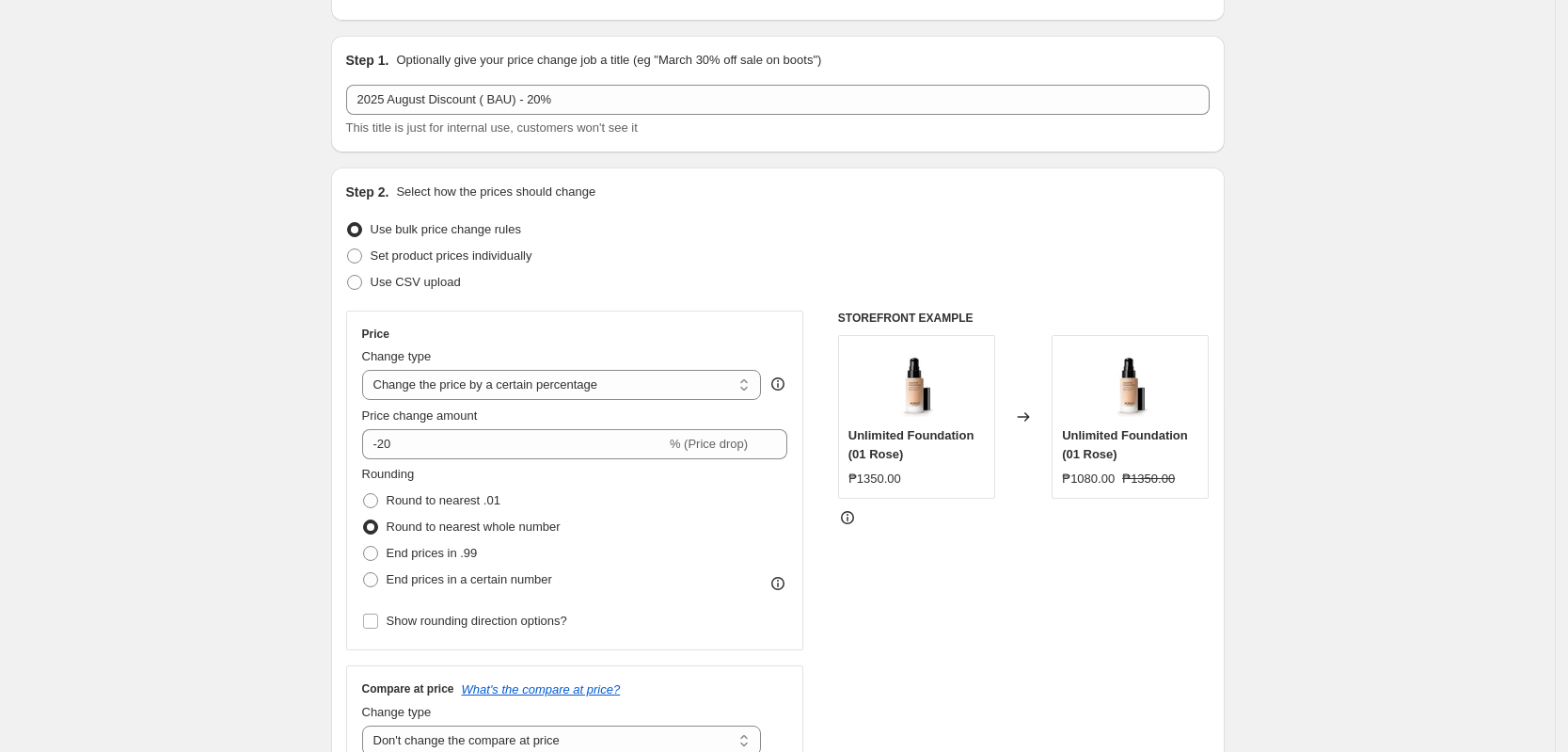 scroll, scrollTop: 0, scrollLeft: 0, axis: both 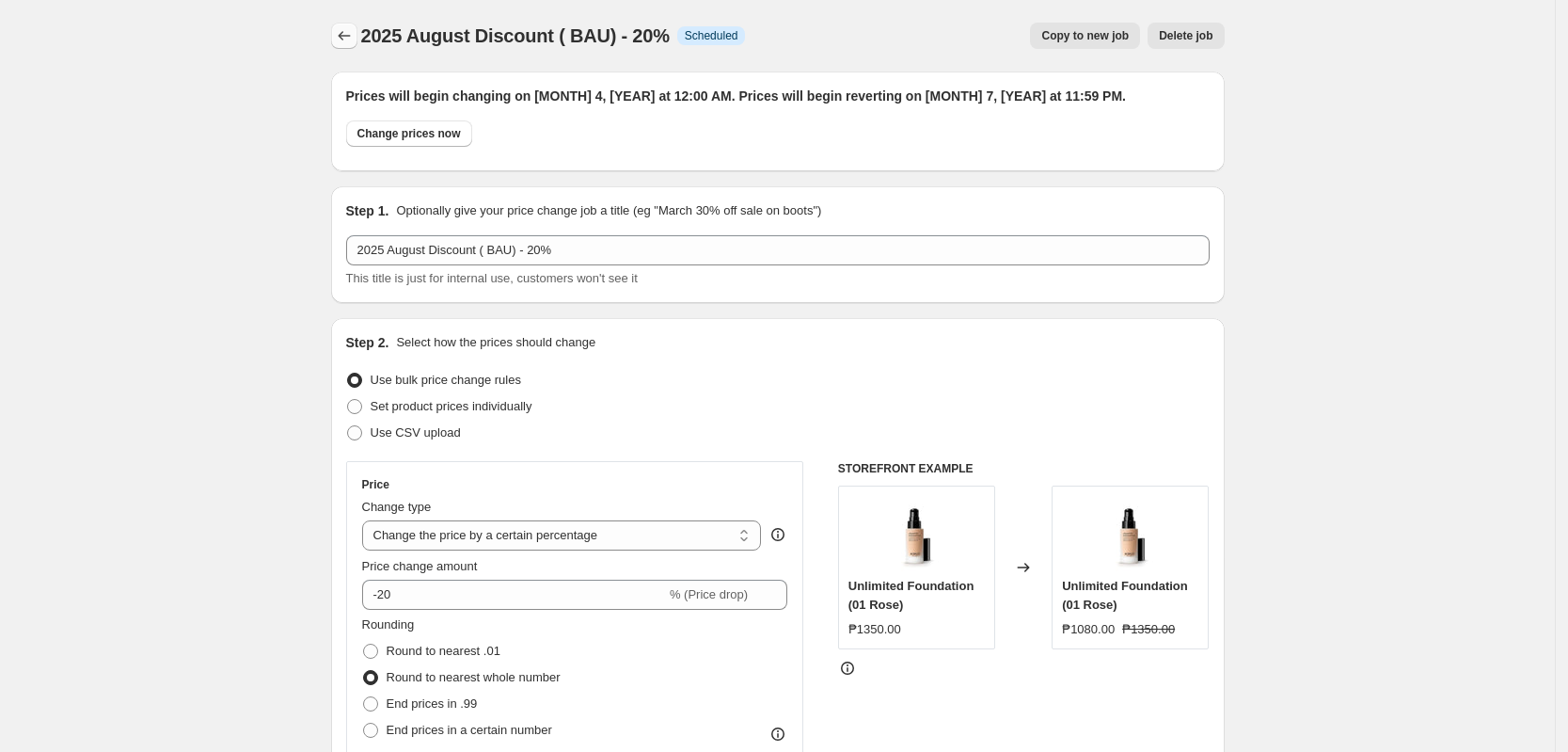 click at bounding box center (344, 36) 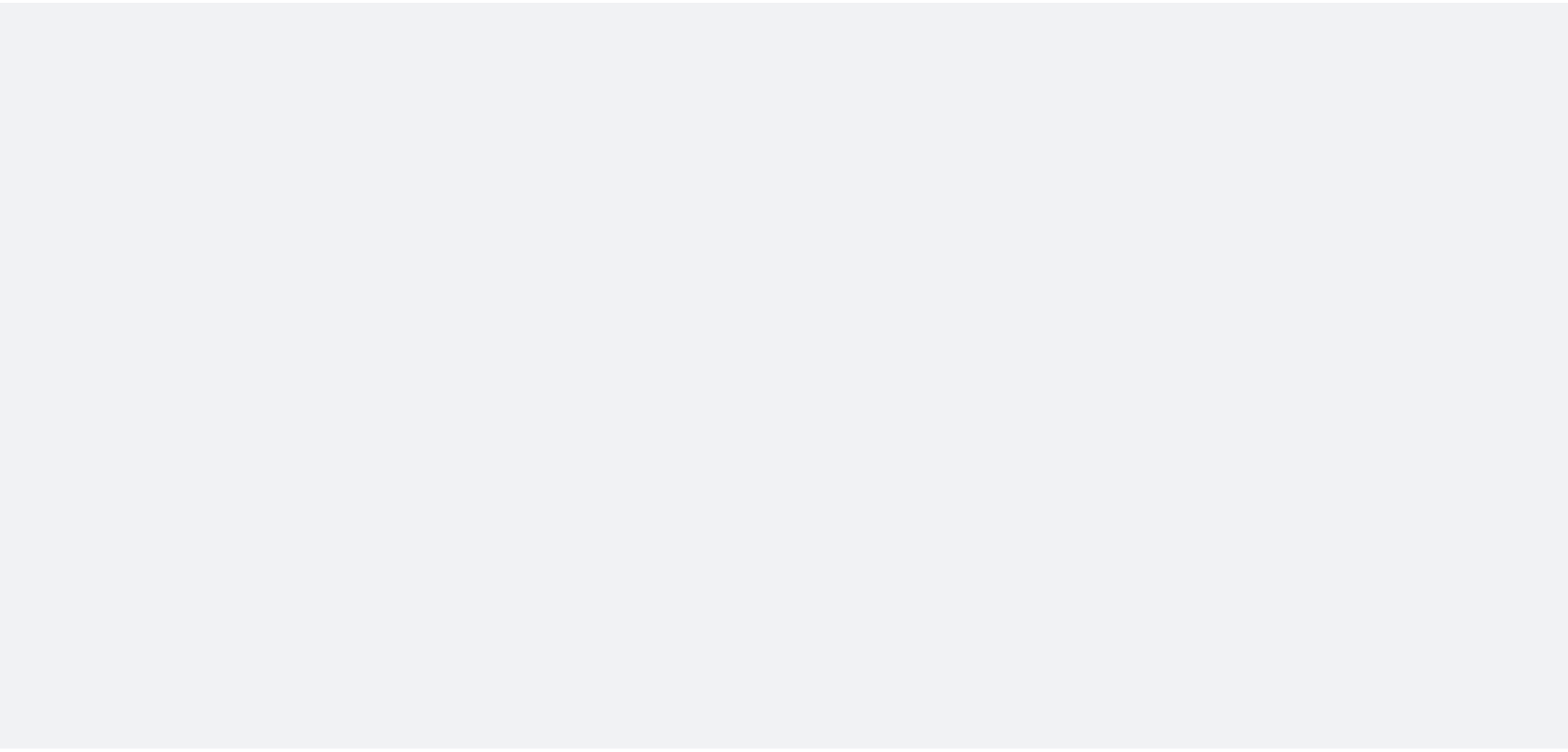 scroll, scrollTop: 0, scrollLeft: 0, axis: both 